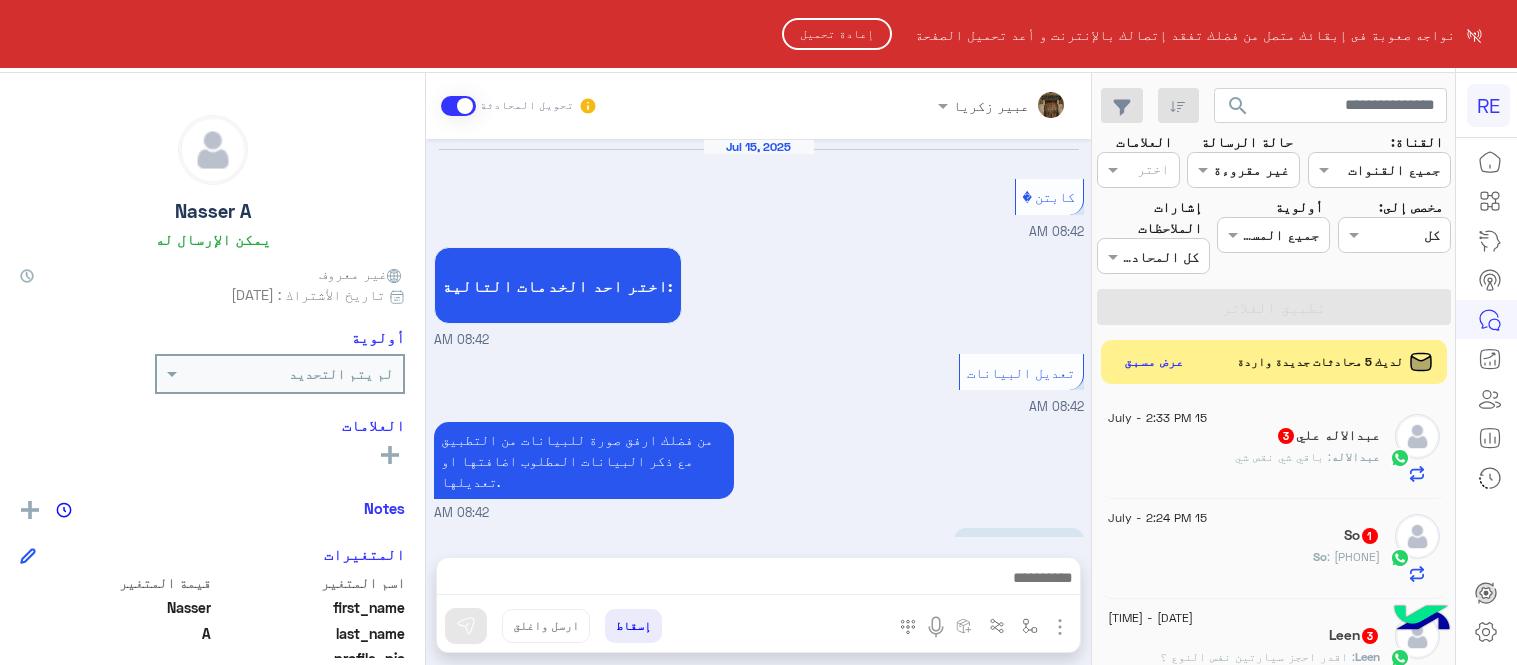 scroll, scrollTop: 0, scrollLeft: 0, axis: both 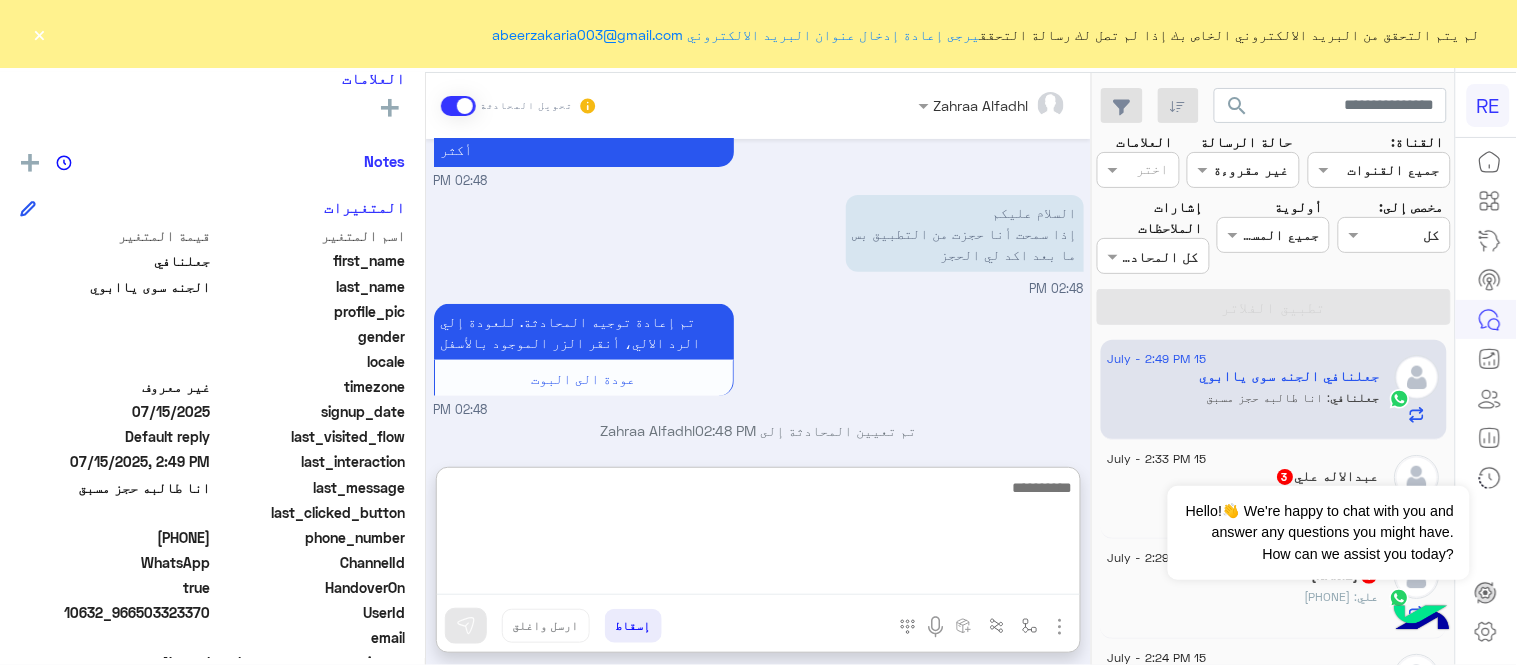 click at bounding box center (758, 535) 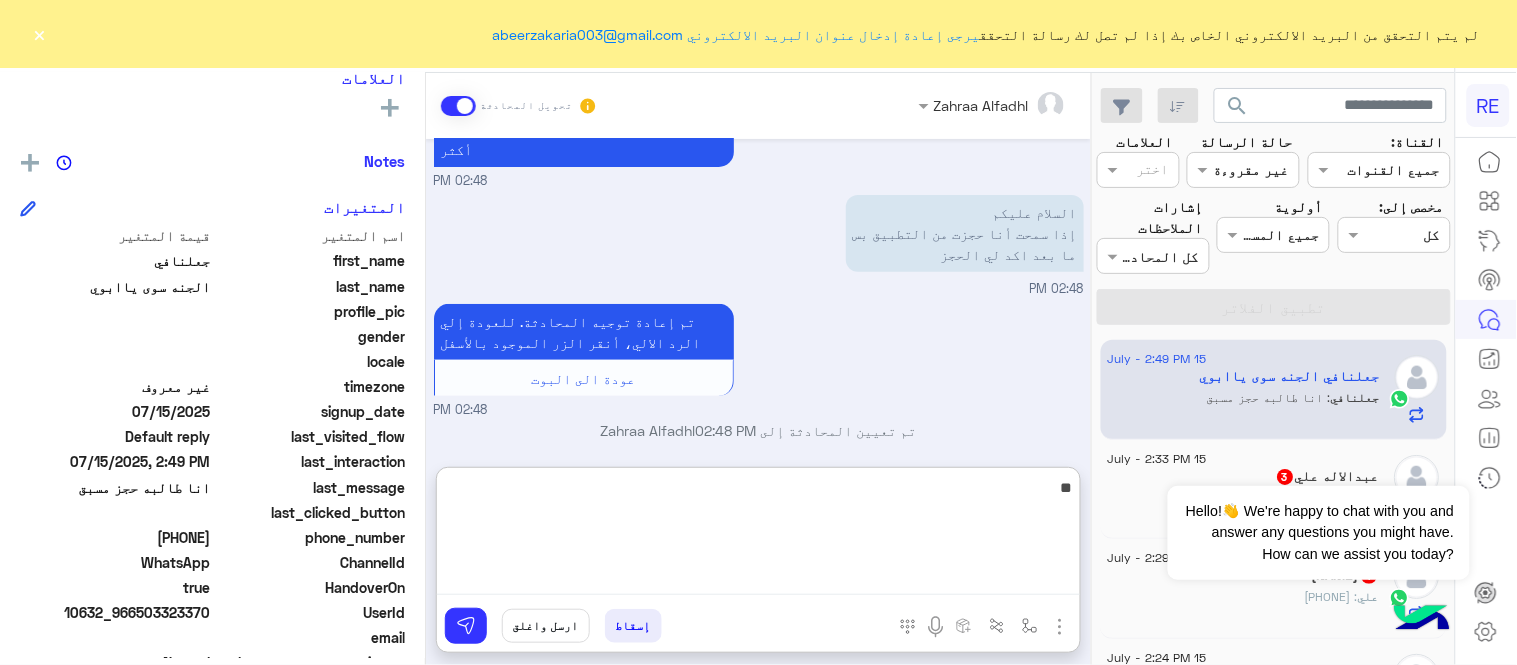 type on "*" 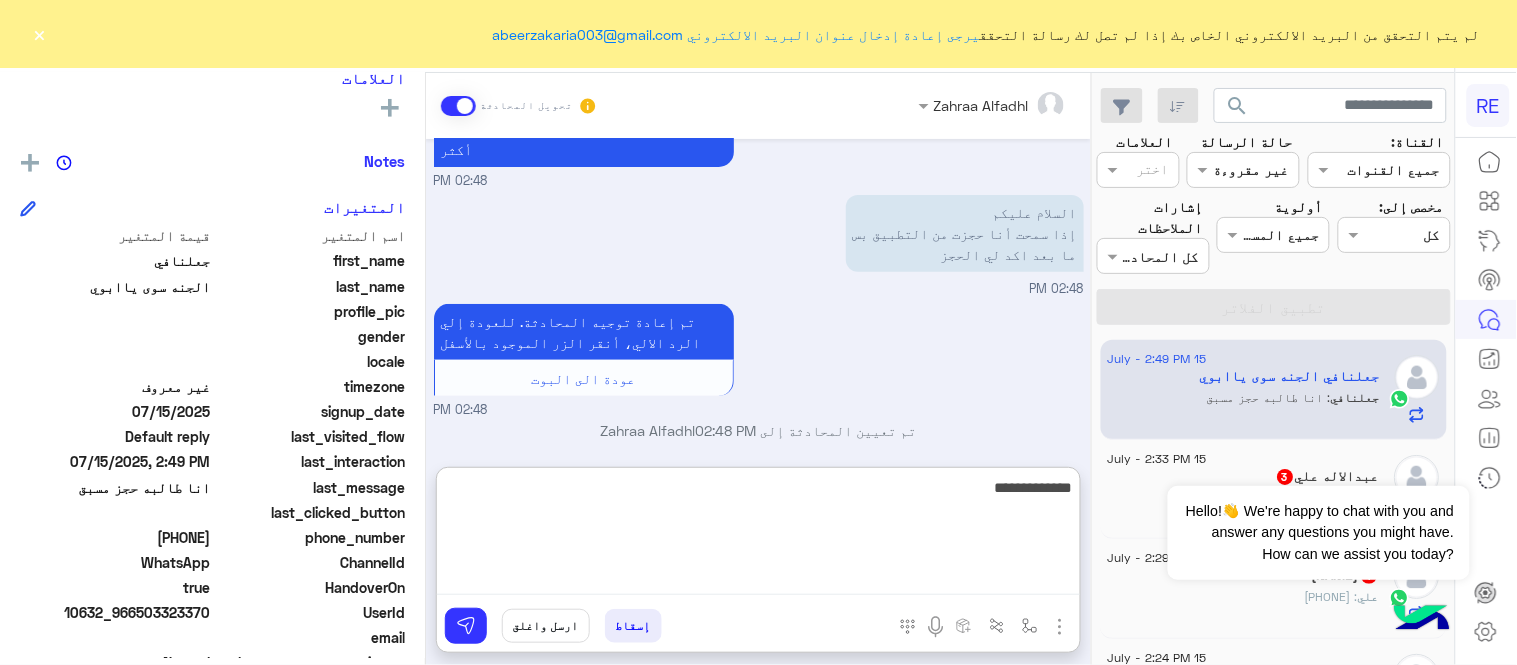 type on "**********" 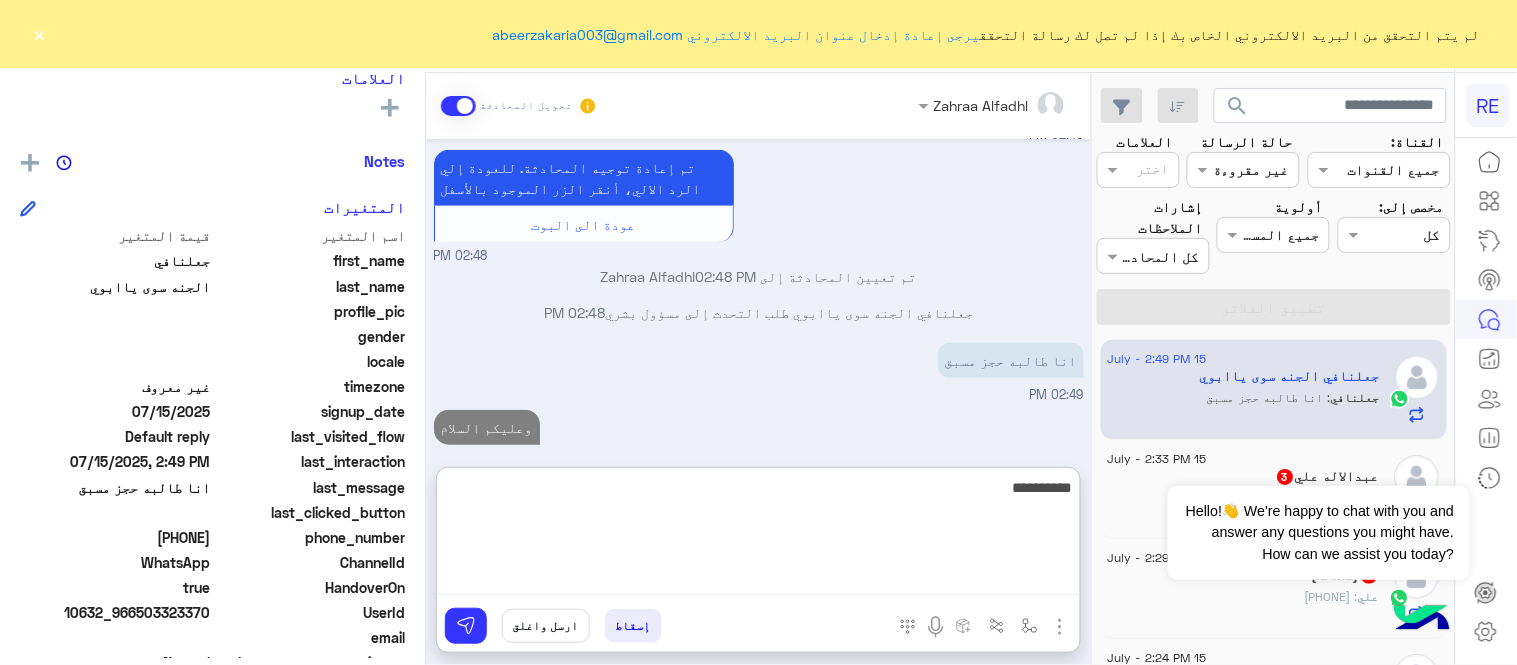 scroll, scrollTop: 367, scrollLeft: 0, axis: vertical 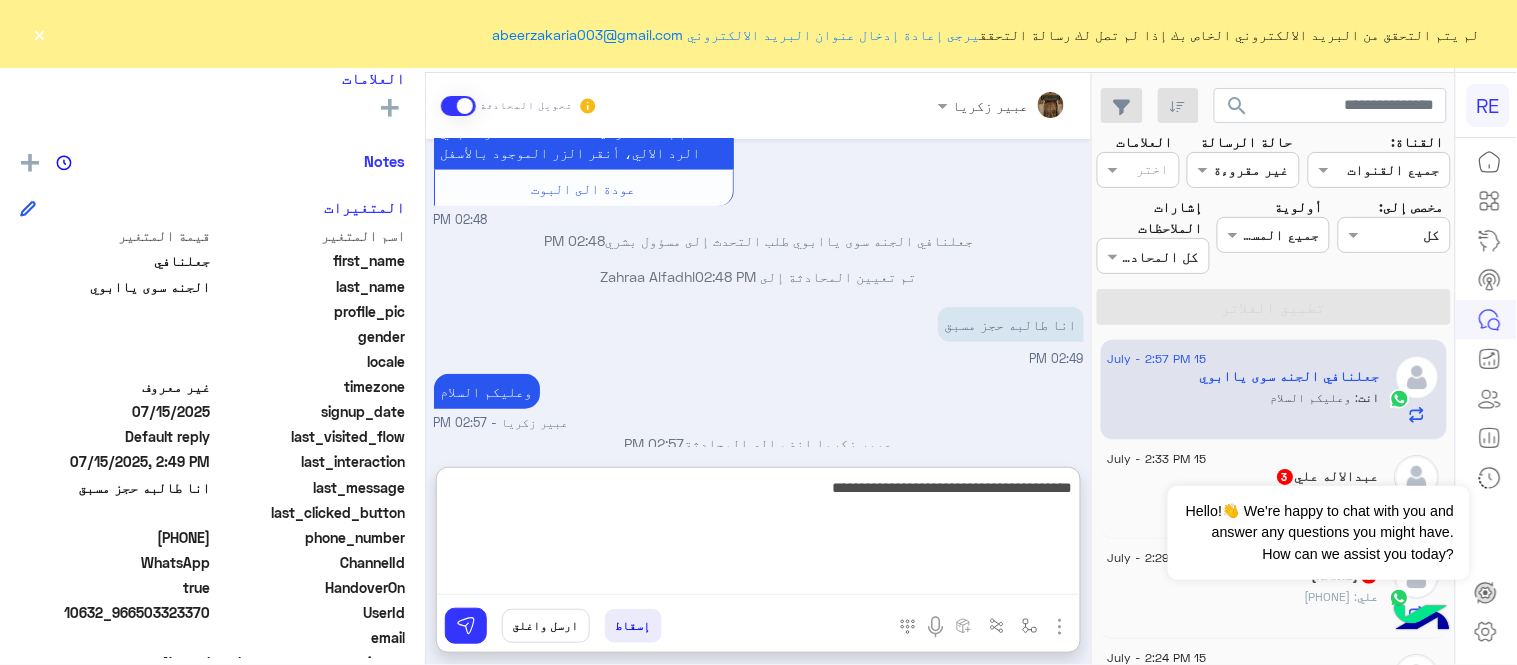 type on "**********" 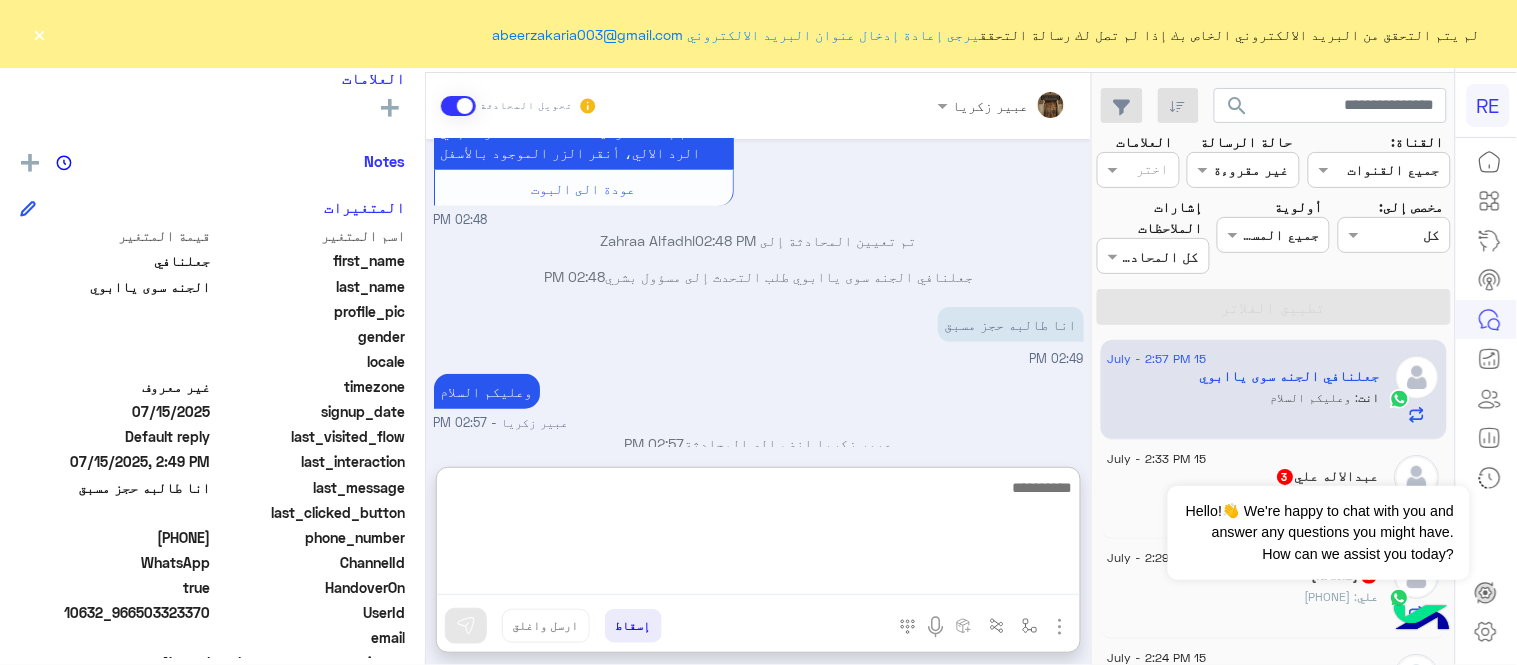scroll, scrollTop: 431, scrollLeft: 0, axis: vertical 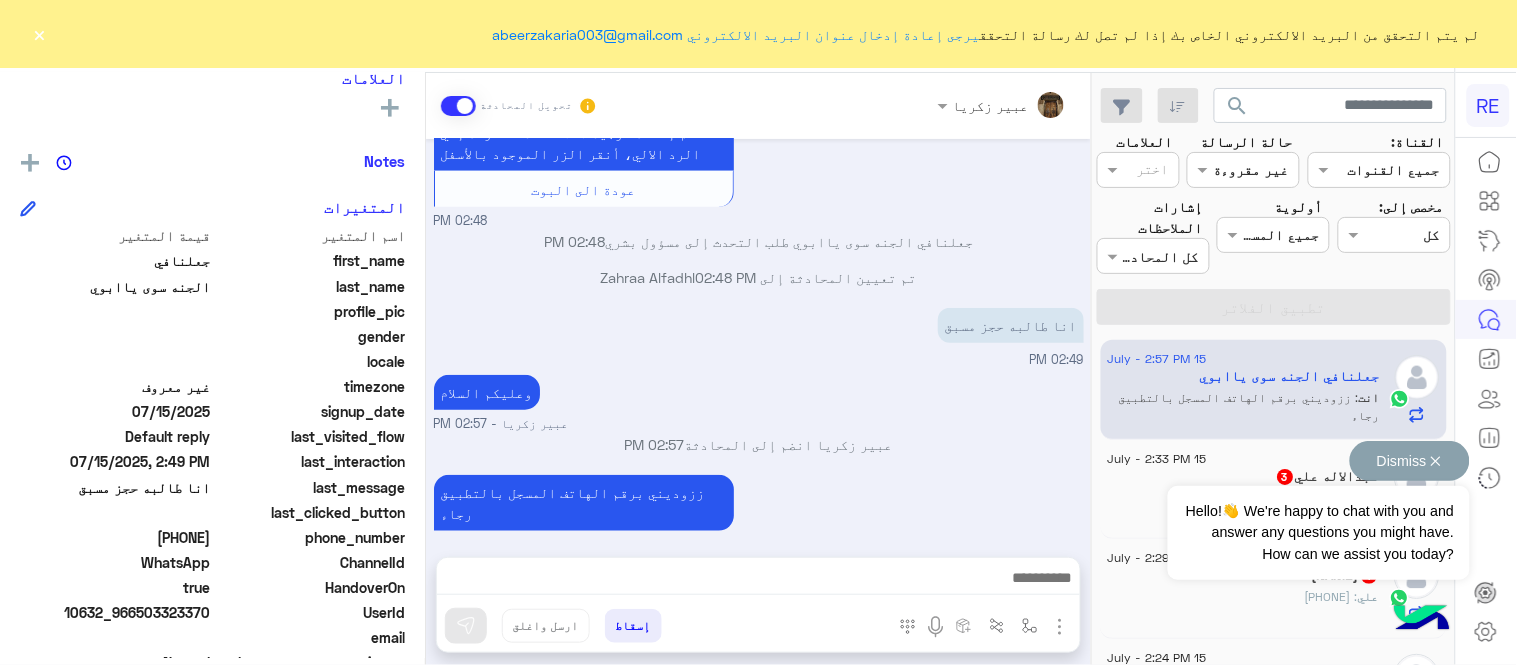 click on "Dismiss ✕" at bounding box center [1410, 461] 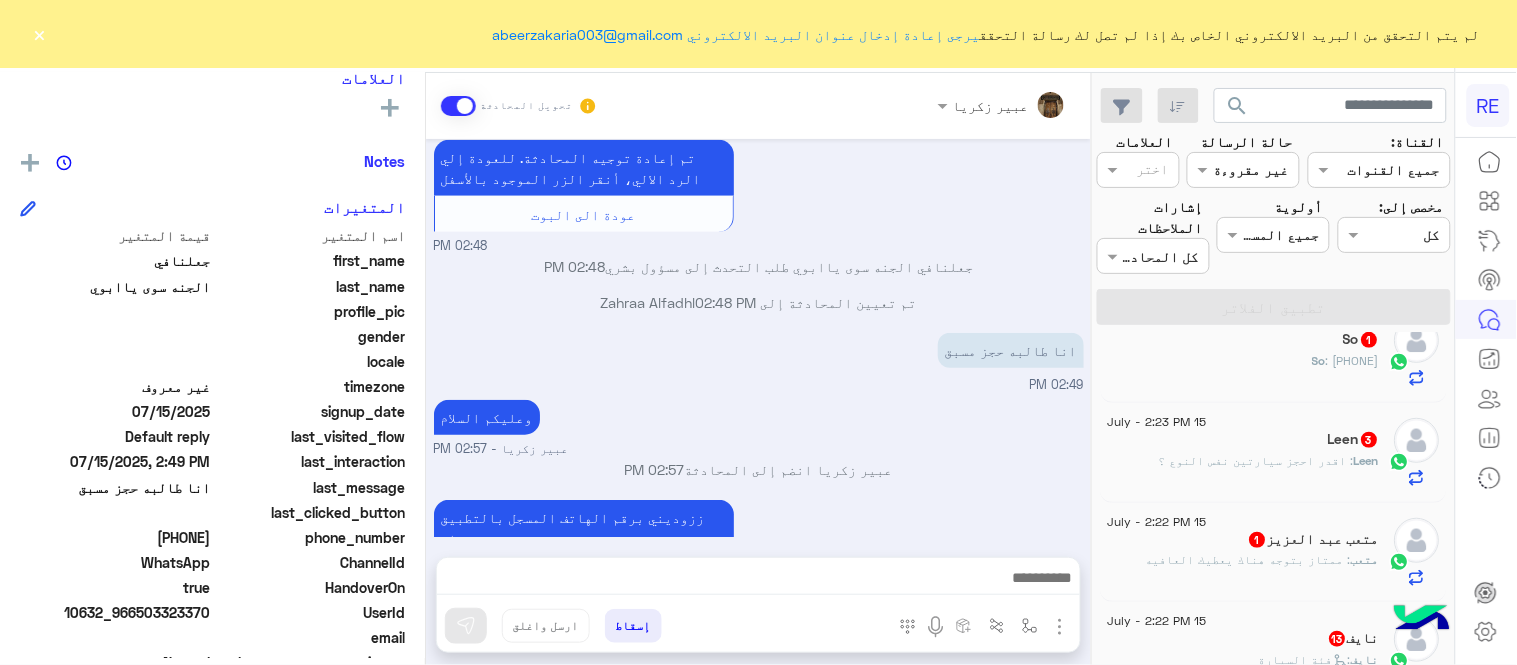 scroll, scrollTop: 342, scrollLeft: 0, axis: vertical 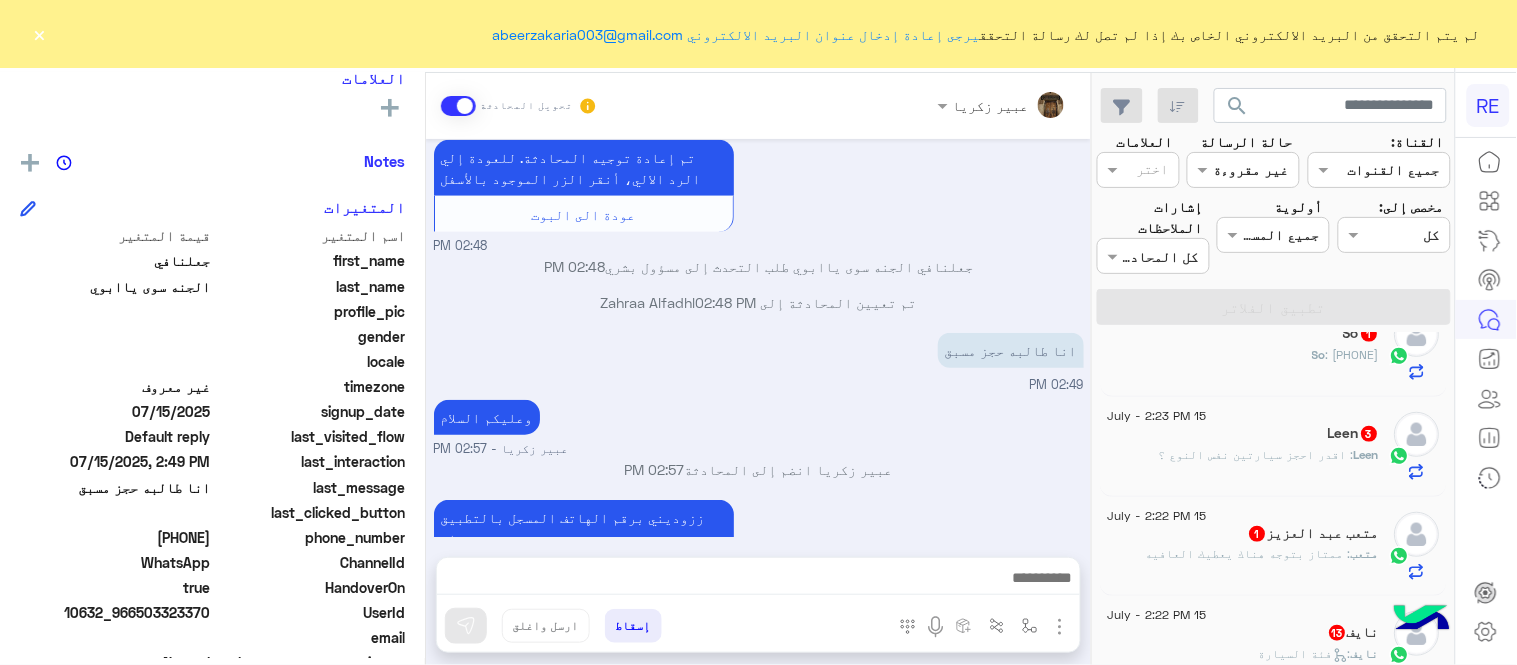 click on "[FIRST] : اقدر احجز سيارتين نفس النوع ؟" 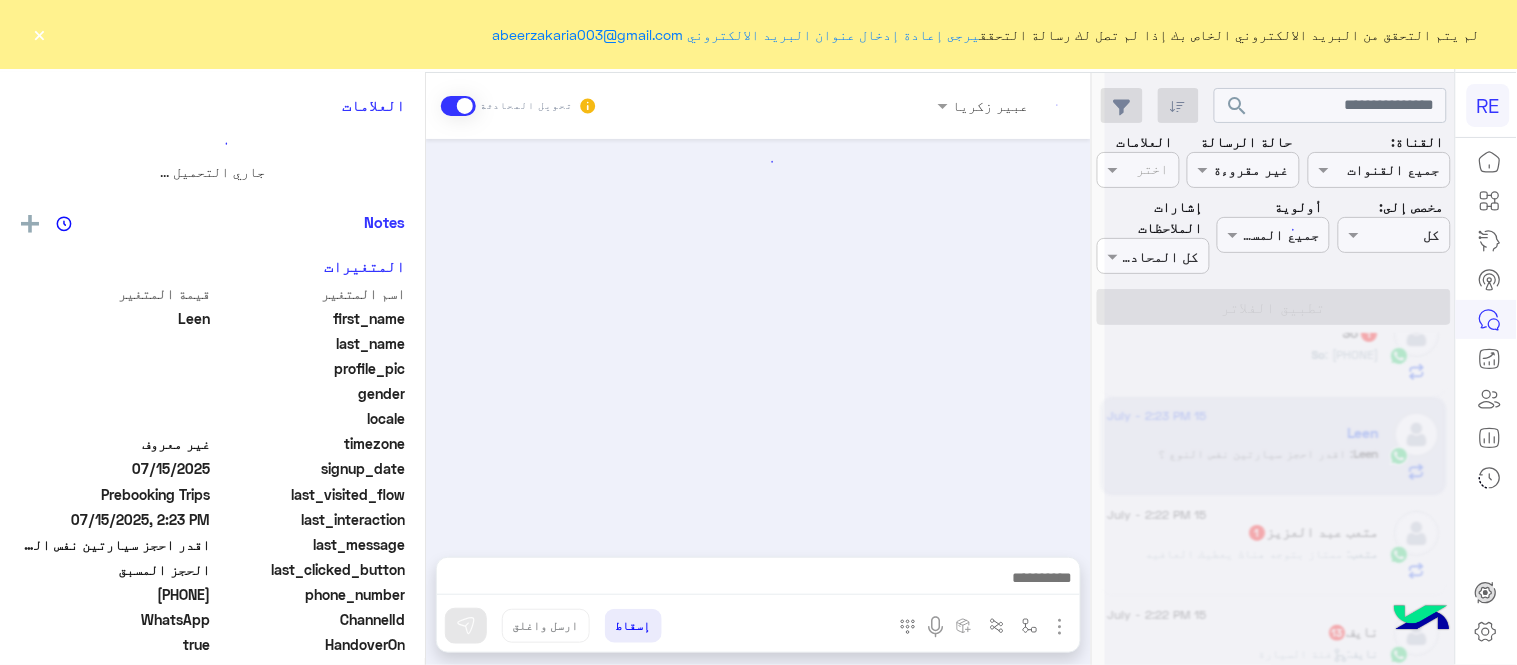 scroll, scrollTop: 0, scrollLeft: 0, axis: both 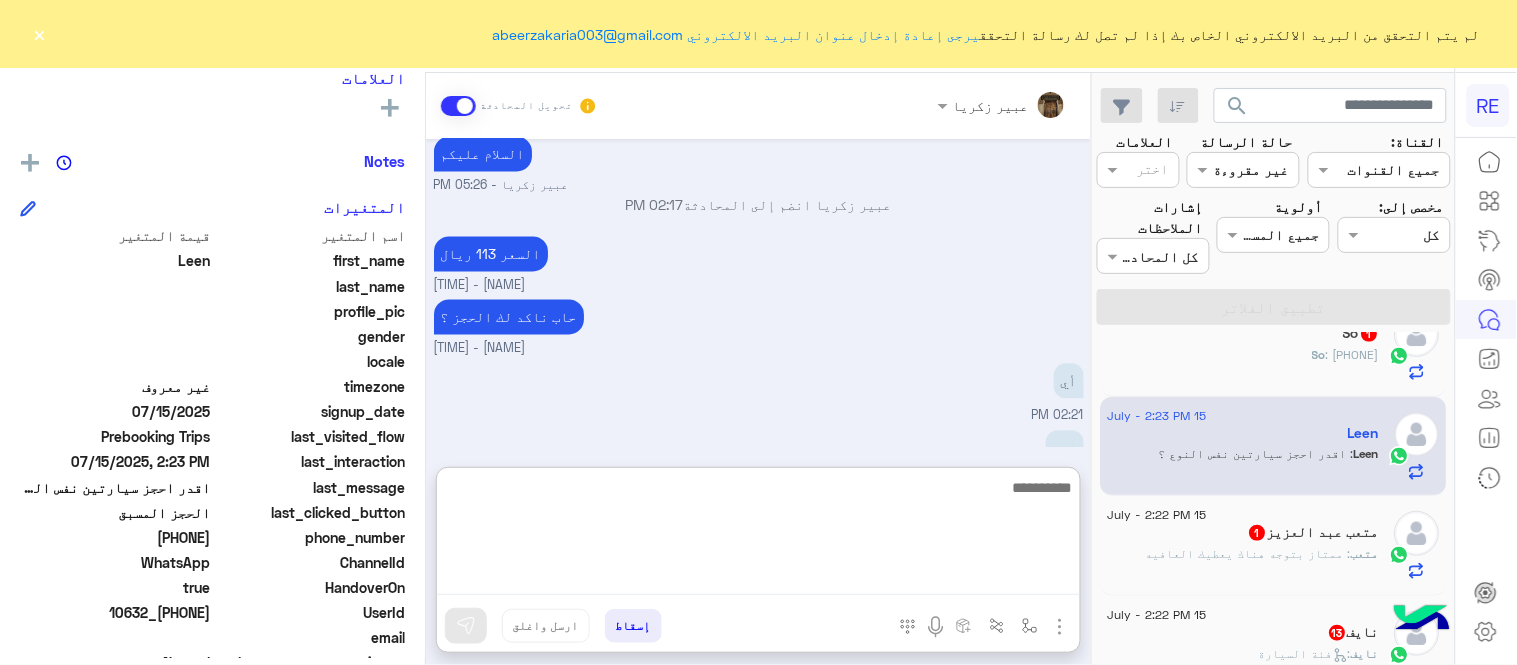 click at bounding box center [758, 535] 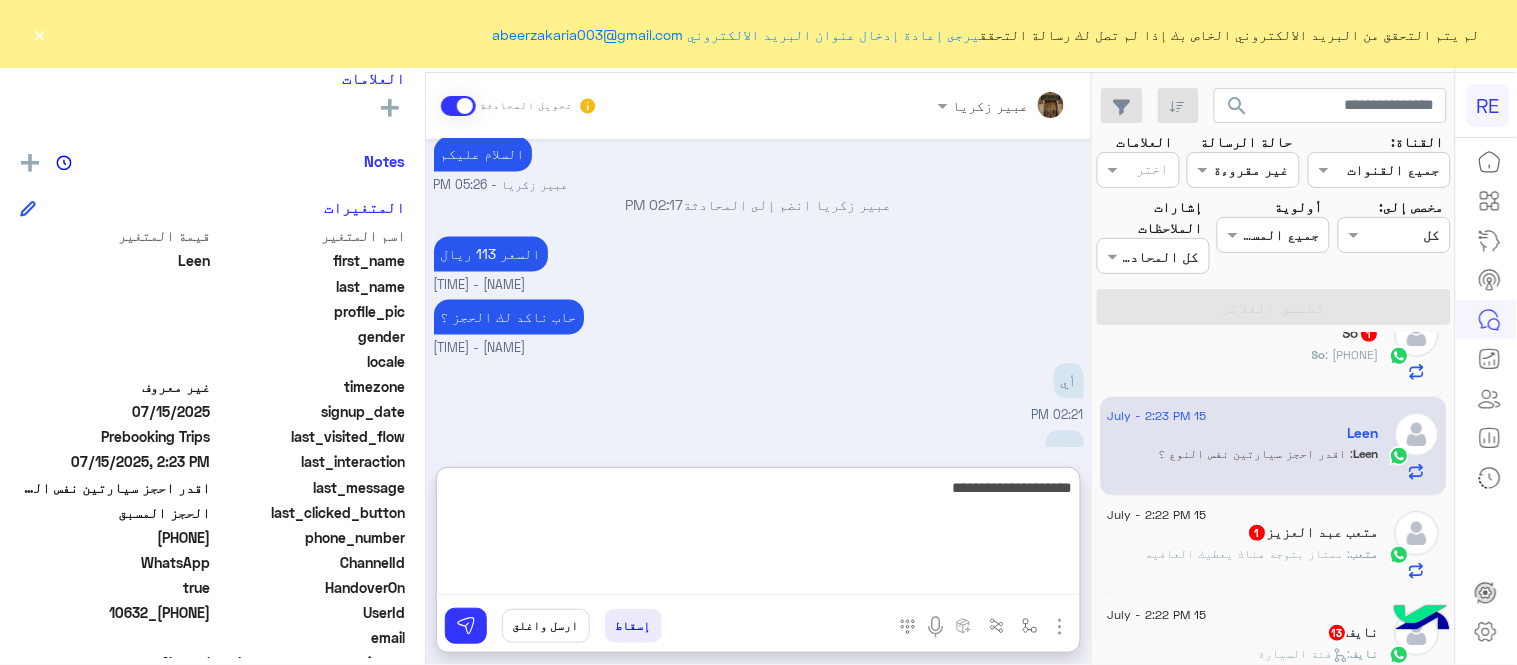 type on "**********" 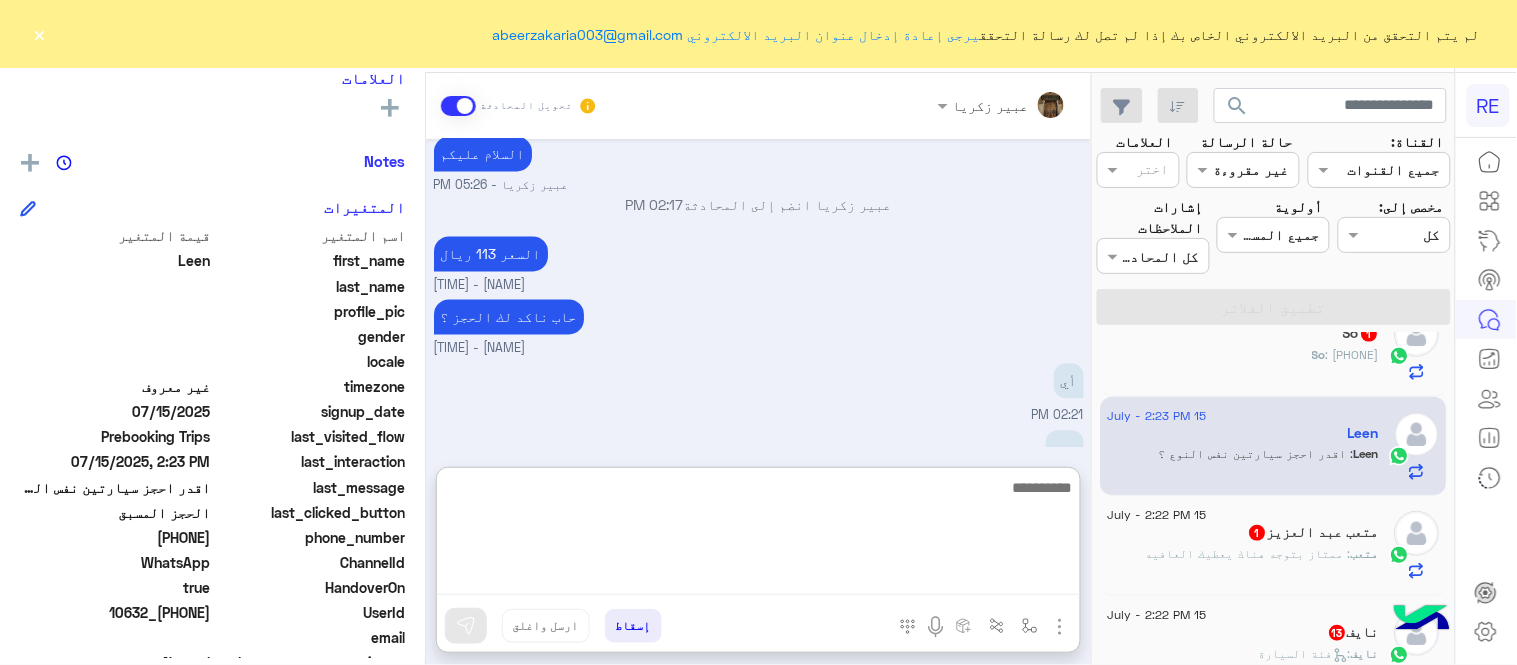 scroll, scrollTop: 1158, scrollLeft: 0, axis: vertical 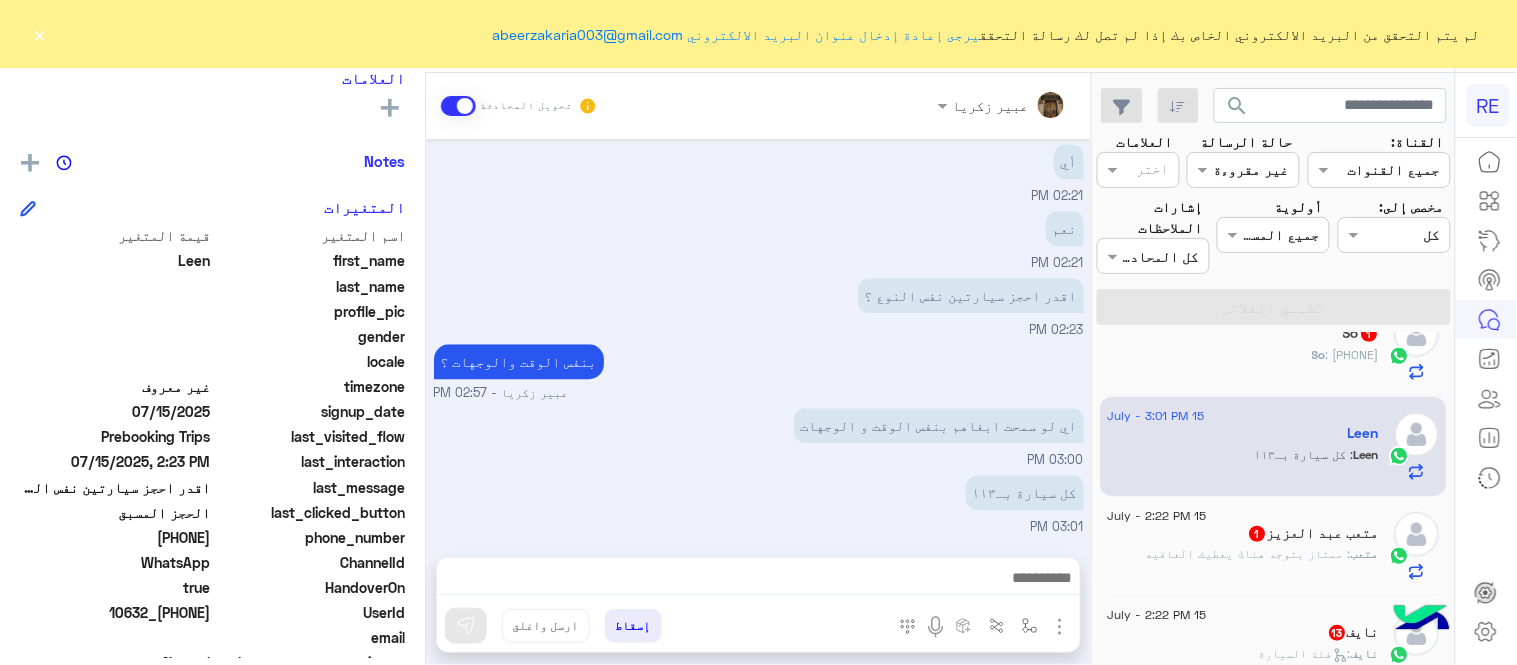 click on "Jul 15, 2025  تمتع بمزايا تنزيل تطبيق رحلة بجوالك : -الحصول على احدث العروض واروع الخصومات  -الاطلاع على الخدمات الجديدة  - سهولة الوصول للدعم  - حفظ الحقوق - التواصل مع الدعم لأعادة أي مفقودات  -مراجعة تقارير الرحلة وتفاصيلها - تقييم الخدمة لطلب حجز مسبق نأمل تزودينا بـ : التاريخ:  الساعة:  اسم العميل: رقم العميل:  موقع الانطلاق:  موقع الوصول:  نوع السيارة: طريقة الدفع:  الدعم ٩٢٠٠١١٤٥٥    01:53 PM  التاريخ : ١٧/٧/٢٠٢٥ الخميس  الساعة : ١٢ الظهر  إسم العميل : عبدالملك رقم العميل : [PHONE] موقع الانطلاق : شاليهات امواج ( الهاف مون ) موقع الوصول : السكة الحديدية  نوع السيارة : فان    01:58 PM" at bounding box center (758, 338) 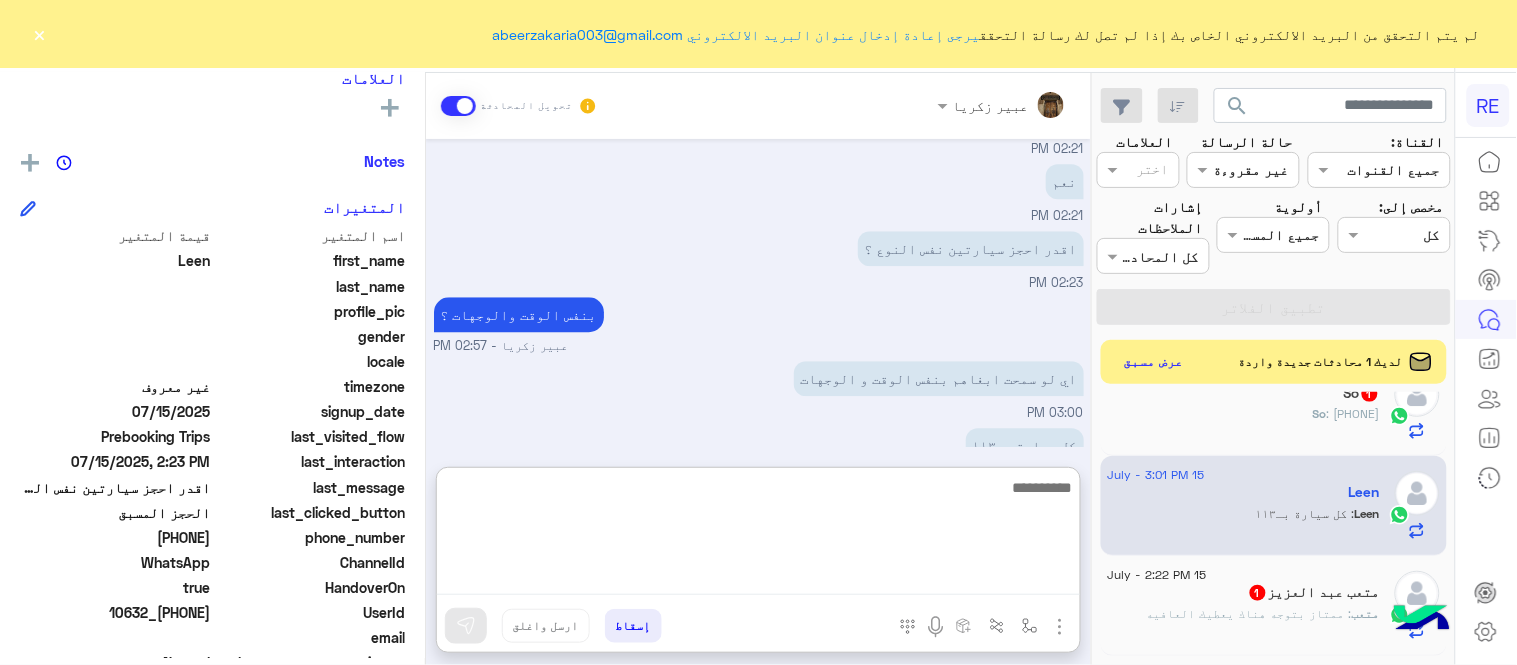 click at bounding box center [758, 535] 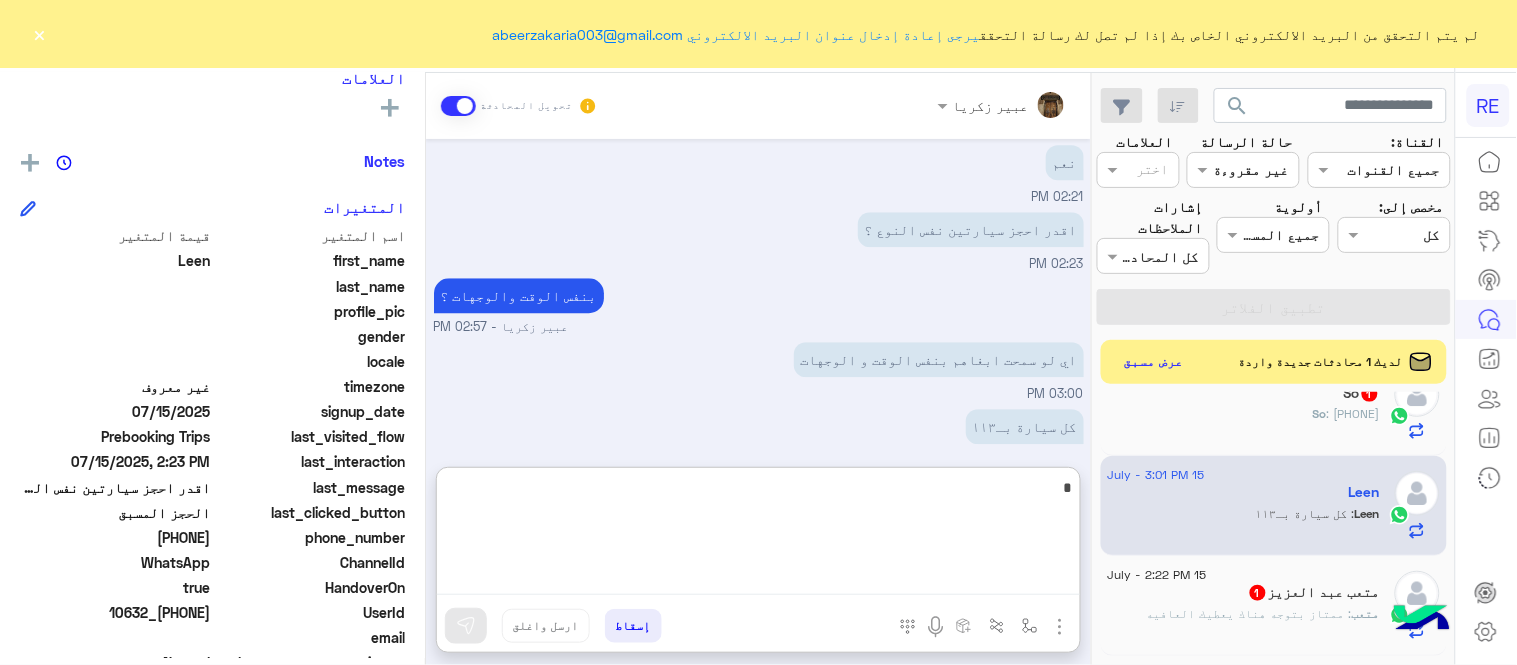 scroll, scrollTop: 1291, scrollLeft: 0, axis: vertical 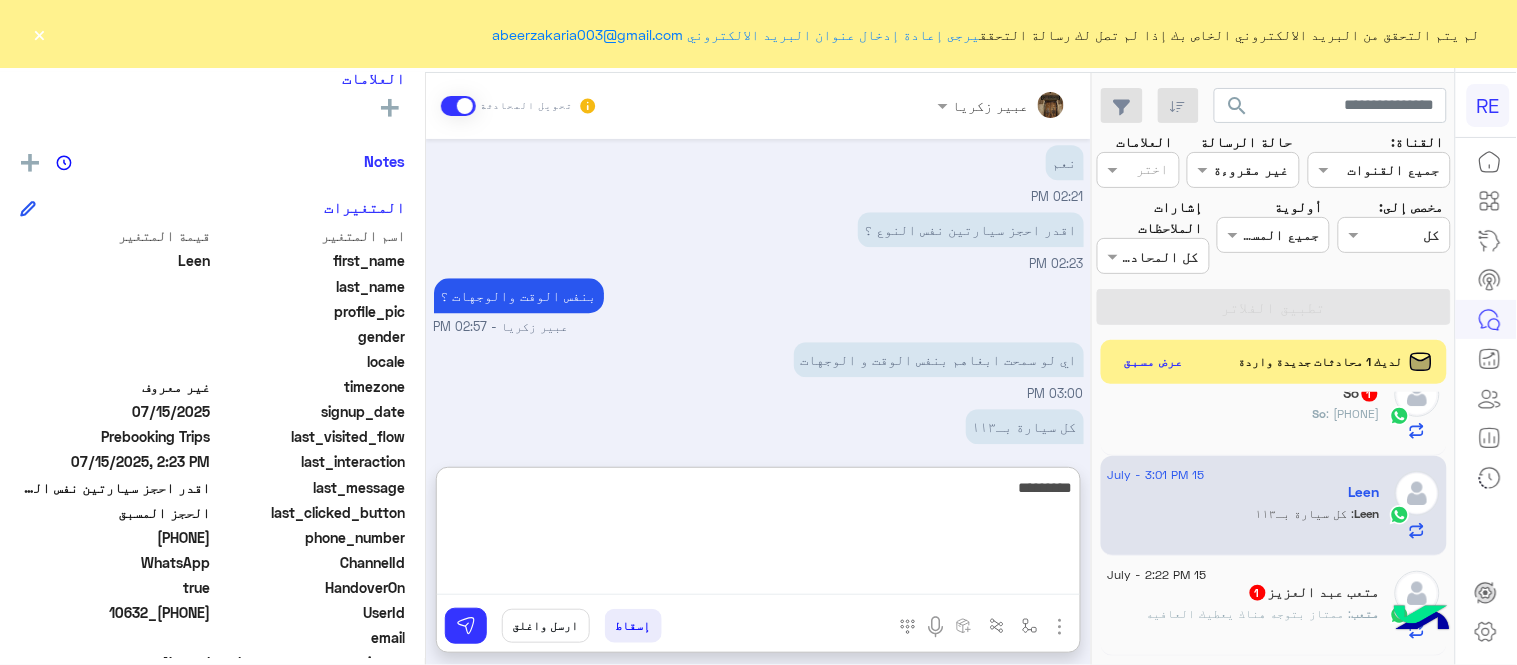 type on "*********" 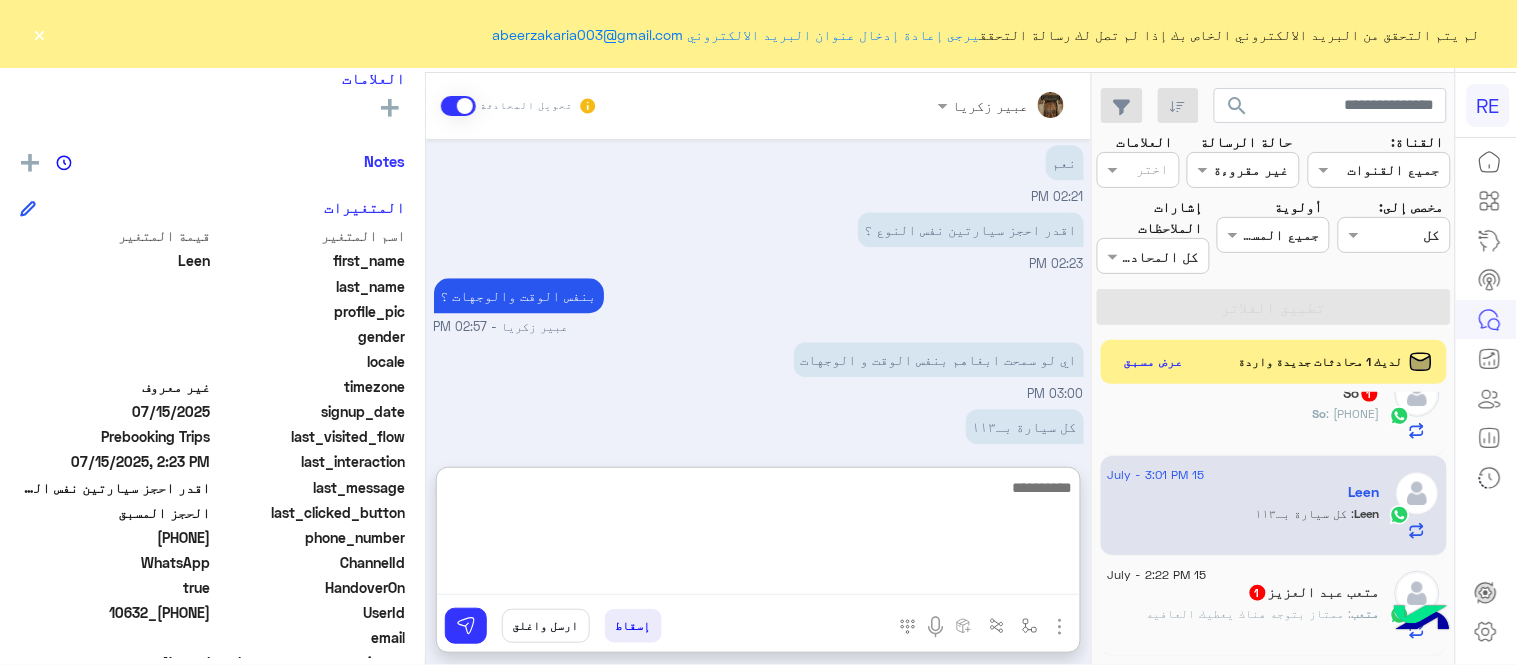 scroll, scrollTop: 1355, scrollLeft: 0, axis: vertical 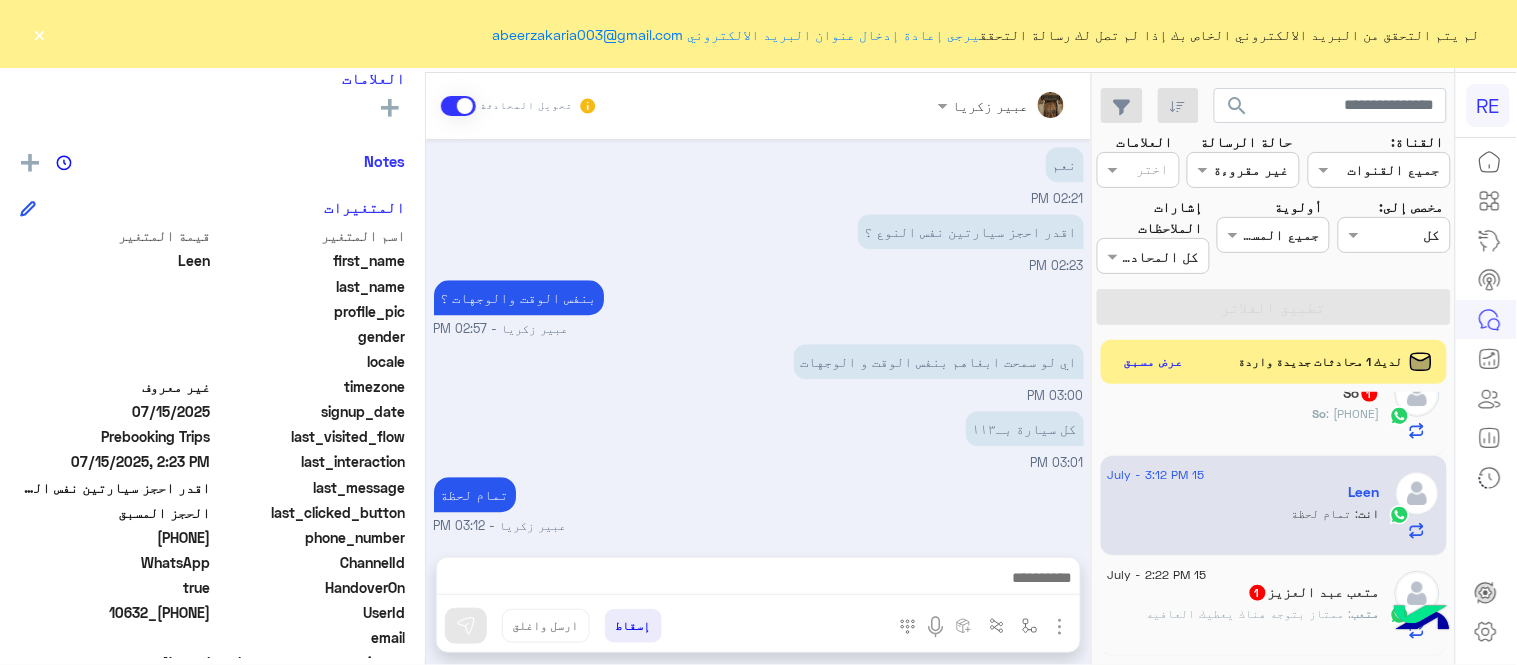 click on "Jul 15, 2025  تمتع بمزايا تنزيل تطبيق رحلة بجوالك : -الحصول على احدث العروض واروع الخصومات  -الاطلاع على الخدمات الجديدة  - سهولة الوصول للدعم  - حفظ الحقوق - التواصل مع الدعم لأعادة أي مفقودات  -مراجعة تقارير الرحلة وتفاصيلها - تقييم الخدمة لطلب حجز مسبق نأمل تزودينا بـ : التاريخ:  الساعة:  اسم العميل: رقم العميل:  موقع الانطلاق:  موقع الوصول:  نوع السيارة: طريقة الدفع:  الدعم ٩٢٠٠١١٤٥٥    01:53 PM  التاريخ : ١٧/٧/٢٠٢٥ الخميس  الساعة : ١٢ الظهر  إسم العميل : عبدالملك رقم العميل : [PHONE] موقع الانطلاق : شاليهات امواج ( الهاف مون ) موقع الوصول : السكة الحديدية  نوع السيارة : فان    01:58 PM" at bounding box center (758, 338) 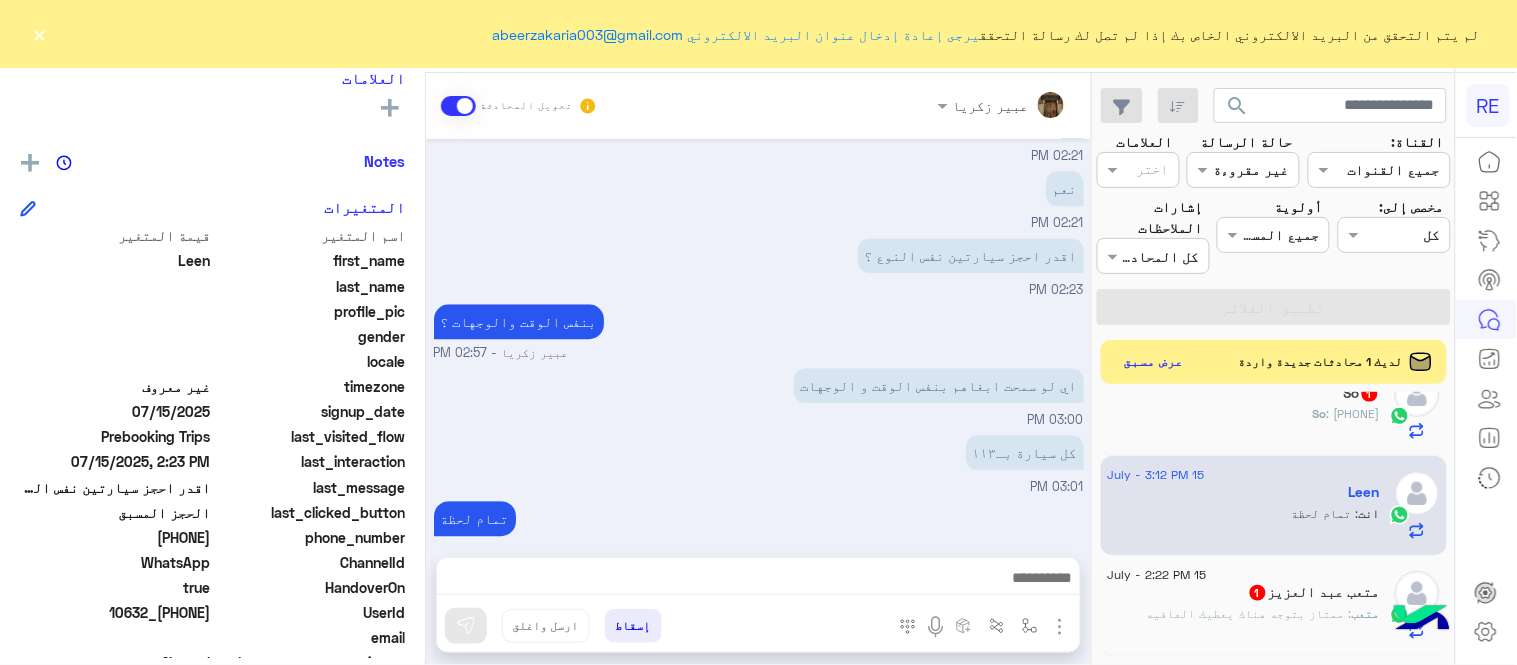 click on "So : [PHONE]" 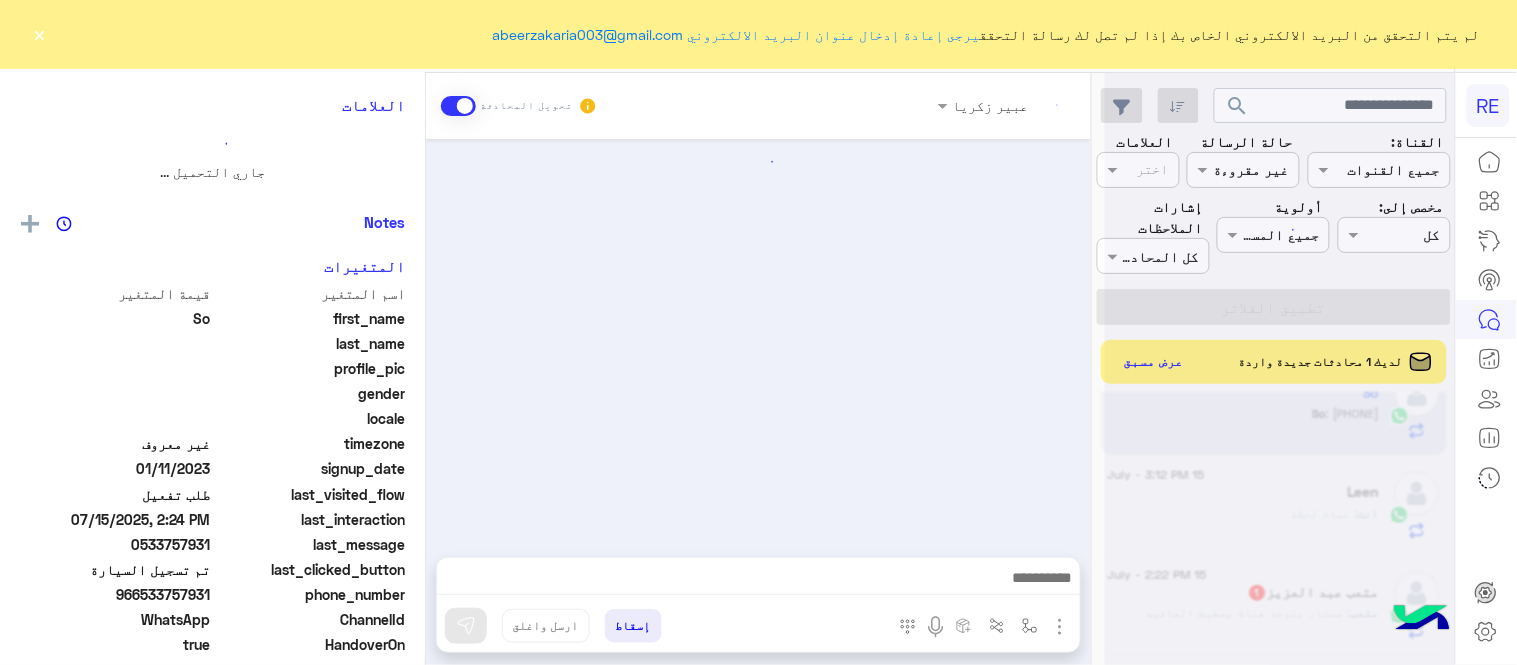 scroll, scrollTop: 0, scrollLeft: 0, axis: both 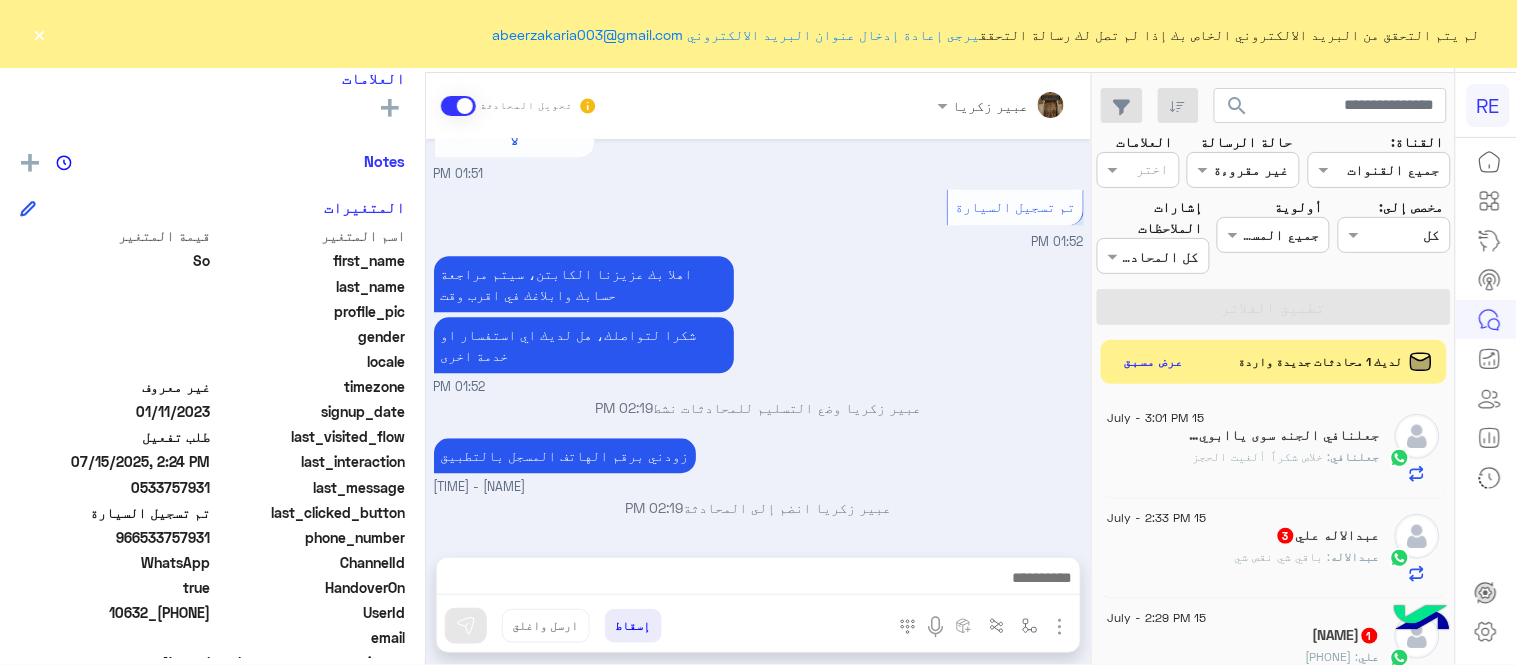click on "جعلنافي : خلاص شكراً ألغيت الحجز" 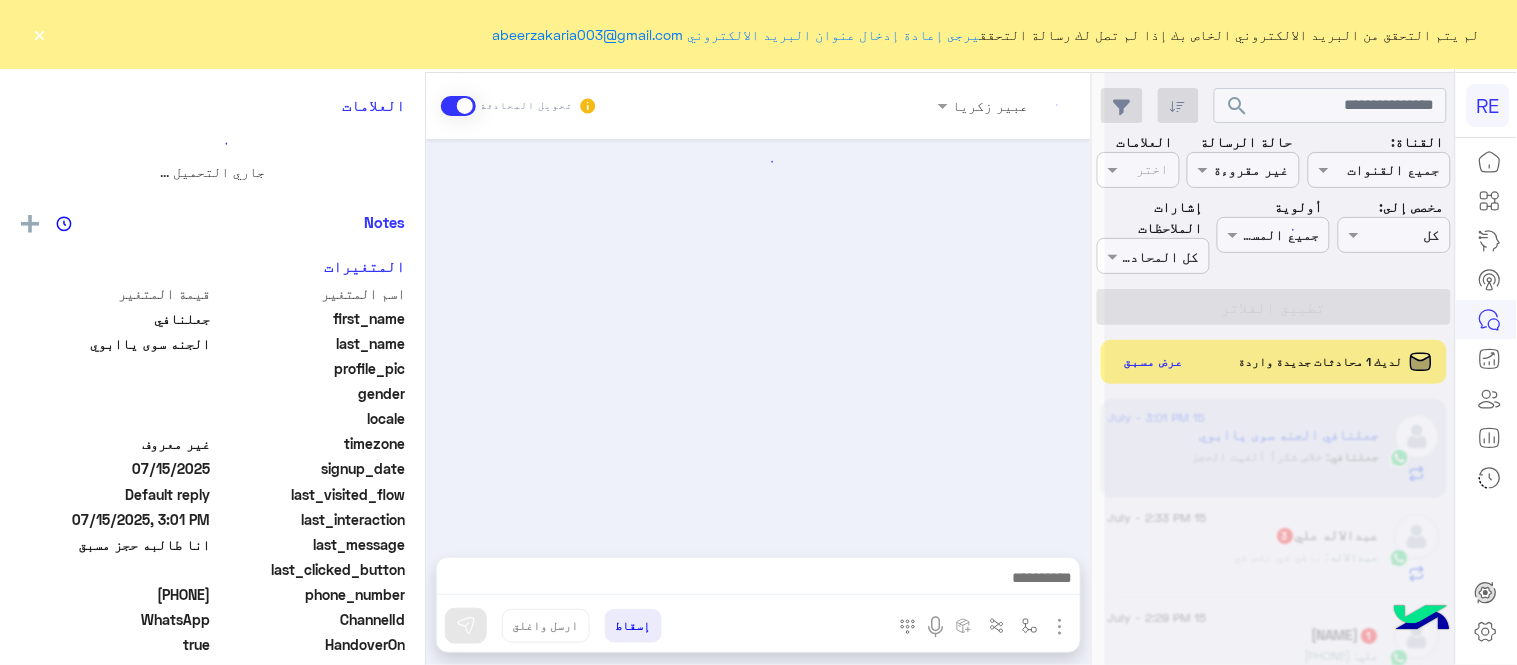 scroll, scrollTop: 0, scrollLeft: 0, axis: both 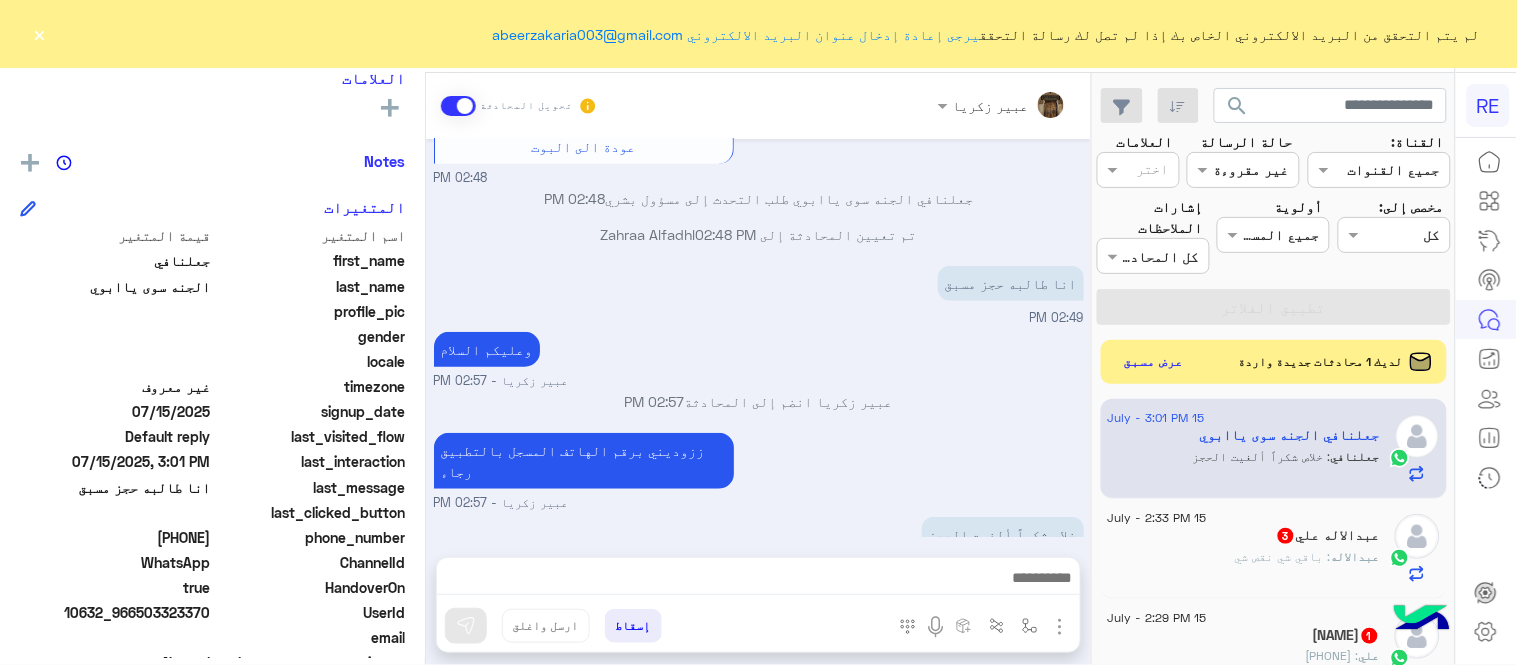 drag, startPoint x: 142, startPoint y: 531, endPoint x: 213, endPoint y: 540, distance: 71.568146 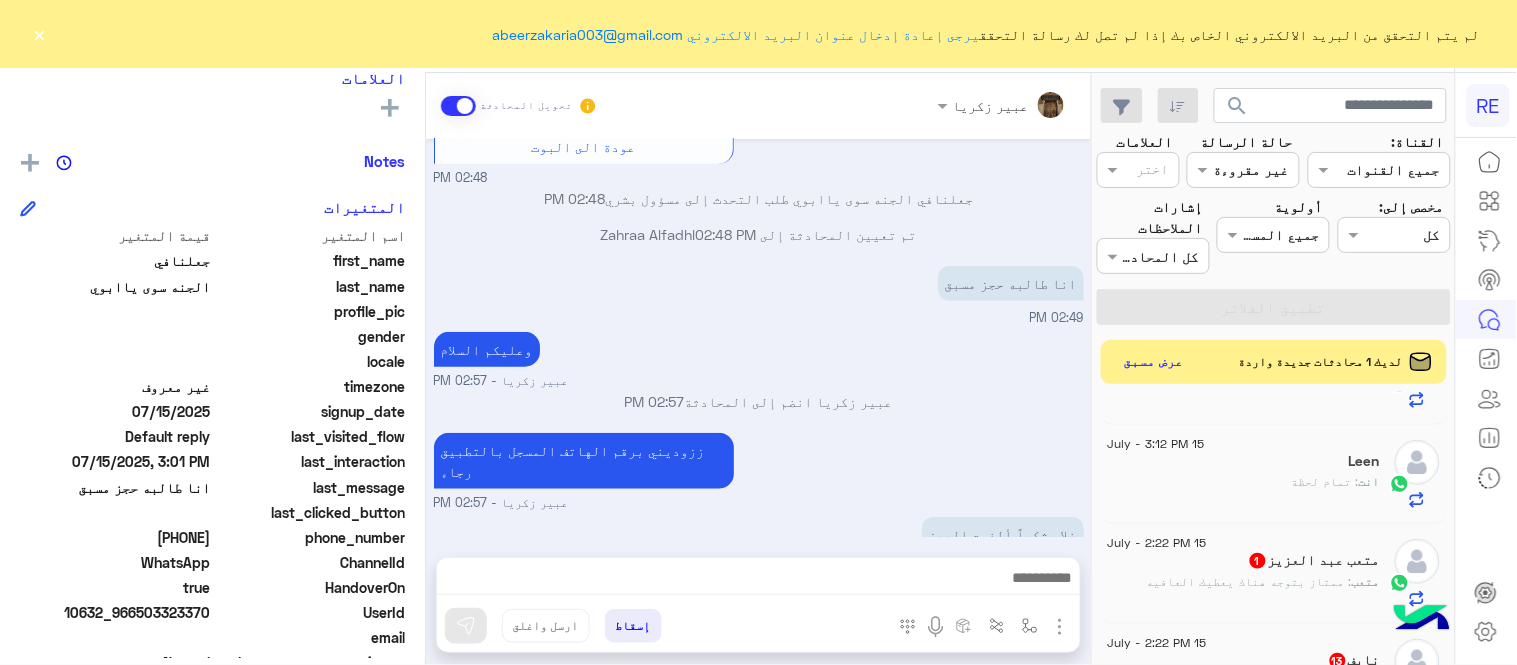 scroll, scrollTop: 333, scrollLeft: 0, axis: vertical 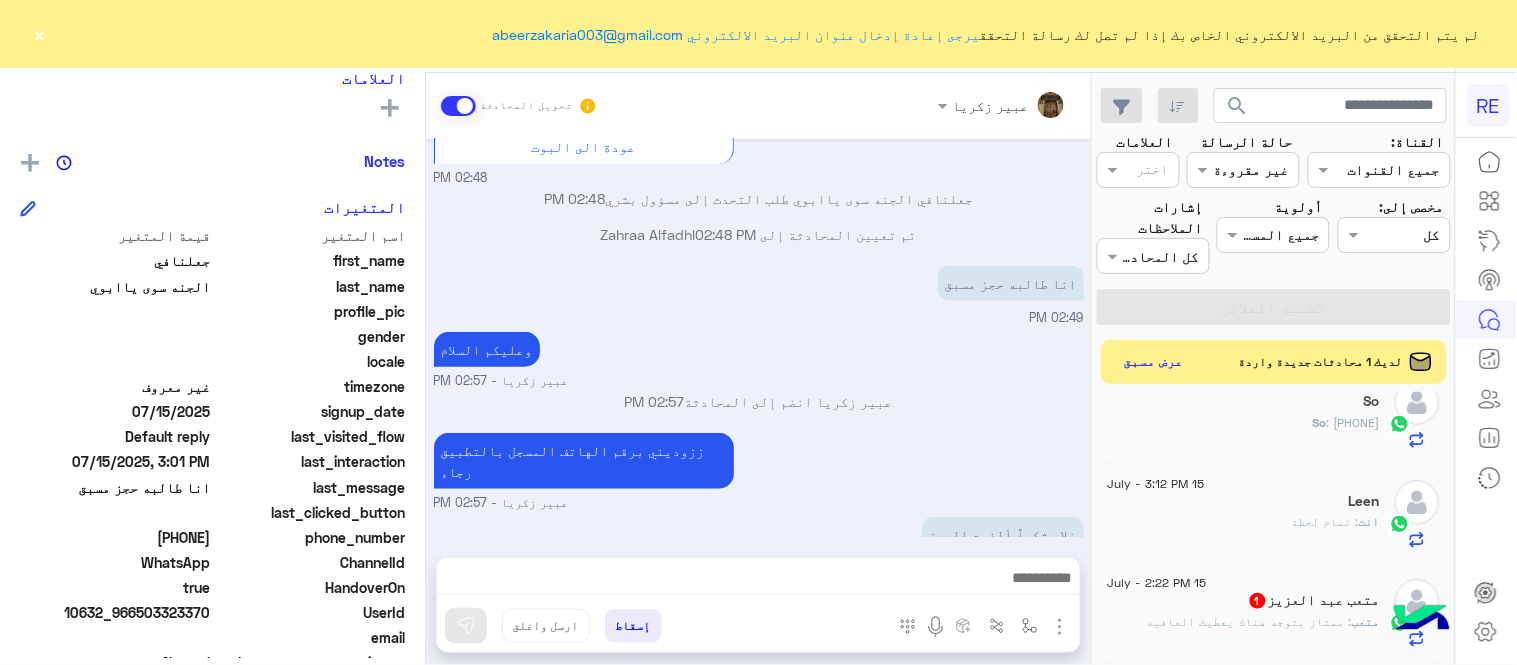 click on "Leen" 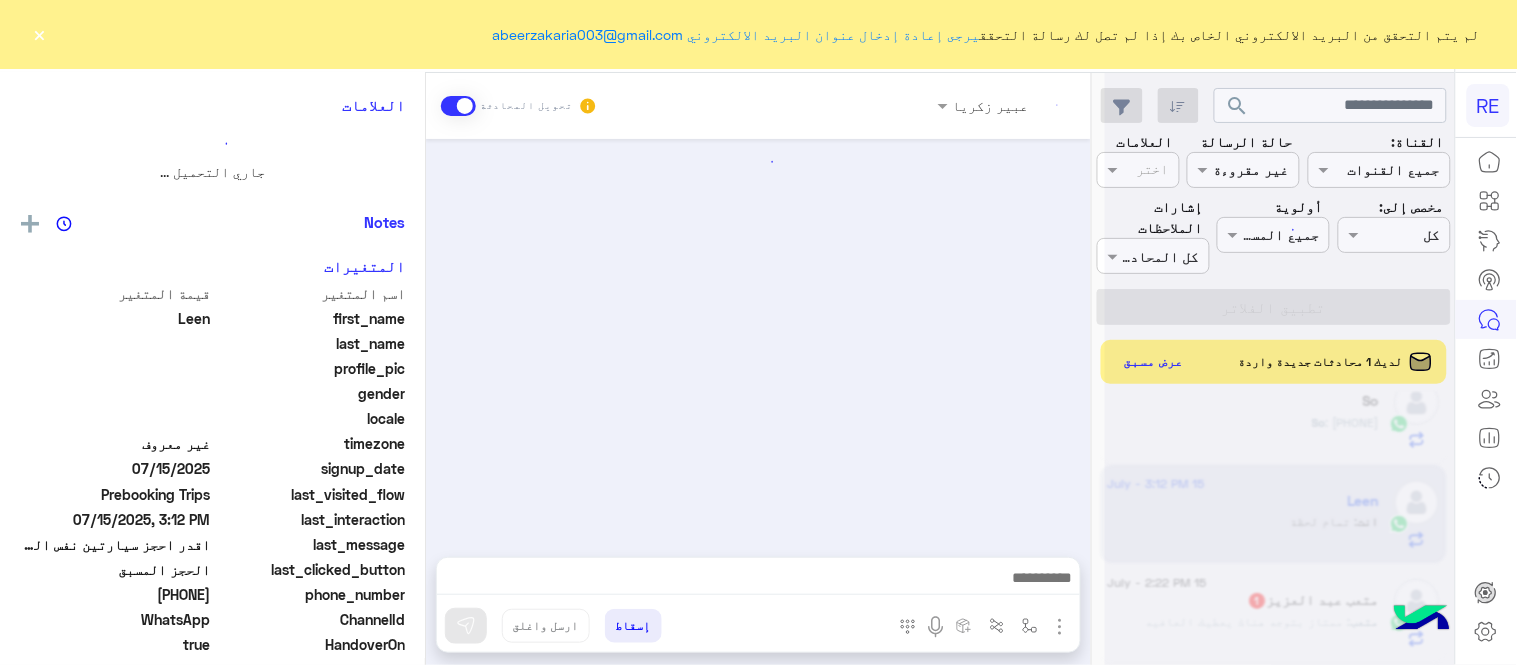 scroll, scrollTop: 0, scrollLeft: 0, axis: both 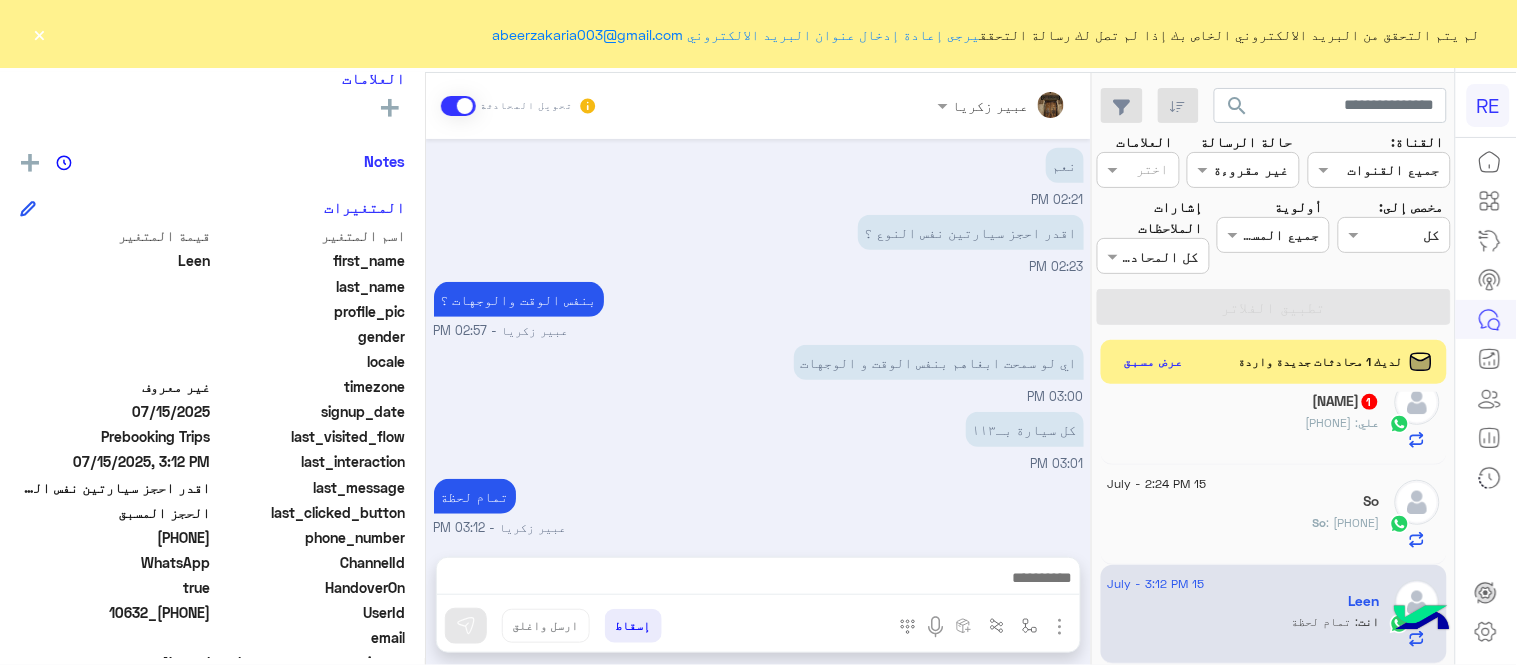 drag, startPoint x: 432, startPoint y: 436, endPoint x: 426, endPoint y: 424, distance: 13.416408 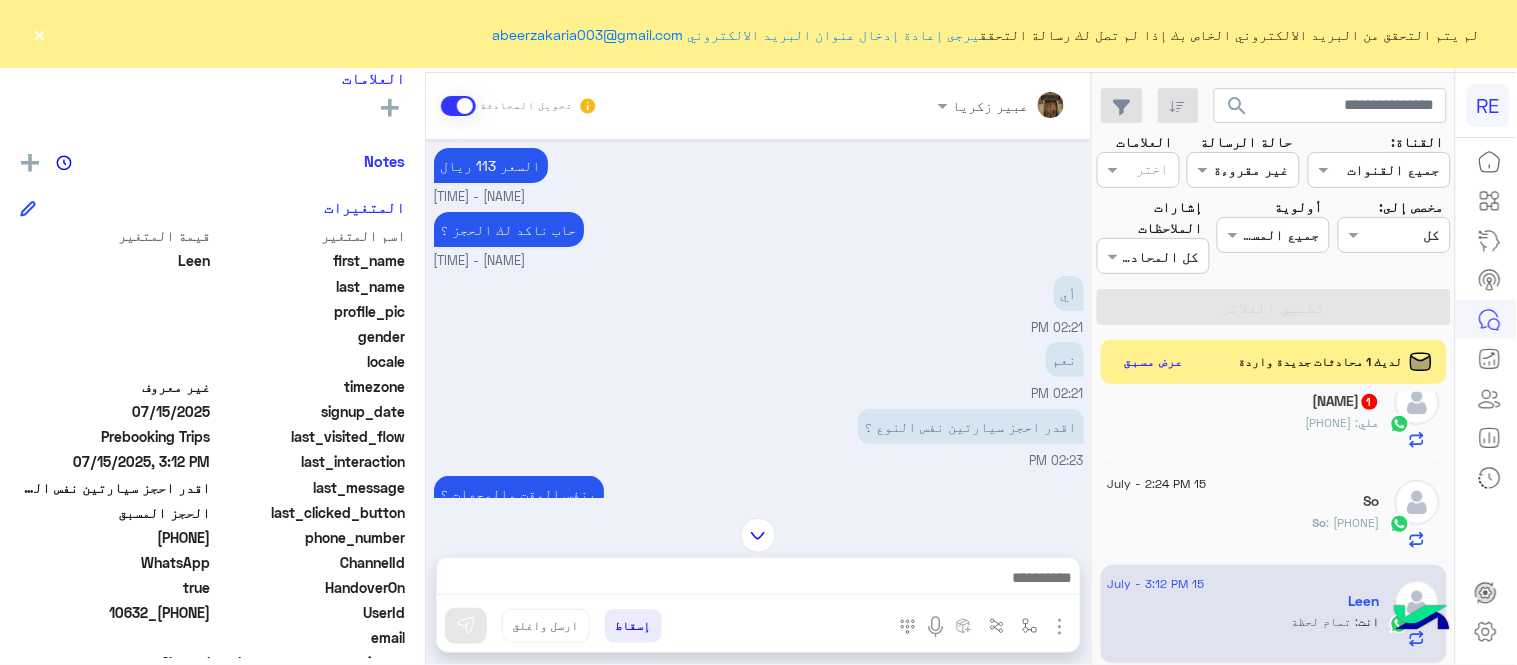scroll, scrollTop: 0, scrollLeft: 0, axis: both 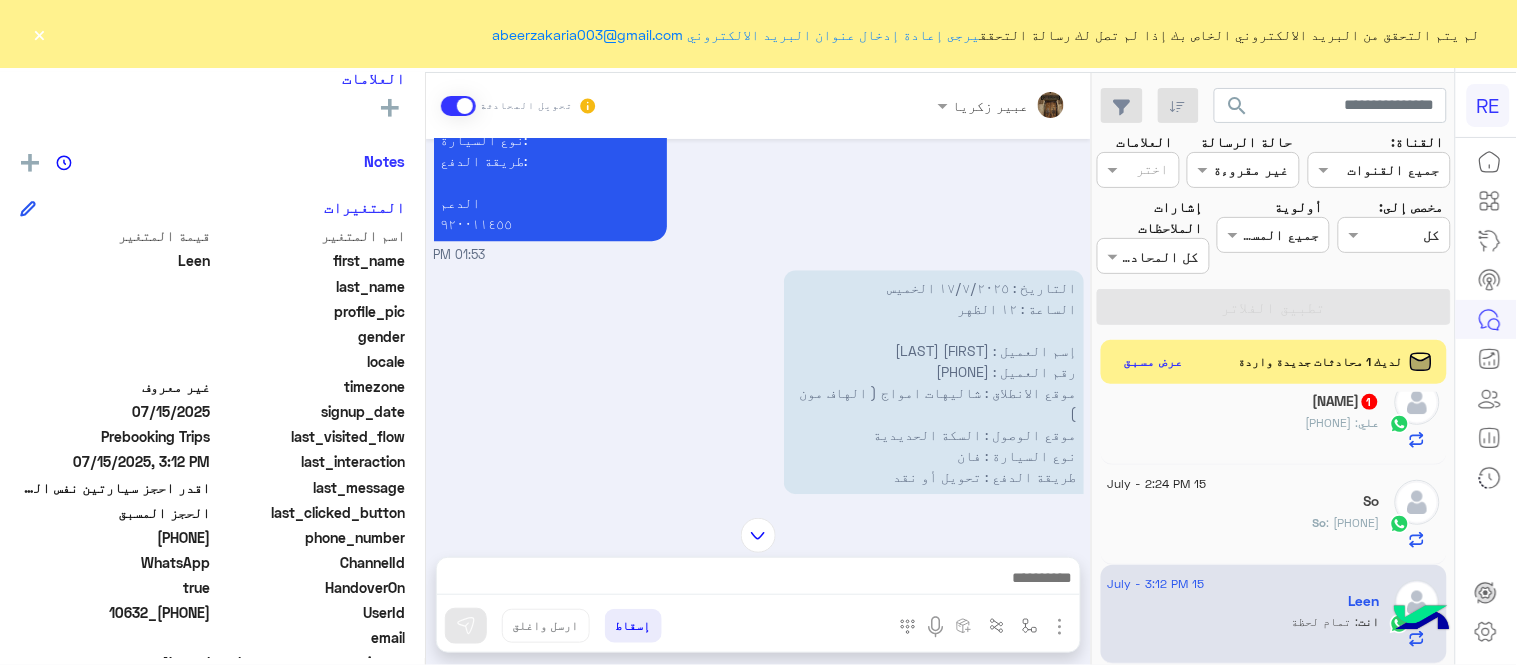 click at bounding box center (758, 535) 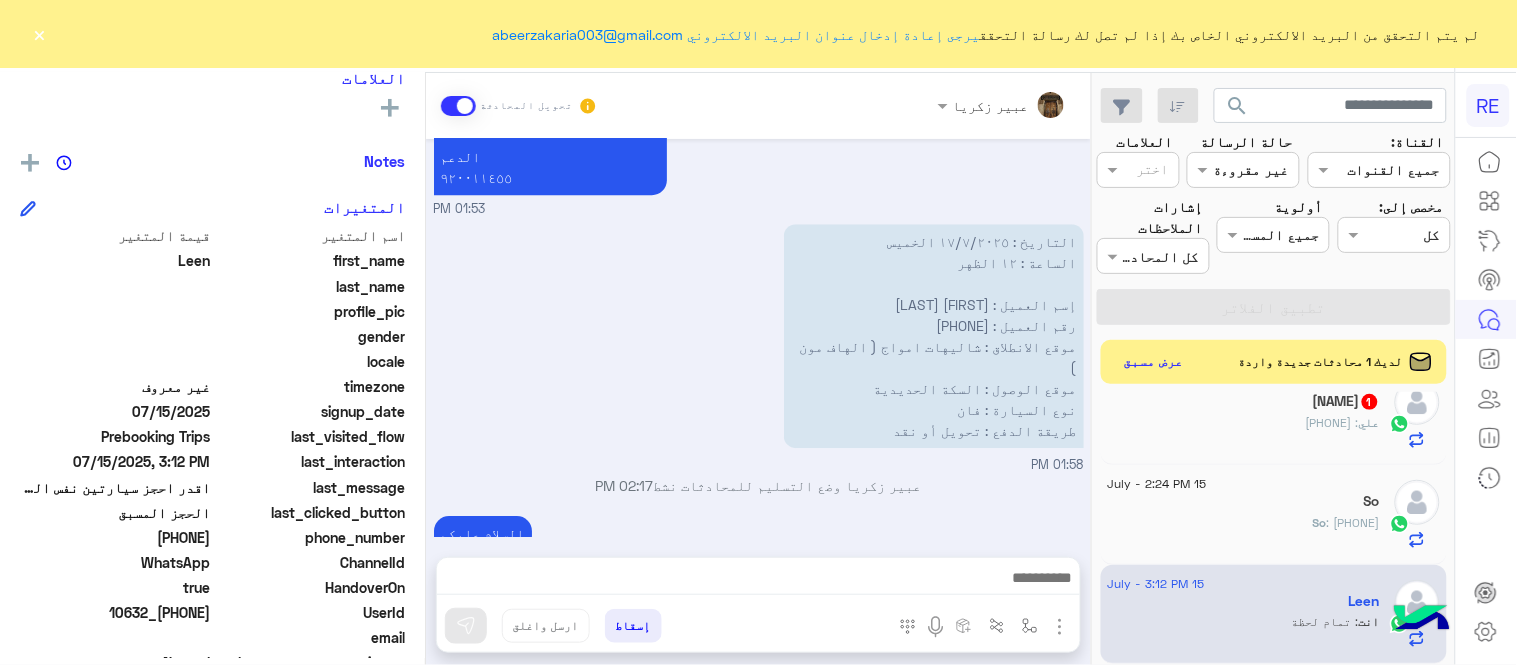 scroll, scrollTop: 2014, scrollLeft: 0, axis: vertical 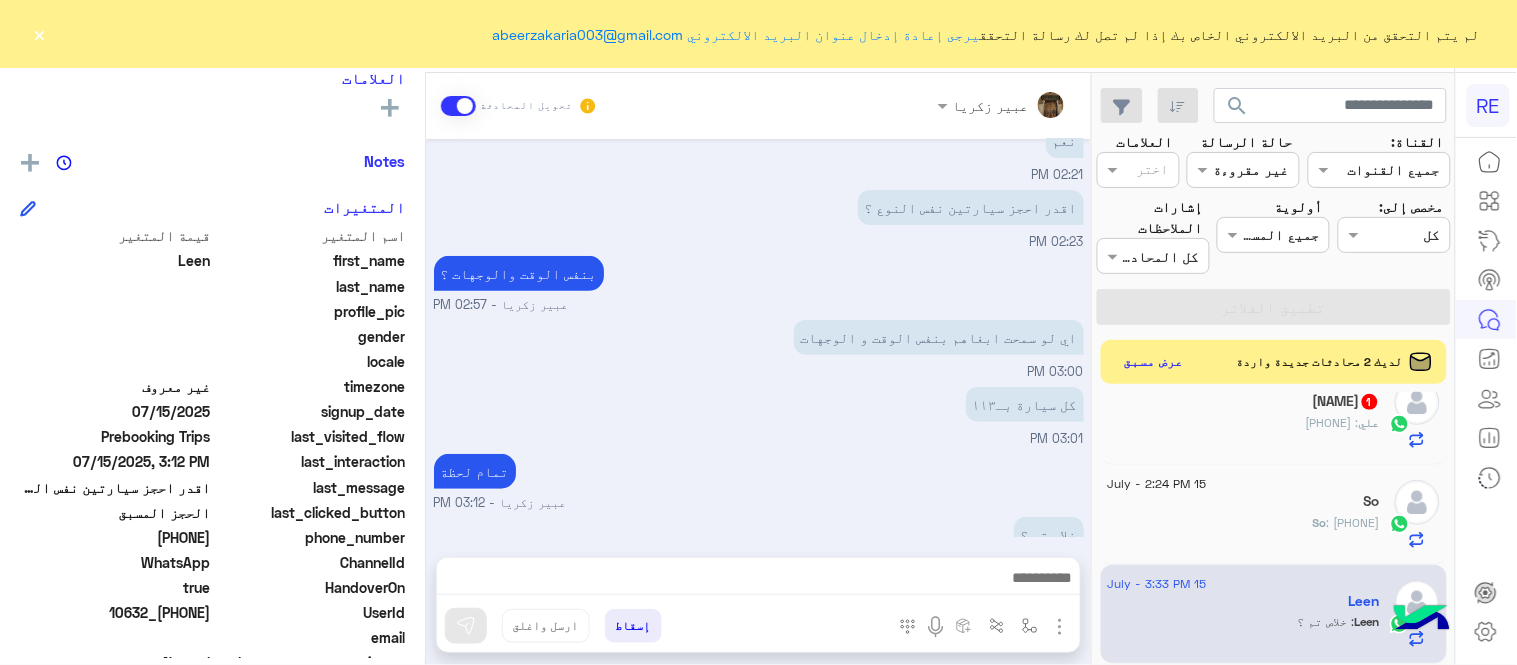 click on "عبير زكريا -  03:12 PM" at bounding box center (759, 503) 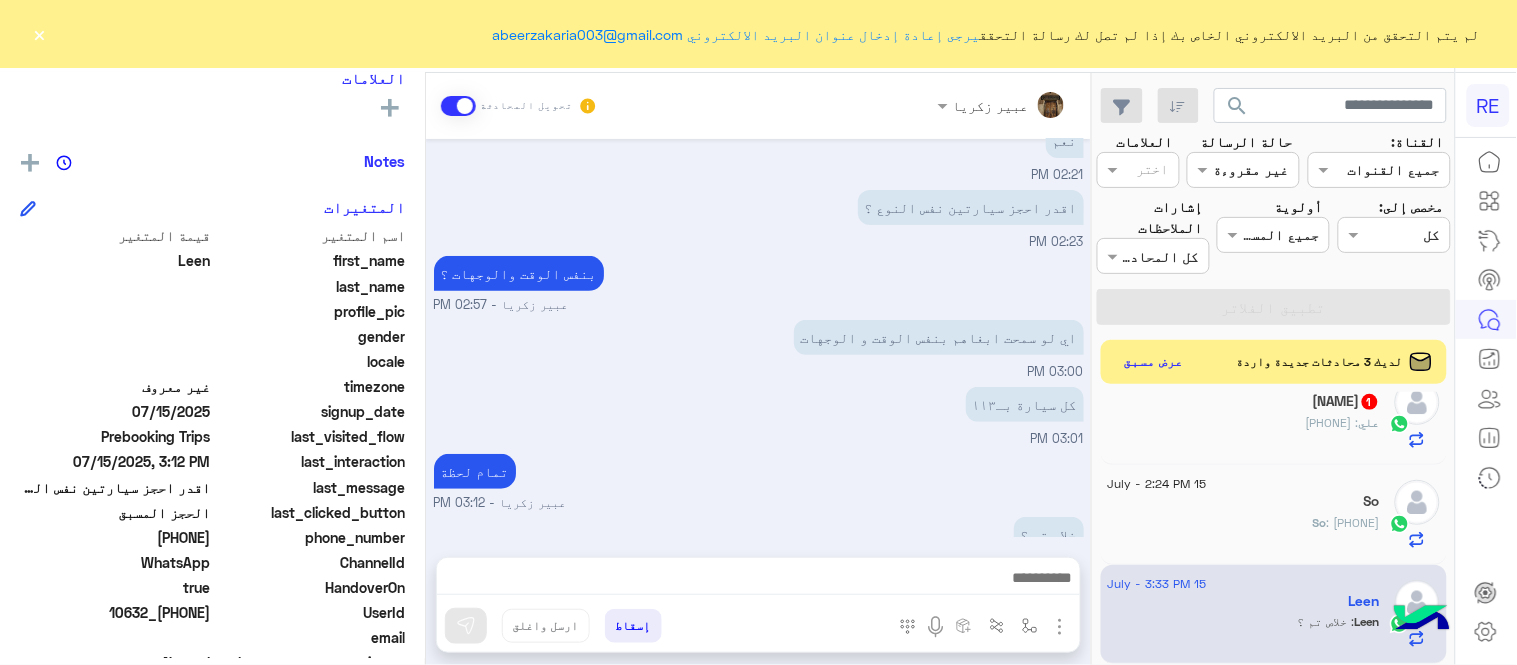 click on "عبير زكريا -  03:12 PM" at bounding box center (759, 503) 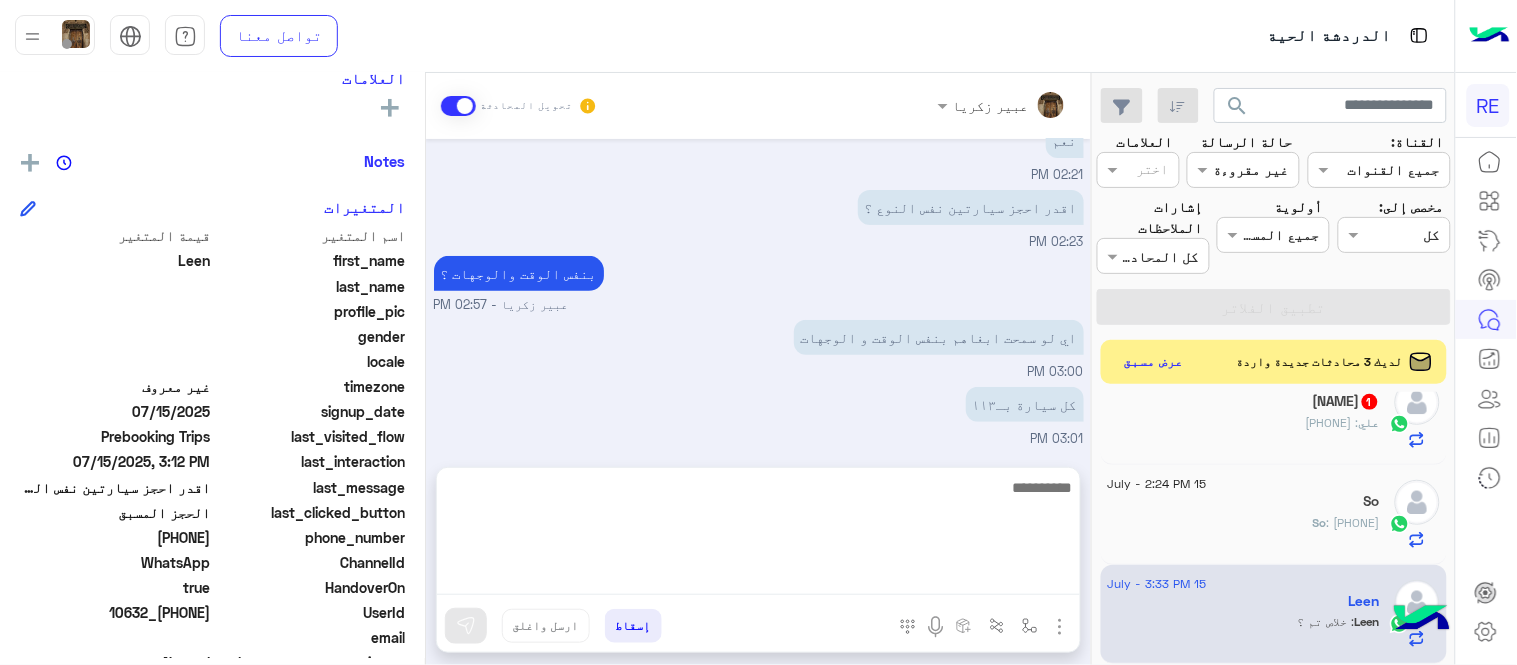 click at bounding box center [758, 535] 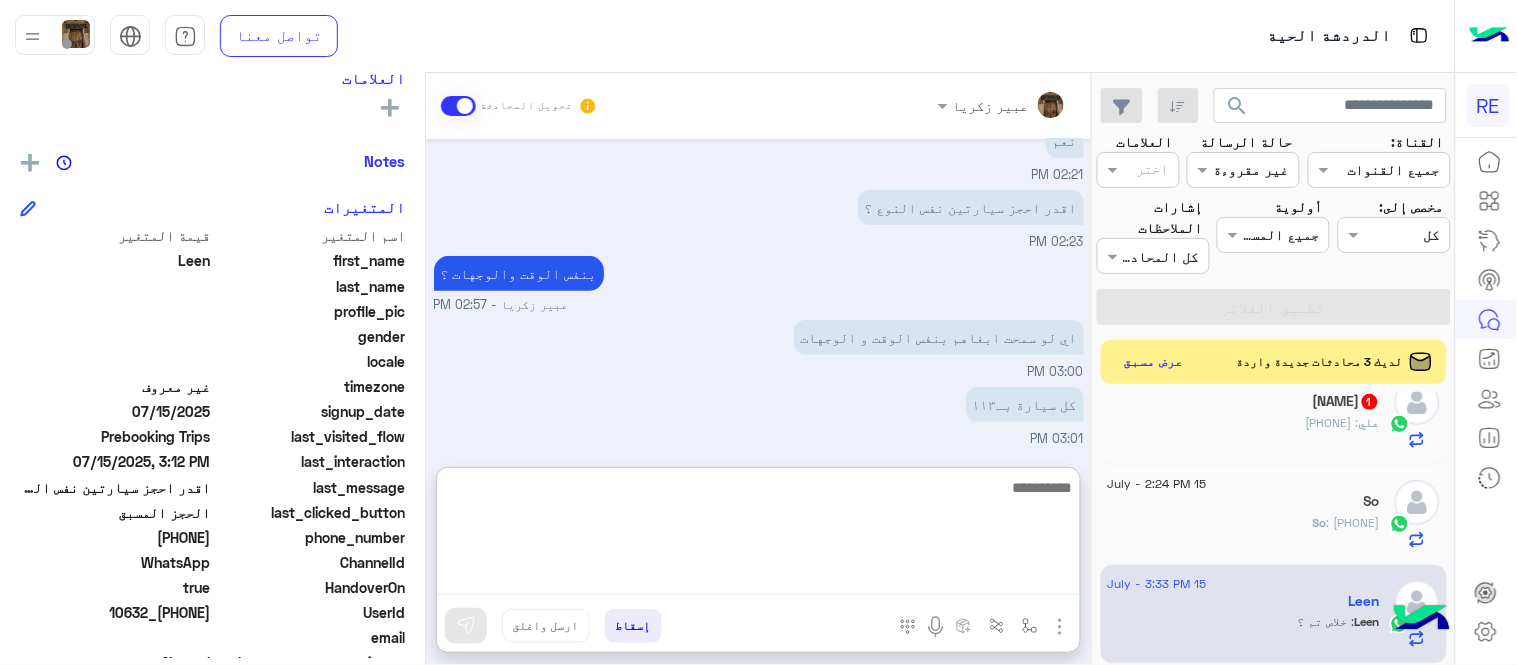 paste on "**********" 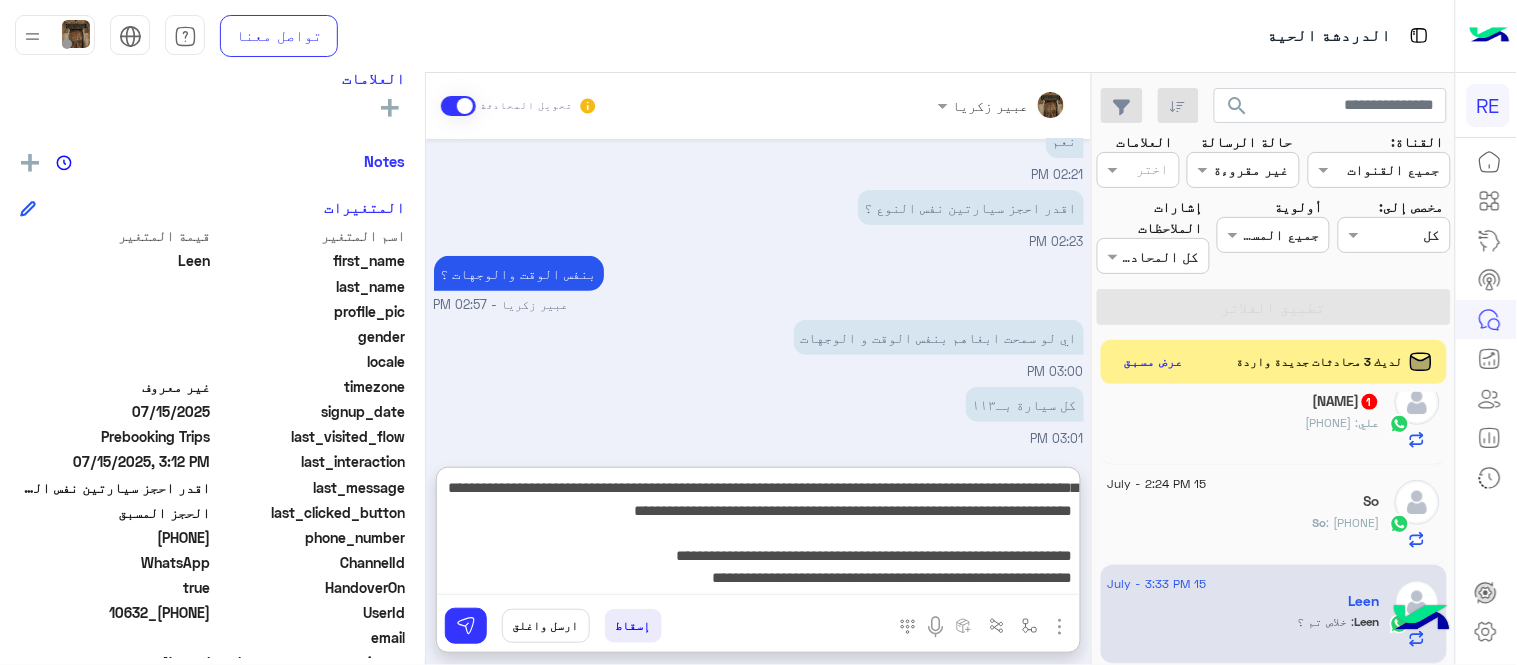 scroll, scrollTop: 61, scrollLeft: 0, axis: vertical 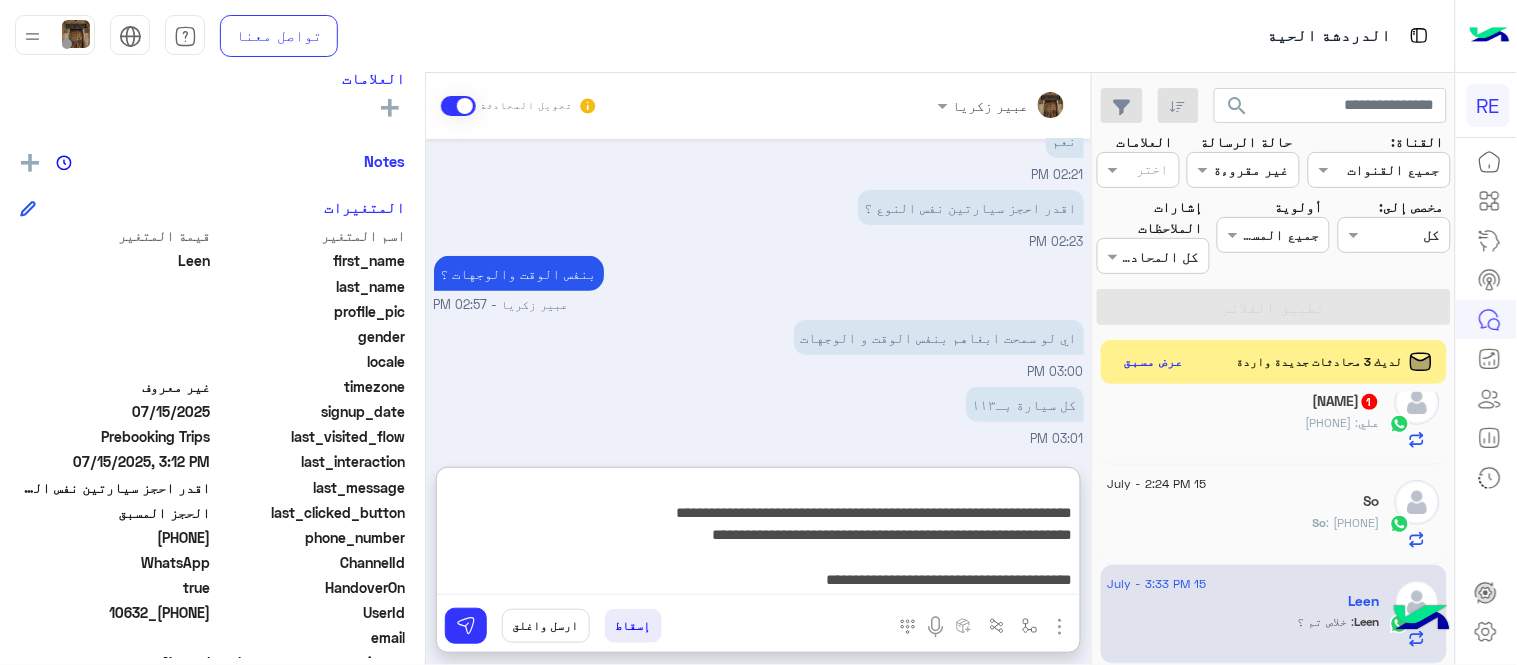 click on "**********" at bounding box center (758, 535) 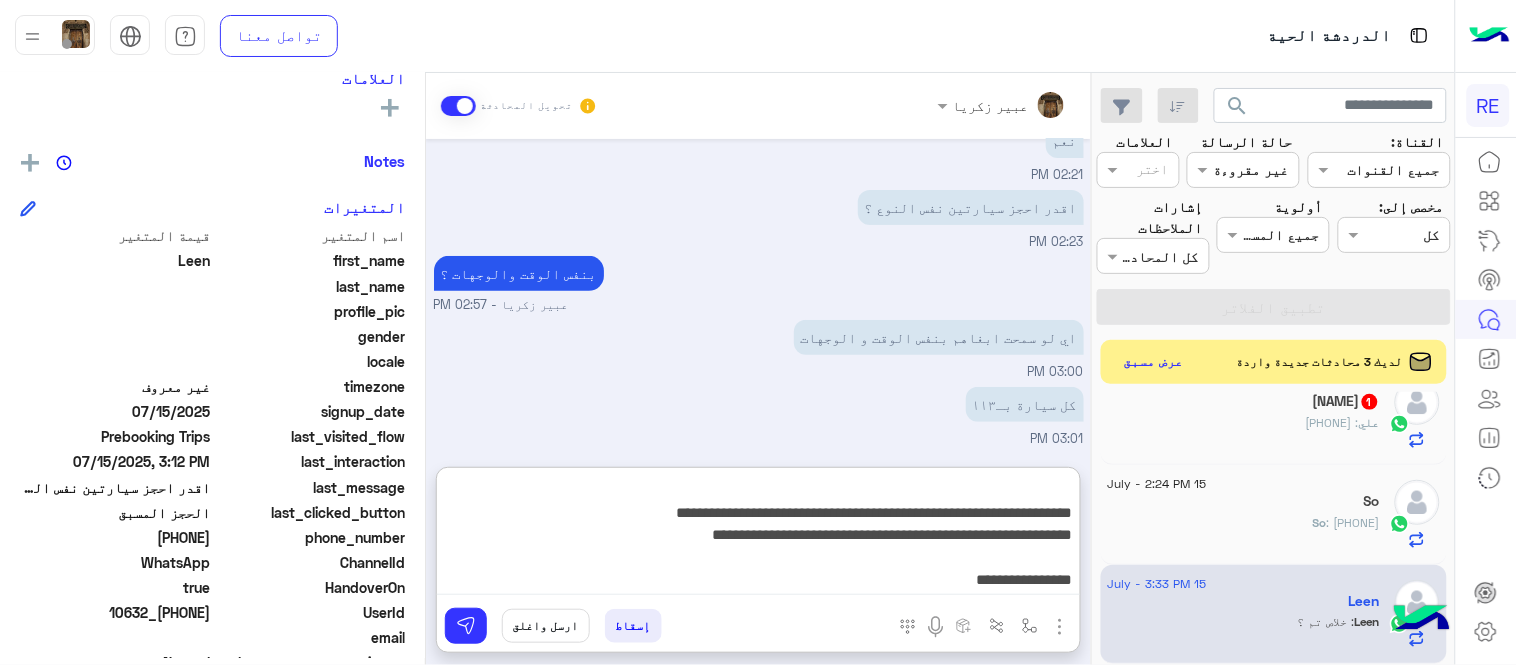 click on "**********" at bounding box center [758, 535] 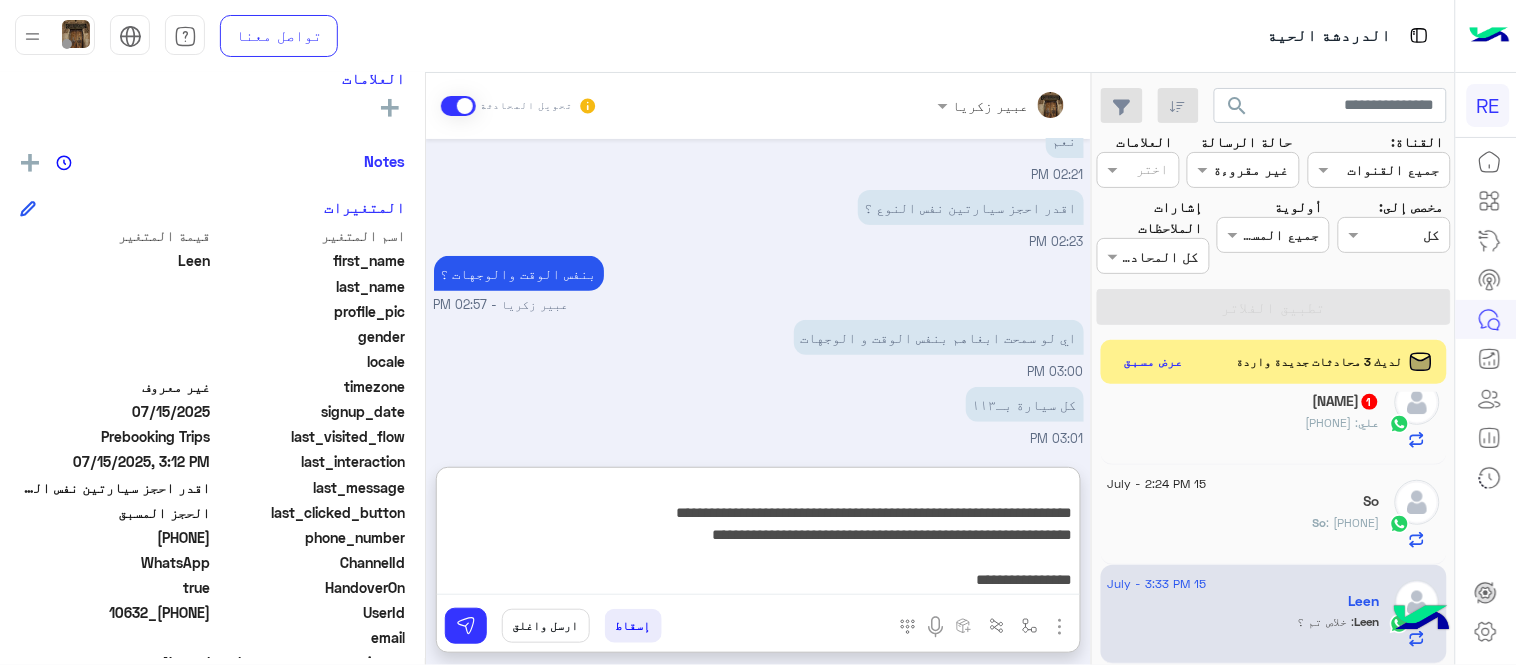 drag, startPoint x: 667, startPoint y: 517, endPoint x: 1072, endPoint y: 520, distance: 405.0111 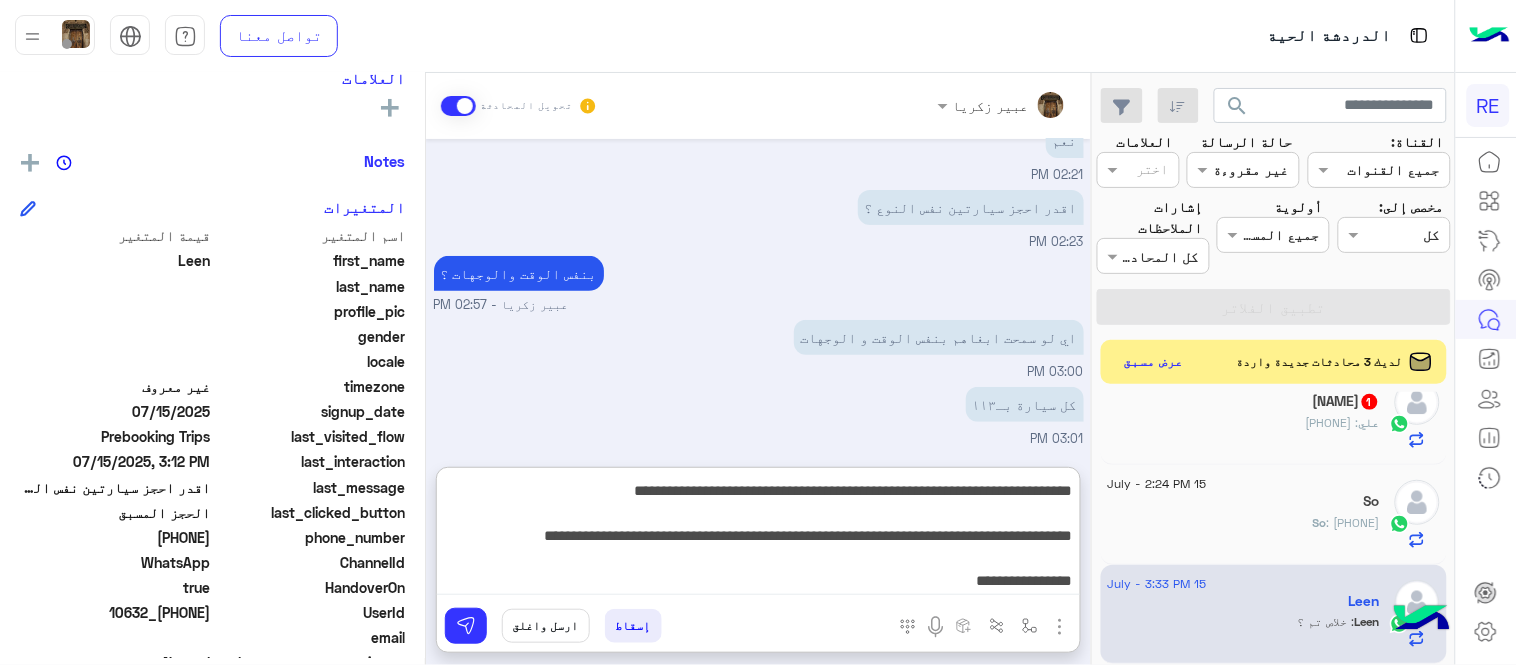 scroll, scrollTop: 3, scrollLeft: 0, axis: vertical 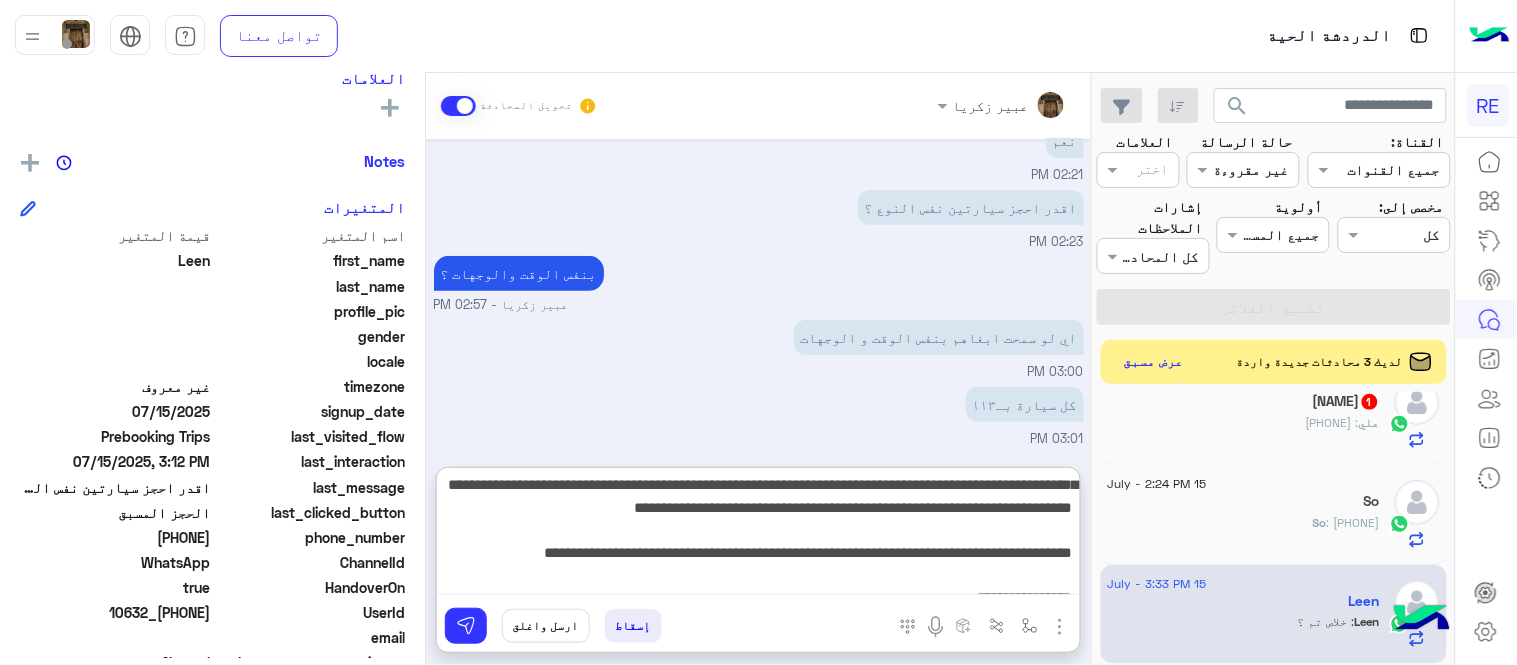 click on "**********" at bounding box center (758, 535) 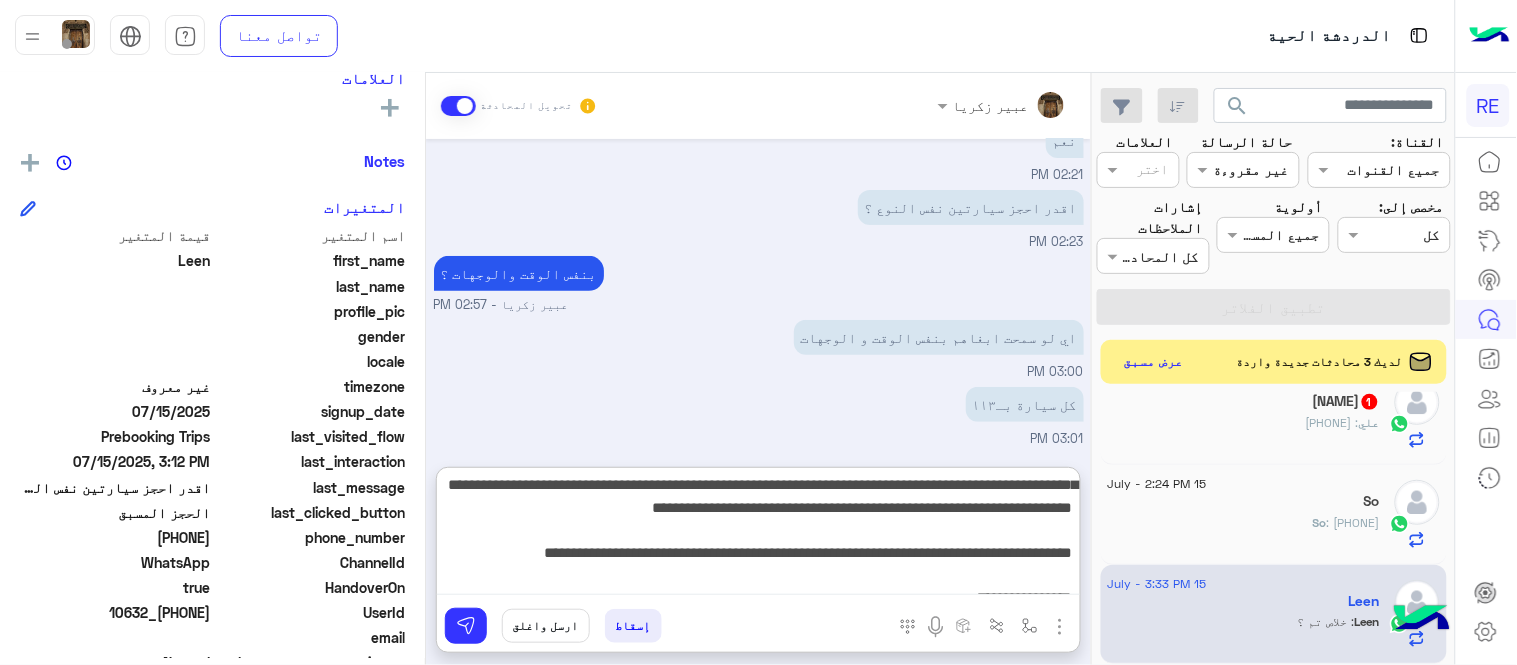 click on "**********" at bounding box center [758, 535] 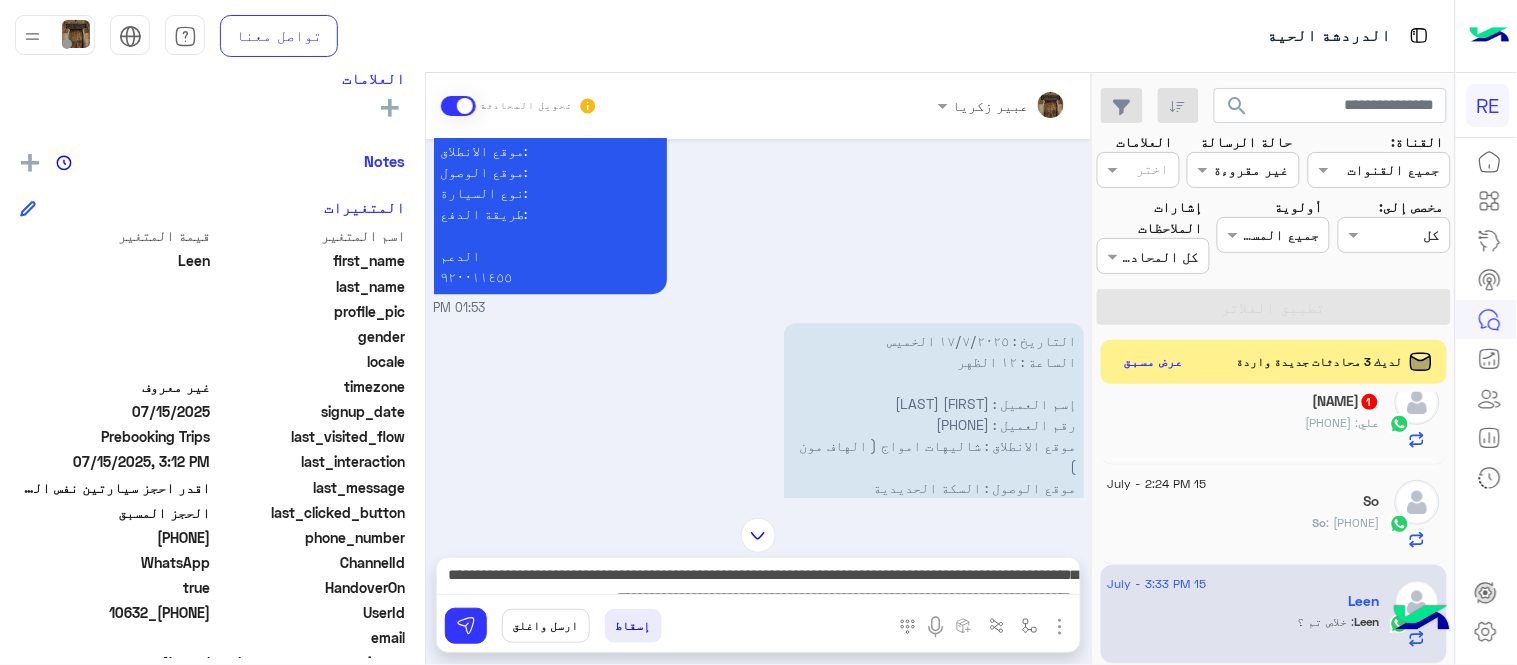 scroll, scrollTop: 1317, scrollLeft: 0, axis: vertical 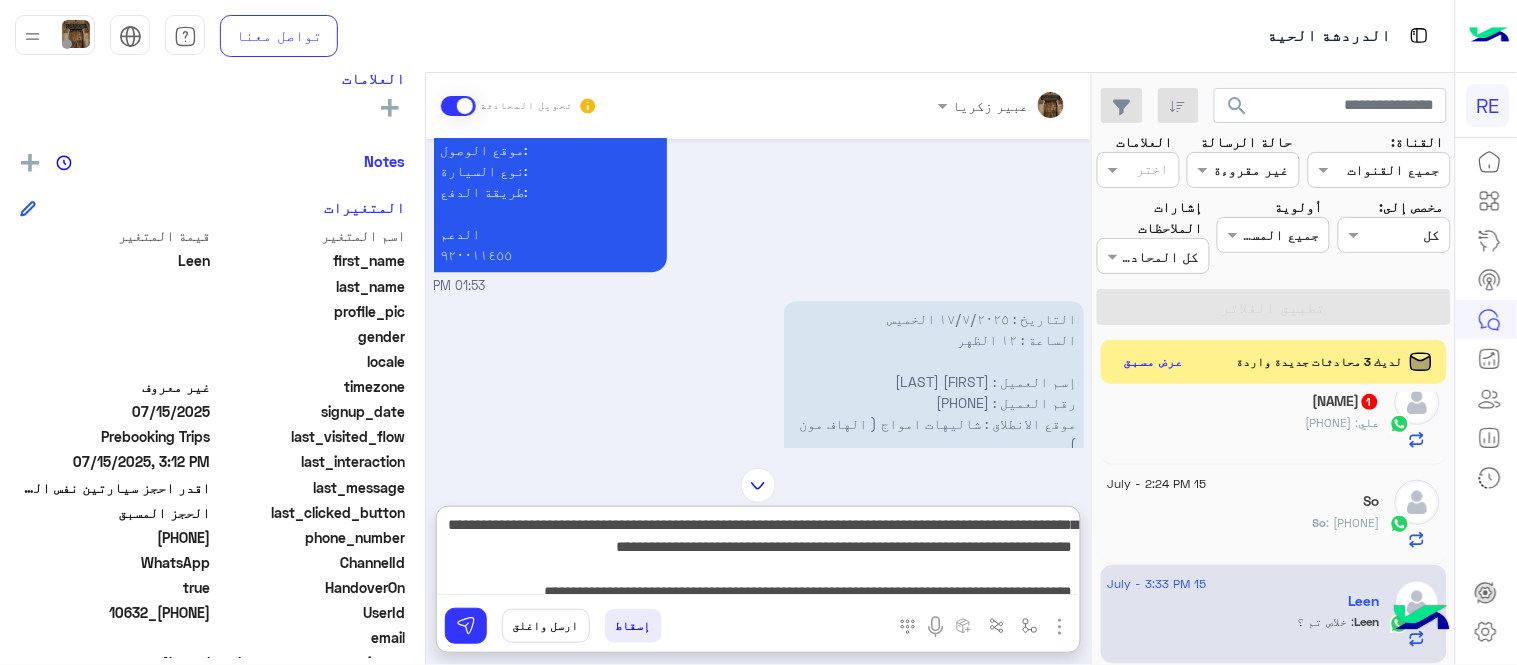 click on "**********" at bounding box center [758, 555] 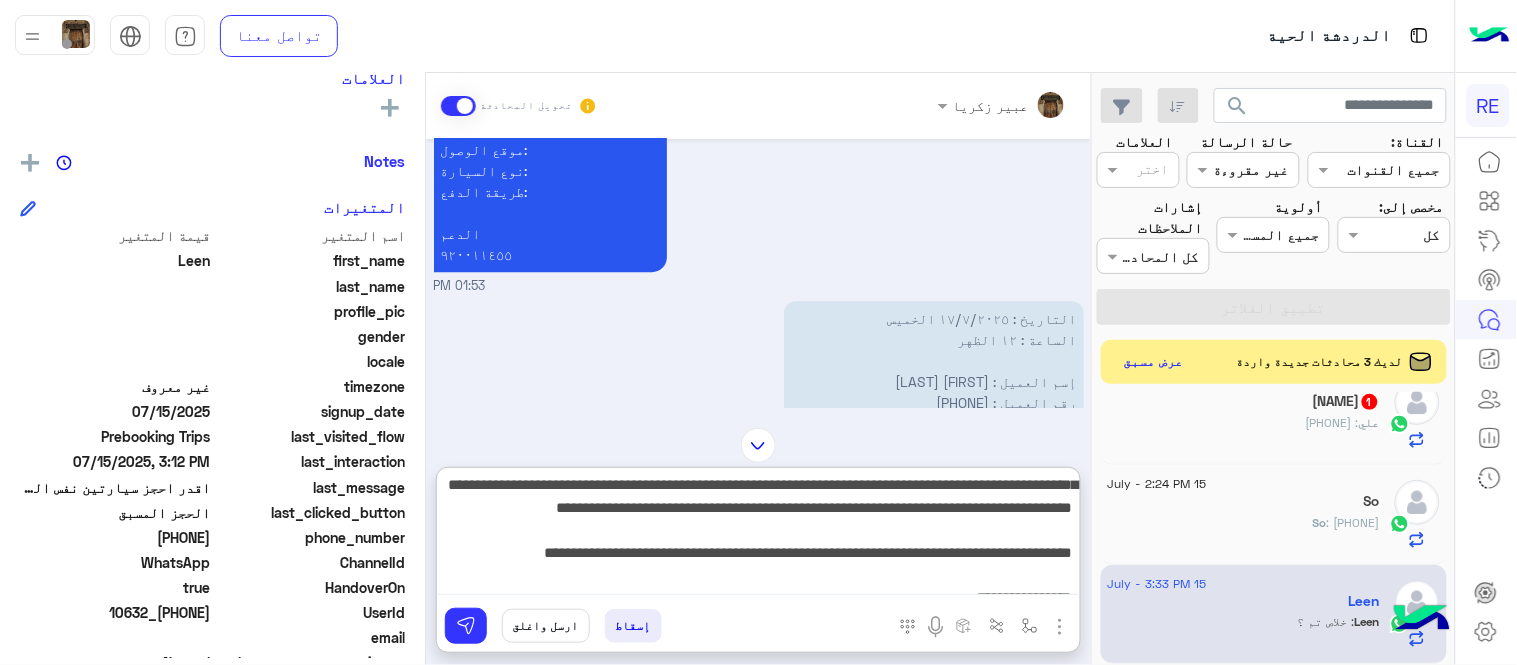 click on "**********" at bounding box center [758, 535] 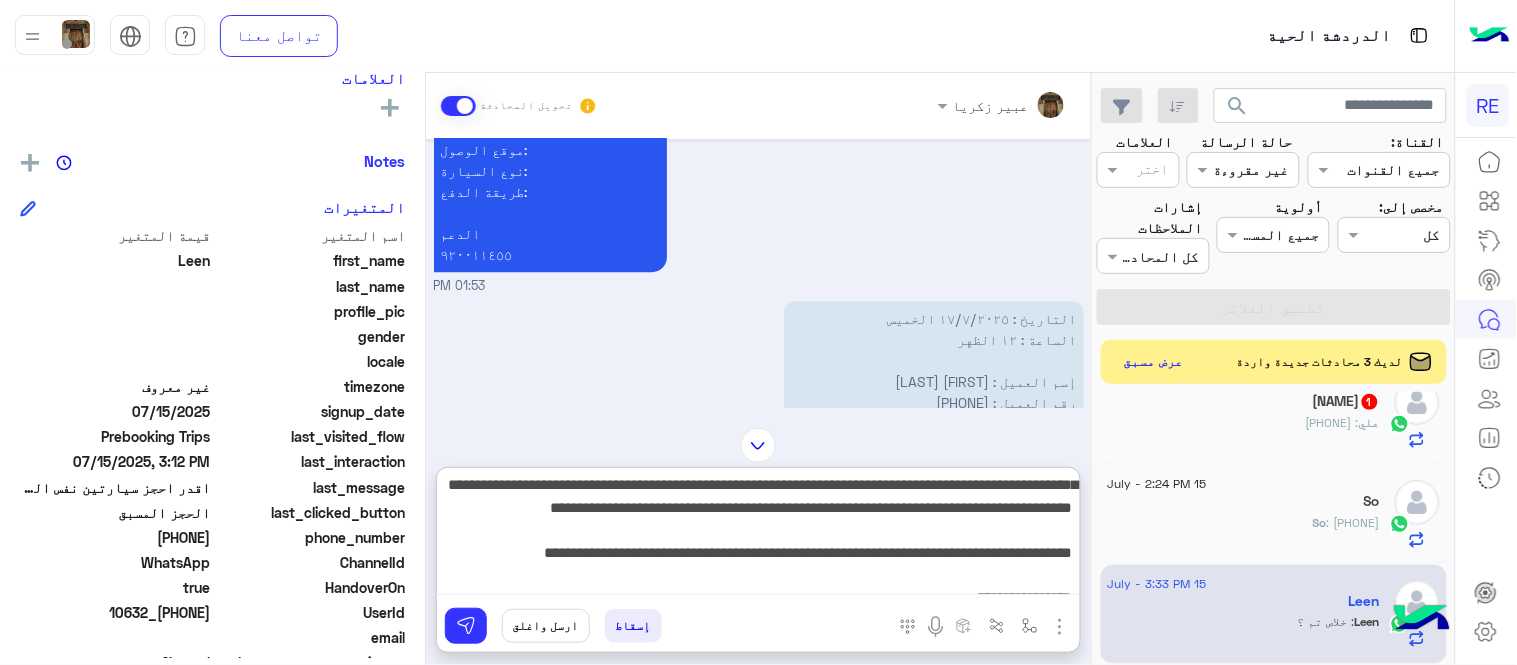 click on "**********" at bounding box center [758, 535] 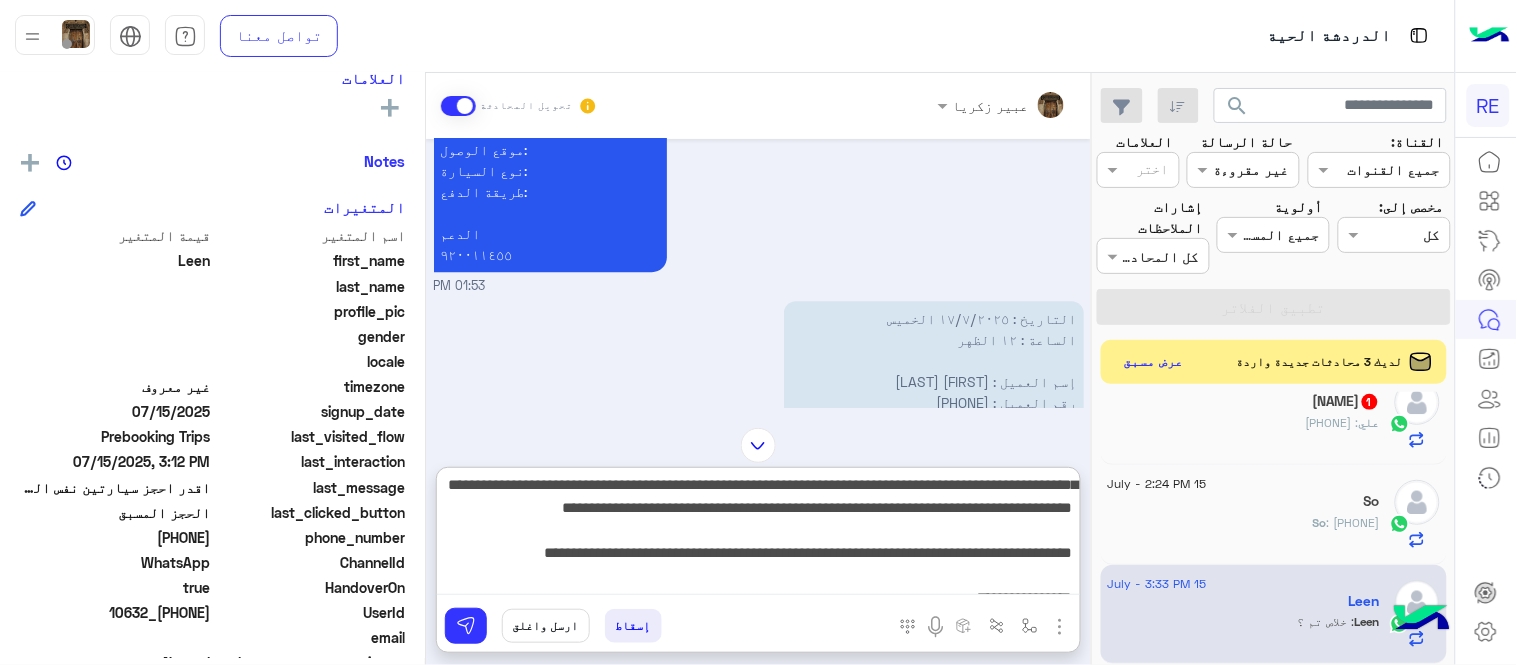 click on "**********" at bounding box center [758, 535] 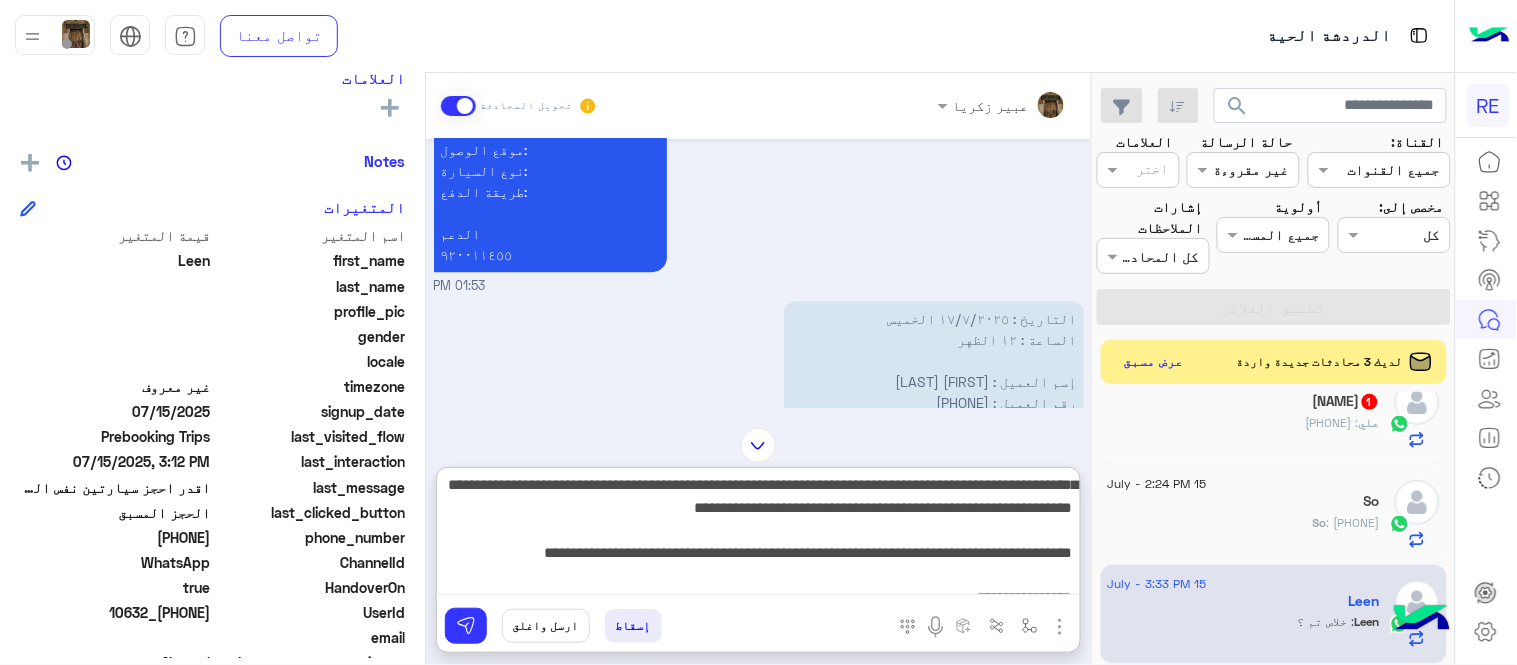 type on "**********" 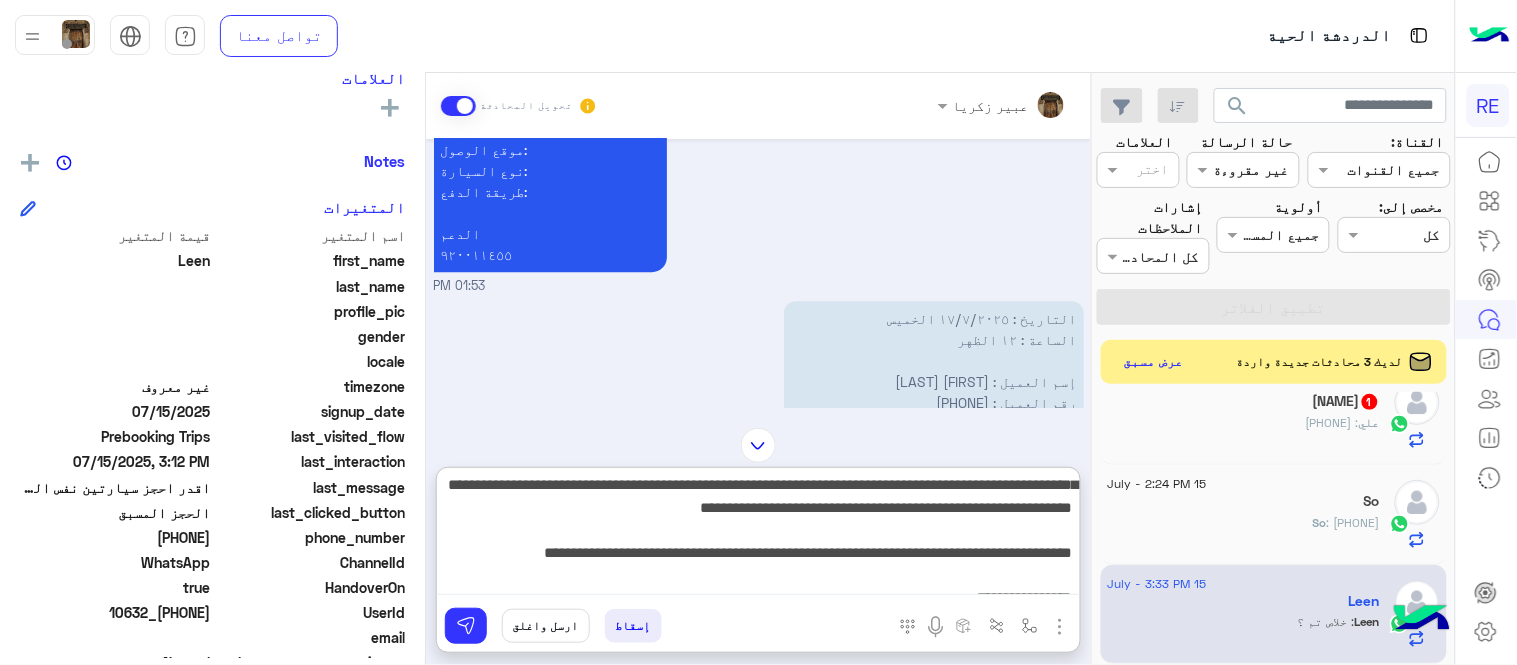 click on "**********" at bounding box center [758, 535] 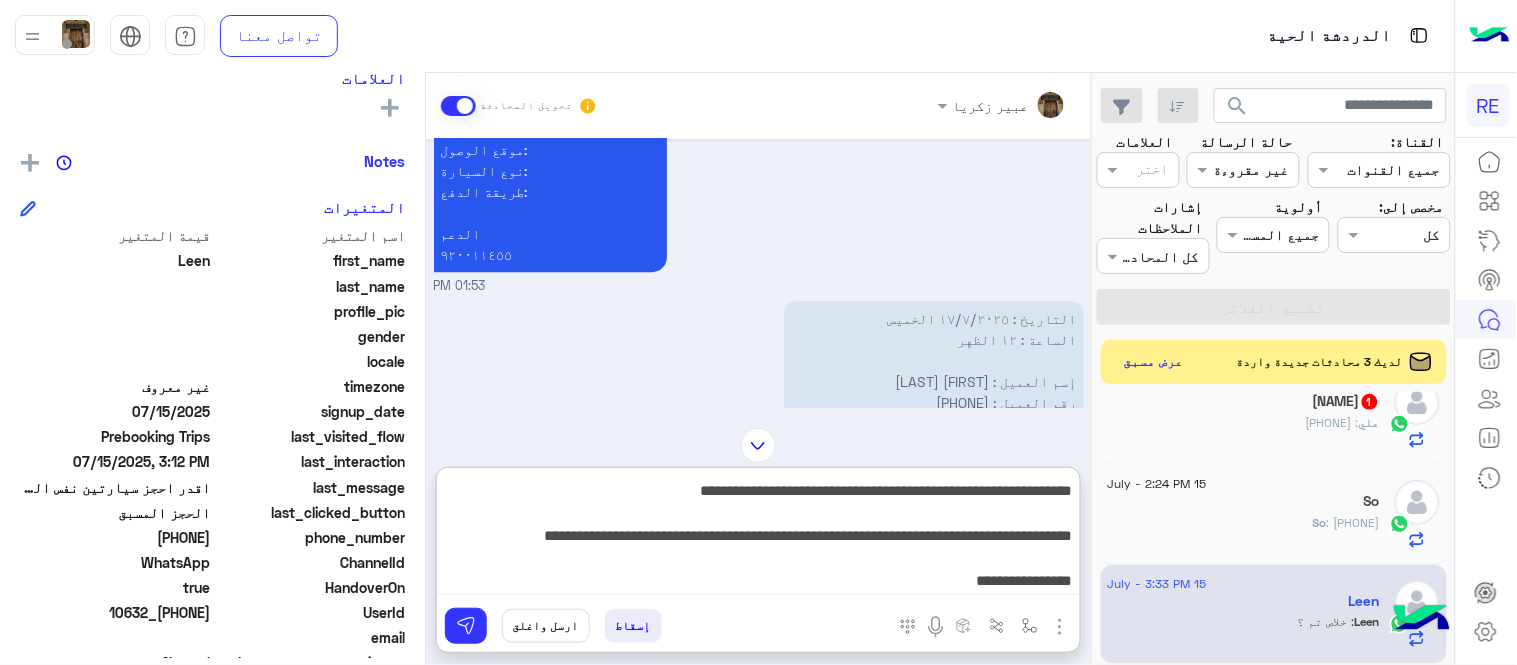 scroll, scrollTop: 3, scrollLeft: 0, axis: vertical 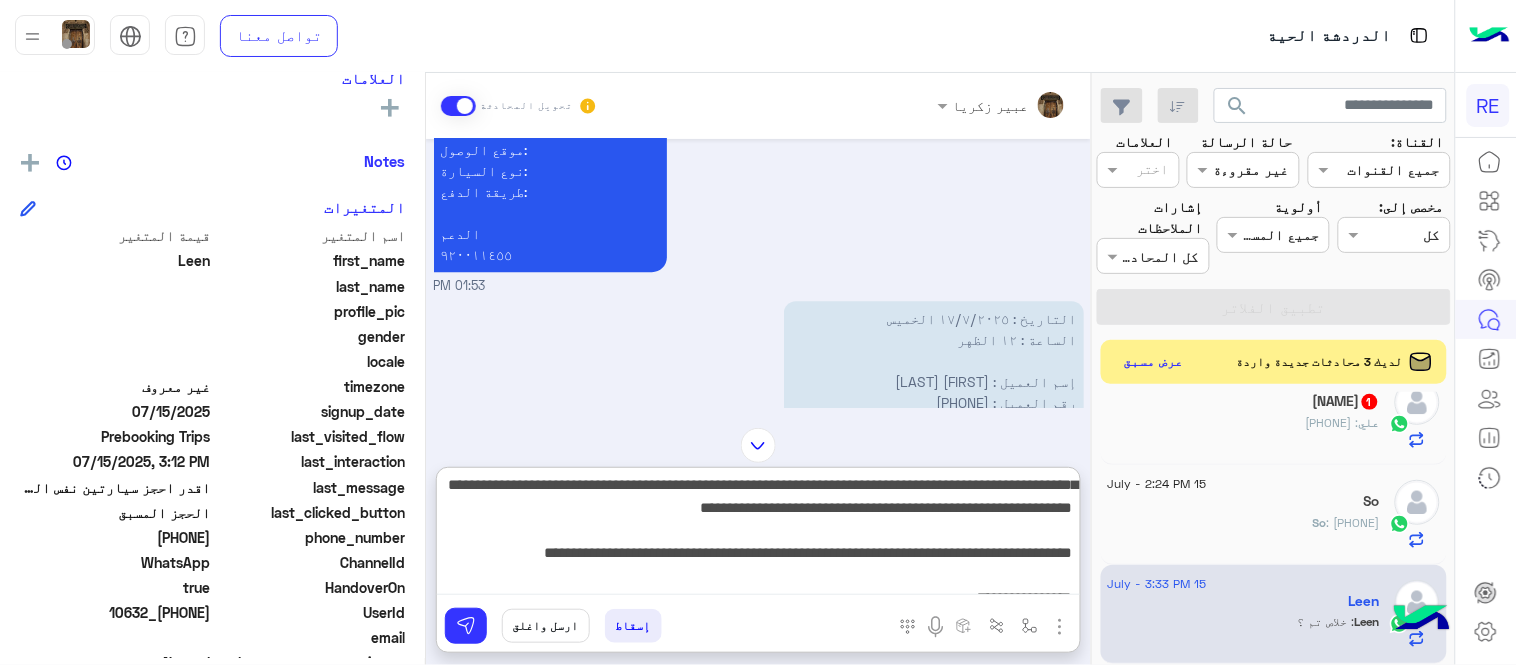 click on "**********" at bounding box center [758, 535] 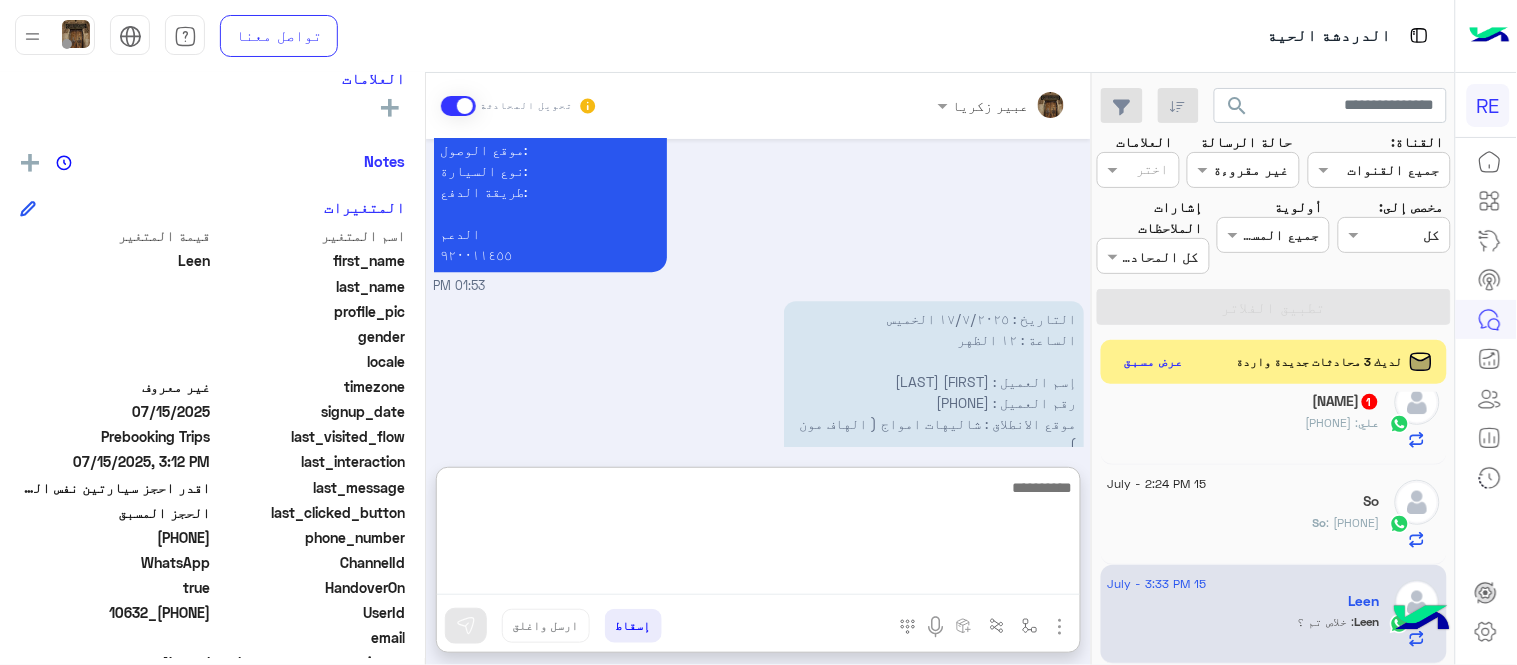 scroll, scrollTop: 0, scrollLeft: 0, axis: both 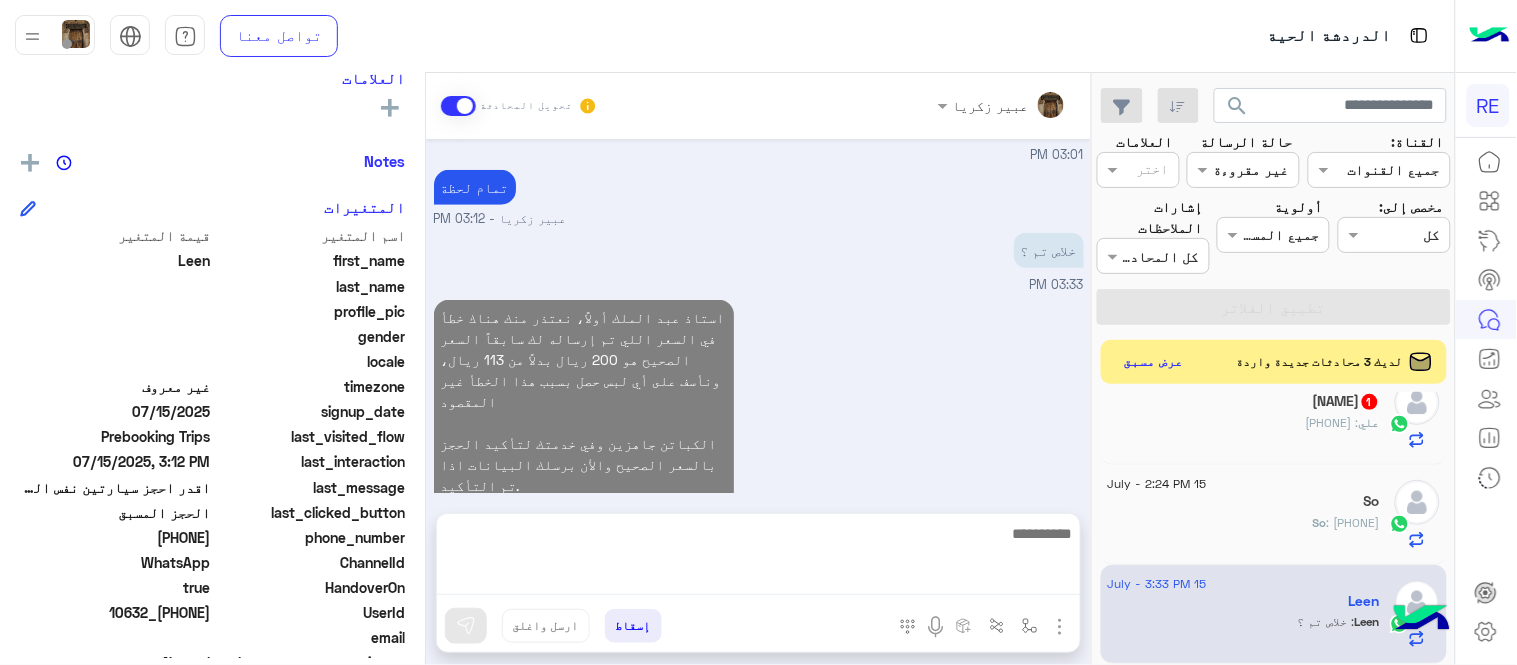 click on "استاذ [FIRST] [LAST] أولاً، نعتذر منك هناك خطأ في السعر اللي تم إرساله لك سابقاً السعر الصحيح هو 200 ريال بدلاً من 113 ريال، ونأسف على أي لبس حصل بسبب هذا الخطأ غير المقصود الكباتن جاهزين وفي خدمتك لتأكيد الحجز بالسعر الصحيح والأن برسلك البيانات اذا تم التأكيد. كل الشكر لتفهمك   [TIME]" at bounding box center (759, 432) 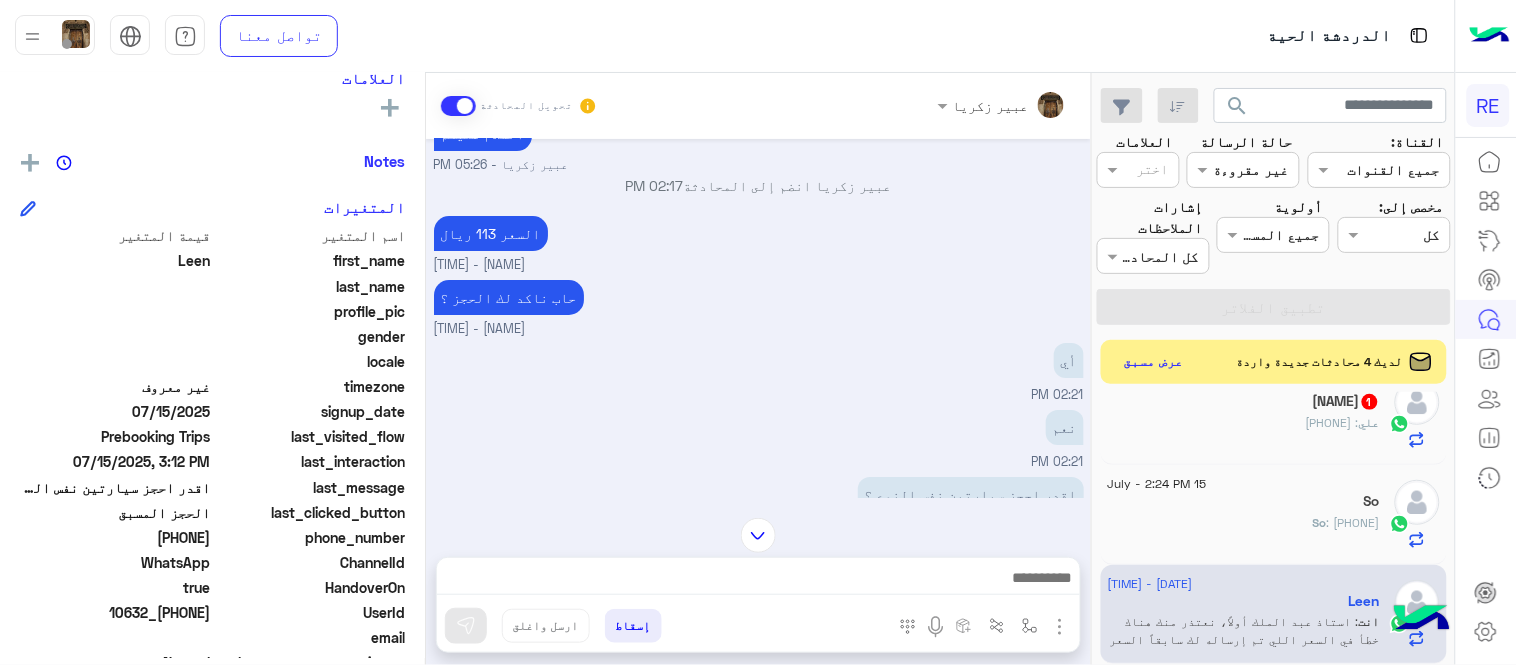 scroll, scrollTop: 2312, scrollLeft: 0, axis: vertical 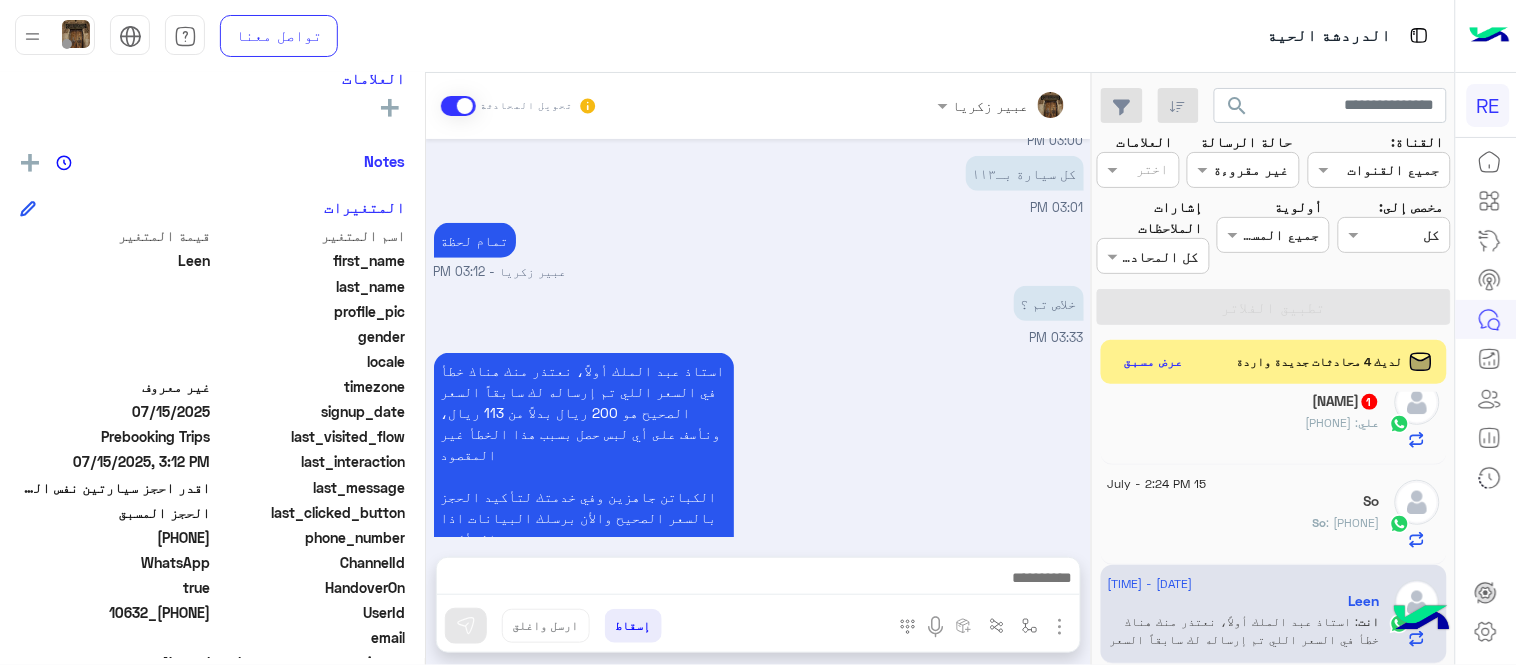click on "استاذ عبد الملك أولاً، نعتذر منك هناك خطأ في السعر اللي تم إرساله لك سابقاً السعر الصحيح هو 200 ريال بدلاً من 113 ريال، ونأسف على أي لبس حصل بسبب هذا الخطأ غير المقصود الكباتن جاهزين وفي خدمتك لتأكيد الحجز بالسعر الصحيح والأن برسلك البيانات اذا تم التأكيد. كل الشكر لتفهمك  [FIRST] [LAST] -  03:51 PM" at bounding box center [759, 485] 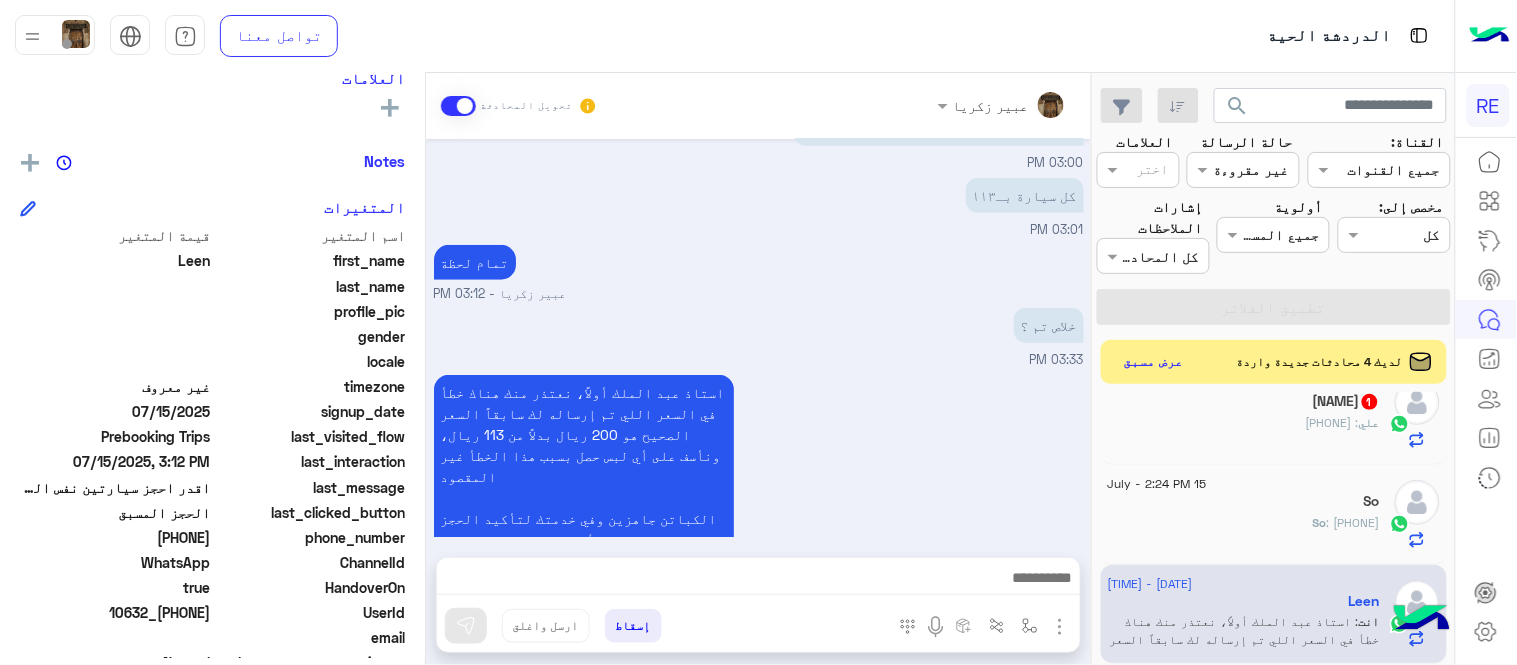 scroll, scrollTop: 2312, scrollLeft: 0, axis: vertical 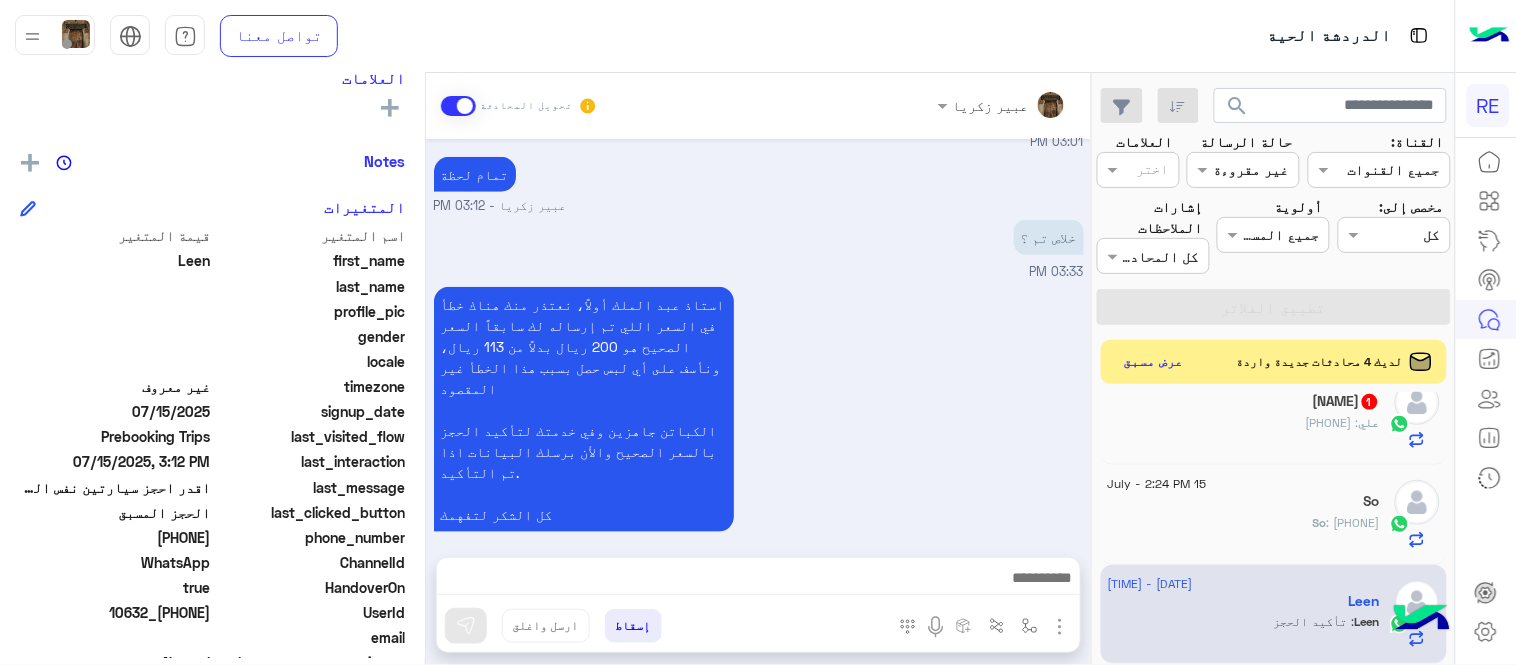 click on "استاذ عبد الملك أولاً، نعتذر منك هناك خطأ في السعر اللي تم إرساله لك سابقاً السعر الصحيح هو 200 ريال بدلاً من 113 ريال، ونأسف على أي لبس حصل بسبب هذا الخطأ غير المقصود الكباتن جاهزين وفي خدمتك لتأكيد الحجز بالسعر الصحيح والأن برسلك البيانات اذا تم التأكيد. كل الشكر لتفهمك  [FIRST] [LAST] -  03:51 PM" at bounding box center [759, 419] 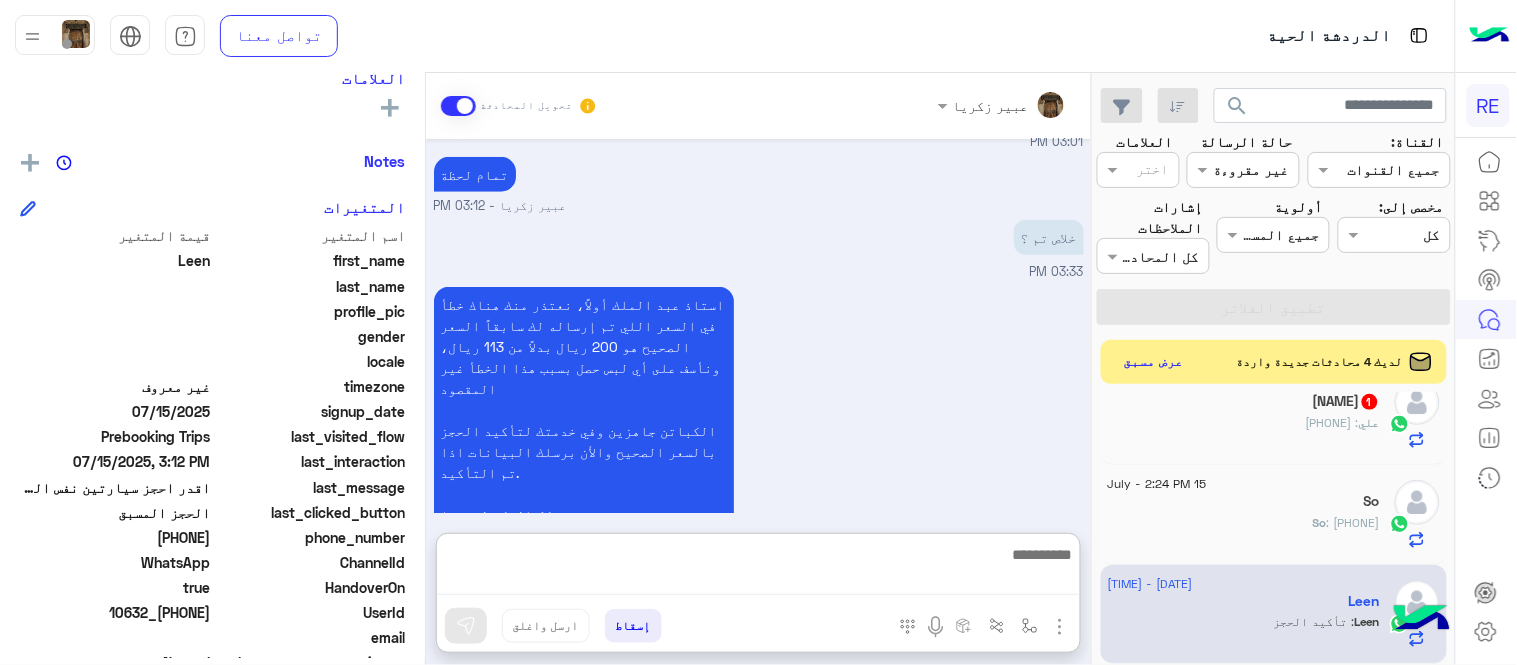 click at bounding box center (758, 568) 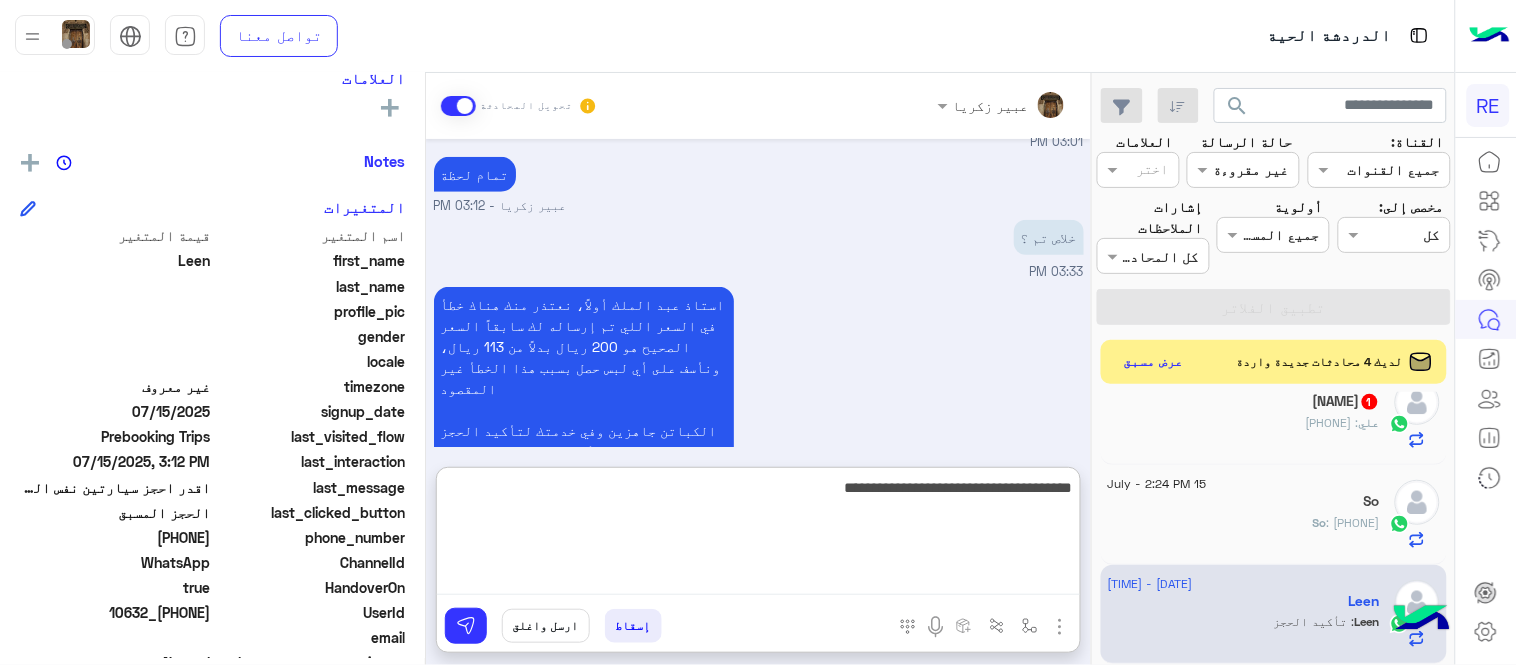 type on "**********" 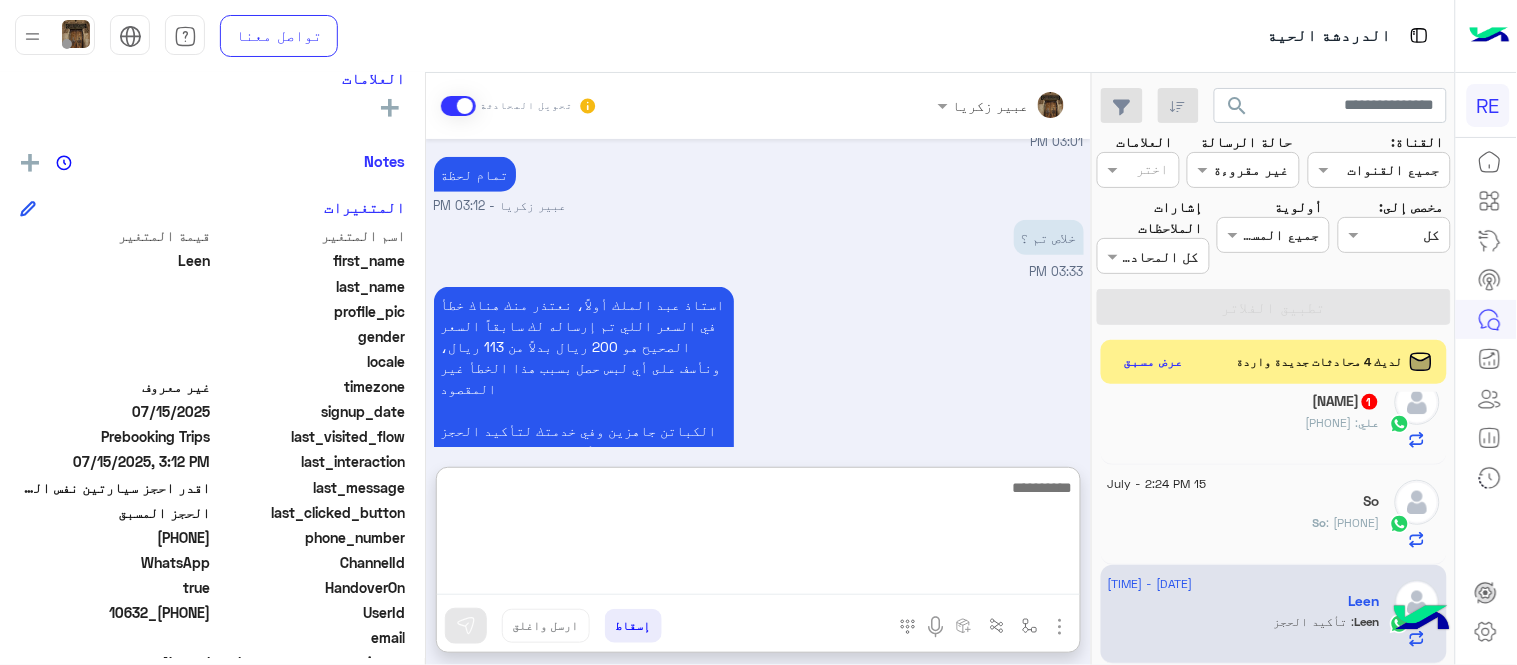scroll, scrollTop: 2532, scrollLeft: 0, axis: vertical 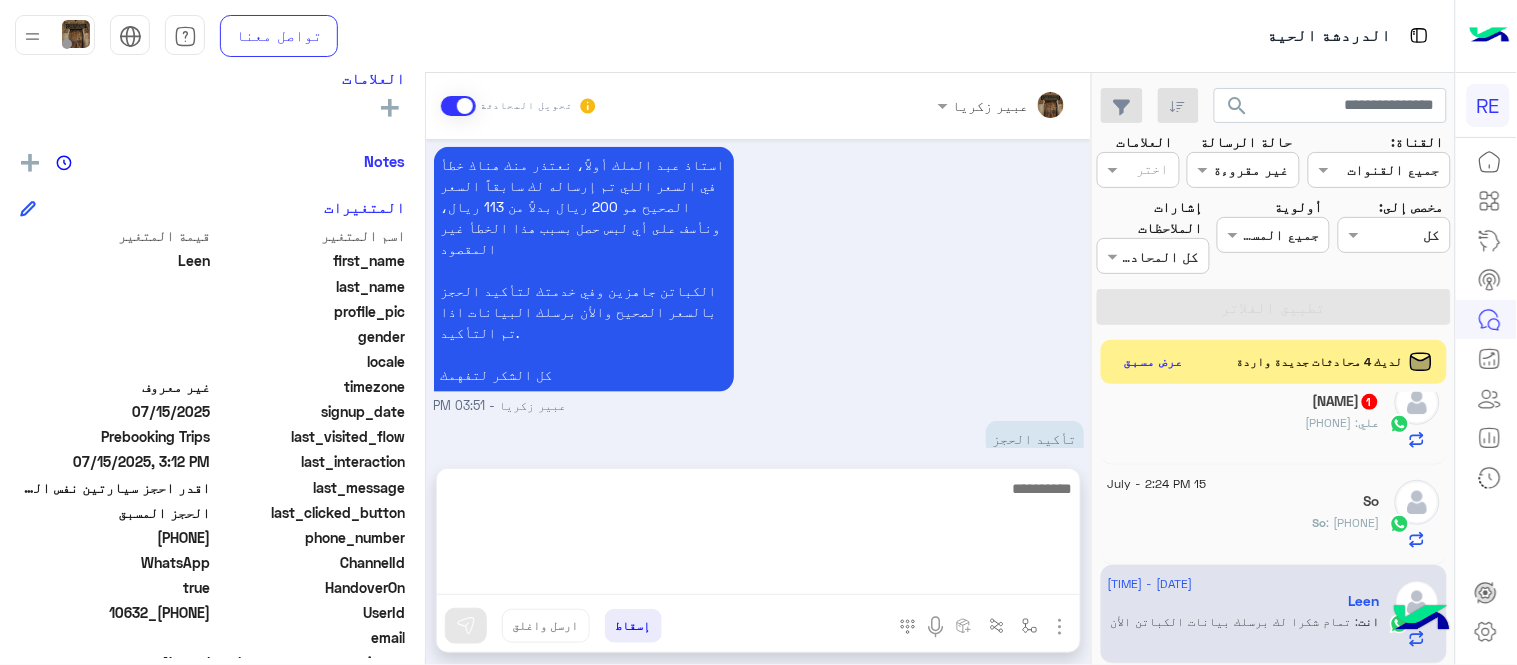 click on "[DATE]  هل أنت ؟   كابتن 👨🏻‍✈️   عميل 🧳   رحال (مرشد مرخص) 🏖️     [TIME]   عميل     [TIME]  هل لديك حساب مسجل على التطبيق   لا   نعم     [TIME]   نعم    [TIME]  لمساعدتك بشكل افضل
الرجاء اختيار احد الخدمات التالية     [TIME]   الحجز المسبق    [TIME]  تمتع بمزايا تنزيل تطبيق رحلة بجوالك : -الحصول على احدث العروض واروع الخصومات  -الاطلاع على الخدمات الجديدة  - سهولة الوصول للدعم  - حفظ الحقوق - التواصل مع الدعم لأعادة أي مفقودات  -مراجعة تقارير الرحلة وتفاصيلها - تقييم الخدمة لطلب حجز مسبق نأمل تزودينا بـ : التاريخ:  الساعة:  اسم العميل: [FIRST] [LAST] رقم العميل: [NUMBER]  موقع الانطلاق:  موقع الوصول:  نوع السيارة:" at bounding box center [758, 293] 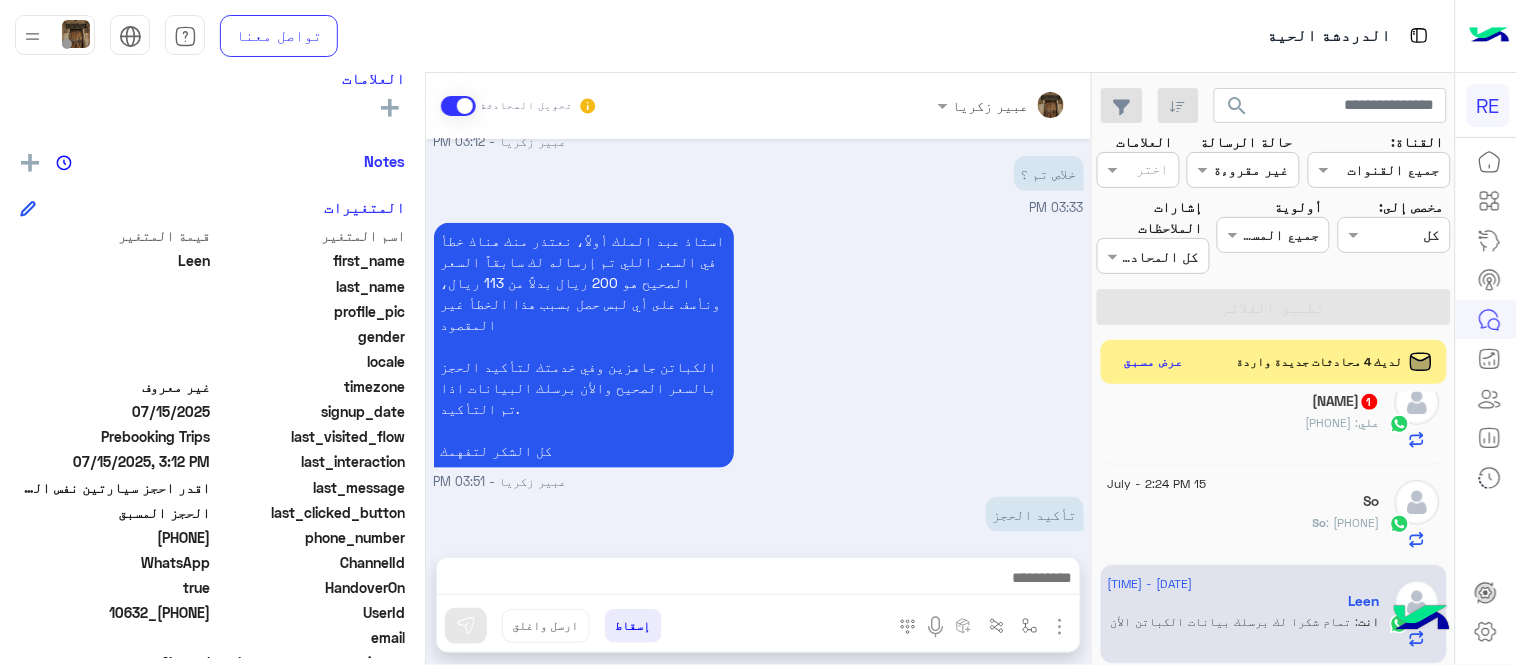 scroll, scrollTop: 2442, scrollLeft: 0, axis: vertical 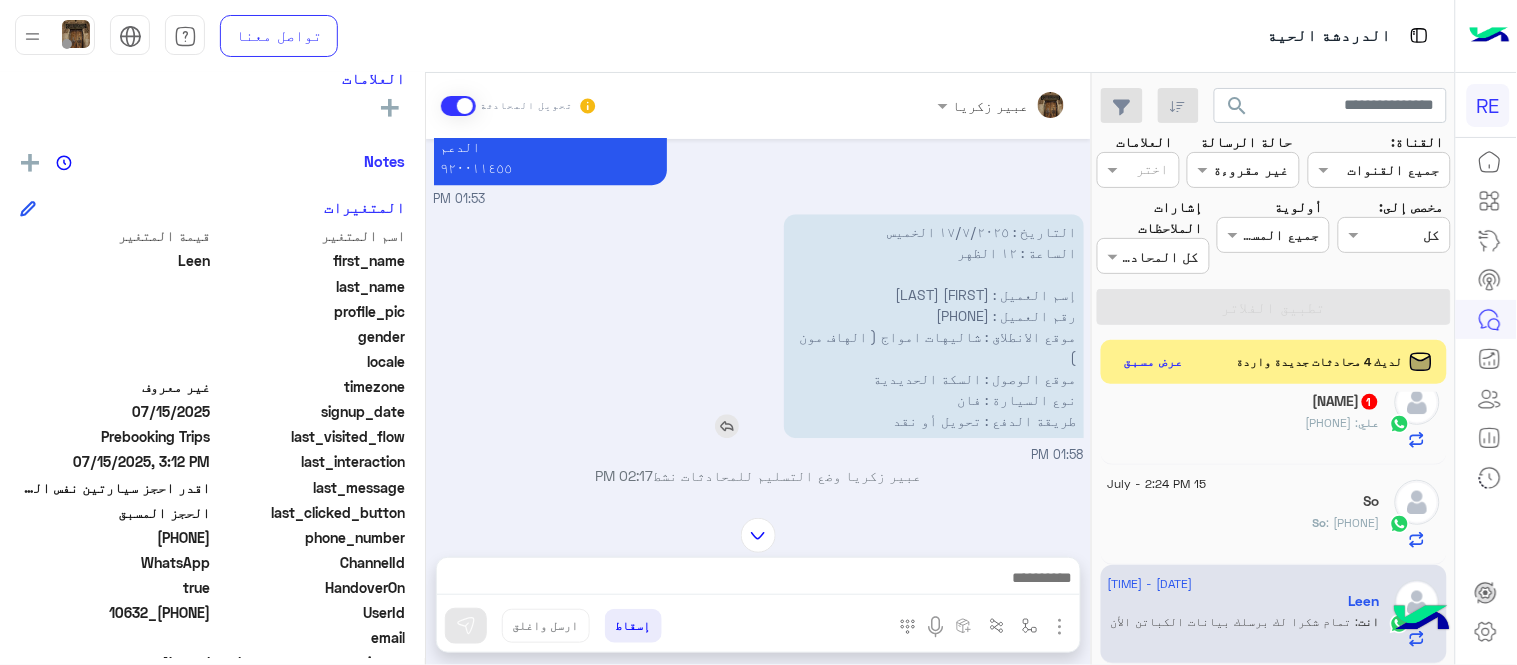click on "التاريخ : [DATE] الخميس  الساعة : [TIME]  إسم العميل : عبدالملك رقم العميل : [PHONE] موقع الانطلاق : شاليهات امواج ( الهاف مون ) موقع الوصول : السكة الحديدية  نوع السيارة : فان  طريقة الدفع : تحويل أو نقد" at bounding box center (934, 326) 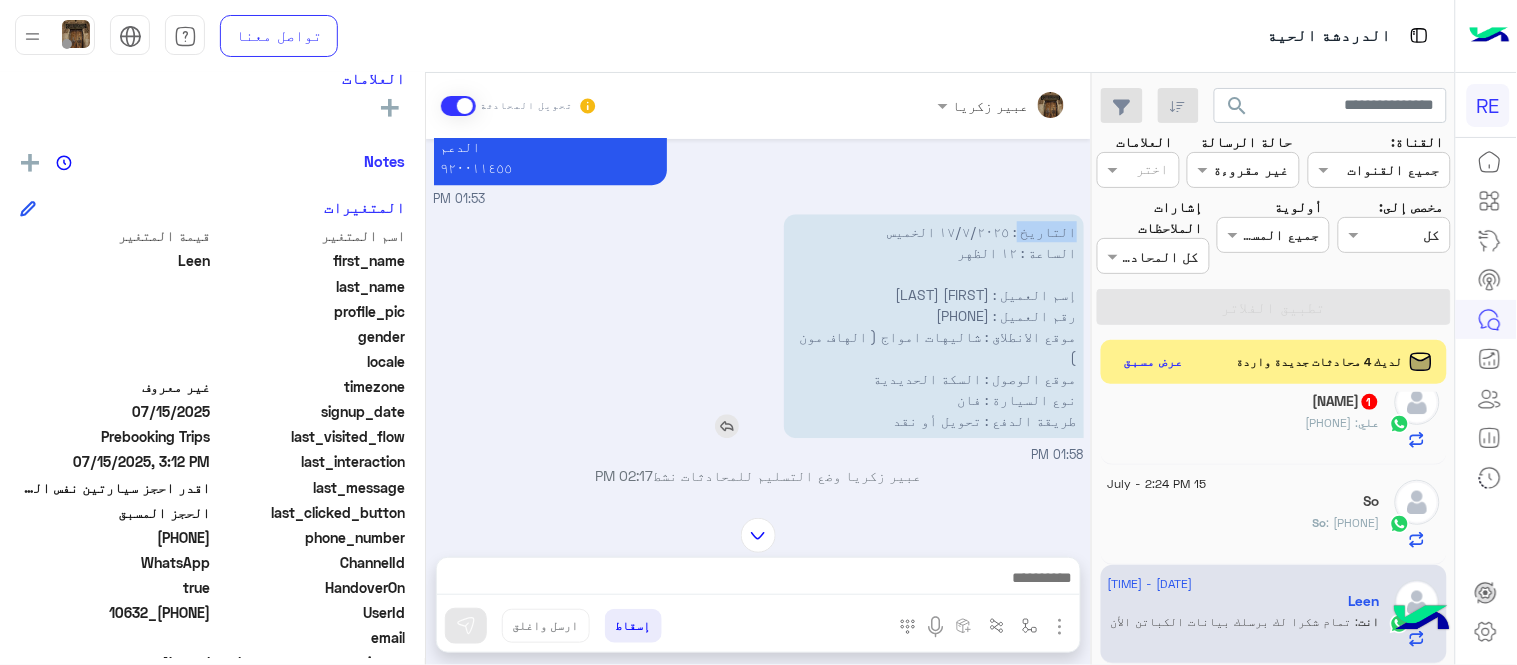 click on "التاريخ : [DATE] الخميس  الساعة : [TIME]  إسم العميل : عبدالملك رقم العميل : [PHONE] موقع الانطلاق : شاليهات امواج ( الهاف مون ) موقع الوصول : السكة الحديدية  نوع السيارة : فان  طريقة الدفع : تحويل أو نقد" at bounding box center [934, 326] 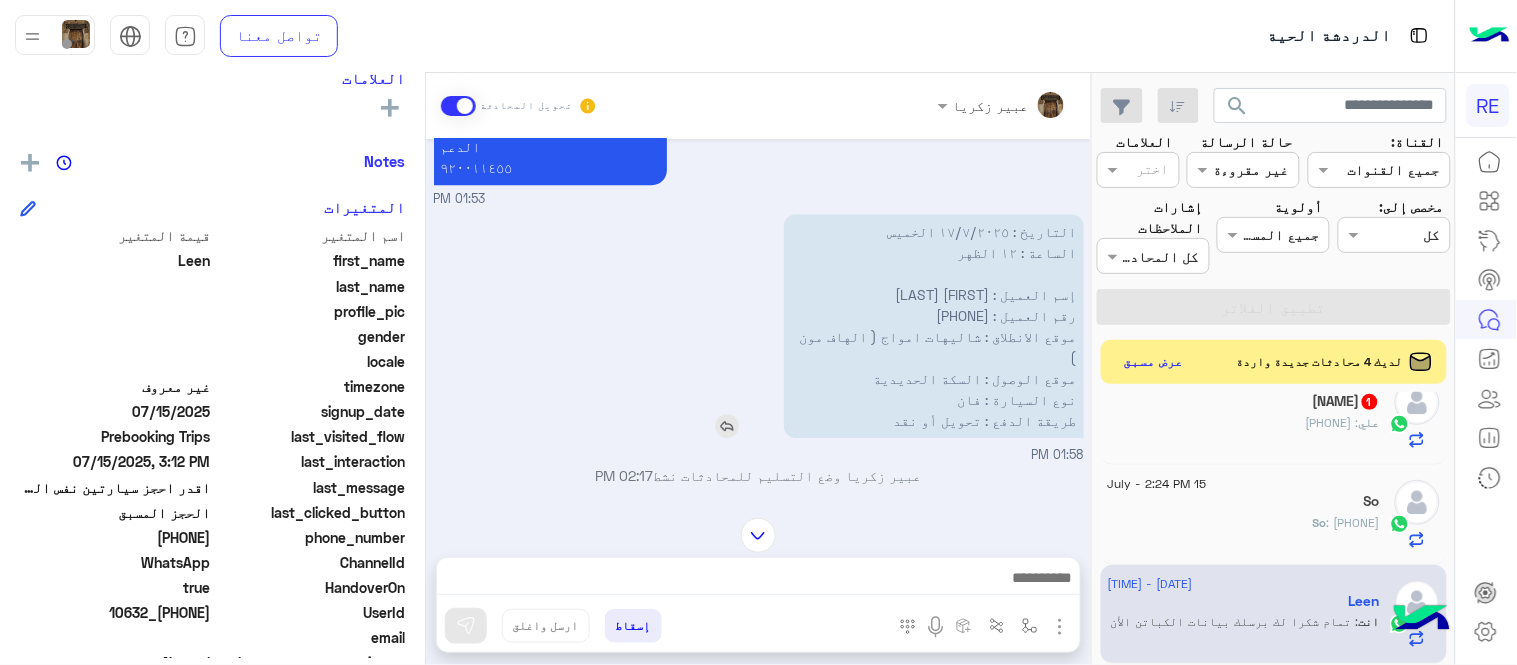 drag, startPoint x: 1062, startPoint y: 203, endPoint x: 1006, endPoint y: 374, distance: 179.9361 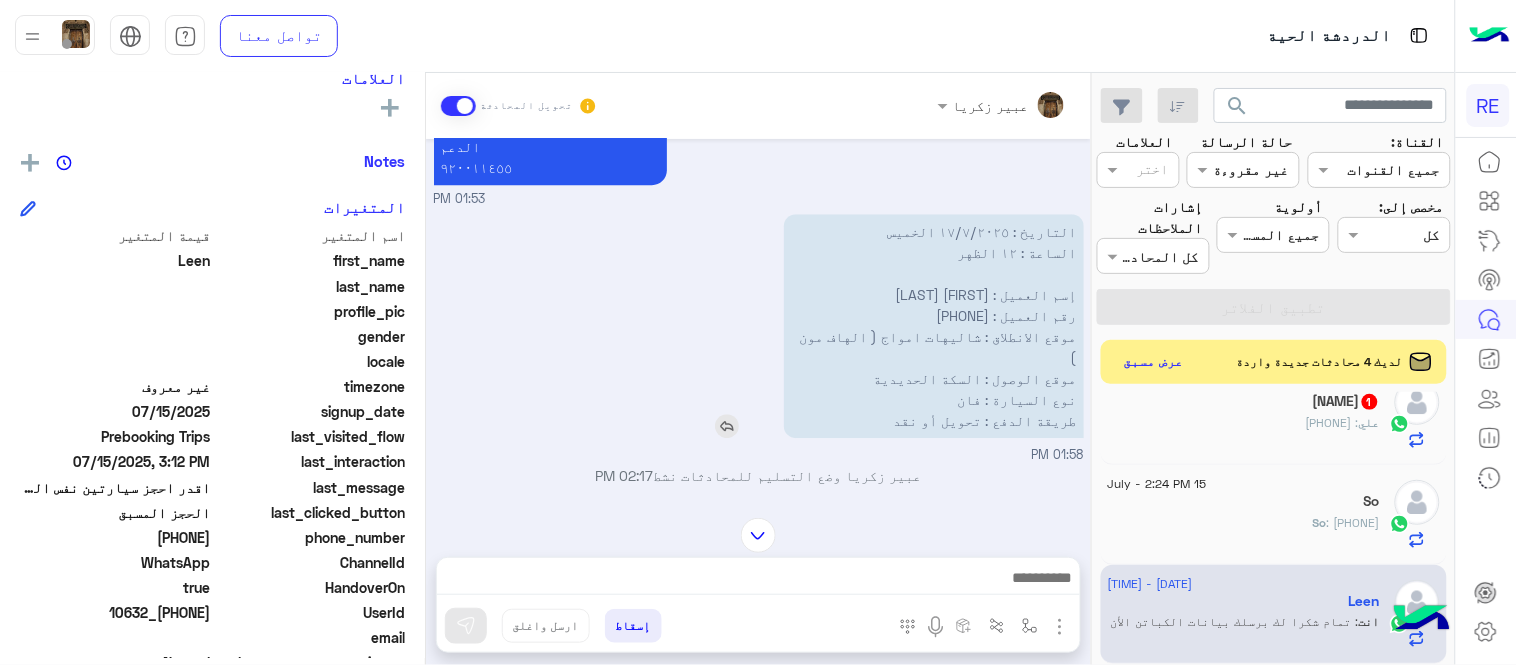 copy 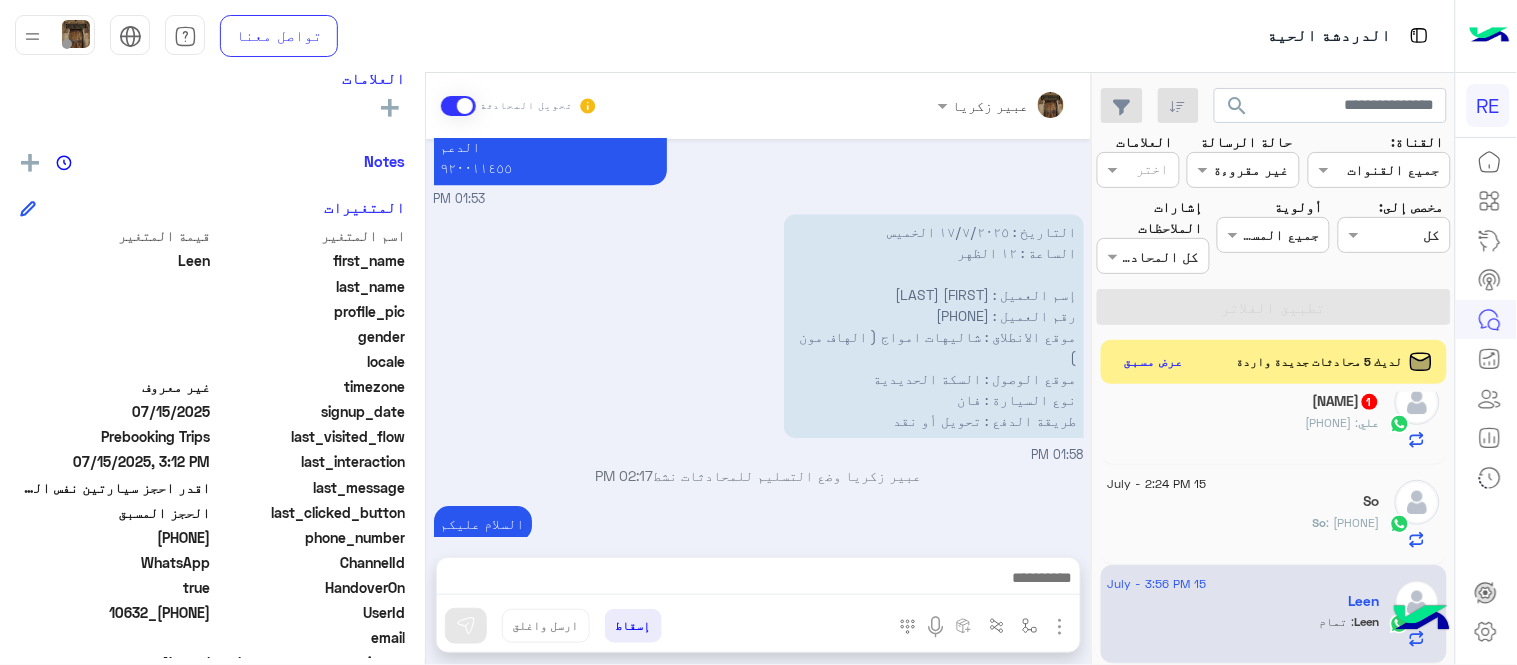 scroll, scrollTop: 2508, scrollLeft: 0, axis: vertical 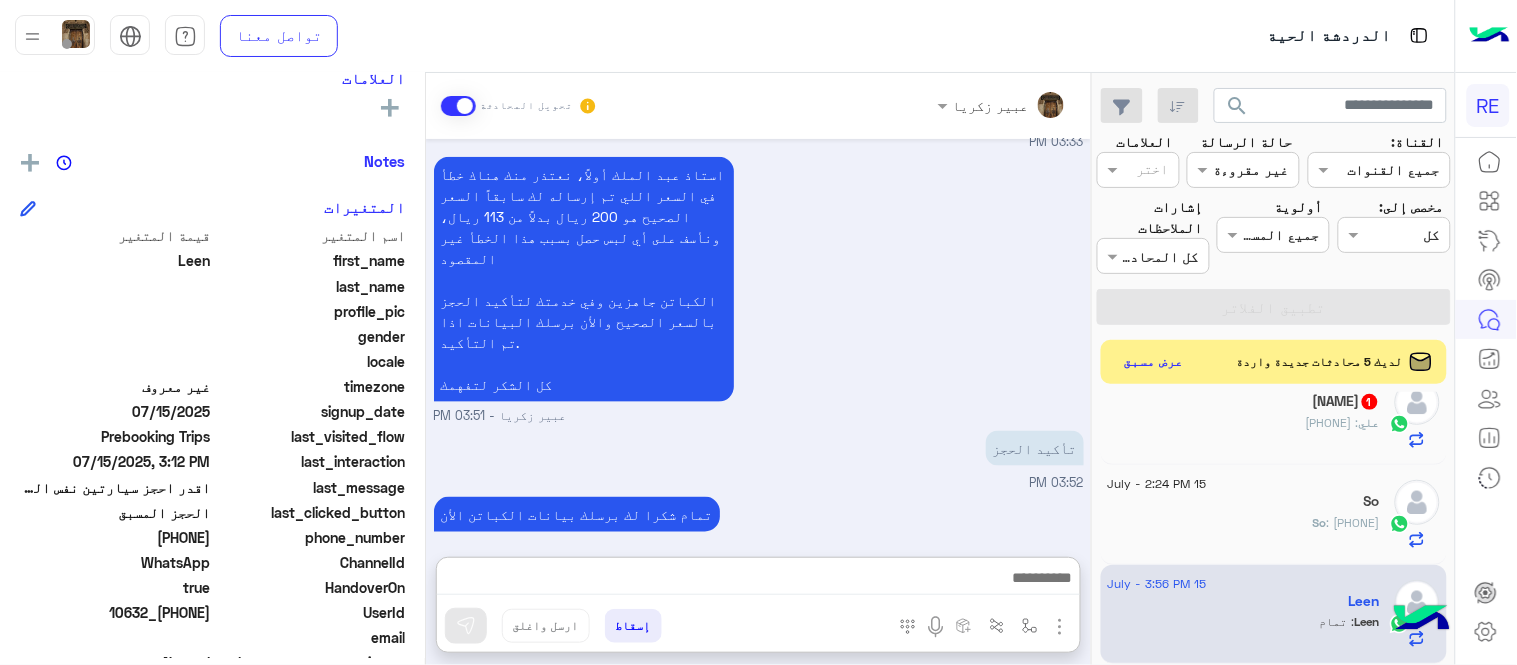 click at bounding box center [758, 580] 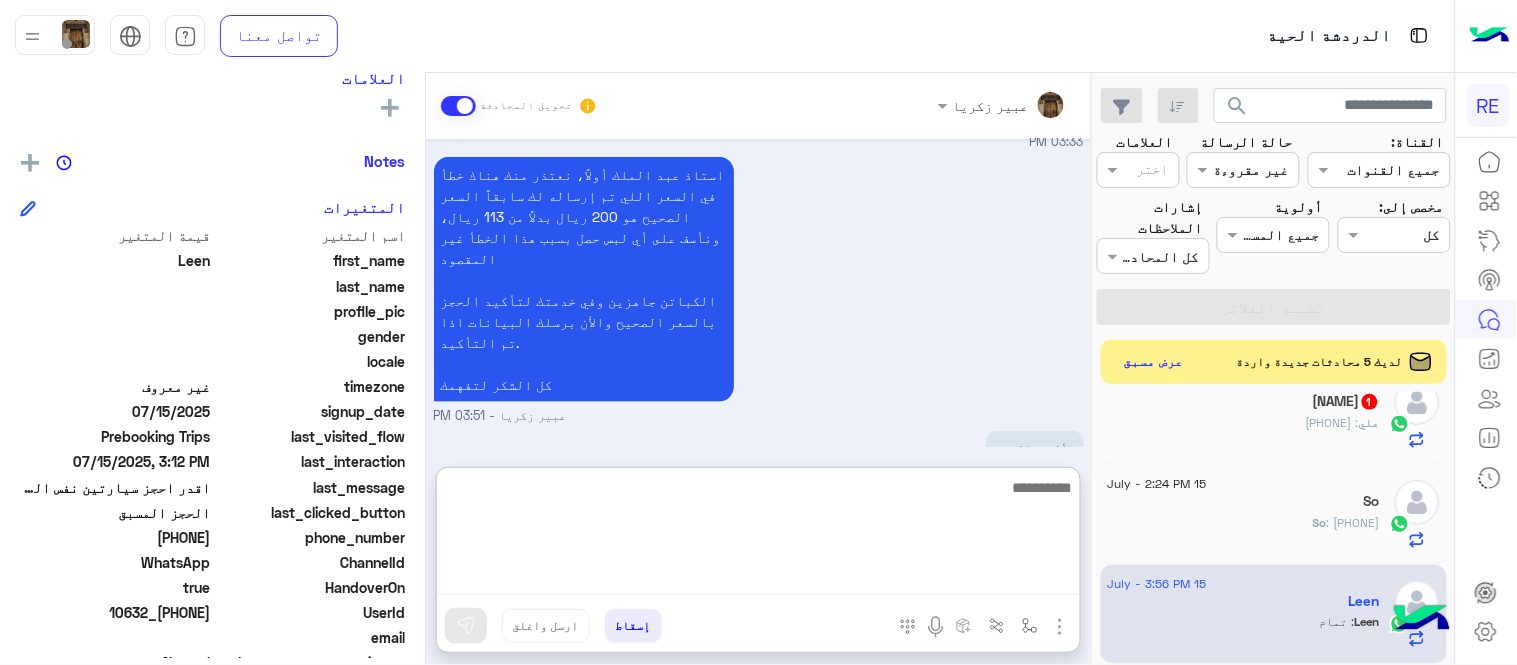 paste on "**********" 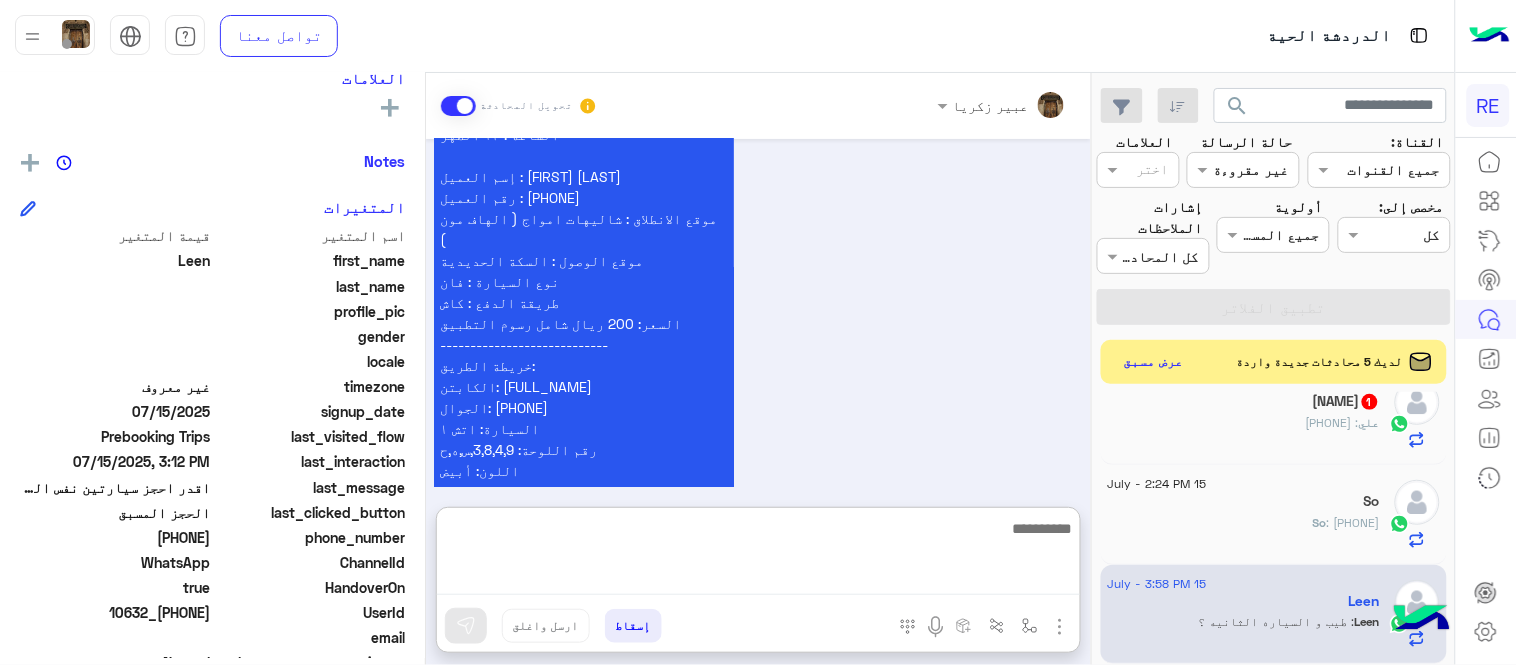 scroll, scrollTop: 3124, scrollLeft: 0, axis: vertical 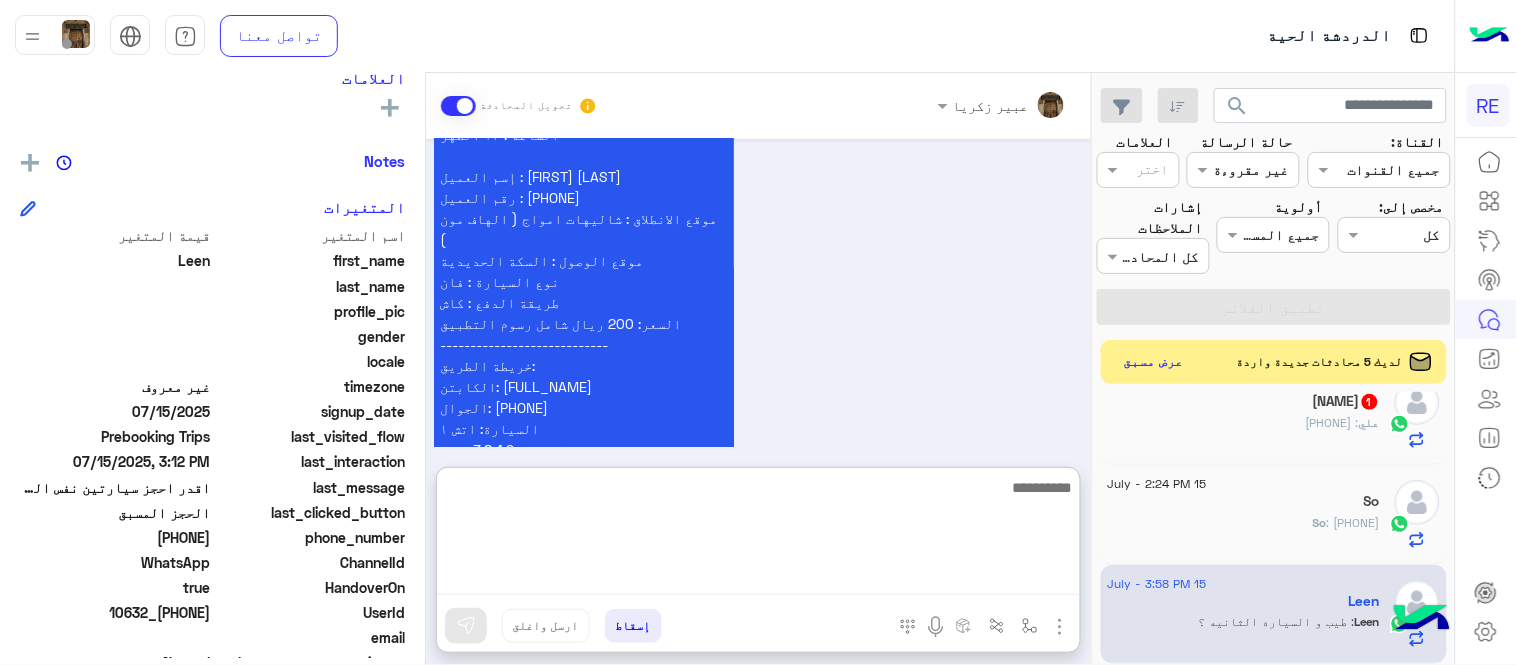 click on "عزيزي العميل نود إعلامك أنه تم تأكيد طلب الحجز المسبق وإليك بيانات الرحلة والكابتن الخاص بكم: التاريخ : ١٧/٧/٢٠٢٥ الخميس الساعة : ١٢ الظهر إسم العميل : عبدالملك رقم العميل : [PHONE] موقع الانطلاق : شاليهات امواج ( الهاف مون ) موقع الوصول : السكة الحديدية نوع السيارة : فان طريقة الدفع : كاش  السعر: 200 ريال شامل رسوم التطبيق  ---------------------------- خريطة الطريق: الكابتن: صلاح علي الدوسري		 الجوال: [PHONE] السيارة: اتش ١	 رقم اللوحة: 3,8,4,9,س,ه,ح اللون: أبيض نتمنى لكم رحلة موفقة شكرًا لثقتكم في رحلة 🩵  عبير زكريا -  03:57 PM" at bounding box center [759, 291] 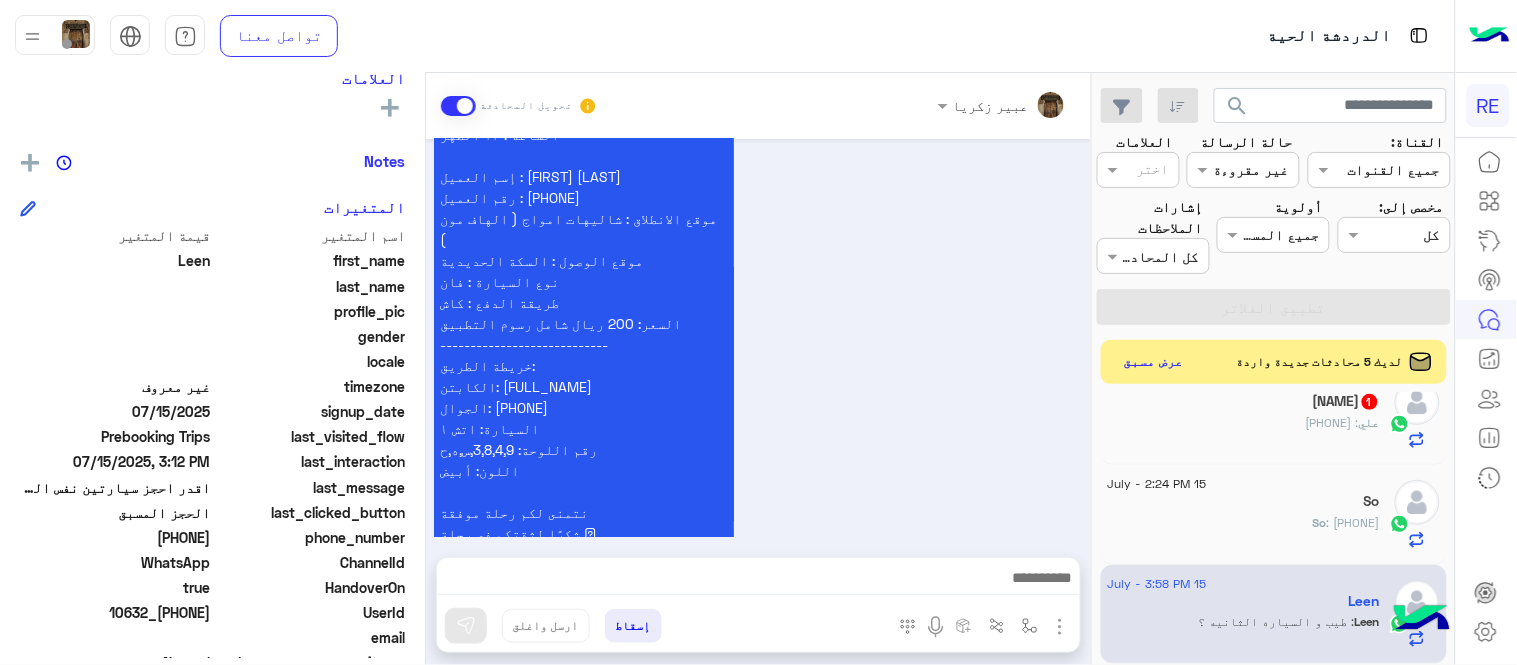 scroll, scrollTop: 3101, scrollLeft: 0, axis: vertical 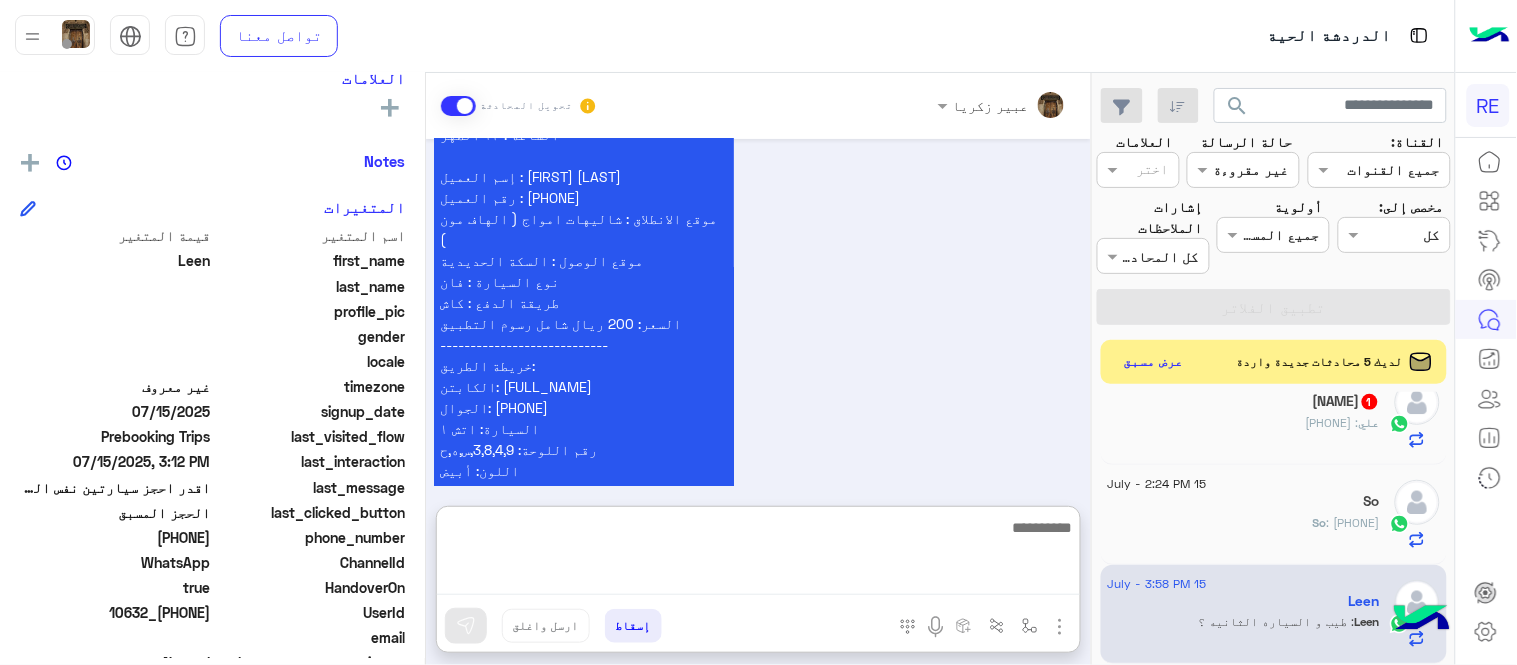 click at bounding box center [758, 555] 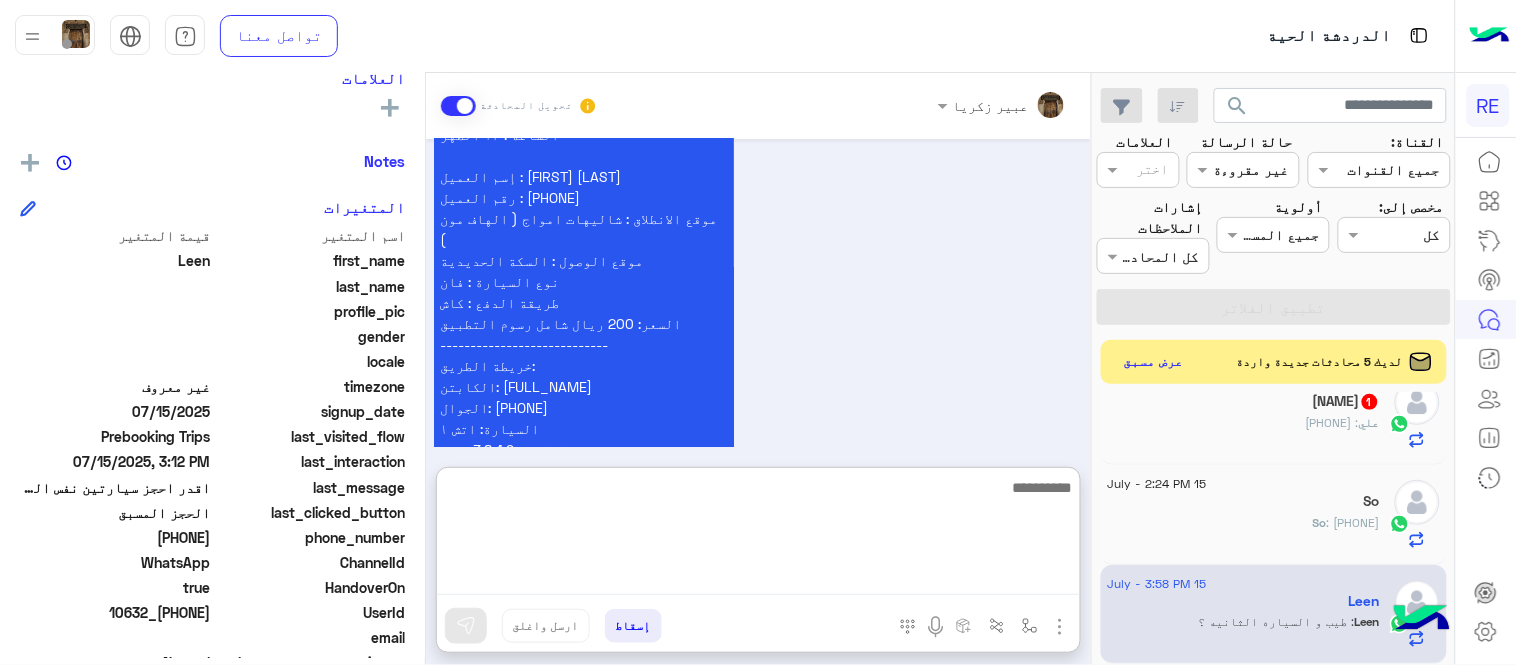 paste on "**********" 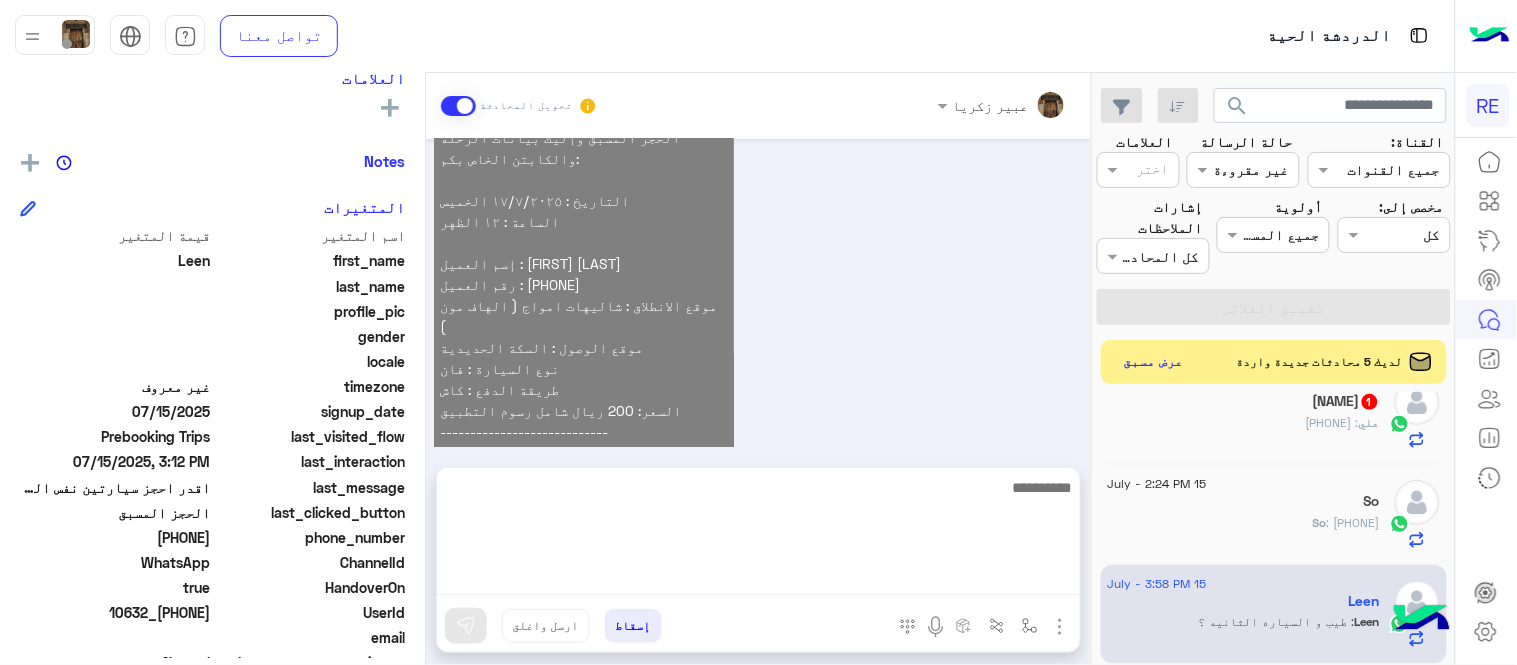 click on "عزيزي العميل نود إعلامك أنه تم تأكيد طلب الحجز المسبق وإليك بيانات الرحلة والكابتن الخاص بكم: التاريخ : [DATE] الخميس الساعة : [TIME] إسم العميل : [FULL_NAME] رقم العميل : [PHONE] موقع الانطلاق : شاليهات امواج ( الهاف مون ) موقع الوصول : السكة الحديدية نوع السيارة : فان طريقة الدفع : كاش  السعر: 200 ريال شامل رسوم التطبيق  ---------------------------- خريطة الطريق: الكابتن: [FULL_NAME]		 الجوال: [PHONE] السيارة: اتش ١	 رقم اللوحة: 4,2,8,4,ه,ع,ر اللون: أسود نتمنى لكم رحلة موفقة شكرًا لثقتكم في رحلة 🩵   [TIME]" at bounding box center (759, 378) 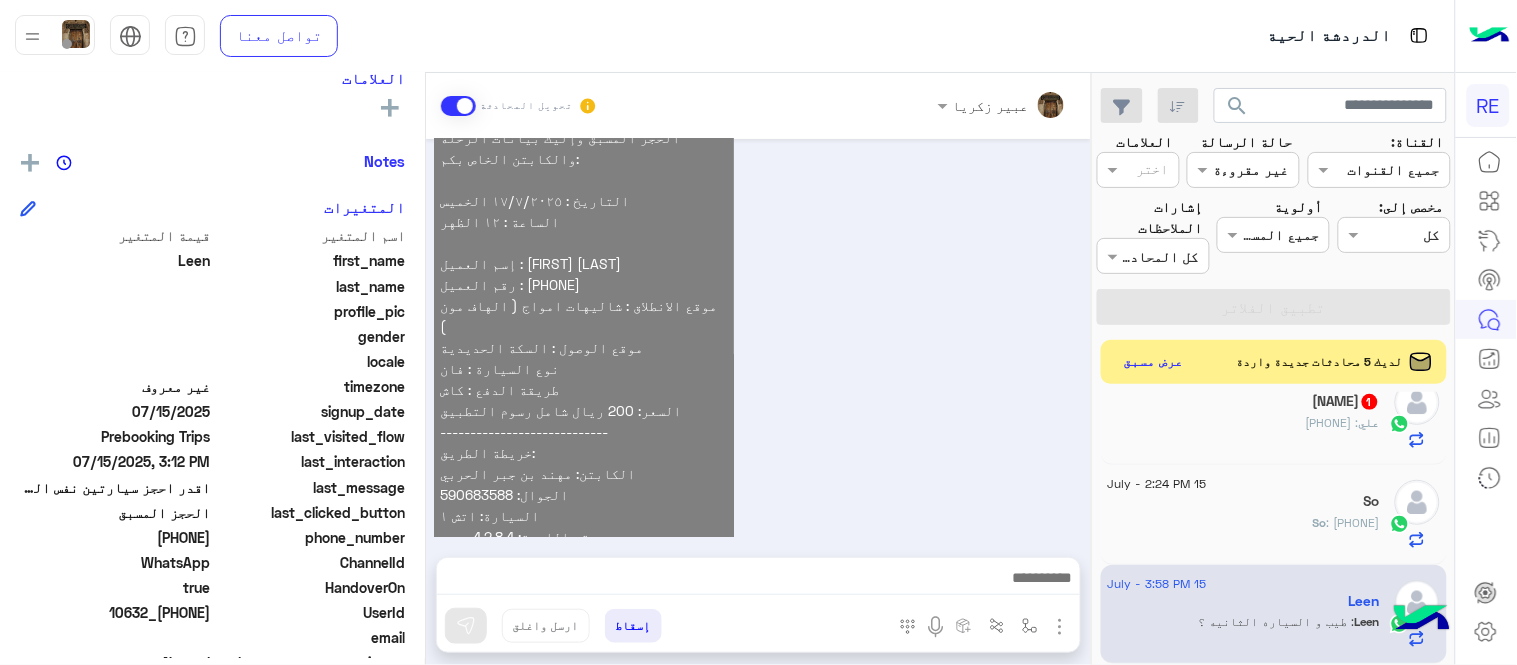 scroll, scrollTop: 3626, scrollLeft: 0, axis: vertical 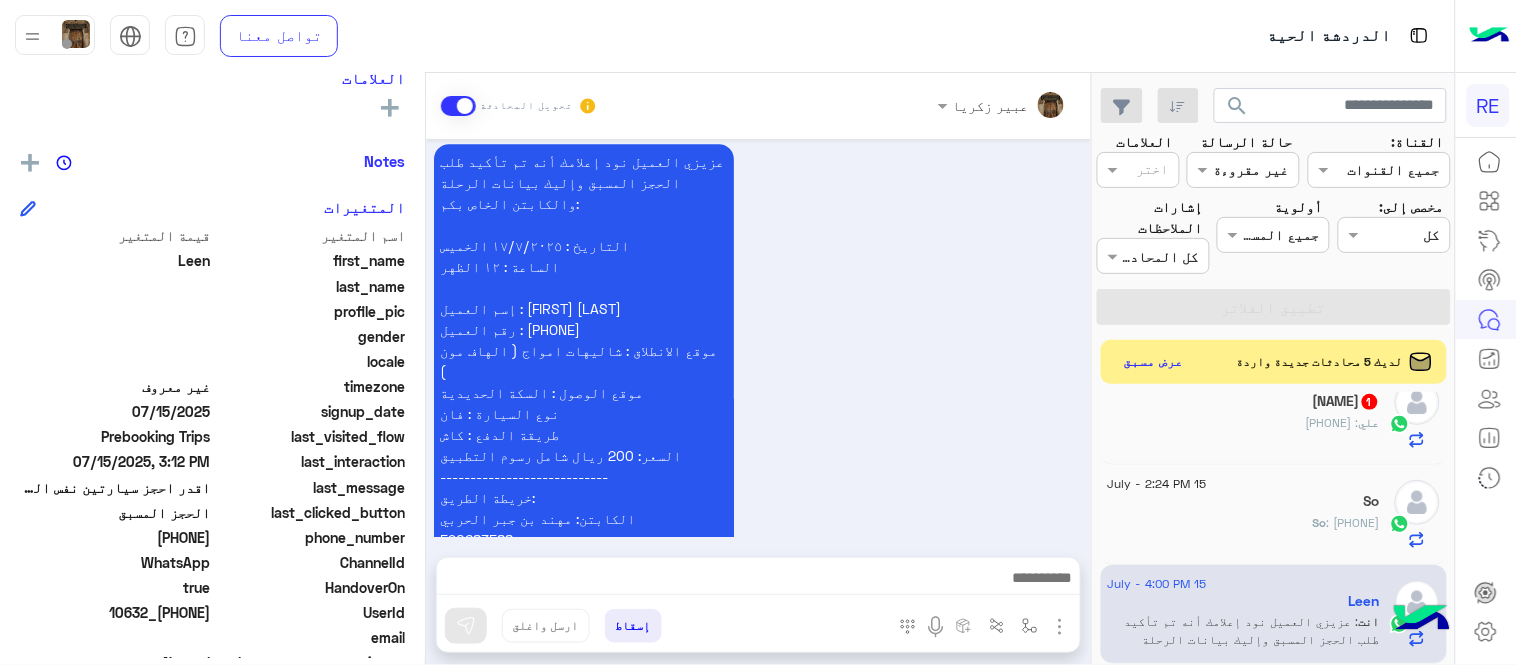 click on "عزيزي العميل نود إعلامك أنه تم تأكيد طلب الحجز المسبق وإليك بيانات الرحلة والكابتن الخاص بكم: التاريخ : ١٧/٧/٢٠٢٥ الخميس الساعة : ١٢ الظهر إسم العميل : [NAME] رقم العميل : [PHONE] موقع الانطلاق : شاليهات امواج ( الهاف مون ) موقع الوصول : السكة الحديدية نوع السيارة : فان طريقة الدفع : كاش  السعر: 200 ريال شامل رسوم التطبيق  ---------------------------- خريطة الطريق: الكابتن: [NAME]		 الجوال: [PHONE] السيارة: اتش ١	 رقم اللوحة: 4,2,8,4,ه,ع,ر اللون: أسود نتمنى لكم رحلة موفقة شكرًا لثقتكم في رحلة 🩵  [NAME] -  [TIME]" at bounding box center (759, 423) 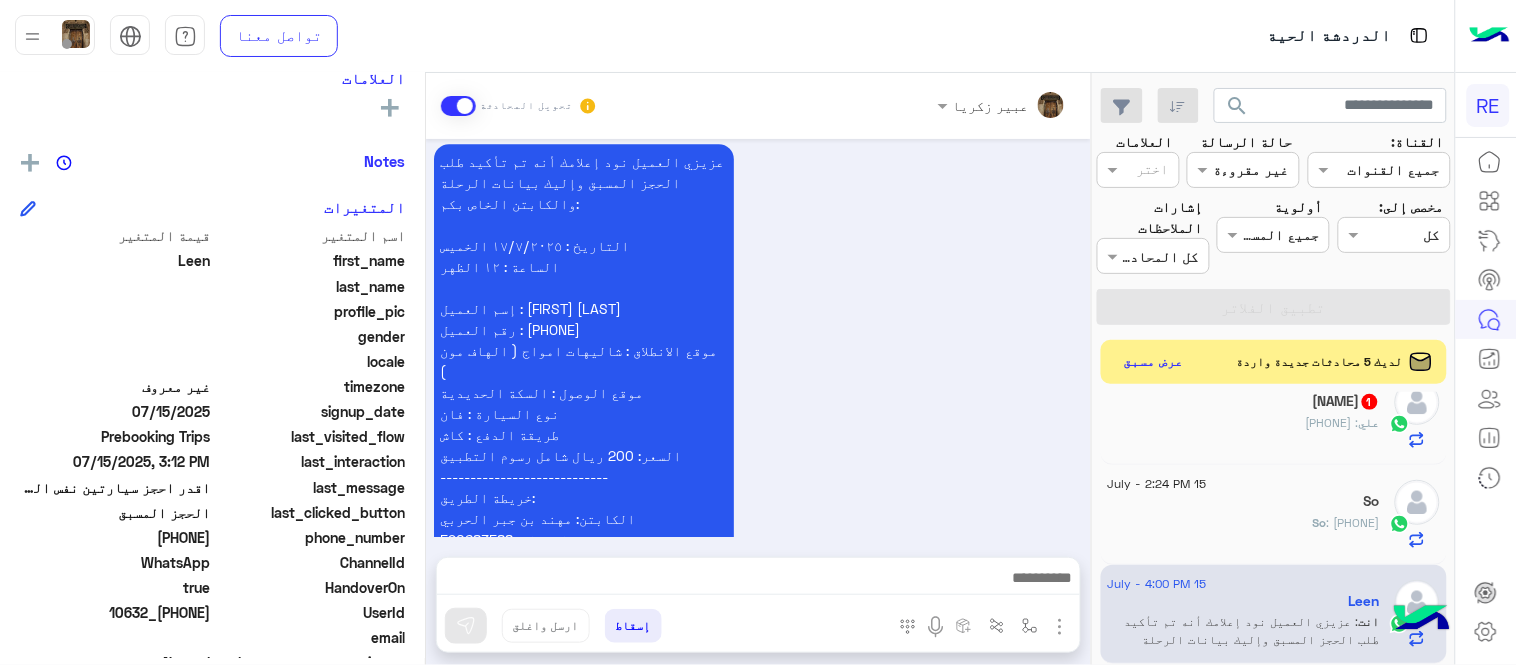 click on "عزيزي العميل نود إعلامك أنه تم تأكيد طلب الحجز المسبق وإليك بيانات الرحلة والكابتن الخاص بكم: التاريخ : [DATE] الخميس الساعة : [TIME] إسم العميل : عبدالملك رقم العميل : [PHONE] موقع الانطلاق : شاليهات امواج ( الهاف مون ) موقع الوصول : السكة الحديدية نوع السيارة : فان طريقة الدفع : كاش  السعر: 200 ريال شامل رسوم التطبيق  ---------------------------- خريطة الطريق: الكابتن: مهند بن جبر الحربي		 الجوال: [PHONE] السيارة: اتش ١	 رقم اللوحة: 4,2,8,4,ه,ع,ر اللون: أسود نتمنى لكم رحلة موفقة شكرًا لثقتكم في رحلة 🩵" at bounding box center (641, 413) 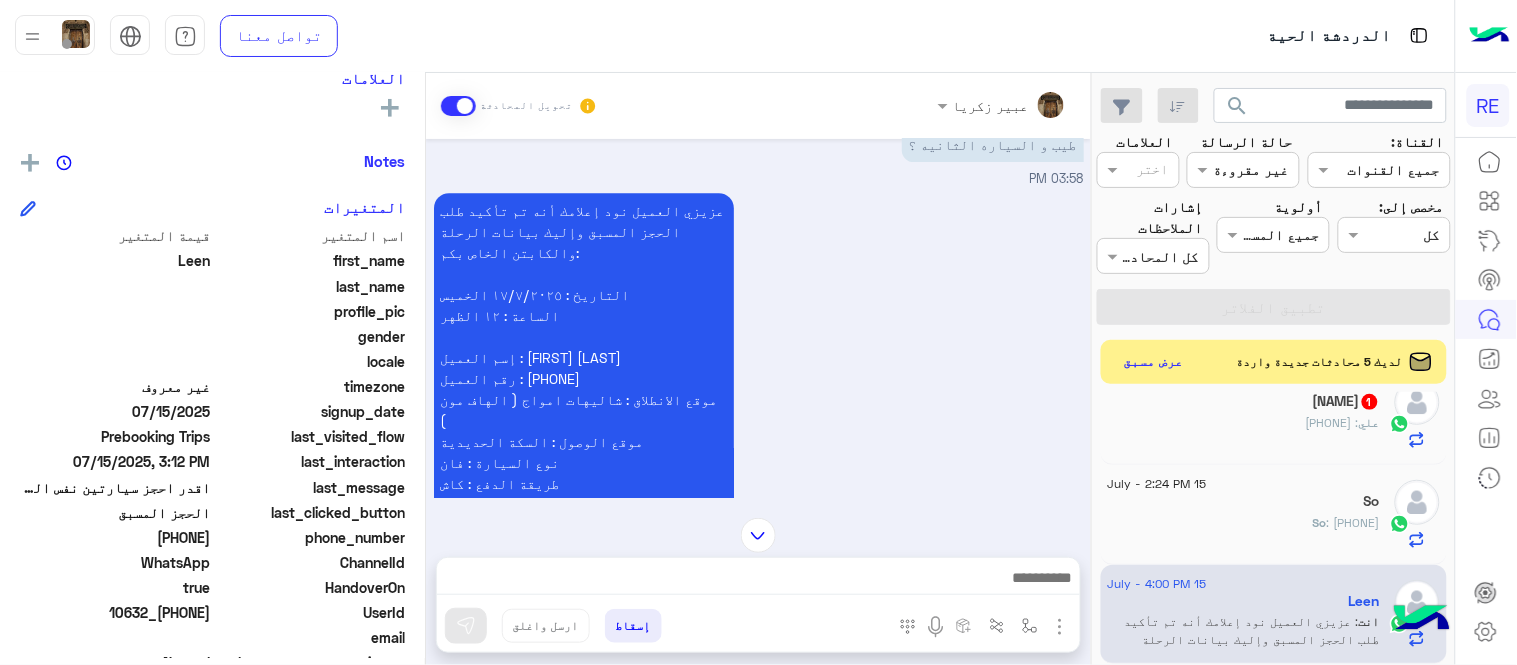 scroll, scrollTop: 3626, scrollLeft: 0, axis: vertical 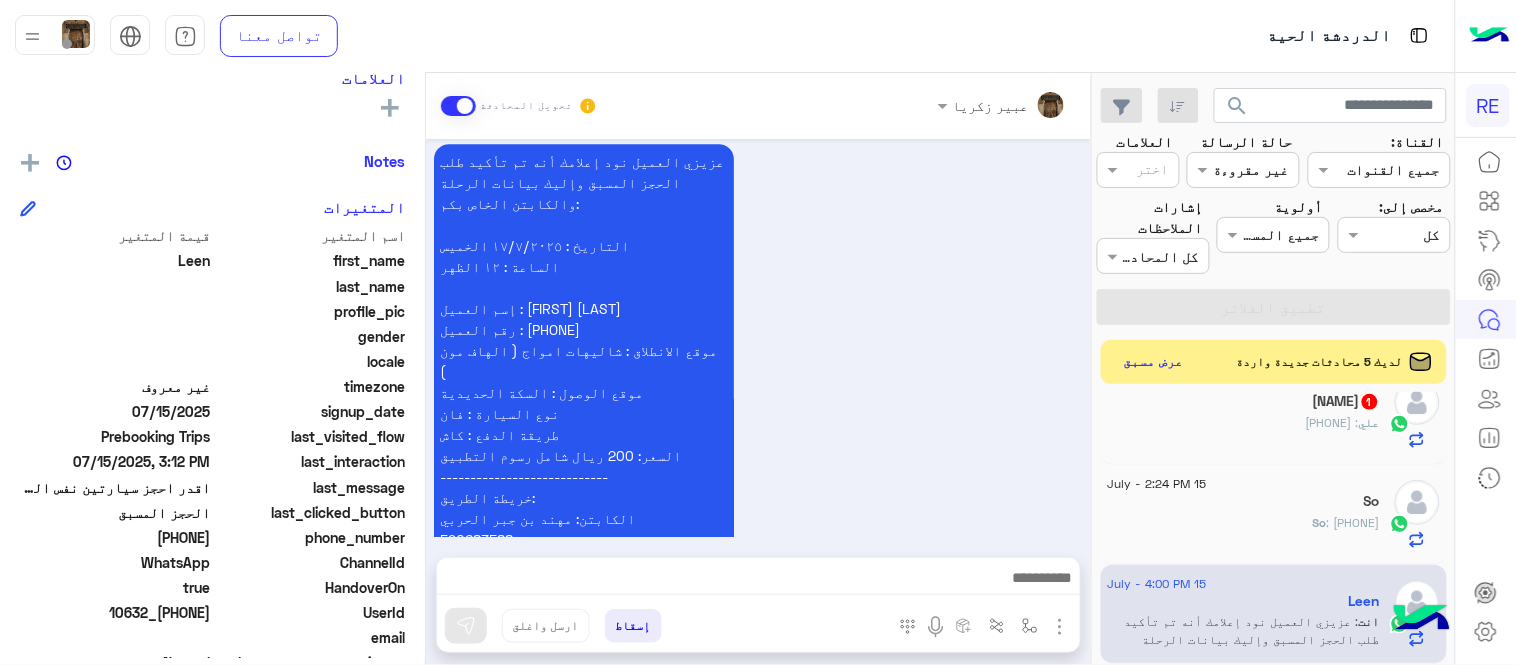 click on "عزيزي العميل نود إعلامك أنه تم تأكيد طلب الحجز المسبق وإليك بيانات الرحلة والكابتن الخاص بكم: التاريخ : ١٧/٧/٢٠٢٥ الخميس الساعة : ١٢ الظهر إسم العميل : [NAME] رقم العميل : [PHONE] موقع الانطلاق : شاليهات امواج ( الهاف مون ) موقع الوصول : السكة الحديدية نوع السيارة : فان طريقة الدفع : كاش  السعر: 200 ريال شامل رسوم التطبيق  ---------------------------- خريطة الطريق: الكابتن: [NAME]		 الجوال: [PHONE] السيارة: اتش ١	 رقم اللوحة: 4,2,8,4,ه,ع,ر اللون: أسود نتمنى لكم رحلة موفقة شكرًا لثقتكم في رحلة 🩵  [NAME] -  [TIME]" at bounding box center [759, 423] 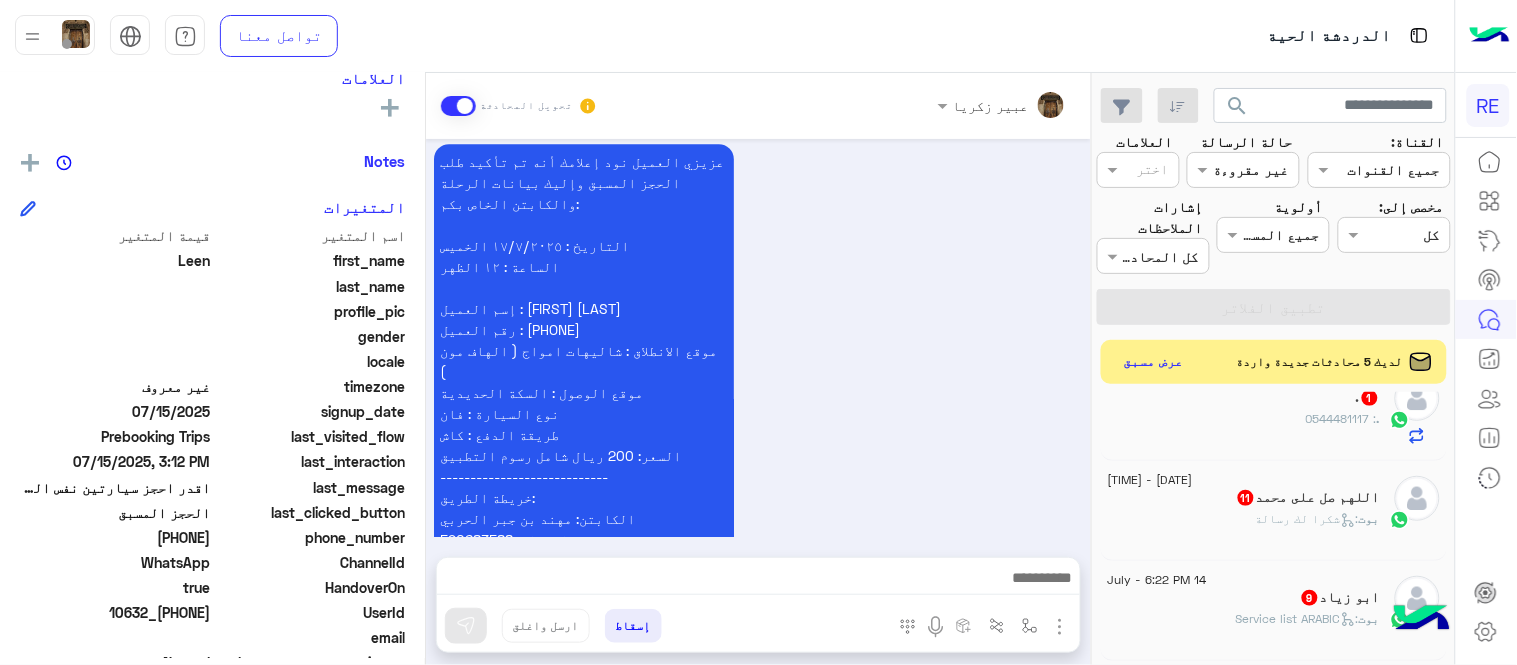 scroll, scrollTop: 1326, scrollLeft: 0, axis: vertical 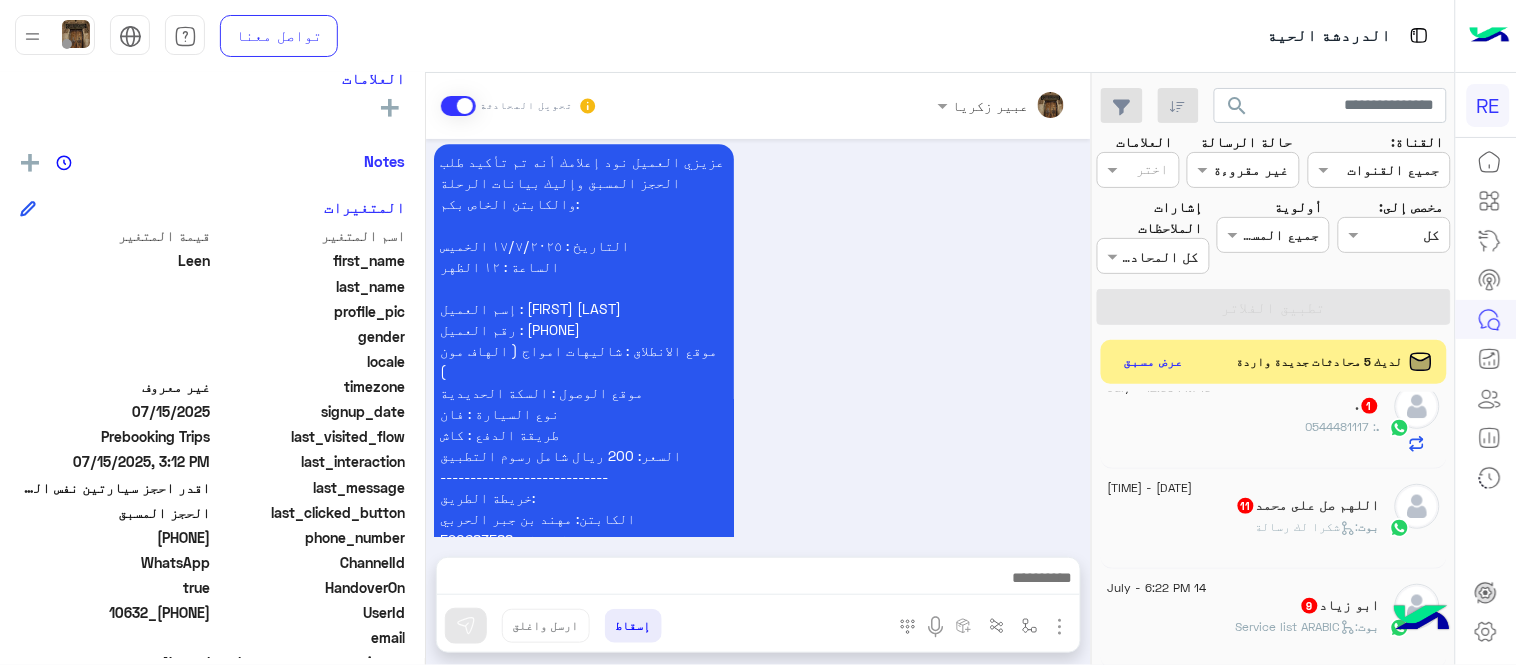 click on "بوت :   شكرا لك رسالة" 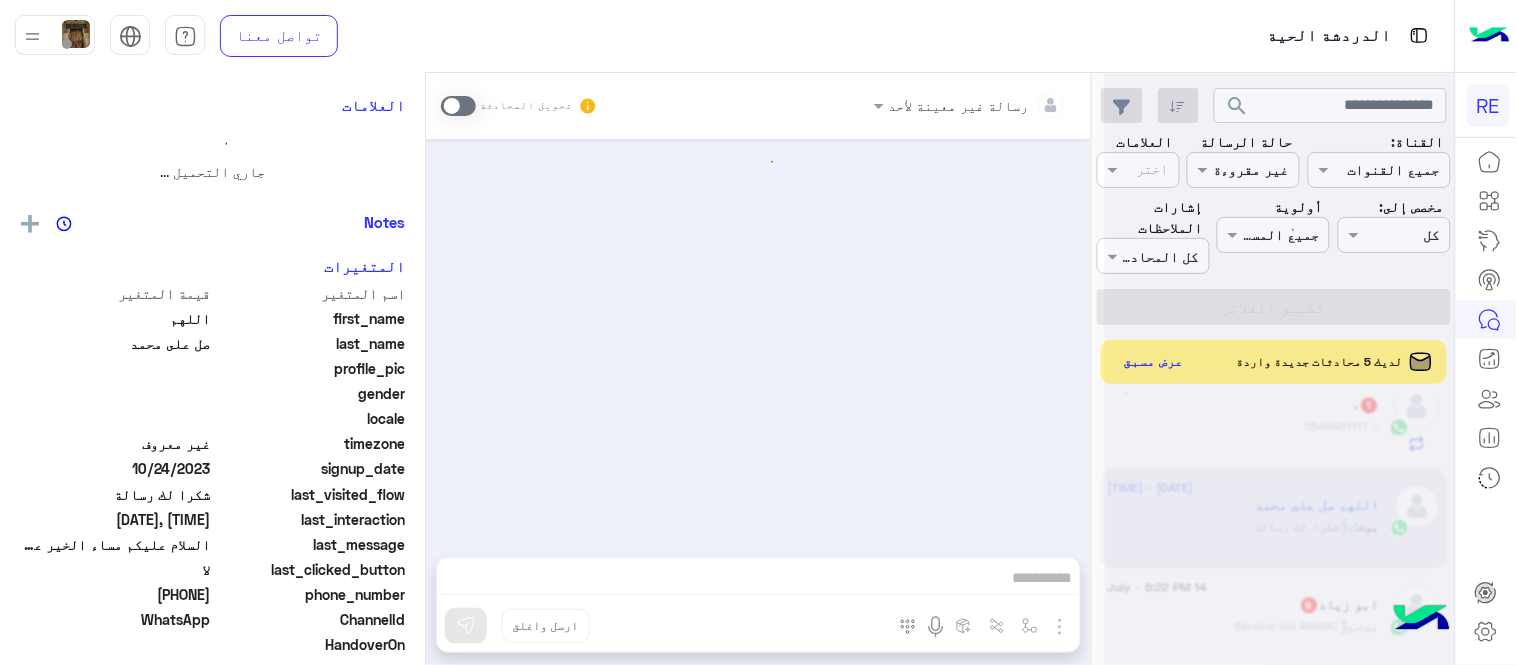scroll, scrollTop: 0, scrollLeft: 0, axis: both 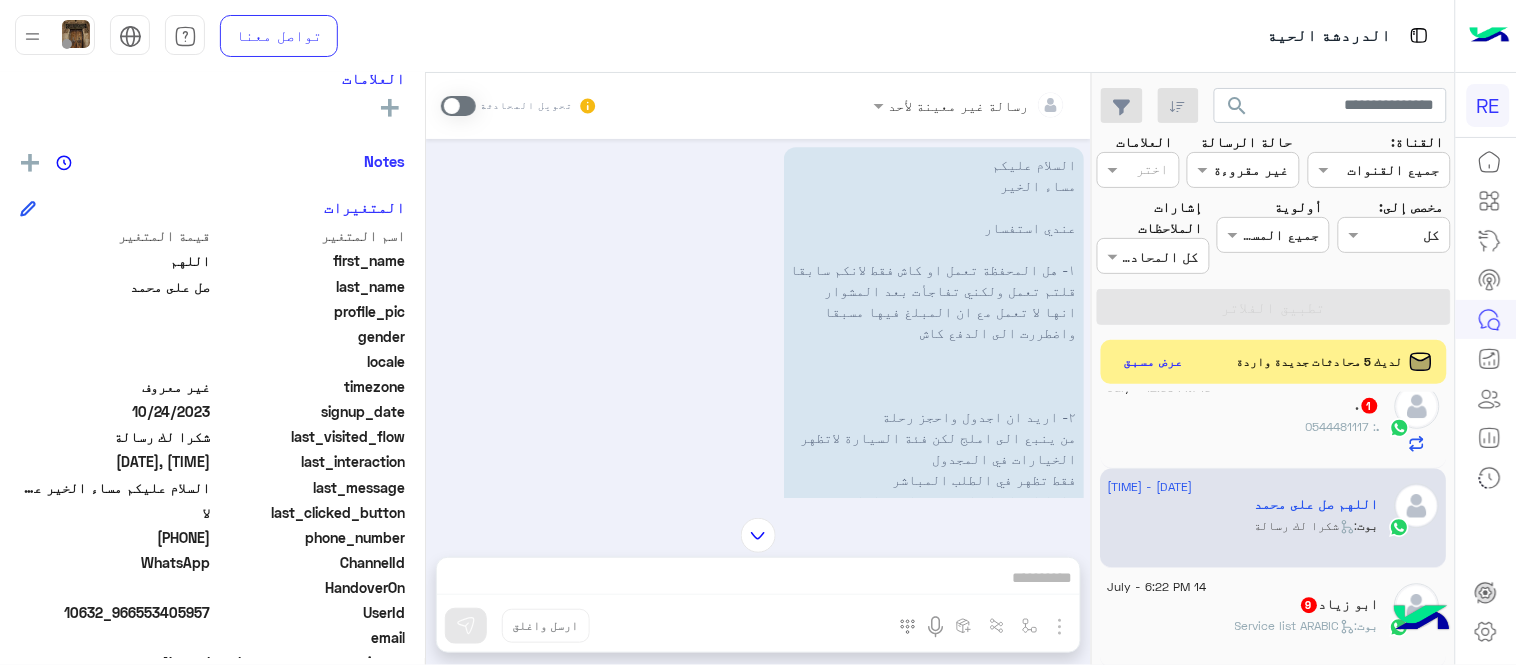 click at bounding box center (458, 106) 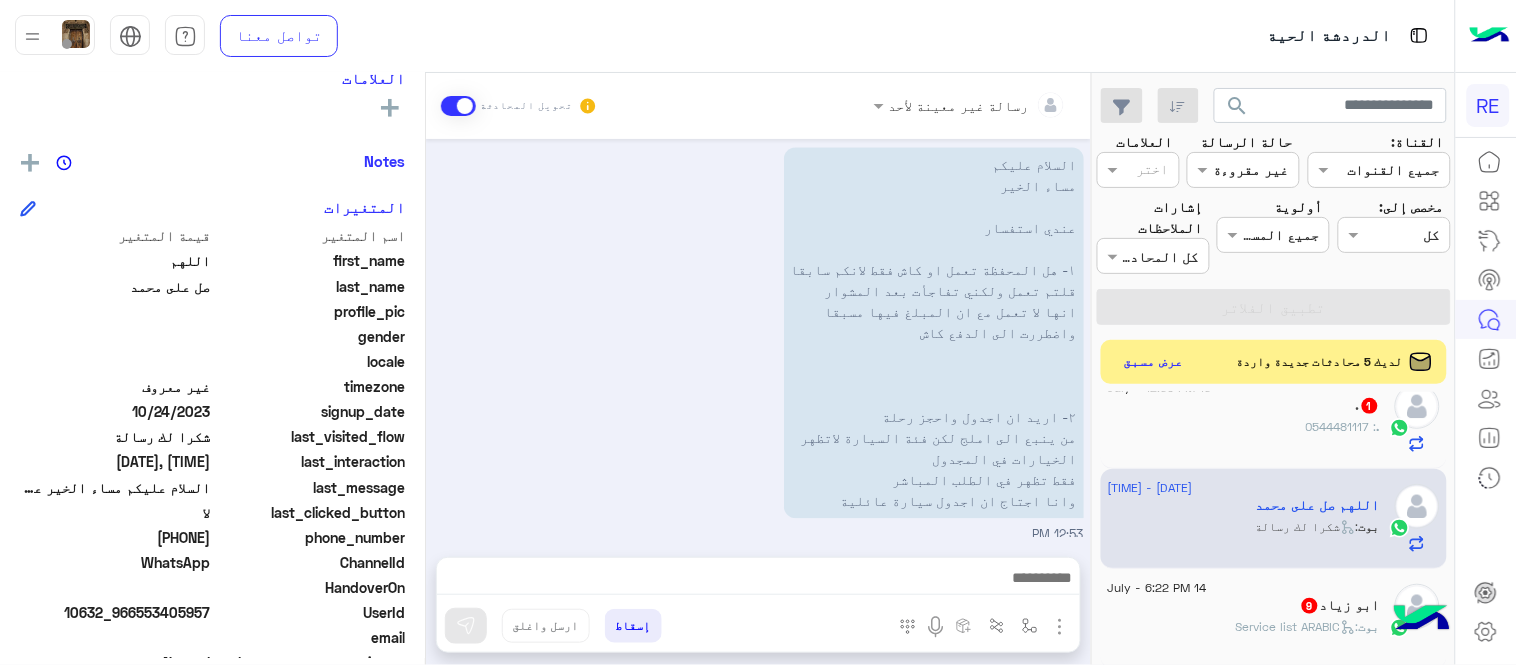 scroll, scrollTop: 1713, scrollLeft: 0, axis: vertical 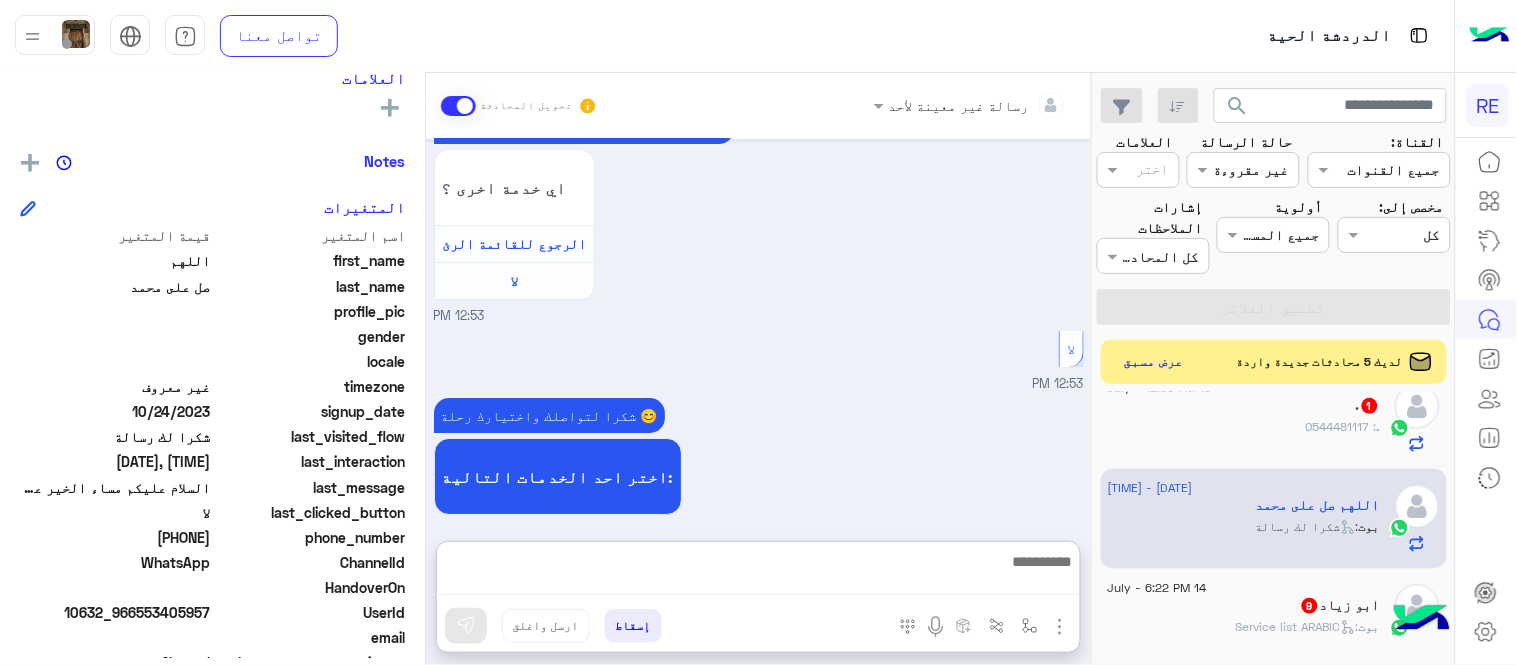 click at bounding box center [758, 572] 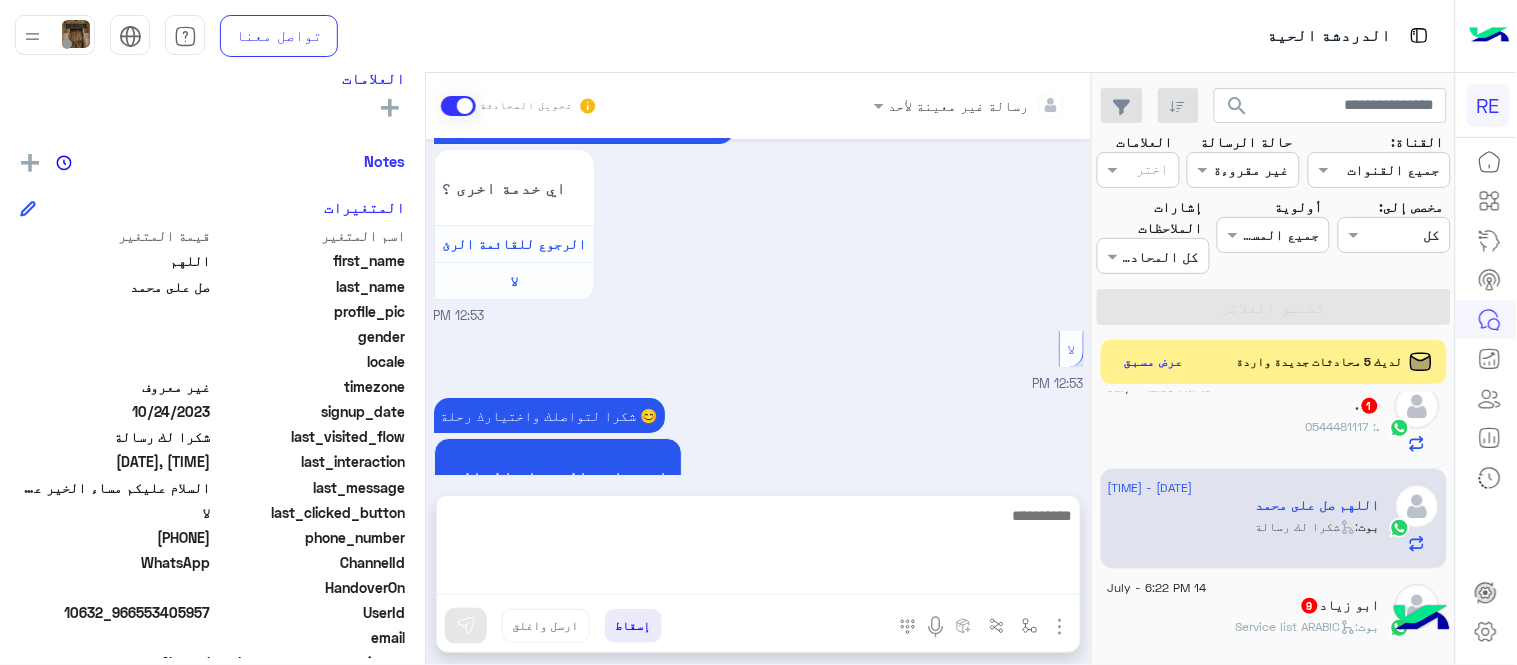 click on "شكرا لتواصلك واختيارك رحلة 😊 اختر احد الخدمات التالية:    12:53 PM" at bounding box center (759, 467) 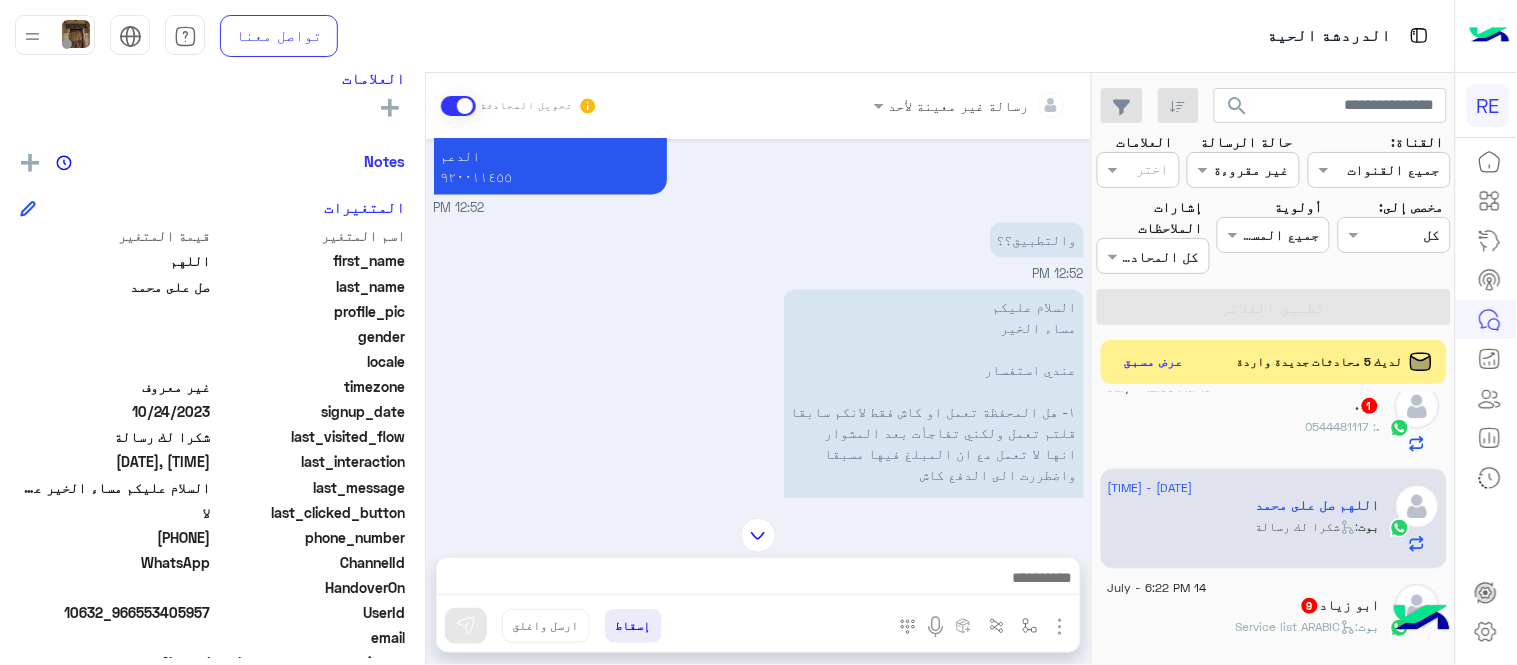 scroll, scrollTop: 1082, scrollLeft: 0, axis: vertical 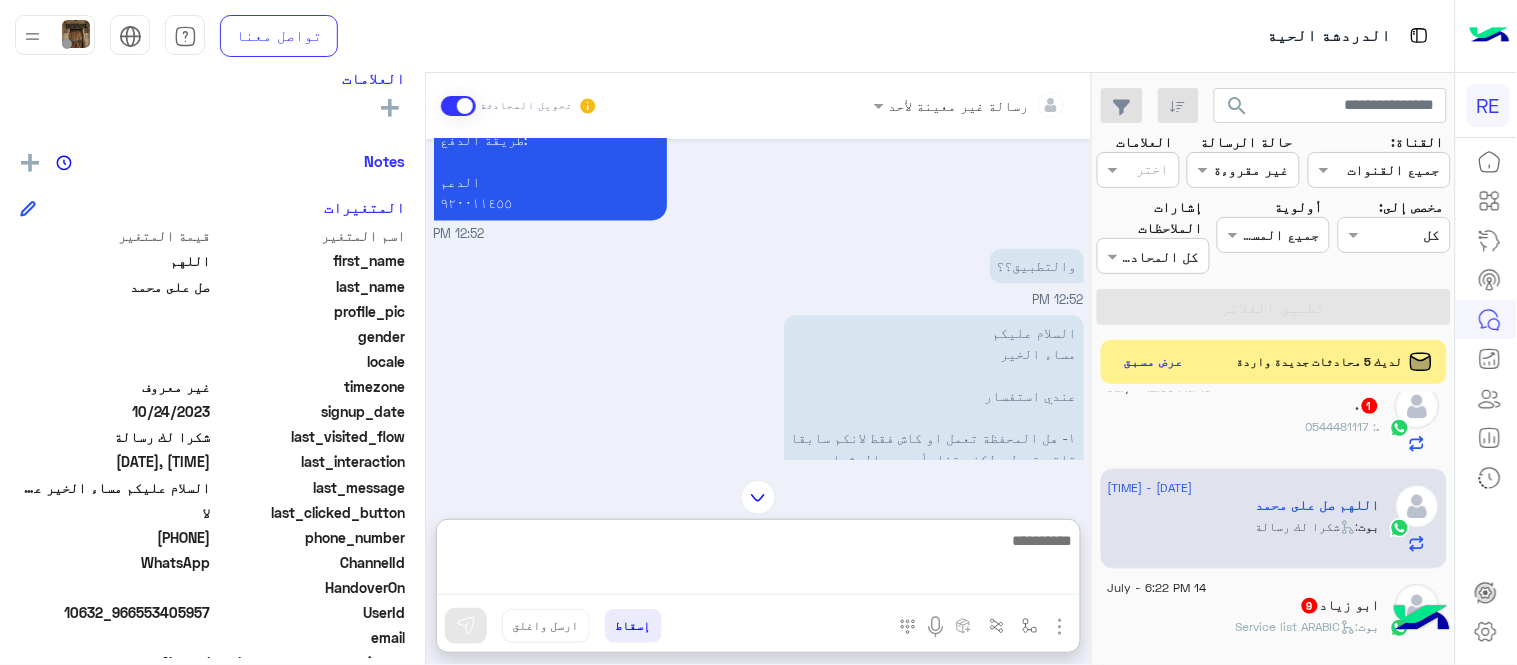 click at bounding box center [758, 561] 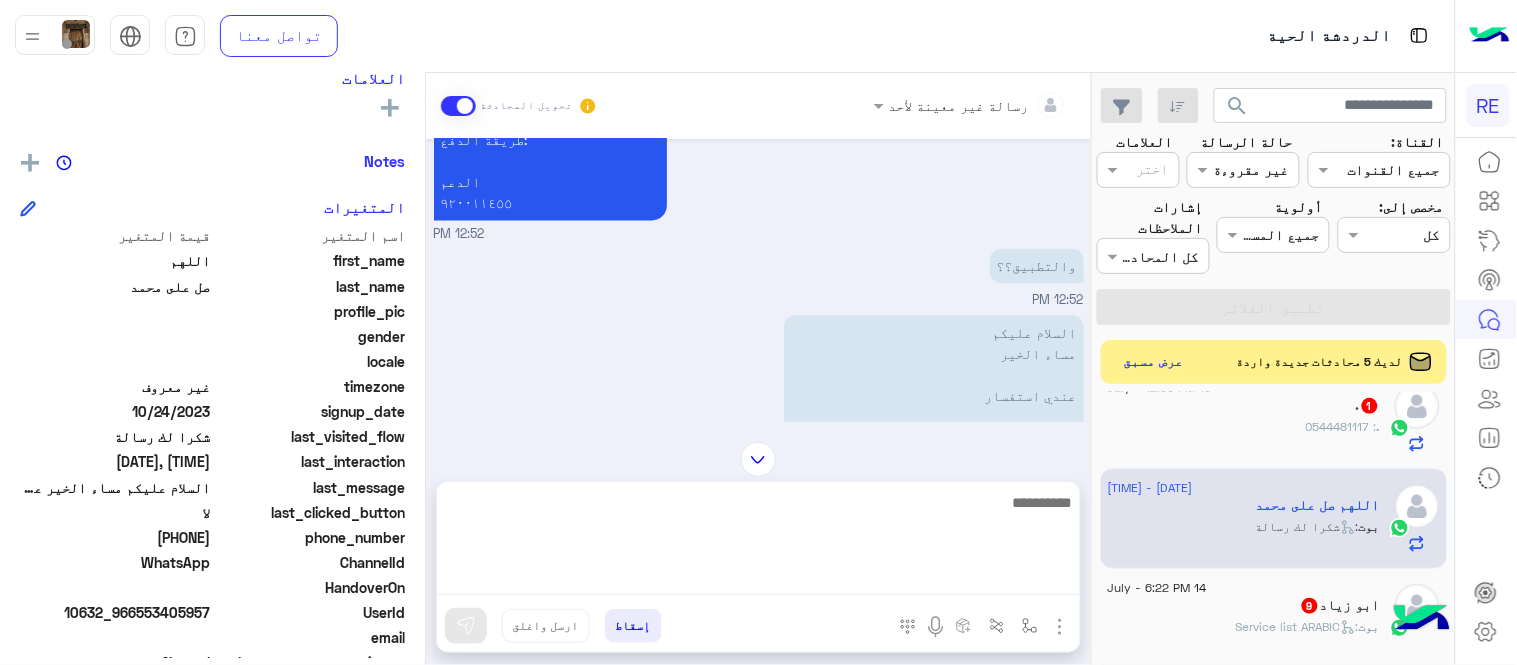 click on "السلام عليكم مساء الخير عندي استفسار ١- هل المحفظة تعمل او كاش فقط لانكم سابقا قلتم تعمل ولكني تفاجأت بعد المشوار انها لا تعمل مع ان المبلغ فيها مسبقا واضطررت الى الدفع كاش ٢- اريد ان اجدول واحجز رحلة من ينبع الى املج لكن فئة السيارة لاتظهر الخيارات في المجدول فقط تظهر في الطلب المباشر وانا اجتاج ان اجدول سيارة عائلية 12:53 PM" at bounding box center (759, 512) 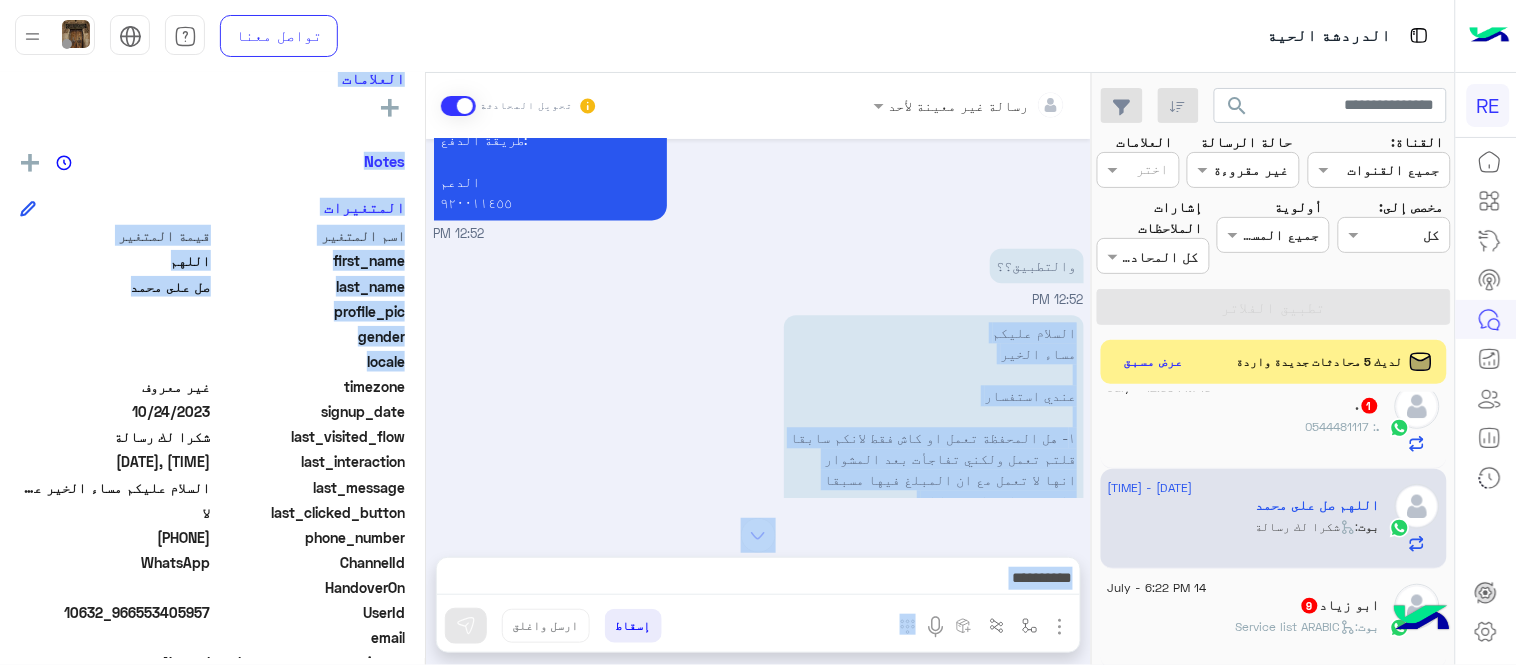 drag, startPoint x: 425, startPoint y: 356, endPoint x: 438, endPoint y: 324, distance: 34.539833 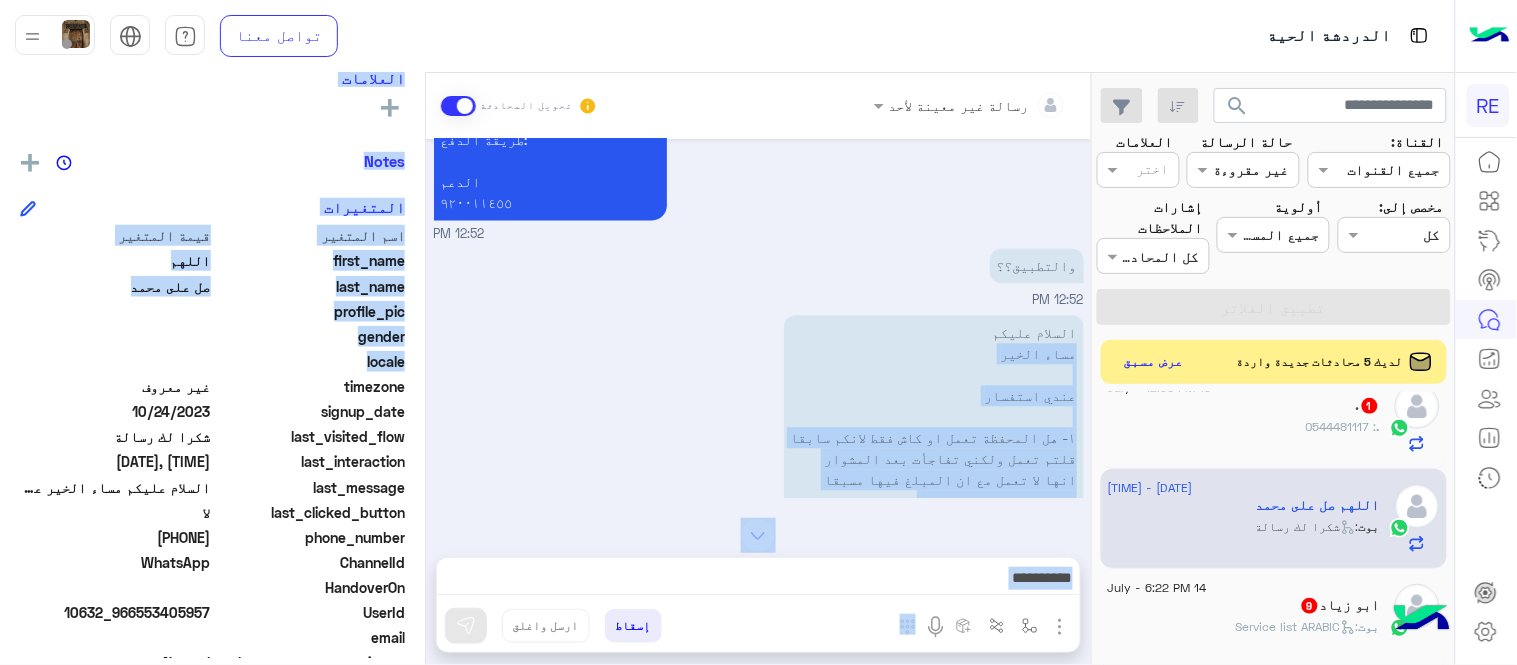click on "Jul 15, 2025  هل لديك حساب مسجل على التطبيق   لا   نعم     12:51 PM   نعم    12:51 PM  لمساعدتك بشكل افضل
الرجاء اختيار احد الخدمات التالية     12:51 PM   الحجز المسبق    12:52 PM  تمتع بمزايا تنزيل تطبيق رحلة بجوالك : -الحصول على احدث العروض واروع الخصومات  -الاطلاع على الخدمات الجديدة  - سهولة الوصول للدعم  - حفظ الحقوق - التواصل مع الدعم لأعادة أي مفقودات  -مراجعة تقارير الرحلة وتفاصيلها - تقييم الخدمة لطلب حجز مسبق نأمل تزودينا بـ : التاريخ:  الساعة:  اسم العميل: [FIRST] [LAST]: رقم العميل:  موقع الانطلاق:  موقع الوصول:  نوع السيارة: طريقة الدفع:  الدعم ٩٢٠٠١١٤٥٥    12:52 PM  والتطبيق؟؟   12:52 PM  السلام عليكم   12:53 PM" at bounding box center (758, 318) 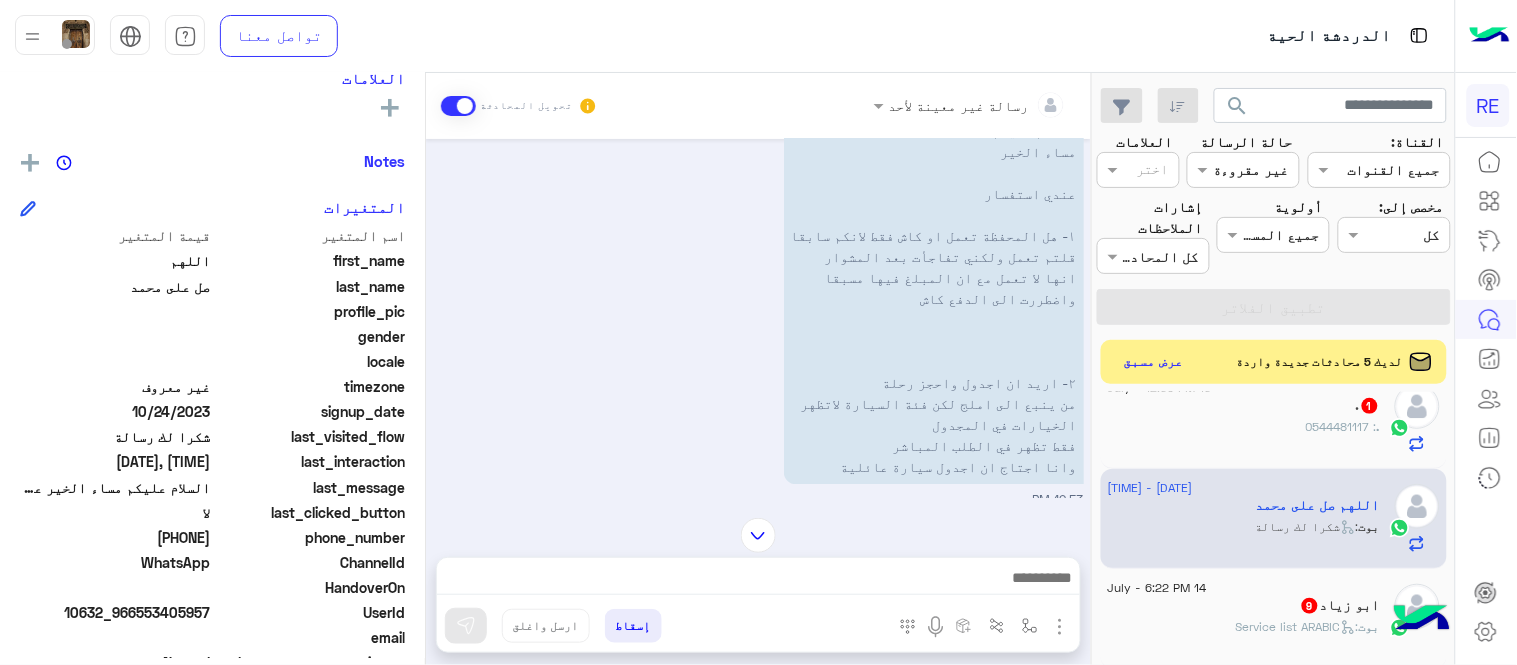 scroll, scrollTop: 1293, scrollLeft: 0, axis: vertical 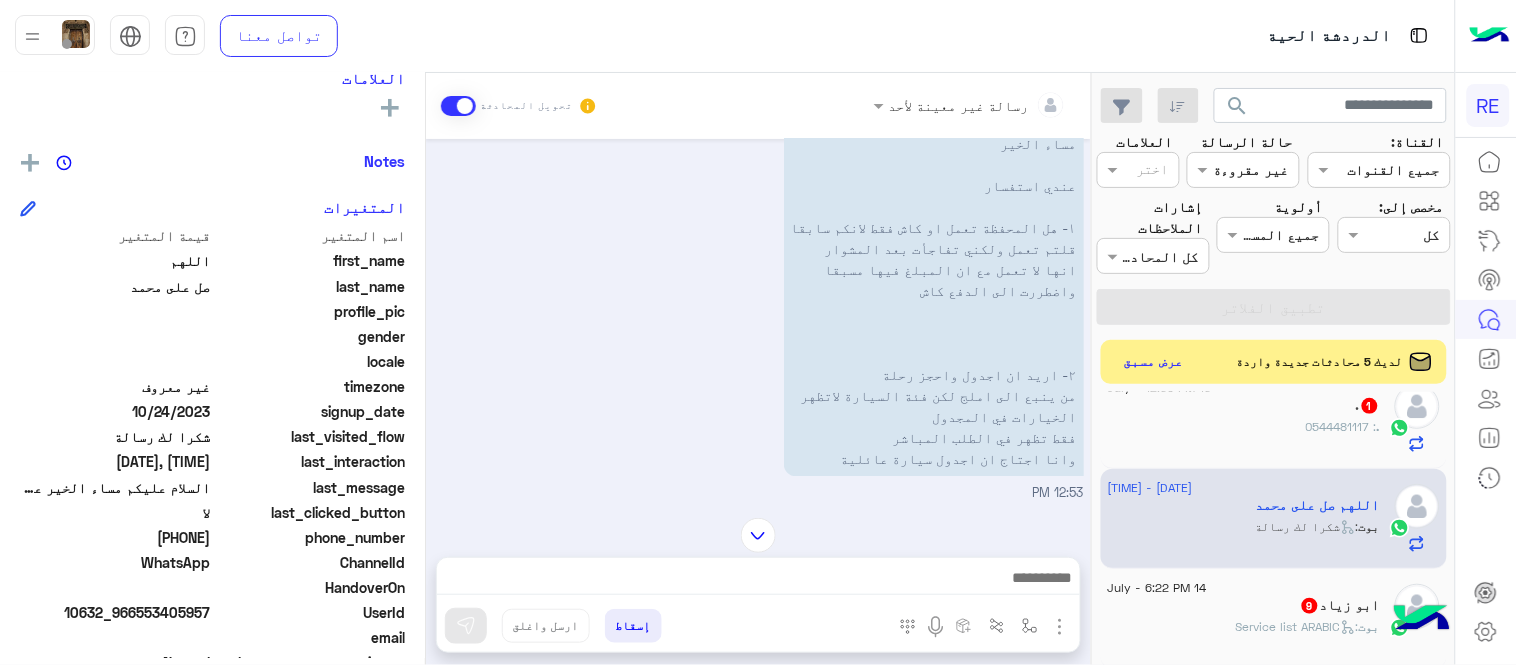 click at bounding box center [758, 583] 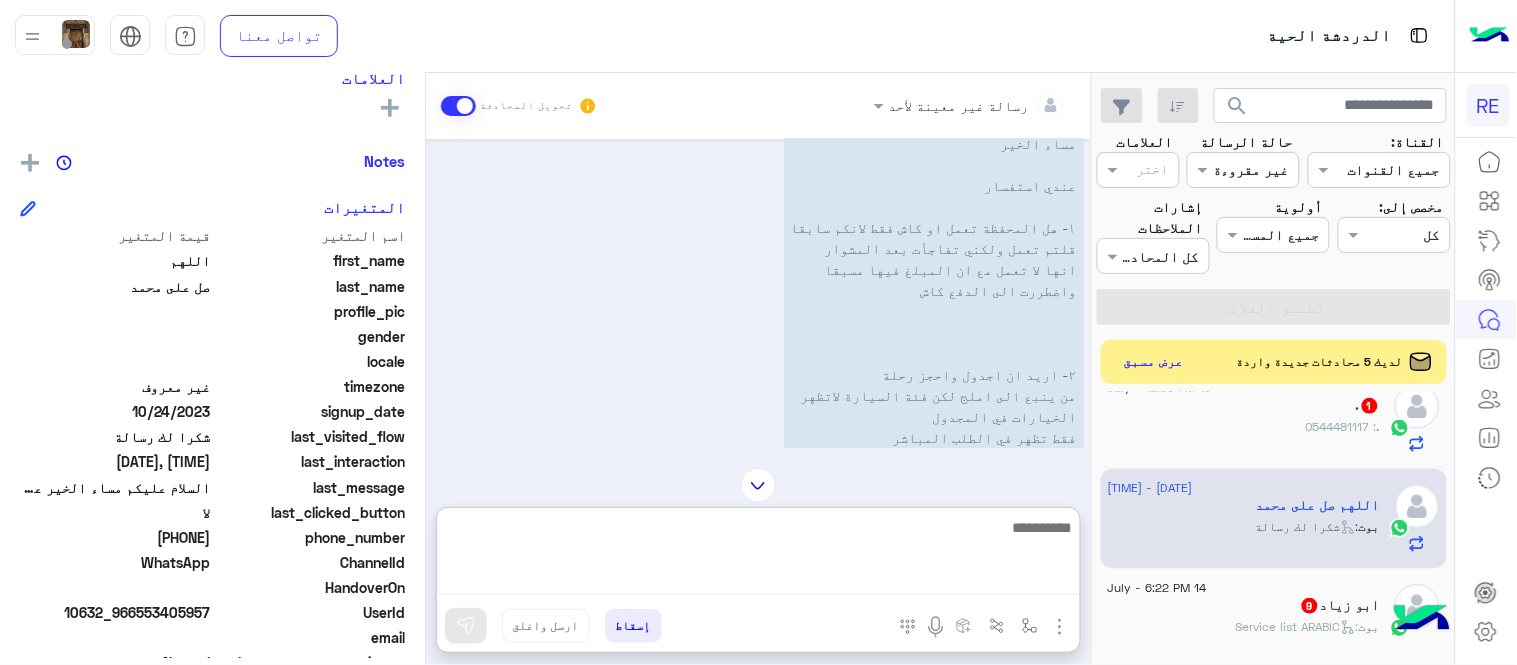 click at bounding box center [758, 555] 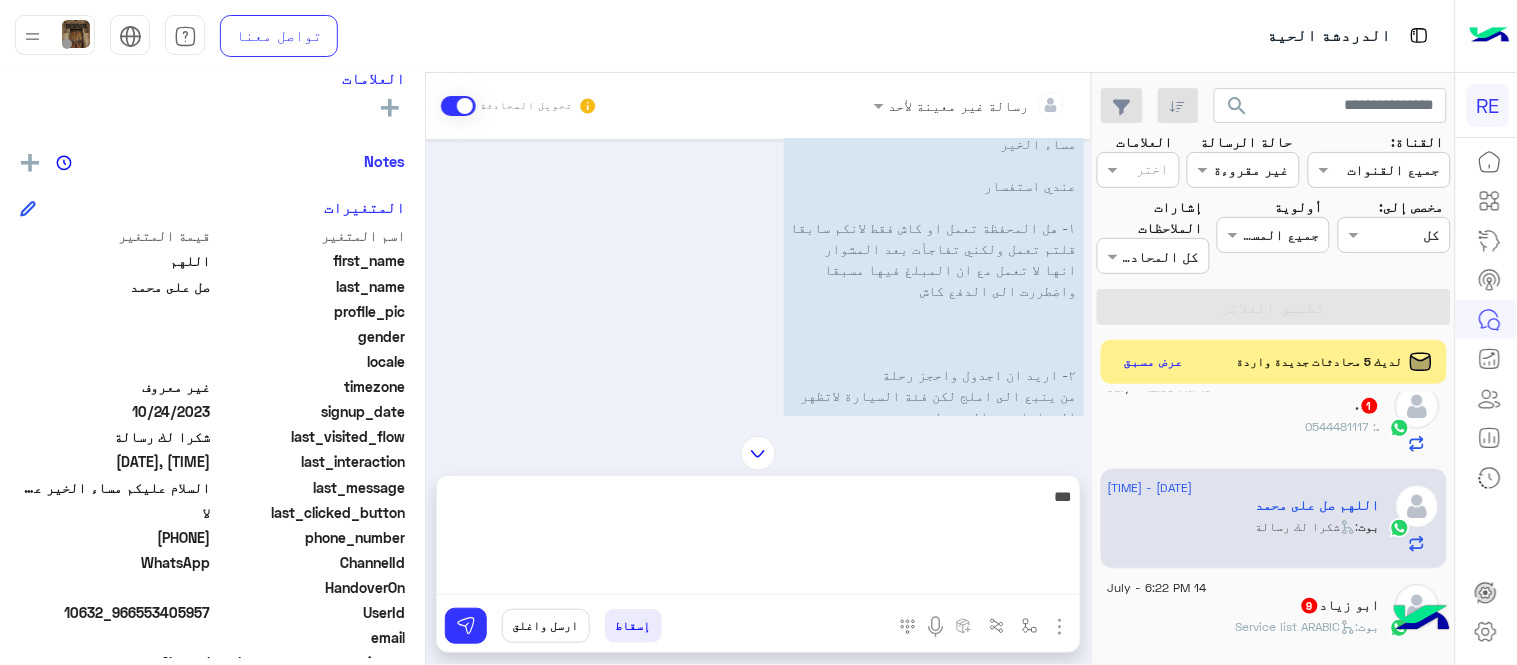 click on "السلام عليكم مساء الخير عندي استفسار ١- هل المحفظة تعمل او كاش فقط لانكم سابقا قلتم تعمل ولكني تفاجأت بعد المشوار انها لا تعمل مع ان المبلغ فيها مسبقا واضطررت الى الدفع كاش ٢- اريد ان اجدول واحجز رحلة  من ينبع الى املج لكن فئة السيارة لاتظهر الخيارات في المجدول فقط تظهر في الطلب المباشر  وانا اجتاج ان اجدول سيارة عائلية" at bounding box center (934, 290) 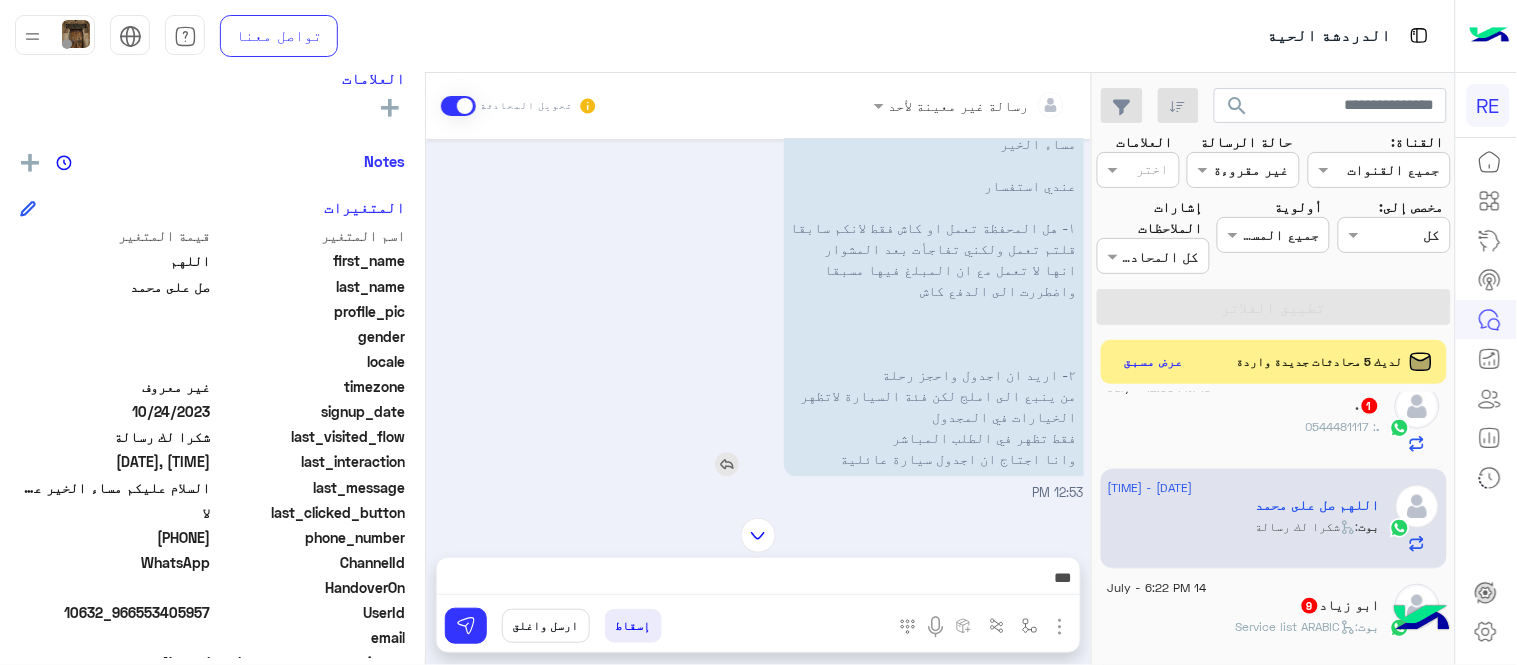 click at bounding box center (727, 464) 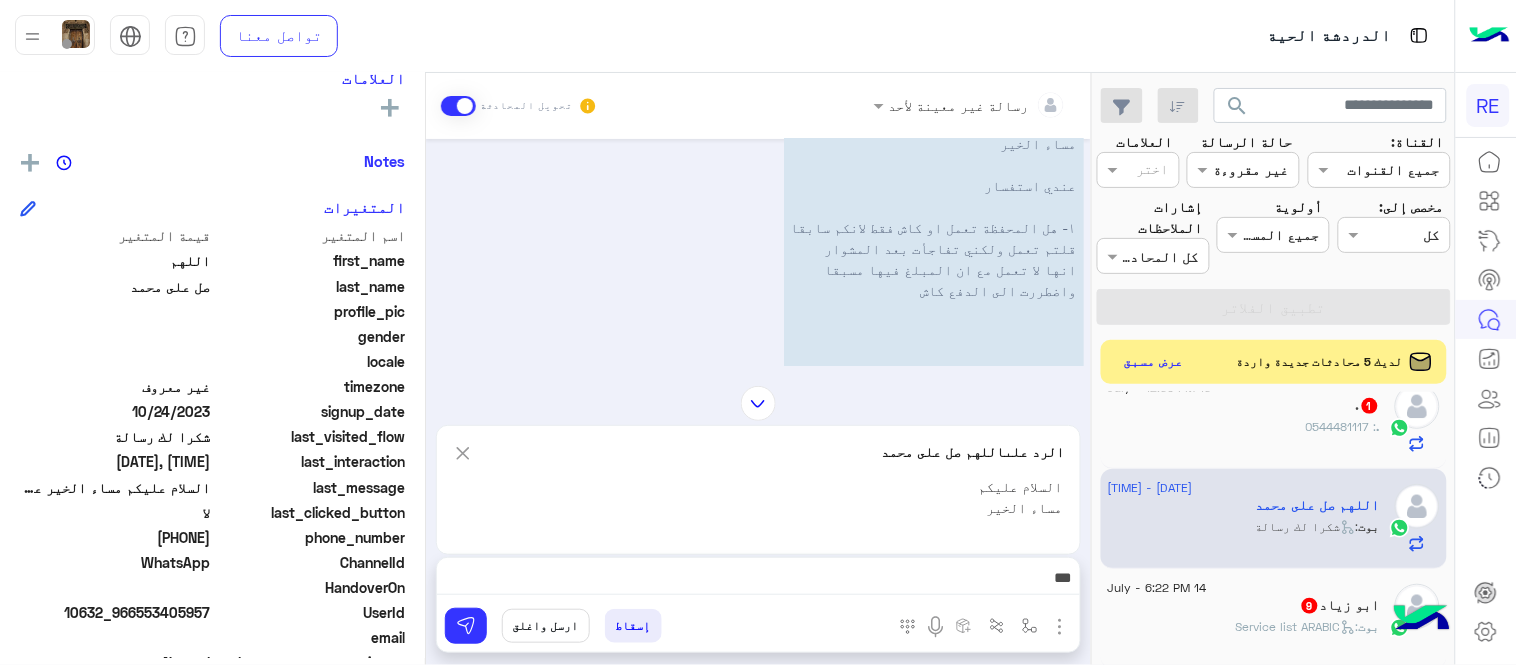 click on "***" at bounding box center (758, 580) 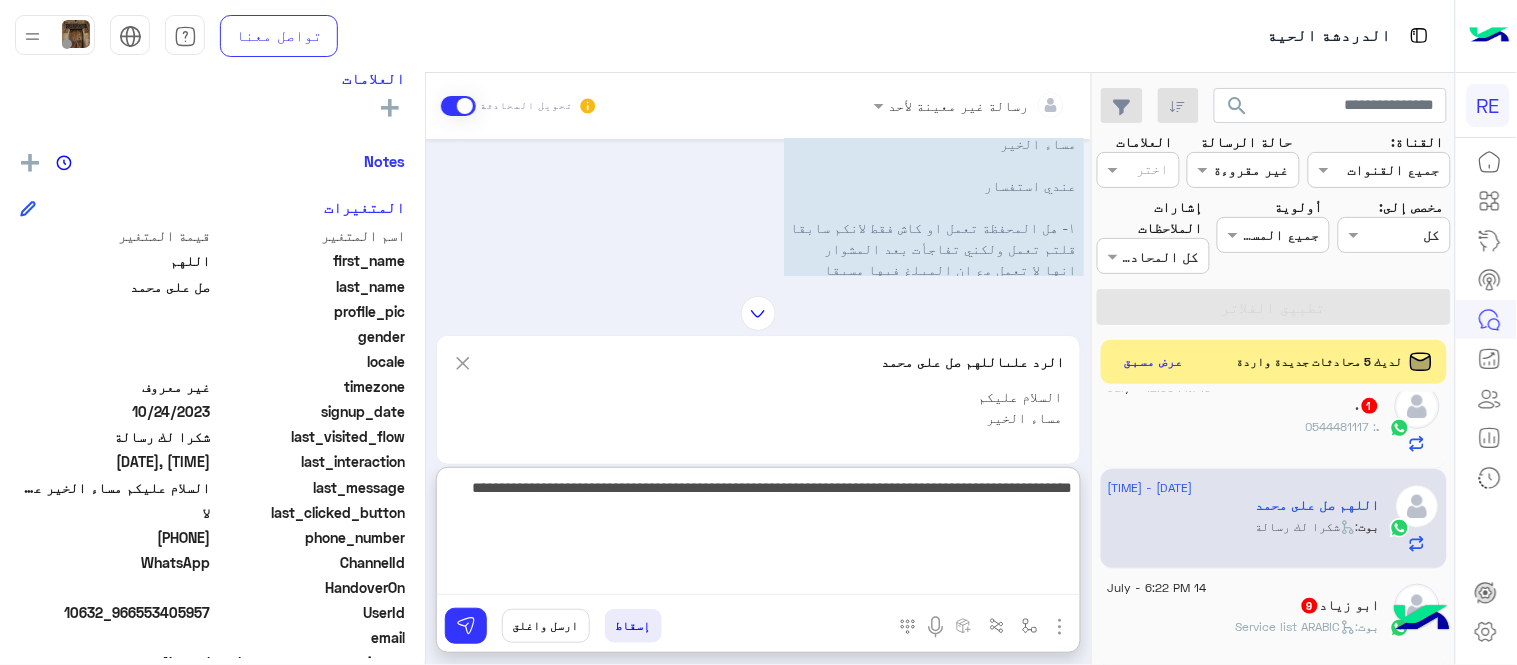 type on "**********" 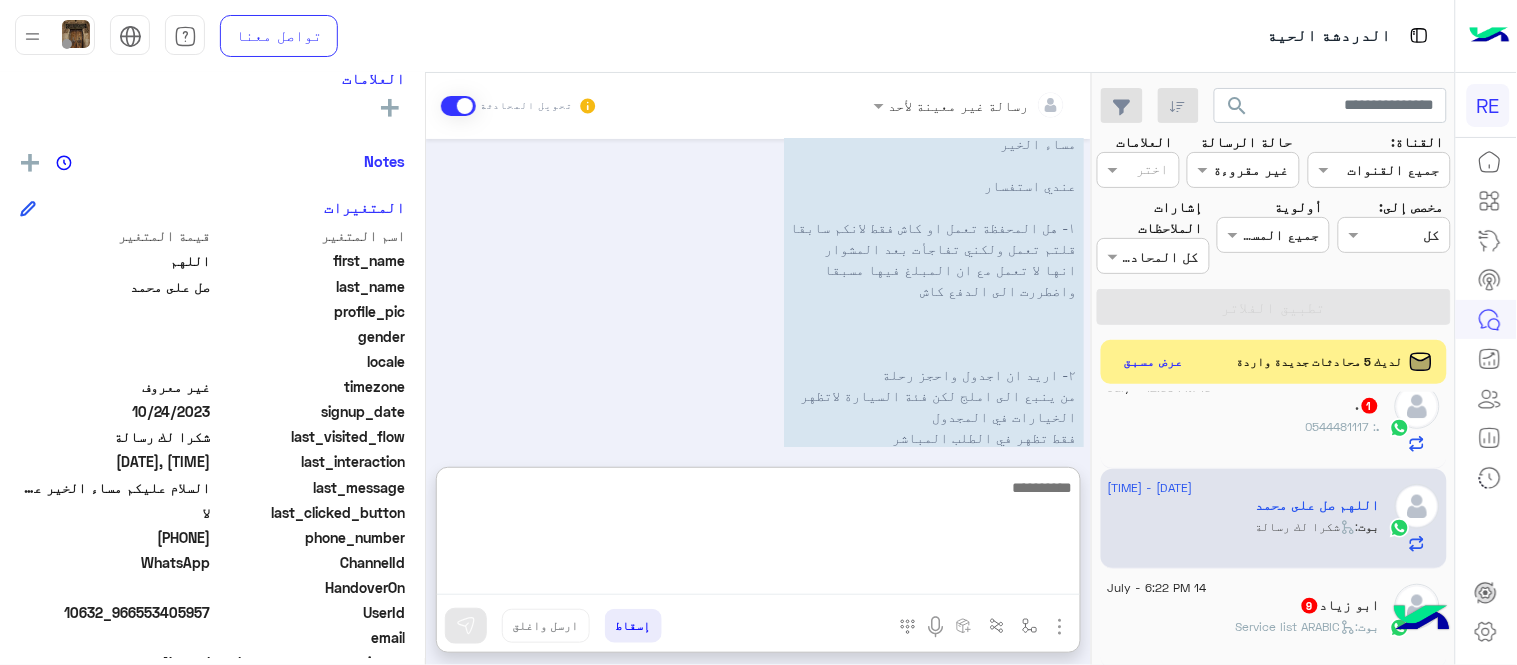 scroll, scrollTop: 1984, scrollLeft: 0, axis: vertical 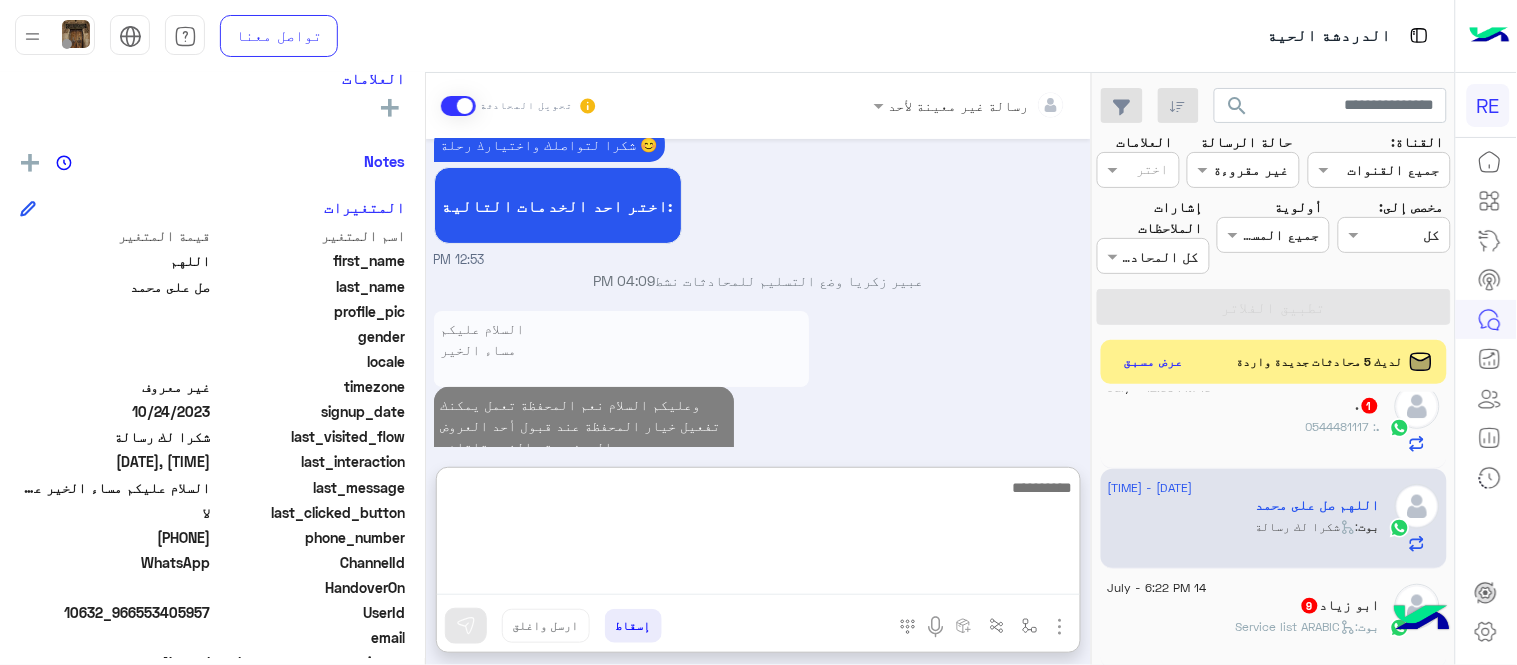 type on "*" 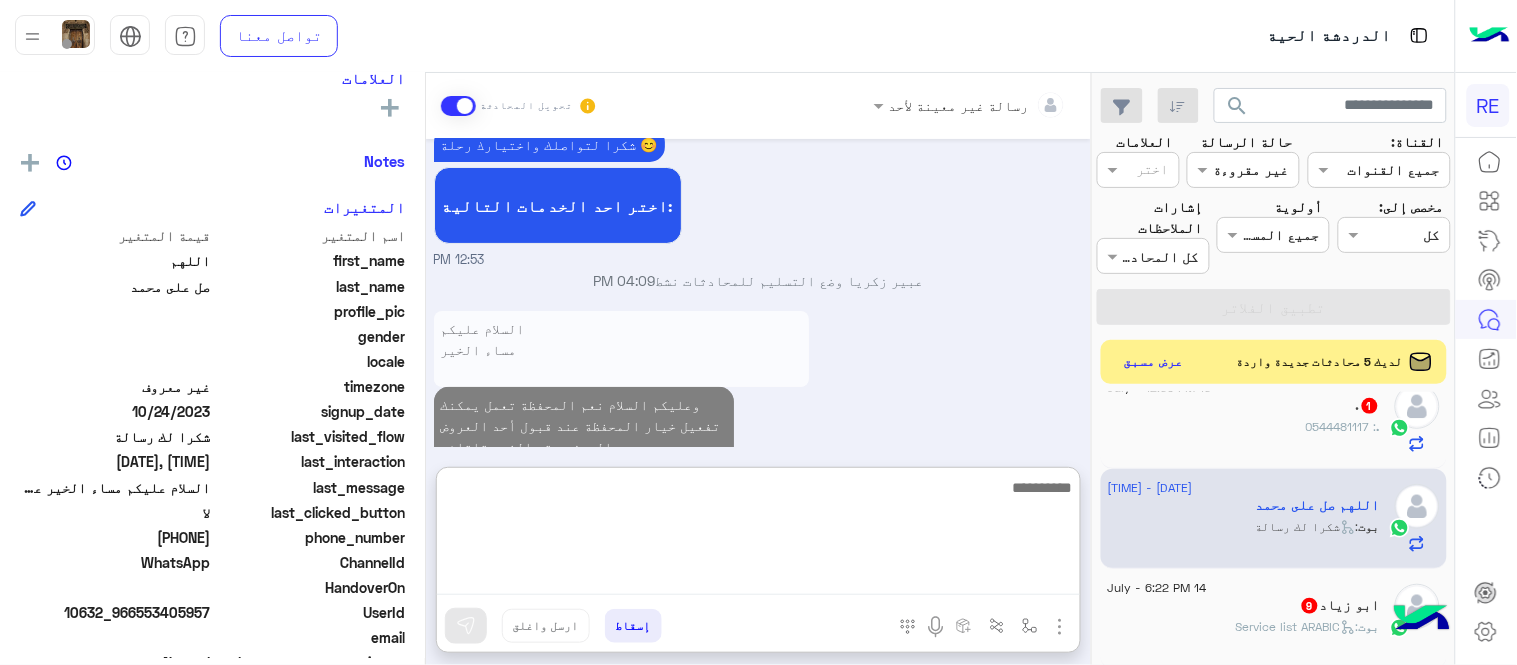 scroll, scrollTop: 2021, scrollLeft: 0, axis: vertical 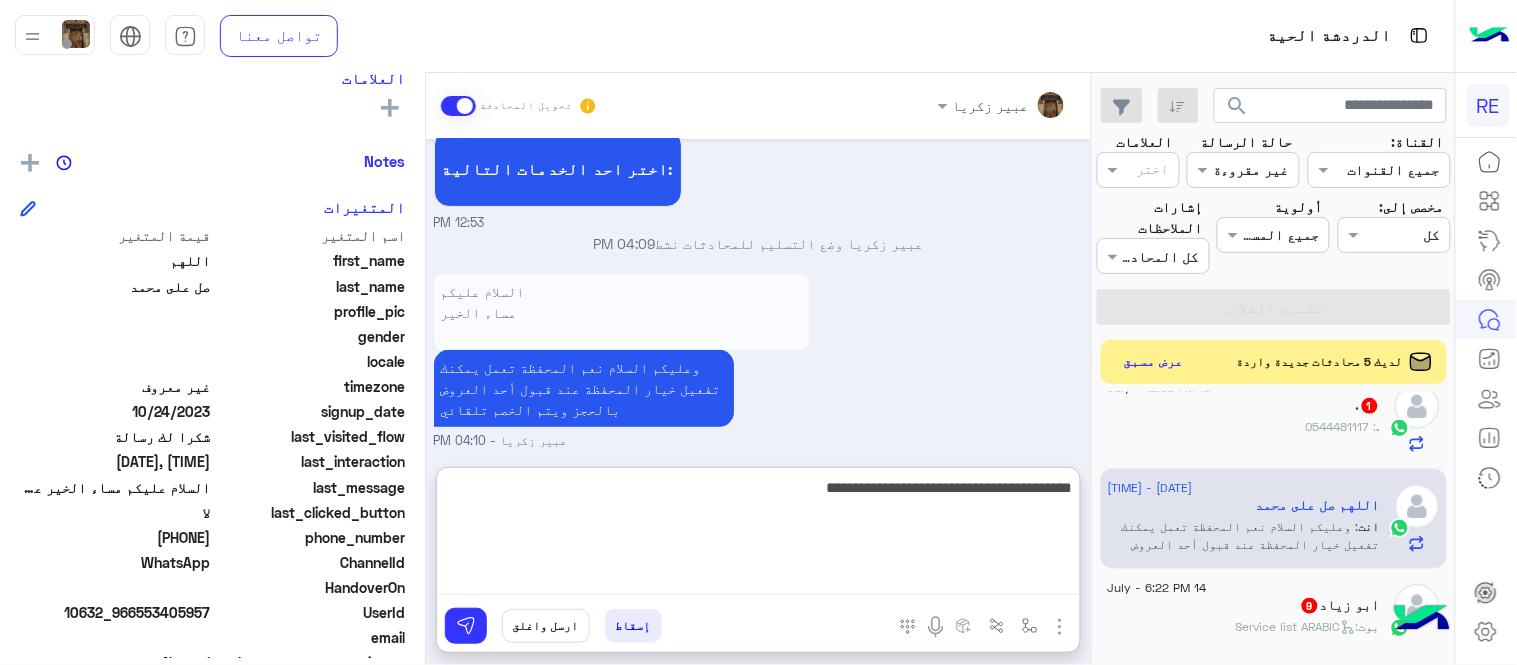 type on "**********" 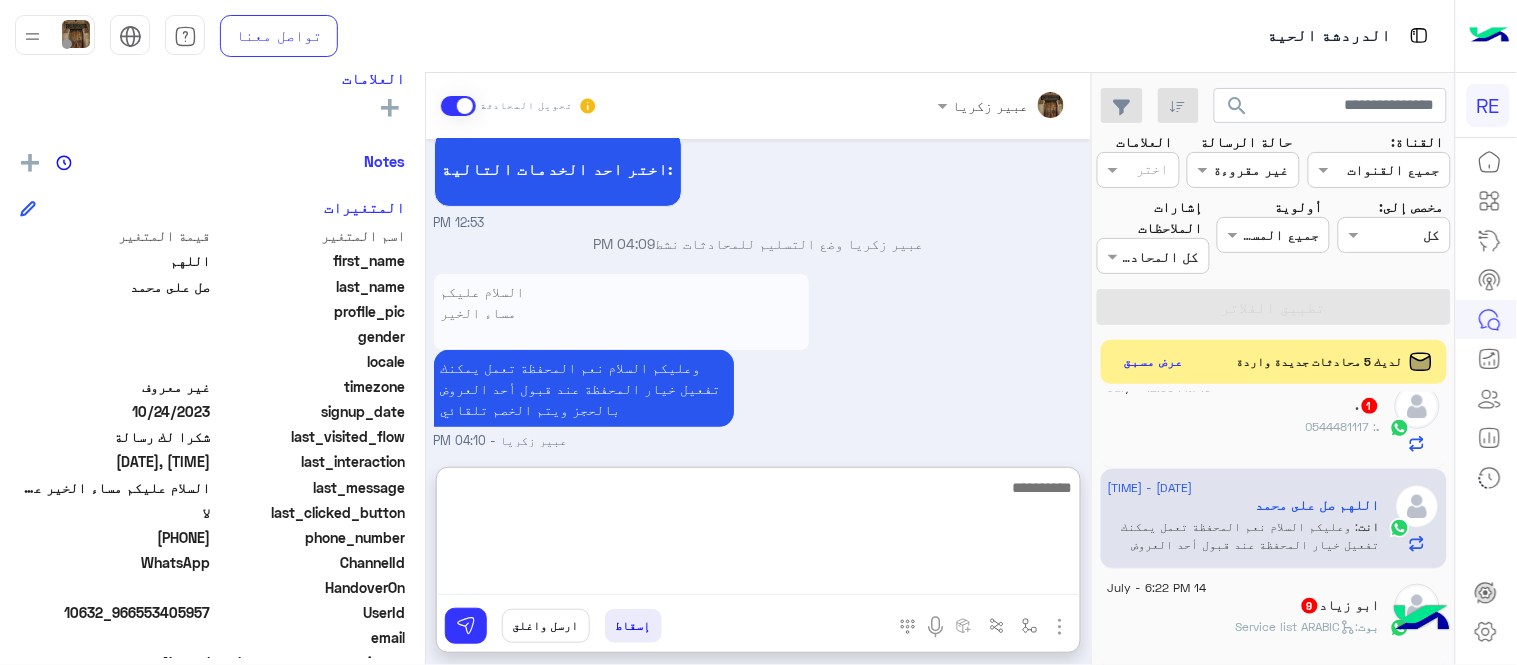 scroll, scrollTop: 2084, scrollLeft: 0, axis: vertical 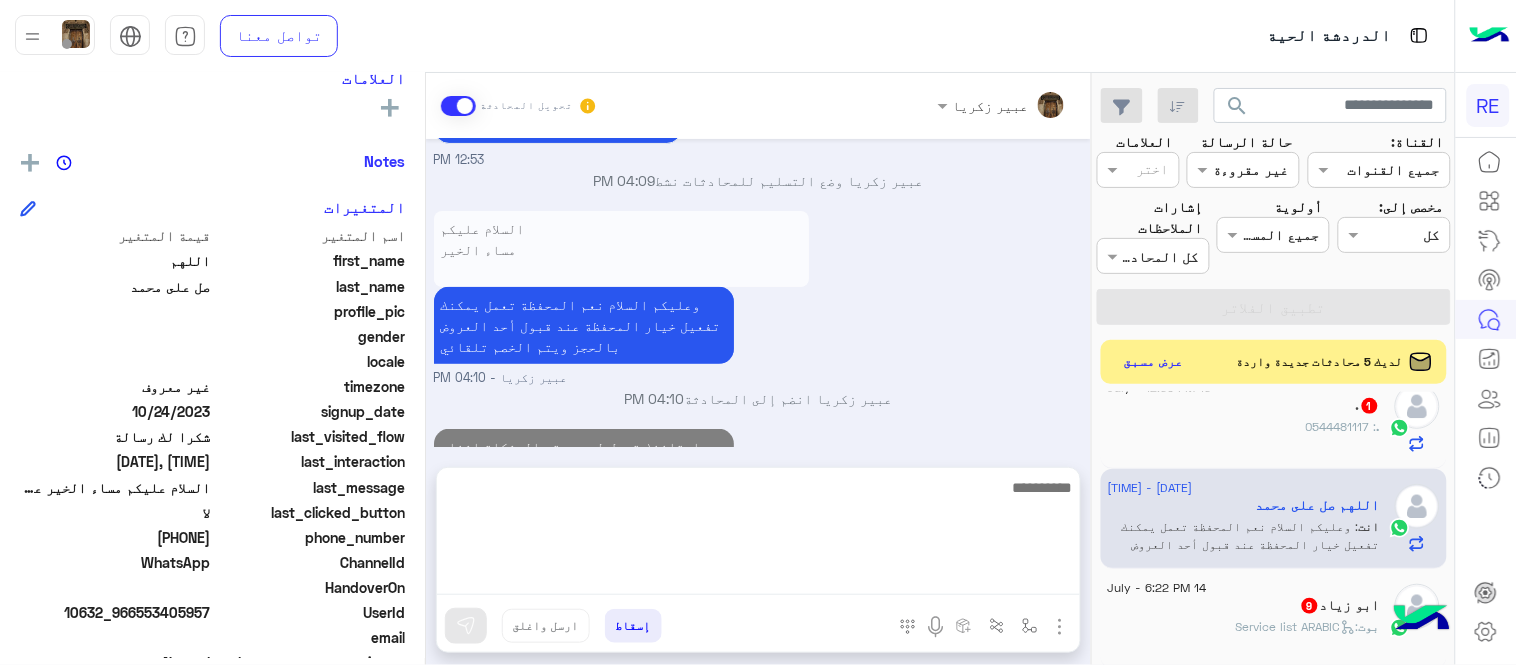 click on "Jul 15, 2025  هل لديك حساب مسجل على التطبيق   لا   نعم     12:51 PM   نعم    12:51 PM  لمساعدتك بشكل افضل
الرجاء اختيار احد الخدمات التالية     12:51 PM   الحجز المسبق    12:52 PM  تمتع بمزايا تنزيل تطبيق رحلة بجوالك : -الحصول على احدث العروض واروع الخصومات  -الاطلاع على الخدمات الجديدة  - سهولة الوصول للدعم  - حفظ الحقوق - التواصل مع الدعم لأعادة أي مفقودات  -مراجعة تقارير الرحلة وتفاصيلها - تقييم الخدمة لطلب حجز مسبق نأمل تزودينا بـ : التاريخ:  الساعة:  اسم العميل: [FIRST] [LAST]: رقم العميل:  موقع الانطلاق:  موقع الوصول:  نوع السيارة: طريقة الدفع:  الدعم ٩٢٠٠١١٤٥٥    12:52 PM  والتطبيق؟؟   12:52 PM  السلام عليكم   12:53 PM" at bounding box center (758, 293) 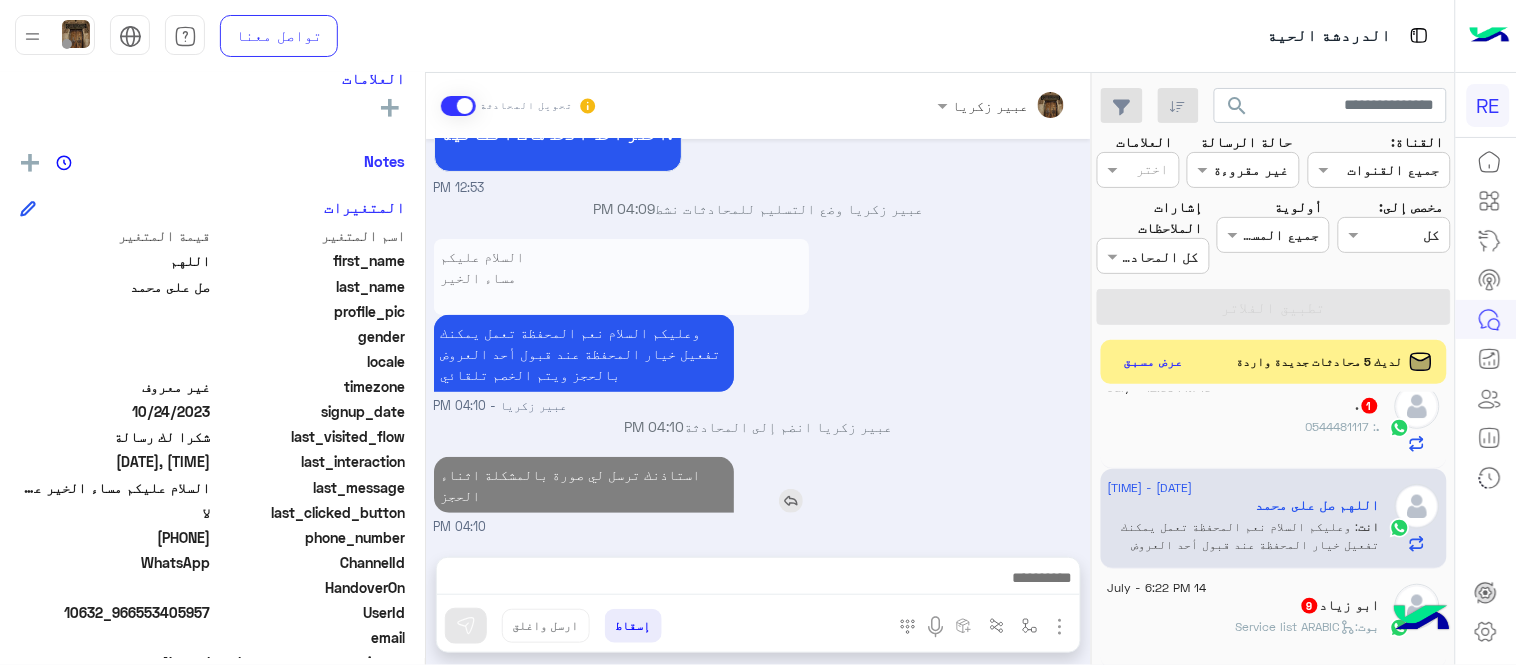 scroll, scrollTop: 1994, scrollLeft: 0, axis: vertical 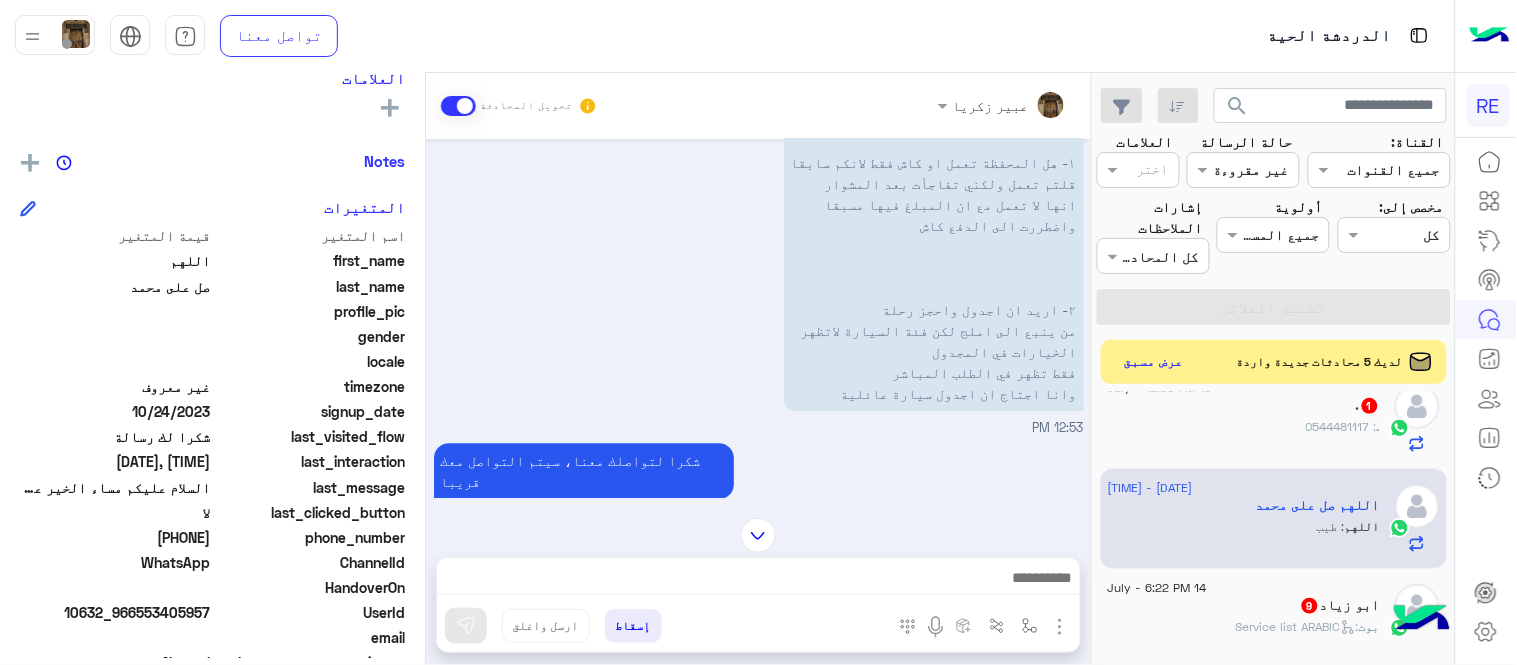 click at bounding box center (758, 535) 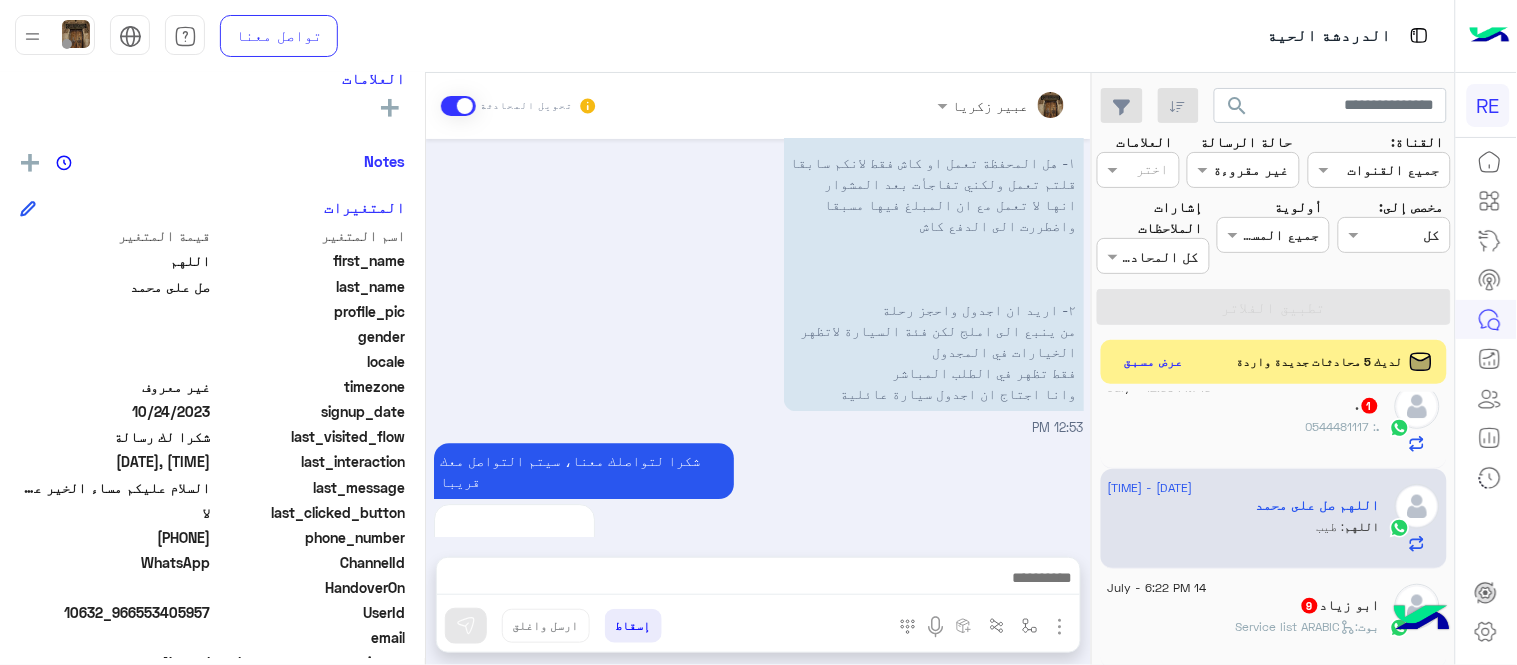 scroll, scrollTop: 2061, scrollLeft: 0, axis: vertical 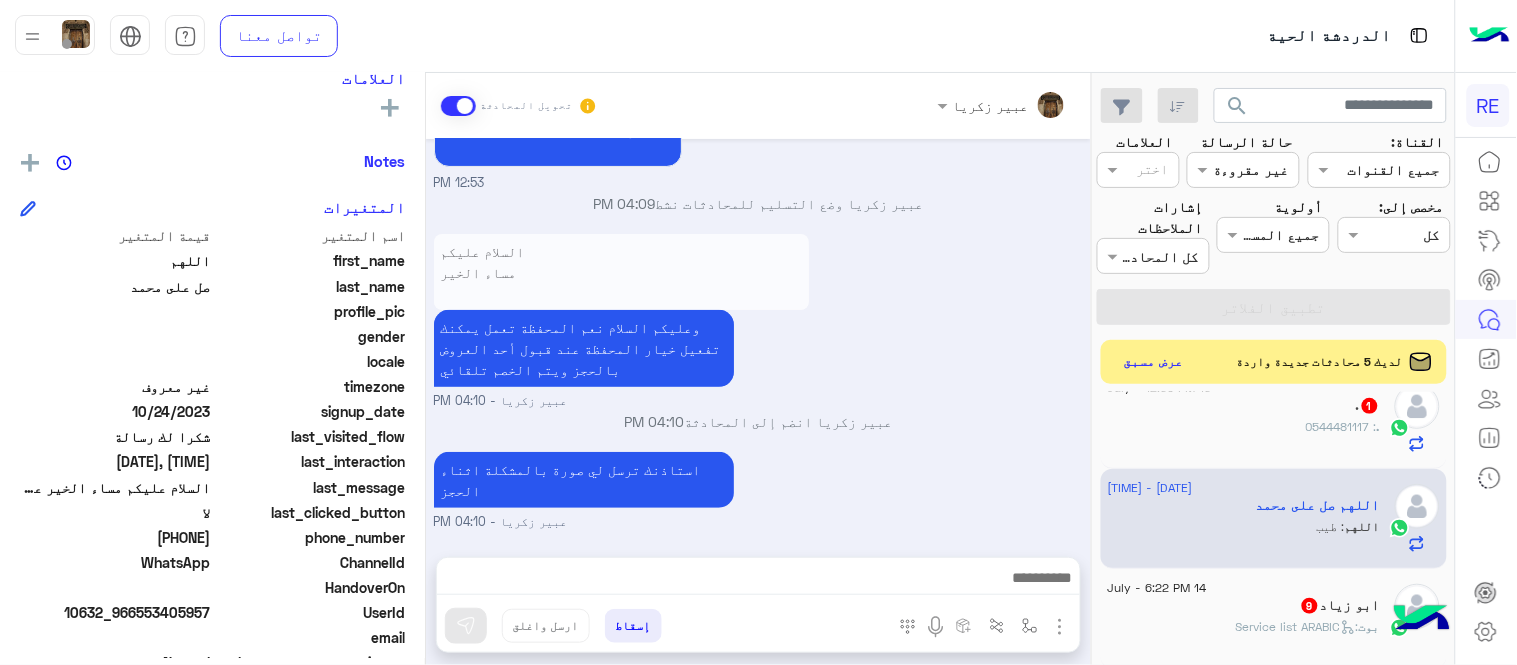click on "استاذنك ترسل لي صورة بالمشكلة اثناء الحجز  عبير زكريا -  04:10 PM" at bounding box center [759, 489] 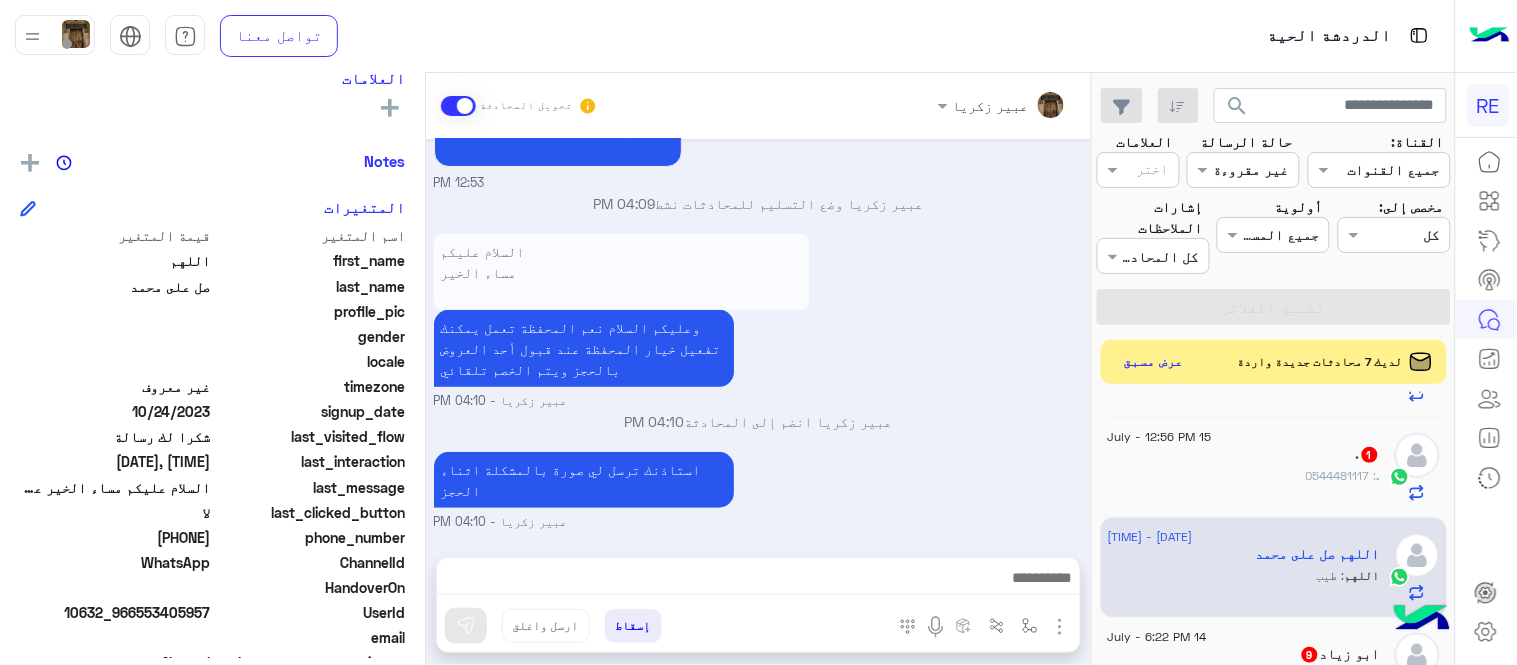 scroll, scrollTop: 1263, scrollLeft: 0, axis: vertical 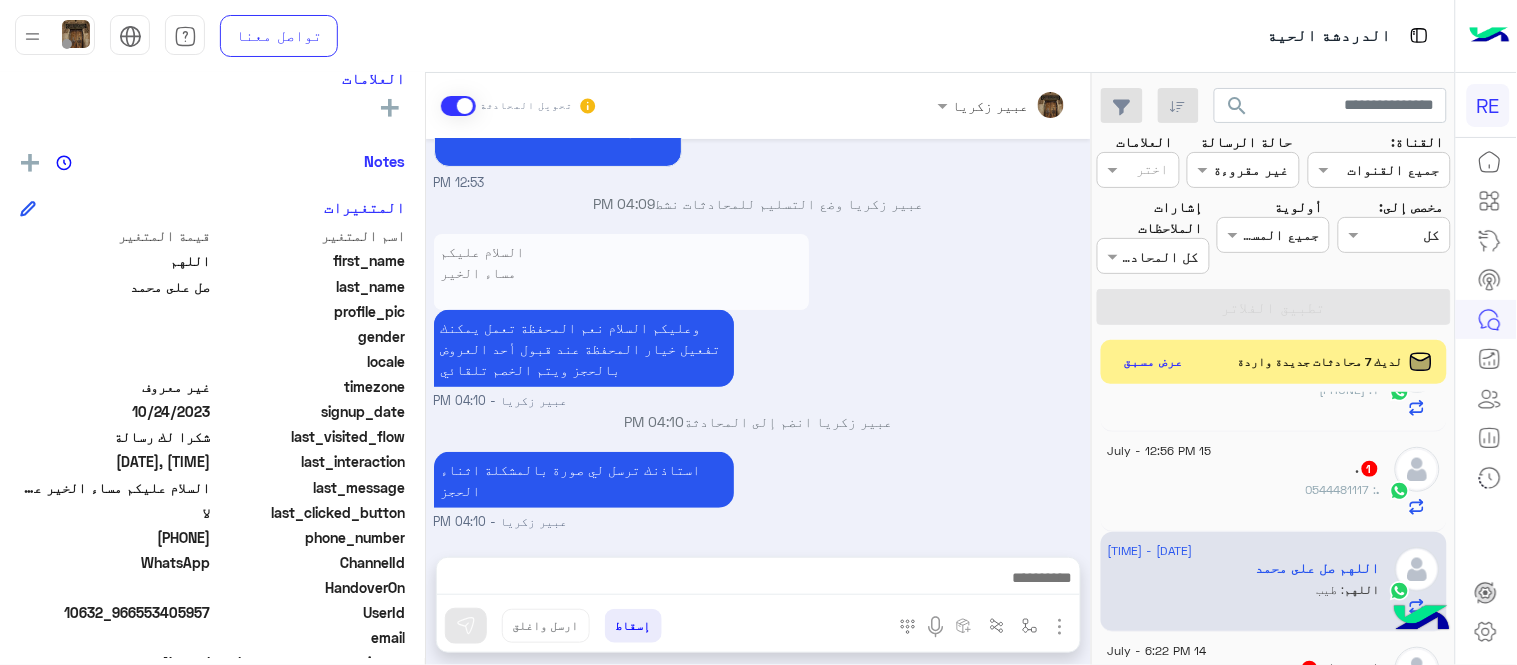 click on ".   1" 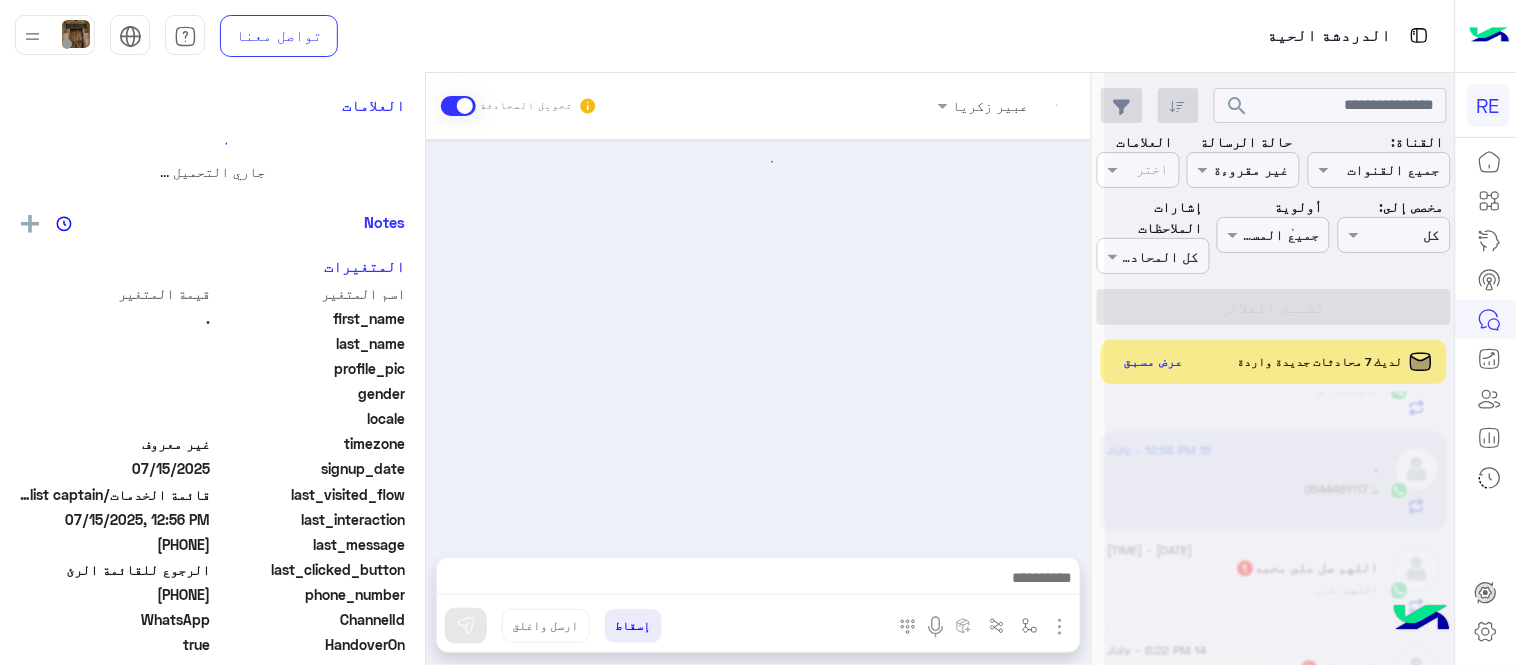 scroll, scrollTop: 0, scrollLeft: 0, axis: both 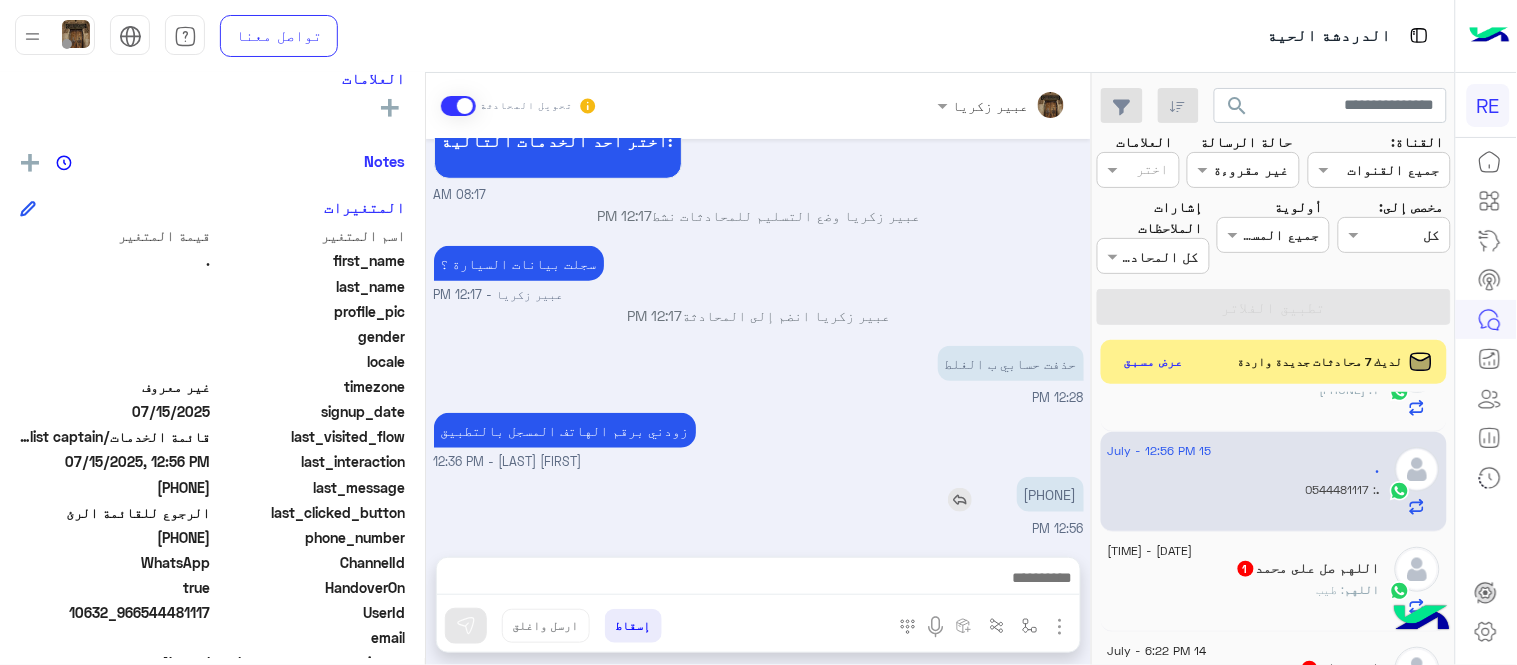 click on "[PHONE]" at bounding box center (1050, 494) 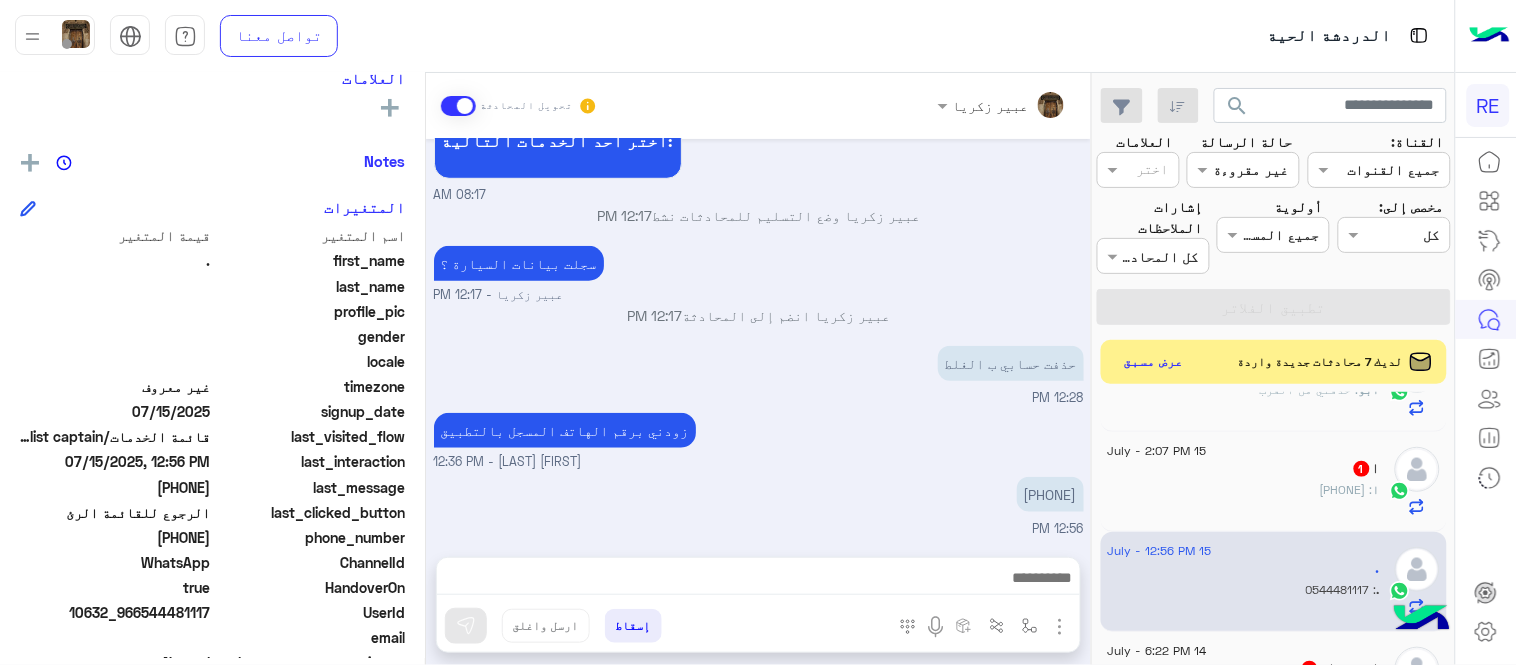 click at bounding box center [758, 583] 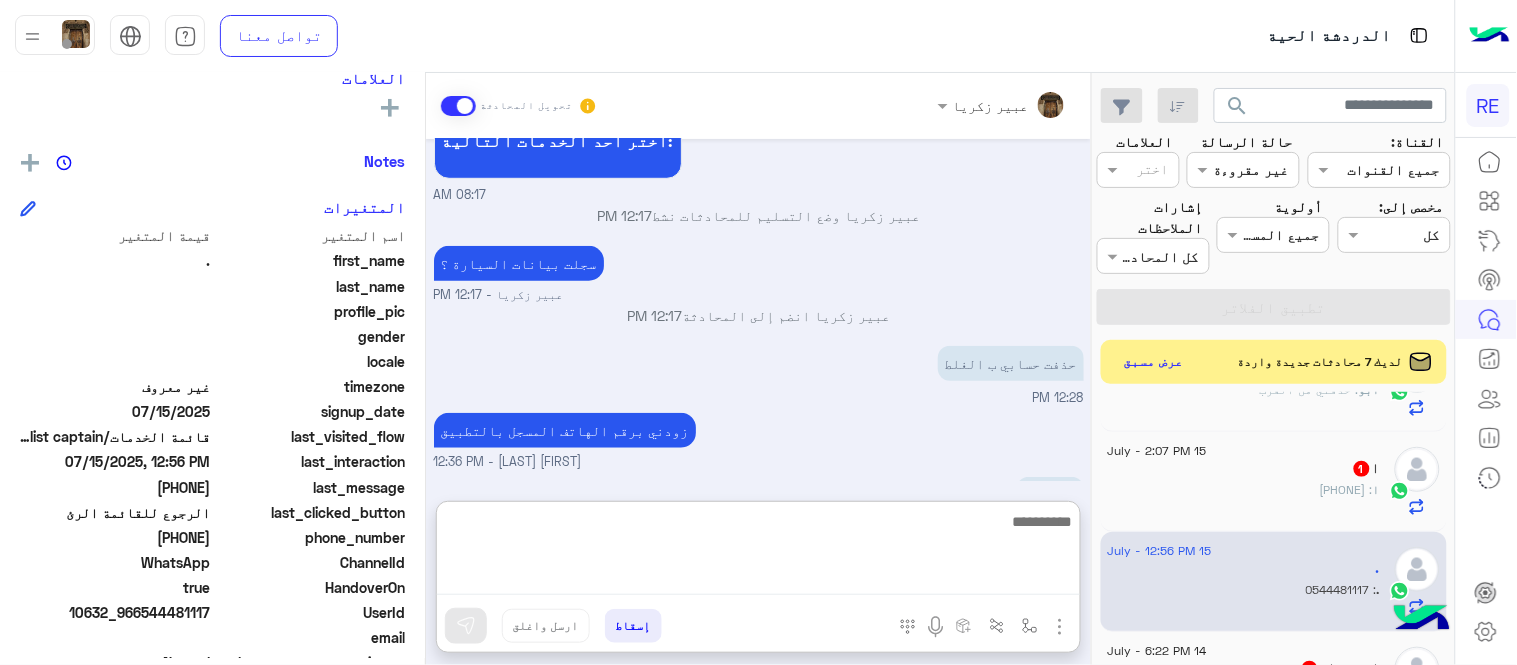 click at bounding box center (758, 552) 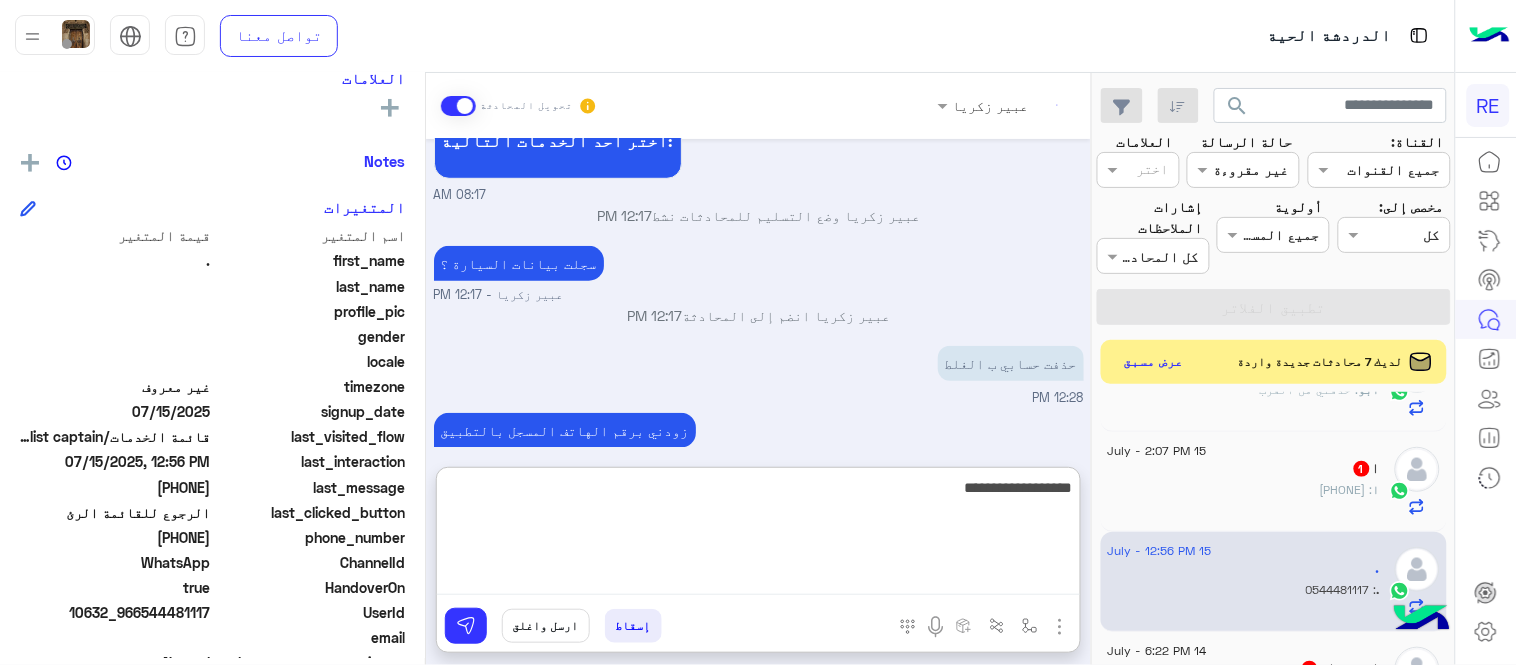 type on "**********" 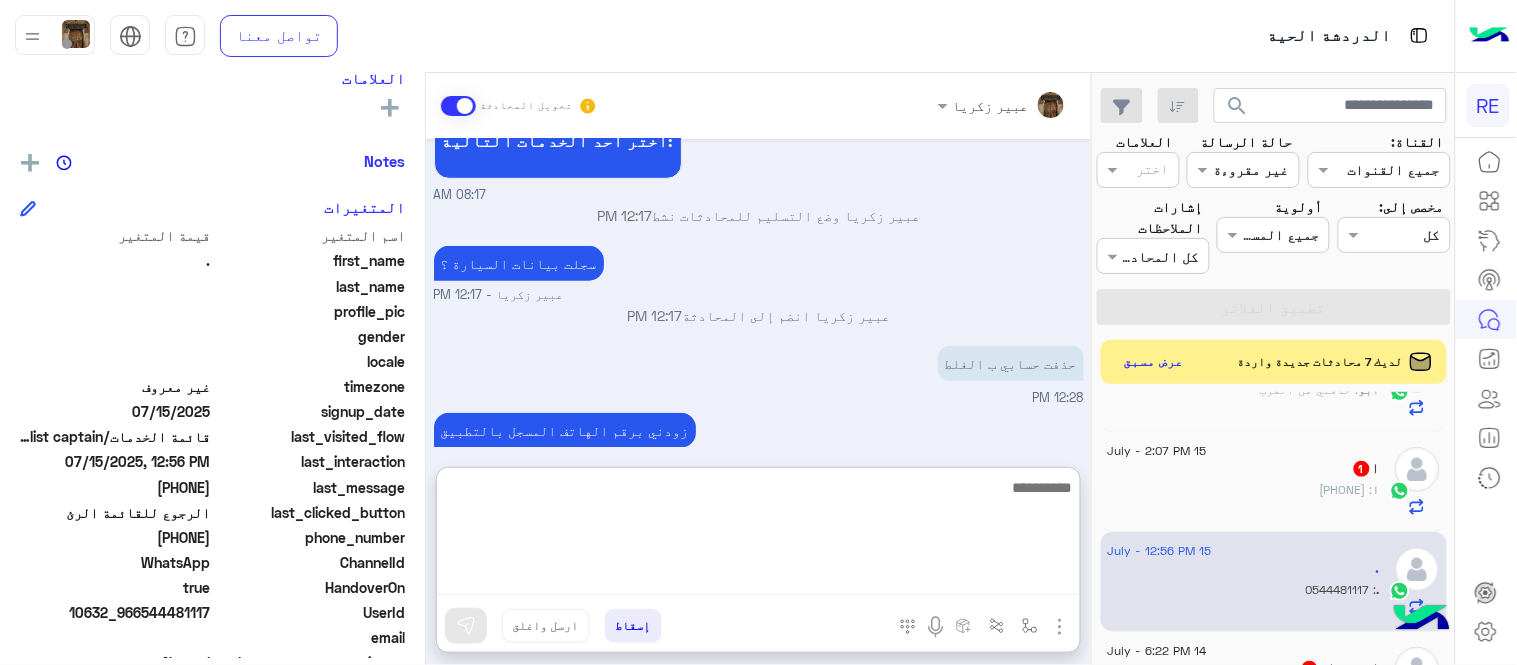scroll, scrollTop: 491, scrollLeft: 0, axis: vertical 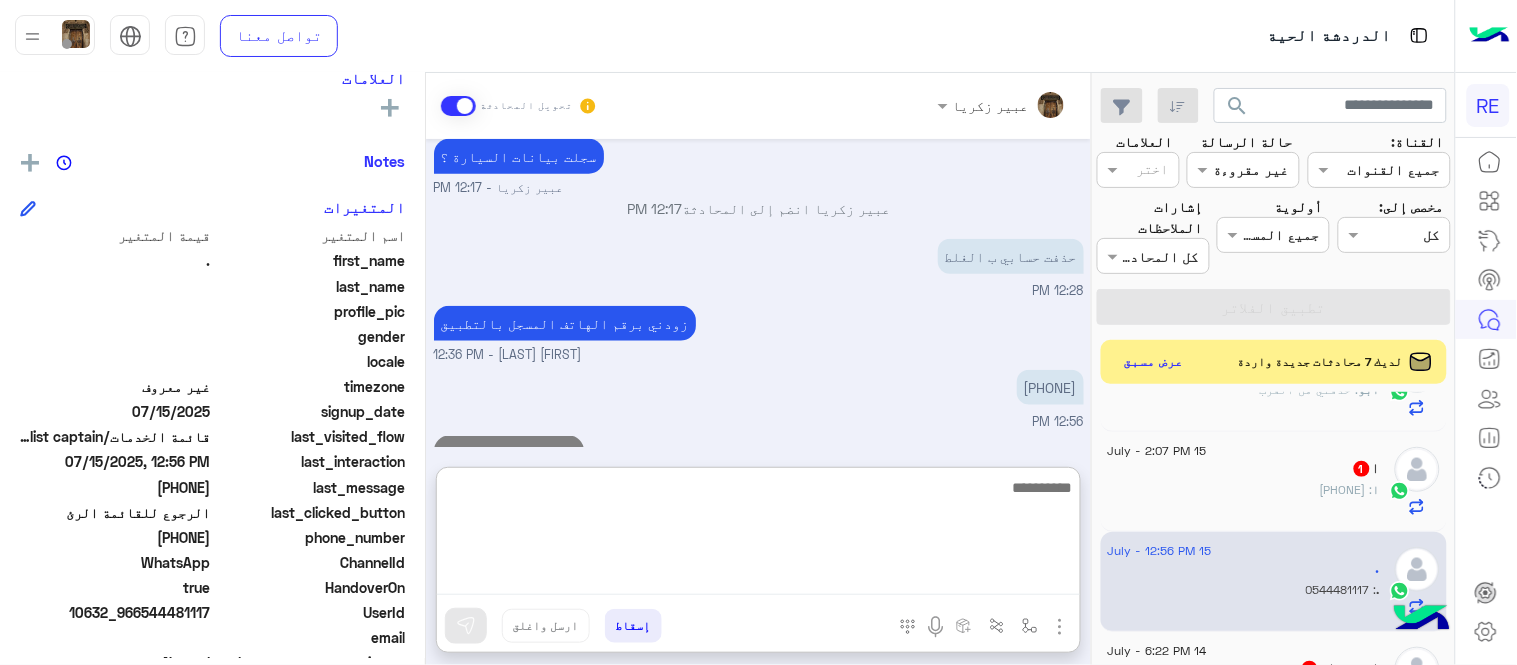 click on "[DATE]   اواجه صعوبة بالتسجيل    [TIME]  مرحبا بك، اترك لنا استفسارك وسيتم مراجعته وابلاغك في أقرب وقت شكرا لتواصلك معنا، دمت بخير    [TIME]   الرجوع للقائمة الرئ    [TIME]  اختر احد الخدمات التالية:    [TIME]   [FIRST] [LAST] وضع التسليم للمحادثات نشط   [TIME]      سجلت بيانات السيارة ؟  [FIRST] [LAST] -  [TIME]   [FIRST] [LAST] انضم إلى المحادثة   [TIME]      حذفت حسابي ب الغلط   [TIME]  زودني برقم الهاتف المسجل بالتطبيق  [FIRST] [LAST] -  [TIME]  [PHONE]   [TIME]  تمت استرجاع الحساب   [TIME]" at bounding box center [758, 293] 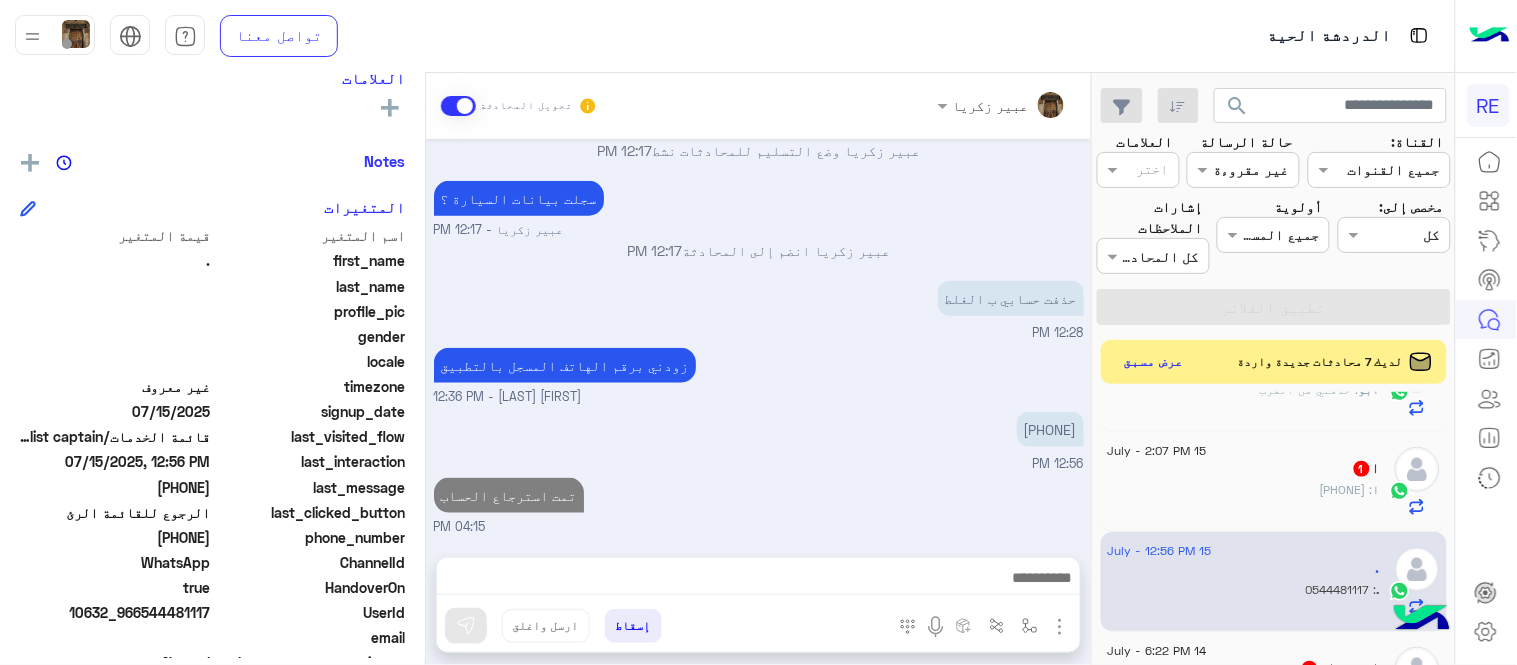 scroll, scrollTop: 401, scrollLeft: 0, axis: vertical 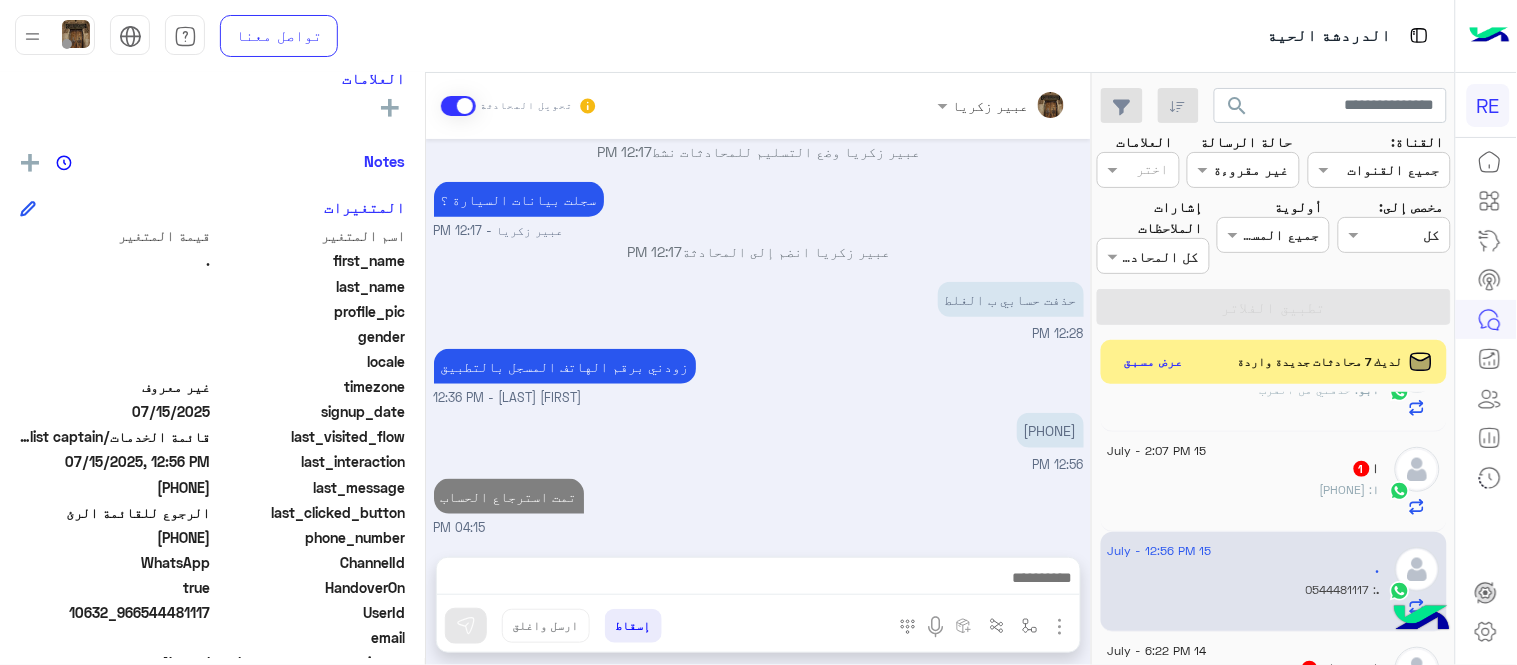 click on "ا : [PHONE]" 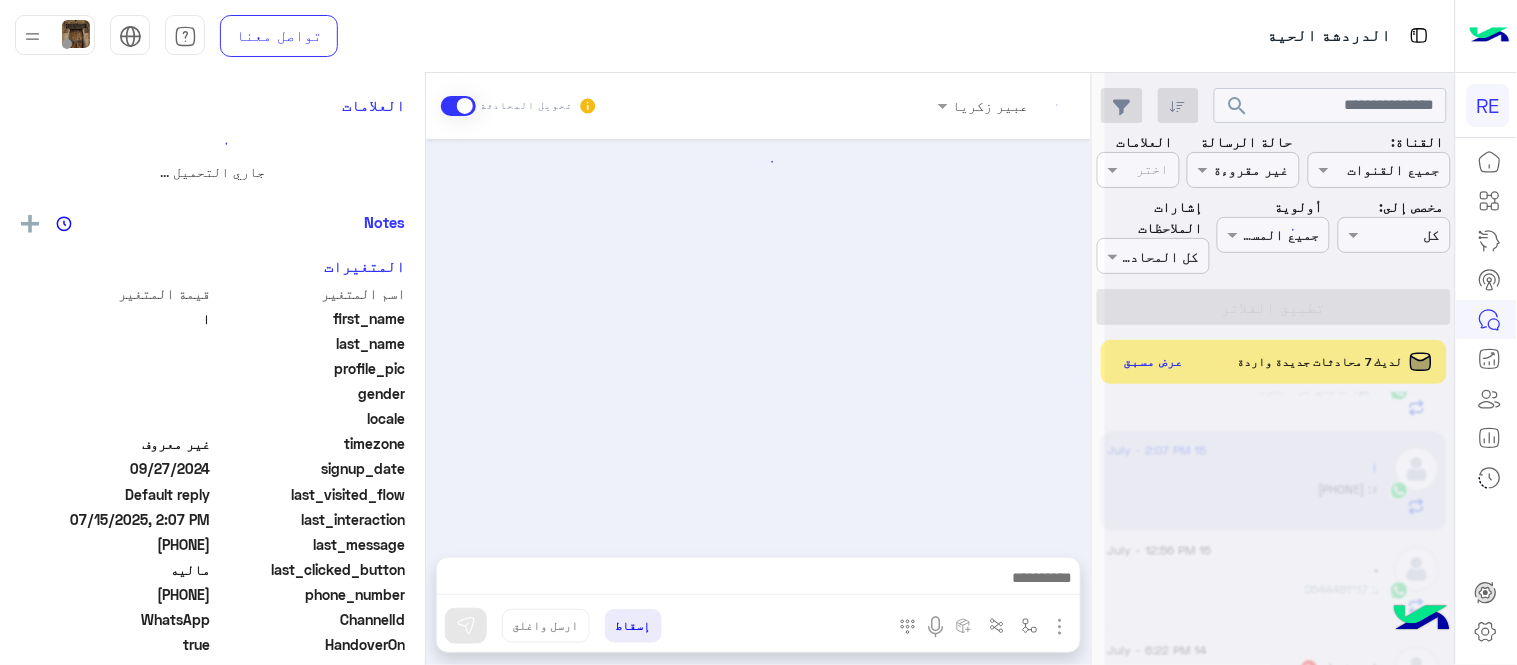 scroll, scrollTop: 0, scrollLeft: 0, axis: both 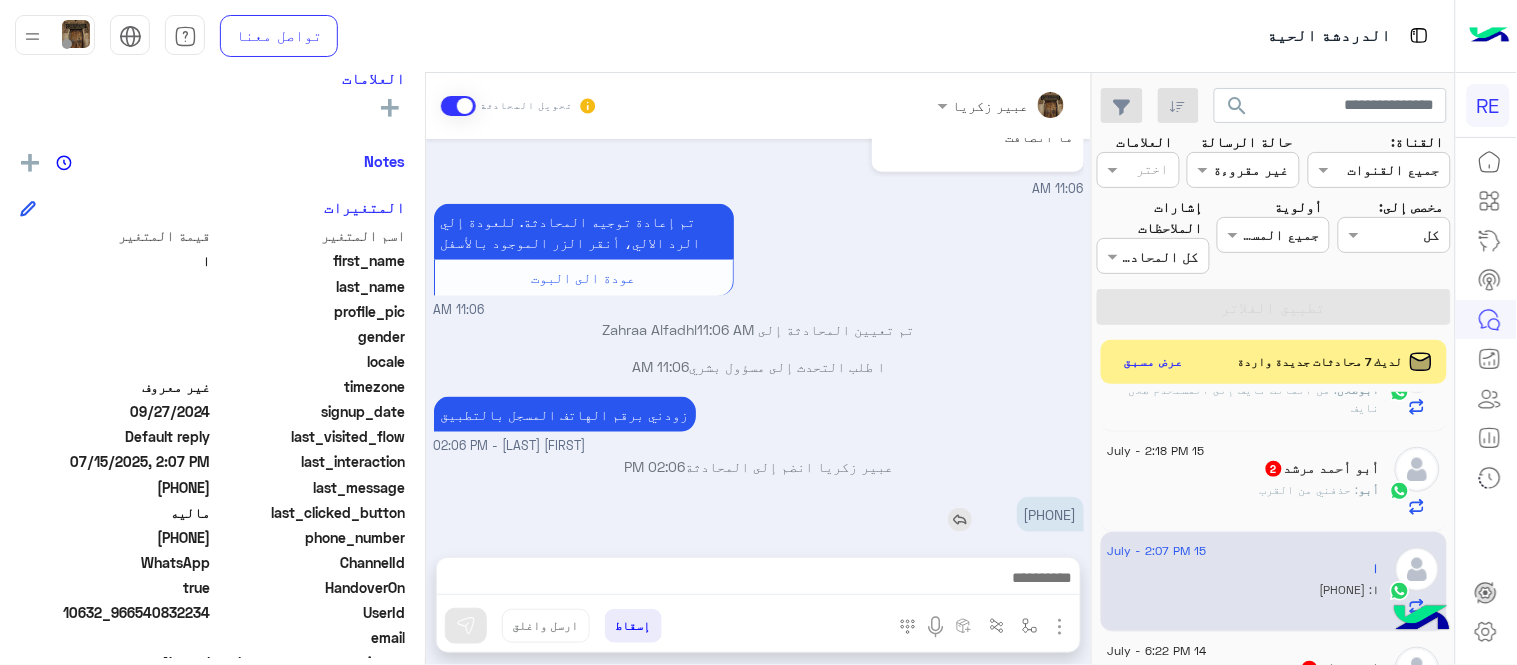 click on "[PHONE]" at bounding box center [1050, 514] 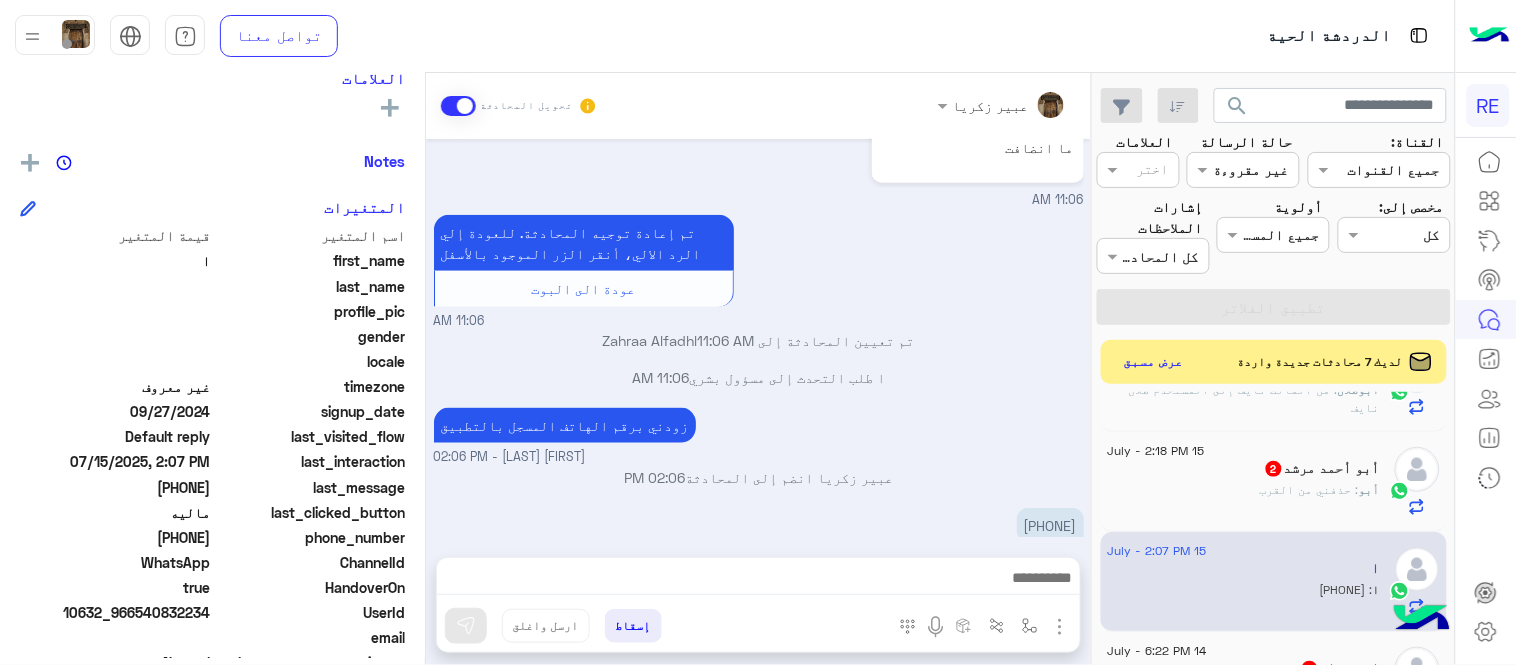 scroll, scrollTop: 555, scrollLeft: 0, axis: vertical 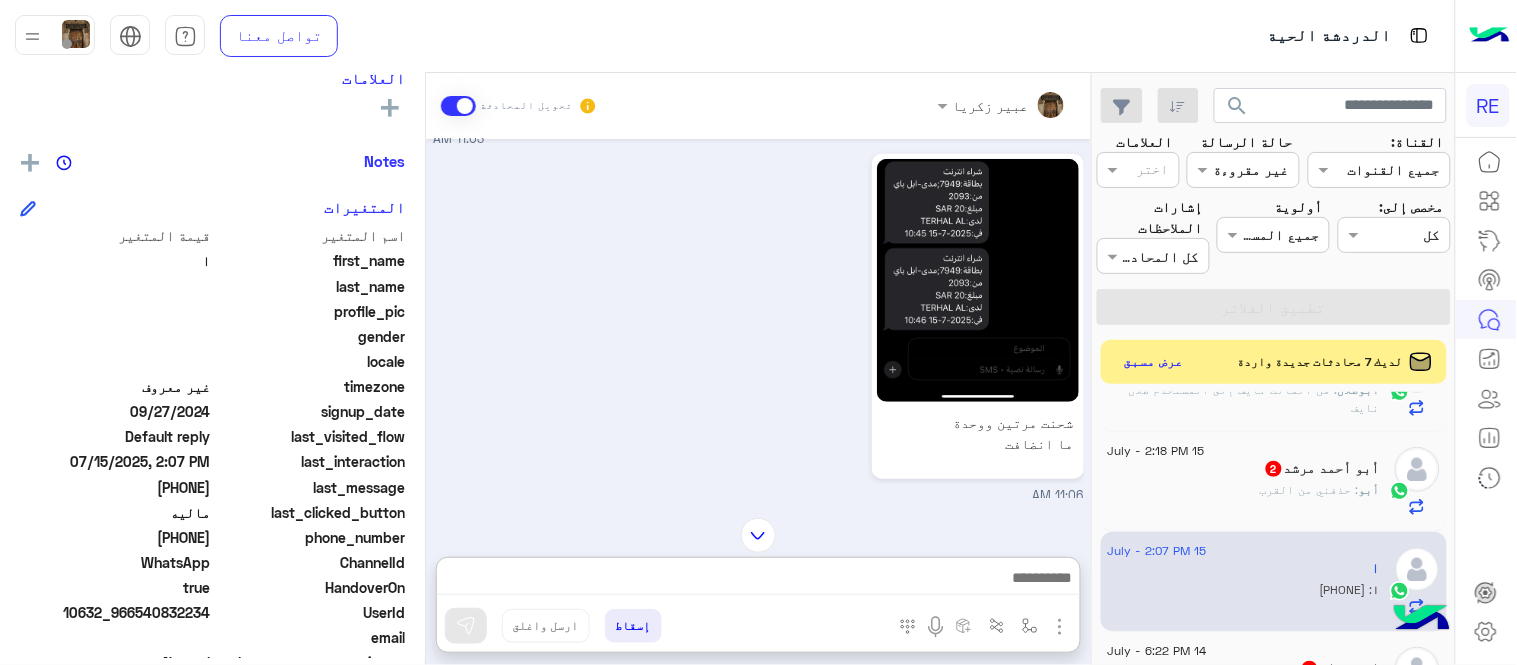 click at bounding box center (758, 580) 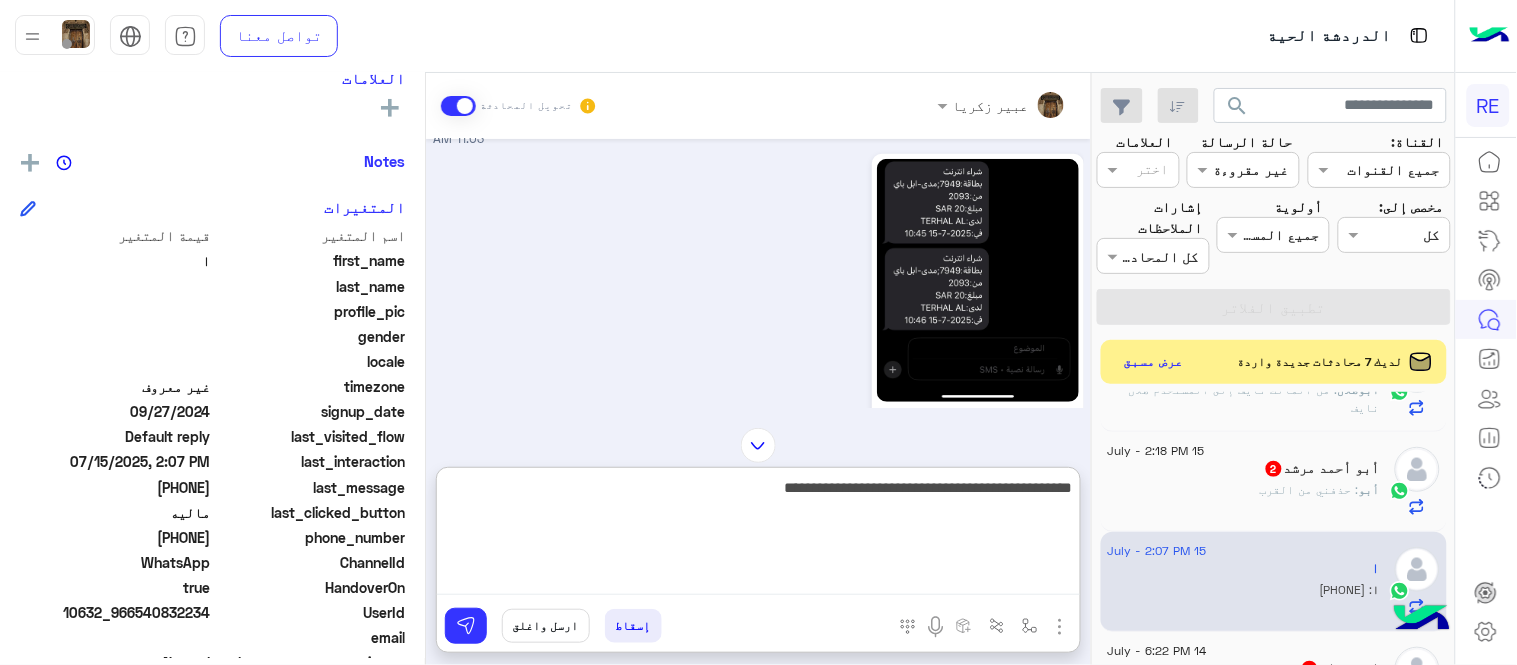 type on "**********" 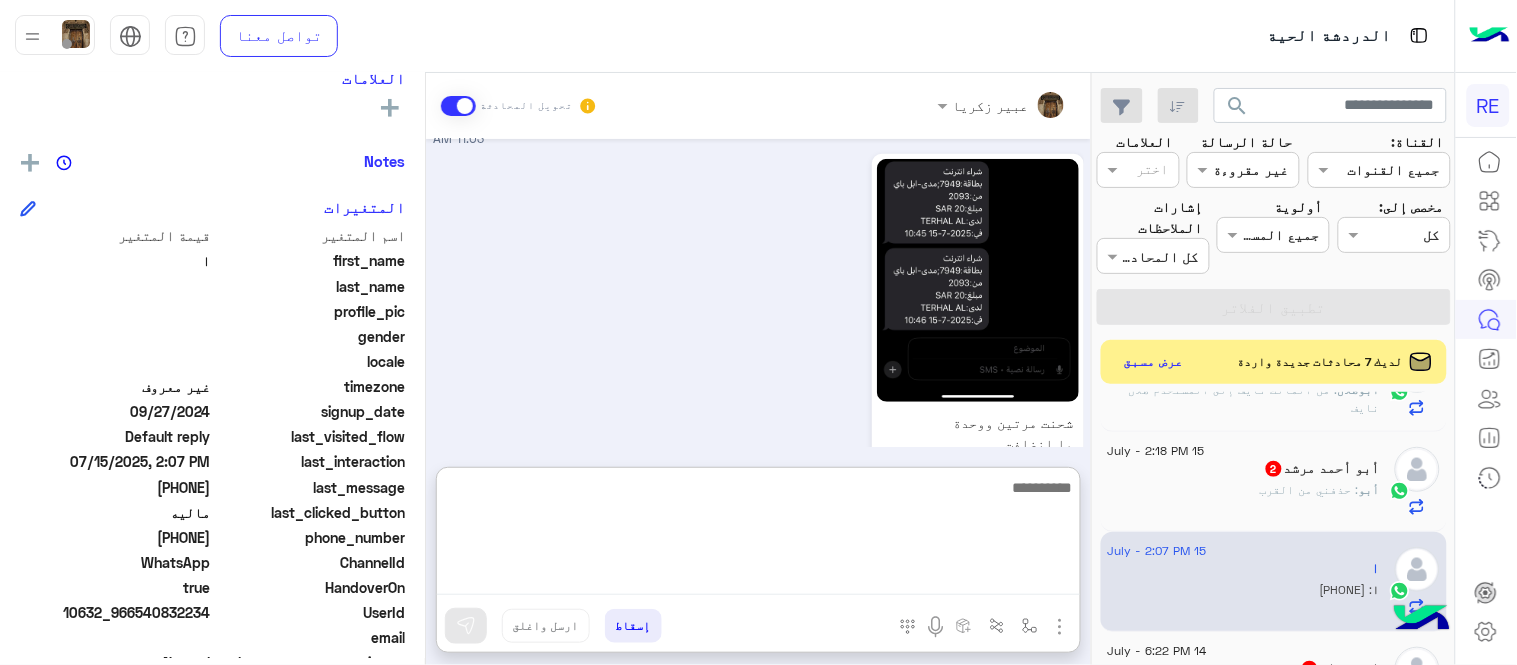 scroll, scrollTop: 730, scrollLeft: 0, axis: vertical 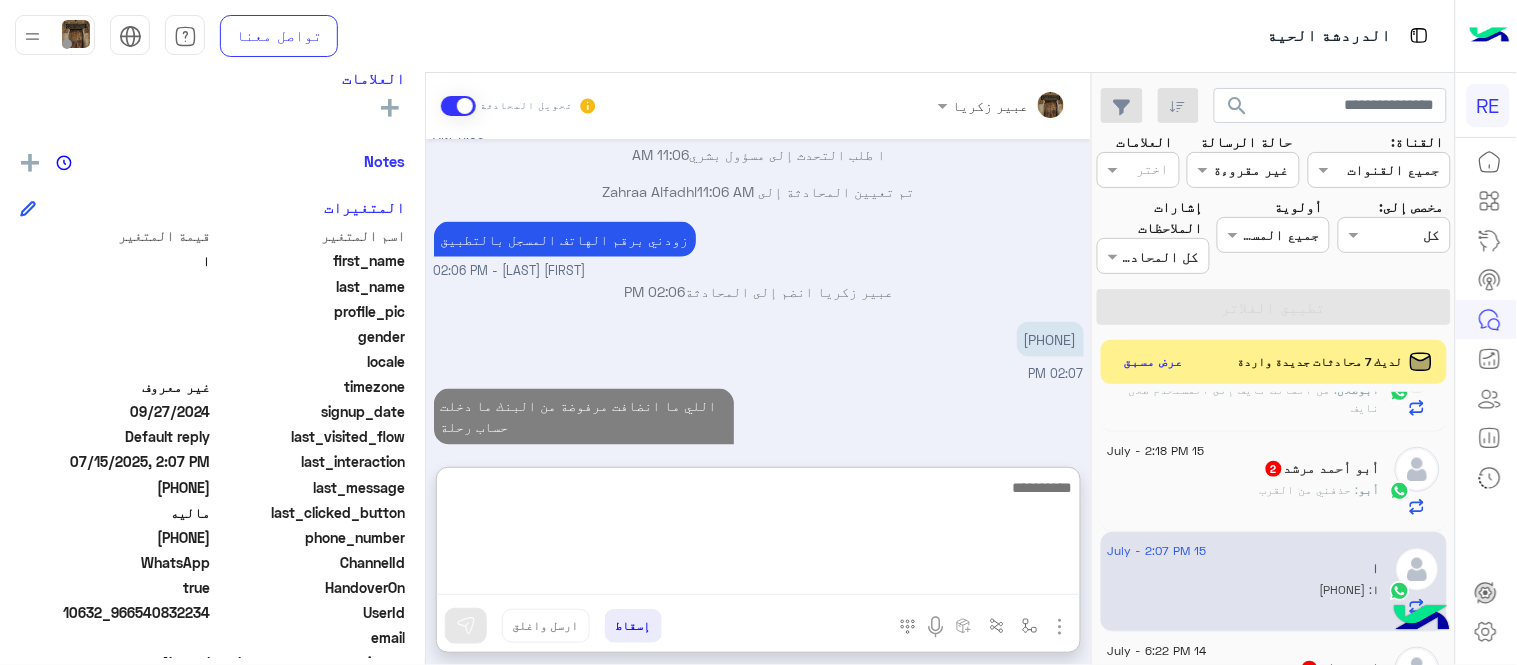 click at bounding box center [758, 535] 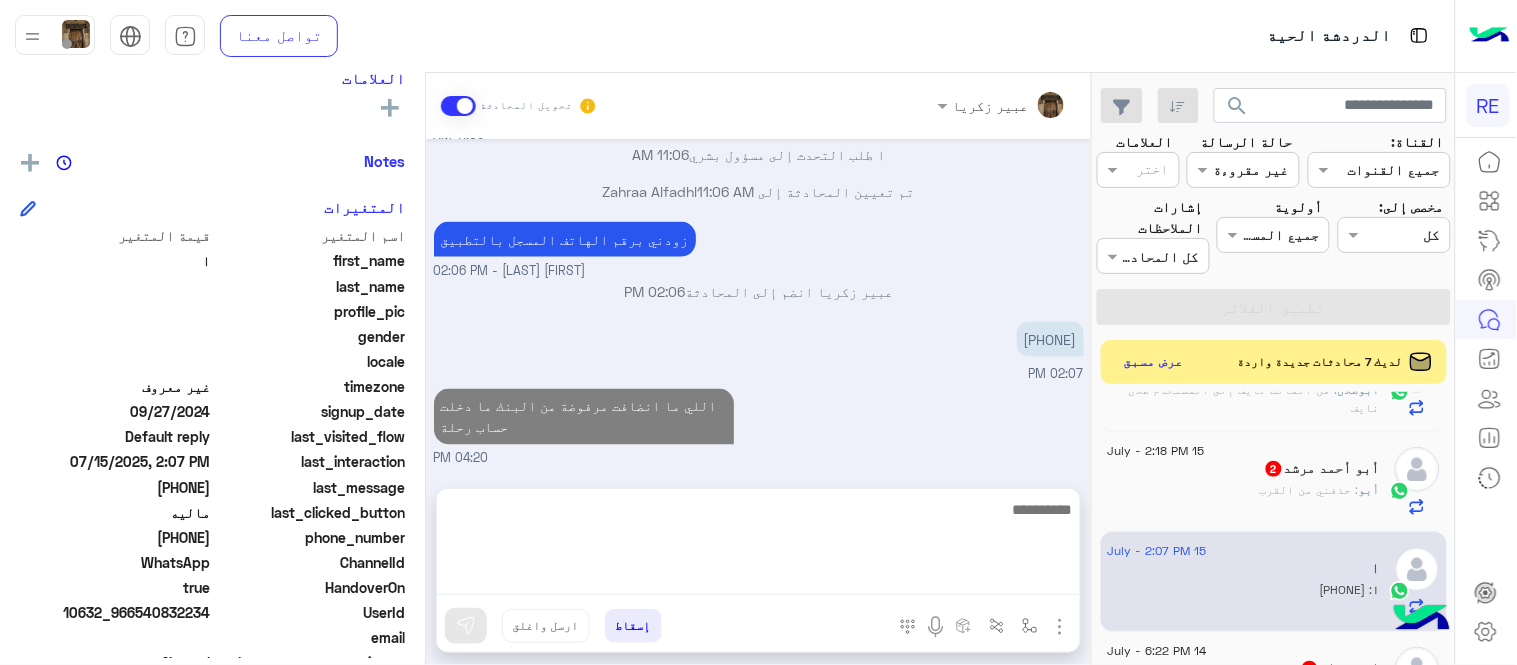 scroll, scrollTop: 640, scrollLeft: 0, axis: vertical 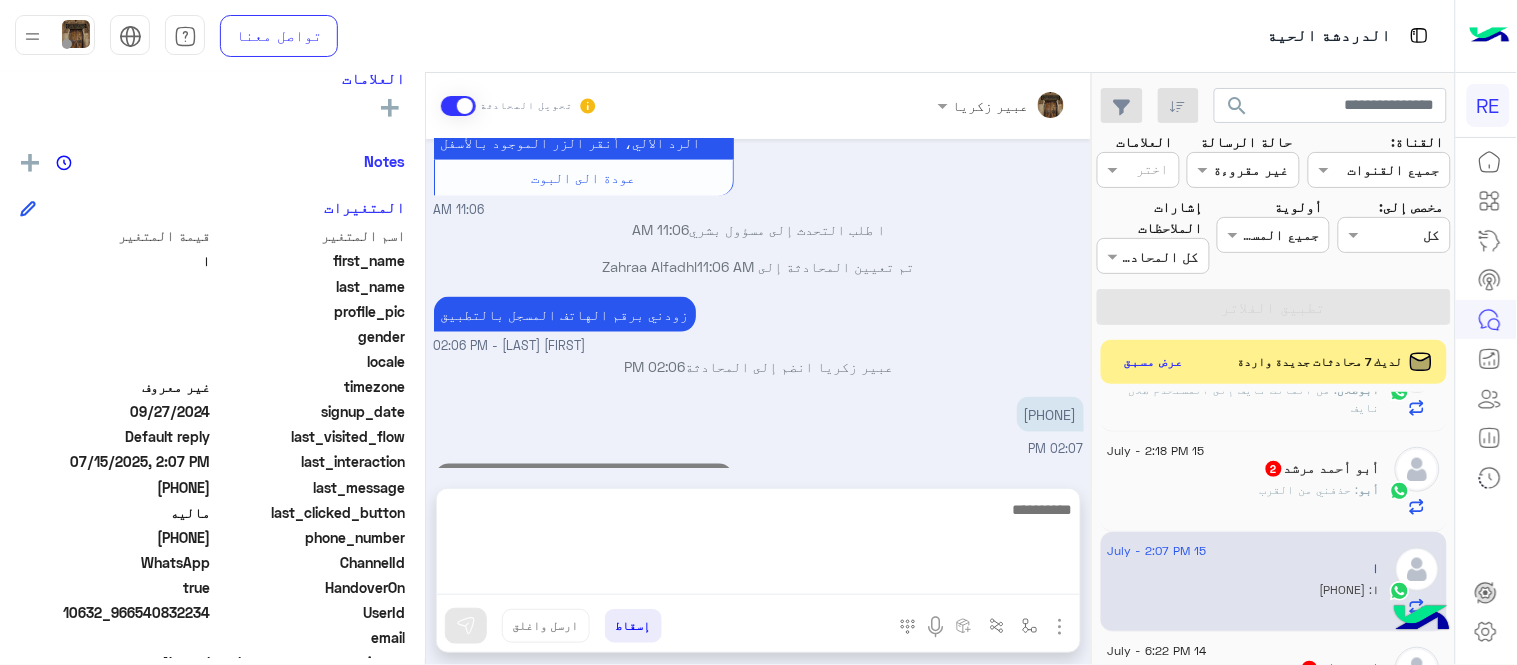 click on "[DATE]   تم إلغاء التخصيص التلقائي للرد على المحادثة في   [TIME]       [DATE]  عملية شحن غير مكتملة   [TIME]  سعدنا بتواصلك، نأمل منك توضيح استفسارك أكثر    [TIME]  شحنت مرتين ووحدة ما انضافت    [TIME]  تم إعادة توجيه المحادثة. للعودة إلي الرد الالي، أنقر الزر الموجود بالأسفل  عودة الى البوت     [TIME]   ا  طلب التحدث إلى مسؤول بشري   [TIME]       تم تعيين المحادثة إلى Zahraa Alfadhl   [TIME]      زودني برقم الهاتف المسجل بالتطبيق  [FIRST] [LAST] -  [TIME]   [FIRST] [LAST] انضم إلى المحادثة   [TIME]      [PHONE]   [TIME]  اللي ما انضافت مرفوضة من البنك ما دخلت حساب رحلة   [TIME]" at bounding box center [758, 304] 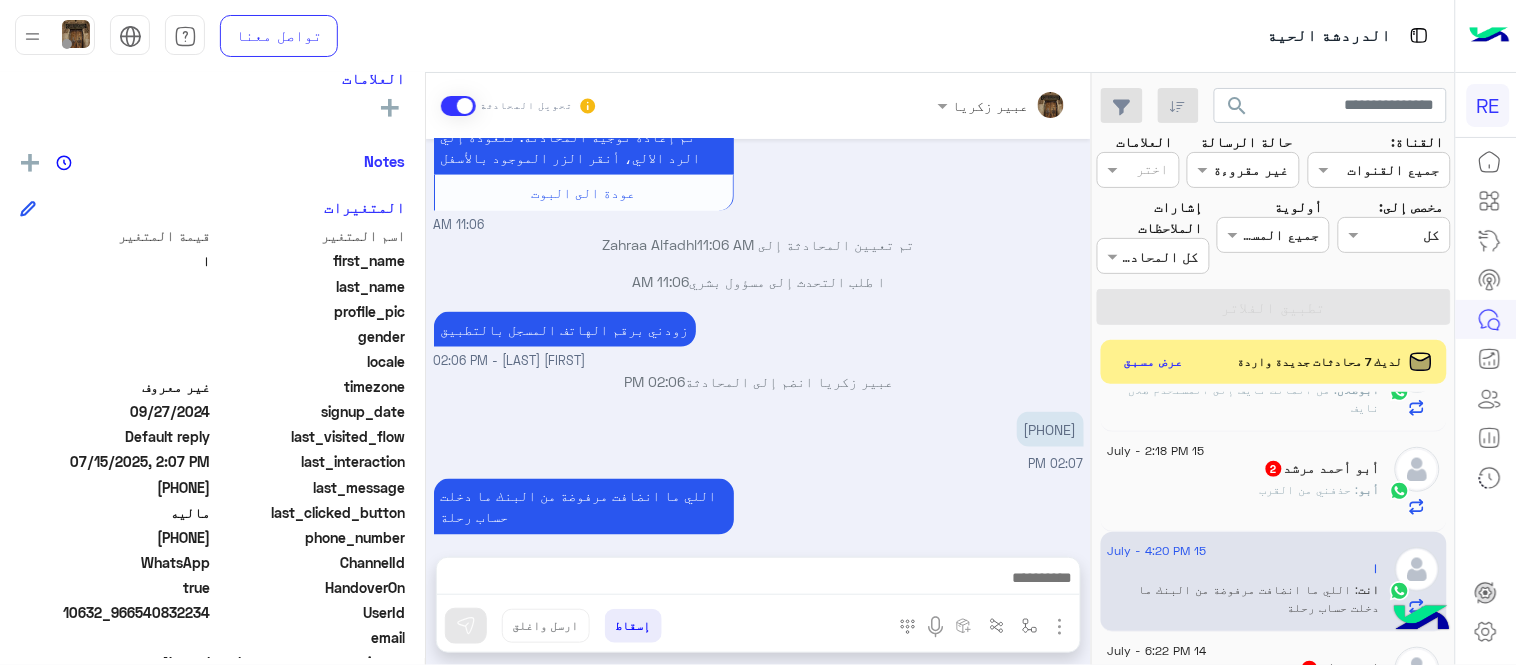 click on "[FIRST] : حذفني من القرب" 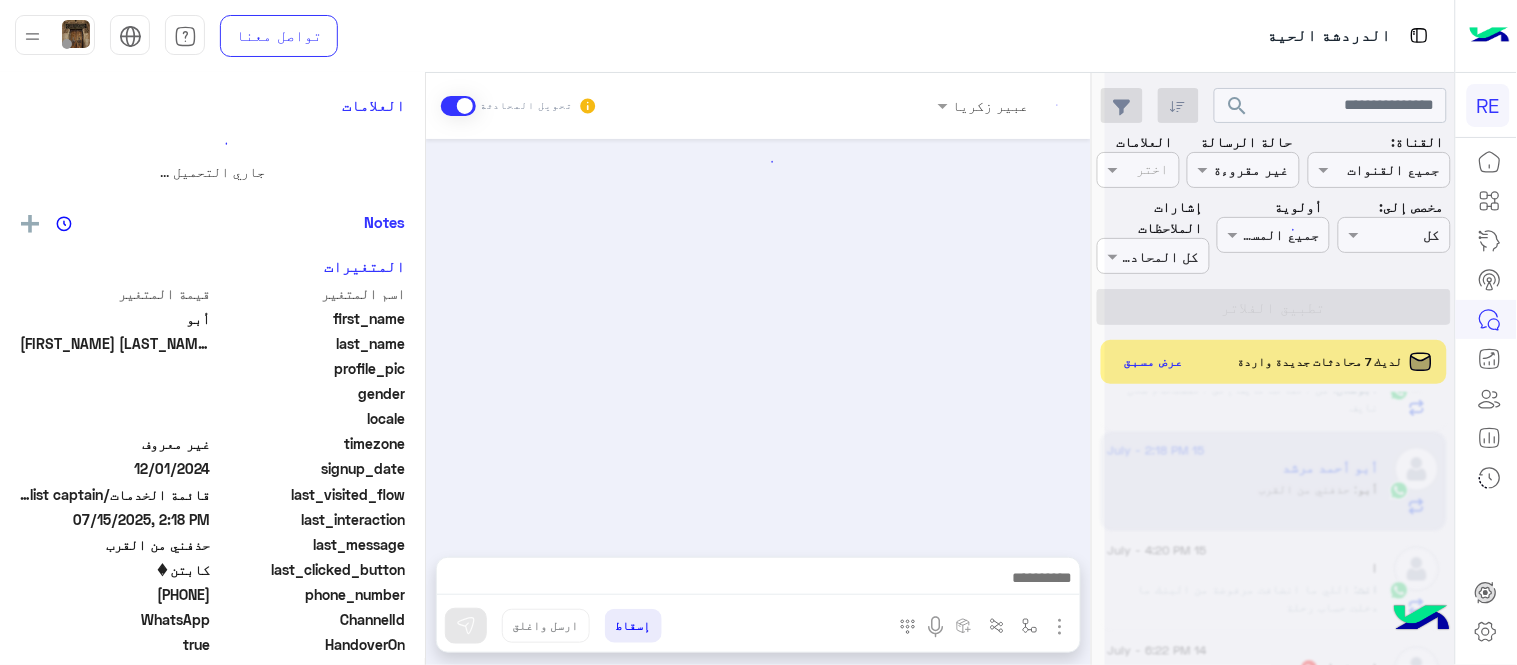 scroll, scrollTop: 0, scrollLeft: 0, axis: both 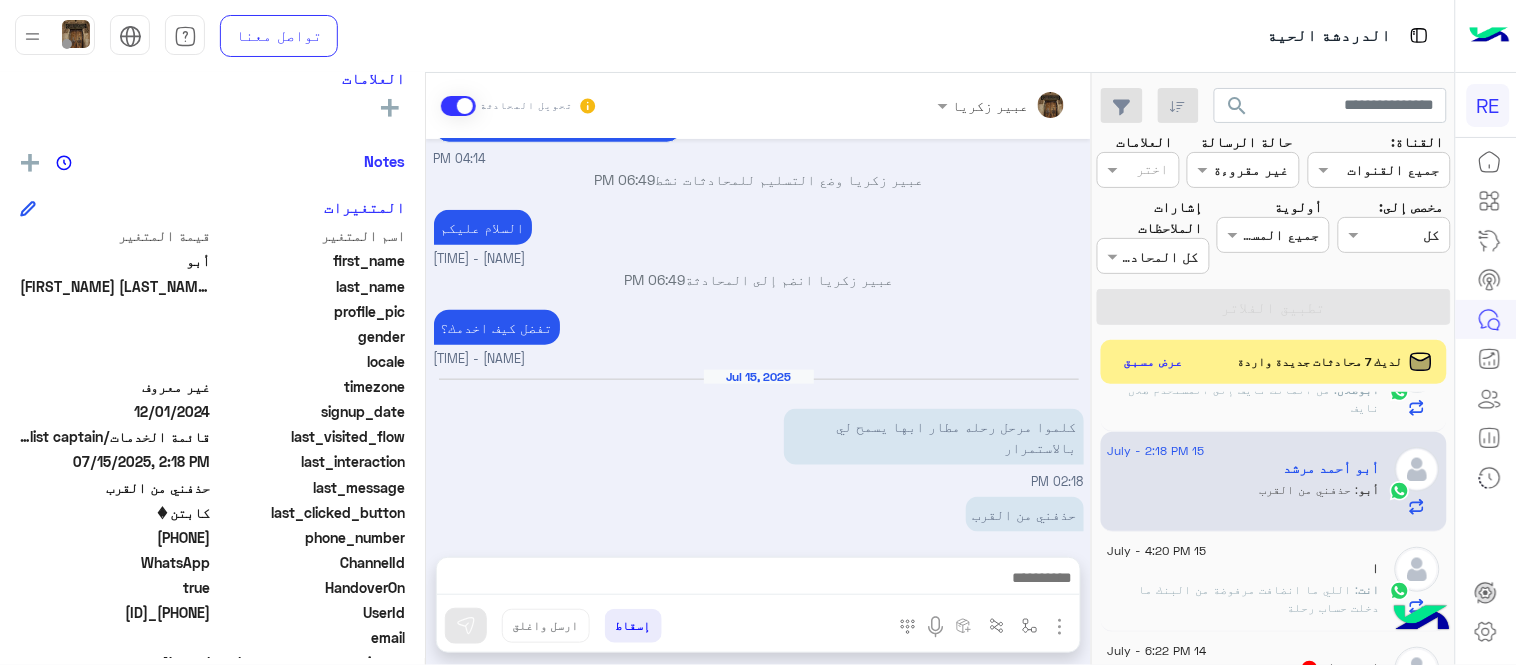 click at bounding box center [758, 580] 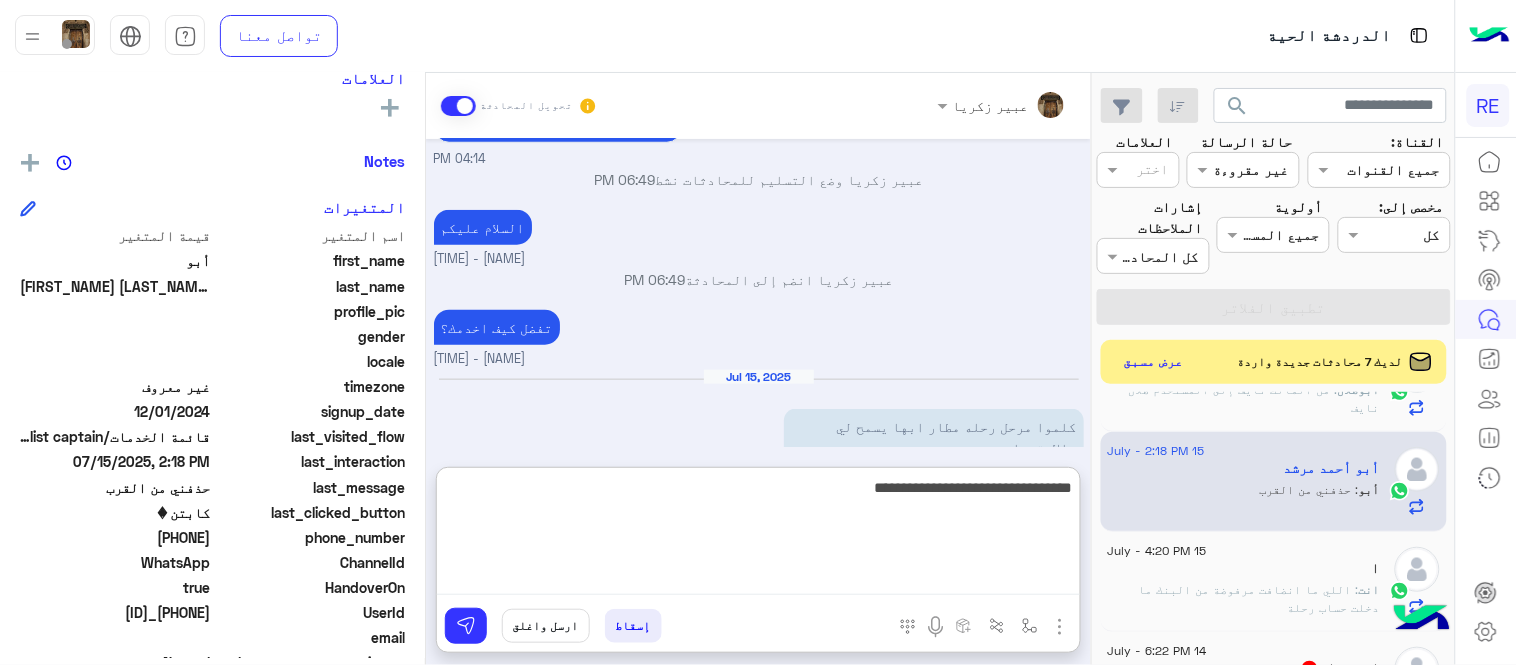 type on "**********" 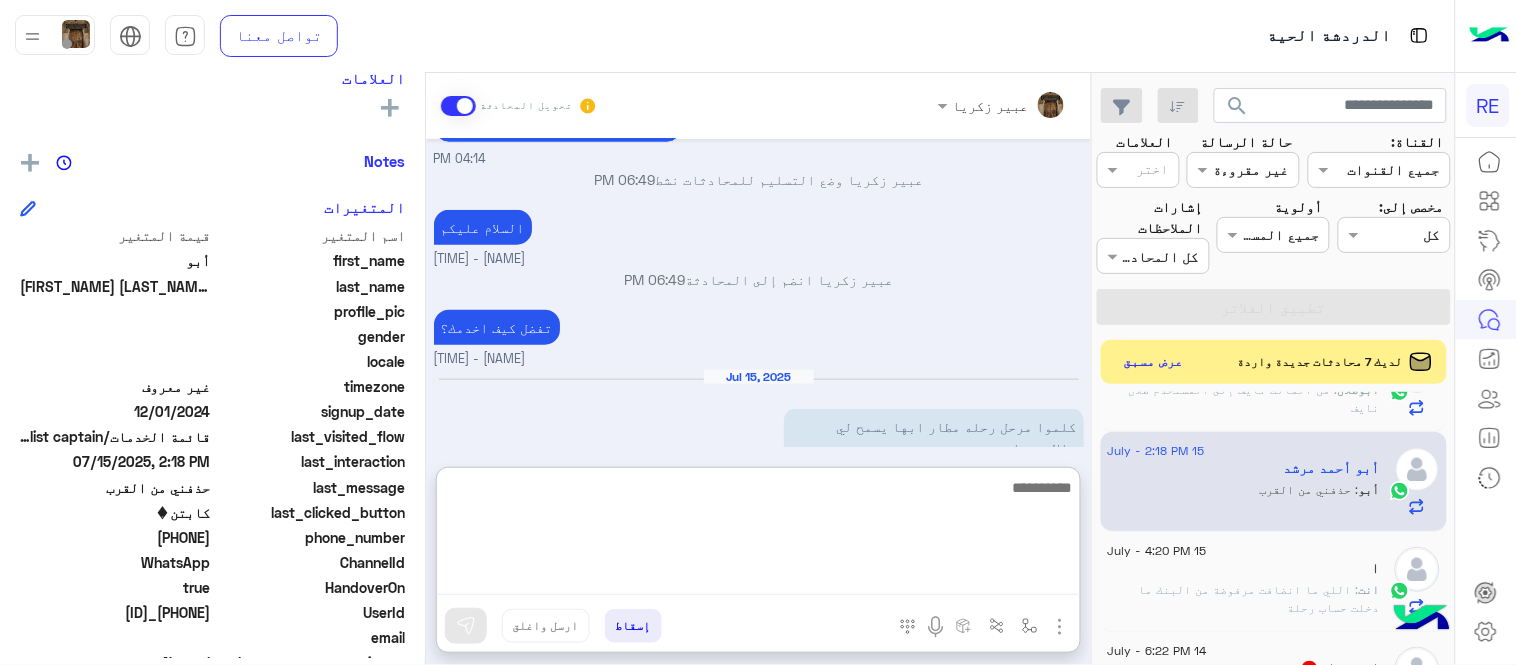 scroll, scrollTop: 621, scrollLeft: 0, axis: vertical 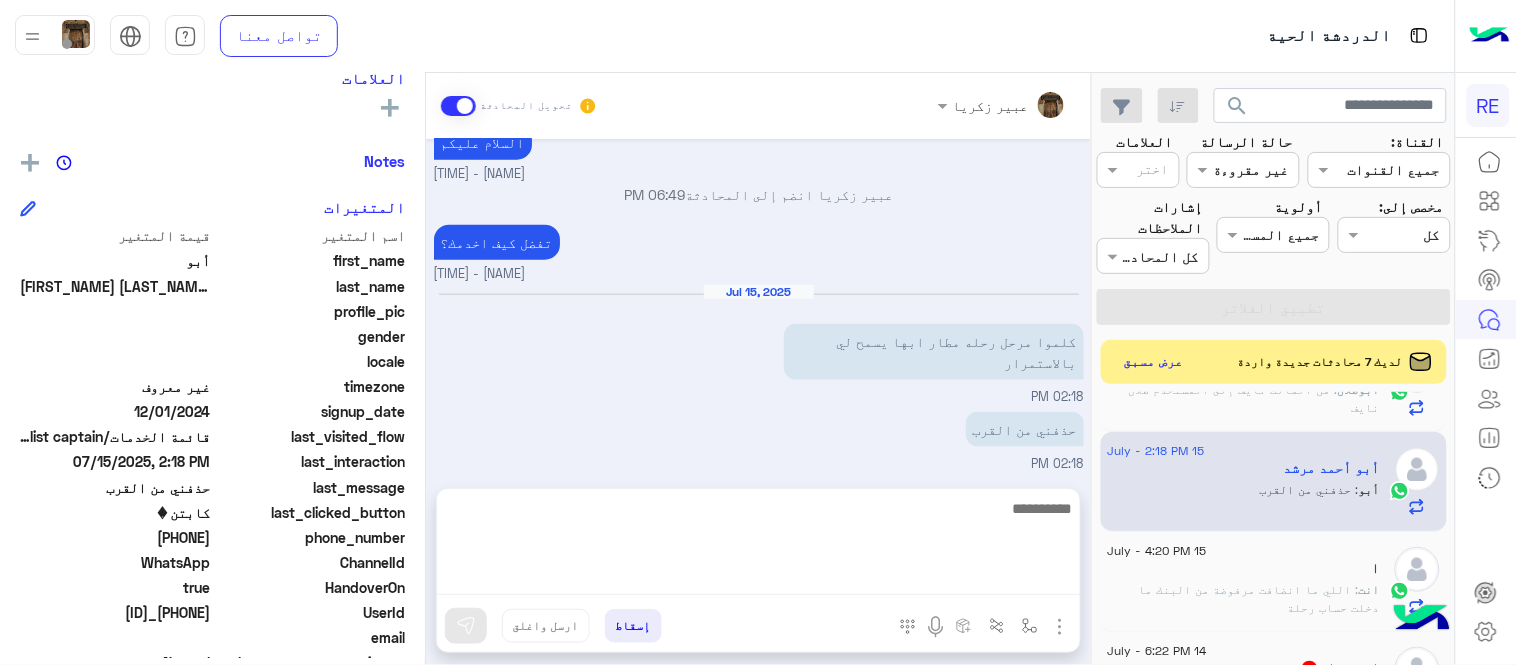 click on "Jul 14, 2025   عربي    04:14 PM  هل أنت ؟   كابتن 👨🏻‍✈️   عميل 🧳   رحال (مرشد مرخص) 🏖️     04:14 PM   كابتن     04:14 PM  اختر احد الخدمات التالية:    04:14 PM   عبير زكريا وضع التسليم للمحادثات نشط   06:49 PM      السلام عليكم  عبير زكريا -  06:49 PM   عبير زكريا انضم إلى المحادثة   06:49 PM      تفضل كيف اخدمك؟  عبير زكريا -  06:49 PM   Jul 15, 2025  كلموا مرحل رحله مطار ابها يسمح لي بالاستمرار   02:18 PM  حذفني من القرب   02:18 PM  زودني برقم الهاتف المسجل بالتطبيق   04:20 PM" at bounding box center (758, 303) 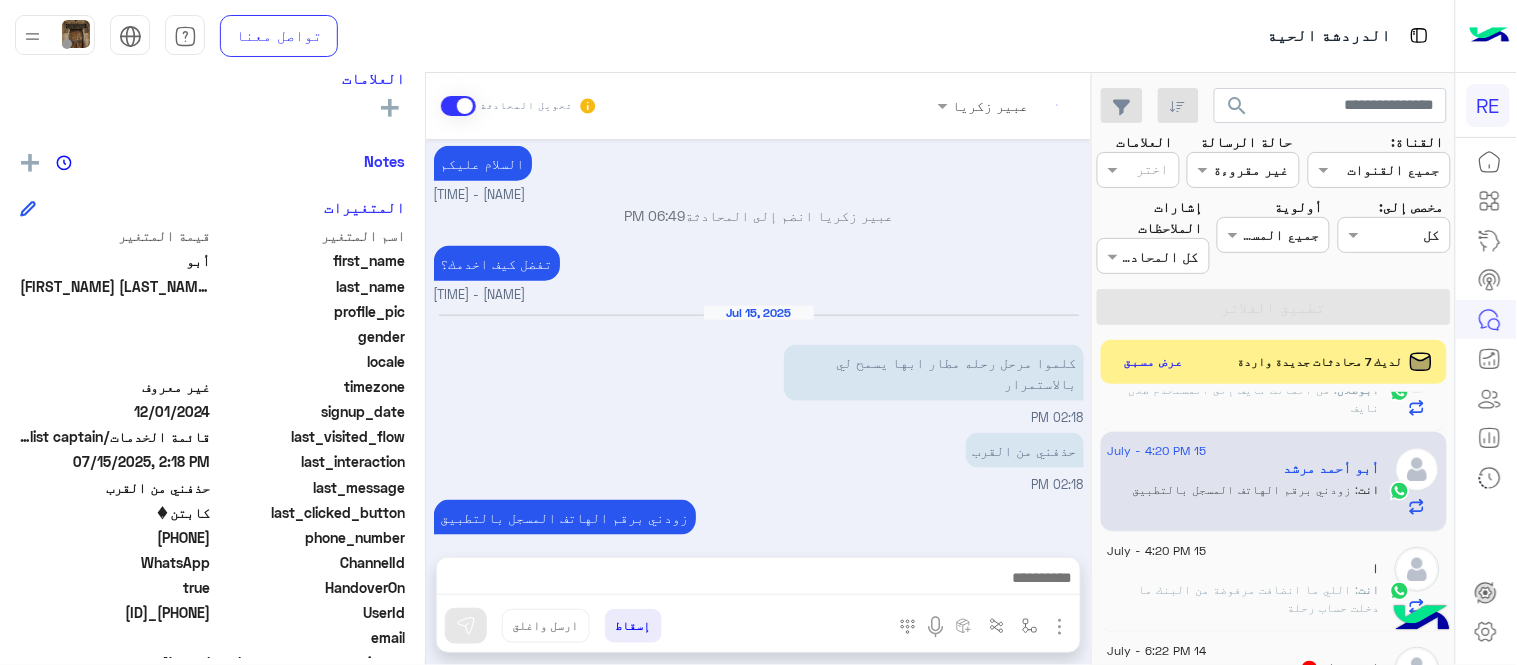 scroll, scrollTop: 1087, scrollLeft: 0, axis: vertical 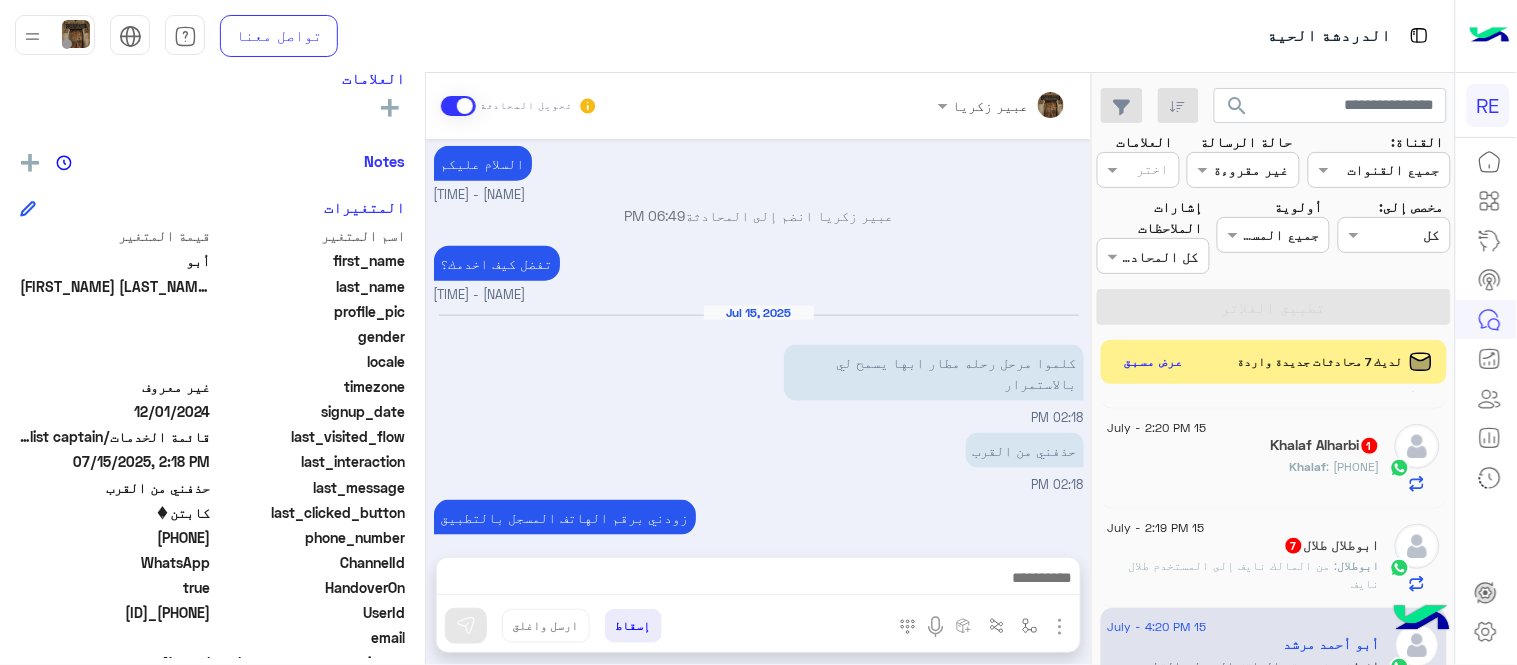 click on "[NICKNAME] : من المالك [FIRST] إلى المستخدم [LAST] [FIRST]" 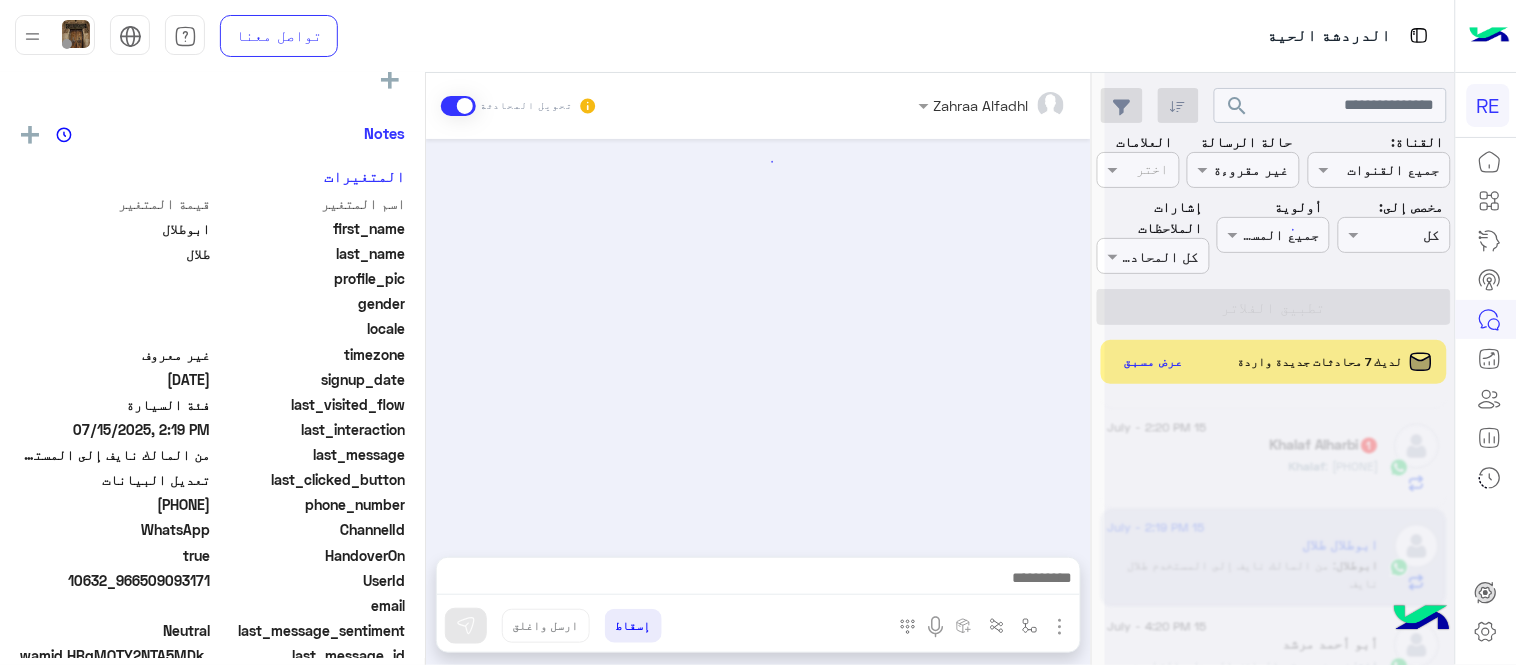 scroll, scrollTop: 347, scrollLeft: 0, axis: vertical 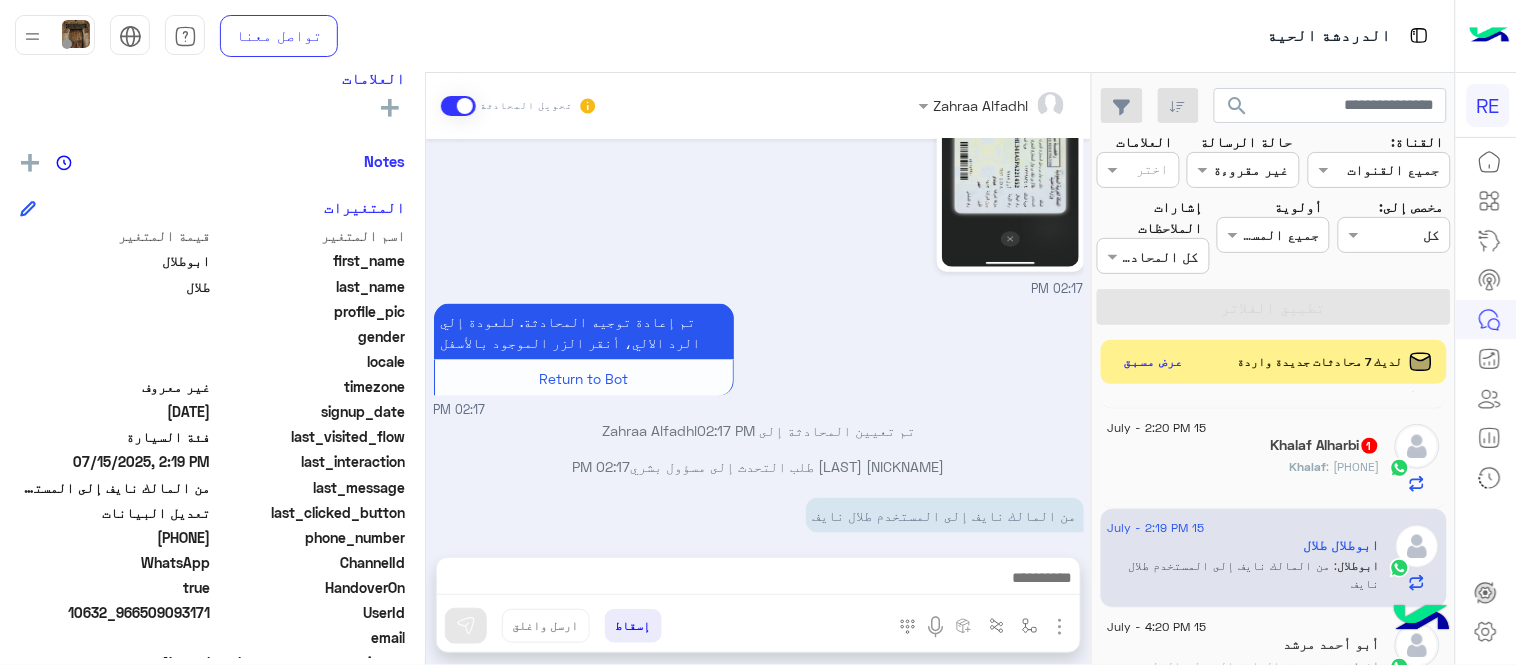 click at bounding box center [758, 580] 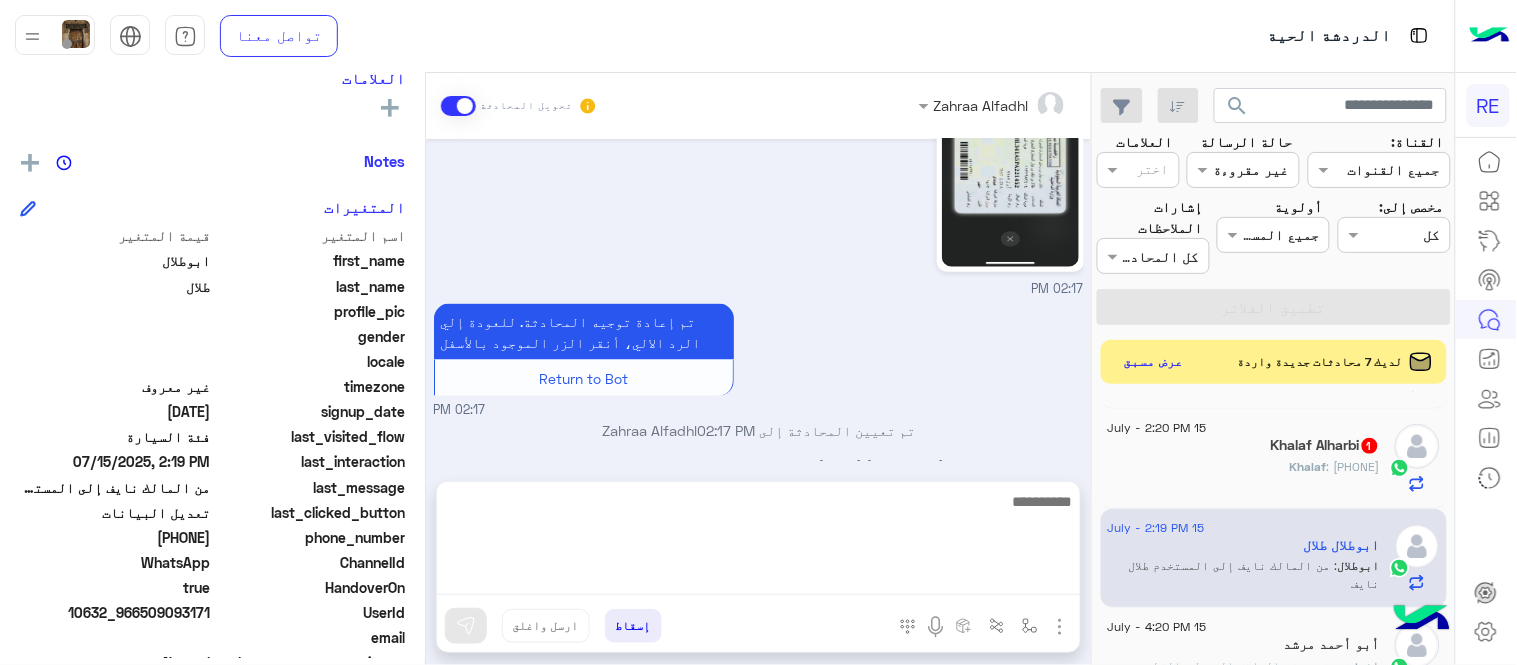 click on "Zahraa Alfadhl تحويل المحادثة     [DATE]   كابتن     [TIME]  اختر احد الخدمات التالية:    [TIME]   تعديل البيانات    [TIME]  من فضلك ارفق صورة للبيانات من التطبيق  مع ذكر البيانات المطلوب اضافتها او تعديلها.    [TIME]  تغيير بيانات السائق   [TIME]    [TIME]  تم إعادة توجيه المحادثة. للعودة إلي الرد الالي، أنقر الزر الموجود بالأسفل  Return to Bot     [TIME]   تم تعيين المحادثة إلى Zahraa Alfadhl   [TIME]       ابوطلال طلال طلب التحدث إلى مسؤول بشري   [TIME]      من المالك نايف إلى المستخدم طلال نايف   [TIME]  إسقاط   ارسل واغلق" at bounding box center [758, 373] 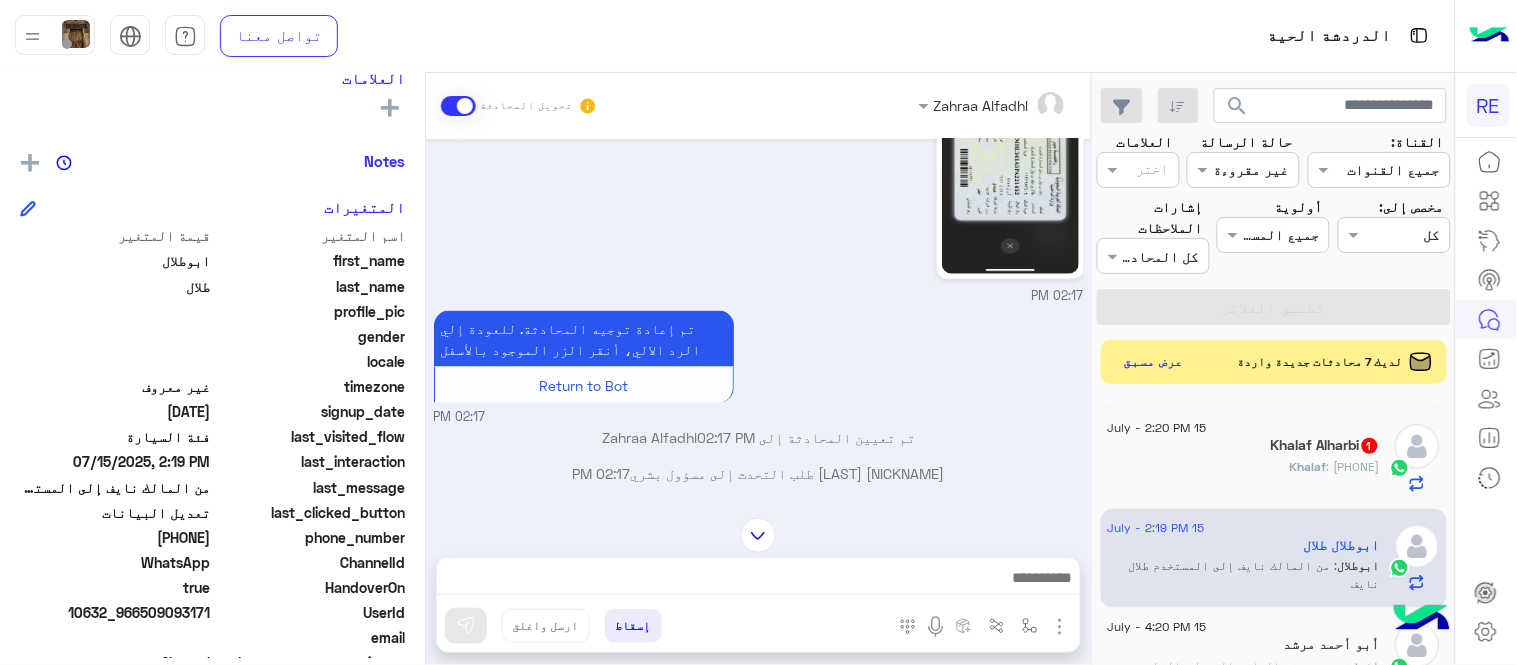 scroll, scrollTop: 575, scrollLeft: 0, axis: vertical 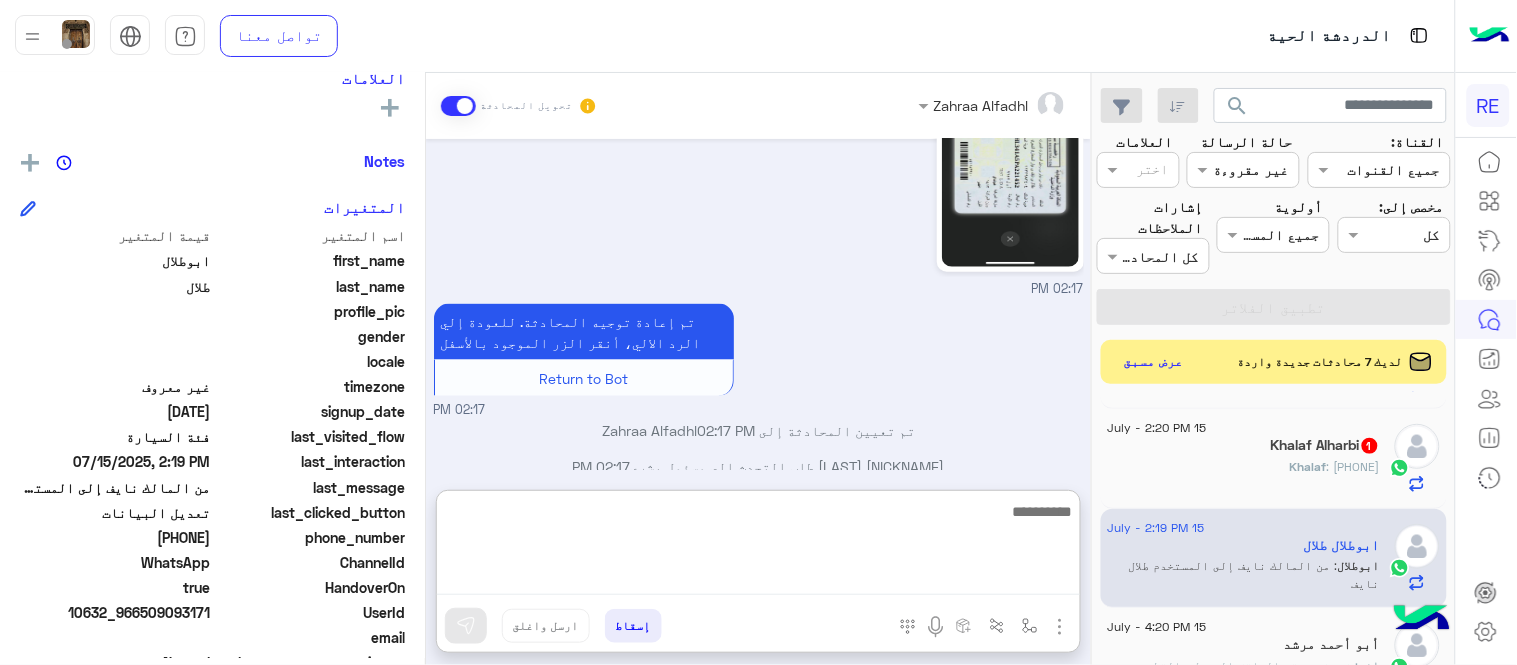 click at bounding box center [758, 547] 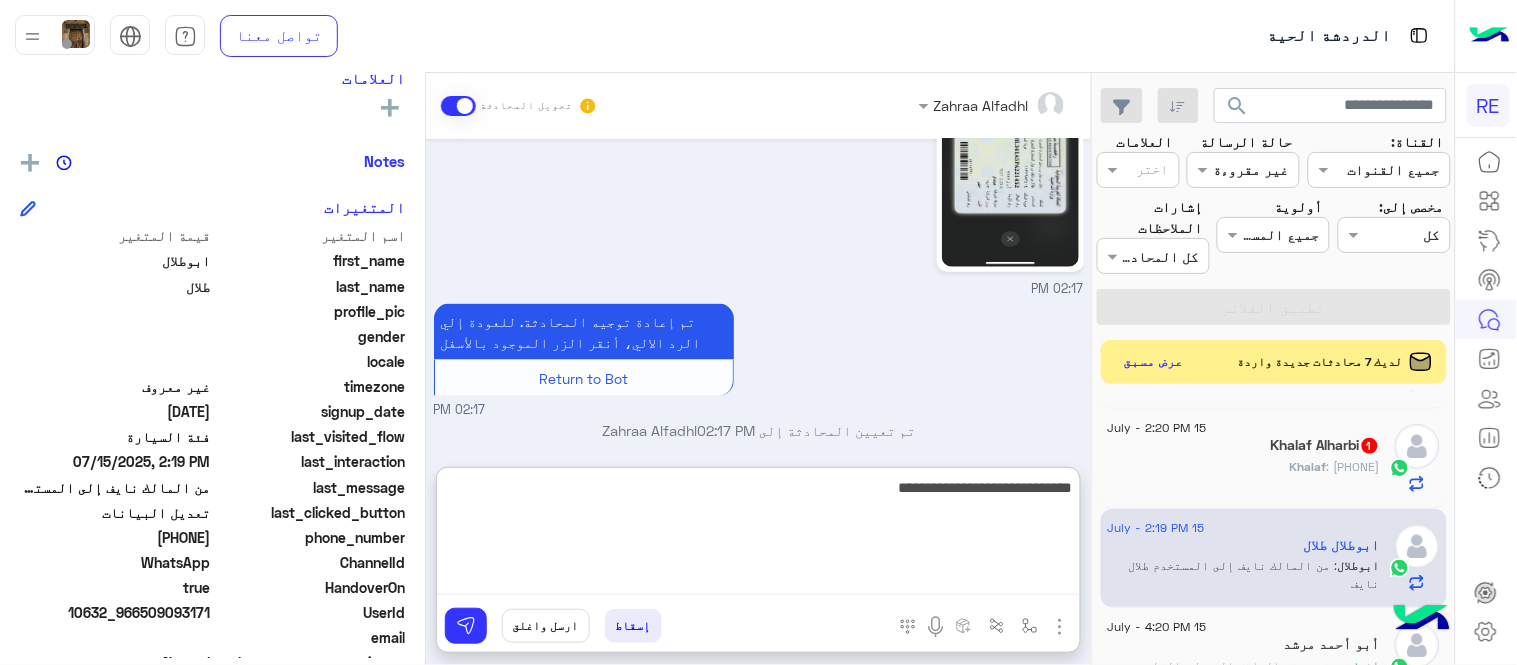 type on "**********" 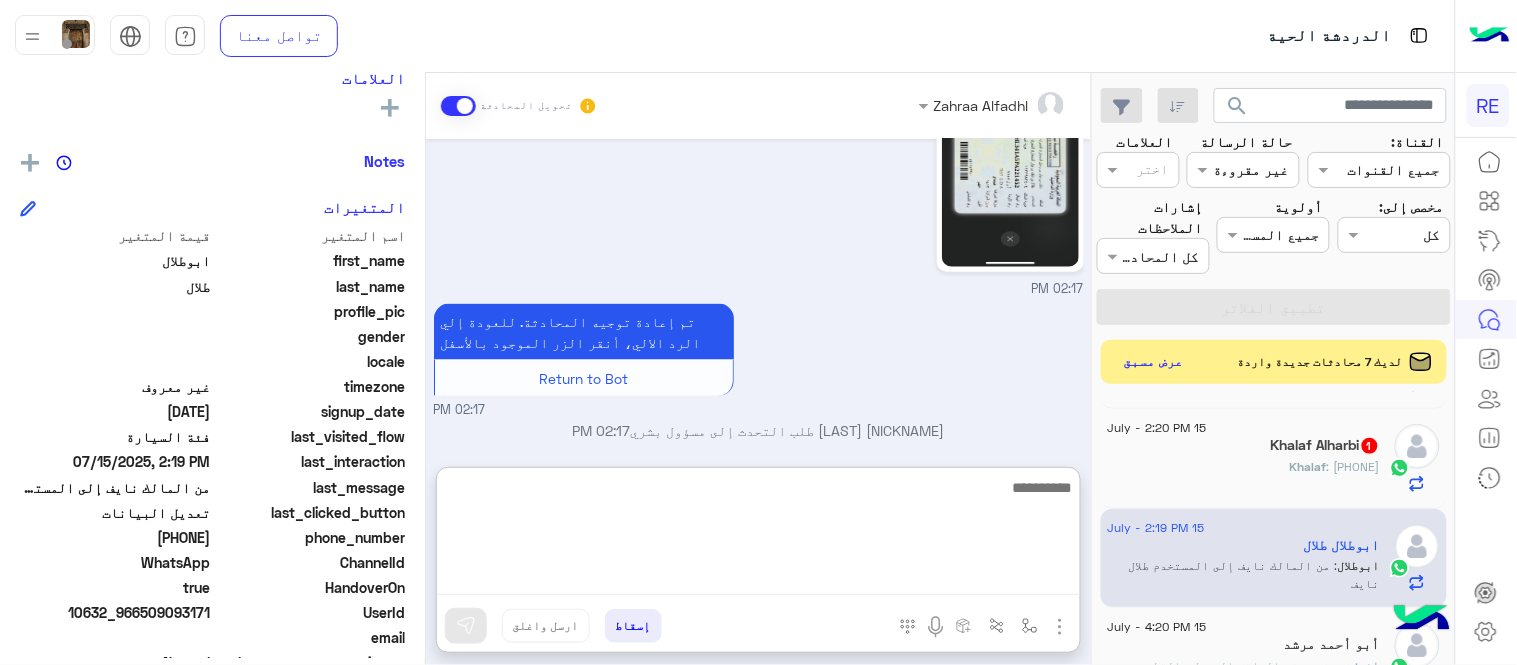 scroll, scrollTop: 728, scrollLeft: 0, axis: vertical 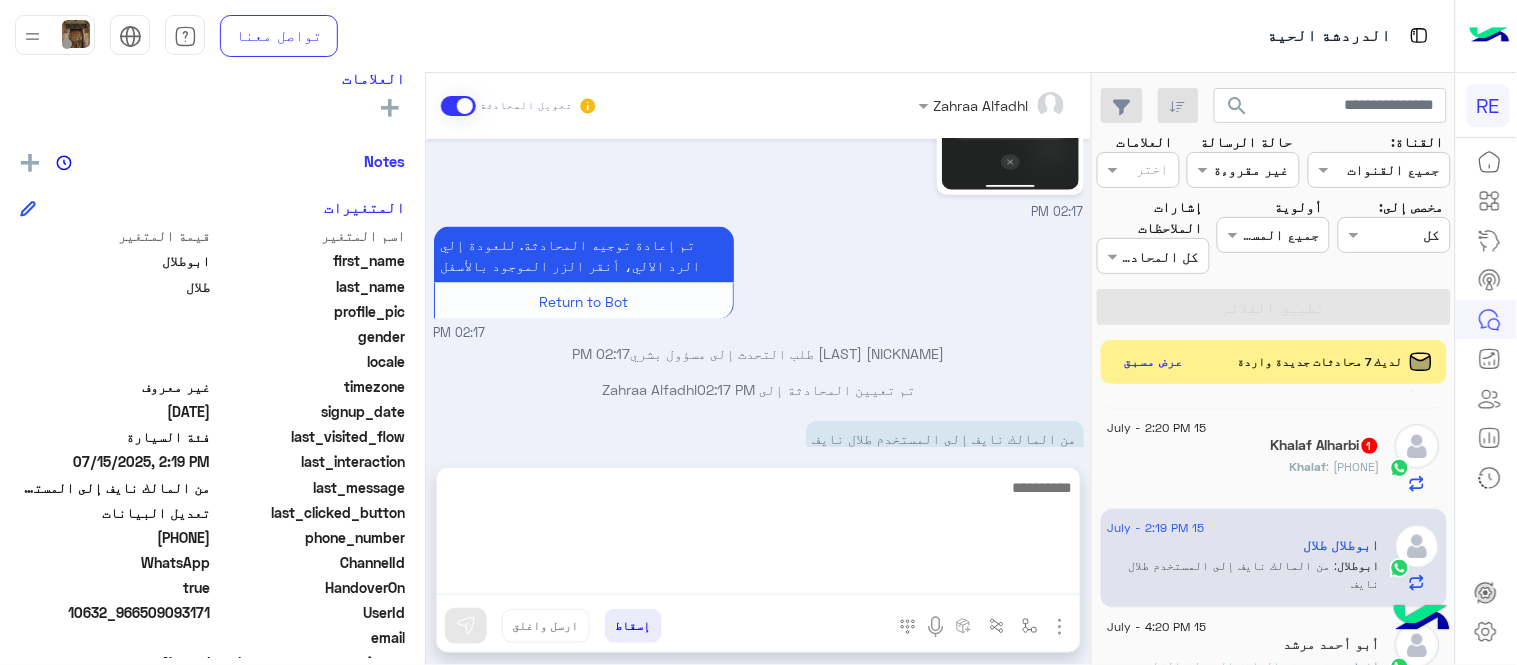 click on "Jul 15, 2025  كابتن     02:10 PM  اختر احد الخدمات التالية:    02:10 PM   تعديل البيانات    02:10 PM  من فضلك ارفق صورة للبيانات من التطبيق  مع ذكر البيانات المطلوب اضافتها او تعديلها.    02:10 PM  تغيير بيانات السائق   02:17 PM    02:17 PM  تم إعادة توجيه المحادثة. للعودة إلي الرد الالي، أنقر الزر الموجود بالأسفل  Return to Bot     02:17 PM   [NICKNAME] [LAST] طلب التحدث إلى مسؤول بشري   02:17 PM       تم تعيين المحادثة إلى [FIRST] [LAST]   02:17 PM      من المالك [FIRST] إلى المستخدم [LAST] [FIRST]   02:19 PM  ضروري المالك نفسه يتواصل معنا   04:21 PM" at bounding box center (758, 293) 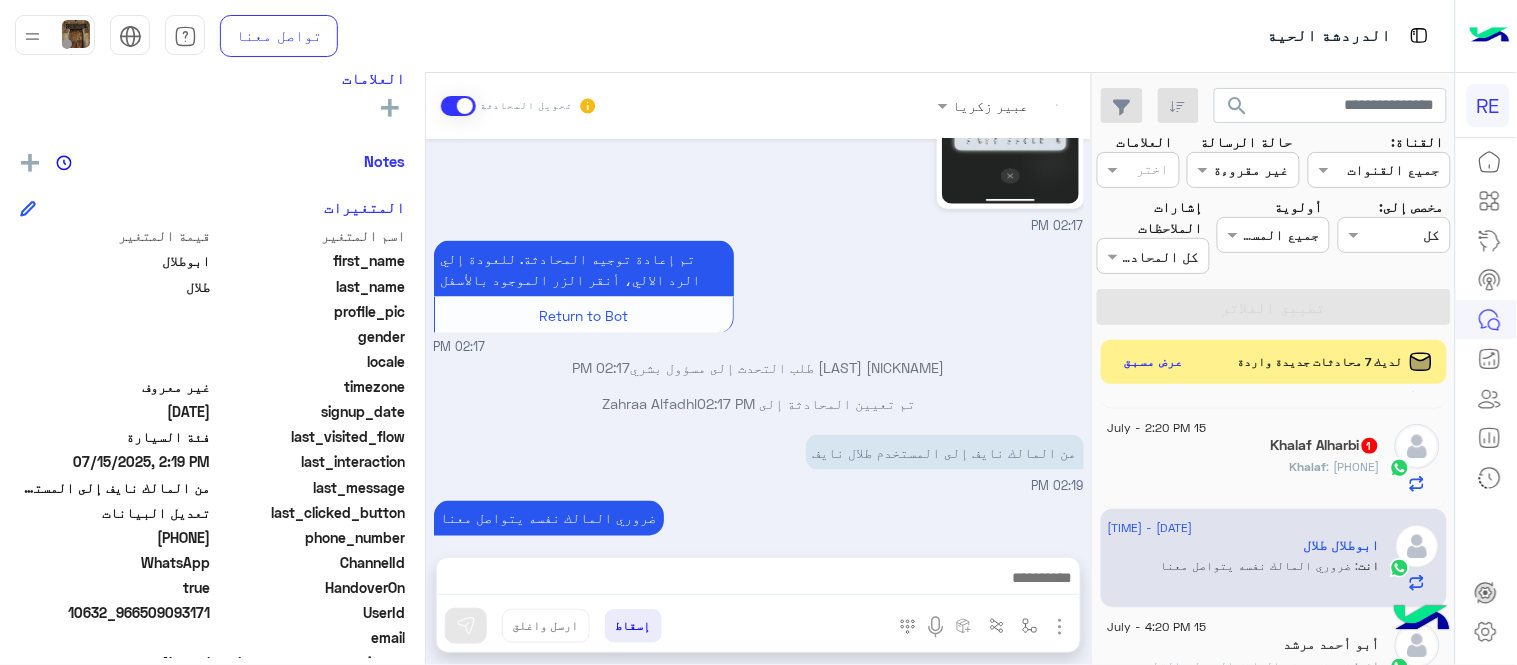 scroll, scrollTop: 675, scrollLeft: 0, axis: vertical 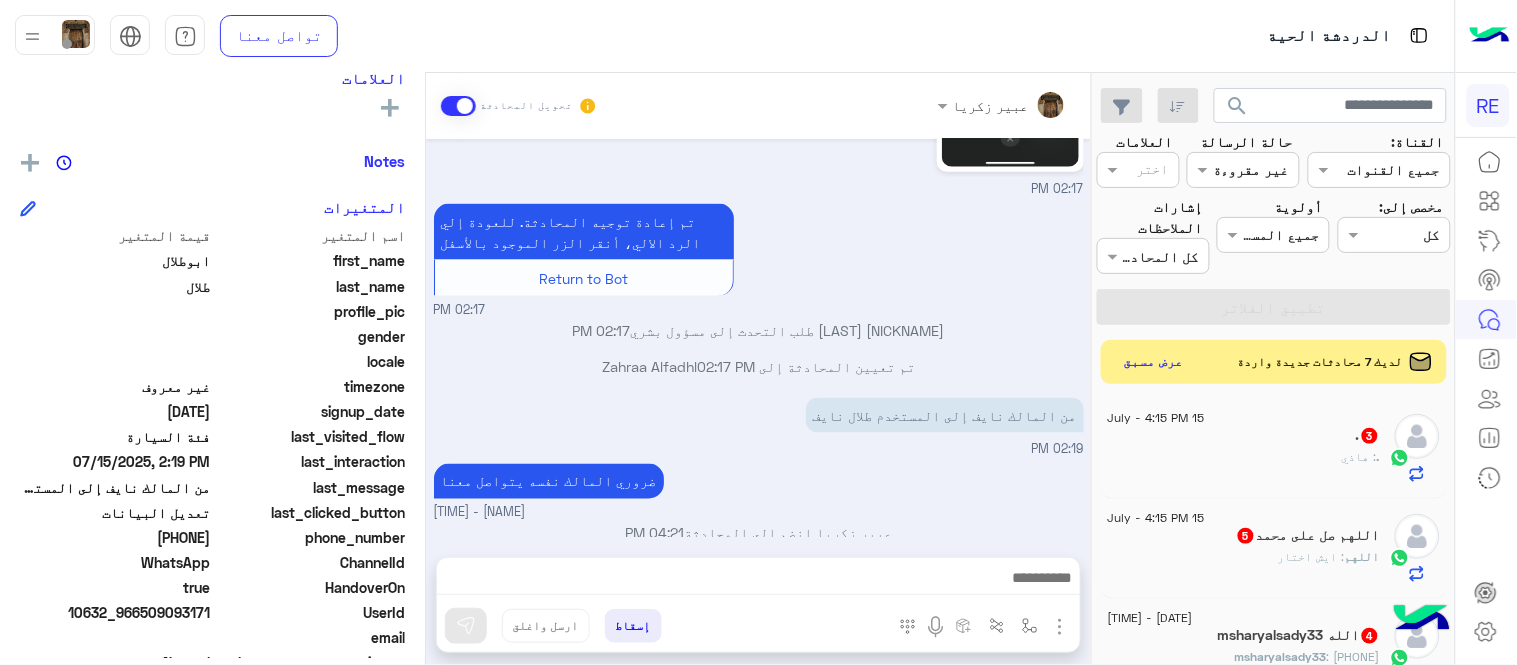 click on ". : هاذي" 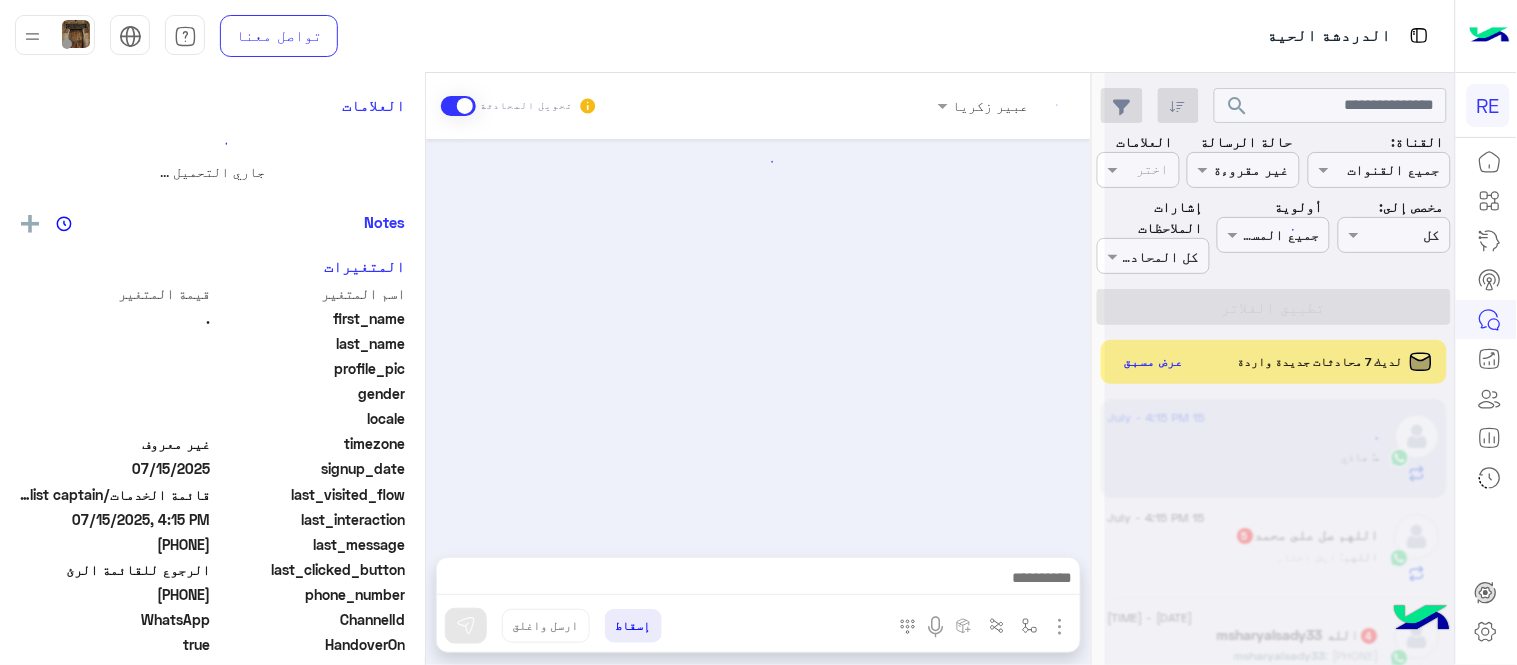 scroll, scrollTop: 0, scrollLeft: 0, axis: both 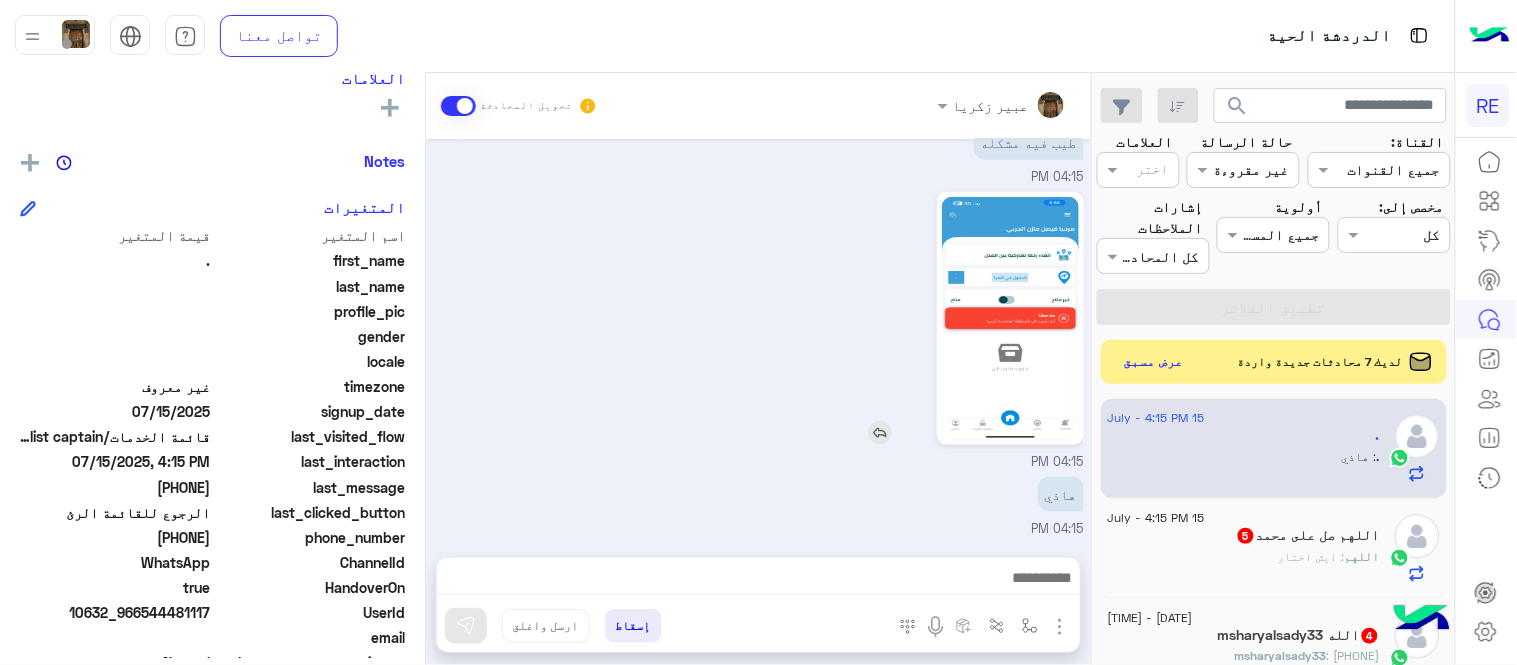 click 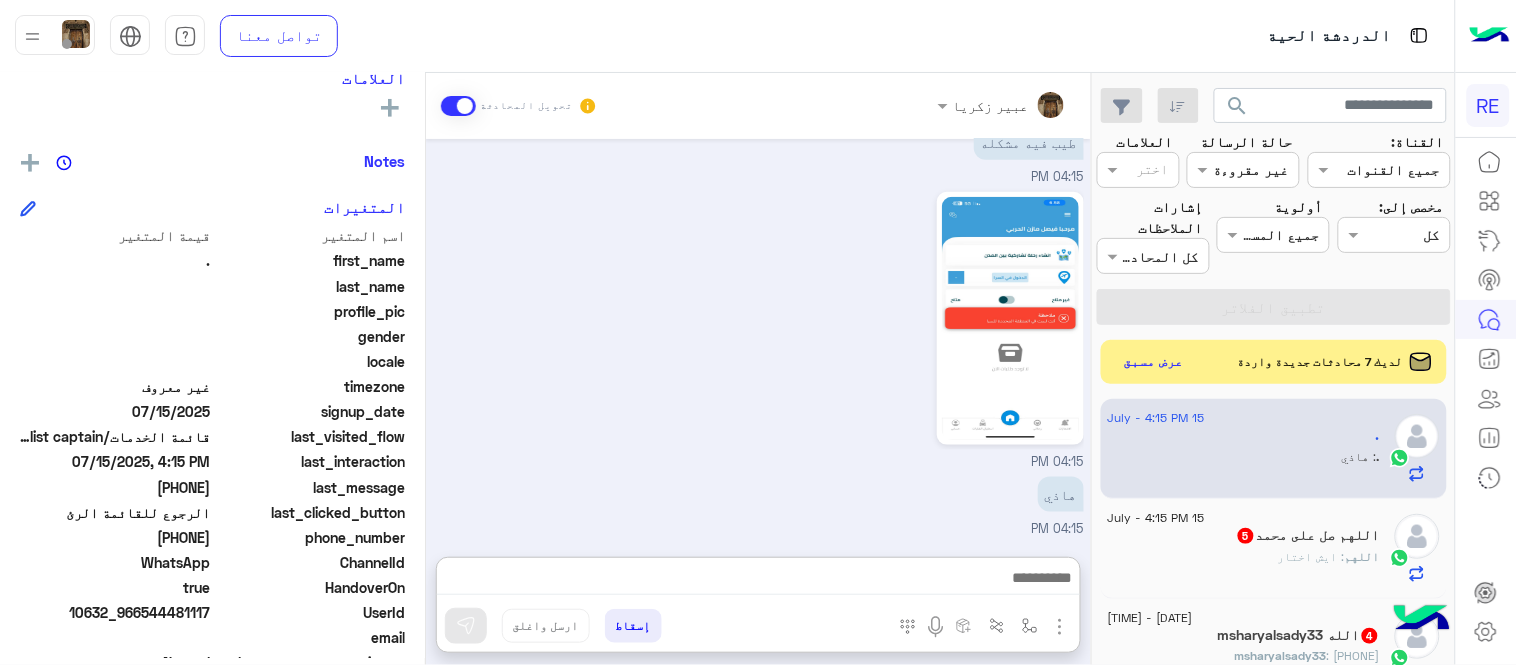 click at bounding box center [758, 580] 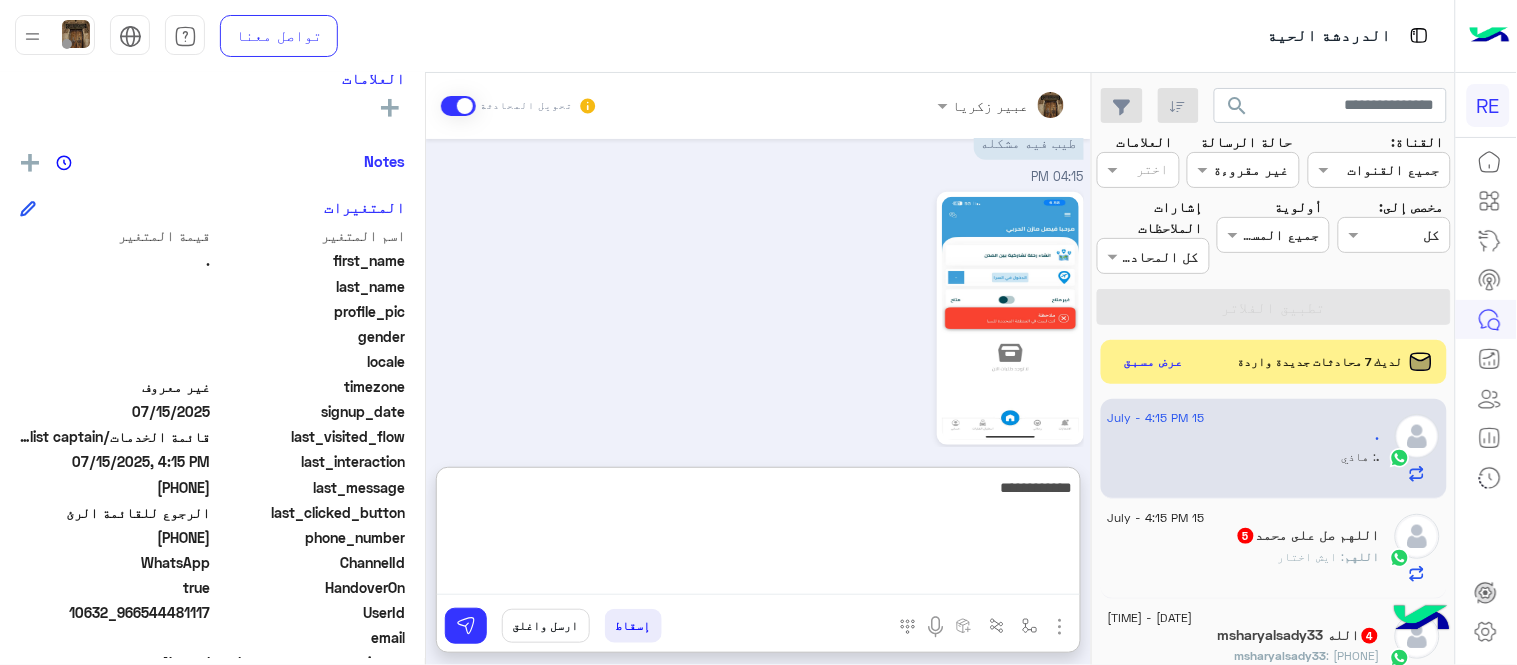 type on "**********" 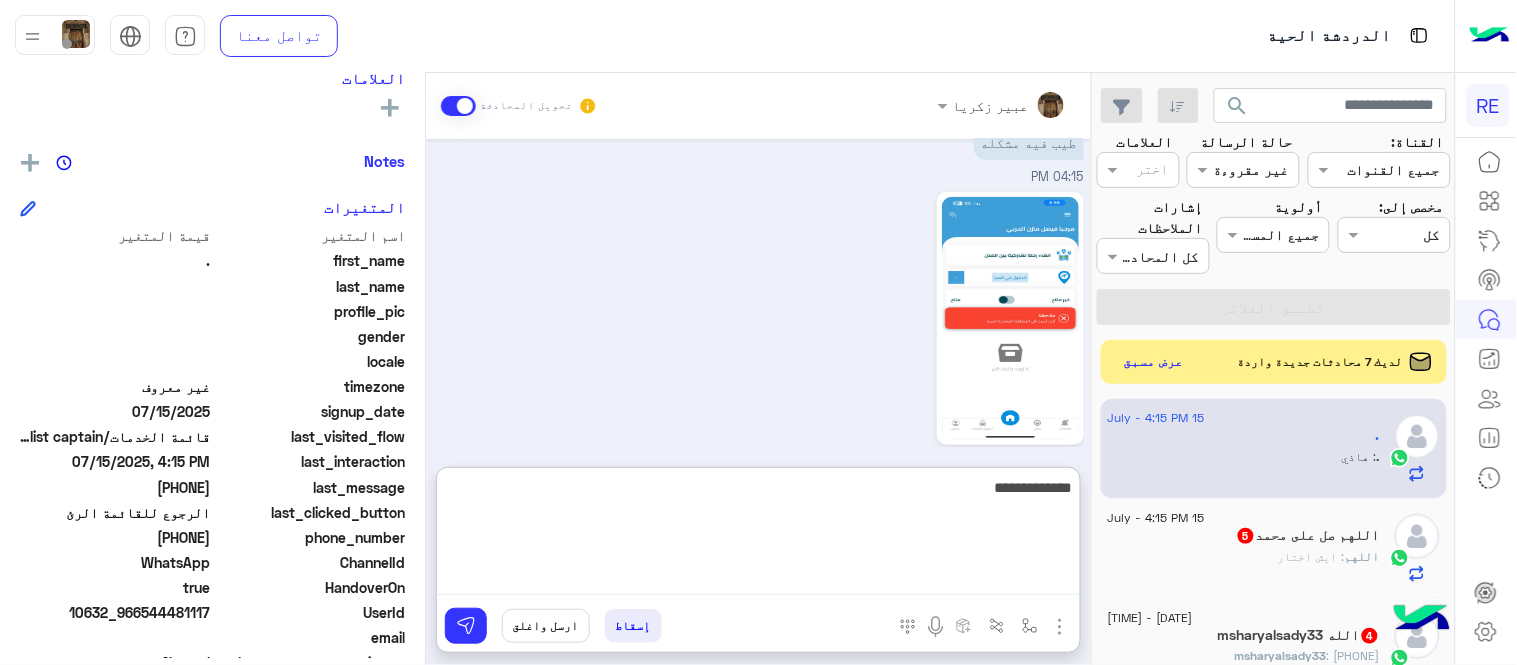type 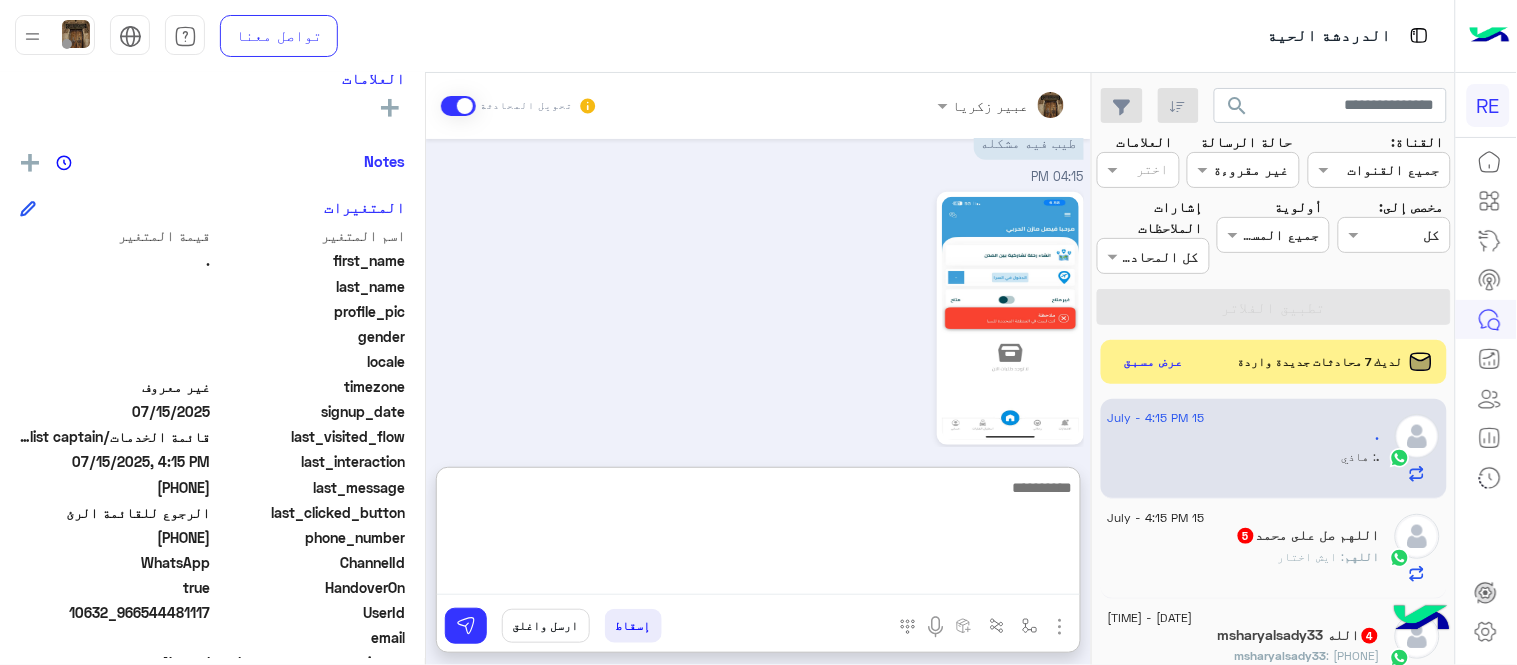 scroll, scrollTop: 604, scrollLeft: 0, axis: vertical 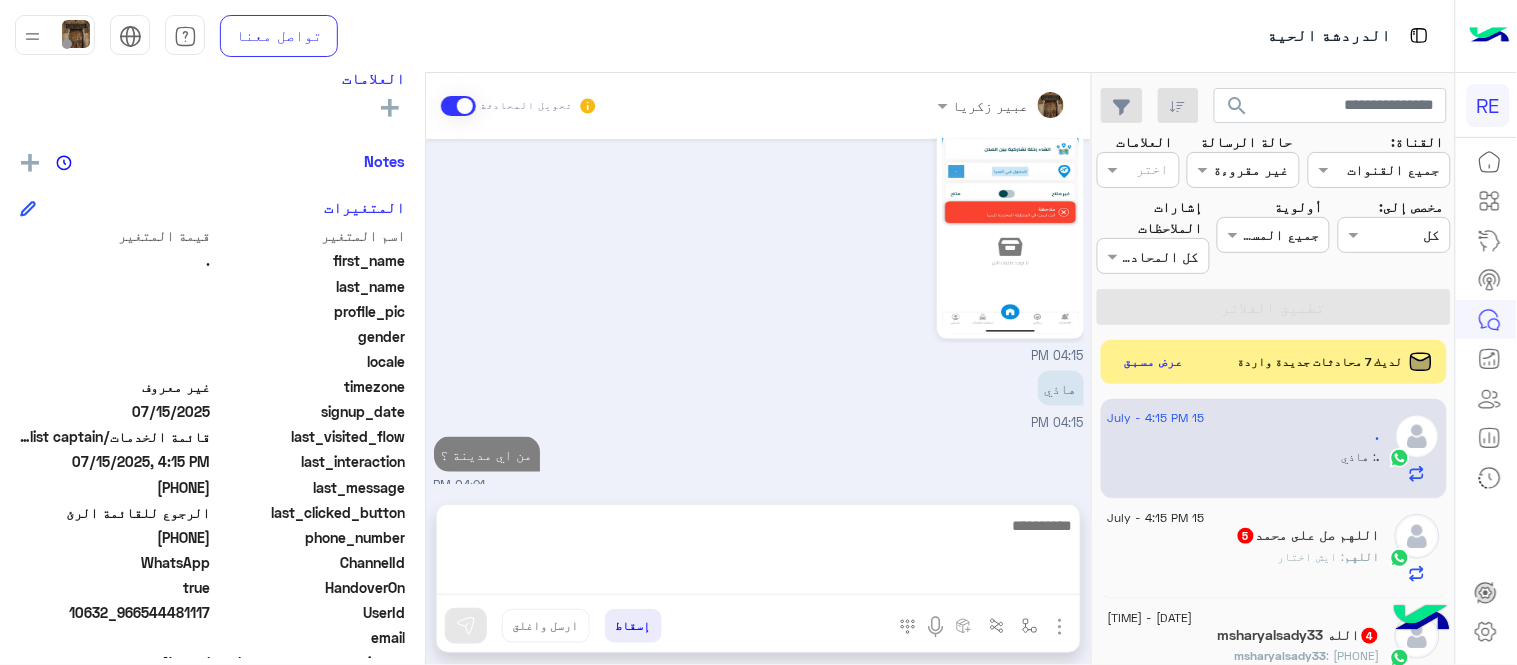 click on "اللهم : ايش اختار" 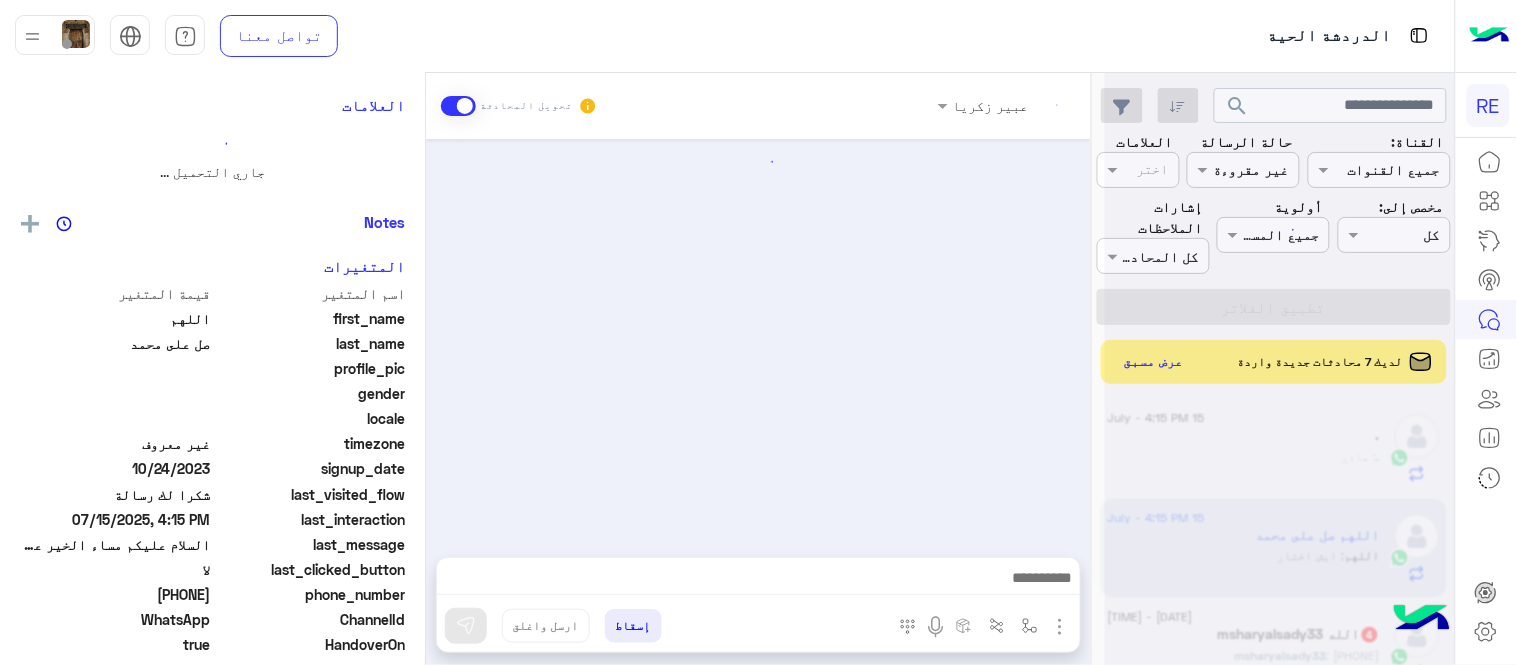 scroll, scrollTop: 0, scrollLeft: 0, axis: both 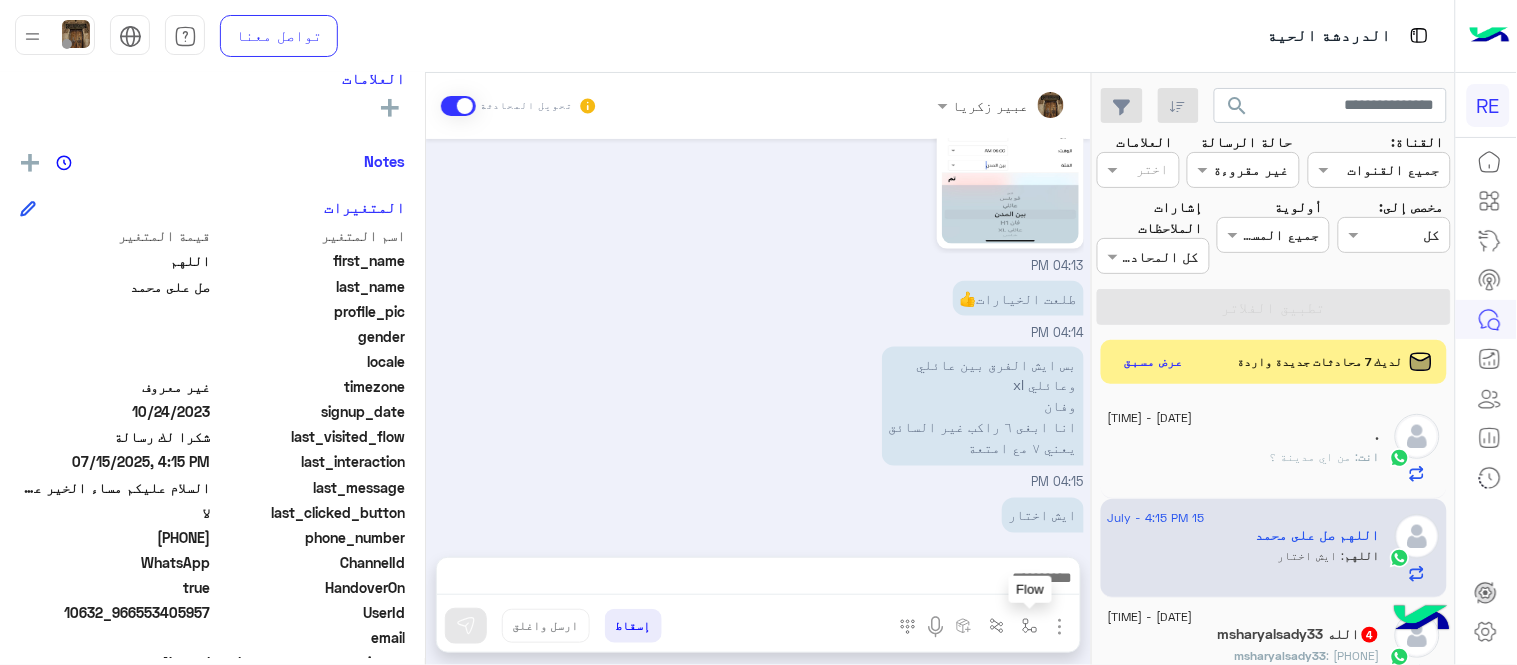 click at bounding box center [1030, 626] 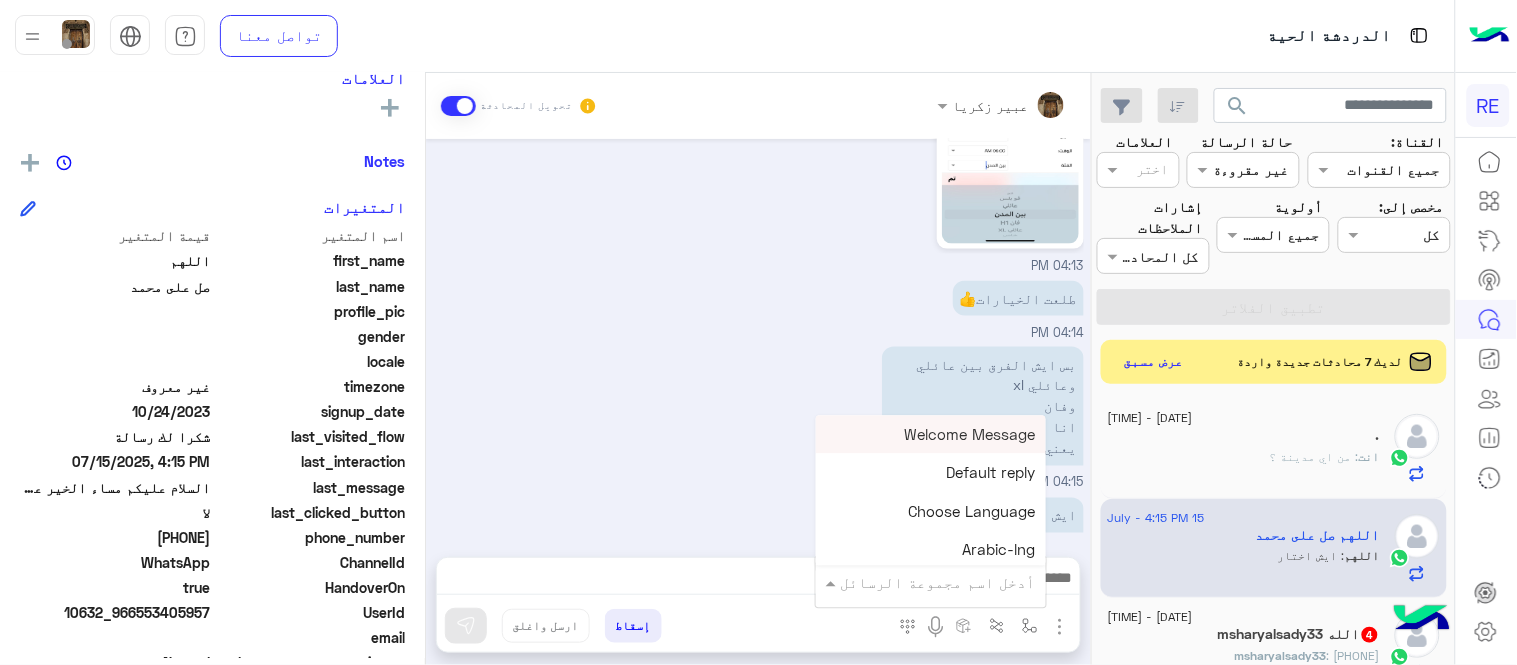 click on "أدخل اسم مجموعة الرسائل" at bounding box center [938, 582] 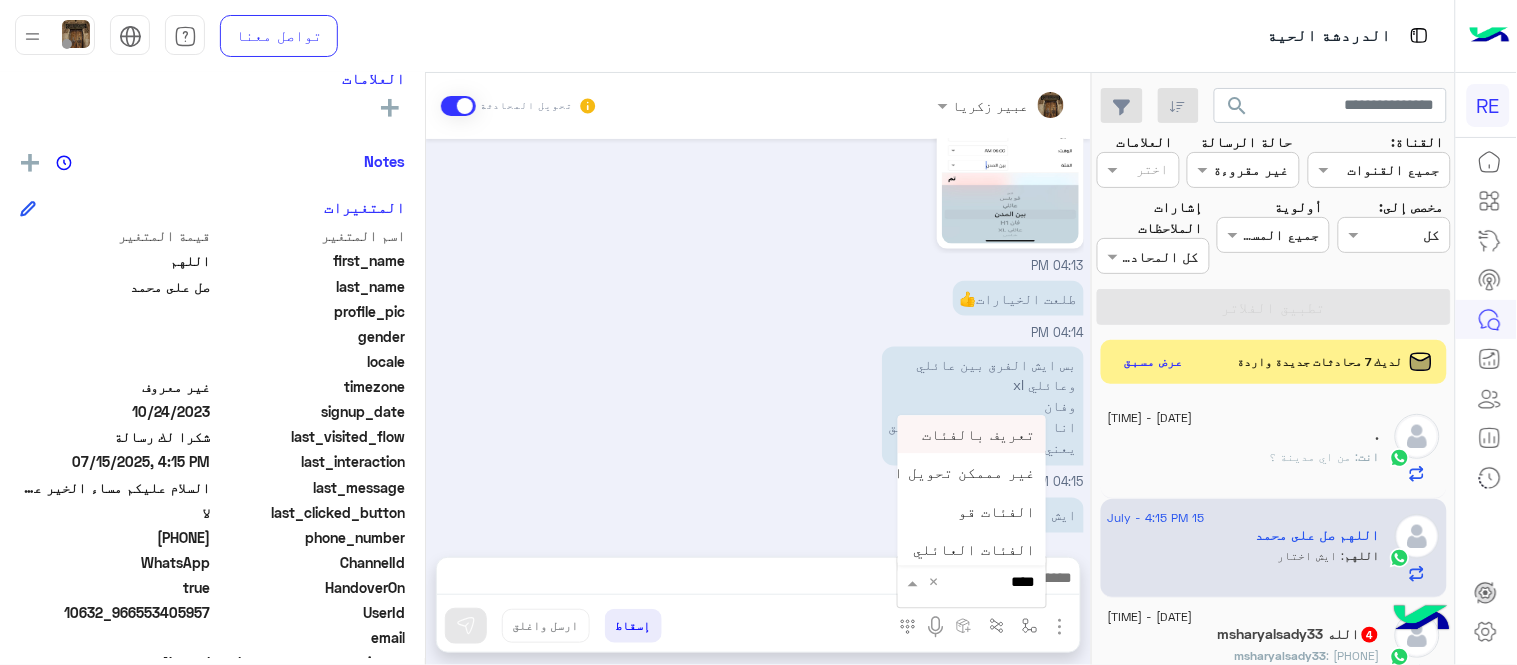 type on "*****" 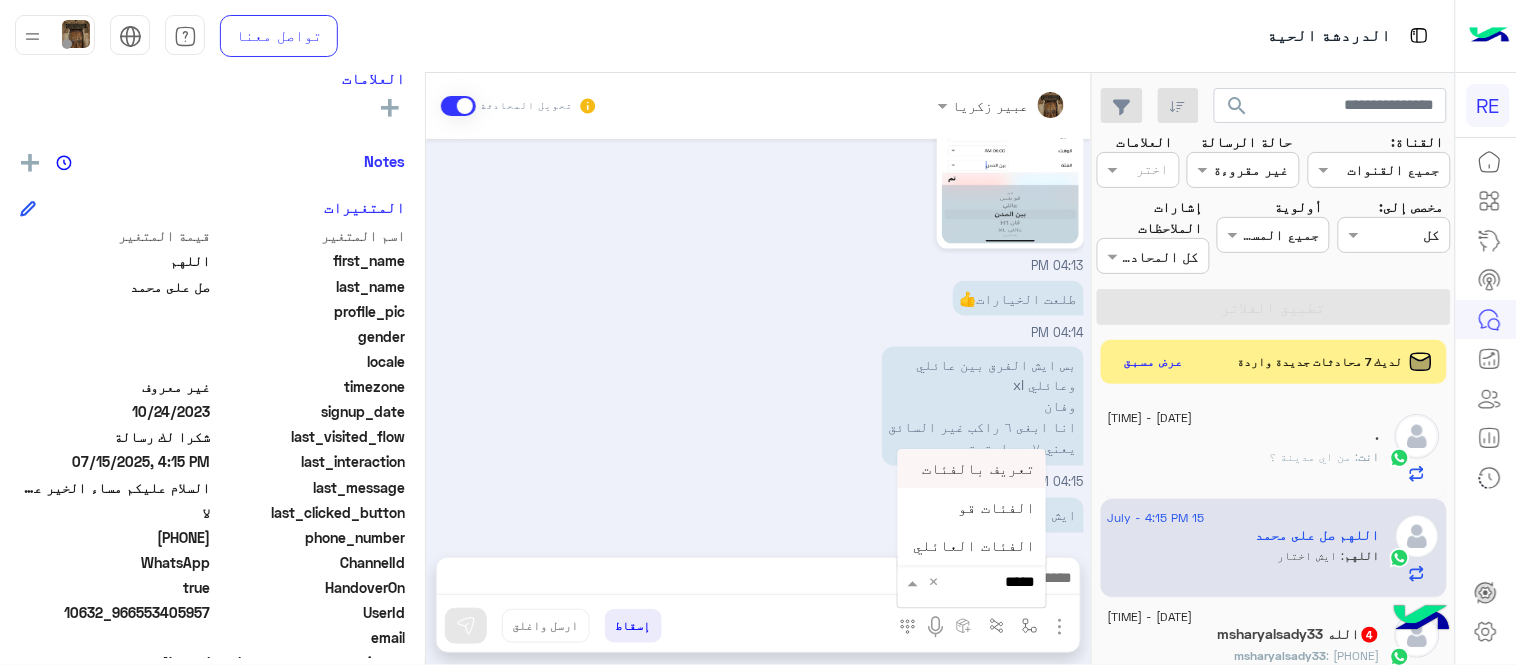click on "تعريف بالفئات" at bounding box center (979, 469) 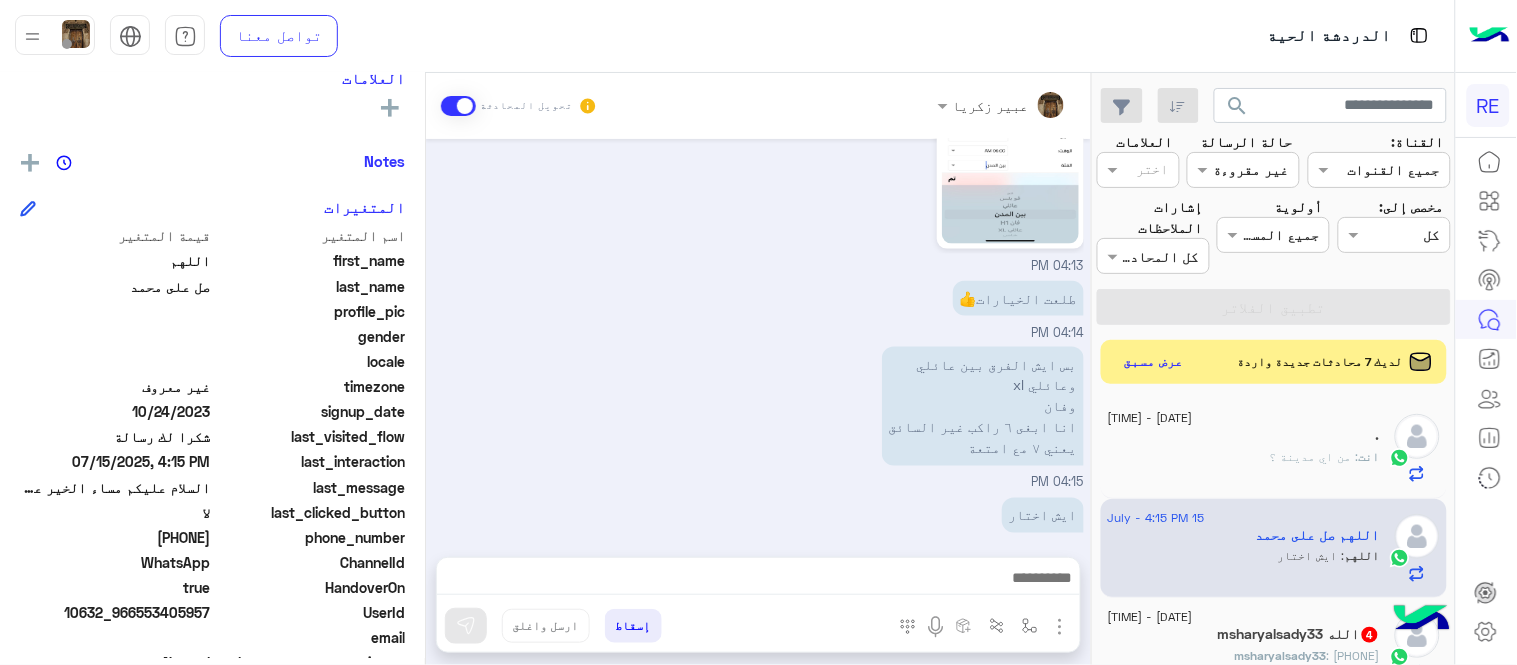 type on "**********" 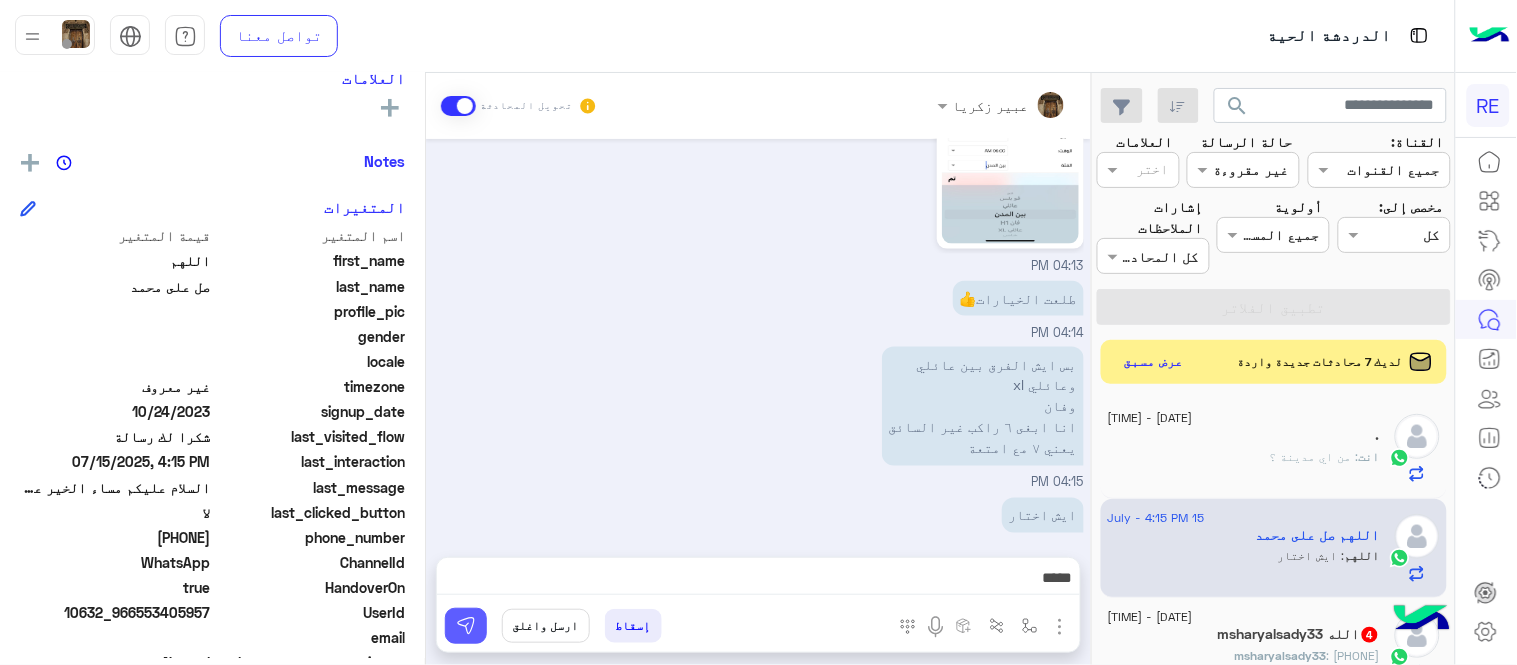 click at bounding box center (466, 626) 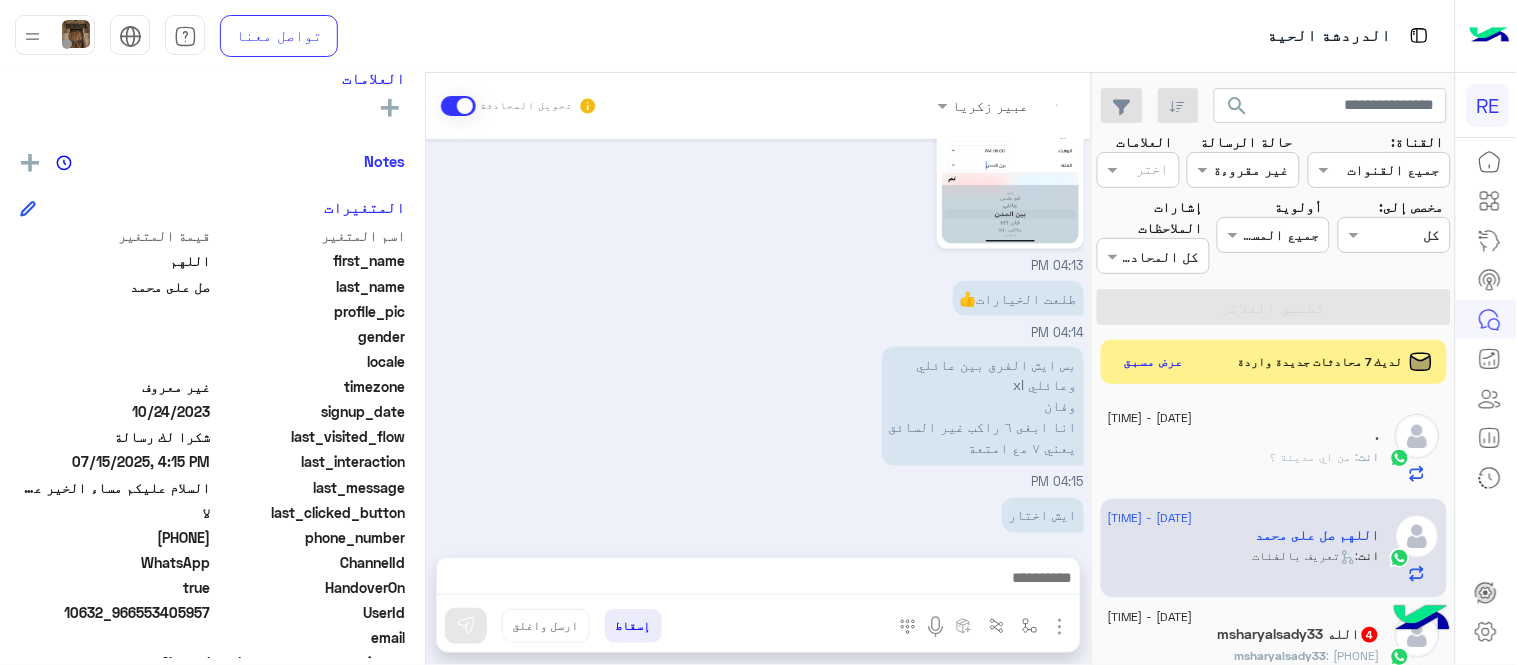 scroll, scrollTop: 1094, scrollLeft: 0, axis: vertical 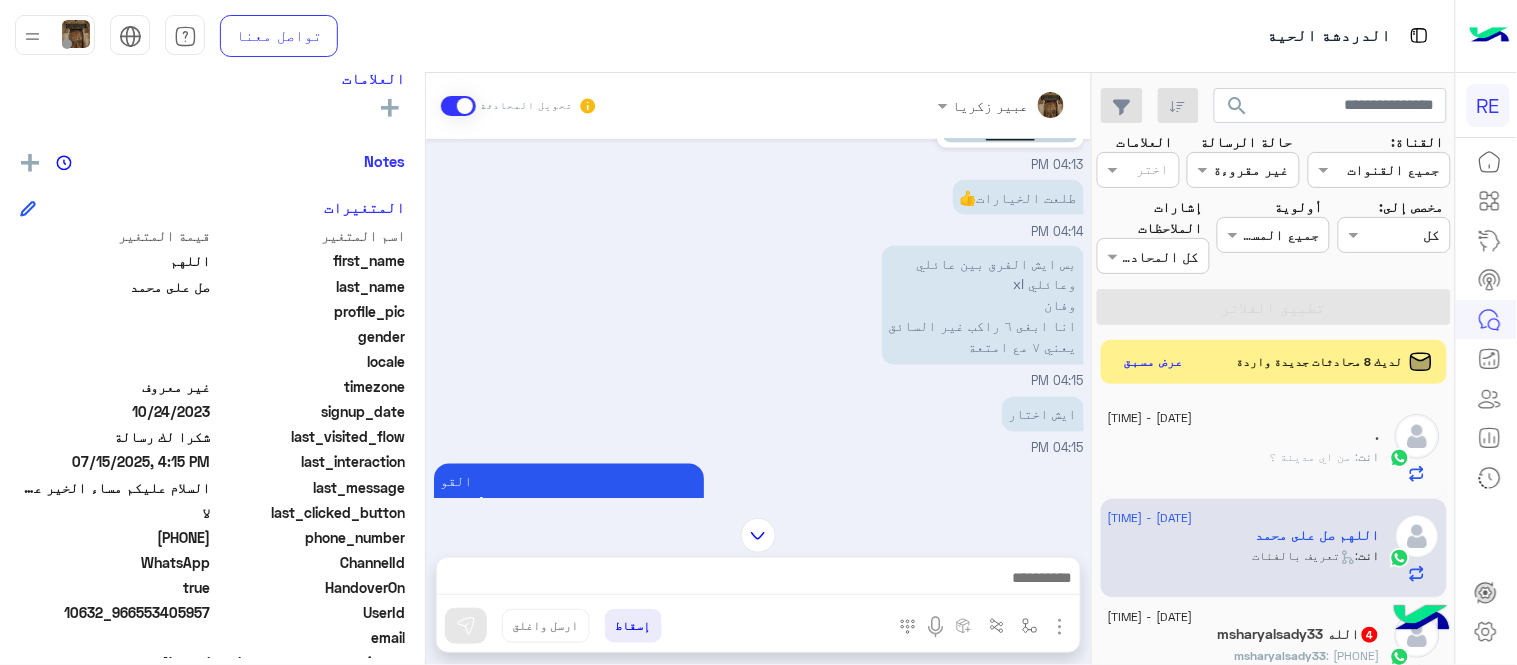 click at bounding box center (758, 535) 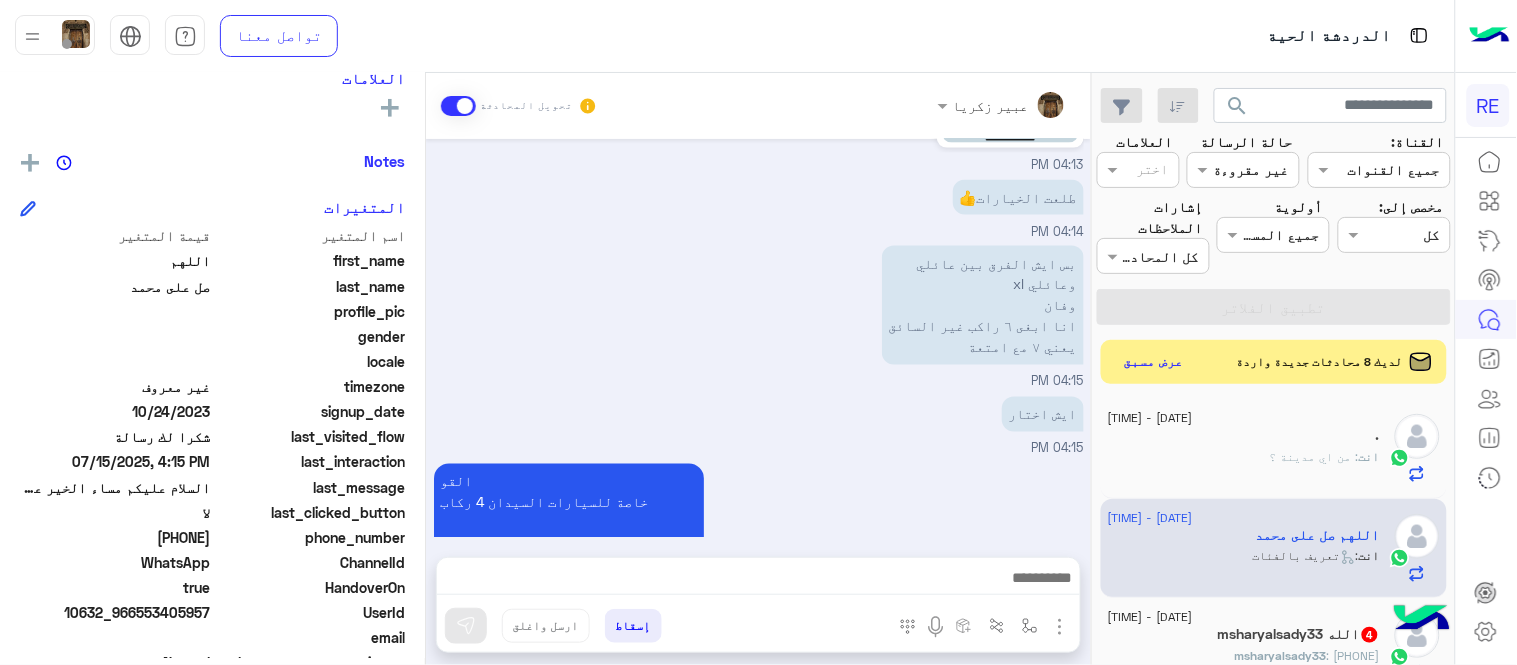 scroll, scrollTop: 1094, scrollLeft: 0, axis: vertical 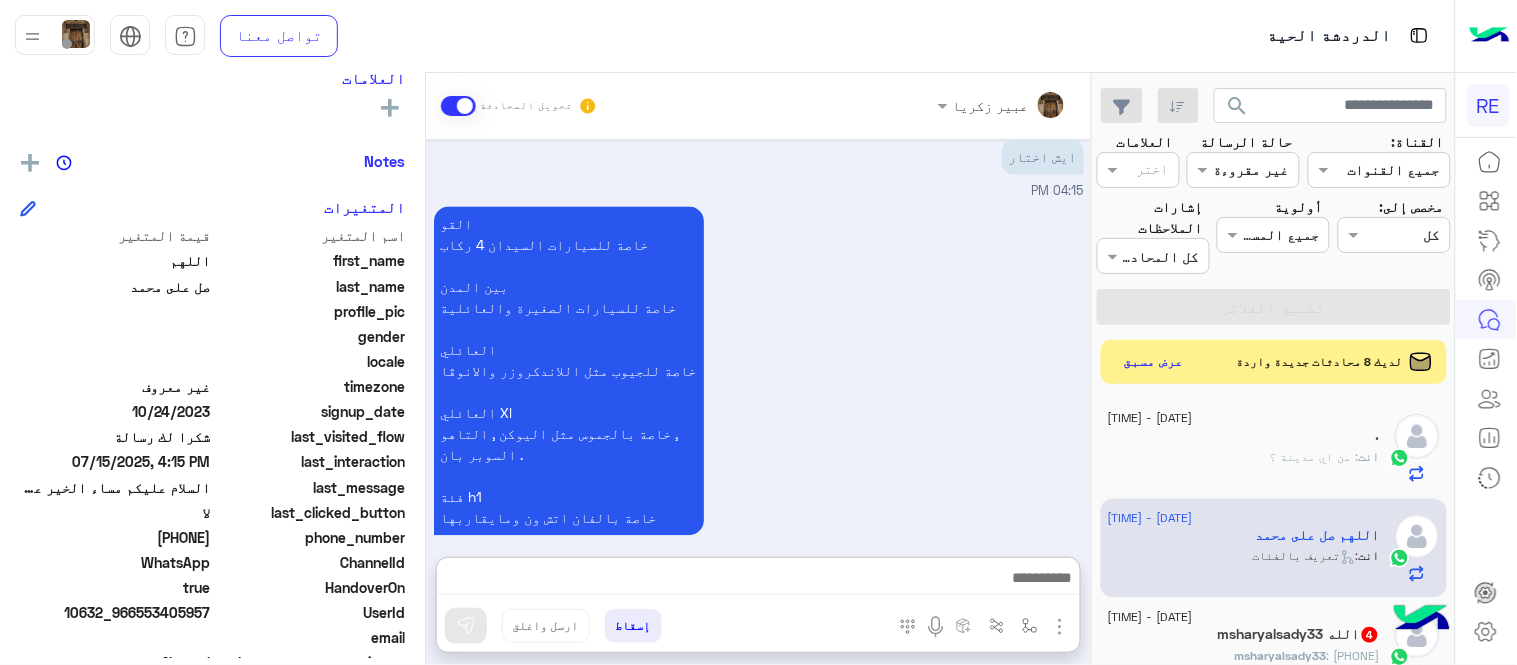 click at bounding box center (758, 580) 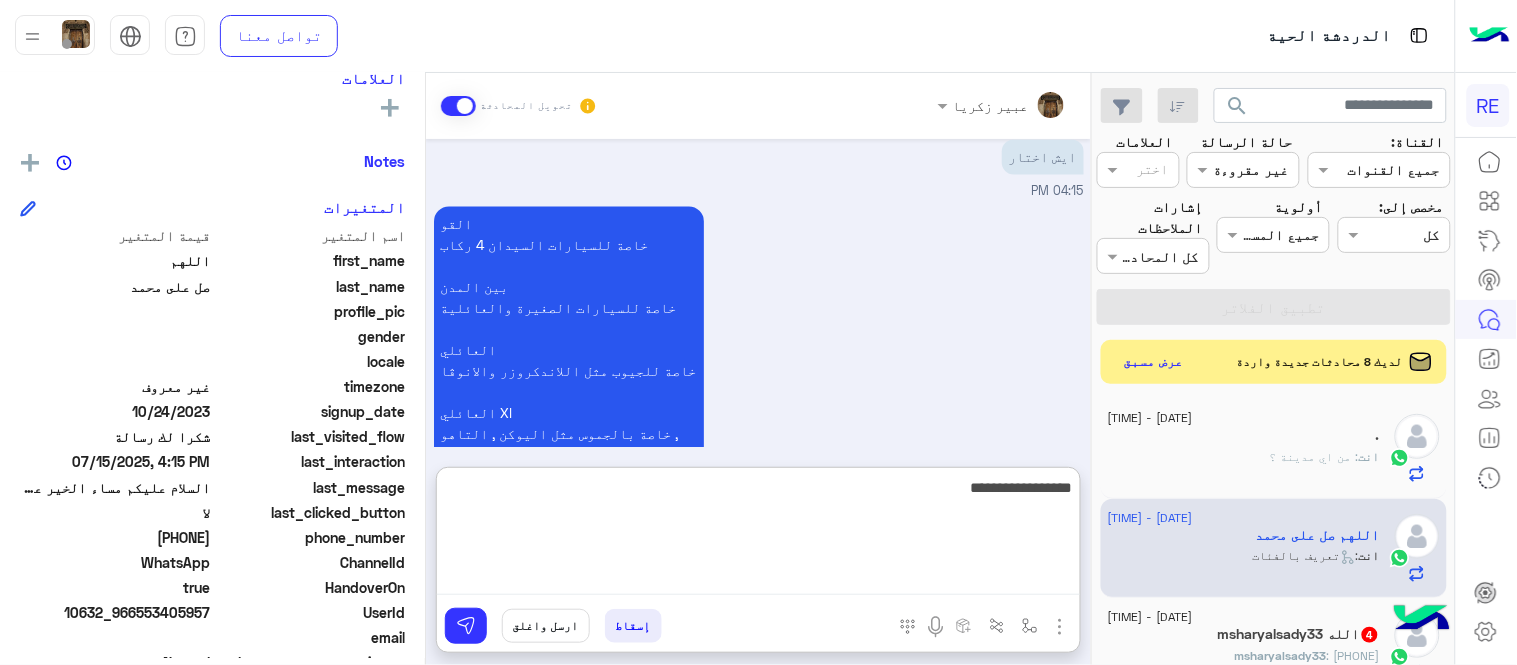 type on "**********" 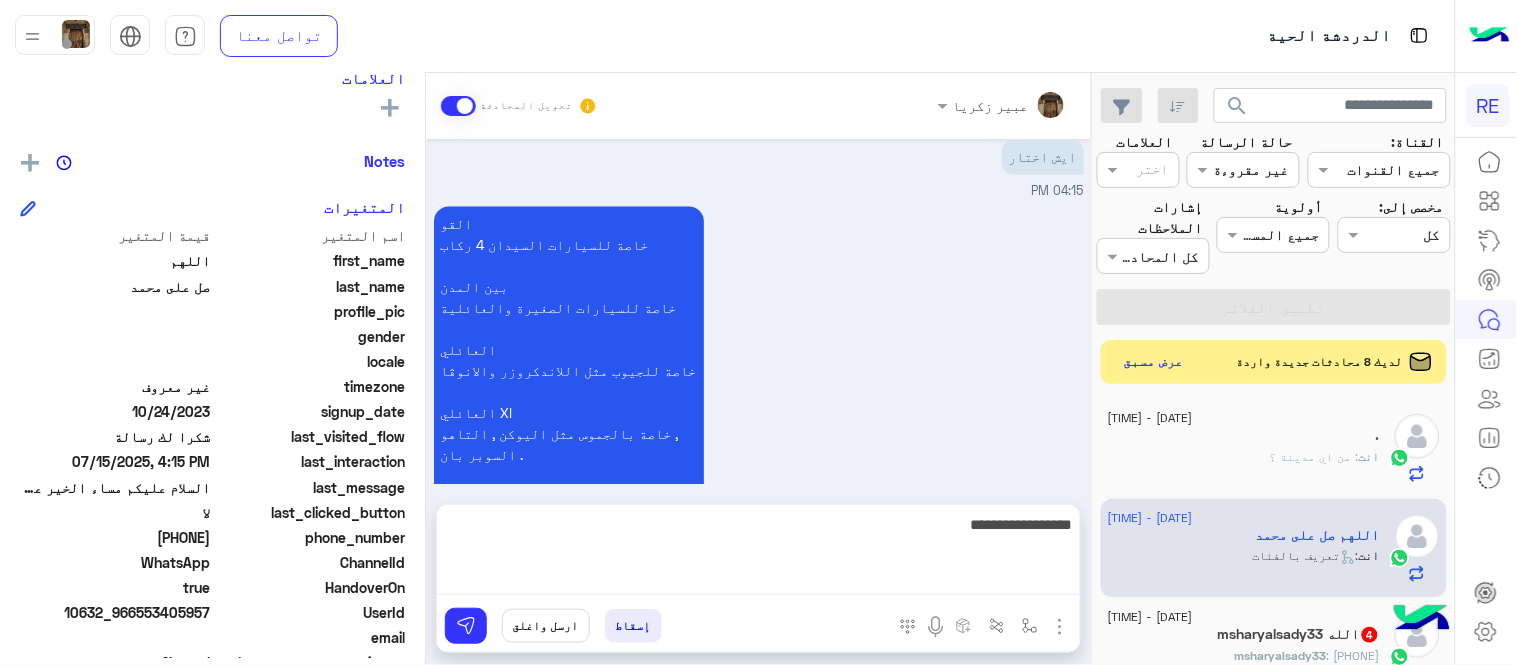 click on "القو  خاصة للسيارات السيدان 4 ركاب  بين المدن  خاصة للسيارات الصغيرة والعائلية  العائلي  خاصة للجيوب مثل اللاندكروزر والانوڤا  العائلي Xl خاصة بالجموس مثل اليوكن , التاهو ,  السوبر بان .  فئة h1 خاصة بالفان اتش ون ومايقاربها  [FIRST] [LAST] -  04:22 PM" at bounding box center (759, 381) 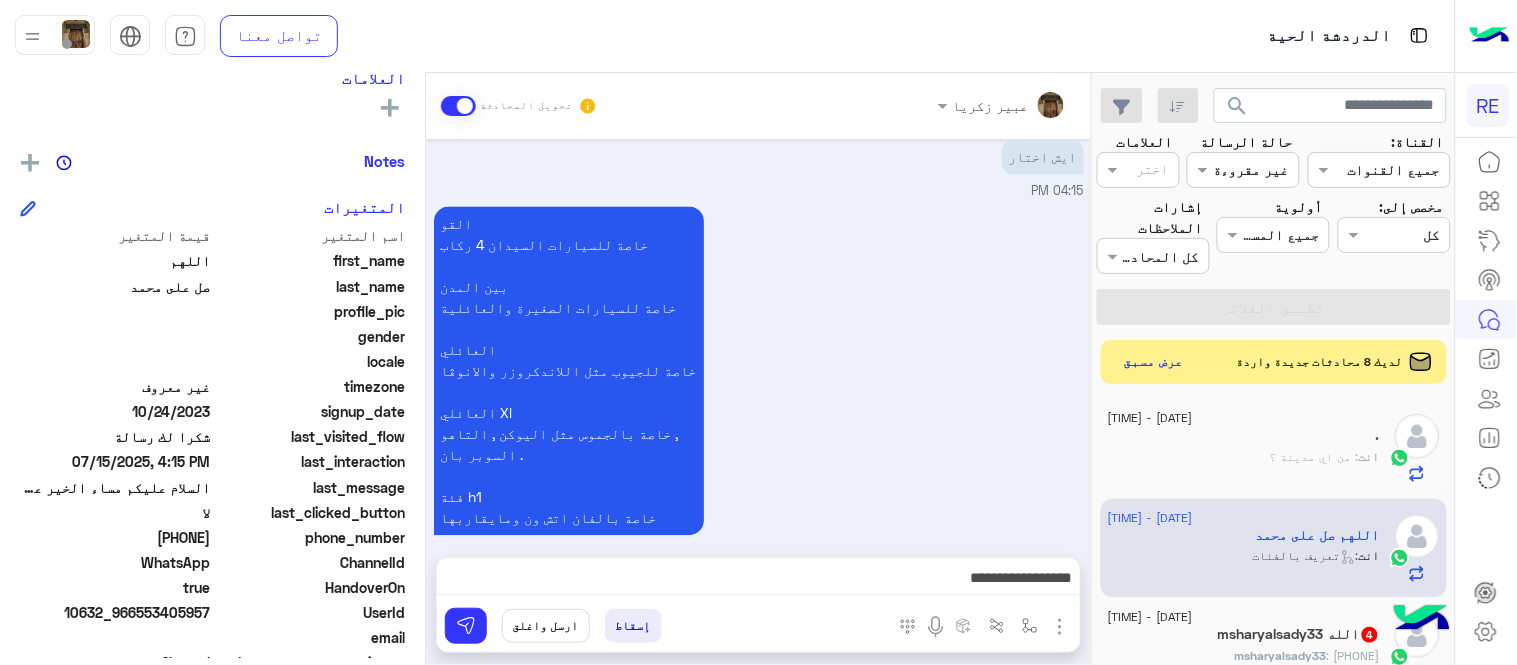 click on "**********" at bounding box center [758, 583] 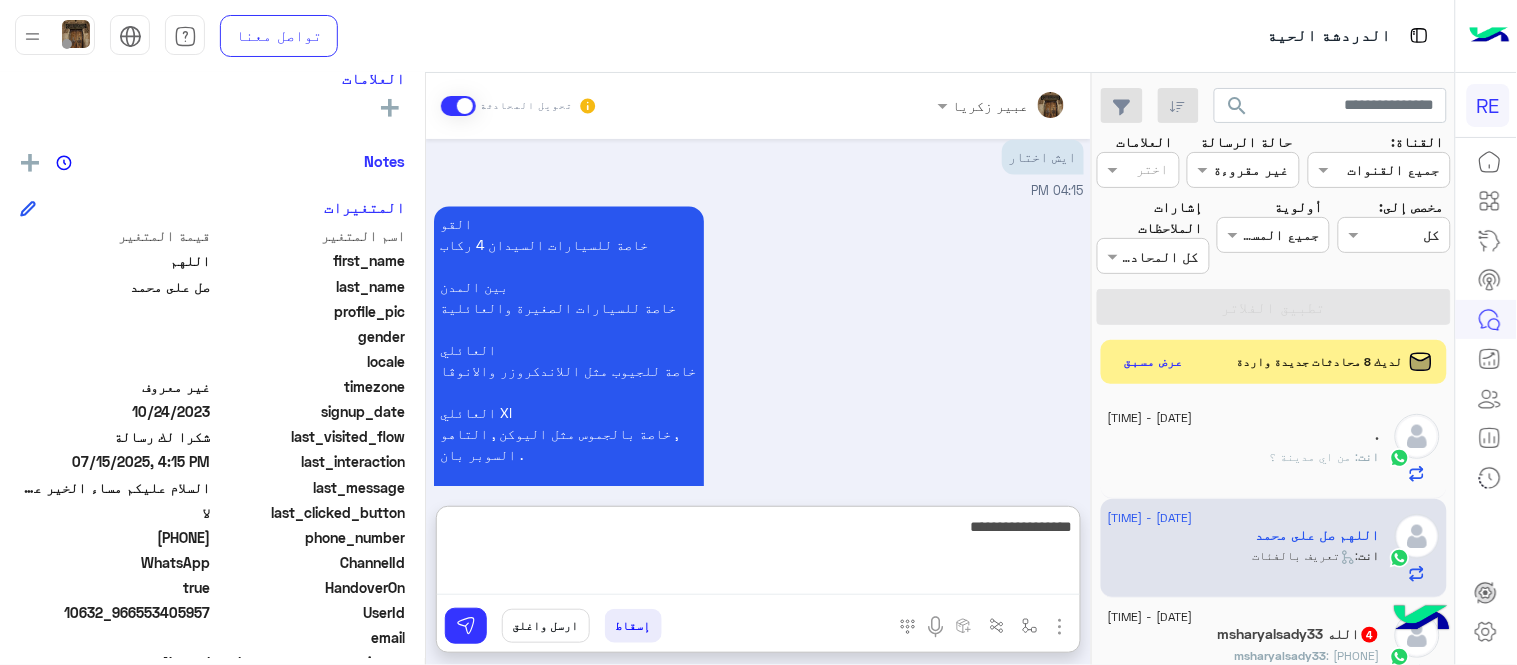 click on "**********" at bounding box center (758, 554) 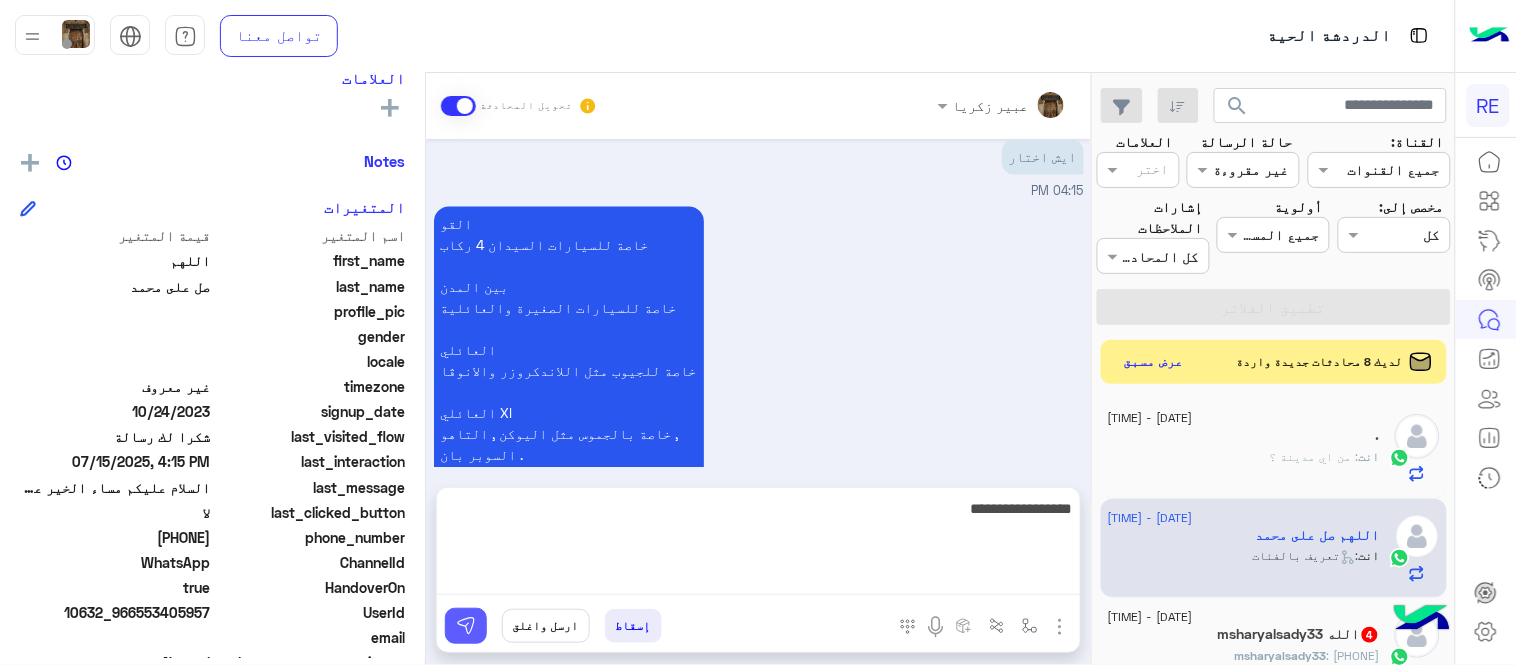 click at bounding box center (466, 626) 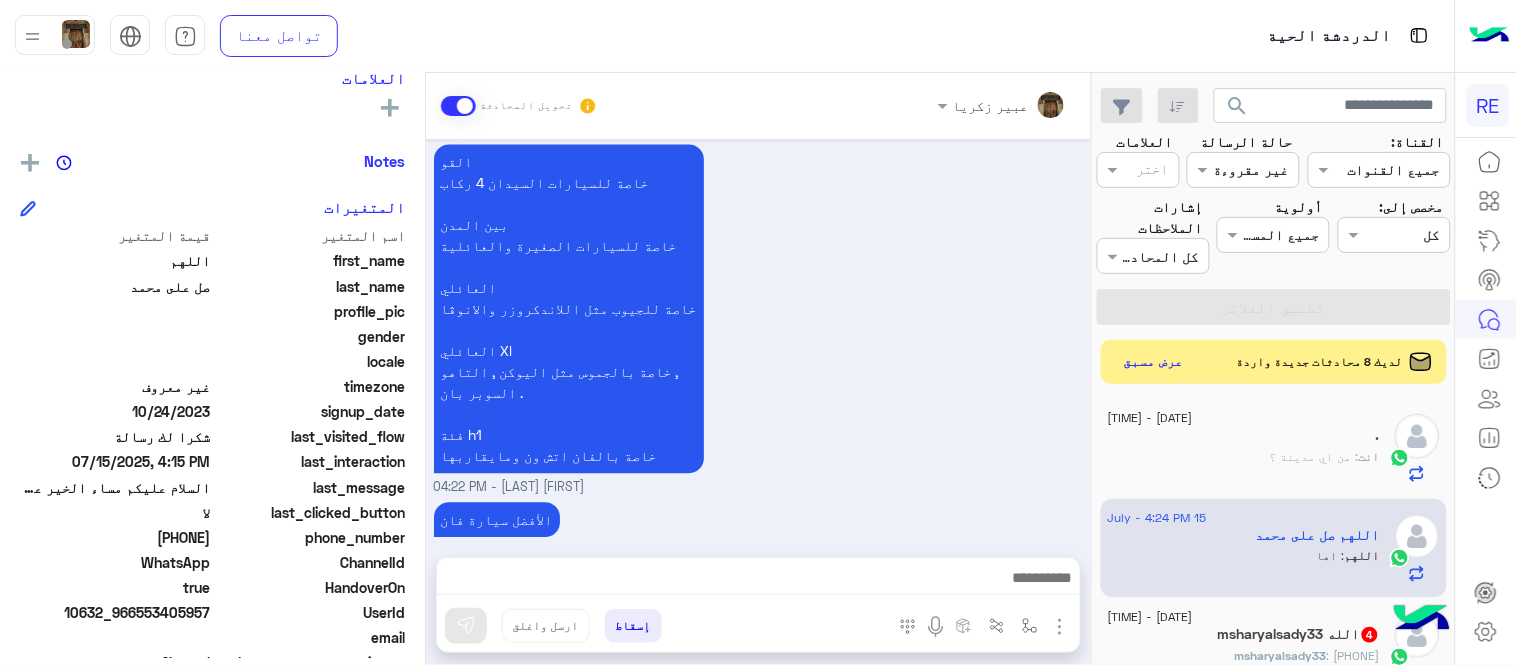 scroll, scrollTop: 1224, scrollLeft: 0, axis: vertical 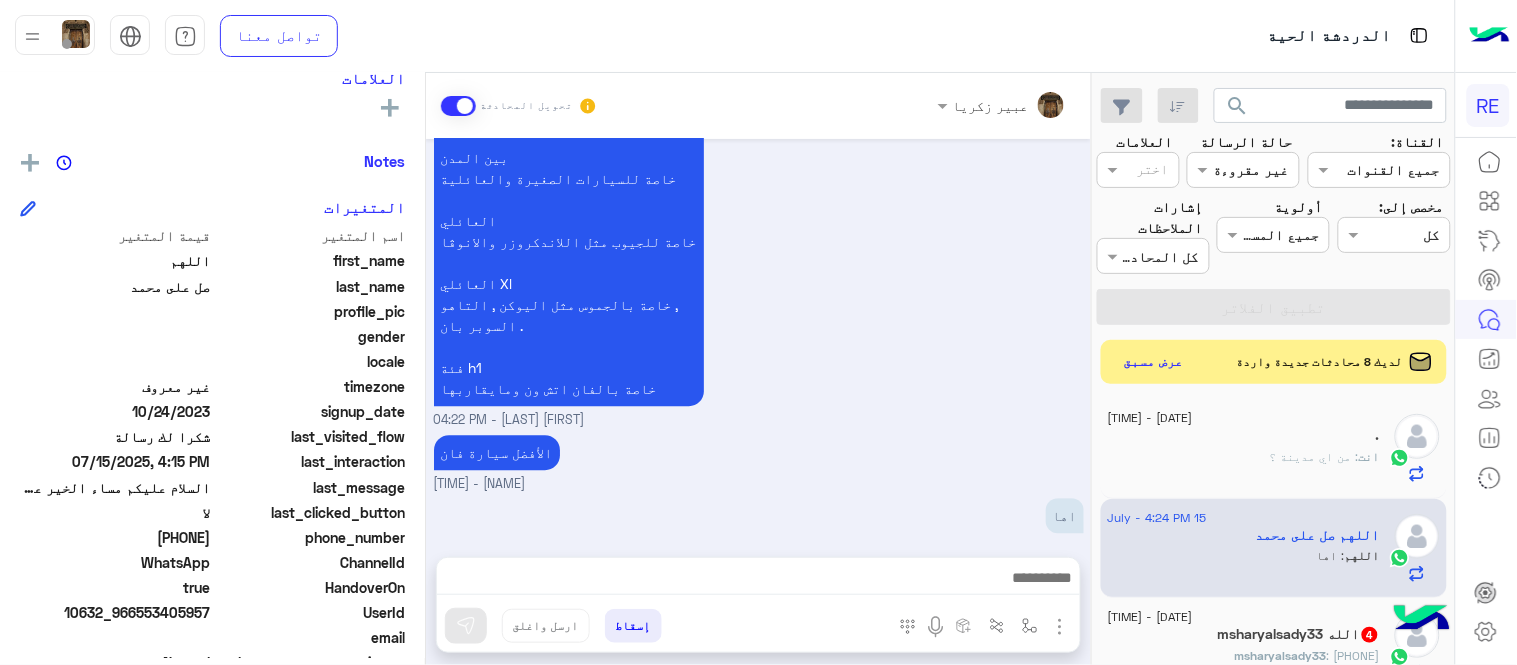 click on "القو  خاصة للسيارات السيدان 4 ركاب  بين المدن  خاصة للسيارات الصغيرة والعائلية  العائلي  خاصة للجيوب مثل اللاندكروزر والانوڤا  العائلي Xl خاصة بالجموس مثل اليوكن , التاهو ,  السوبر بان .  فئة h1 خاصة بالفان اتش ون ومايقاربها  [FIRST] [LAST] -  04:22 PM" at bounding box center [759, 251] 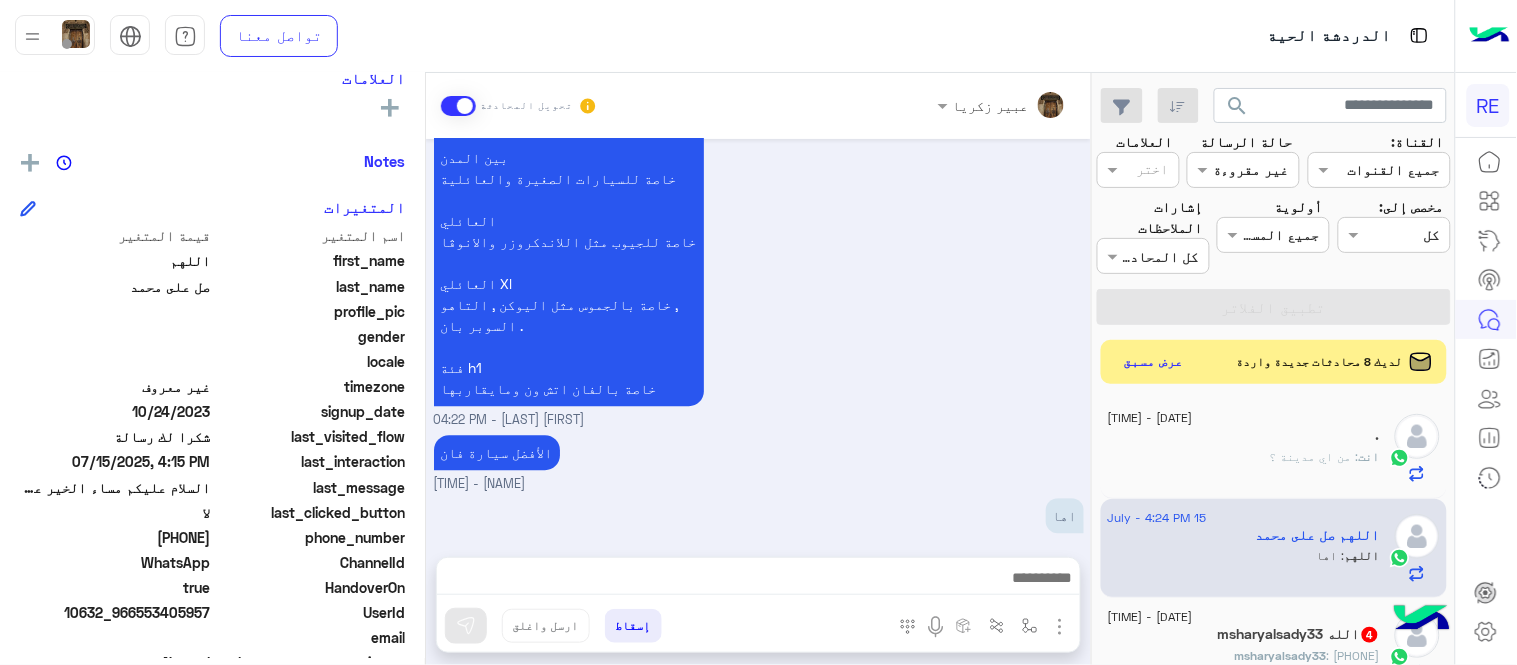 click on "[FIRST] [LAST] - 04:22 PM" at bounding box center (759, 420) 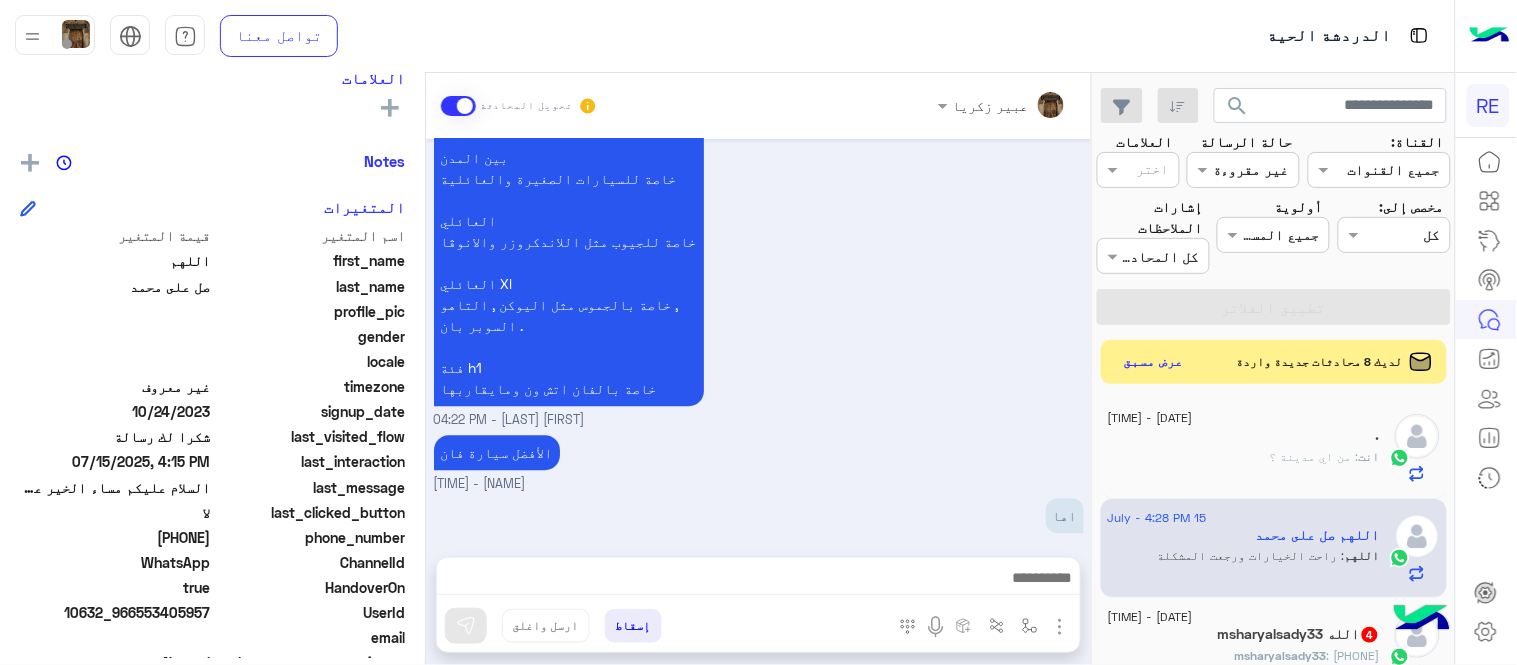 scroll, scrollTop: 1575, scrollLeft: 0, axis: vertical 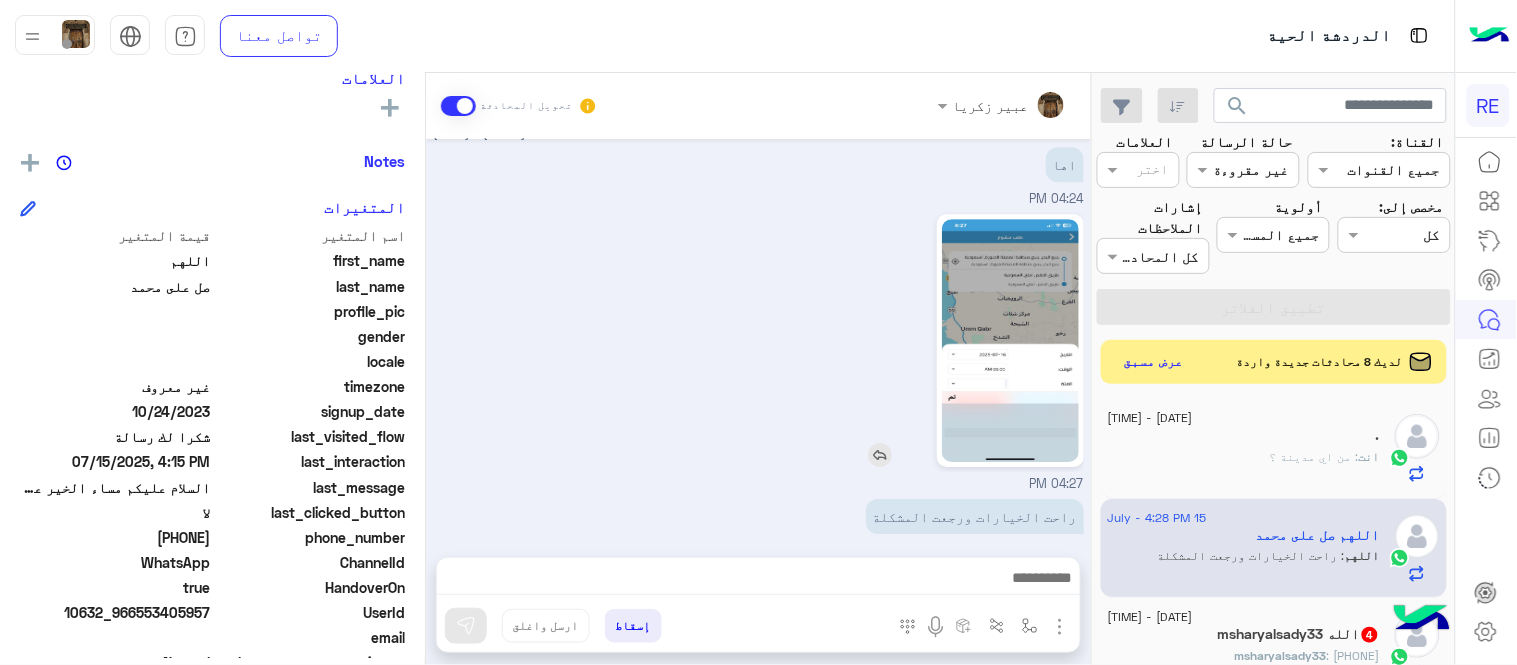 click 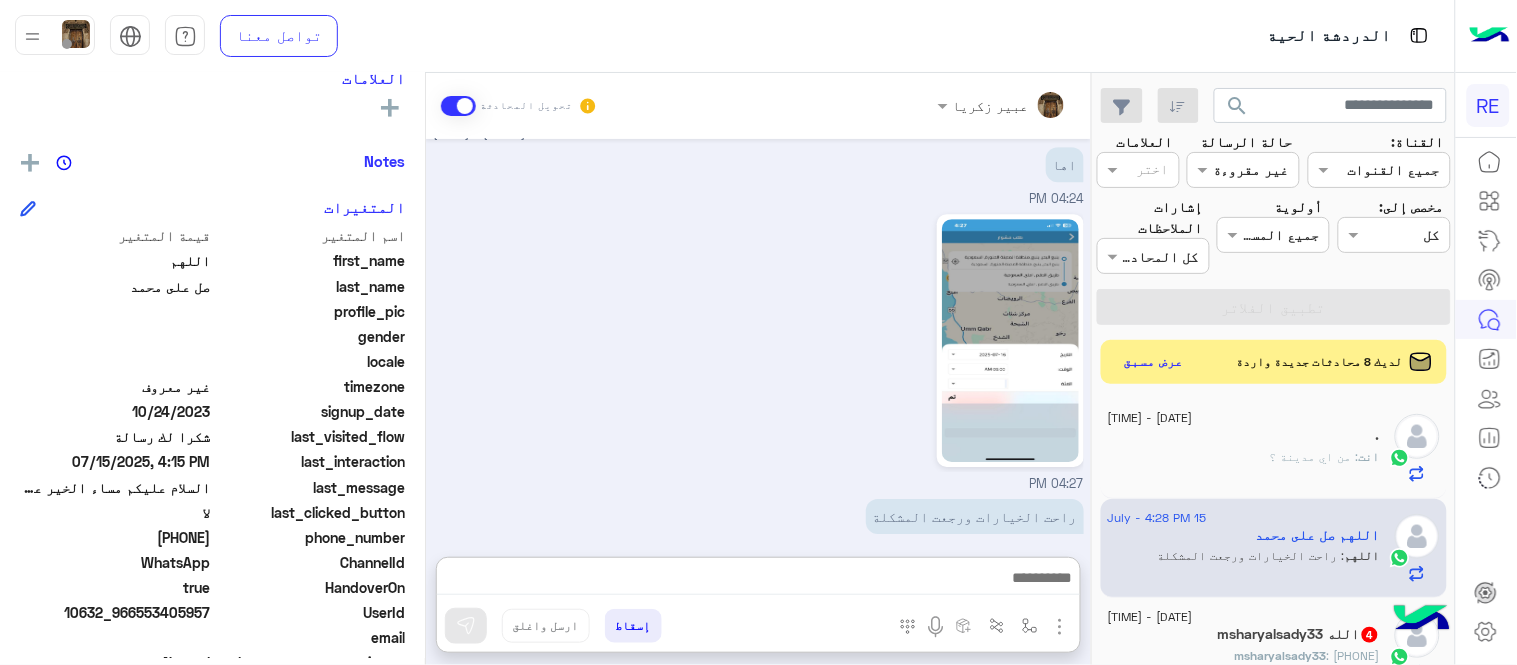 click at bounding box center [758, 580] 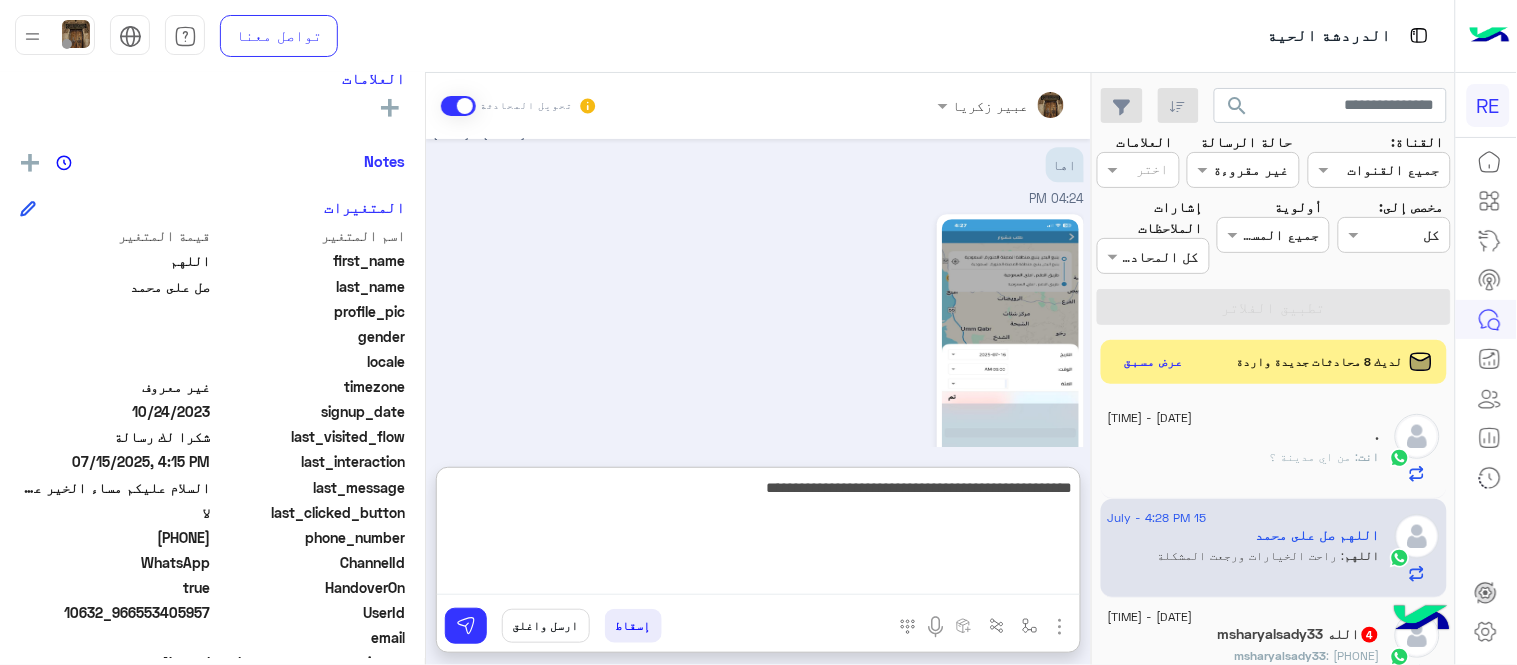 type on "**********" 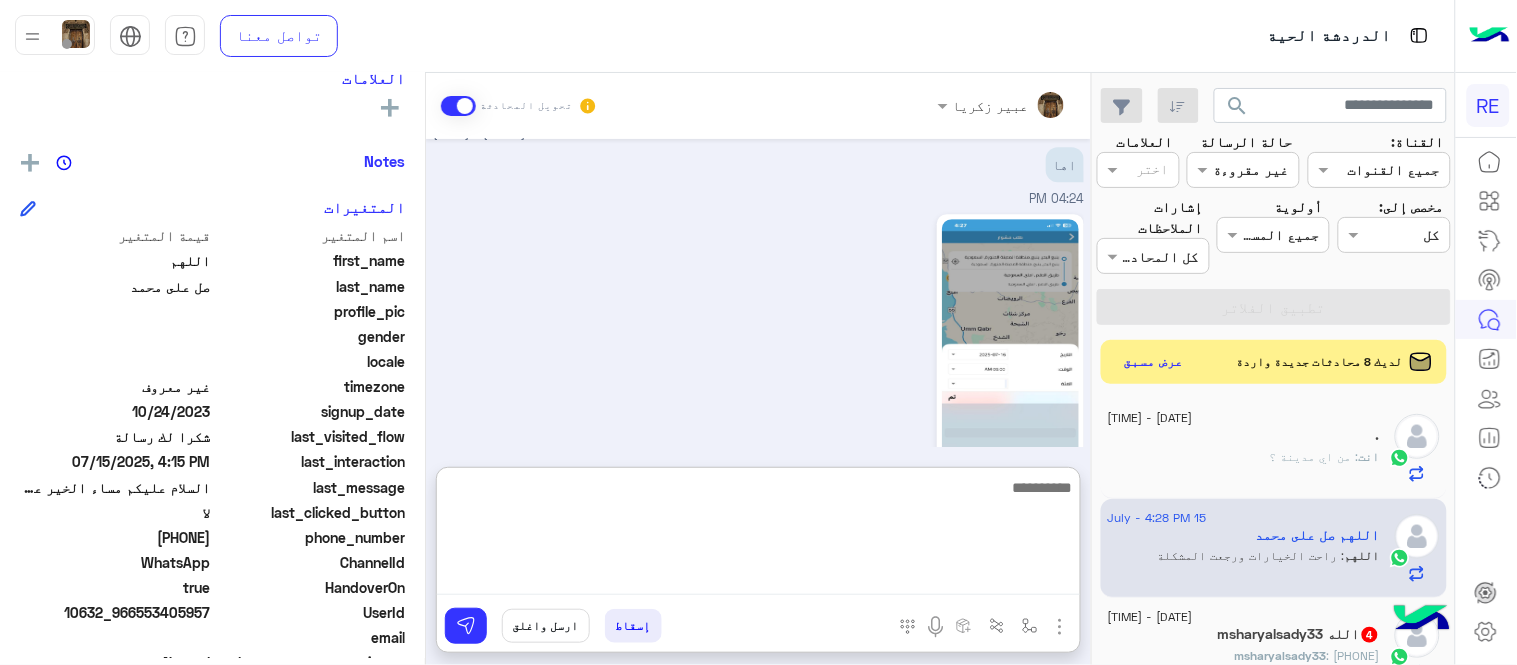 scroll, scrollTop: 1750, scrollLeft: 0, axis: vertical 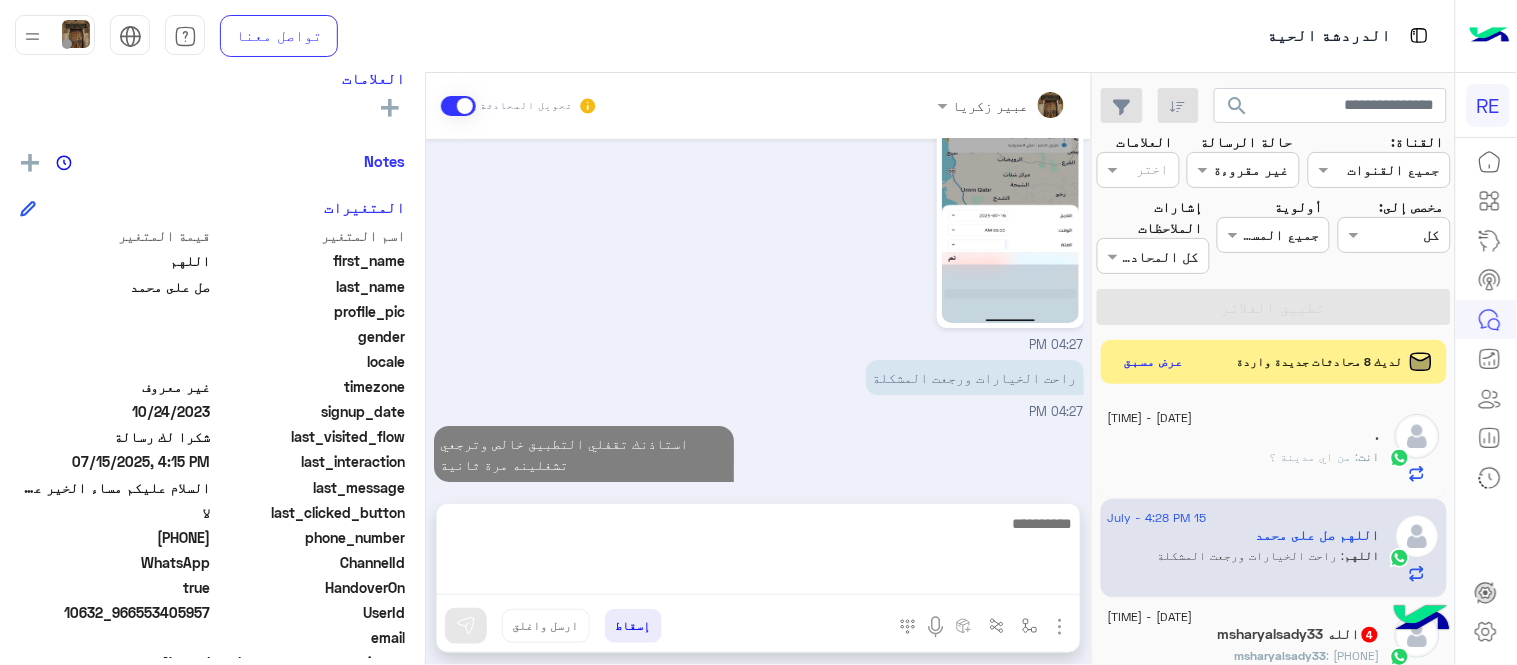 click on "[DATE]  شكرا لتواصلك واختيارك رحلة 😊 اختر احد الخدمات التالية:    [TIME]   [NAME] وضع التسليم للمحادثات نشط   [TIME]      السلام عليكم مساء الخير عندي استفسار ١- هل المحفظة تعمل او كاش فقط لانكم سابقا قلتم تعمل ولكني تفاجأت بعد المشوار انها لا تعمل مع ان المبلغ فيها مسبقا واضطررت الى الدفع كاش ٢- اريد ان اجدول واحجز رحلة  من ينبع الى املج لكن فئة السيارة لاتظهر الخيارات في المجدول فقط تظهر في الطلب المباشر  وانا اجتاج ان اجدول سيارة عائلية وعليكم السلام نعم المحفظة تعمل يمكنك تفعيل خيار المحفظة عند قبول أحد العروض بالحجز ويتم الخصم تلقائي  [NAME] -  [TIME]   [TIME]" at bounding box center [758, 311] 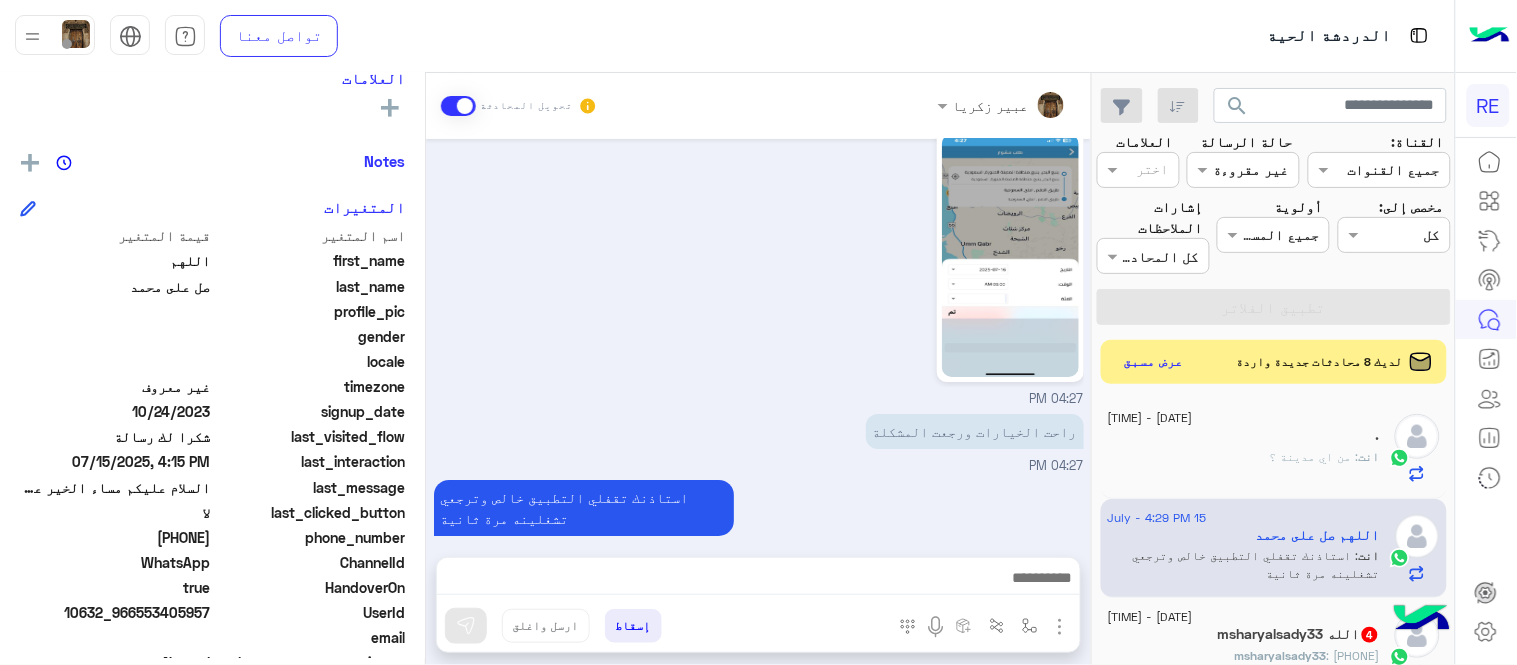 click at bounding box center (758, 583) 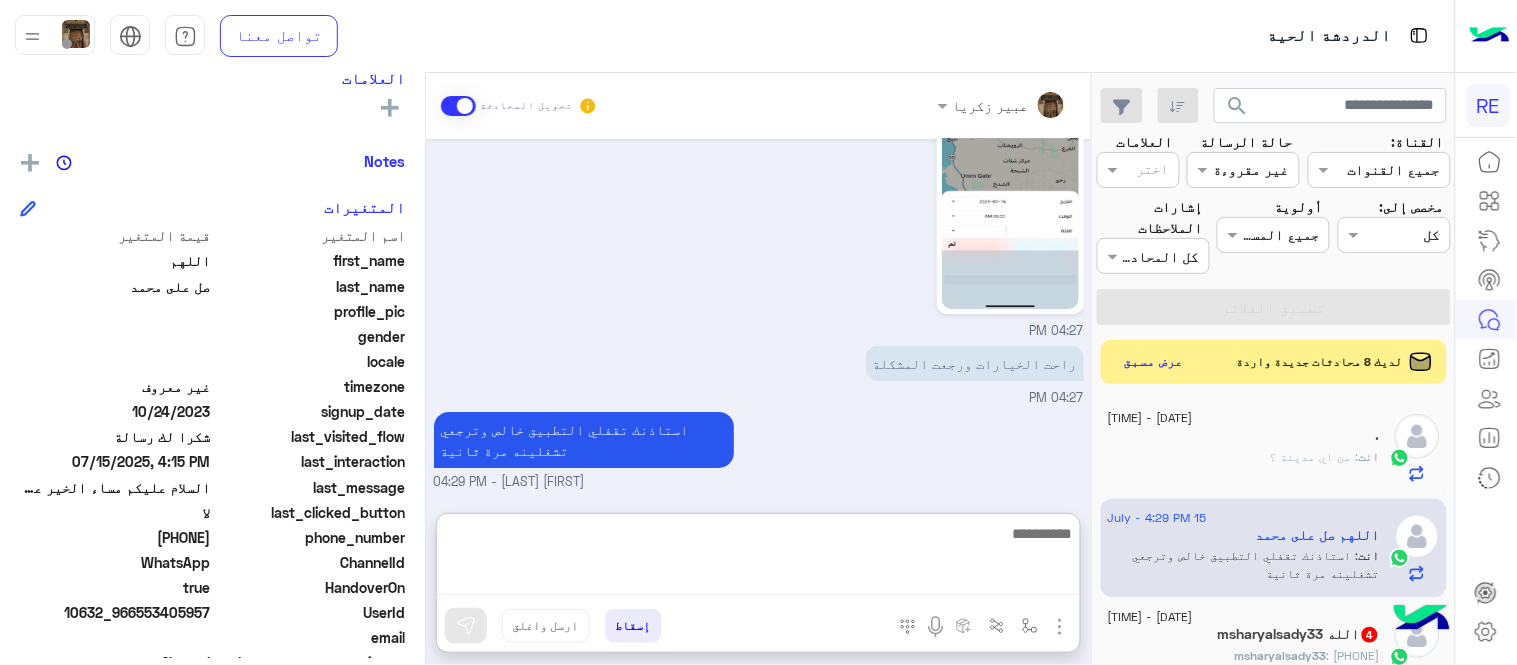click at bounding box center [758, 558] 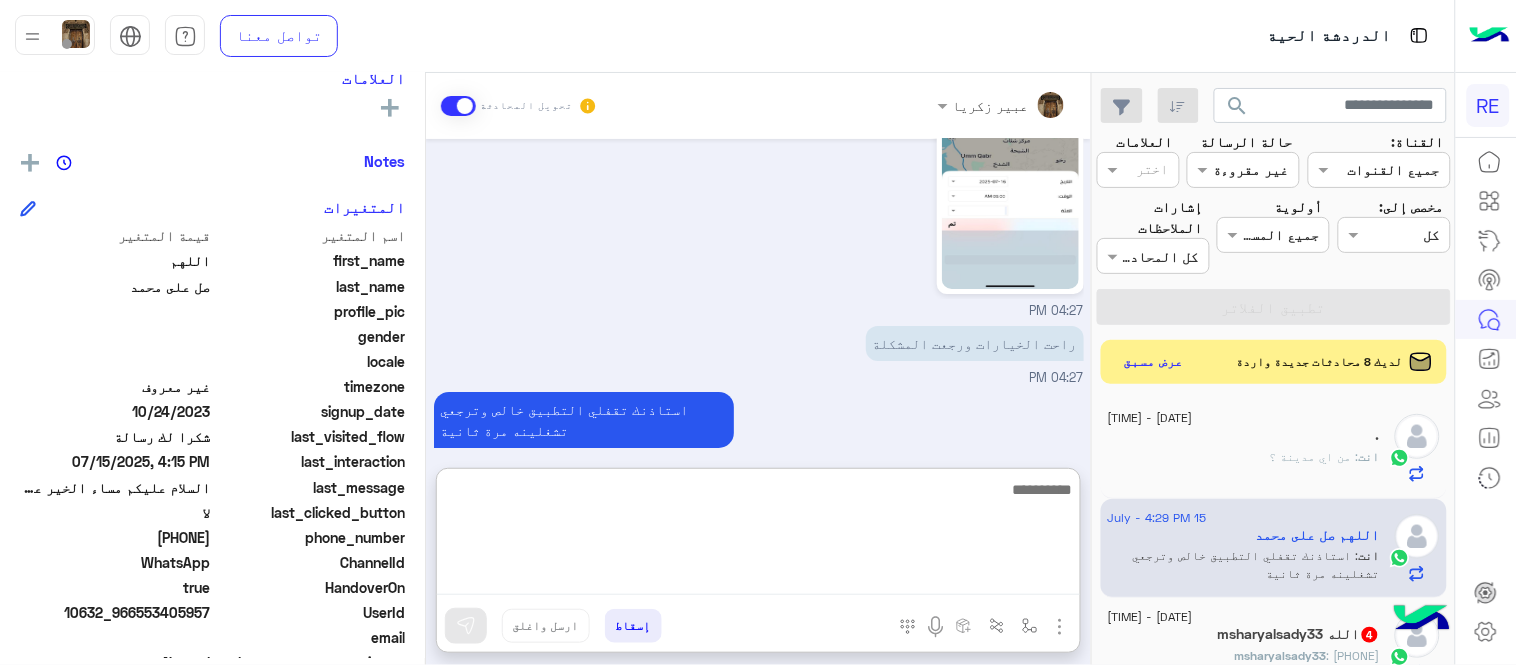 scroll, scrollTop: 1750, scrollLeft: 0, axis: vertical 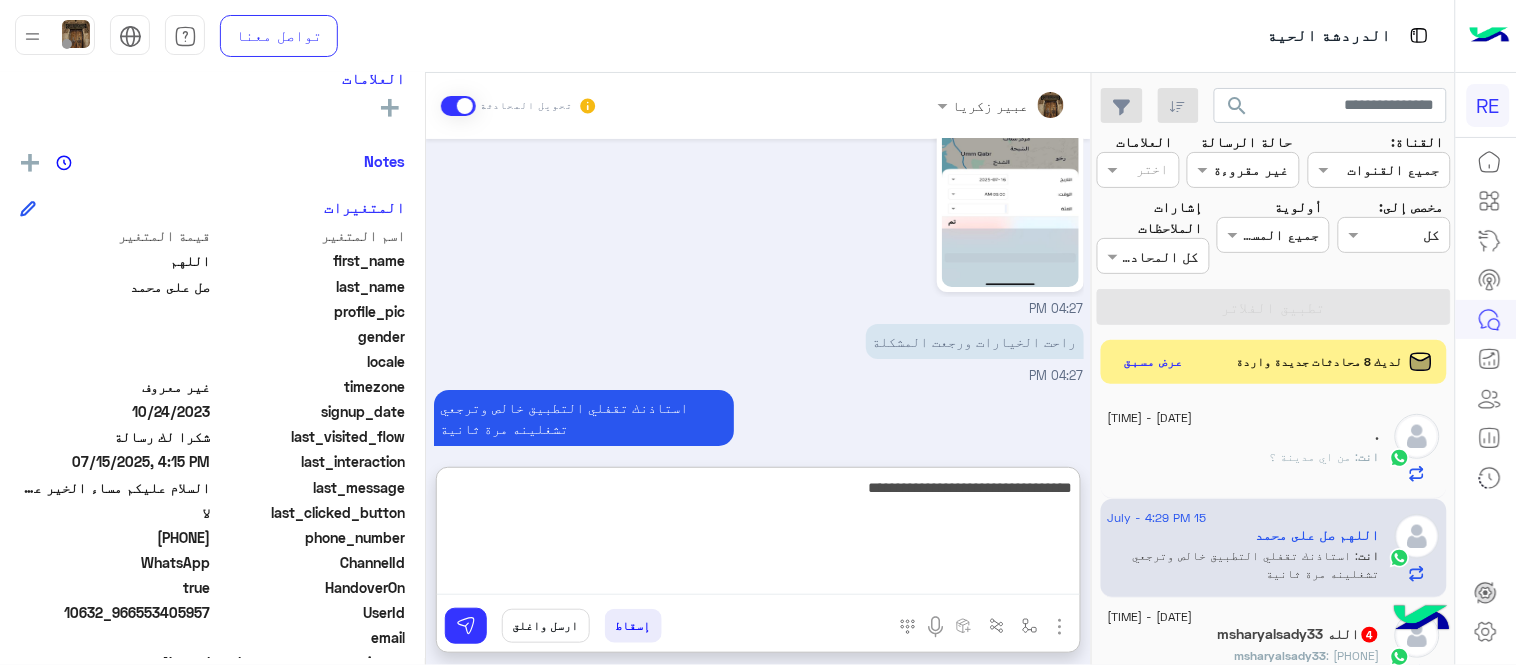 type on "**********" 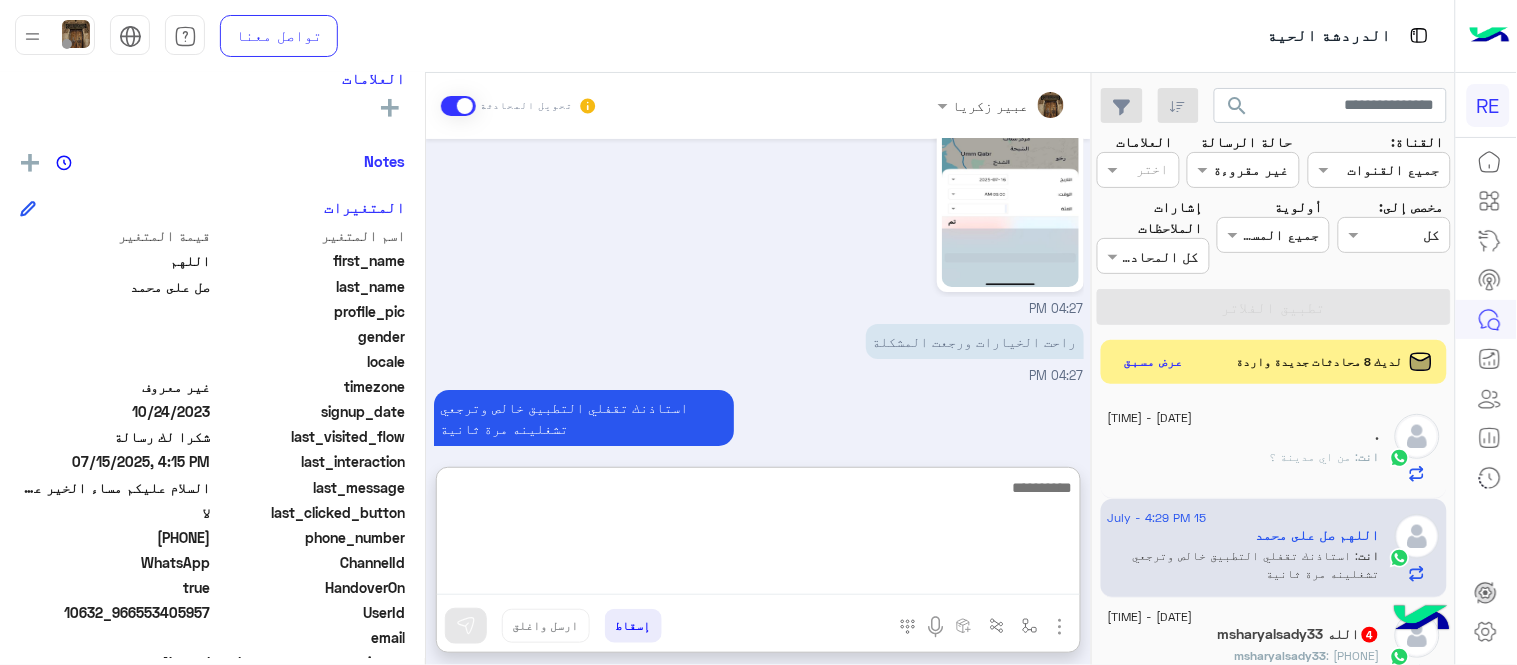 scroll, scrollTop: 1813, scrollLeft: 0, axis: vertical 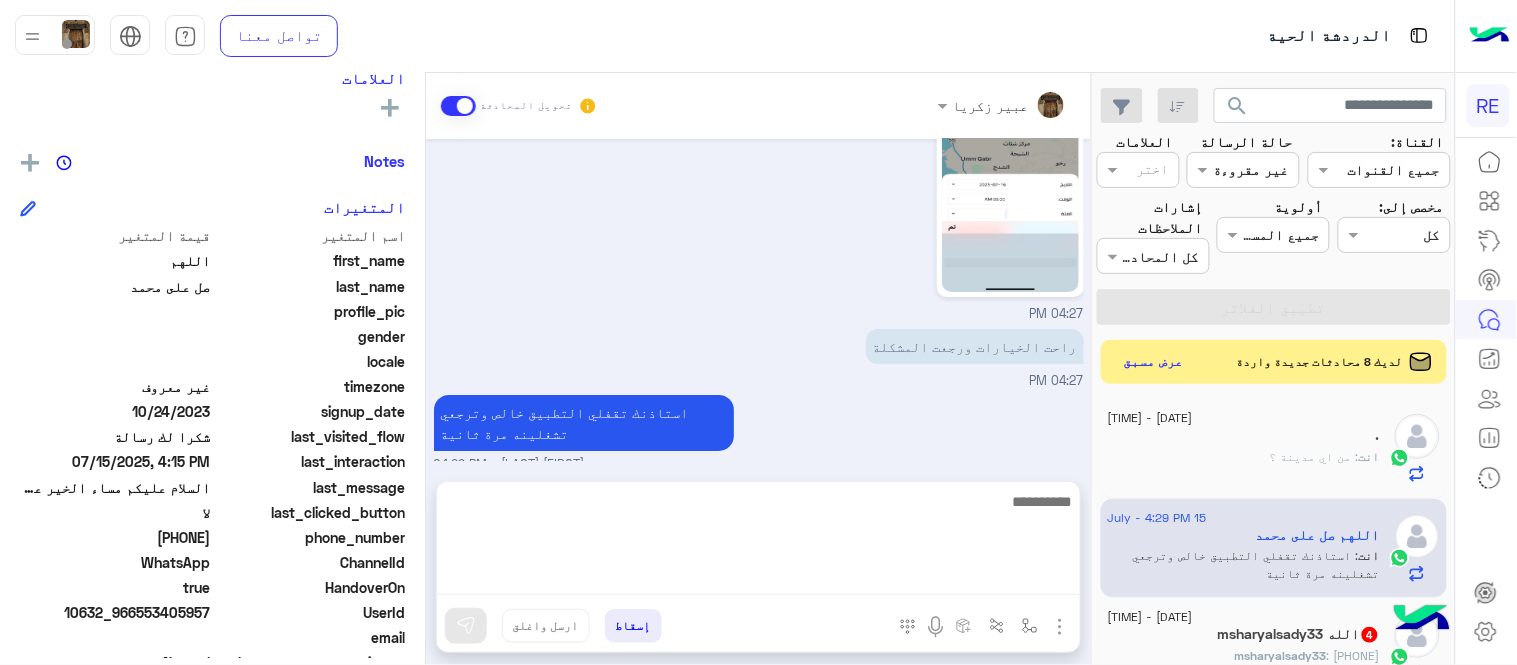 click on "[DATE]  شكرا لتواصلك واختيارك رحلة 😊 اختر احد الخدمات التالية:    [TIME]   [NAME] وضع التسليم للمحادثات نشط   [TIME]      السلام عليكم مساء الخير عندي استفسار ١- هل المحفظة تعمل او كاش فقط لانكم سابقا قلتم تعمل ولكني تفاجأت بعد المشوار انها لا تعمل مع ان المبلغ فيها مسبقا واضطررت الى الدفع كاش ٢- اريد ان اجدول واحجز رحلة  من ينبع الى املج لكن فئة السيارة لاتظهر الخيارات في المجدول فقط تظهر في الطلب المباشر  وانا اجتاج ان اجدول سيارة عائلية وعليكم السلام نعم المحفظة تعمل يمكنك تفعيل خيار المحفظة عند قبول أحد العروض بالحجز ويتم الخصم تلقائي  [NAME] -  [TIME]   [TIME]" at bounding box center (758, 300) 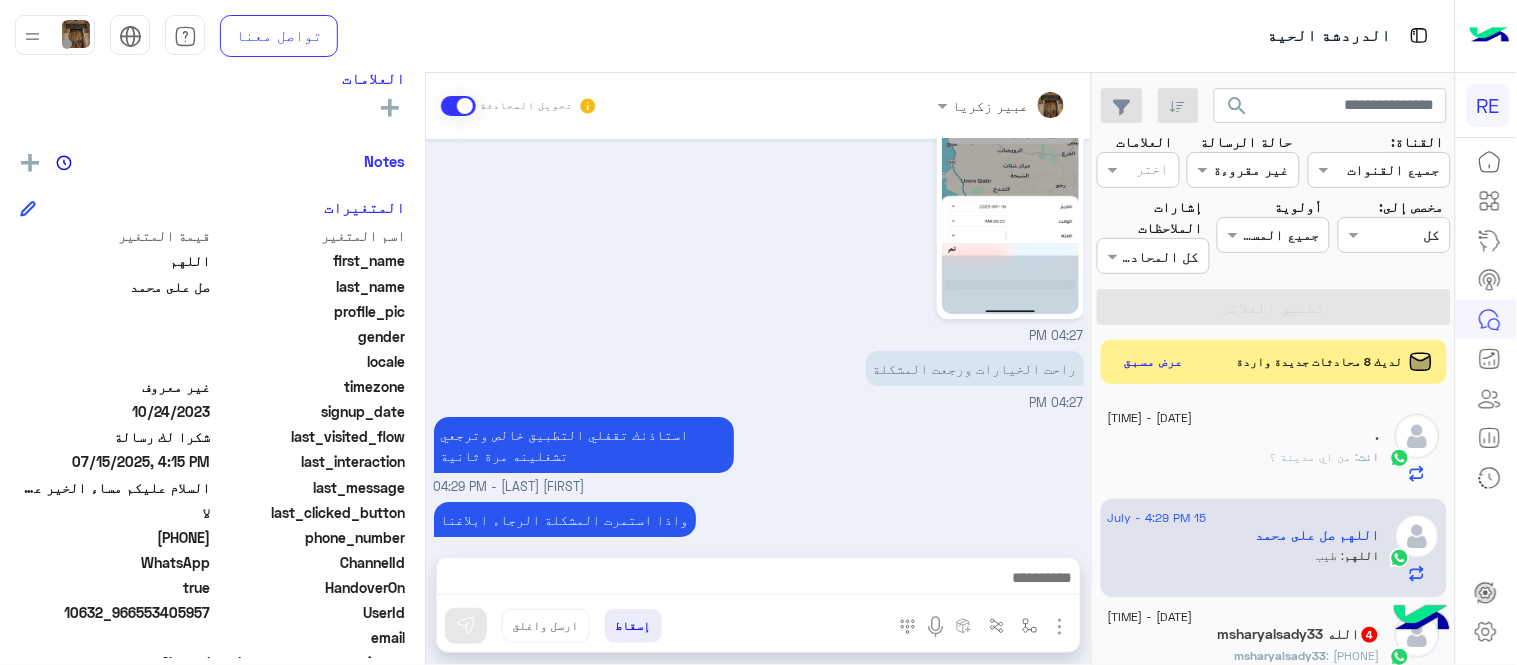 scroll, scrollTop: 1790, scrollLeft: 0, axis: vertical 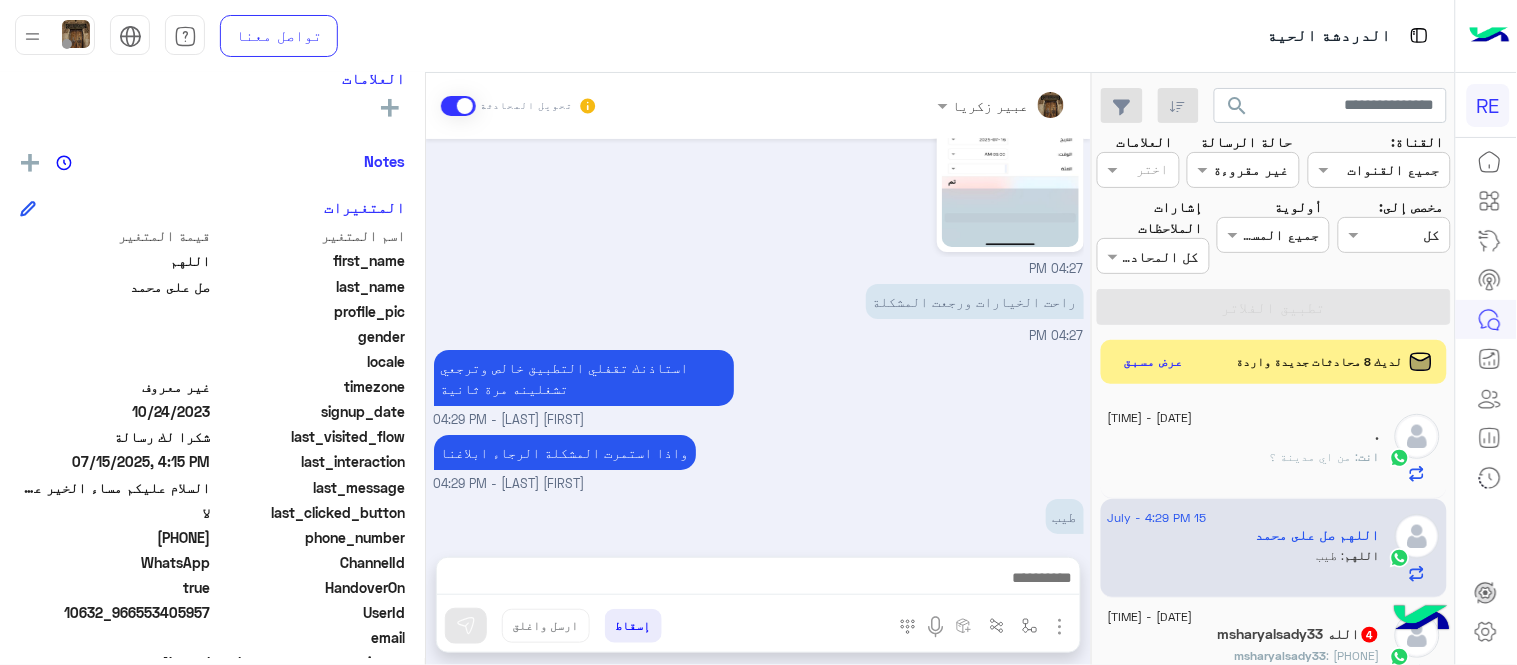 click on "واذا استمرت المشكلة الرجاء ابلاغنا  عبير زكريا -  [TIME]" at bounding box center (759, 462) 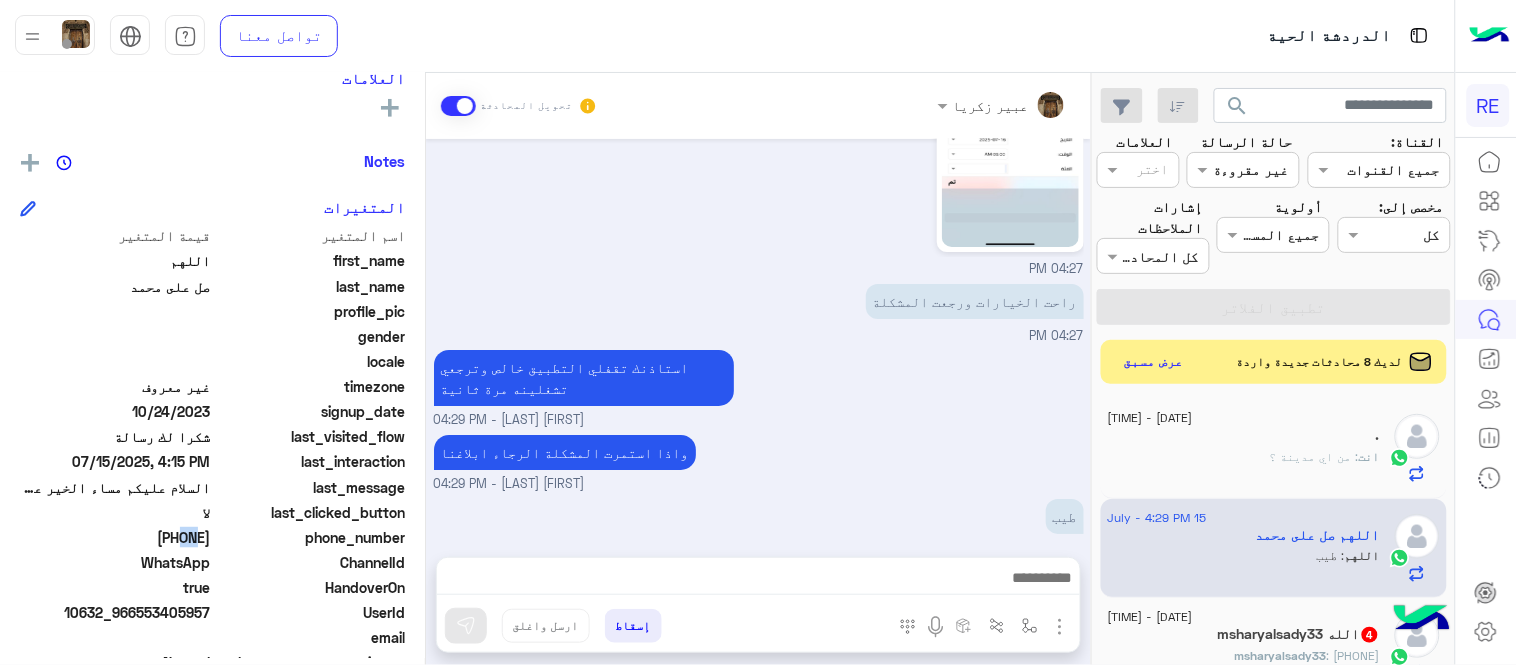 drag, startPoint x: 145, startPoint y: 543, endPoint x: 130, endPoint y: 536, distance: 16.552946 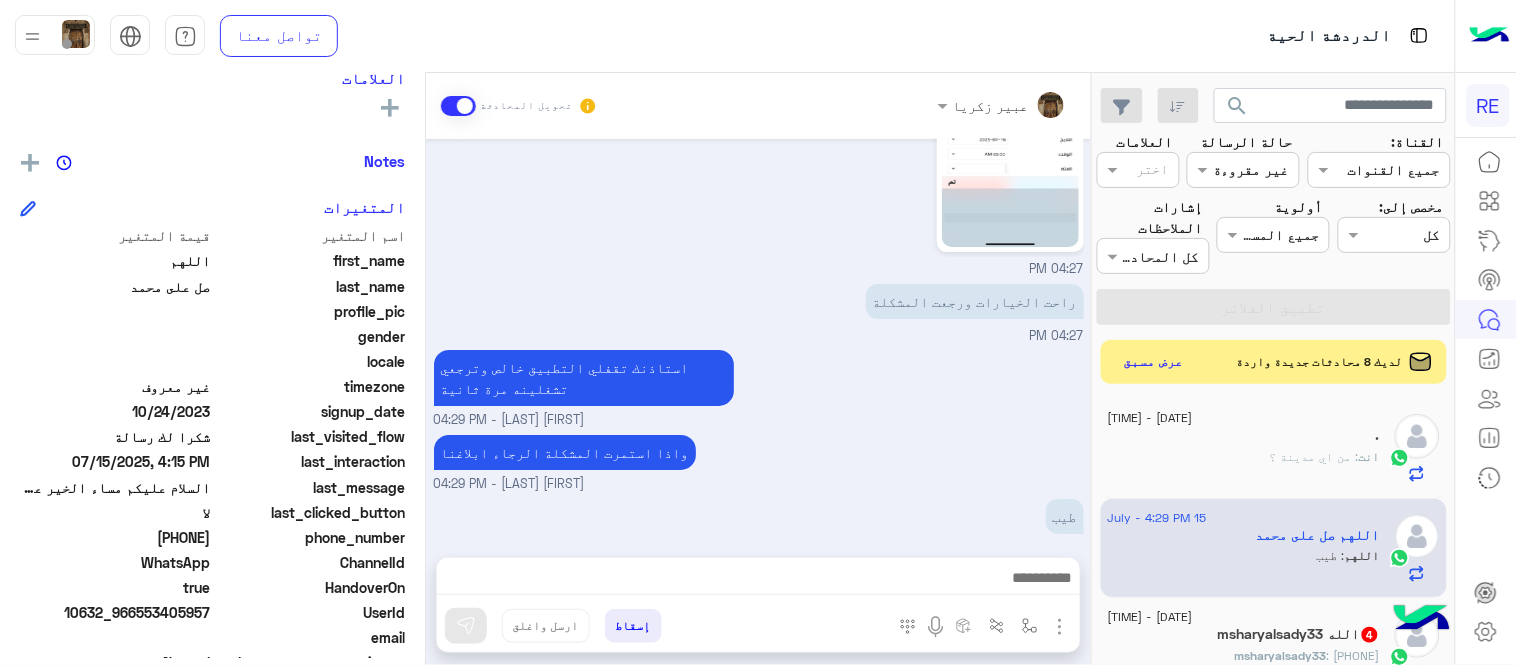click on "[PHONE]" 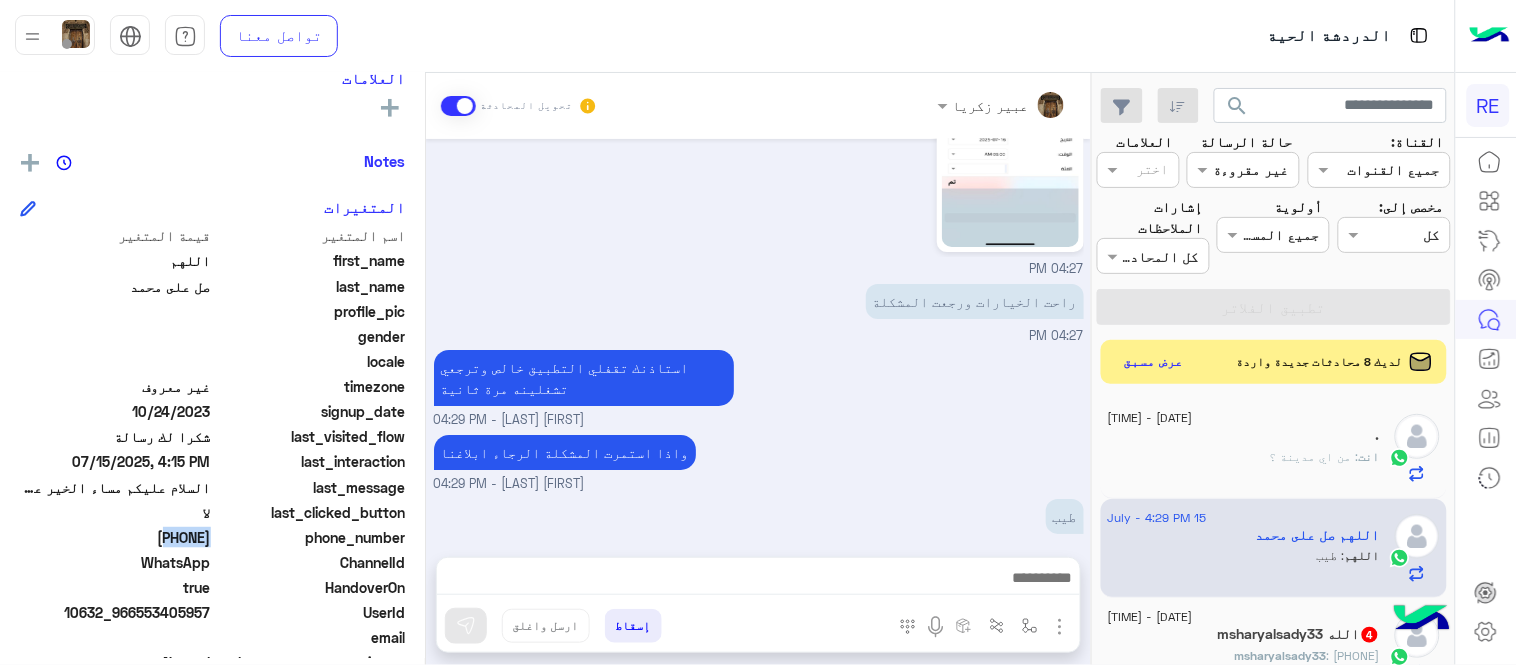 click on "[PHONE]" 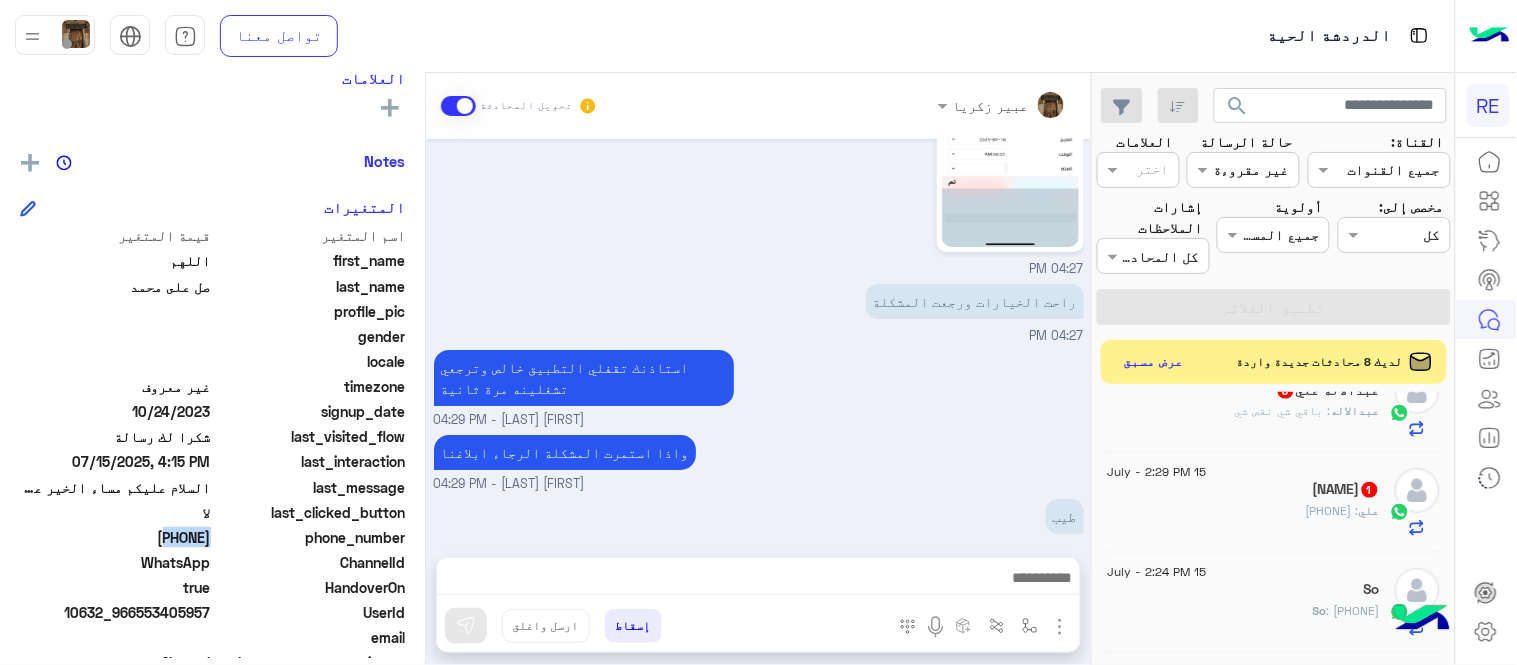 scroll, scrollTop: 40, scrollLeft: 0, axis: vertical 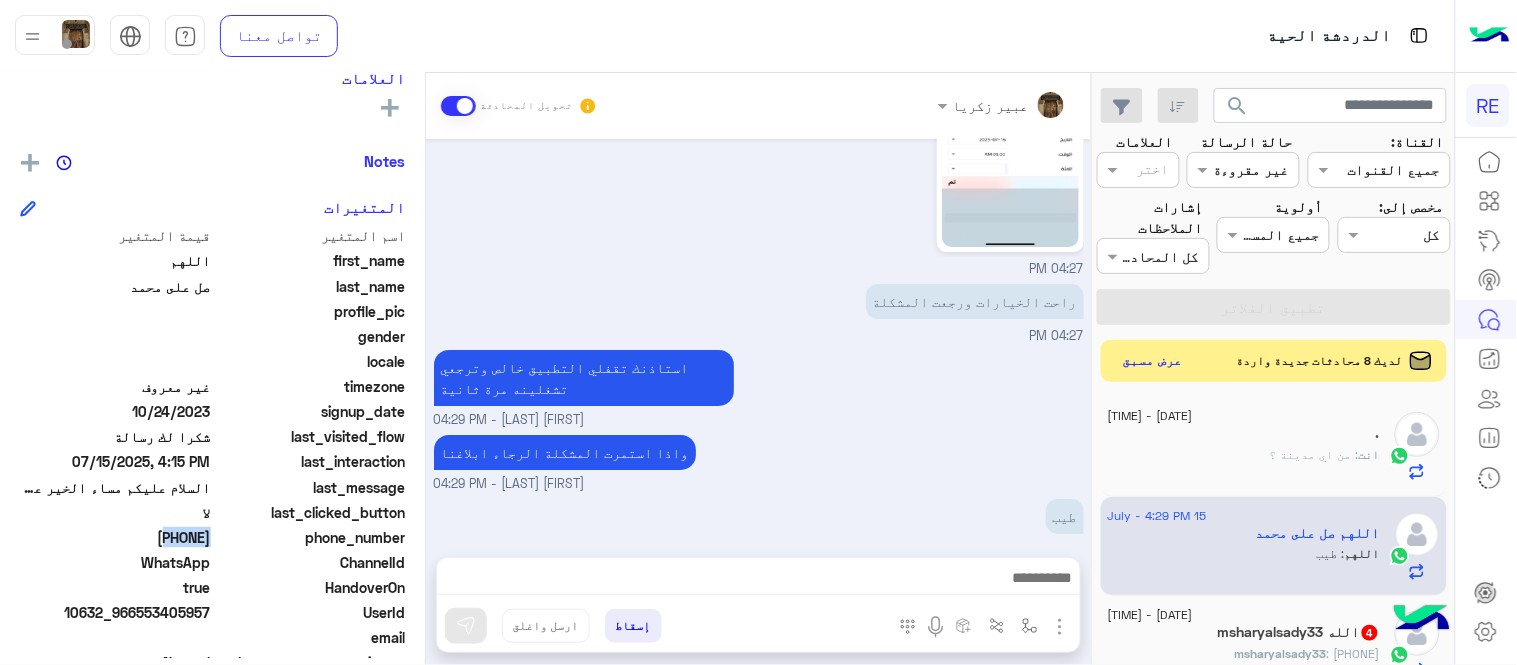 click on "عرض مسبق" 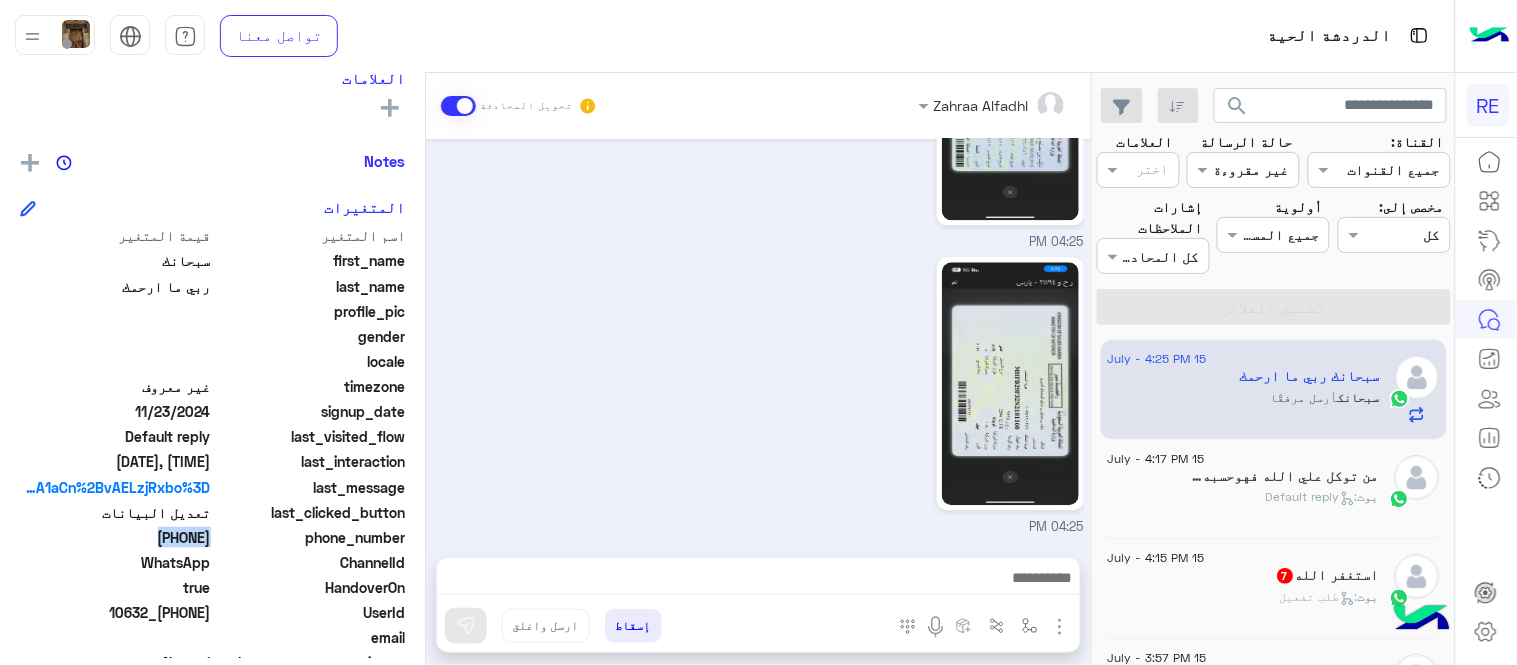 scroll, scrollTop: 1215, scrollLeft: 0, axis: vertical 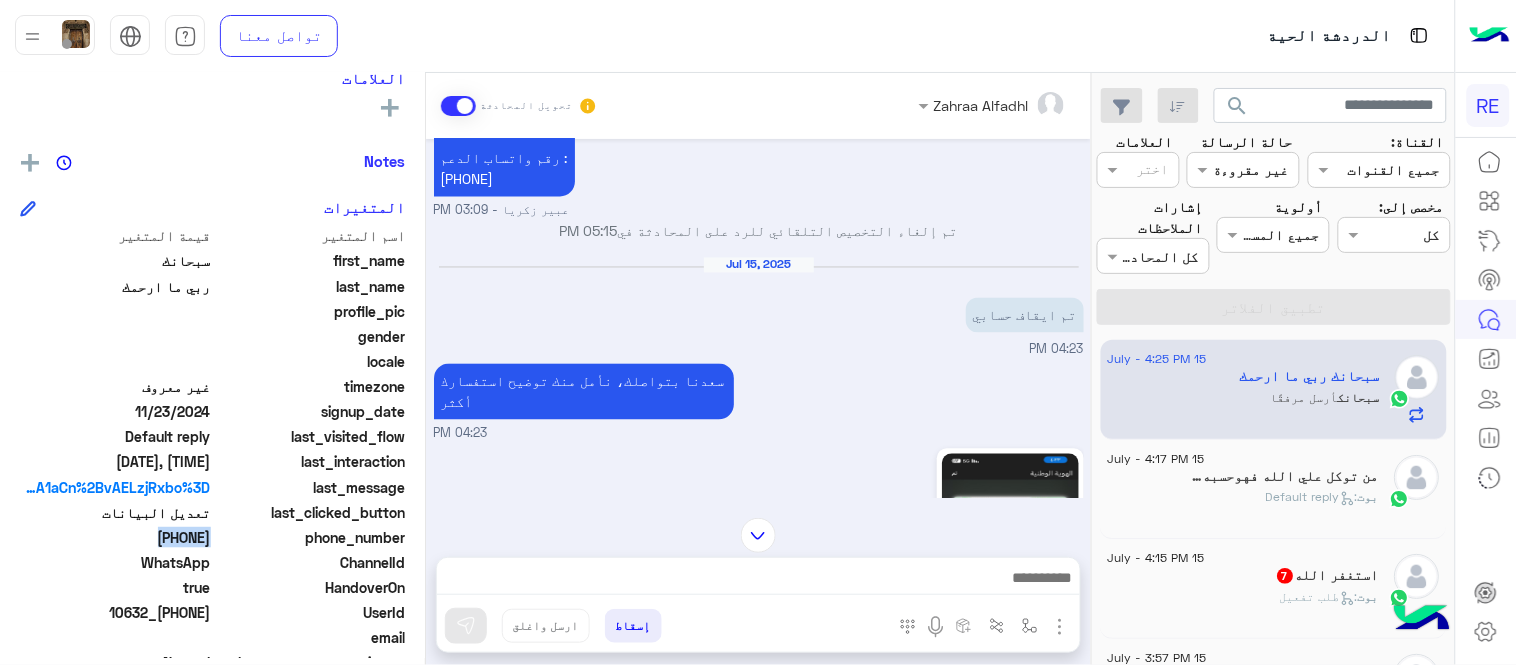 click at bounding box center (758, 535) 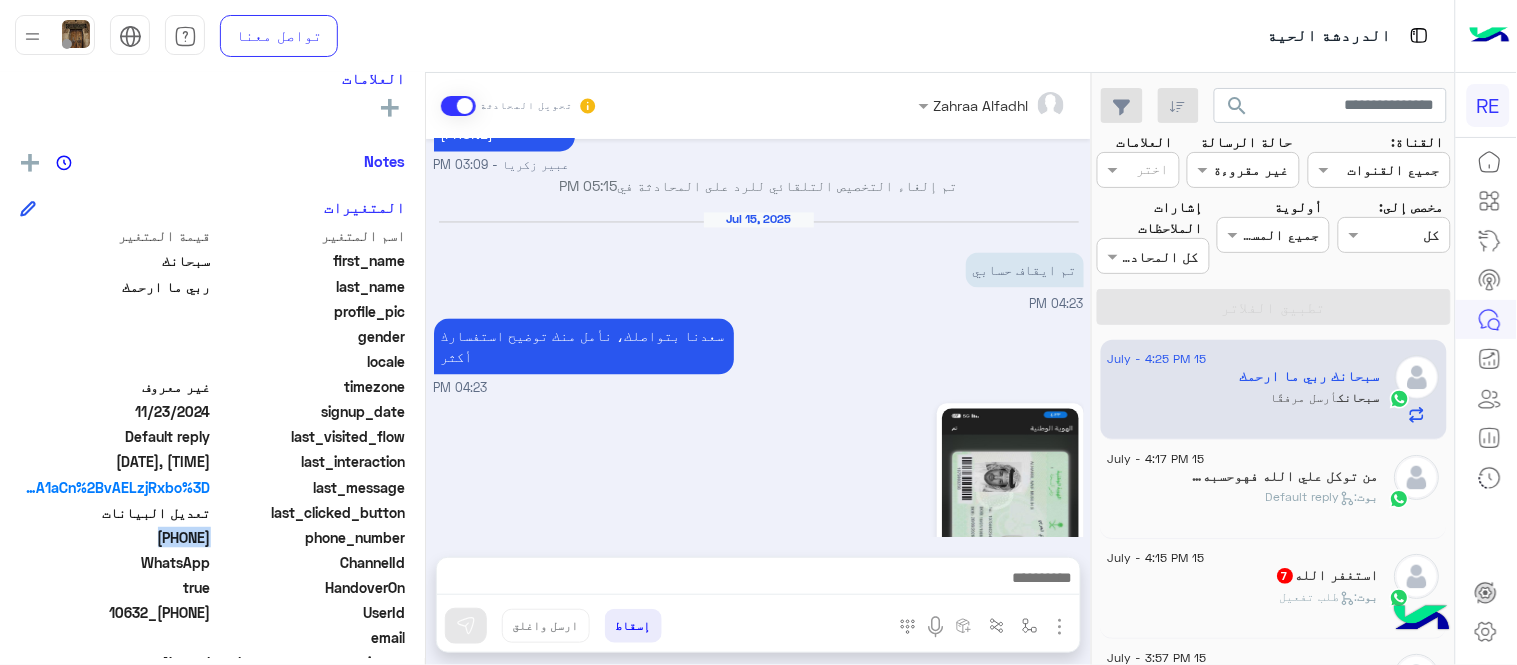 scroll, scrollTop: 2177, scrollLeft: 0, axis: vertical 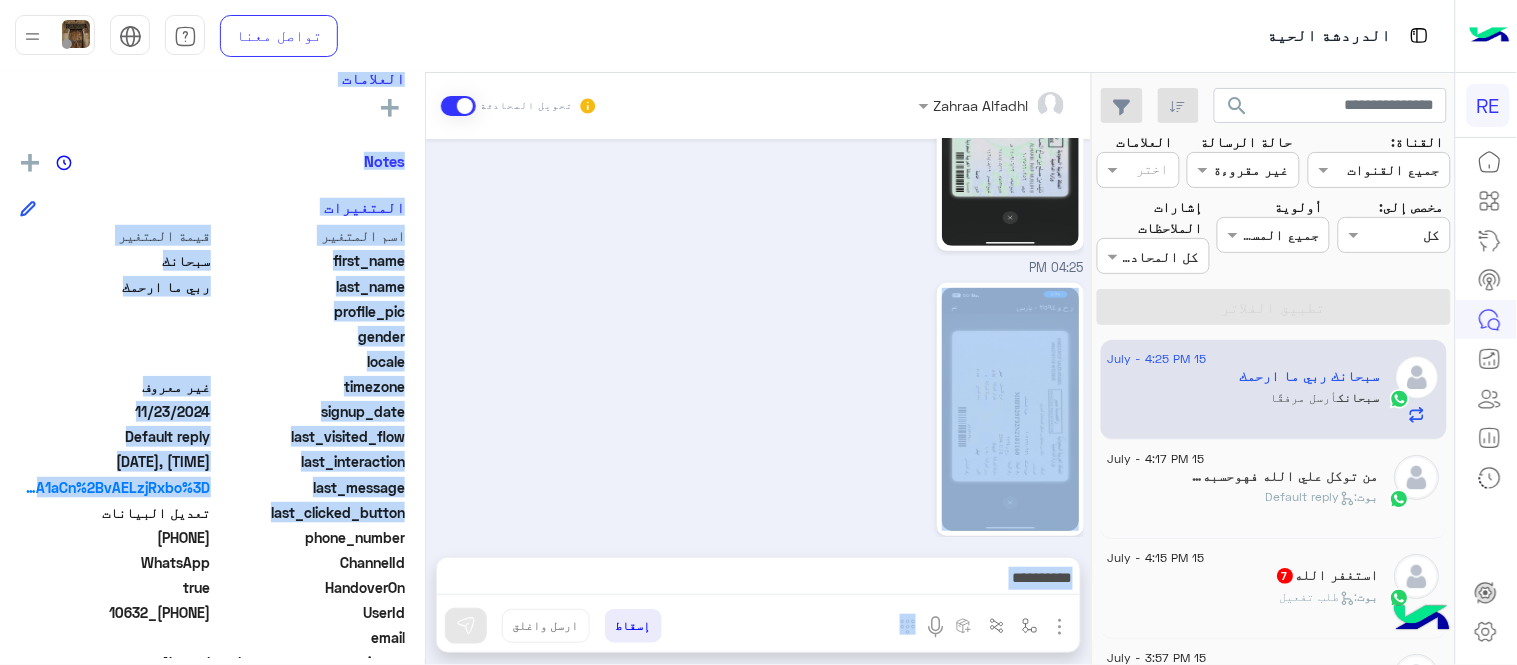 drag, startPoint x: 425, startPoint y: 511, endPoint x: 442, endPoint y: 452, distance: 61.400326 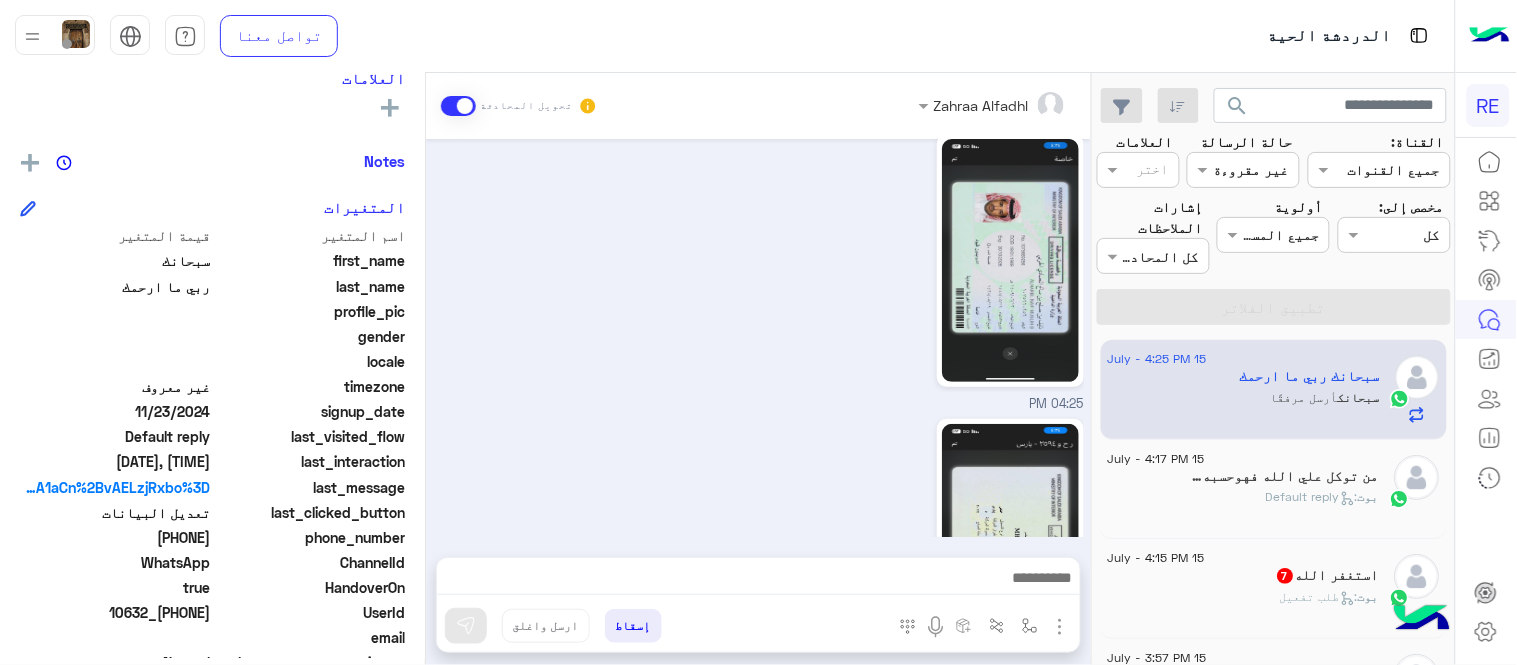 scroll, scrollTop: 2177, scrollLeft: 0, axis: vertical 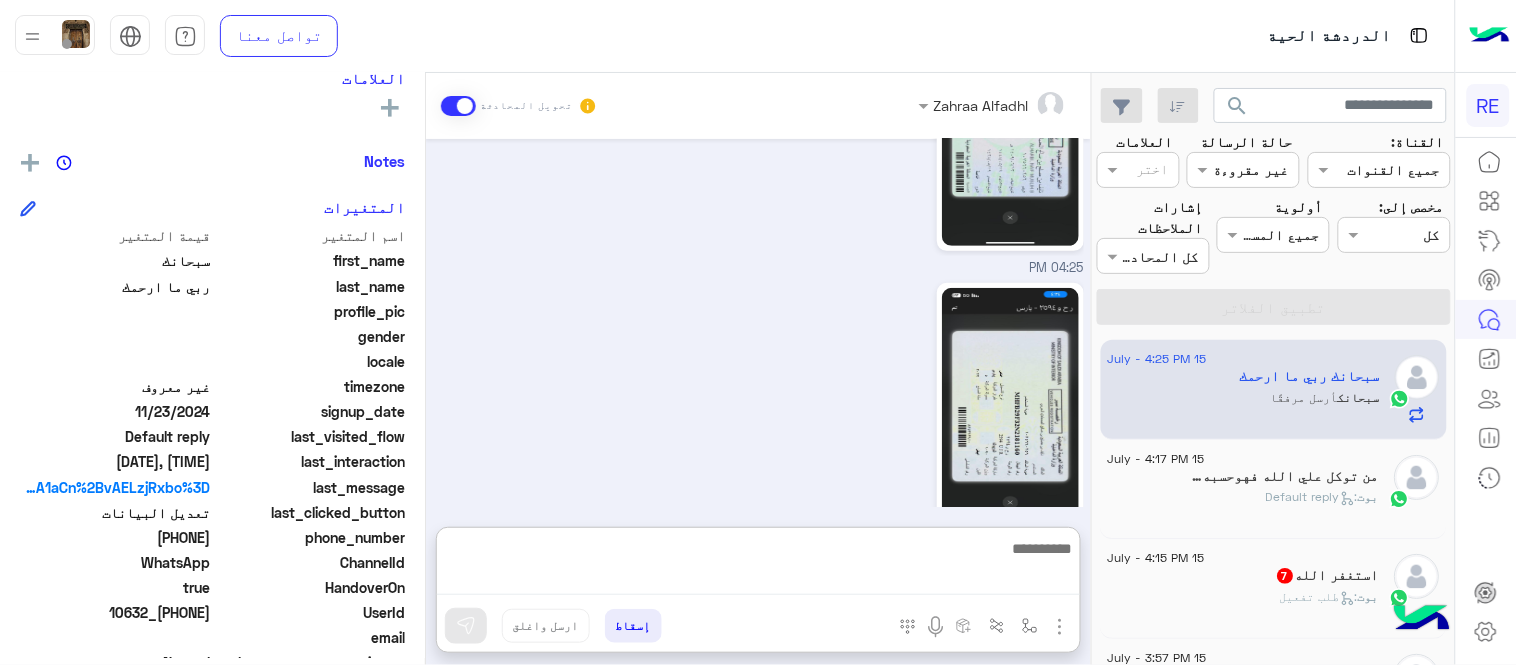 click at bounding box center [758, 566] 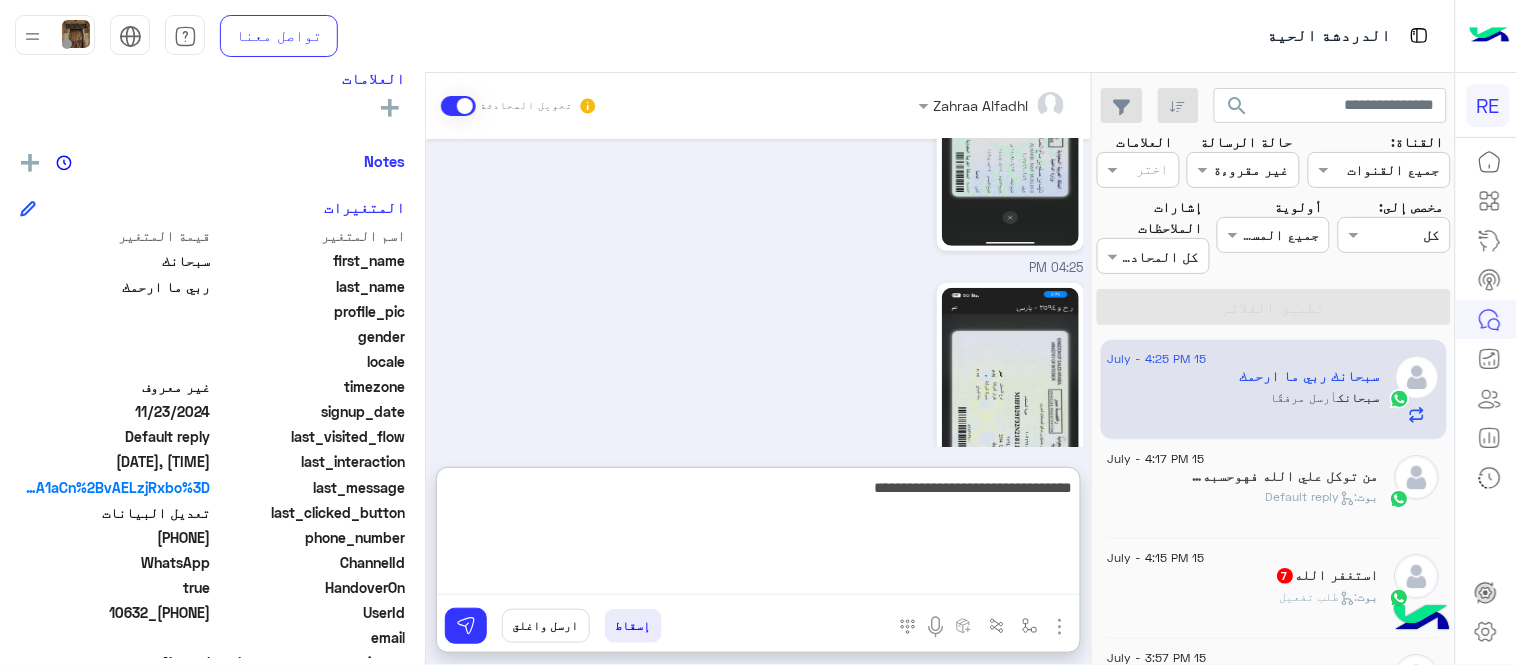 type on "**********" 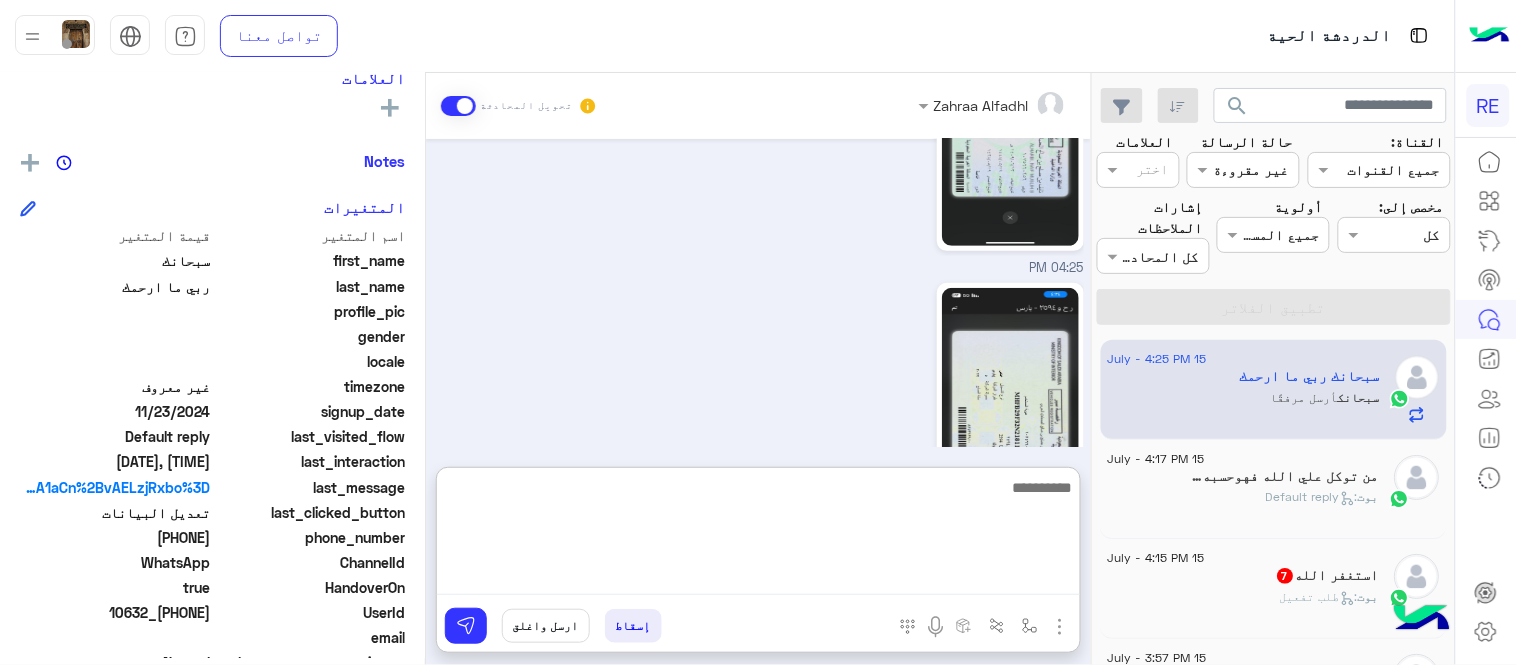 scroll, scrollTop: 2332, scrollLeft: 0, axis: vertical 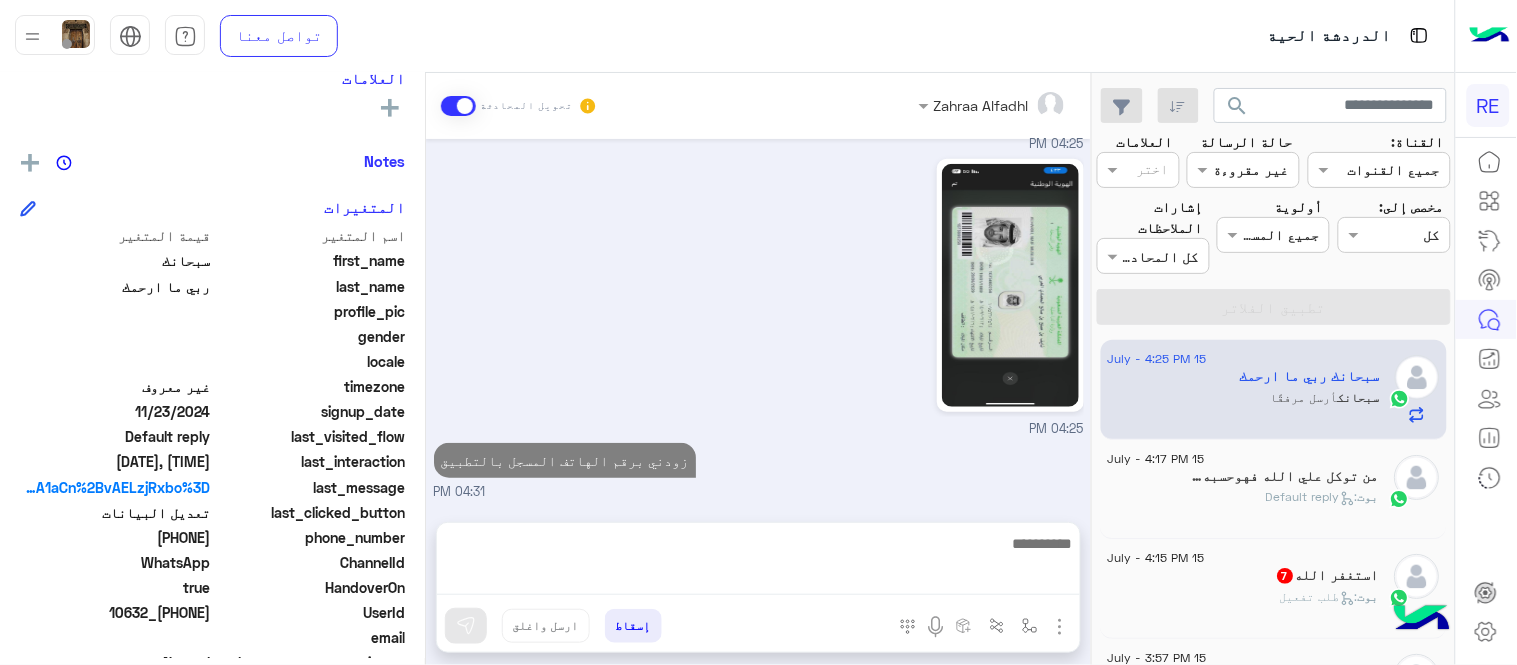 click on "May 3, 2025  تمام   07:55 PM   May 4, 2025    11:07 AM  المرحل لايستجيب على لاتصال الخاص بشركه   11:07 AM  مطار المدينه المنوره   11:07 AM  ايش تحتاج من المرحل  [FIRST] [LAST] -  11:49 AM   [FIRST] [LAST] انضم إلى المحادثة   11:49 AM      رقم اتصاله   11:56 AM  ماهو موجود   11:56 AM  حق الشركه   11:57 AM  ارقام الدعم  ☎️📞للاتصال  [PHONE] رقم واتساب الدعم   :  920011455  [FIRST] [LAST] -  03:09 PM   تم إلغاء التخصيص التلقائي للرد على المحادثة في   05:15 PM       Jul 15, 2025  تم ايقاف حسابي   04:23 PM  سعدنا بتواصلك، نأمل منك توضيح استفسارك أكثر    04:23 PM    04:25 PM  تم إعادة توجيه المحادثة. للعودة إلي الرد الالي، أنقر الزر الموجود بالأسفل  عودة الى البوت     04:25 PM   04:25 PM" at bounding box center [758, 321] 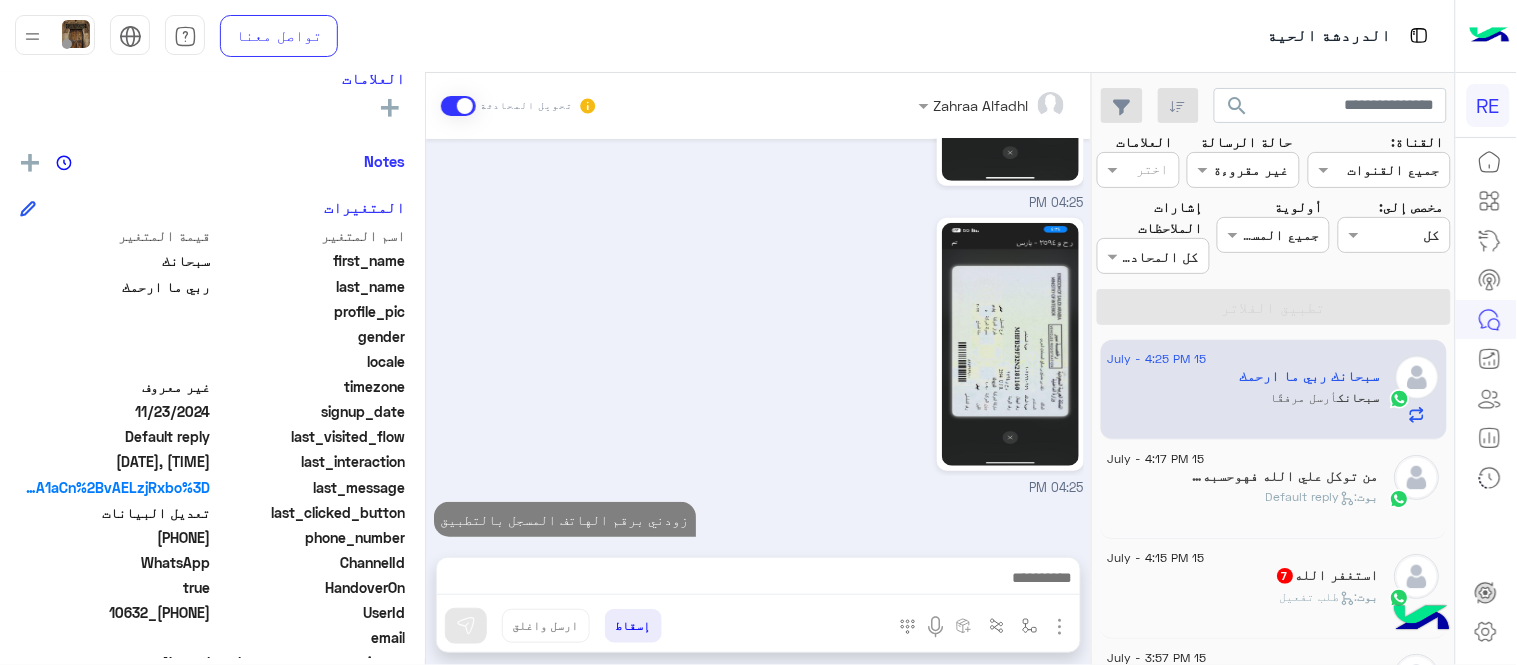 scroll, scrollTop: 2277, scrollLeft: 0, axis: vertical 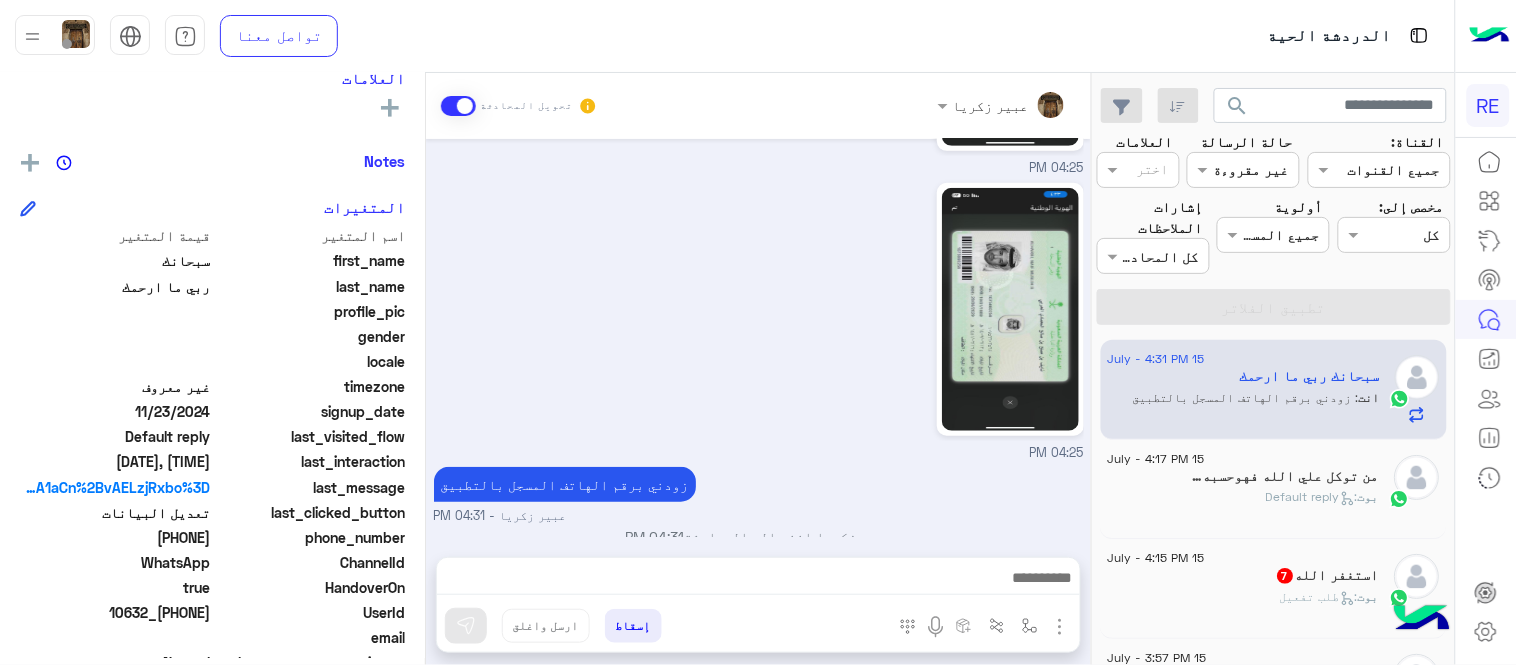 click on "بوت :   Default reply" 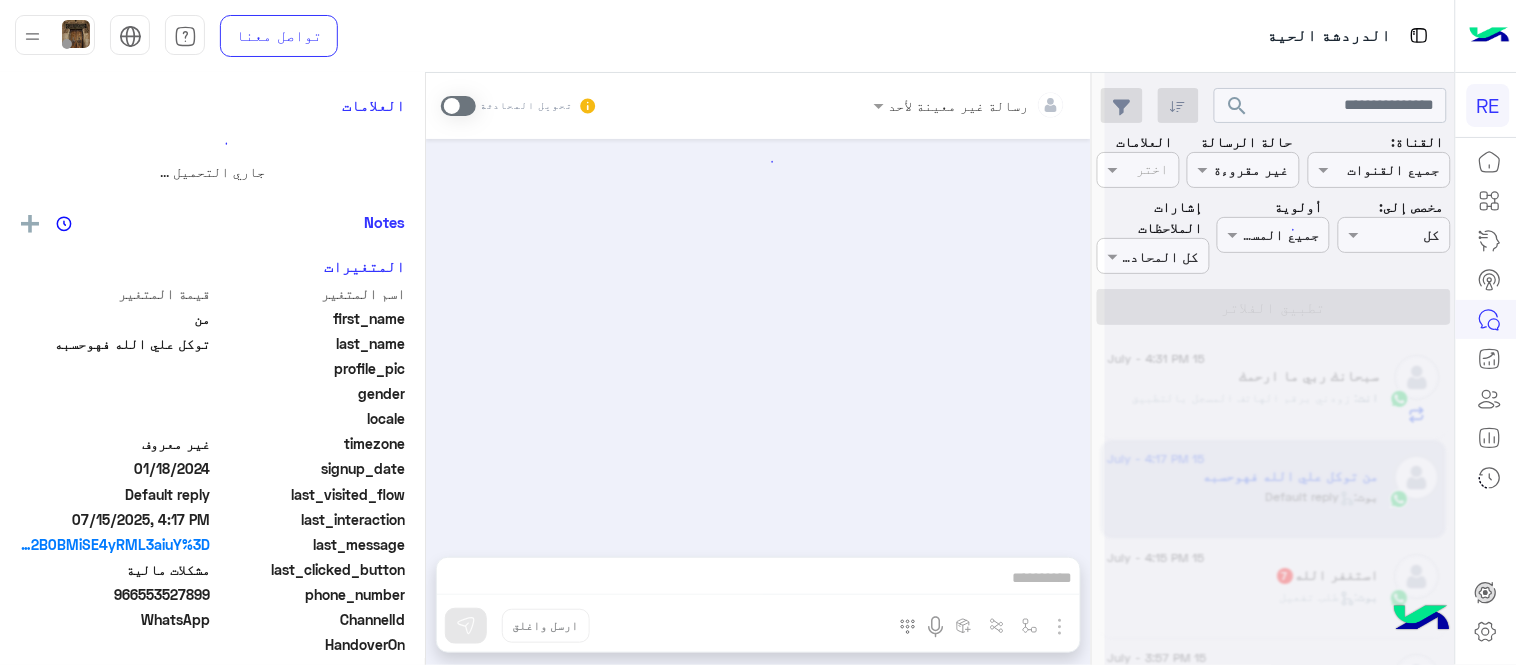 scroll, scrollTop: 0, scrollLeft: 0, axis: both 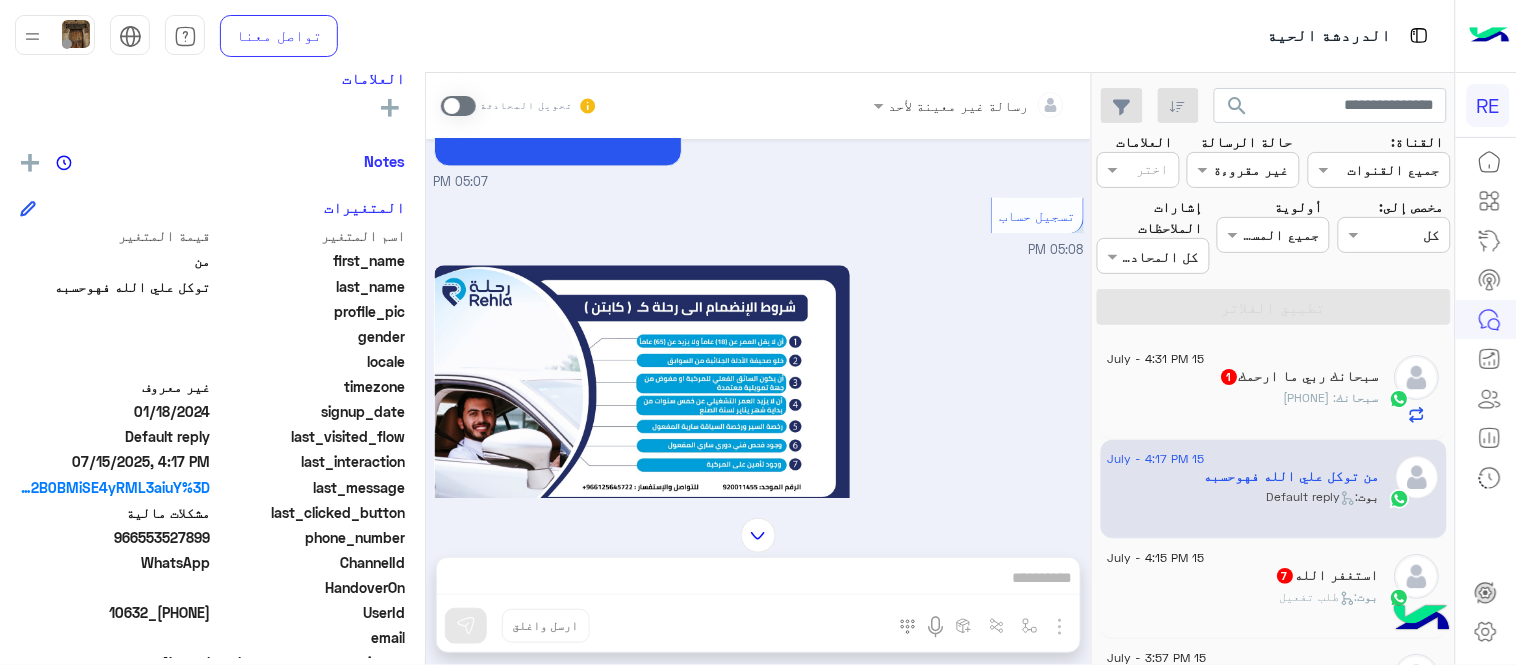 click at bounding box center [758, 535] 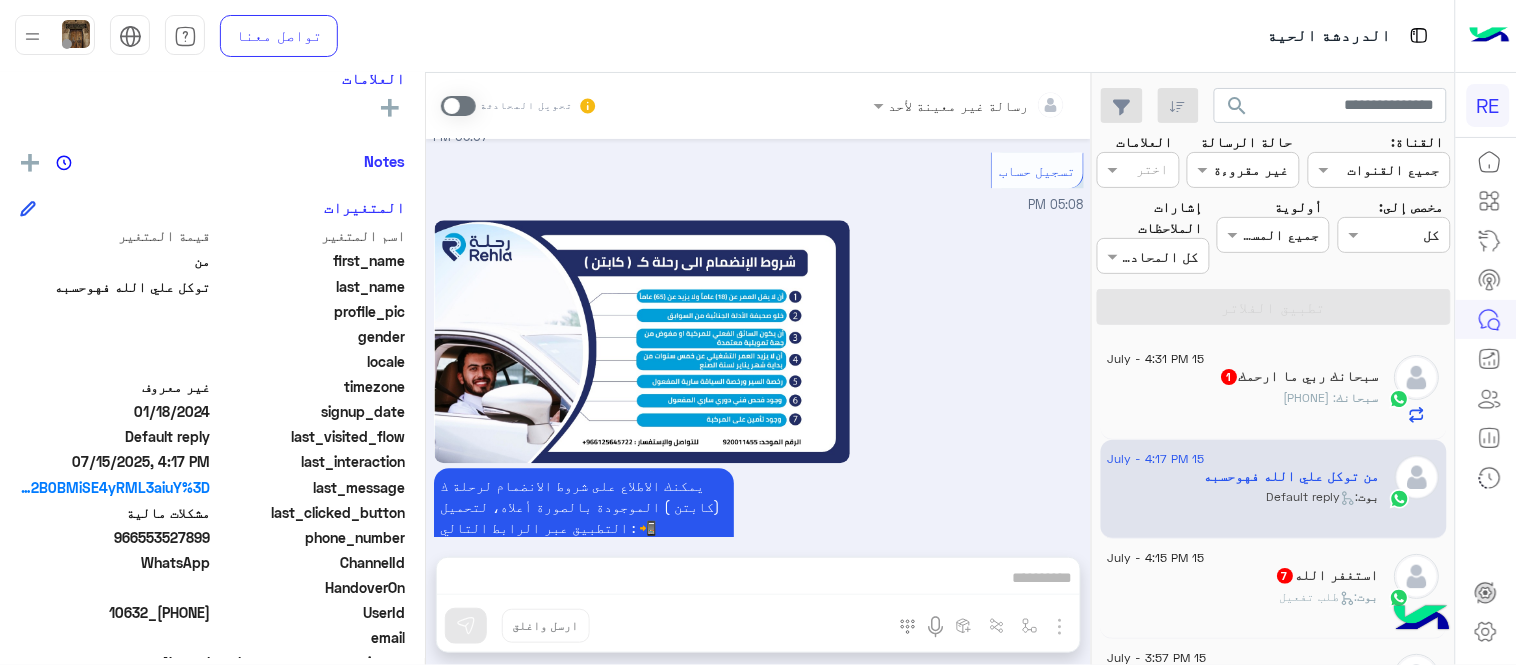 scroll, scrollTop: 5845, scrollLeft: 0, axis: vertical 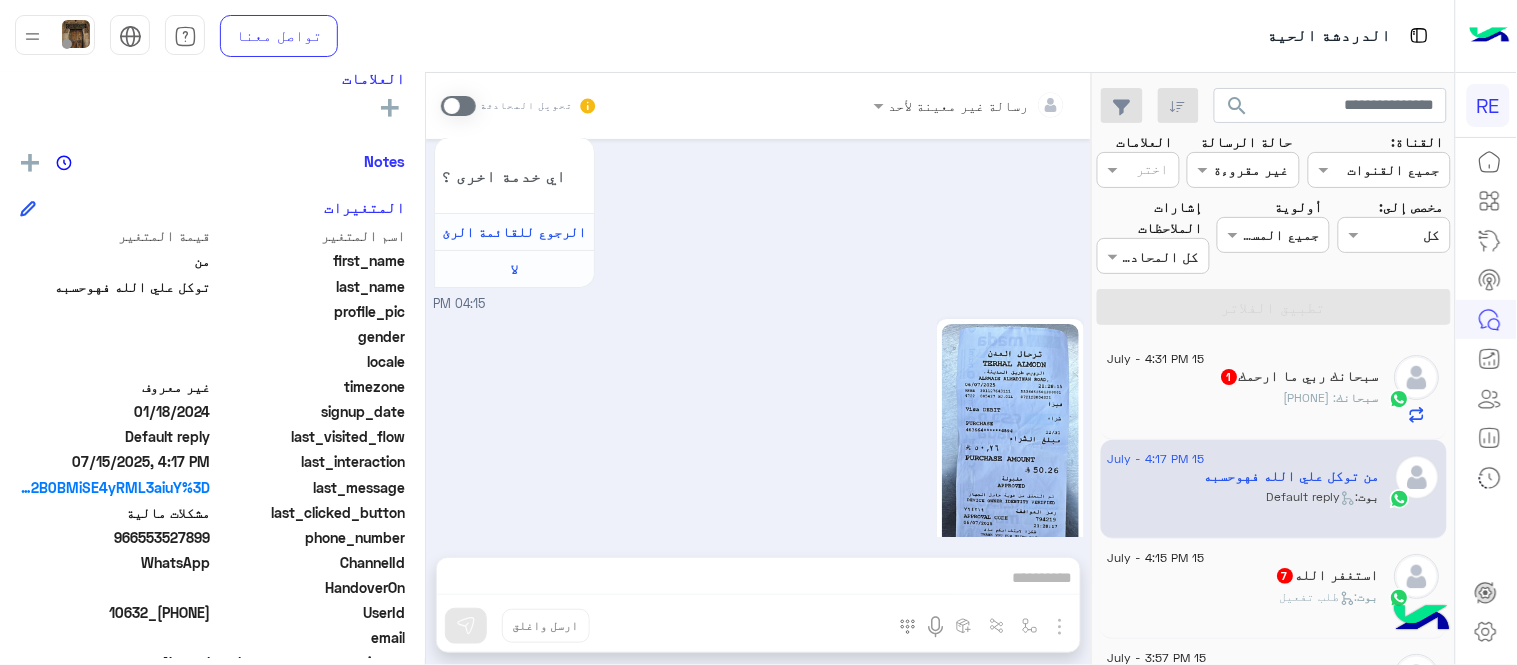 click on "رسالة غير معينة لأحد تحويل المحادثة     [DATE]  السلام عليكم ورحمة الله وبركاته اود ان اسجل في التطبيق لايوجد في المتجر ارجو الافاده. وشكراً   [TIME]  وعليكم السلام ،كيف اقدر اساعدك
اهلًا بك في تطبيق رحلة 👋
Welcome to Rehla 👋
حساباتنا عبر مواقع التواصل الاجتماعي:
Follow us on the social media:
https://compiled.social/rehlacar
من فضلك أختر لغة التواصل
Please choose your preferred Language  English   عربي     [TIME]   عربي    [TIME]  هل أنت ؟   كابتن 👨🏻‍✈️   عميل 🧳   رحال 🏖️     [TIME]   كابتن     [TIME]  اختر احد الخدمات التالية:    [TIME]   تسجيل حساب     [TIME]     تم تسجيل السيارة   اواجه صعوبة بالتسجيل  اي خدمة اخرى ؟  لا     [TIME]   [TIME]" at bounding box center (758, 373) 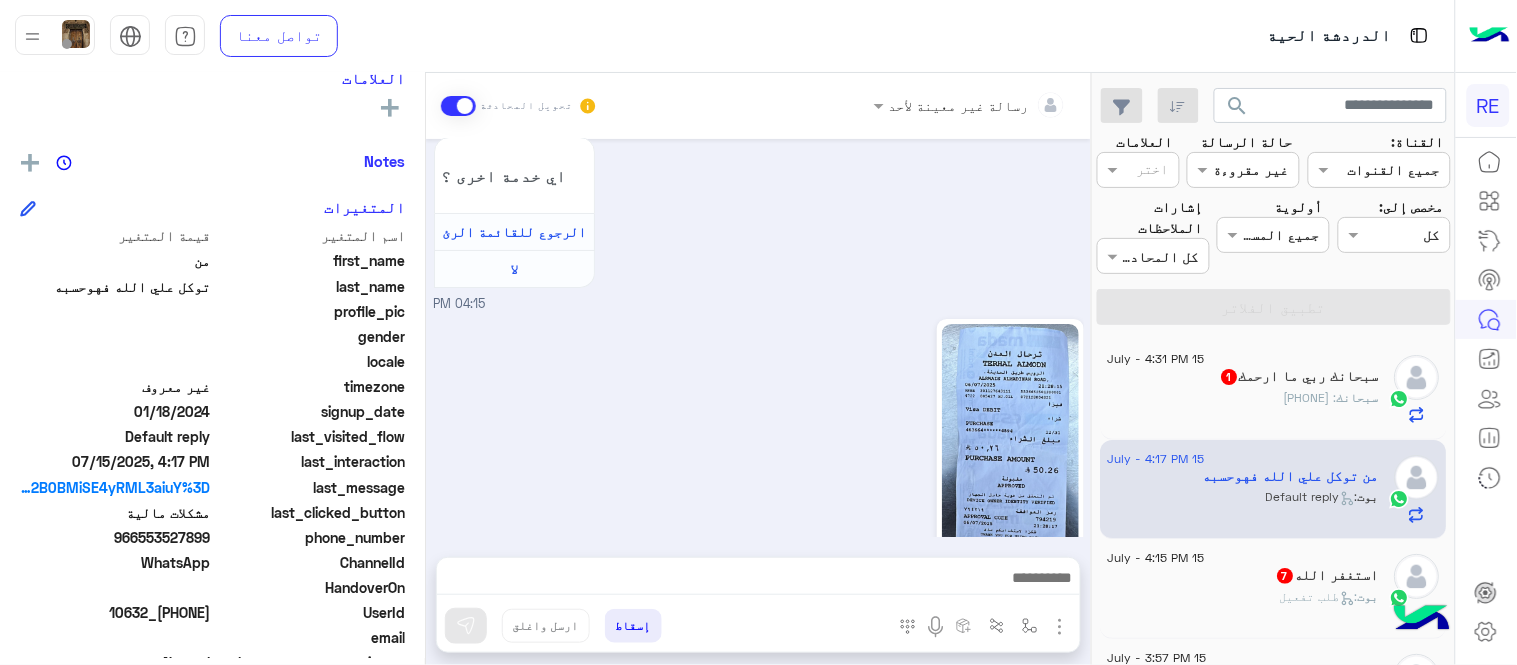 scroll, scrollTop: 5882, scrollLeft: 0, axis: vertical 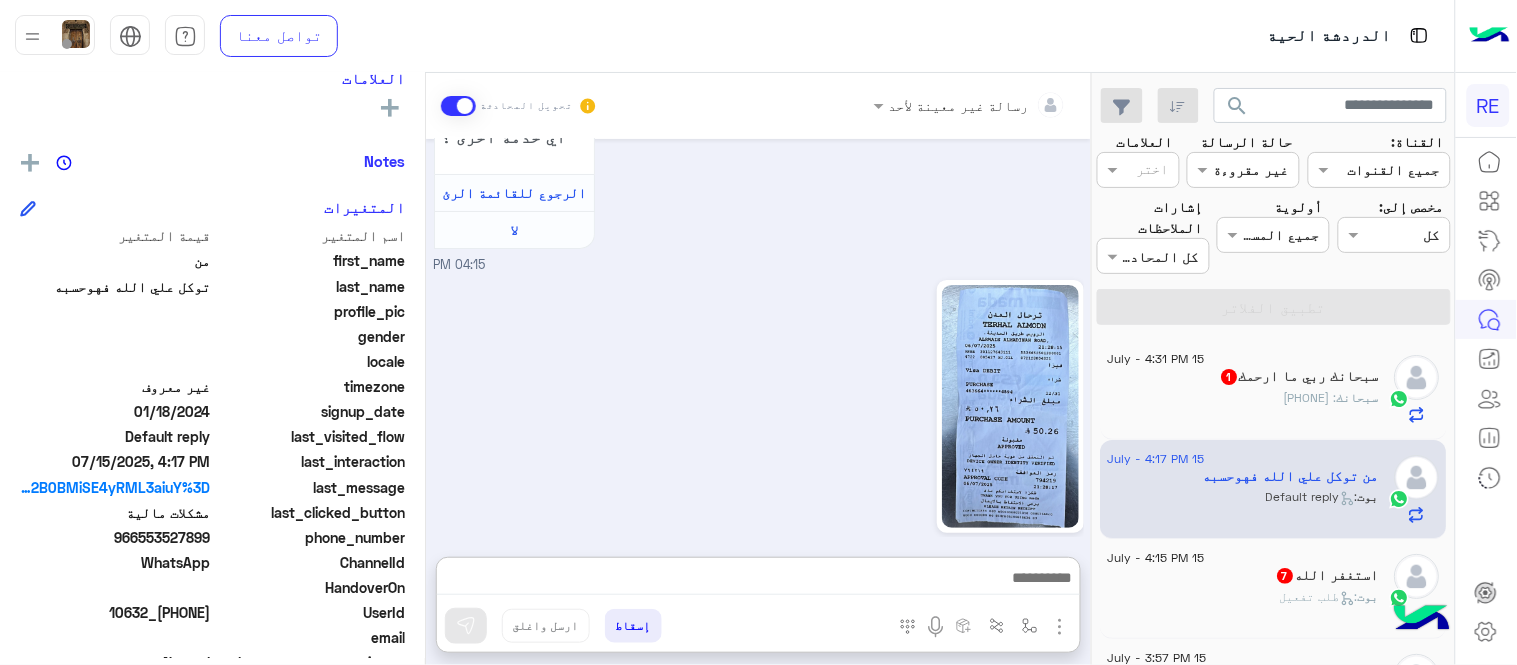click at bounding box center (758, 580) 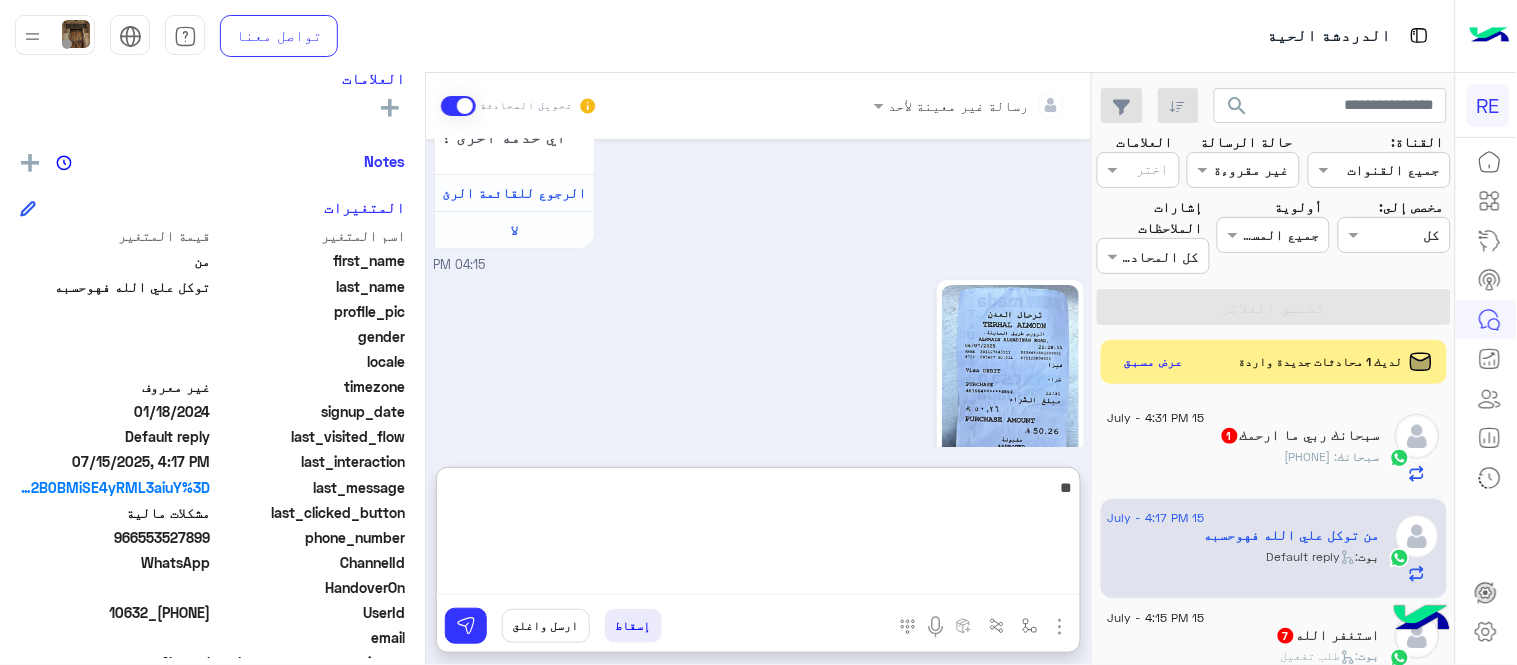 type on "*" 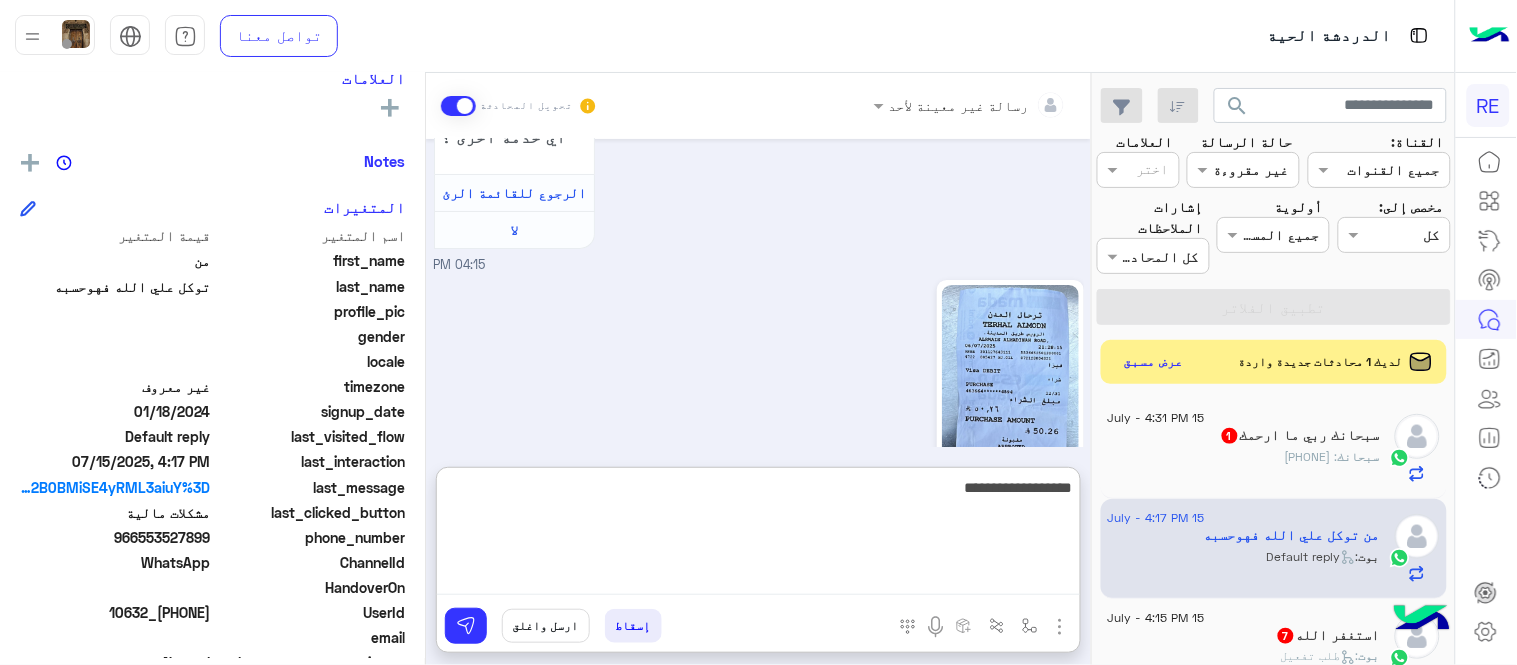 type on "**********" 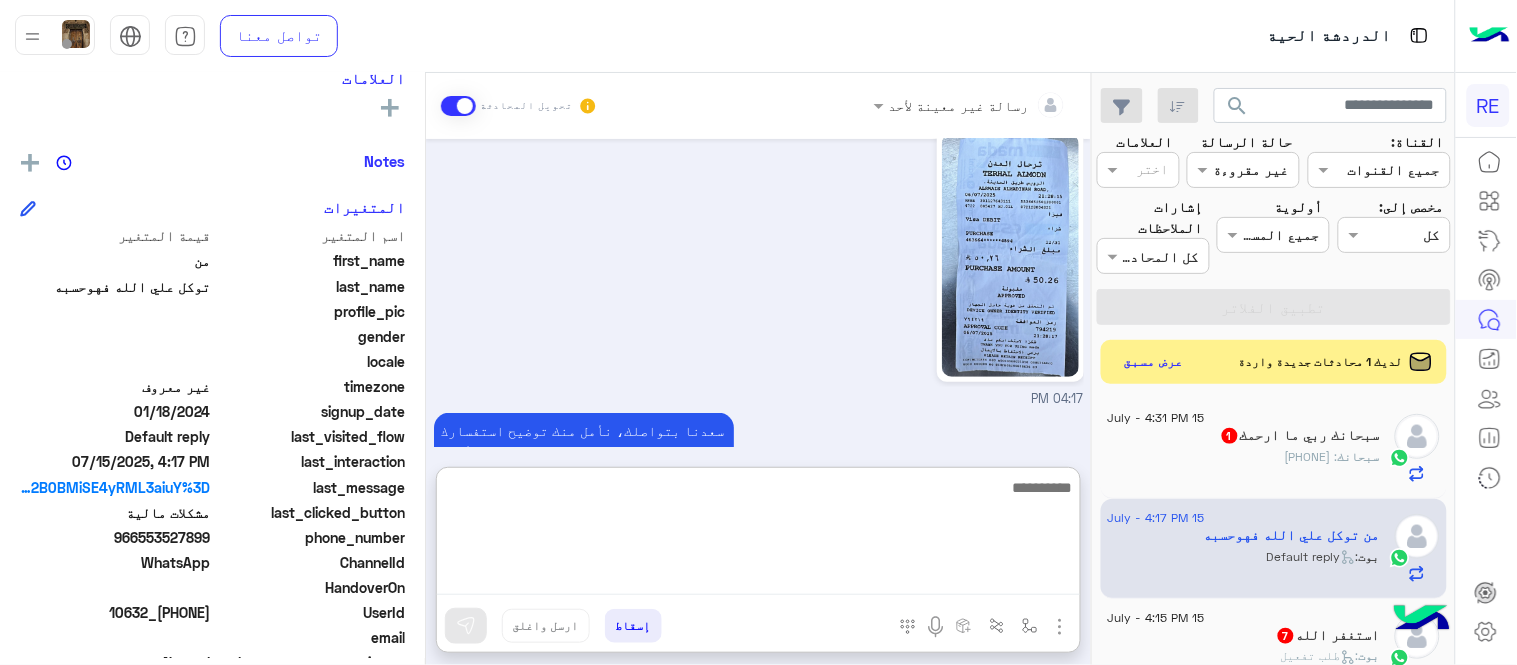 scroll, scrollTop: 6072, scrollLeft: 0, axis: vertical 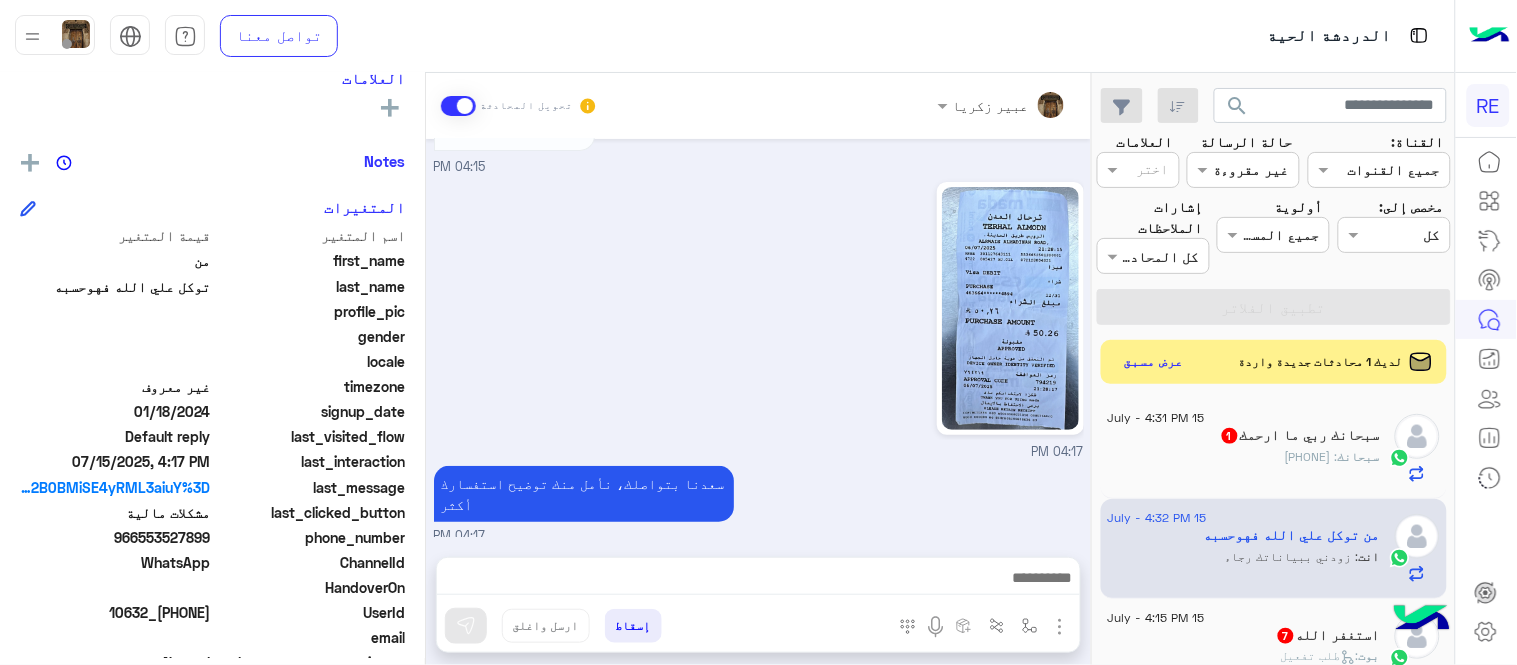 drag, startPoint x: 142, startPoint y: 532, endPoint x: 210, endPoint y: 531, distance: 68.007355 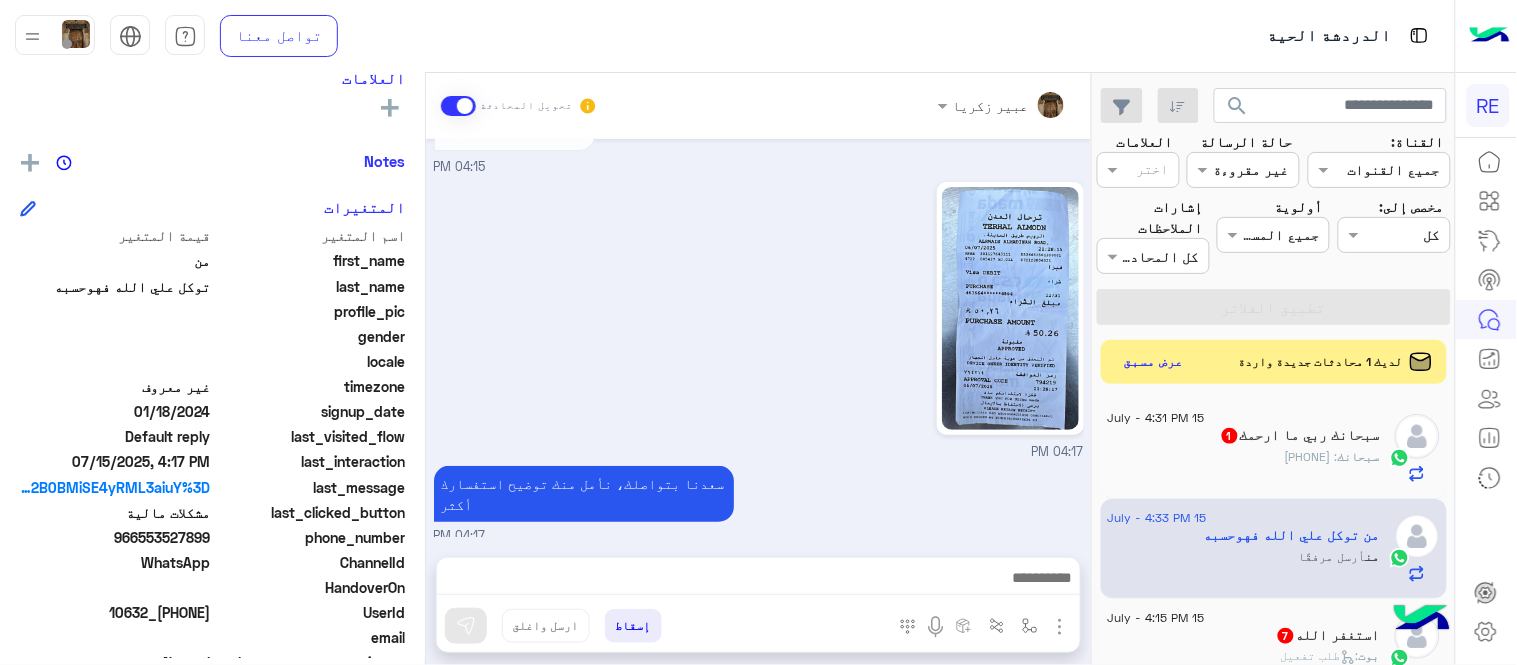 scroll, scrollTop: 6358, scrollLeft: 0, axis: vertical 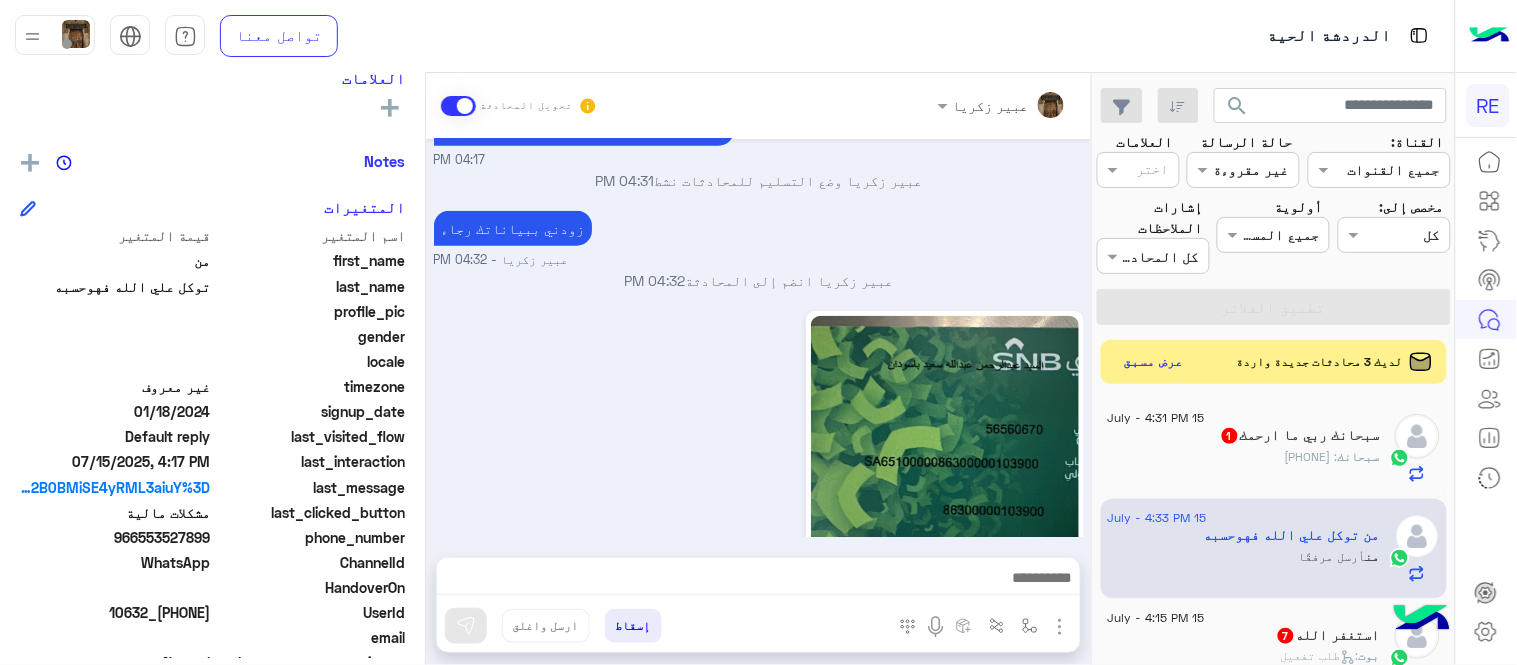 click at bounding box center (758, 580) 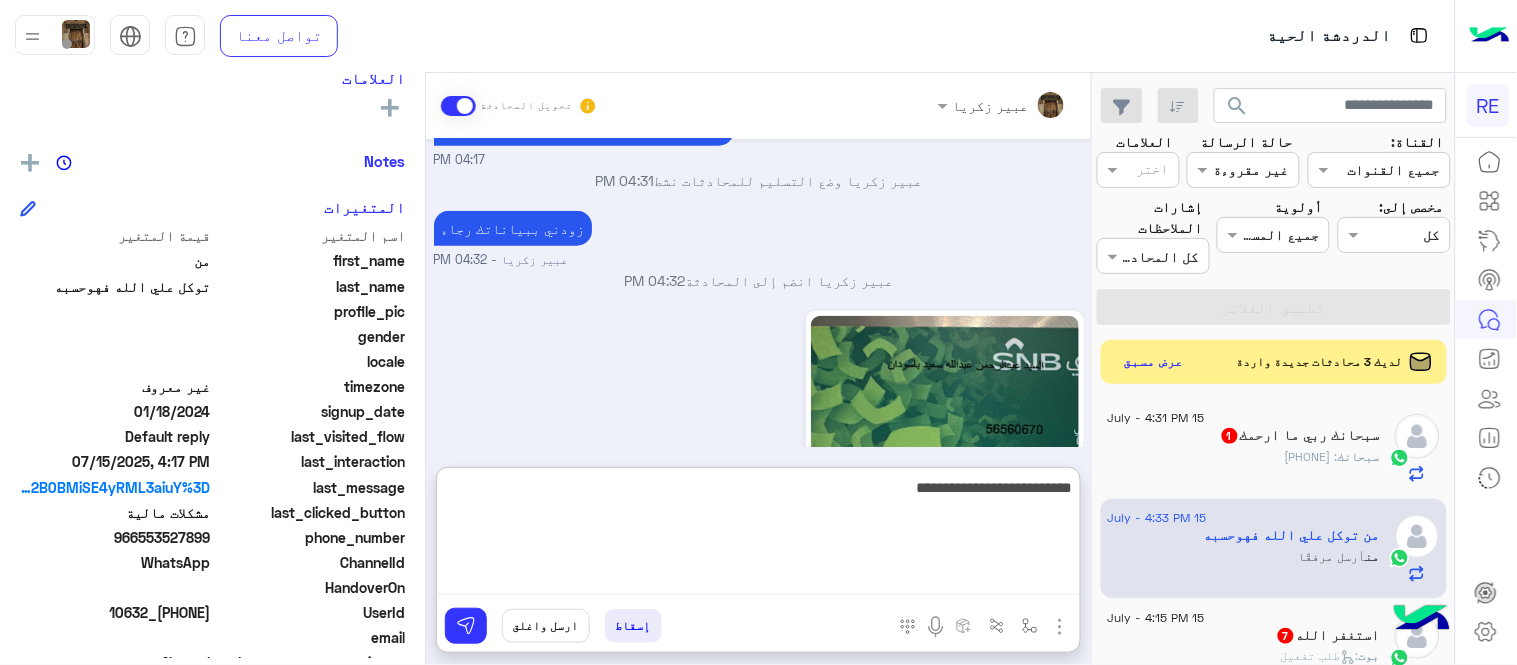 type on "**********" 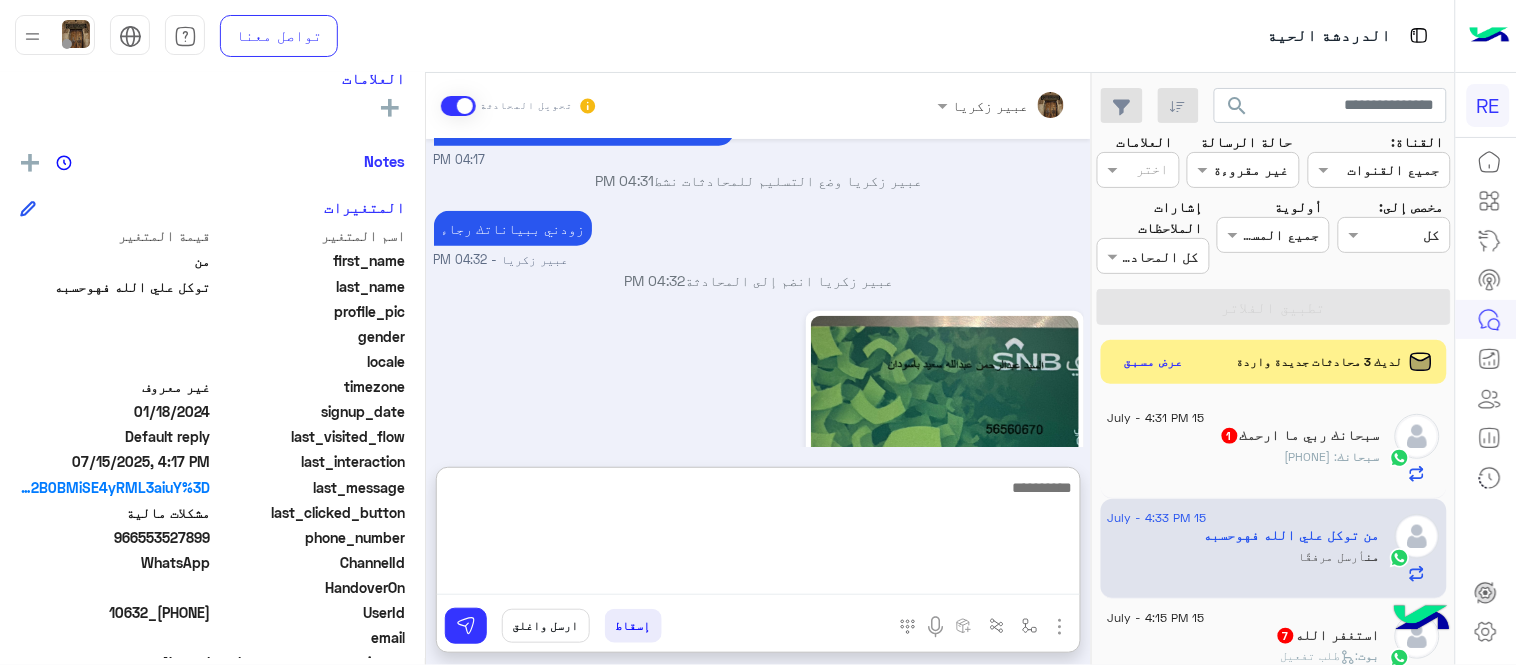 scroll, scrollTop: 6513, scrollLeft: 0, axis: vertical 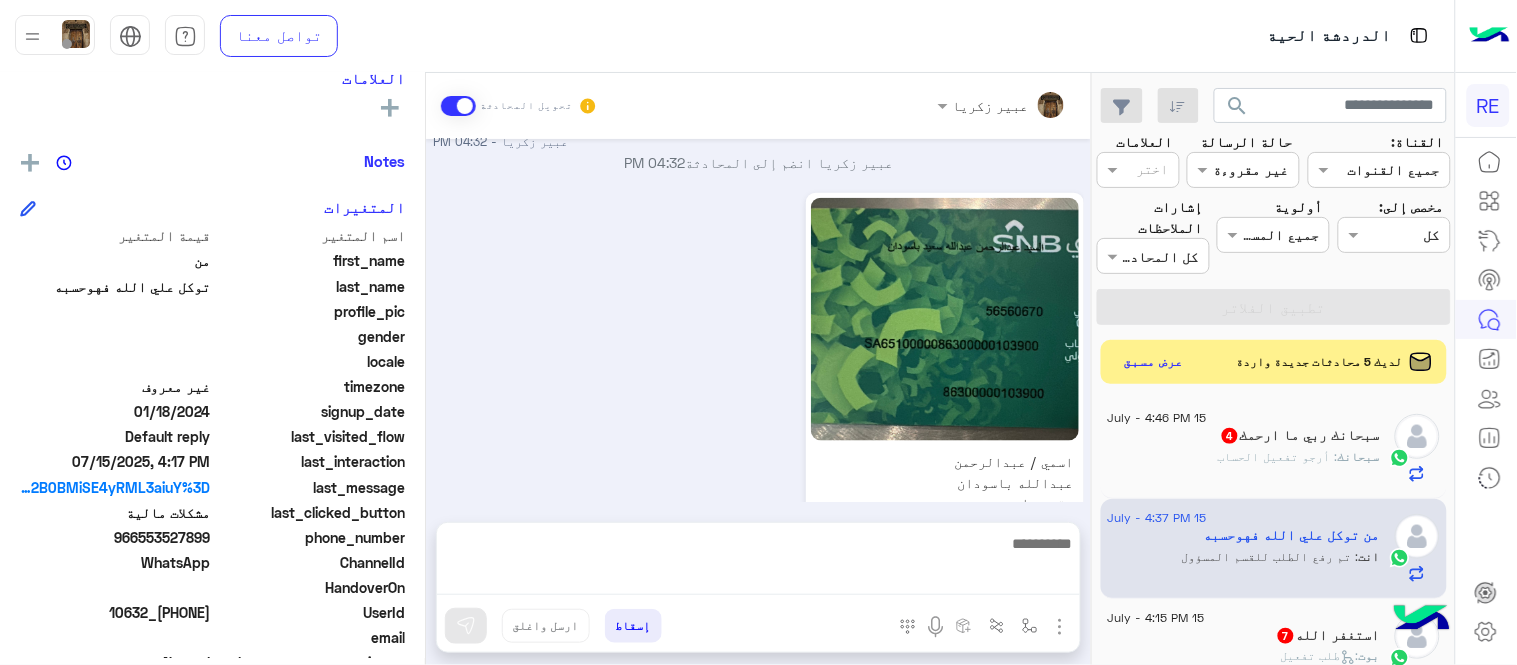 click on "Jan 18, 2024 السلام عليكم ورحمة الله وبركاته اود ان اسجل في التطبيق لايوجد في المتجر ارجو الافاده. وشكراً 05:07 PM وعليكم السلام ،كيف اقدر اساعدك اهلا بك في تطبيق رحلة 👋 Welcome to Rehla 👋 حساباتنا عبر مواقع التواصل الاجتماعي: Follow us on the social media: https://compiled.social/rehlacar من فضلك أختر لغة التواصل Please choose your preferred Language English عربي 05:07 PM عربي 05:07 PM هل أنت ؟ كابتن 👨🏻‍✈️ عميل 🧳 رحال 🏖️ 05:07 PM كابتن  05:07 PM اختر احد الخدمات التالية: 05:07 PM تسجيل حساب 05:08 PM يسعدنا انضمامك لتطبيق رحلة يمكنك اتباع الخطوات الموضحة لتسجيل بيانات سيارتك بالفيديو التالي : اي خدمة اخرى ؟" at bounding box center [758, 321] 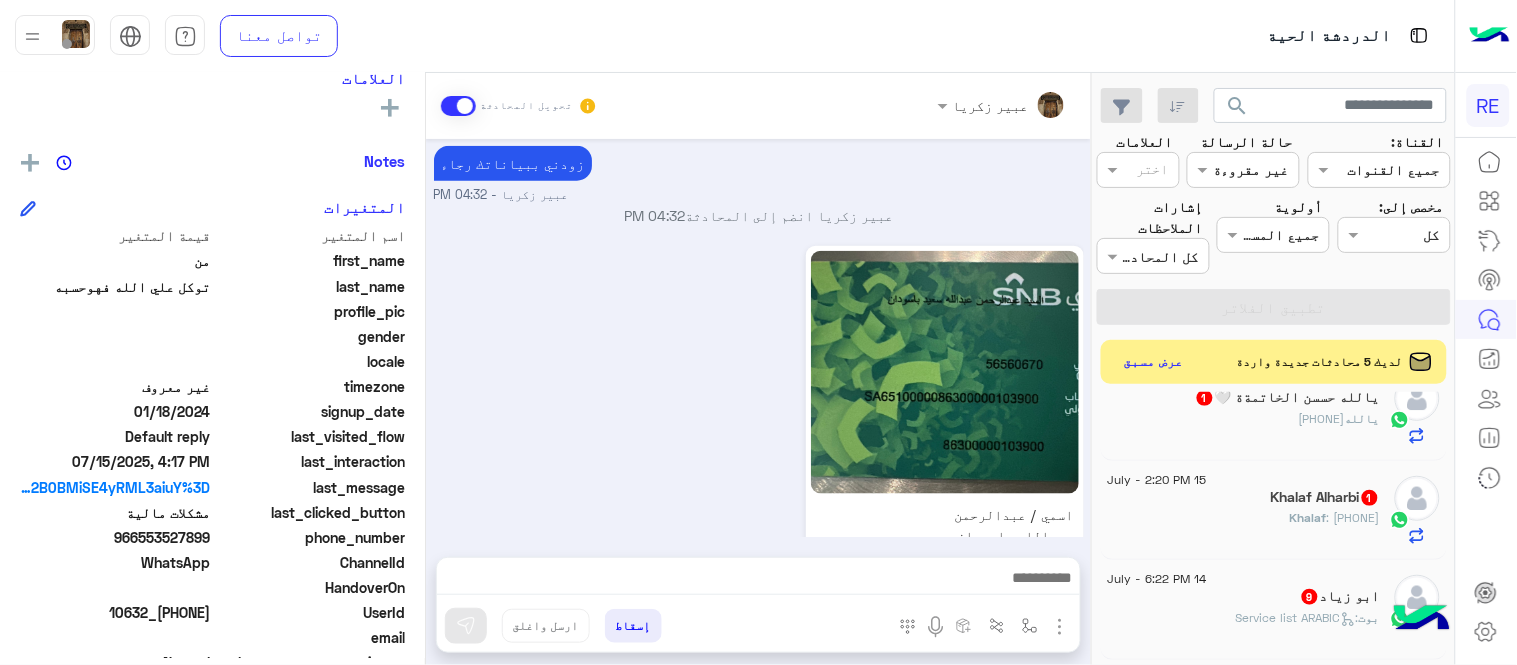 scroll, scrollTop: 0, scrollLeft: 0, axis: both 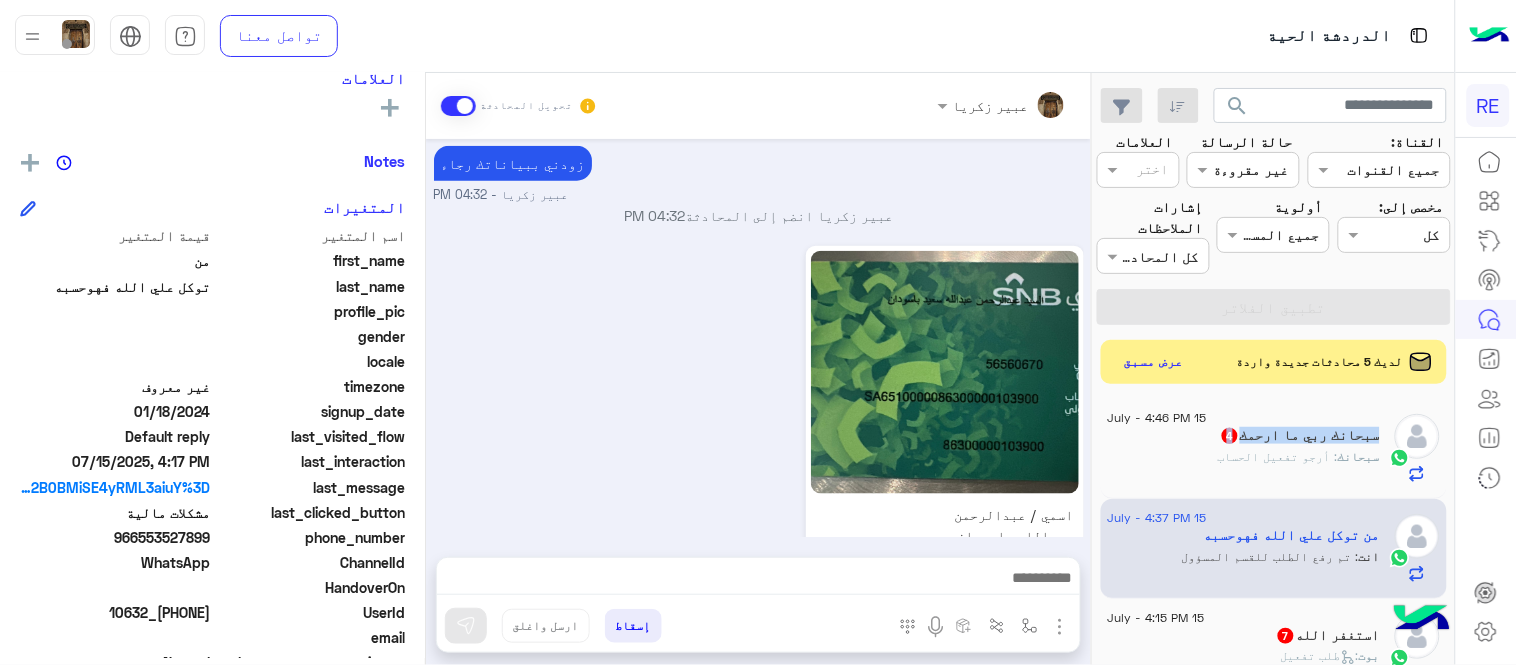 drag, startPoint x: 1100, startPoint y: 417, endPoint x: 1106, endPoint y: 434, distance: 18.027756 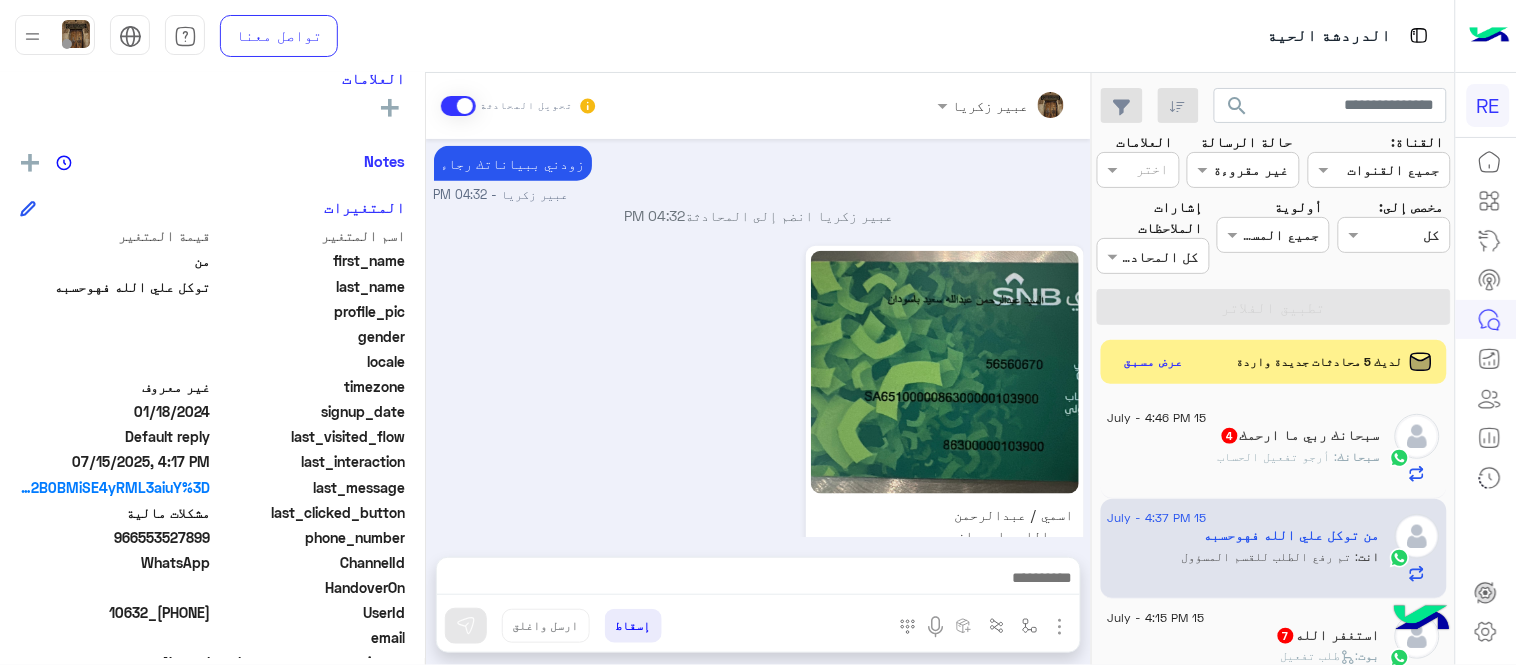 click on "04:33 PM" at bounding box center [1057, 608] 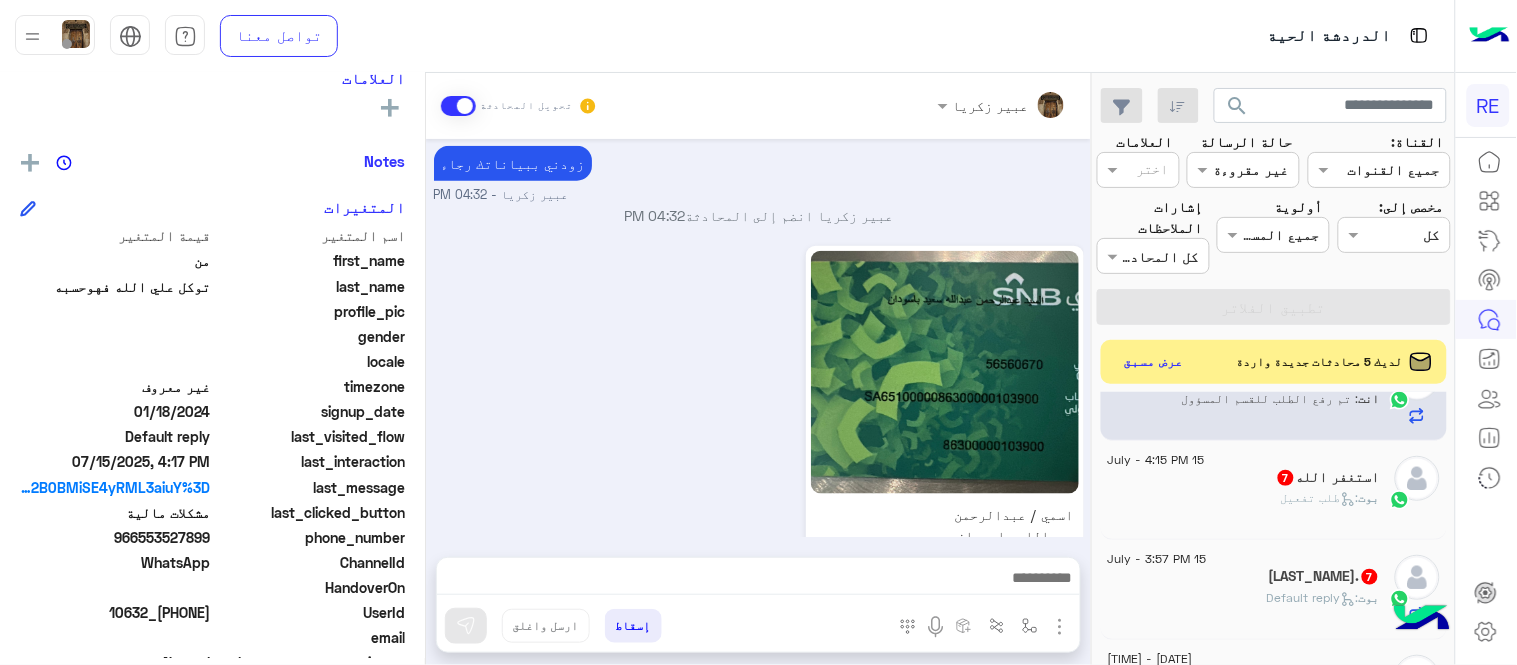 scroll, scrollTop: 222, scrollLeft: 0, axis: vertical 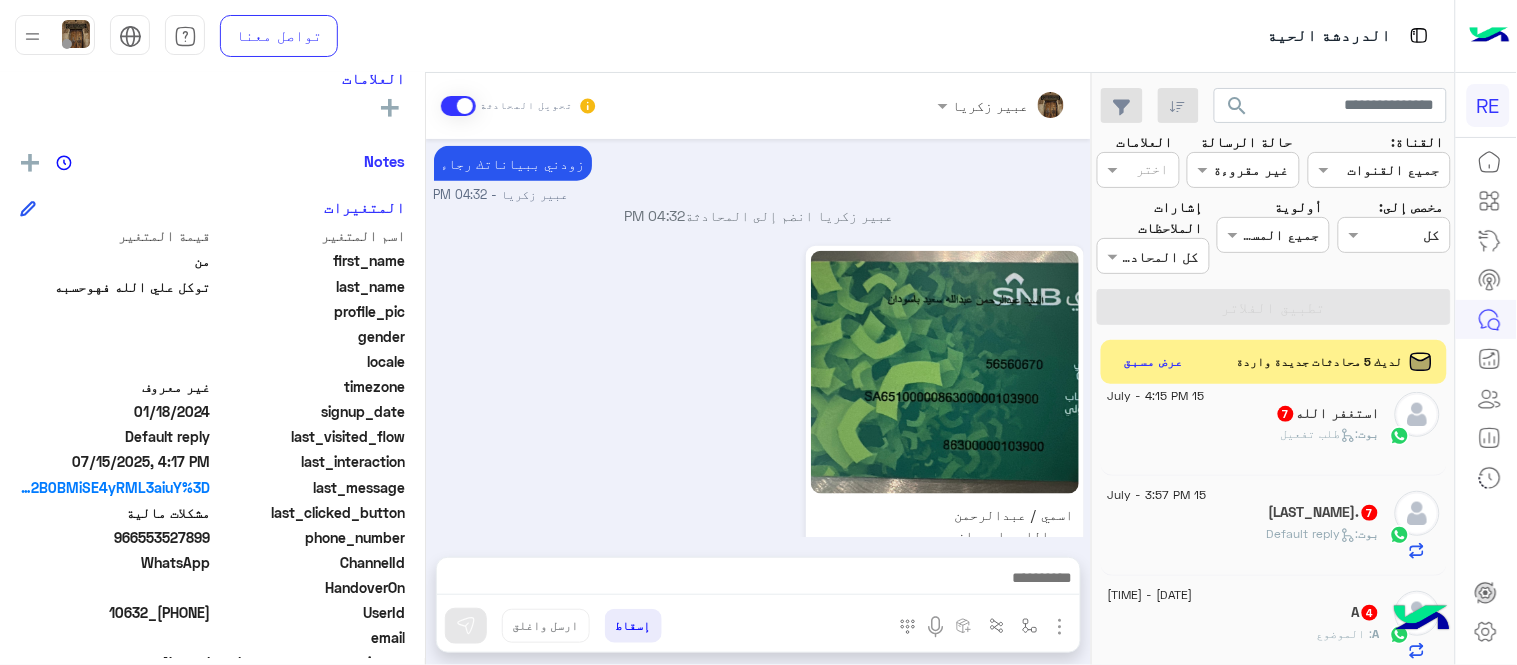 click on "بوت :   طلب تفعيل" 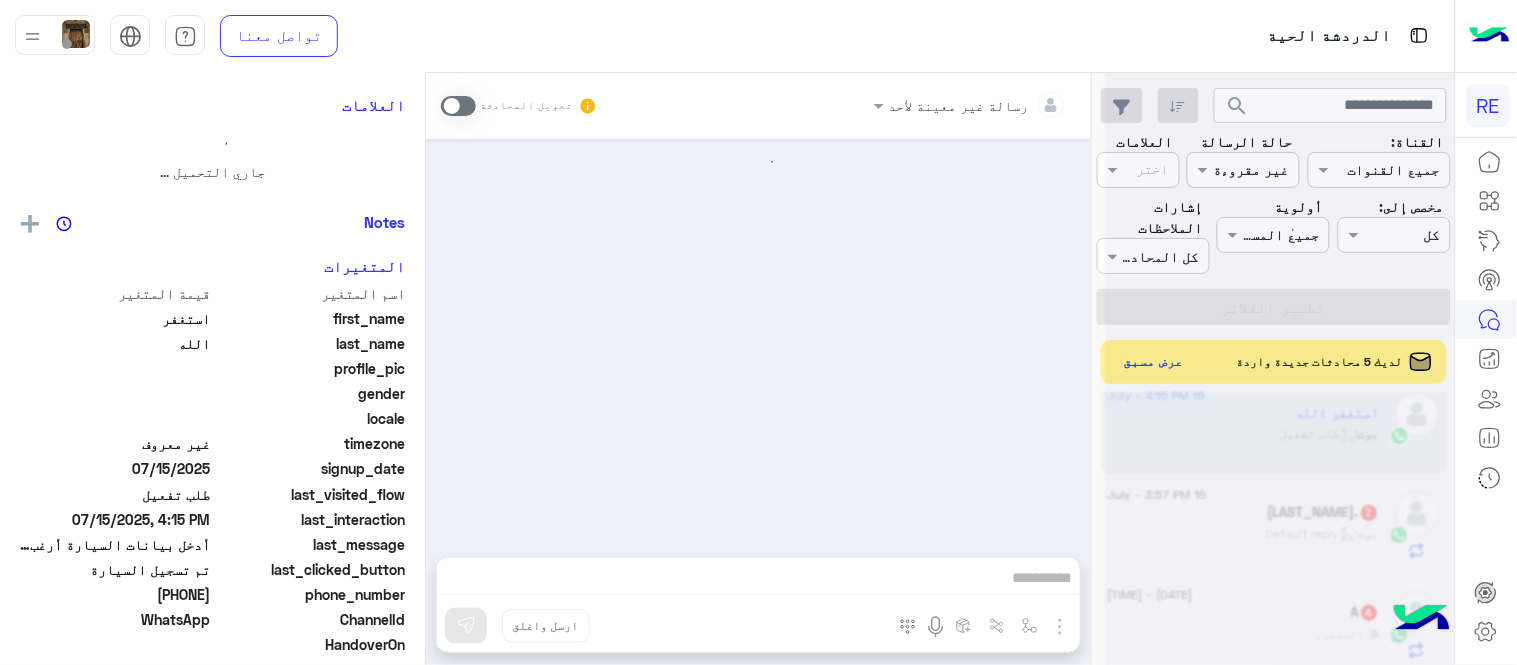 scroll, scrollTop: 0, scrollLeft: 0, axis: both 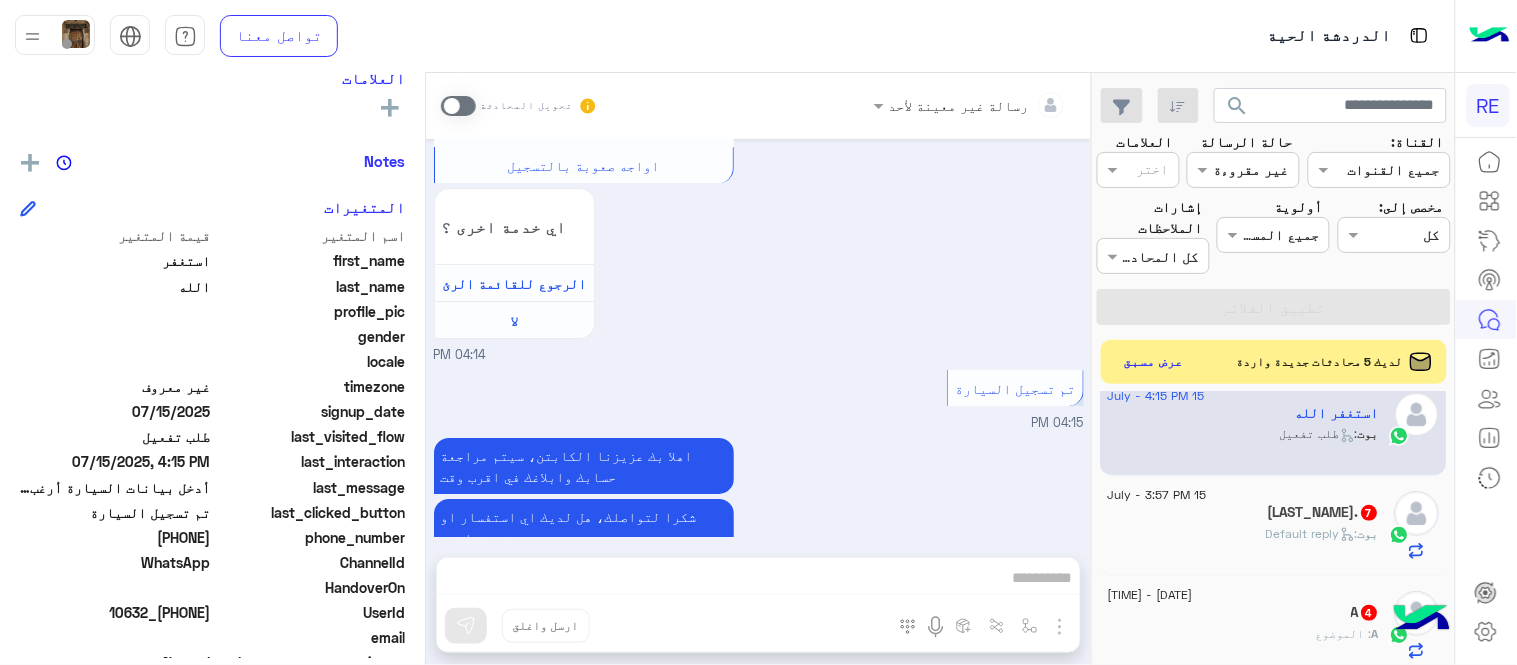 click at bounding box center [458, 106] 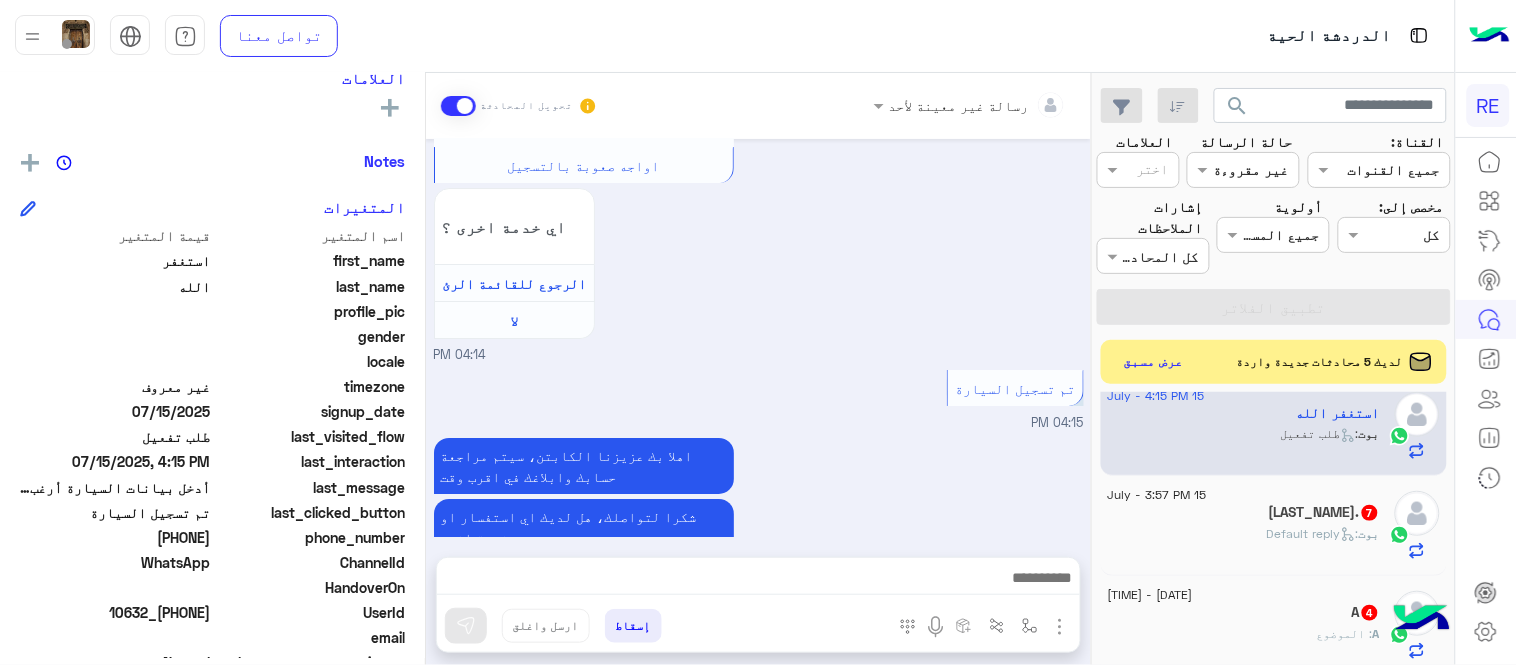 scroll, scrollTop: 1826, scrollLeft: 0, axis: vertical 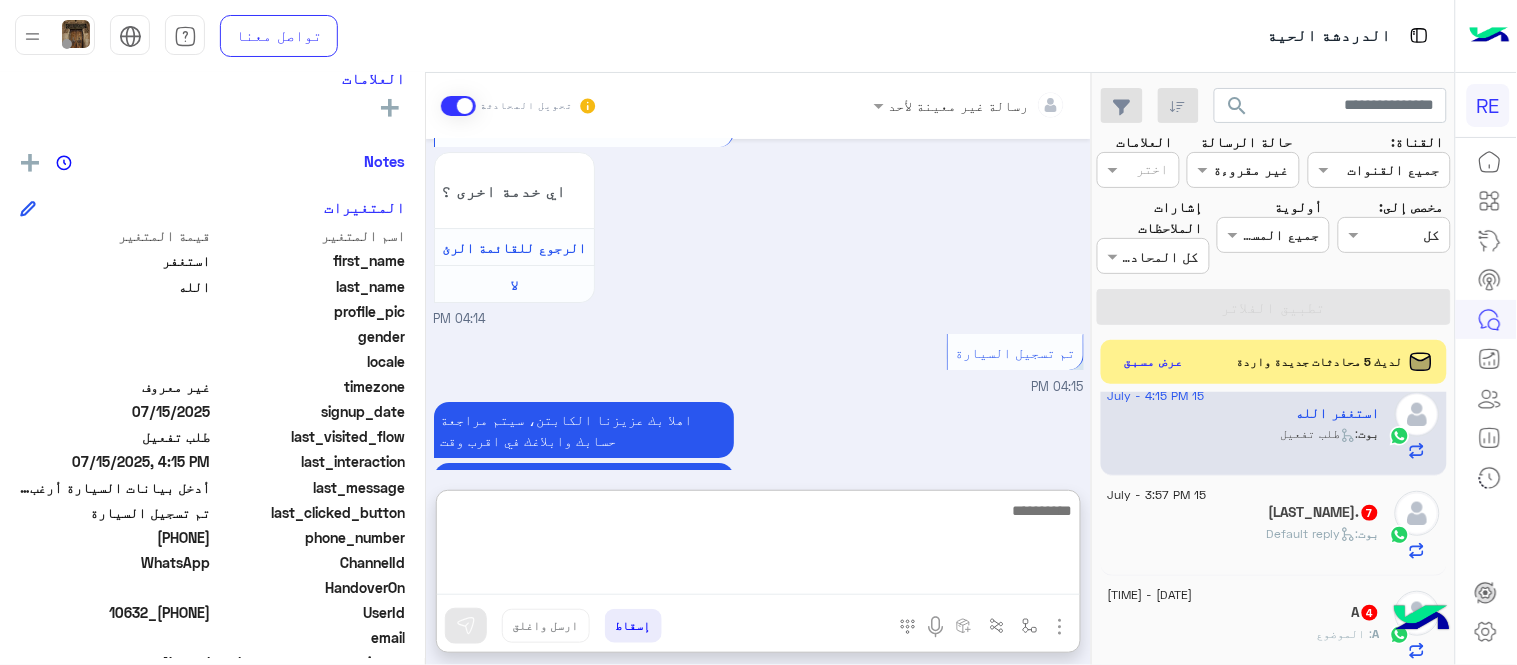 click at bounding box center [758, 546] 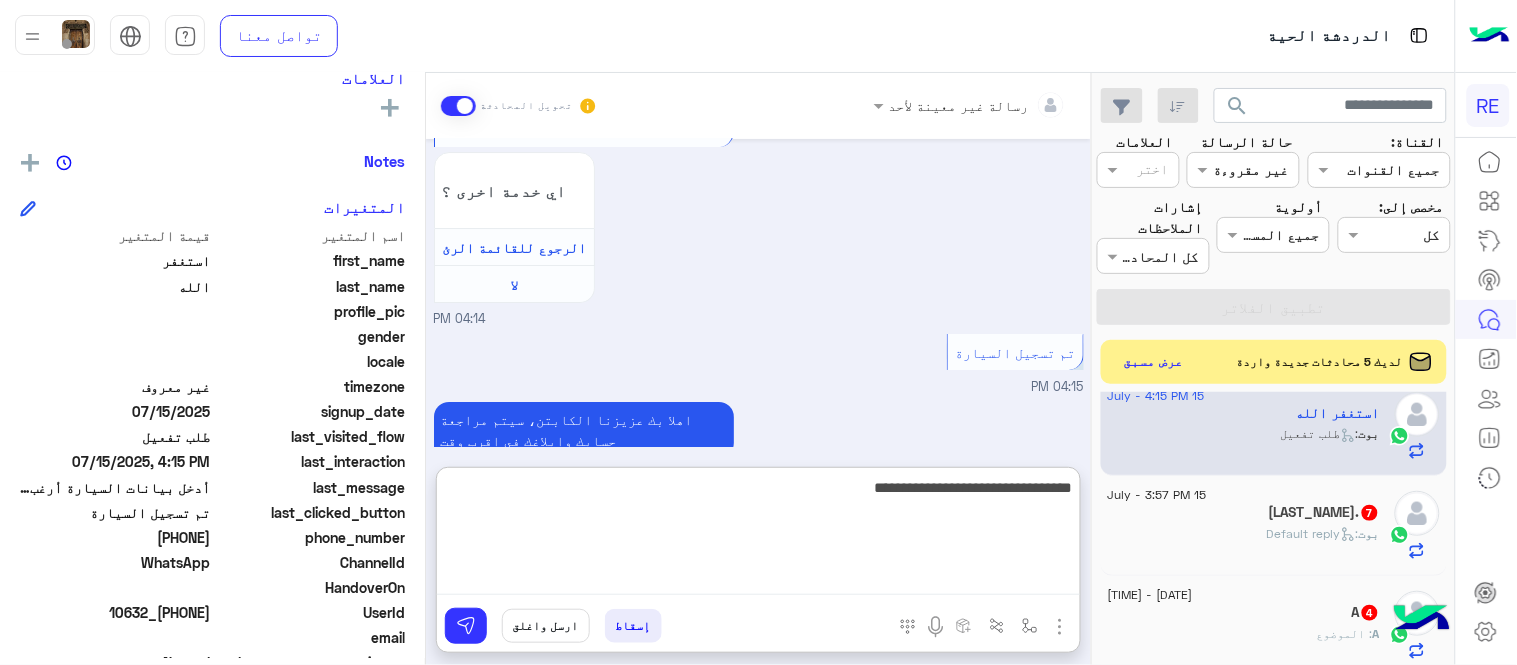 type on "**********" 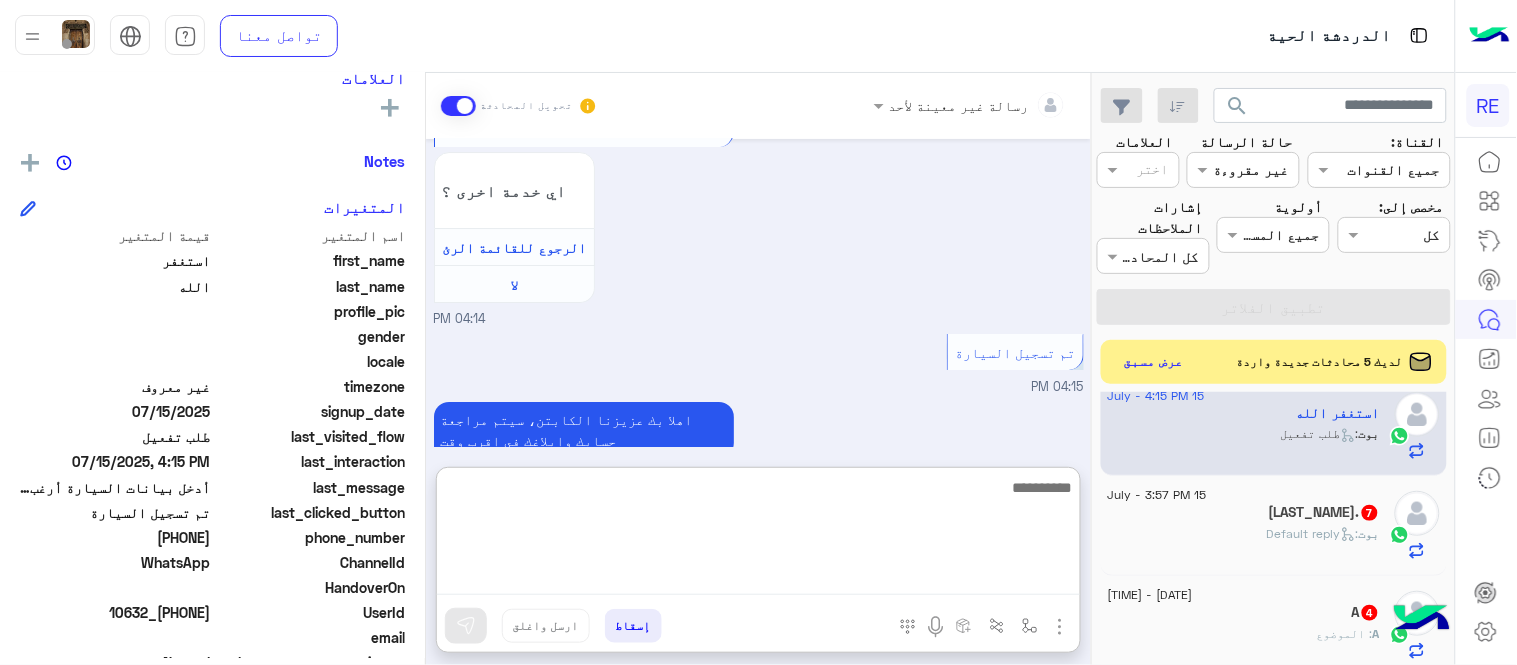 scroll, scrollTop: 1980, scrollLeft: 0, axis: vertical 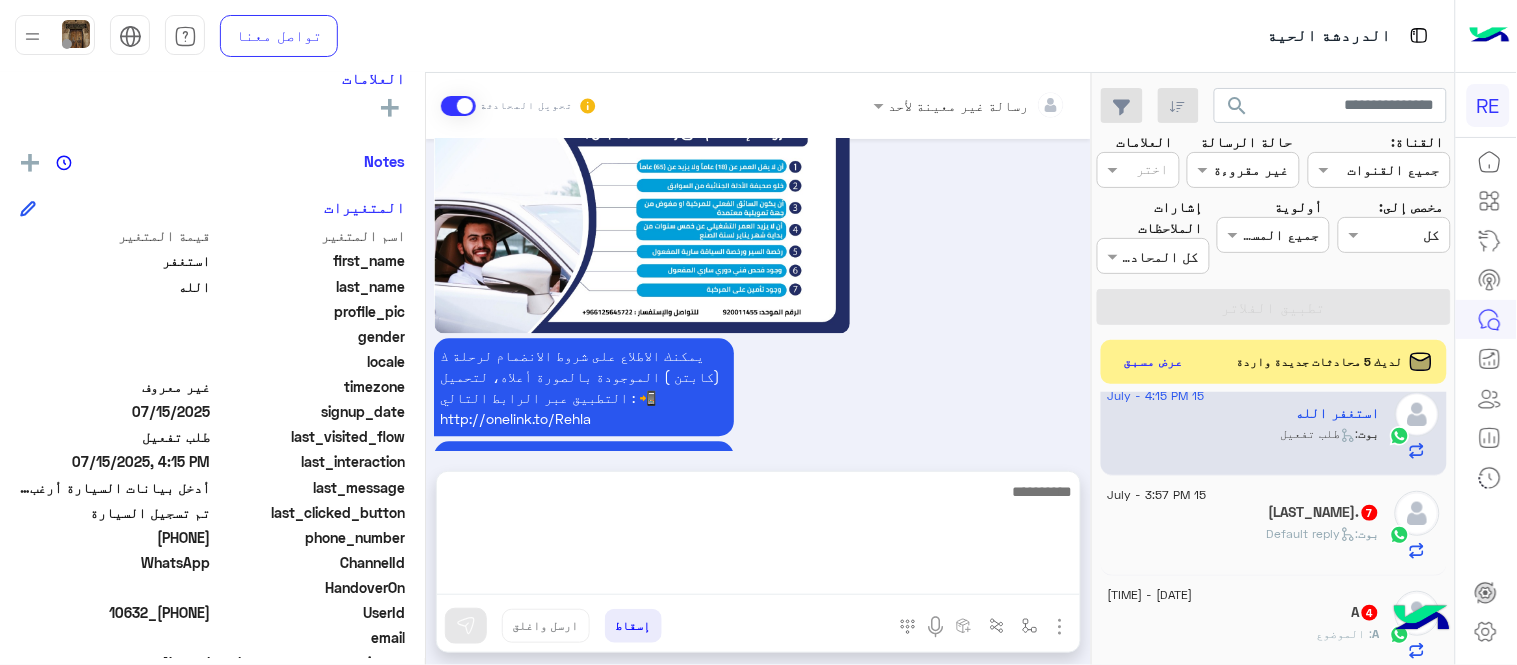 click on ":   Default reply" 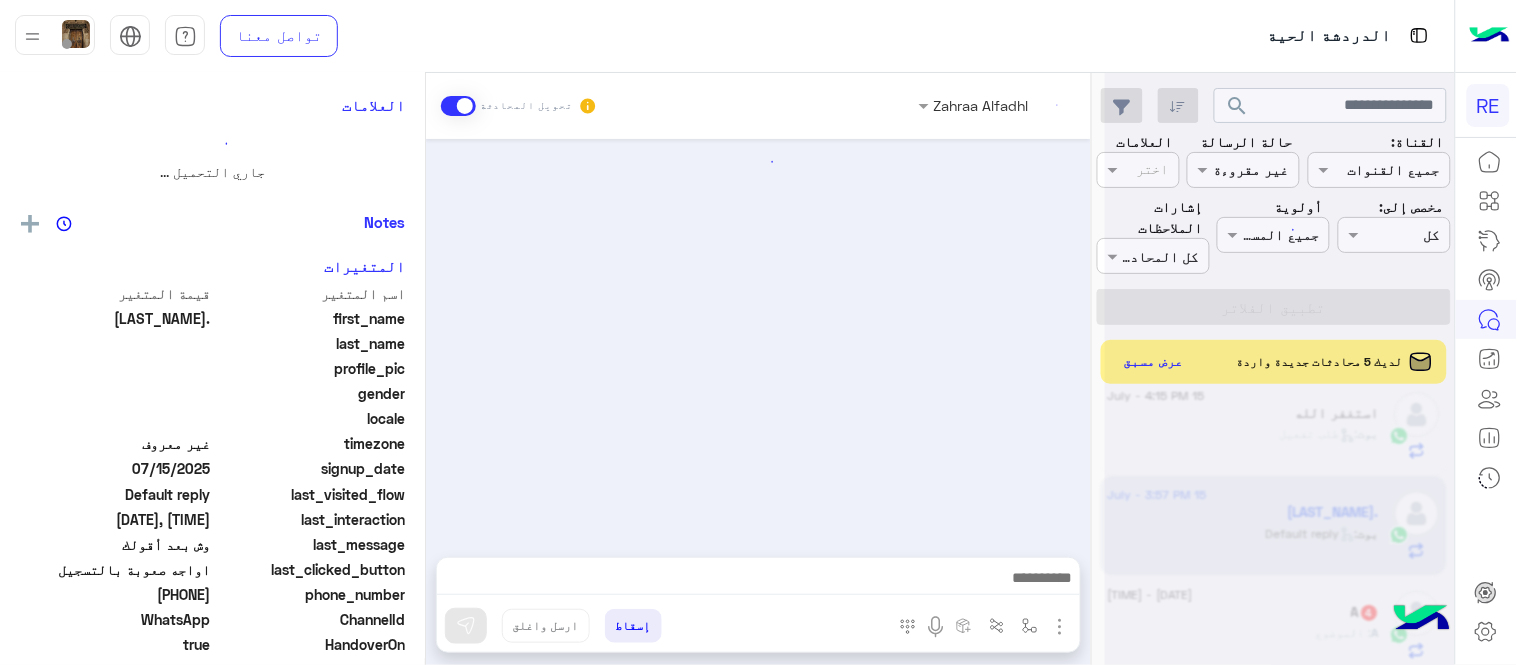 scroll, scrollTop: 375, scrollLeft: 0, axis: vertical 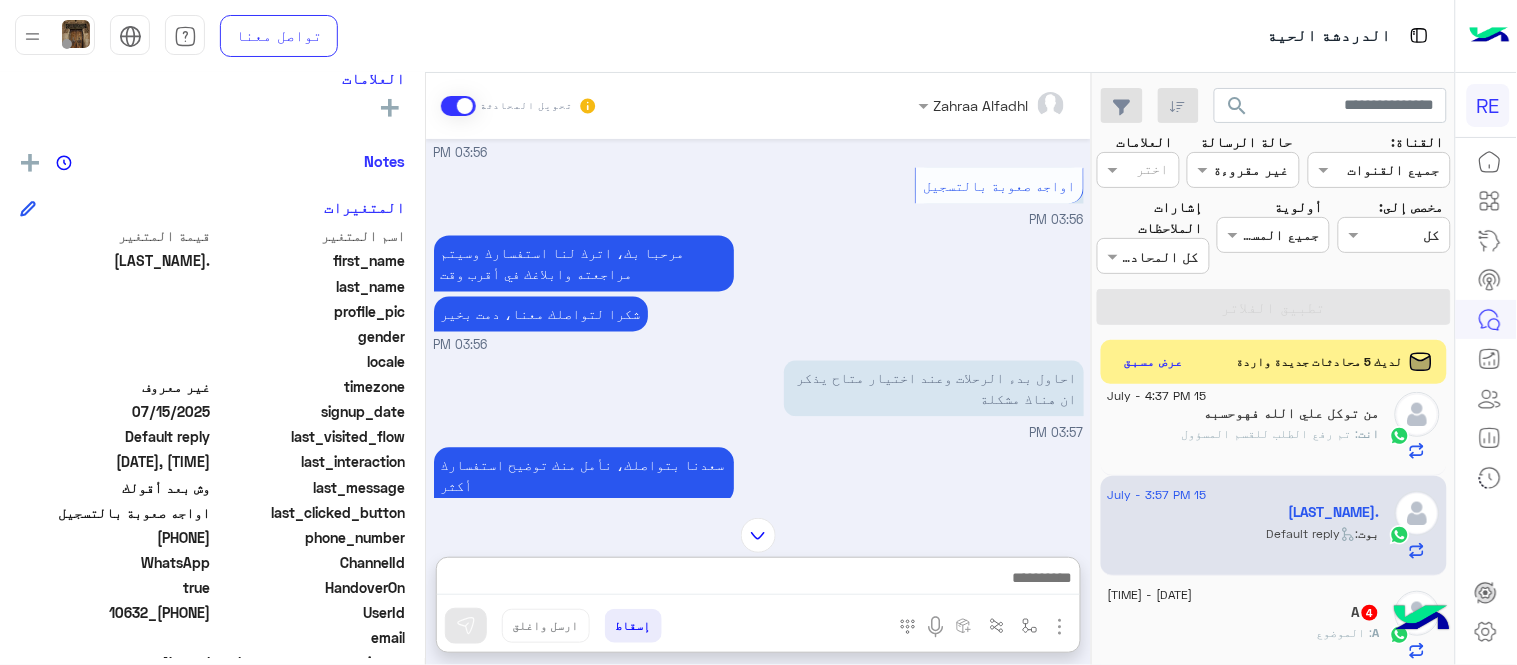 click at bounding box center [758, 580] 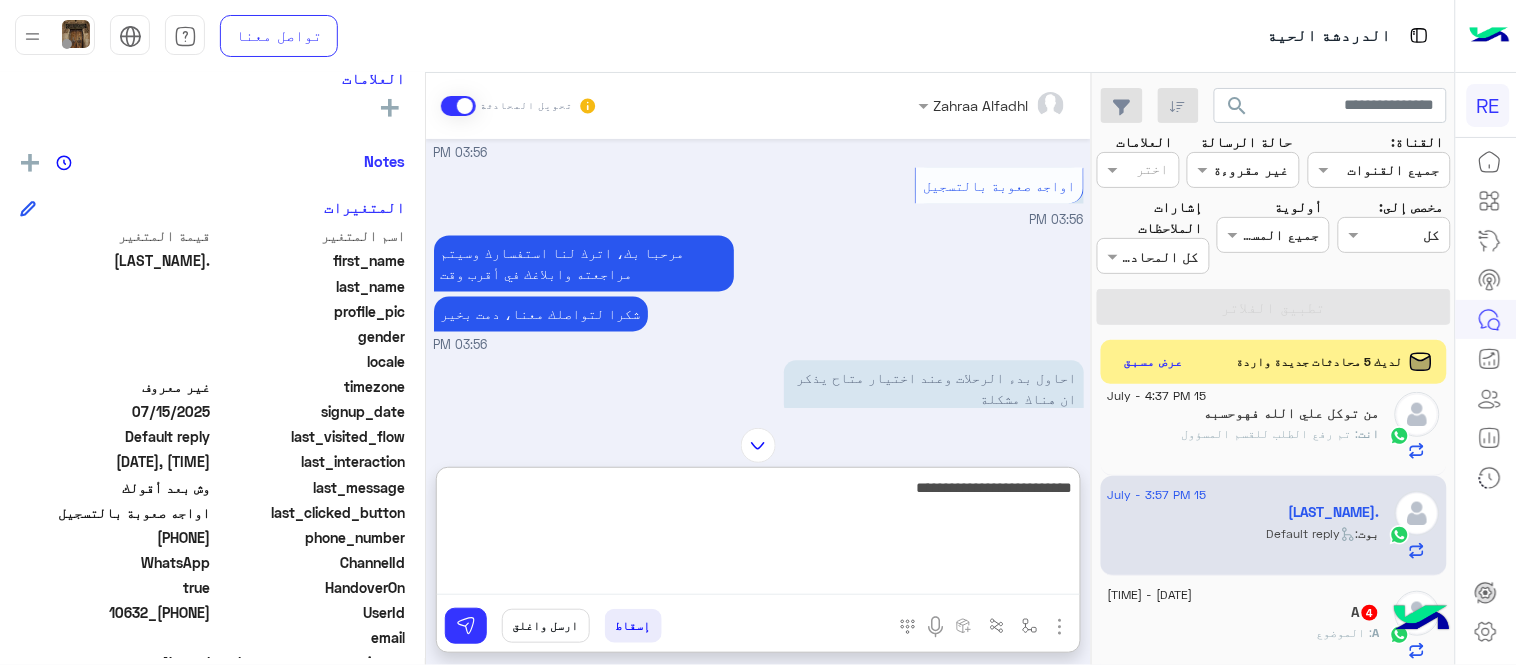 type on "**********" 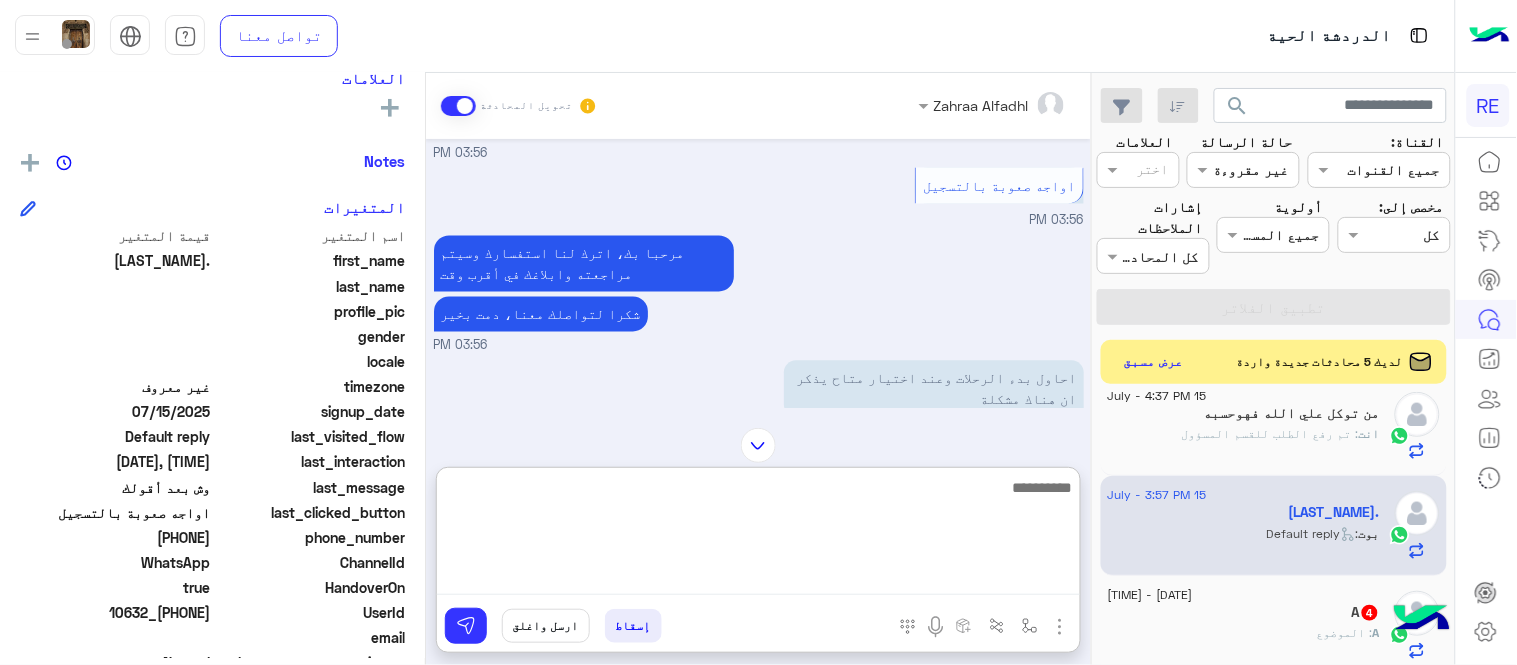 scroll, scrollTop: 1343, scrollLeft: 0, axis: vertical 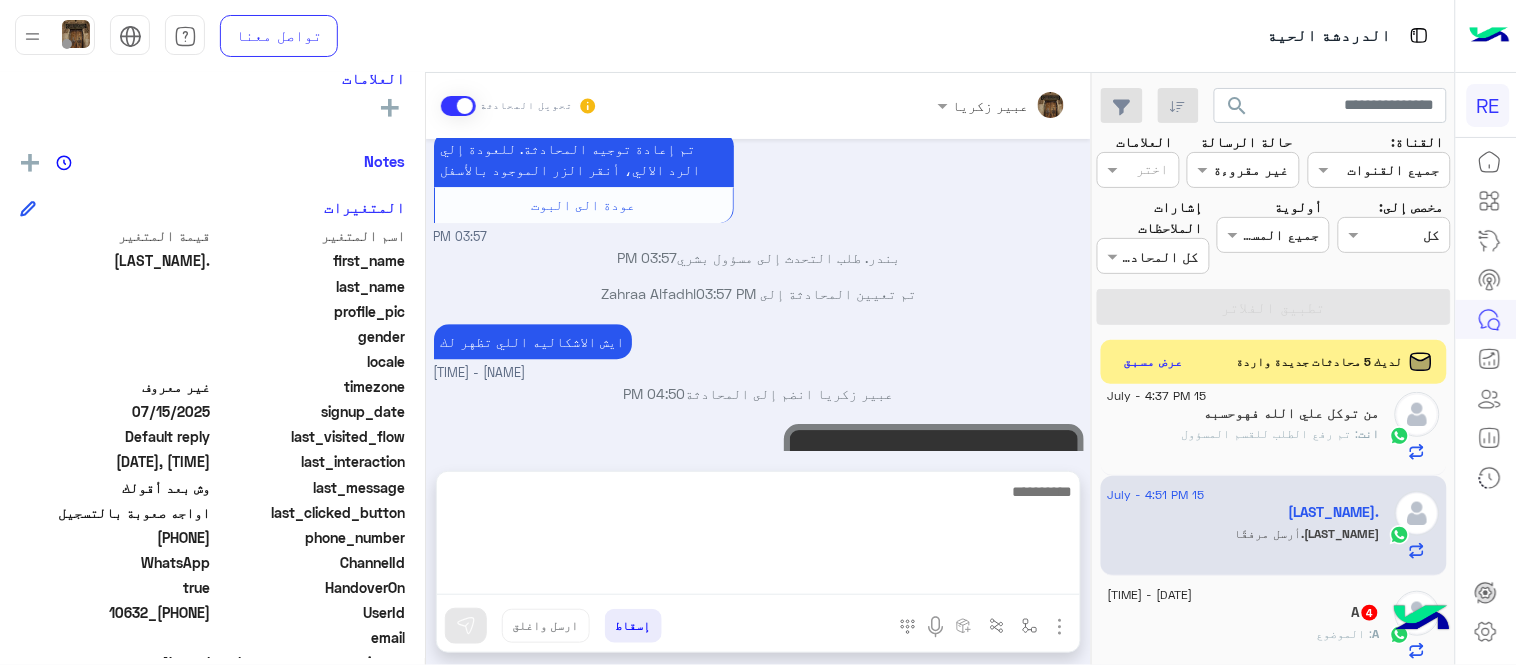 click on "تم تعيين المحادثة إلى [NAME]   [TIME]" at bounding box center (759, 301) 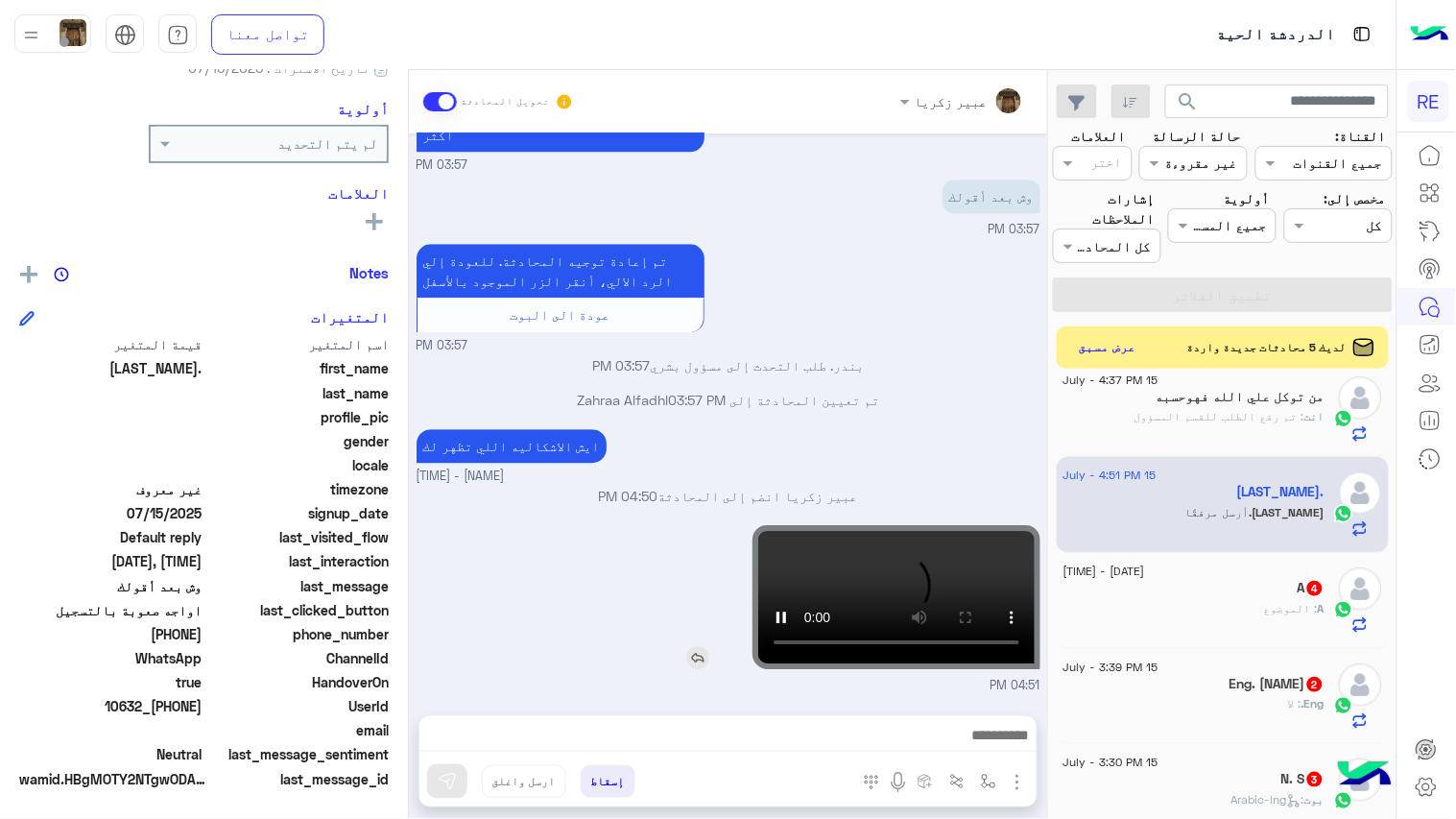 scroll, scrollTop: 1111, scrollLeft: 0, axis: vertical 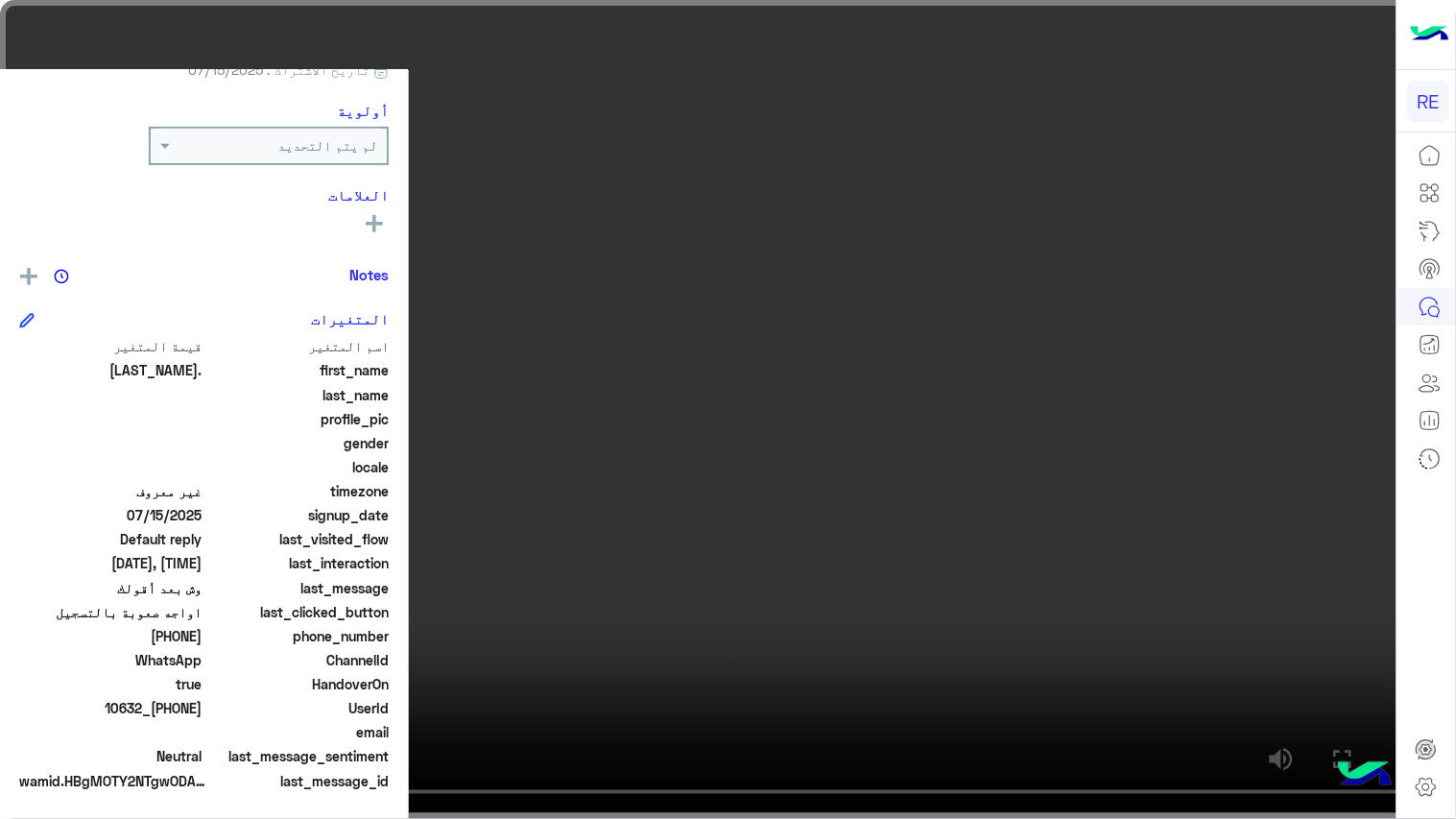 click 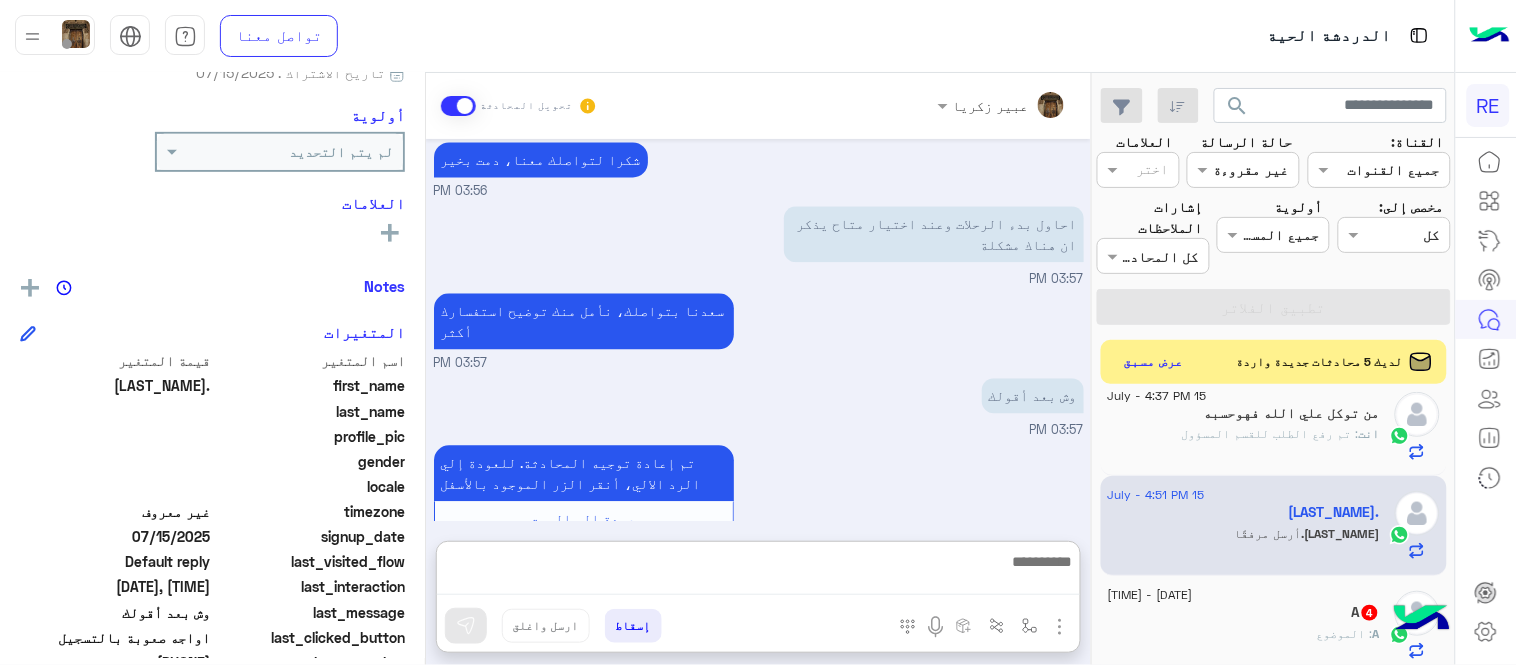click at bounding box center (758, 572) 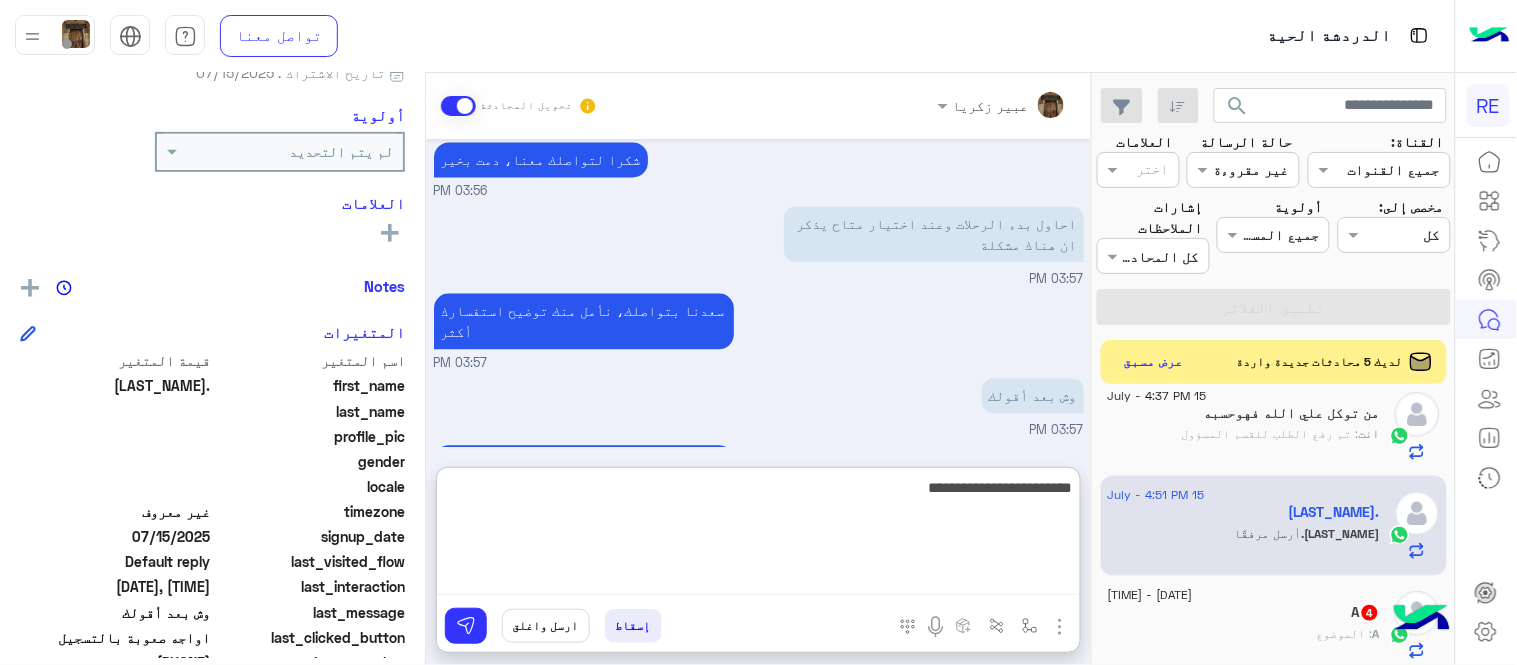type on "**********" 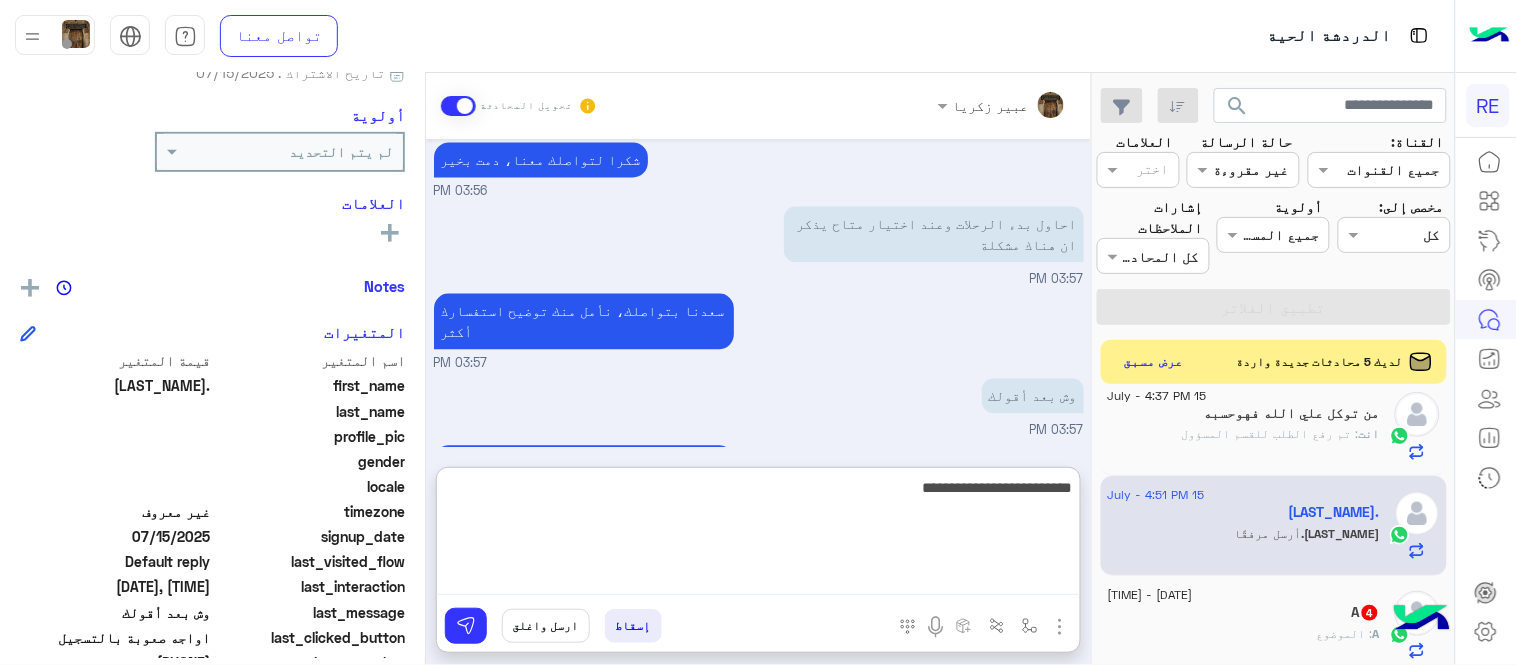 type 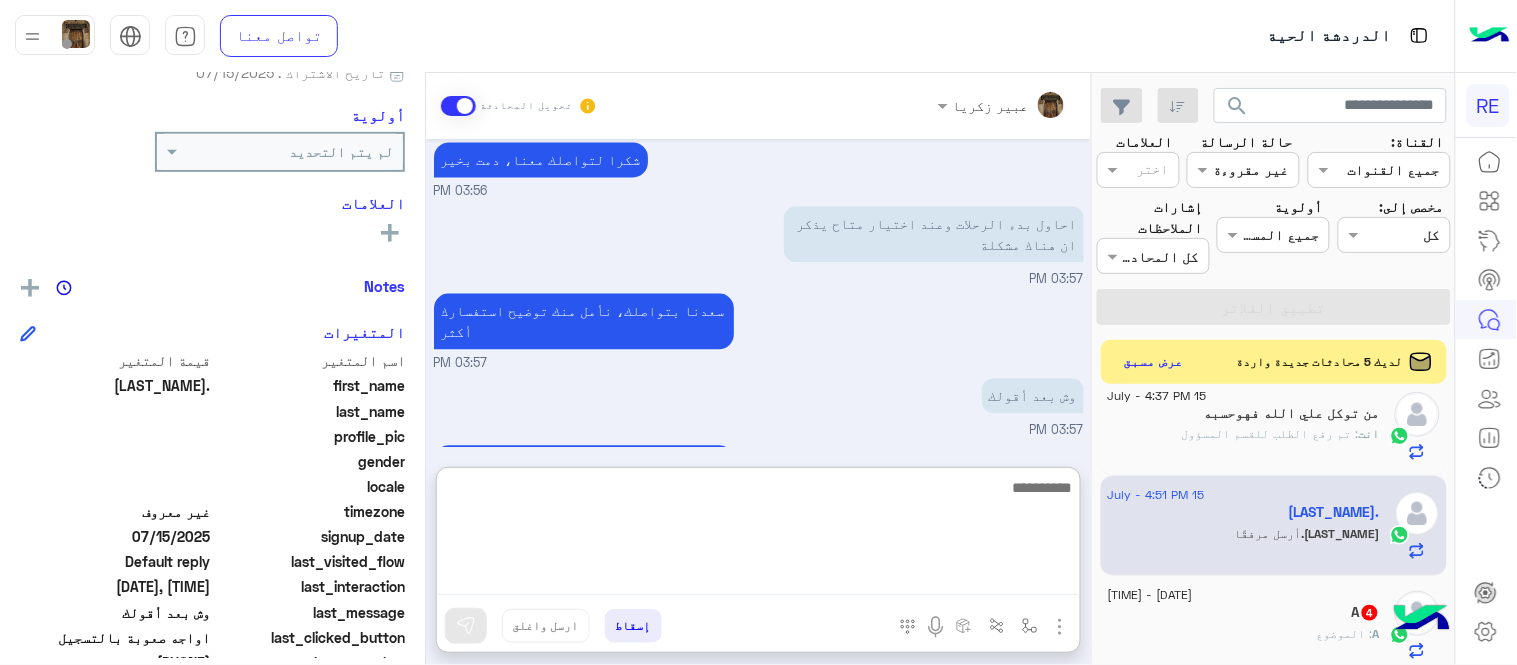 scroll, scrollTop: 1624, scrollLeft: 0, axis: vertical 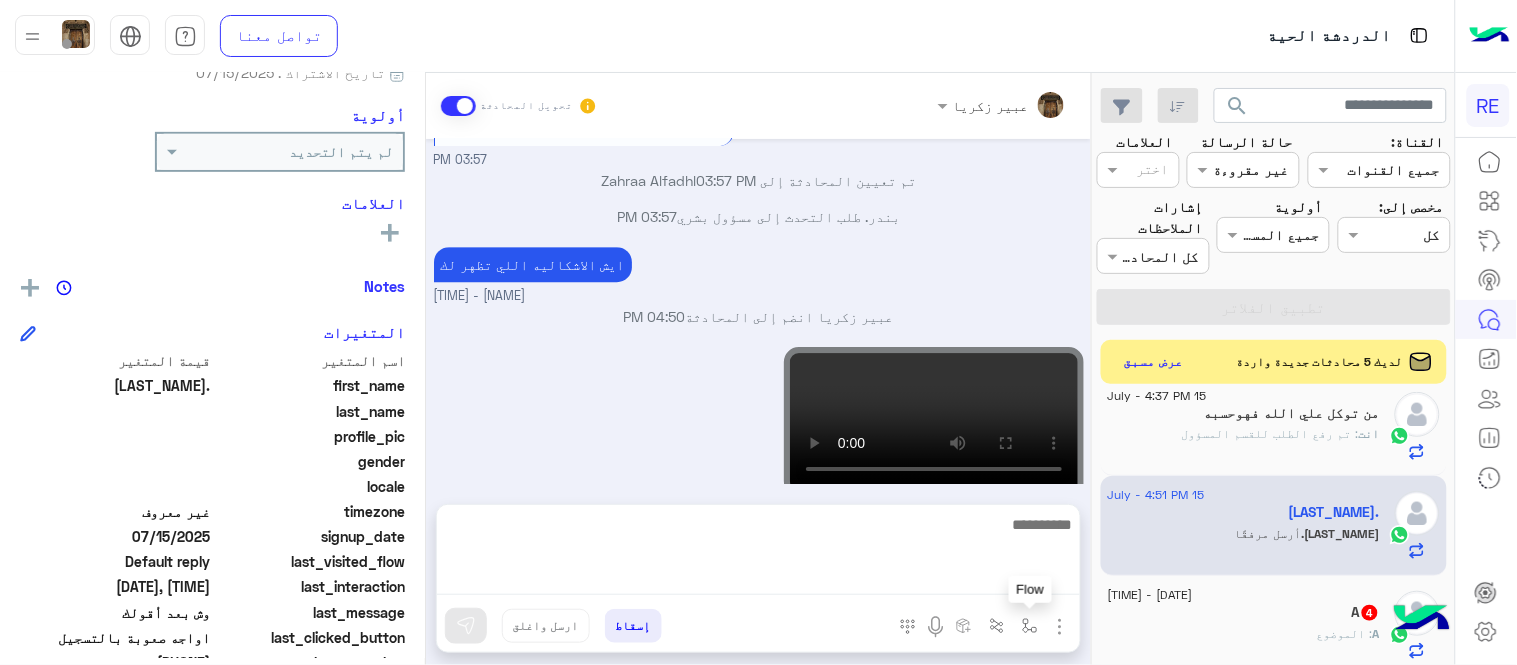 click at bounding box center [1030, 625] 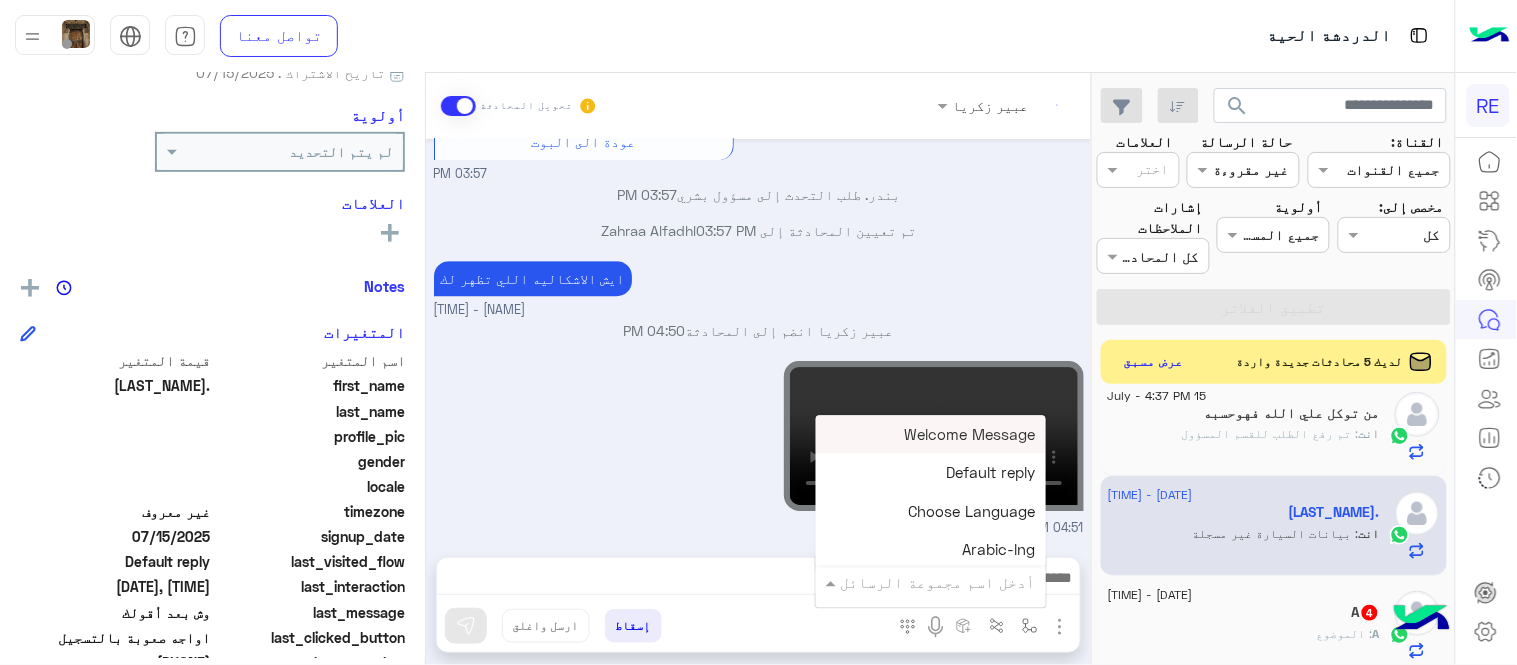 click on "أدخل اسم مجموعة الرسائل" at bounding box center (931, 582) 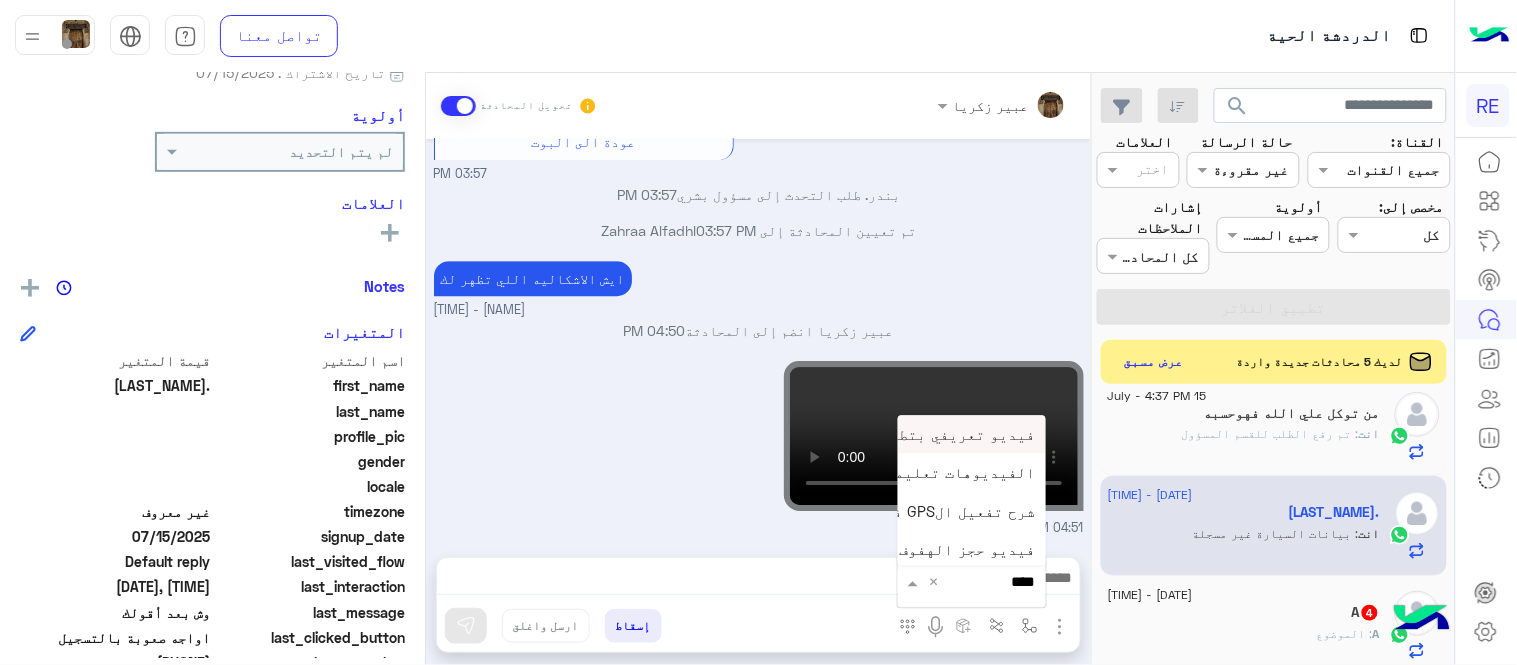 type on "*****" 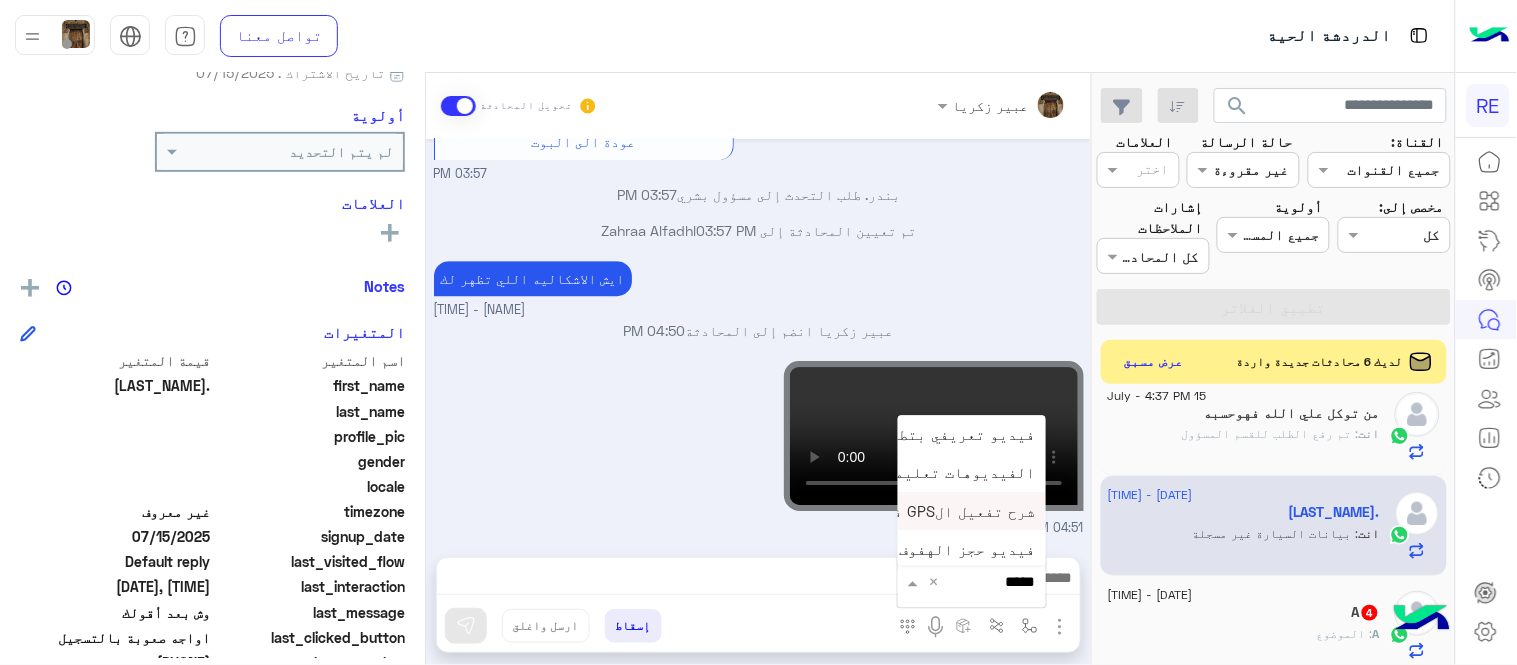 scroll, scrollTop: 81, scrollLeft: 0, axis: vertical 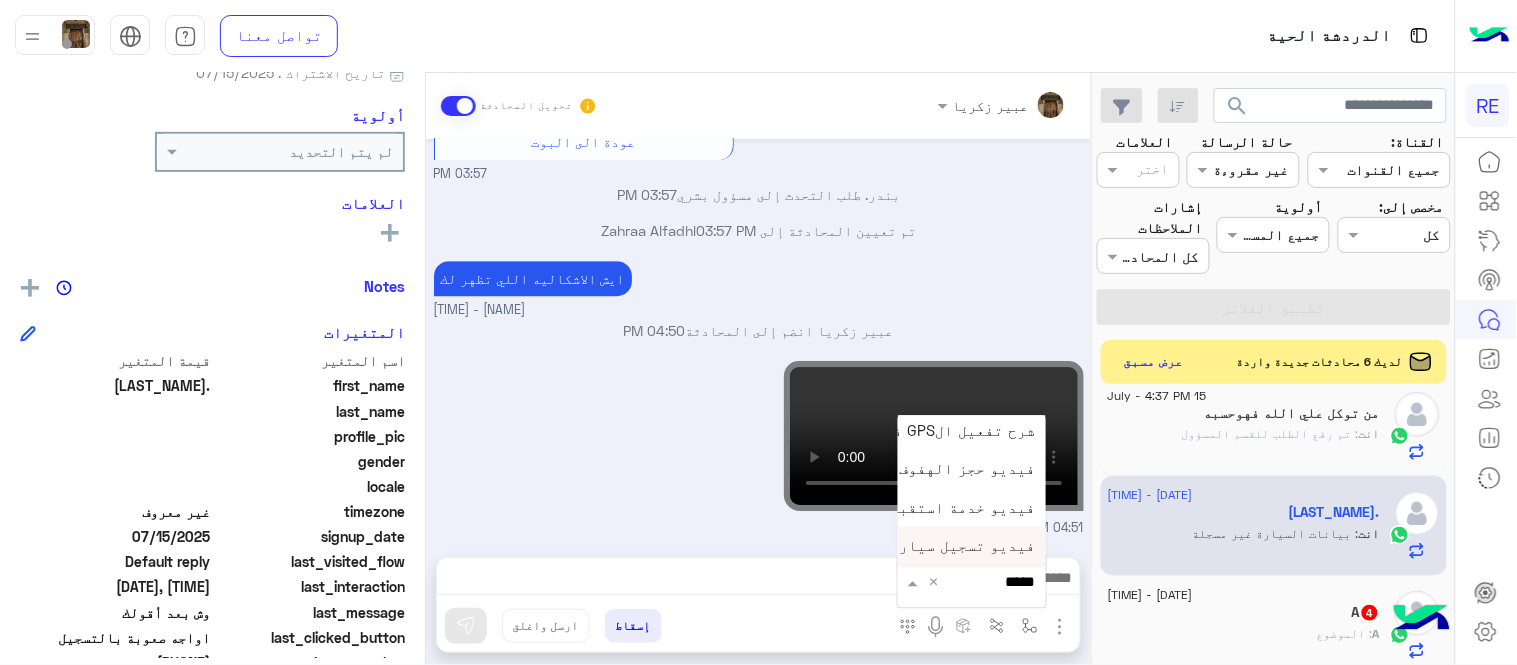 click on "فيديو تسجيل سيارة" at bounding box center [972, 546] 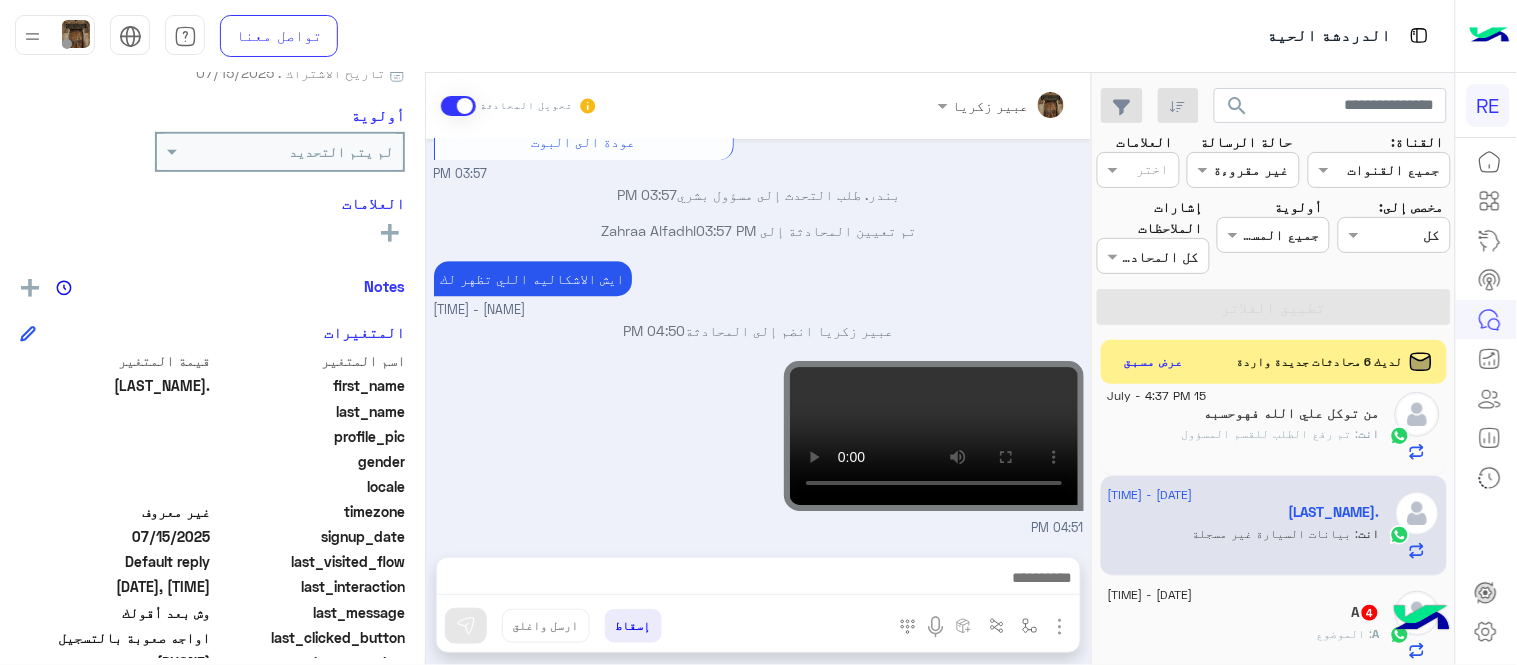 type on "**********" 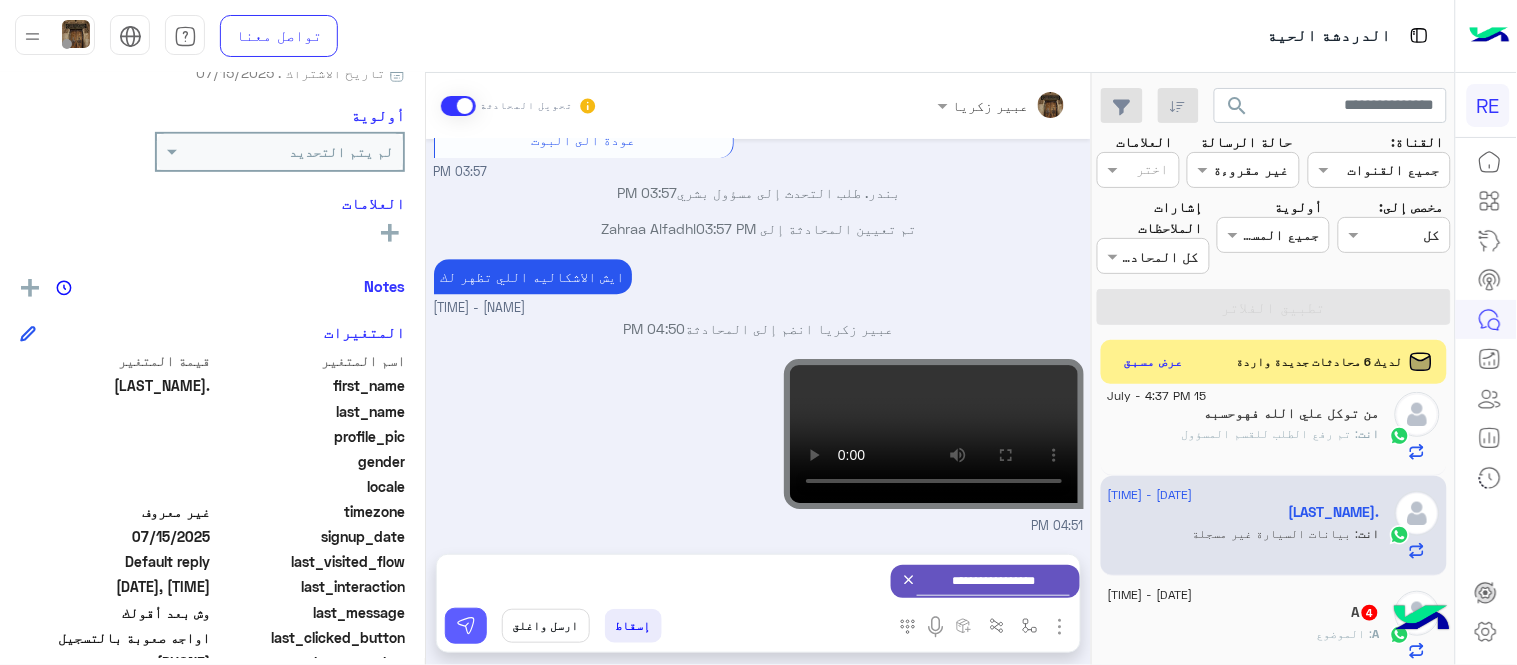 click at bounding box center (466, 626) 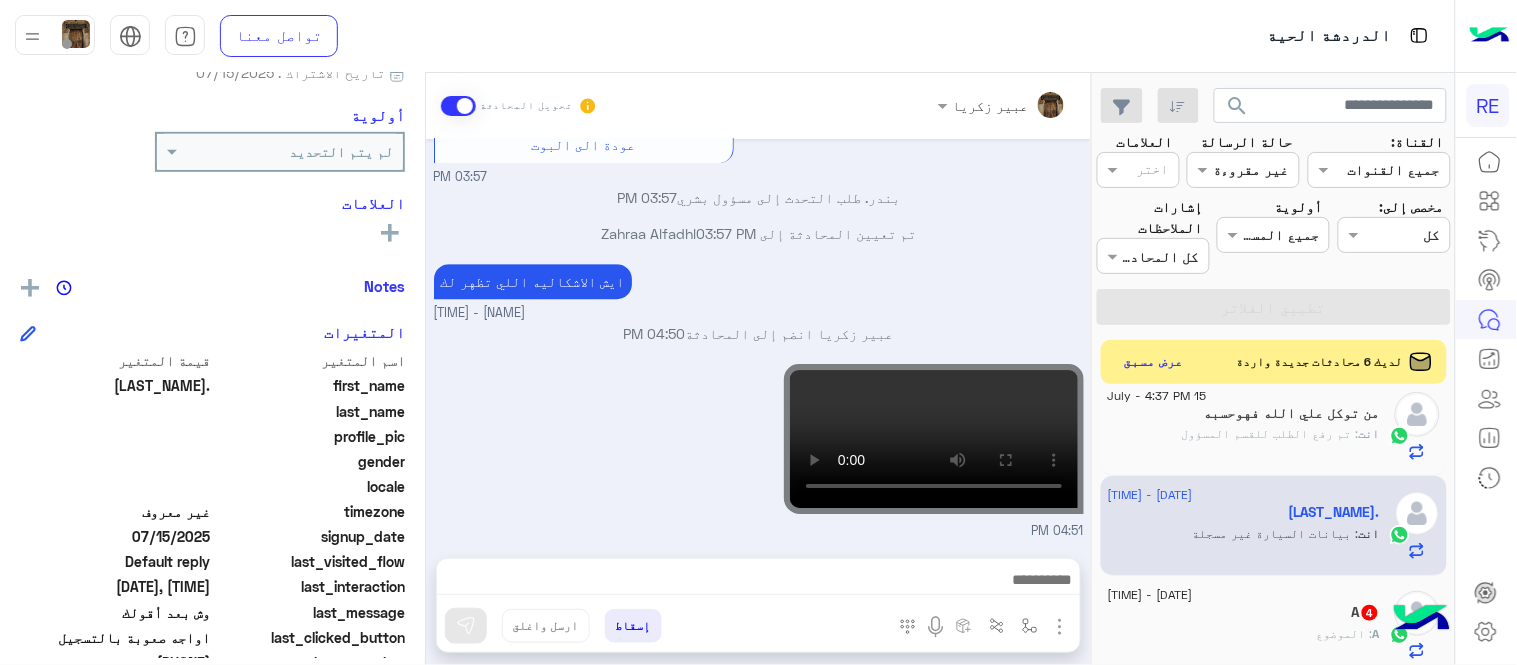 scroll, scrollTop: 1534, scrollLeft: 0, axis: vertical 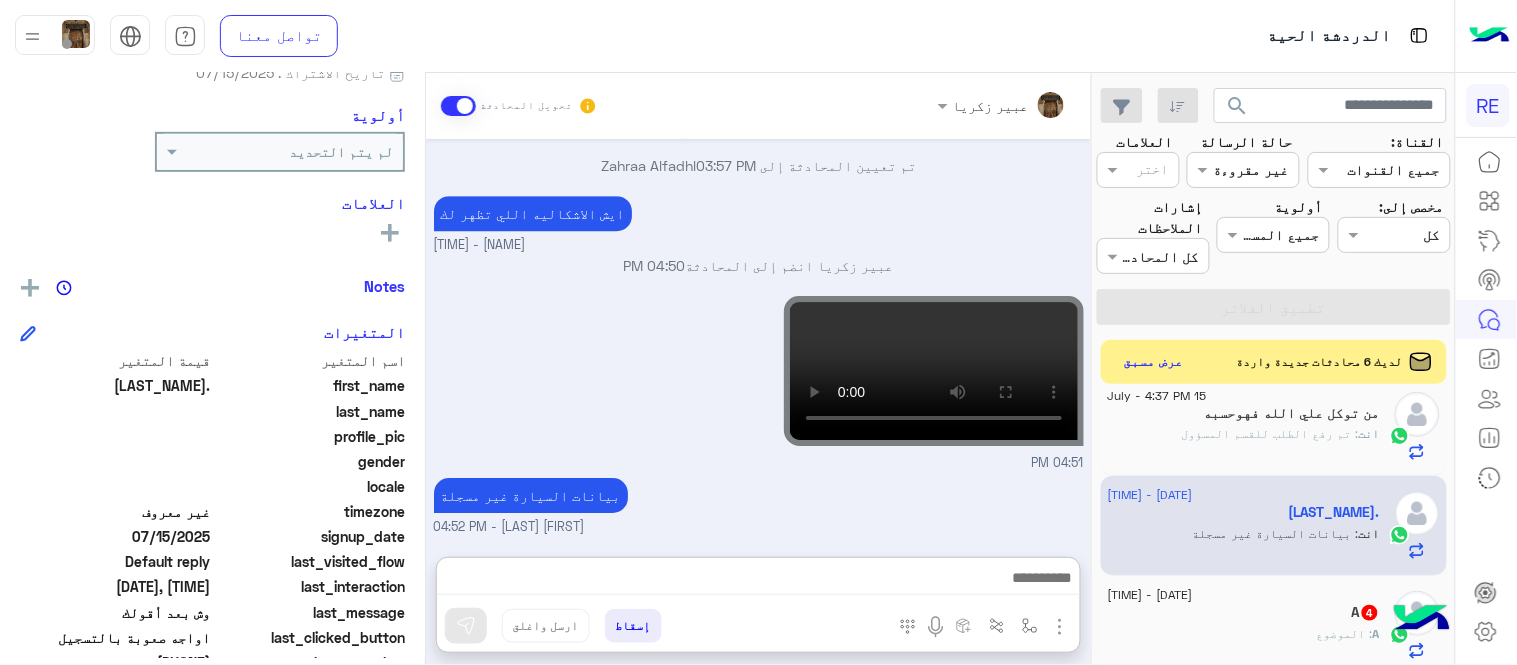 click at bounding box center (758, 580) 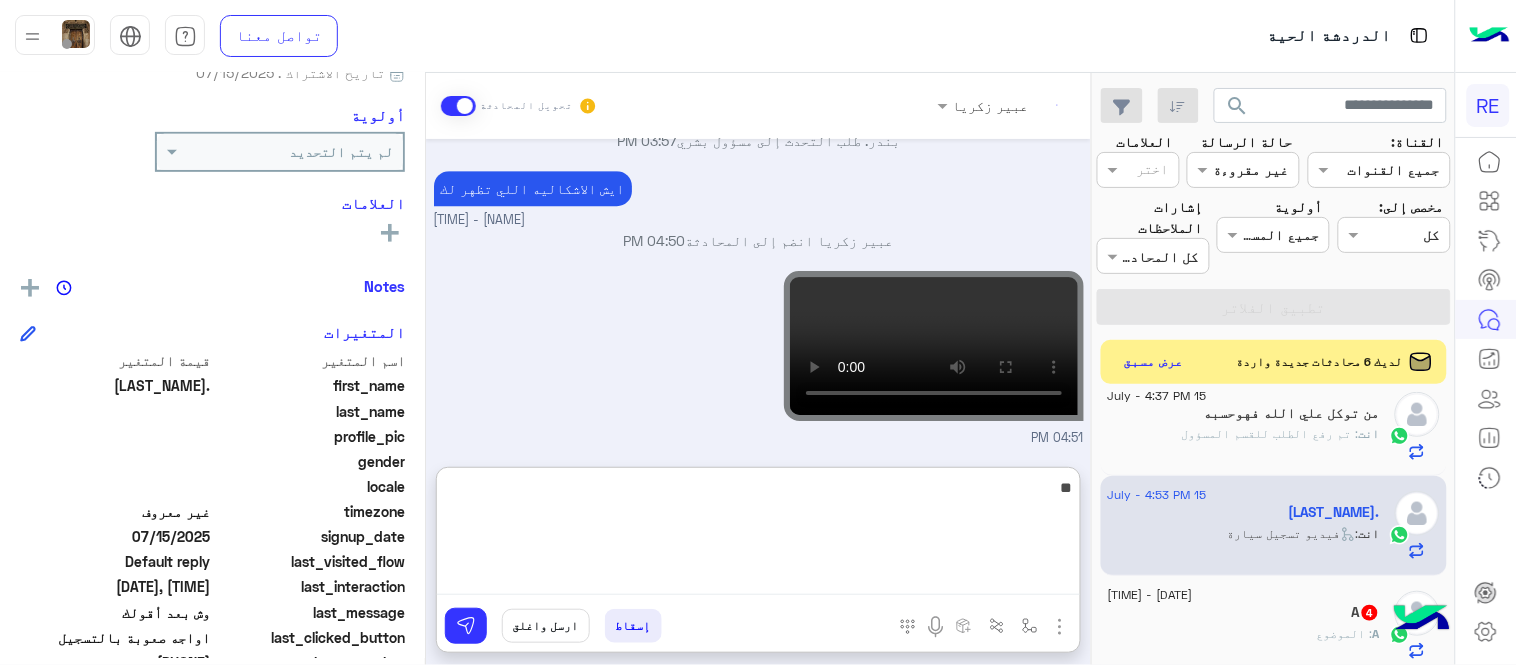 scroll, scrollTop: 1803, scrollLeft: 0, axis: vertical 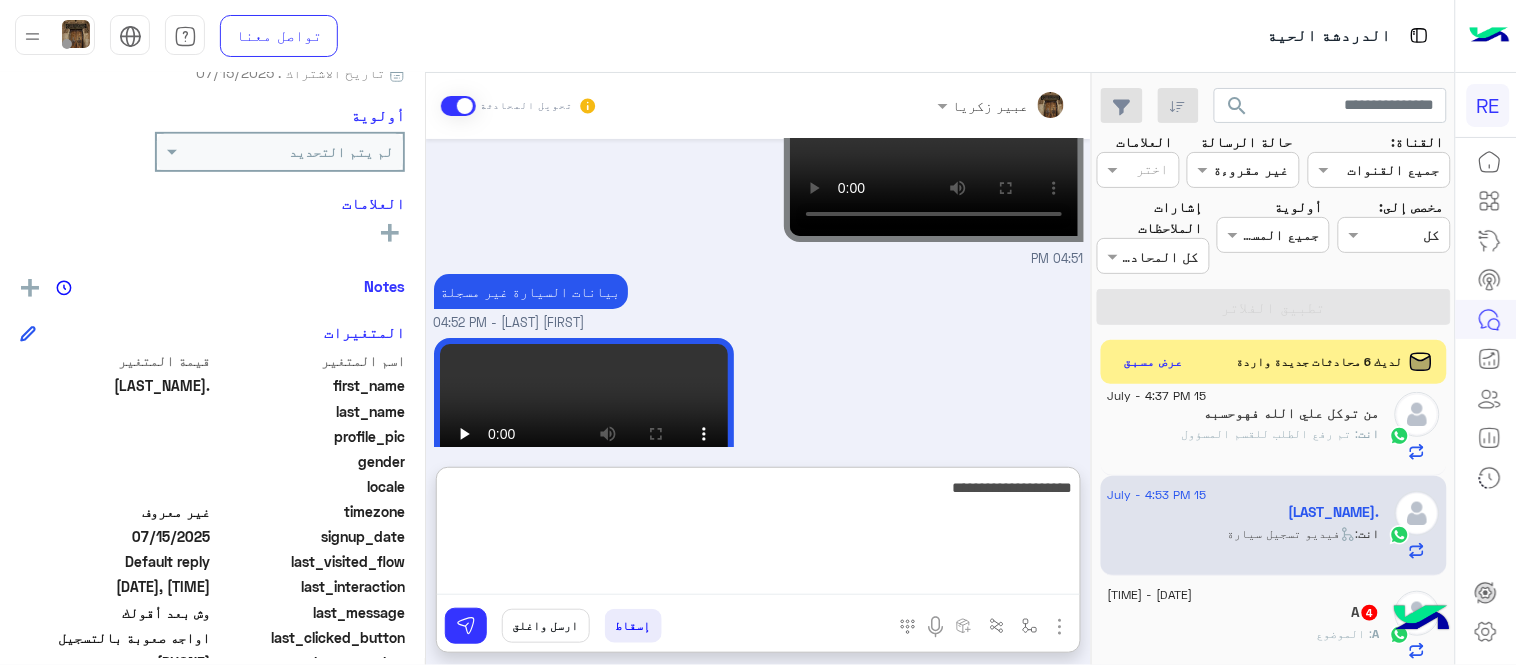 type on "**********" 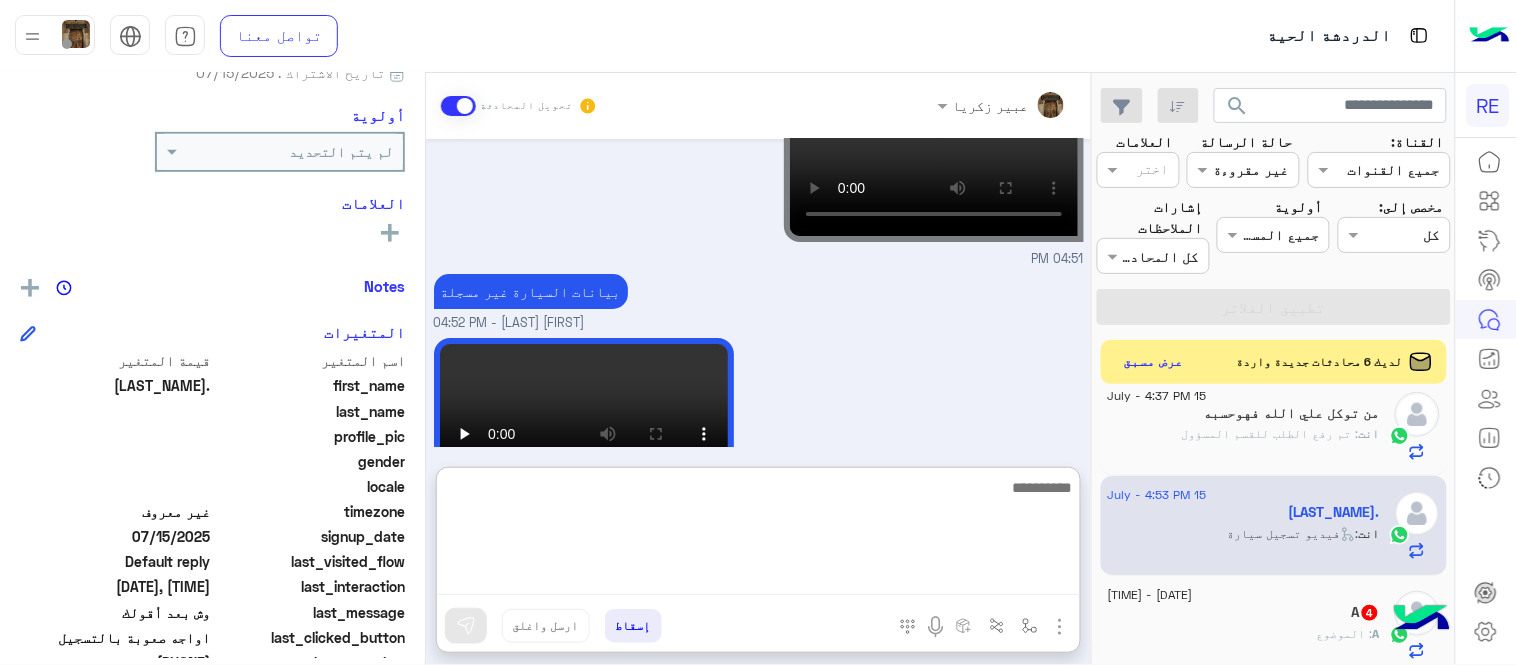 scroll, scrollTop: 1867, scrollLeft: 0, axis: vertical 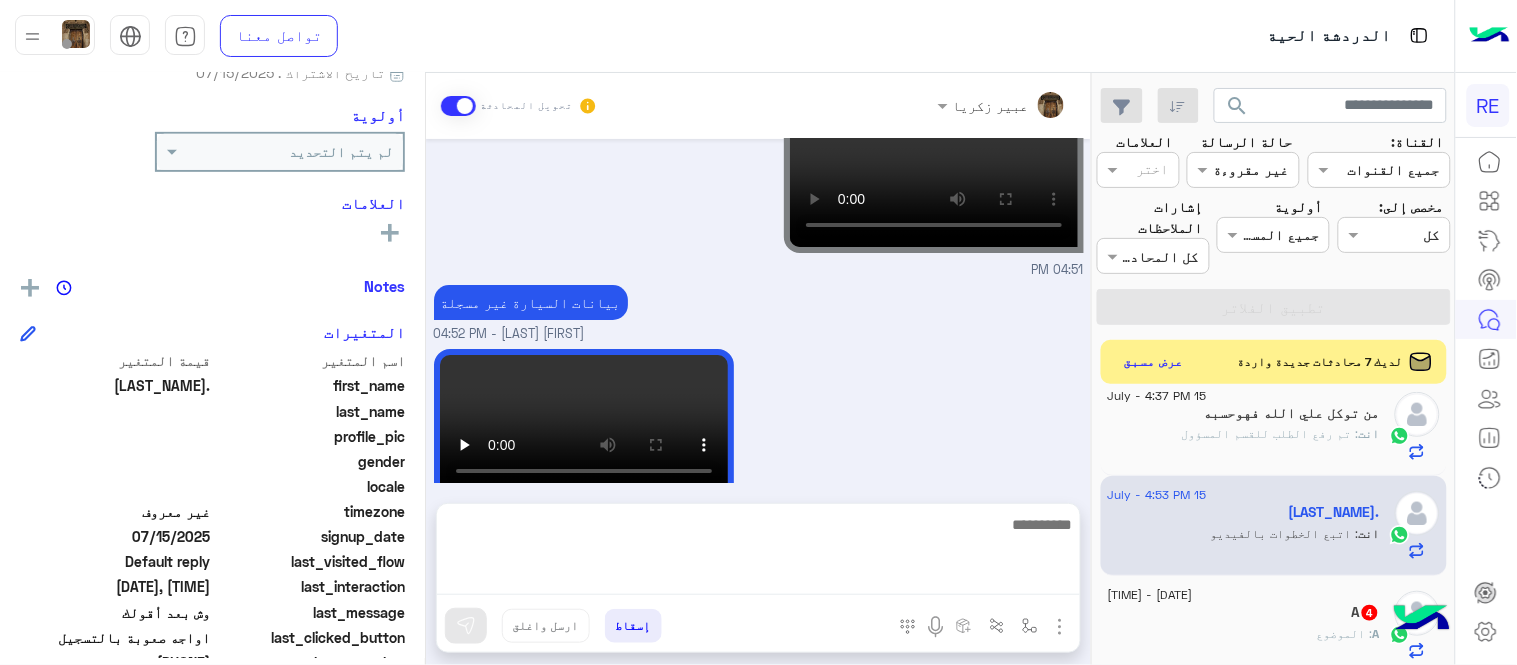 click on "[FIRST] [LAST] -  04:52 PM" at bounding box center [759, 433] 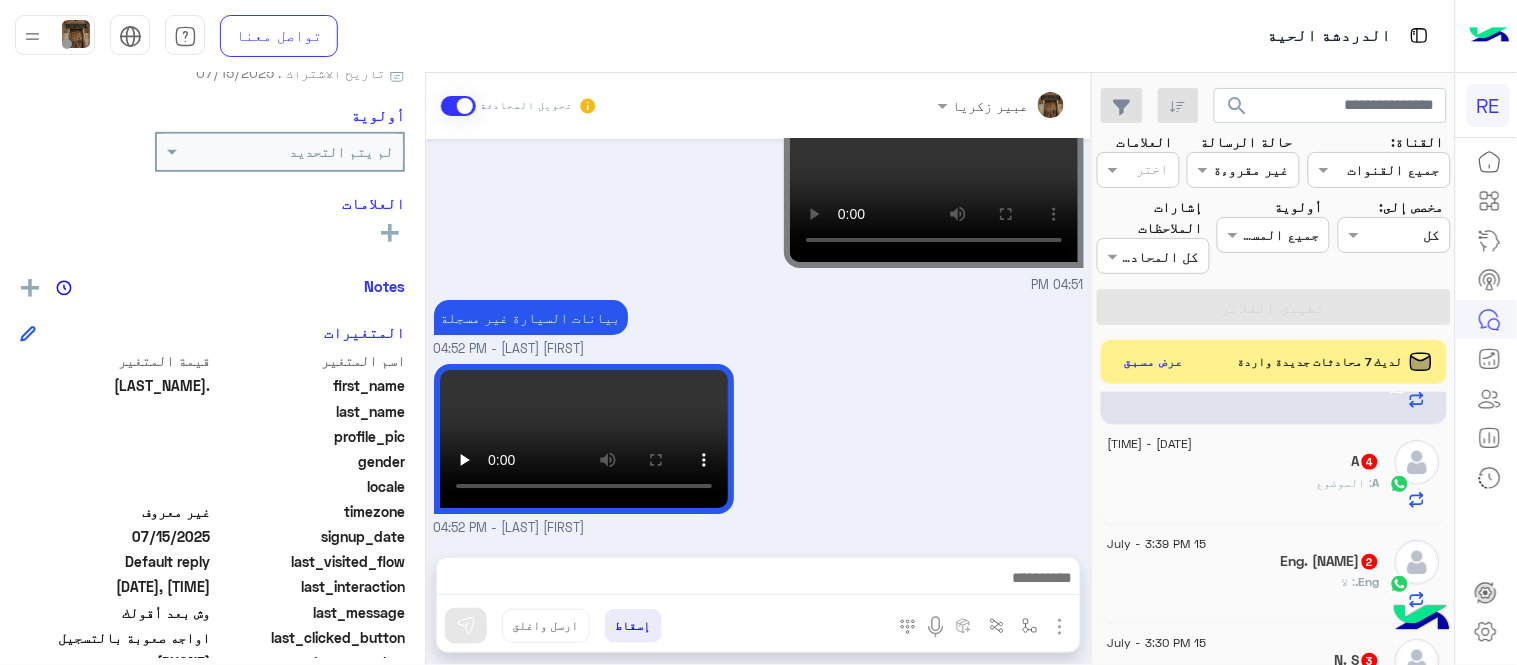 scroll, scrollTop: 397, scrollLeft: 0, axis: vertical 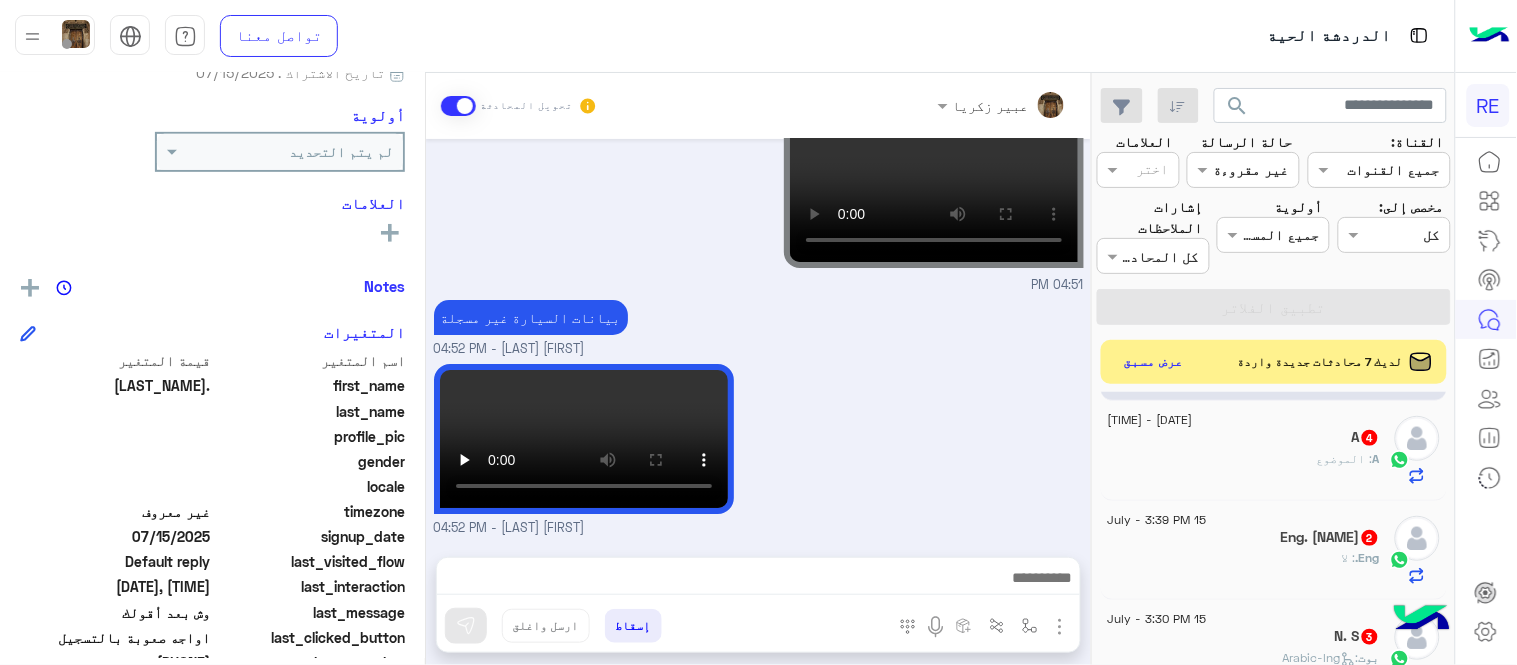 click on "A : الموضوع" 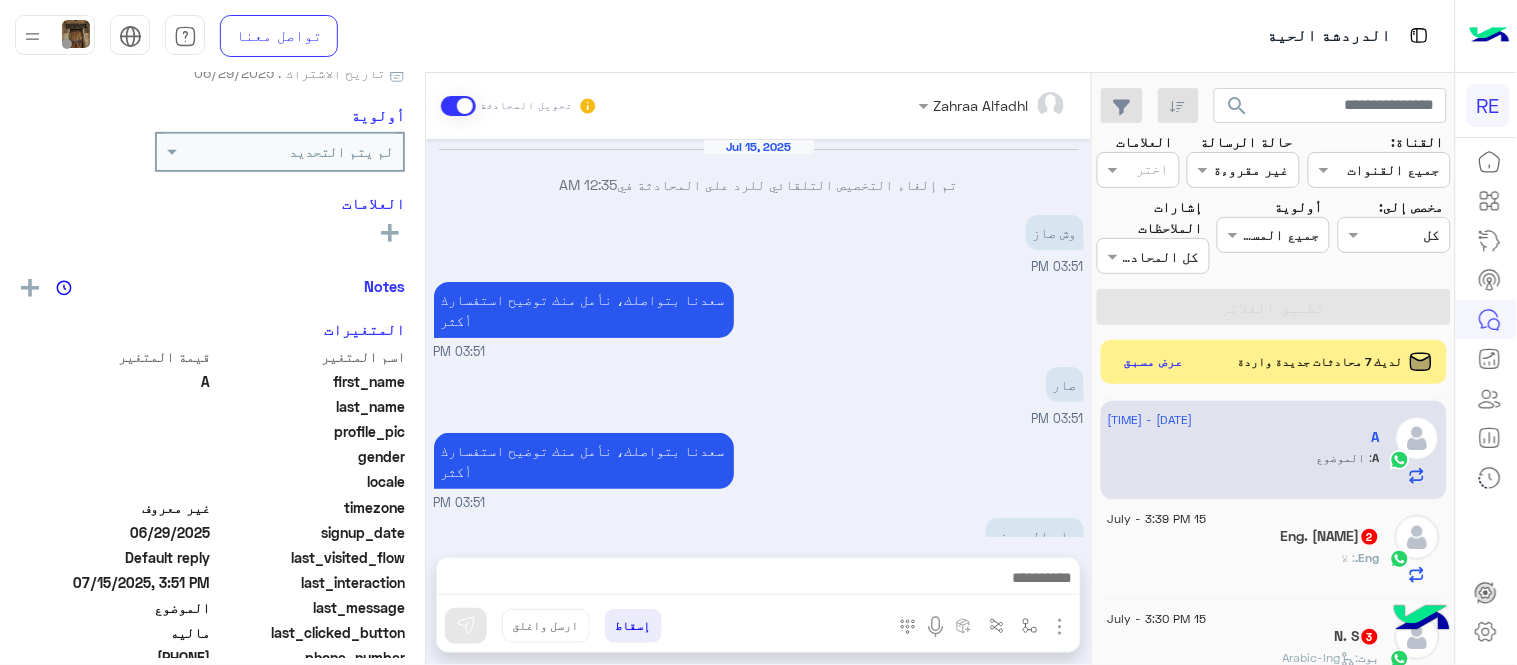 scroll, scrollTop: 260, scrollLeft: 0, axis: vertical 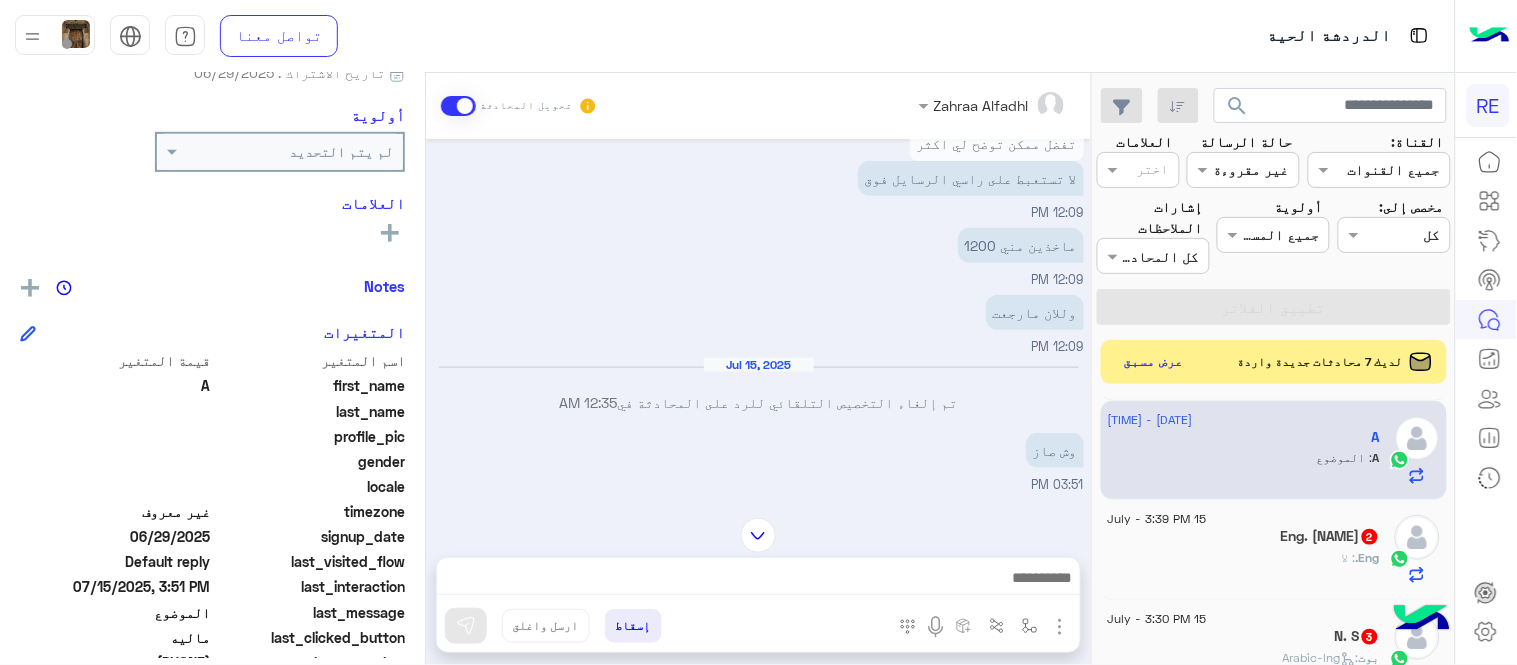 click on "A يمكن الإرسال له غير معروف تاريخ الأشتراك : 06/29/2025 أولوية لم يتم التحديد العلامات رؤية الكل Notes سجل الملاحظات لم تتم إضافة ملاحظات بعد. إضافة ملاحظة المتغيرات اسم المتغير قيمة المتغير first_name A last_name profile_pic gender locale timezone غير معروف signup_date 06/29/2025 last_visited_flow Default reply last_interaction 07/15/2025, 3:51 PM last_message الموضوع last_clicked_button ماليه phone_number 966500971389 ChannelId WhatsApp HandoverOn true UserId 10632_966500971389 email last_message_sentiment Neutral last_message_id wamid.HBgMOTY2NTAwOTcxMzg5FQIAEhgUM0E1RDNCQTJGOTlENDQ0NTY4MzMA" 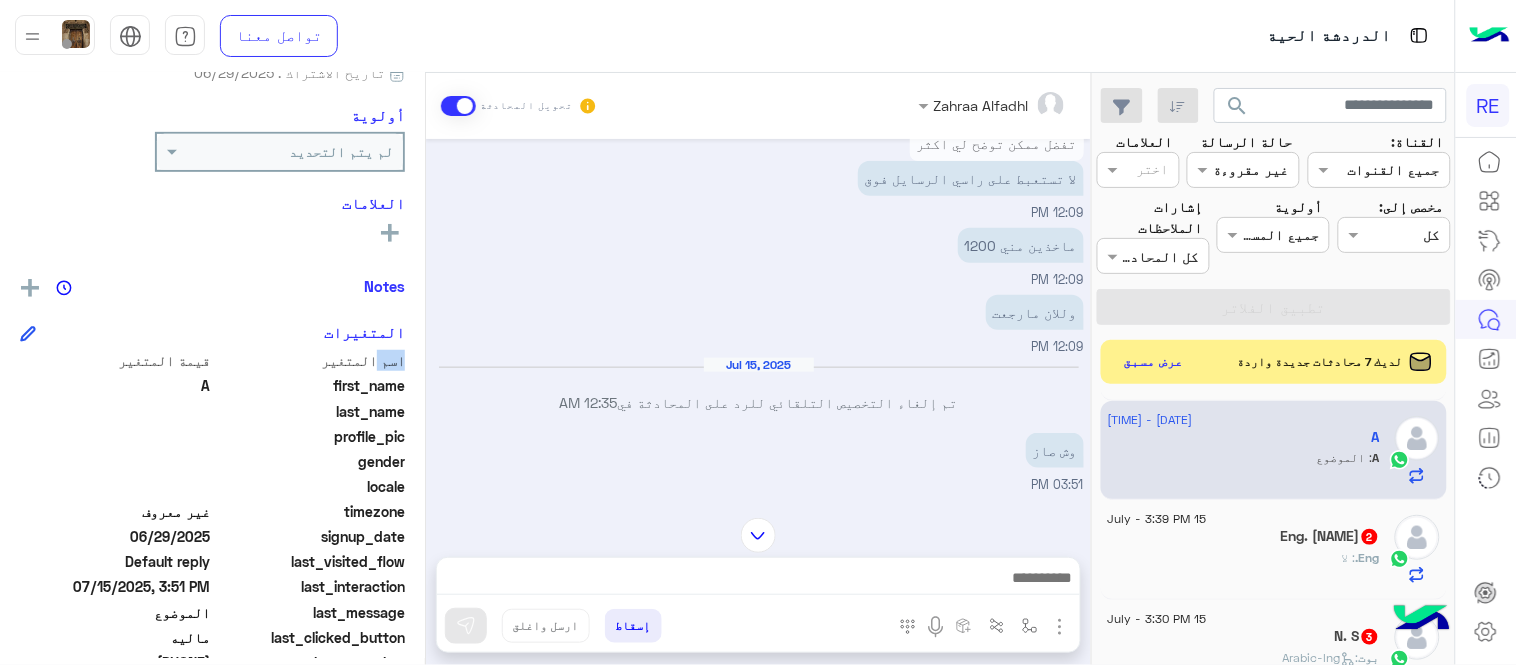click on "A يمكن الإرسال له غير معروف تاريخ الأشتراك : 06/29/2025 أولوية لم يتم التحديد العلامات رؤية الكل Notes سجل الملاحظات لم تتم إضافة ملاحظات بعد. إضافة ملاحظة المتغيرات اسم المتغير قيمة المتغير first_name A last_name profile_pic gender locale timezone غير معروف signup_date 06/29/2025 last_visited_flow Default reply last_interaction 07/15/2025, 3:51 PM last_message الموضوع last_clicked_button ماليه phone_number 966500971389 ChannelId WhatsApp HandoverOn true UserId 10632_966500971389 email last_message_sentiment Neutral last_message_id wamid.HBgMOTY2NTAwOTcxMzg5FQIAEhgUM0E1RDNCQTJGOTlENDQ0NTY4MzMA" 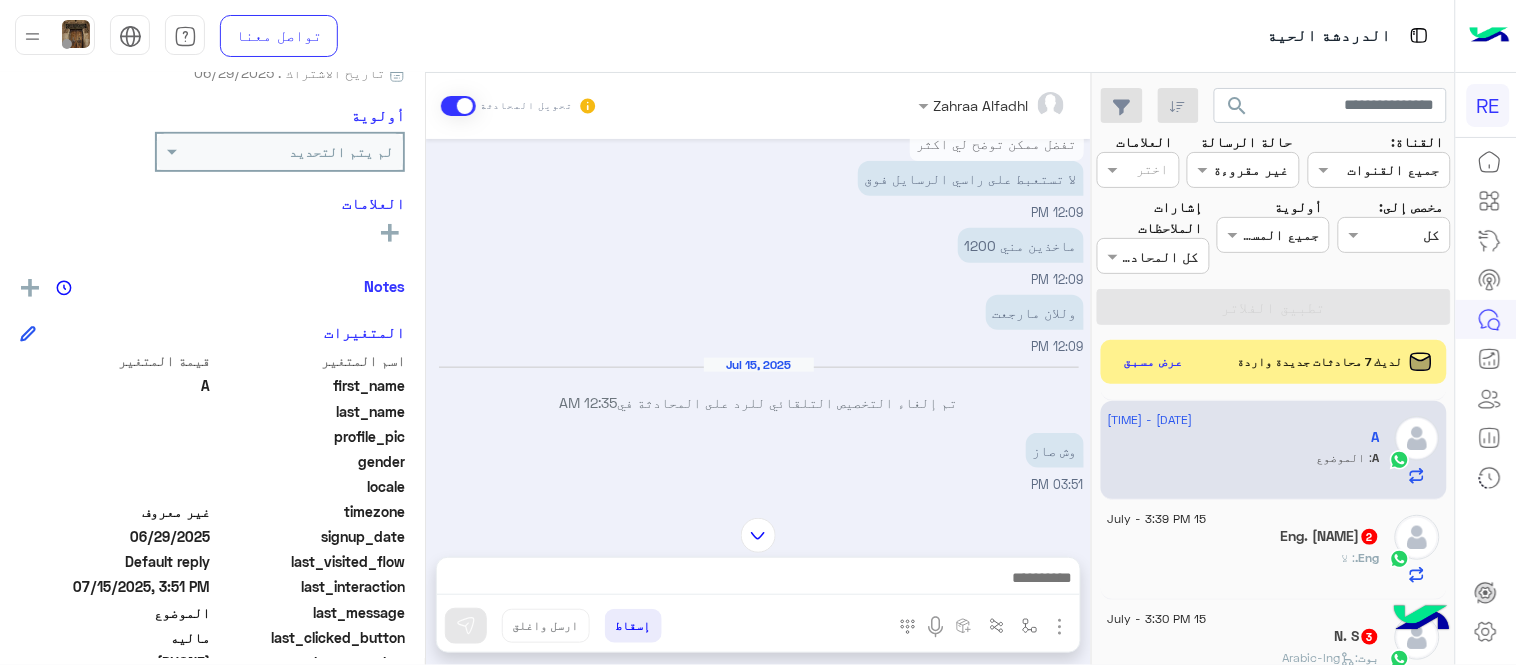 click on "وللان مارجعت   12:09 PM" at bounding box center [759, 323] 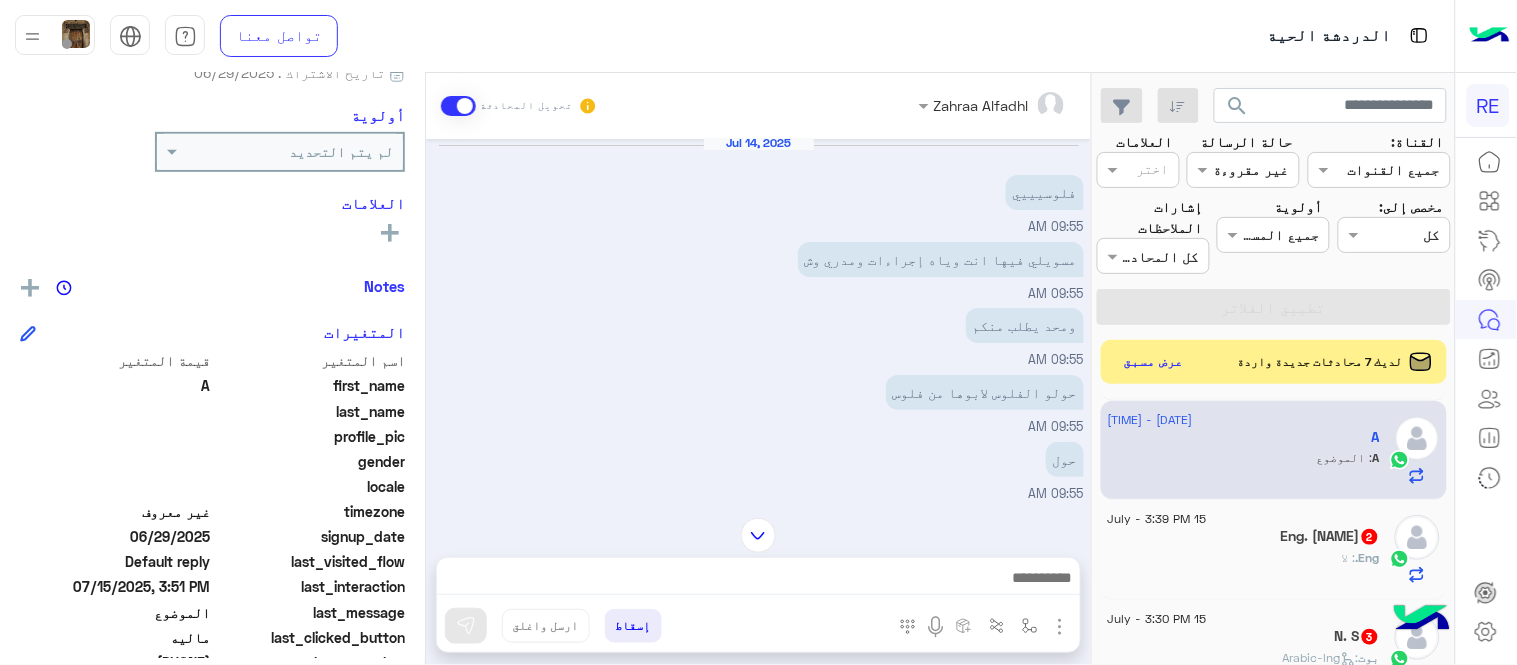 scroll, scrollTop: 0, scrollLeft: 0, axis: both 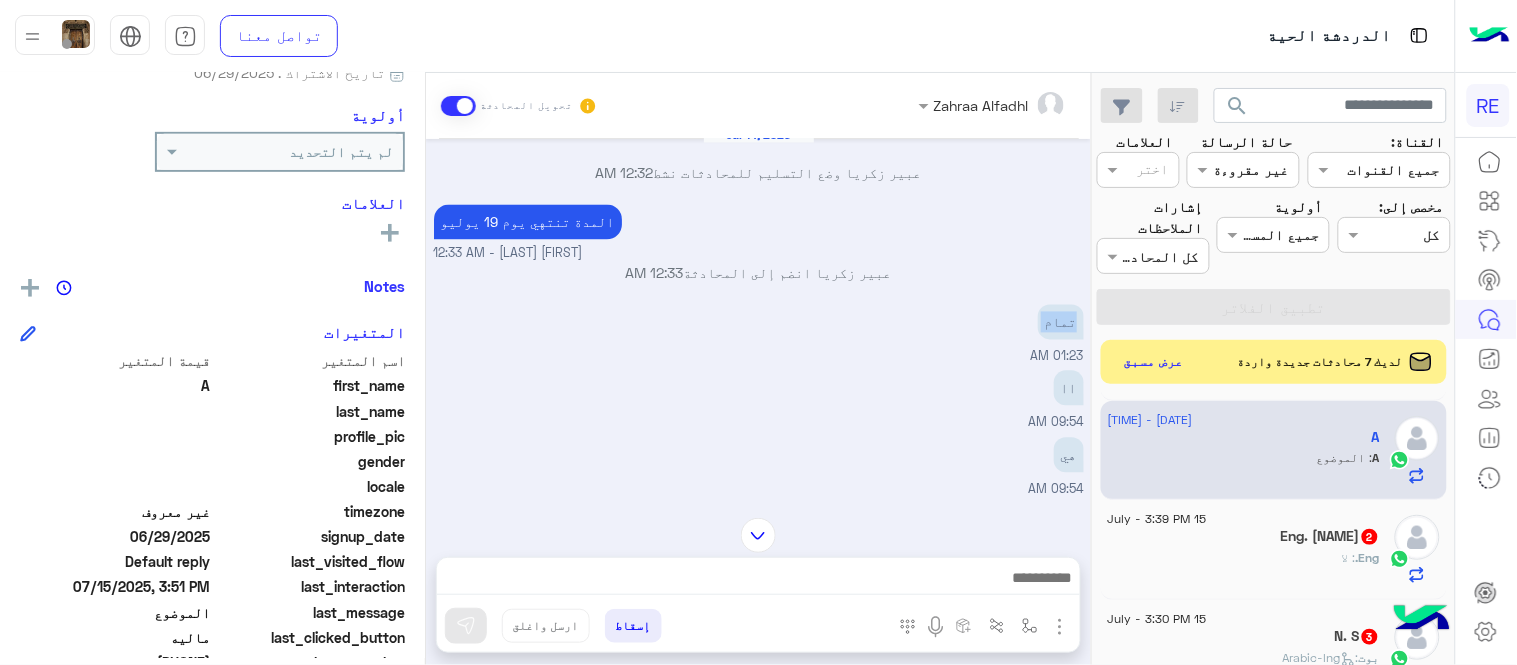 drag, startPoint x: 432, startPoint y: 271, endPoint x: 435, endPoint y: 281, distance: 10.440307 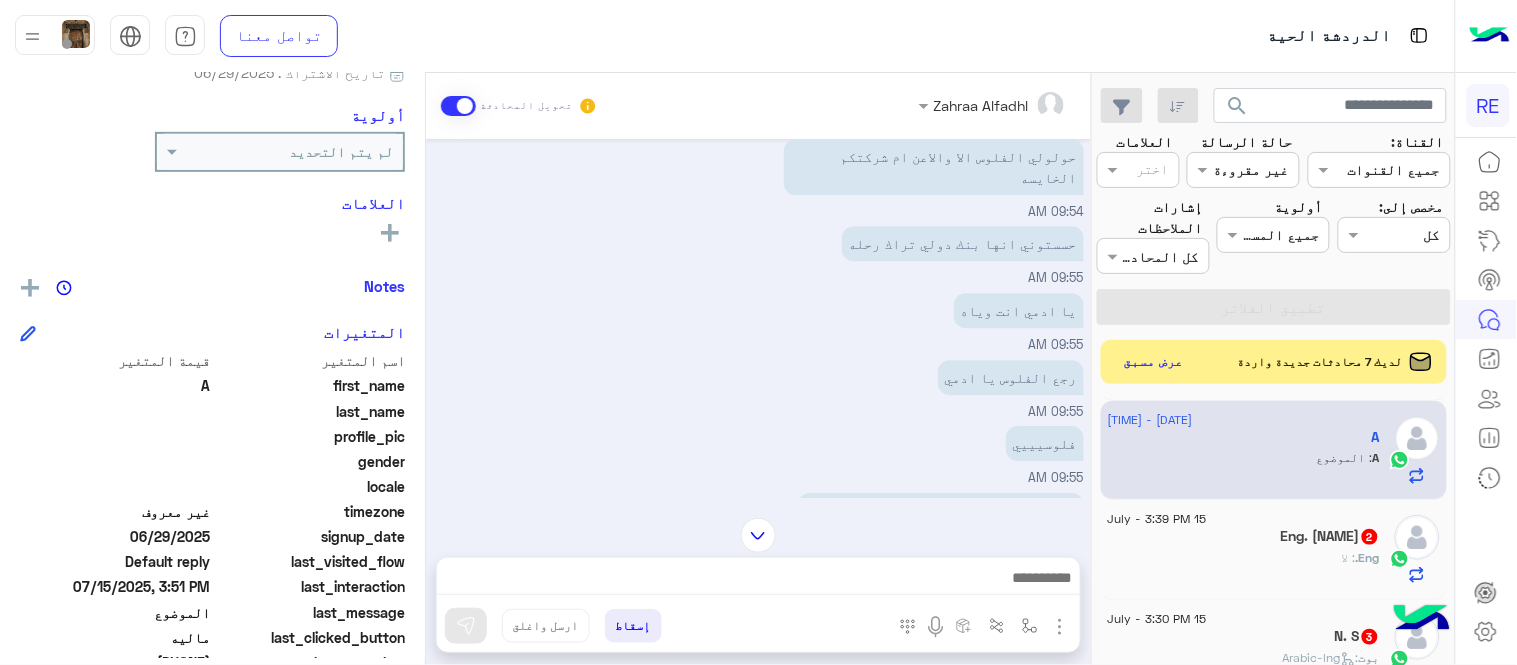 scroll, scrollTop: 1477, scrollLeft: 0, axis: vertical 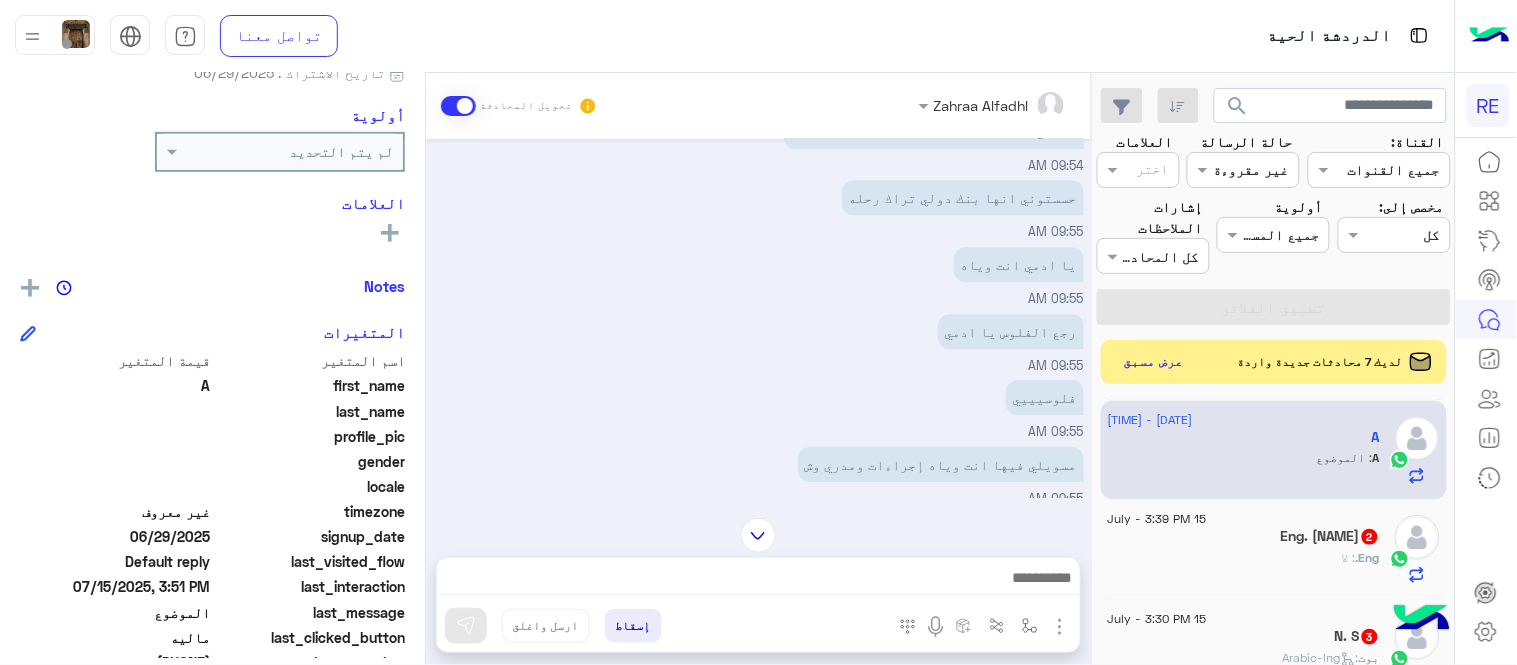 click on "[PHONE]" 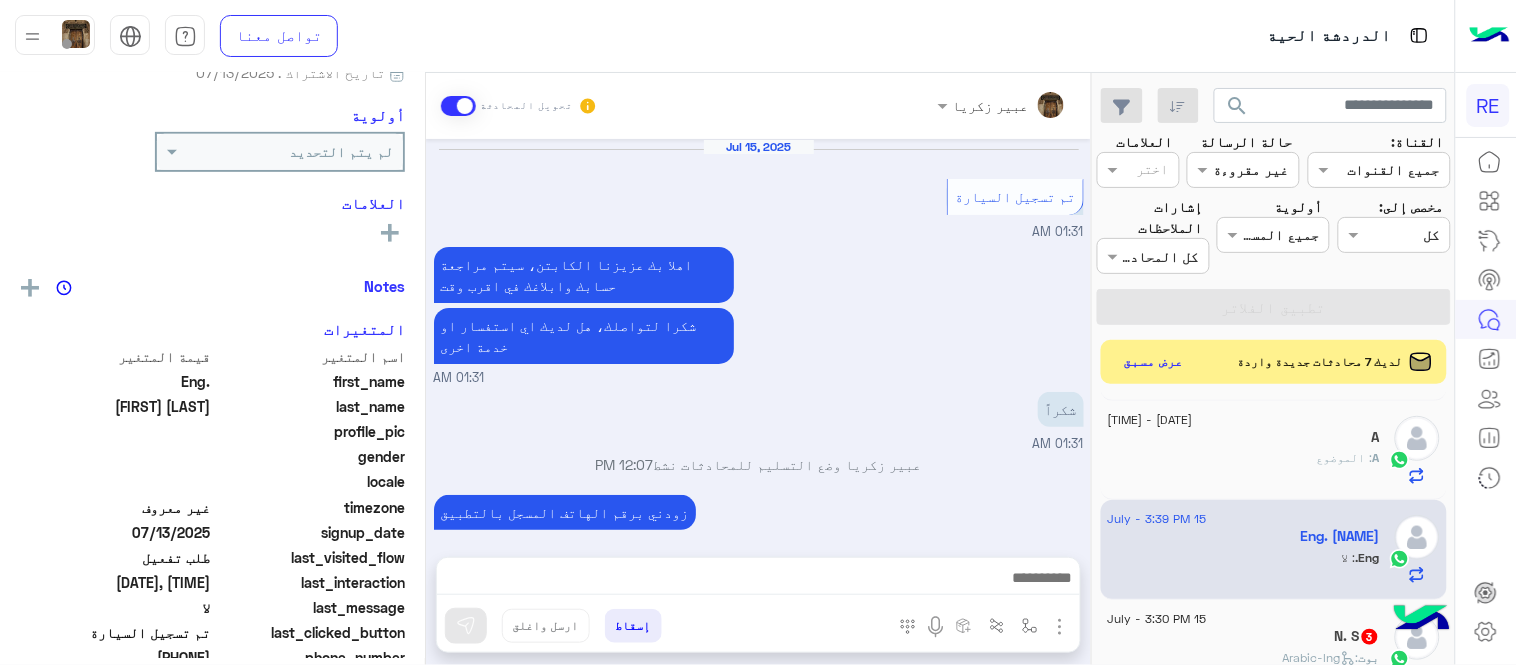 scroll, scrollTop: 620, scrollLeft: 0, axis: vertical 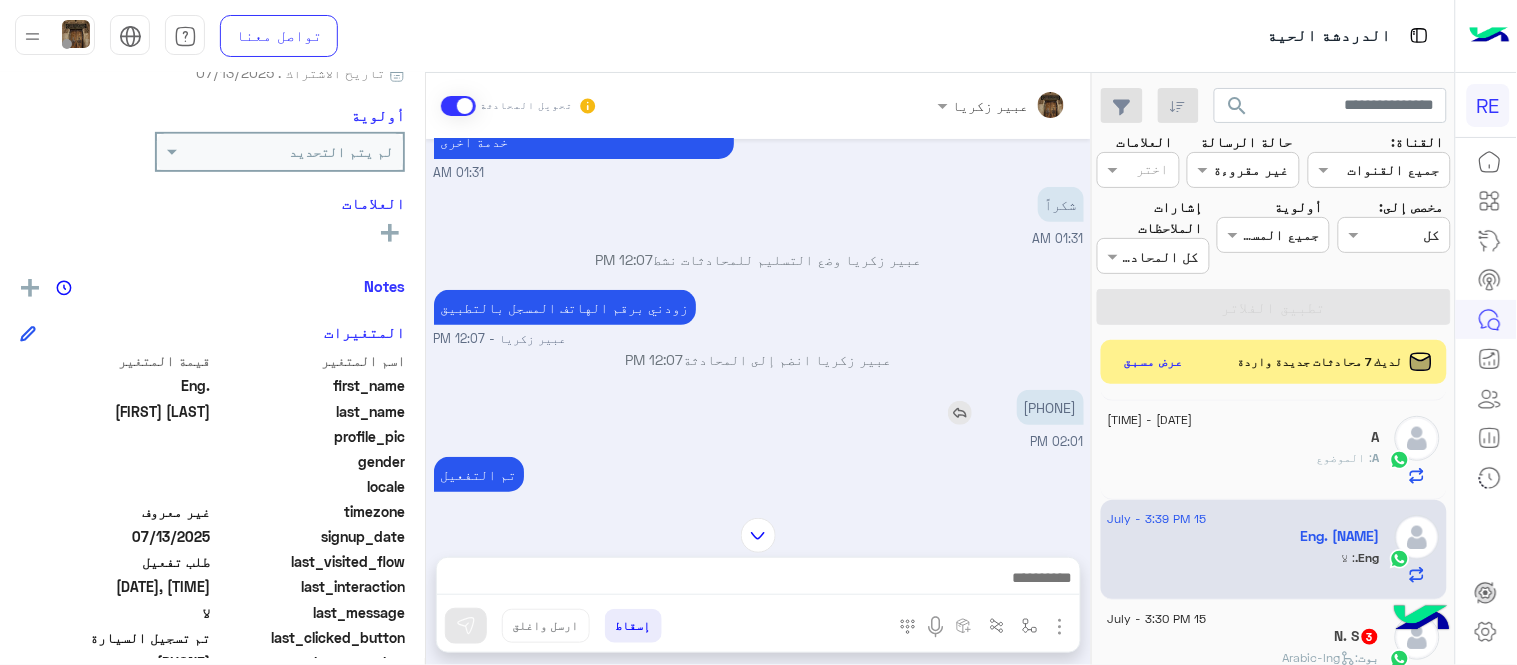 click on "[PHONE]" at bounding box center [1050, 407] 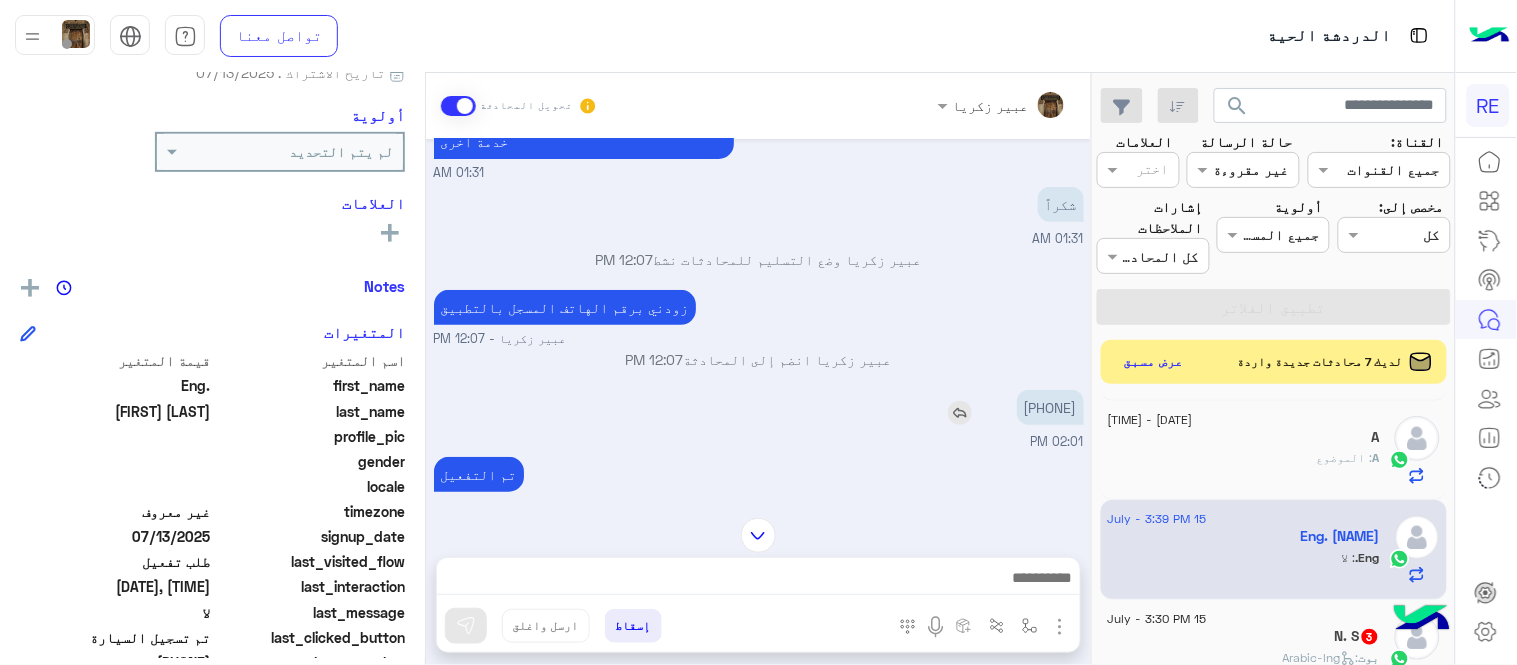 copy on "[PHONE]" 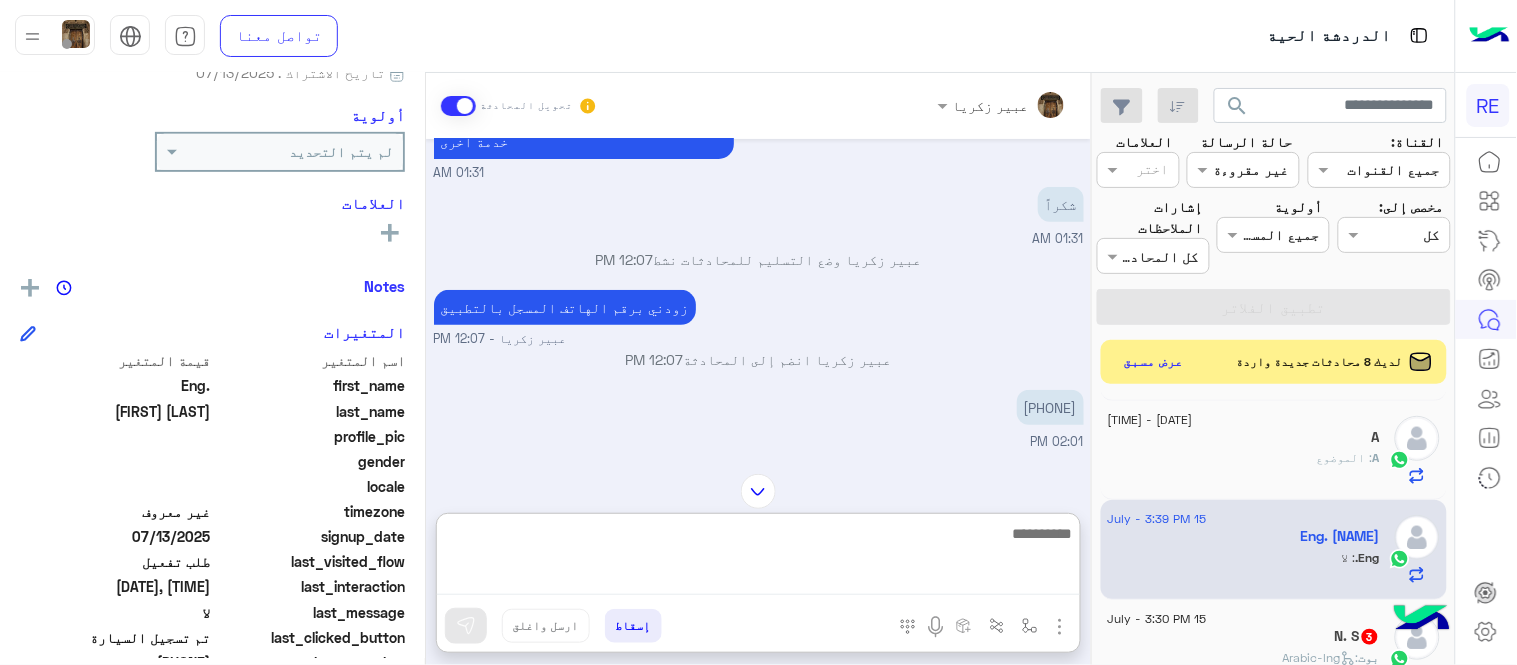 click at bounding box center (758, 558) 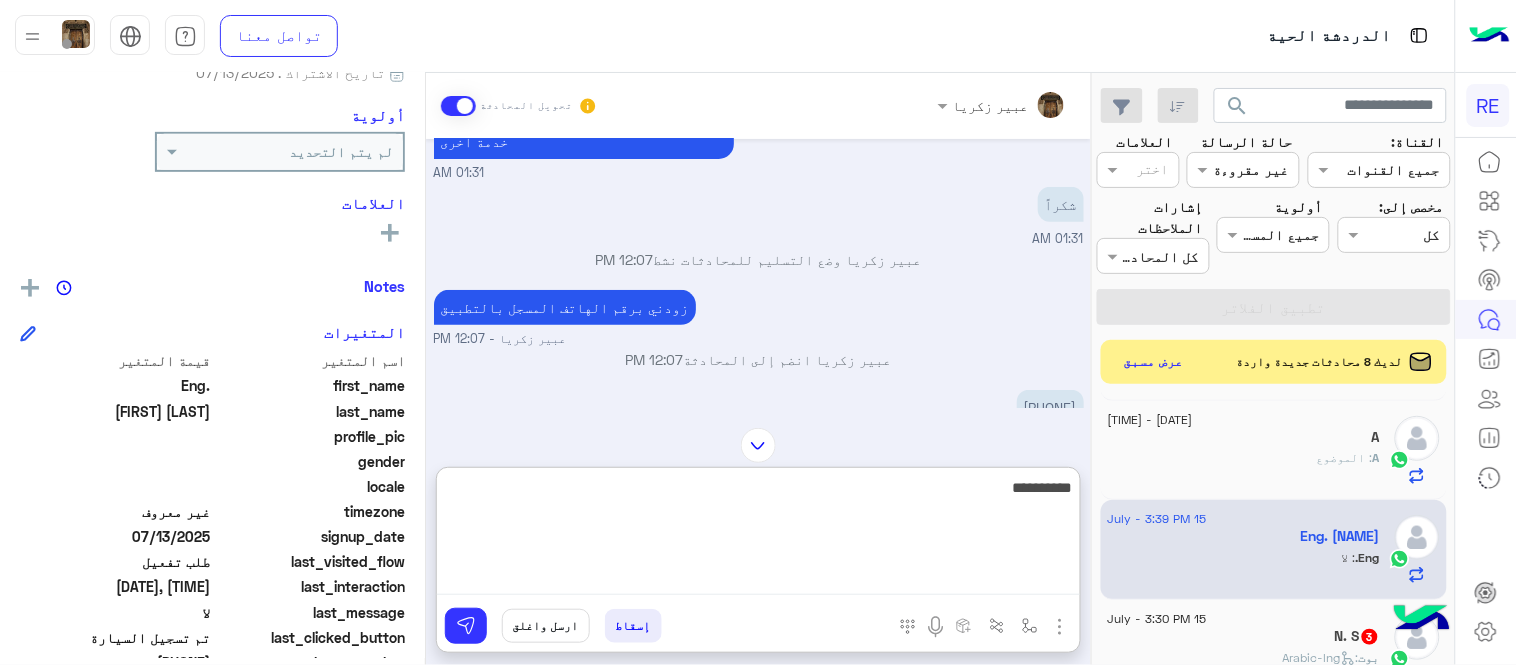 type on "**********" 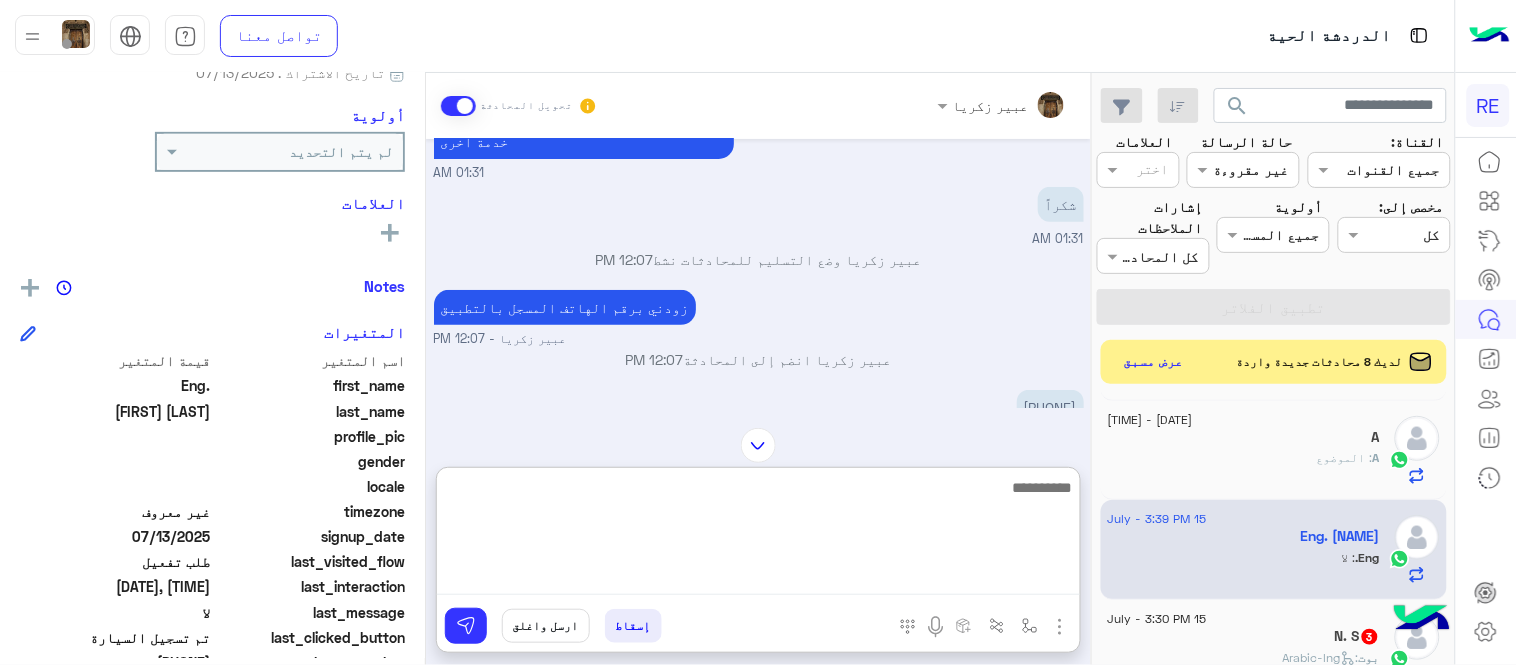 scroll, scrollTop: 774, scrollLeft: 0, axis: vertical 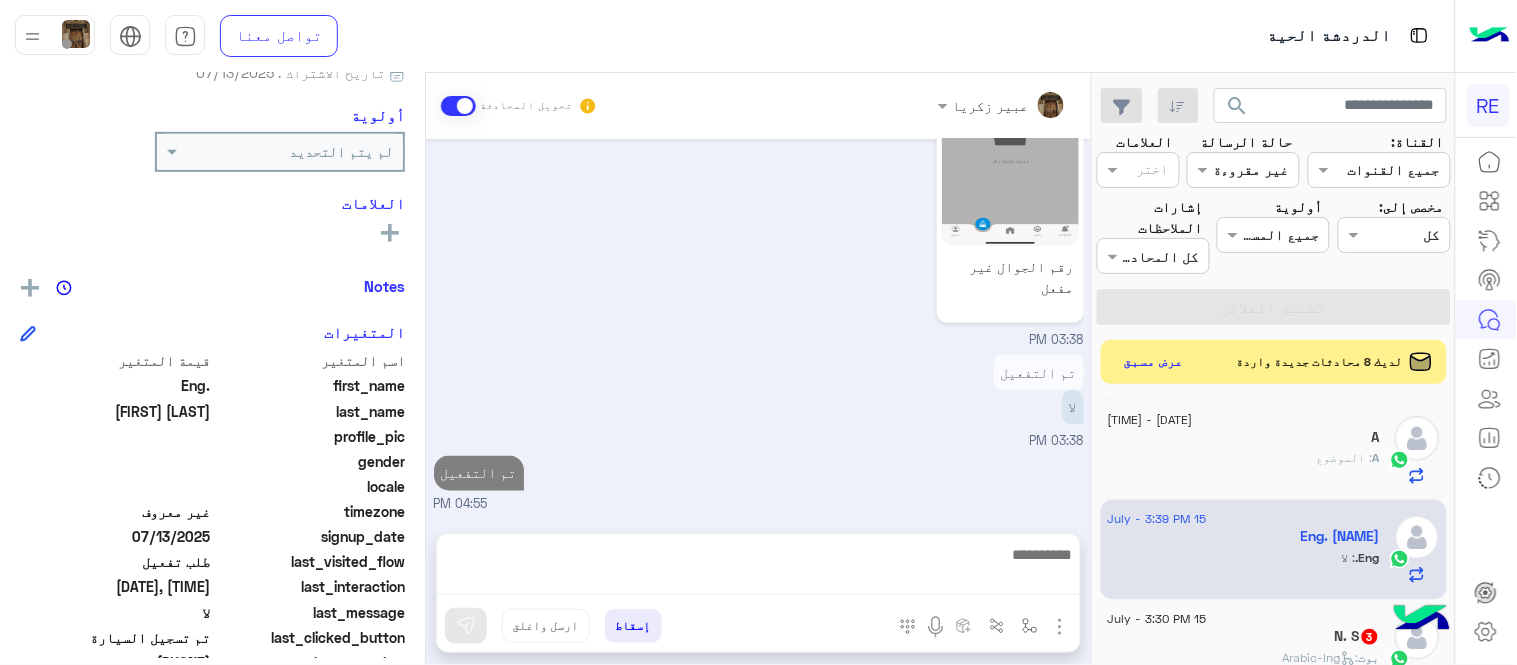 click on "عبير زكريا تحويل المحادثة     Jul 15, 2025   تم تسجيل السيارة    01:31 AM  اهلا بك عزيزنا الكابتن، سيتم مراجعة حسابك وابلاغك في اقرب وقت شكرا لتواصلك، هل لديك اي استفسار او خدمة اخرى    01:31 AM  شكراً   01:31 AM   عبير زكريا وضع التسليم للمحادثات نشط   12:07 PM      زودني برقم الهاتف المسجل بالتطبيق  عبير زكريا -  12:07 PM   عبير زكريا انضم إلى المحادثة   12:07 PM      0506796373   02:01 PM  تم التفعيل  عبير زكريا -  02:11 PM   رقم الجوال غير مفعل    03:38 PM  تم التفعيل لا   03:38 PM  تم التفعيل   04:55 PM  أدخل اسم مجموعة الرسائل  إسقاط   ارسل واغلق" at bounding box center (758, 373) 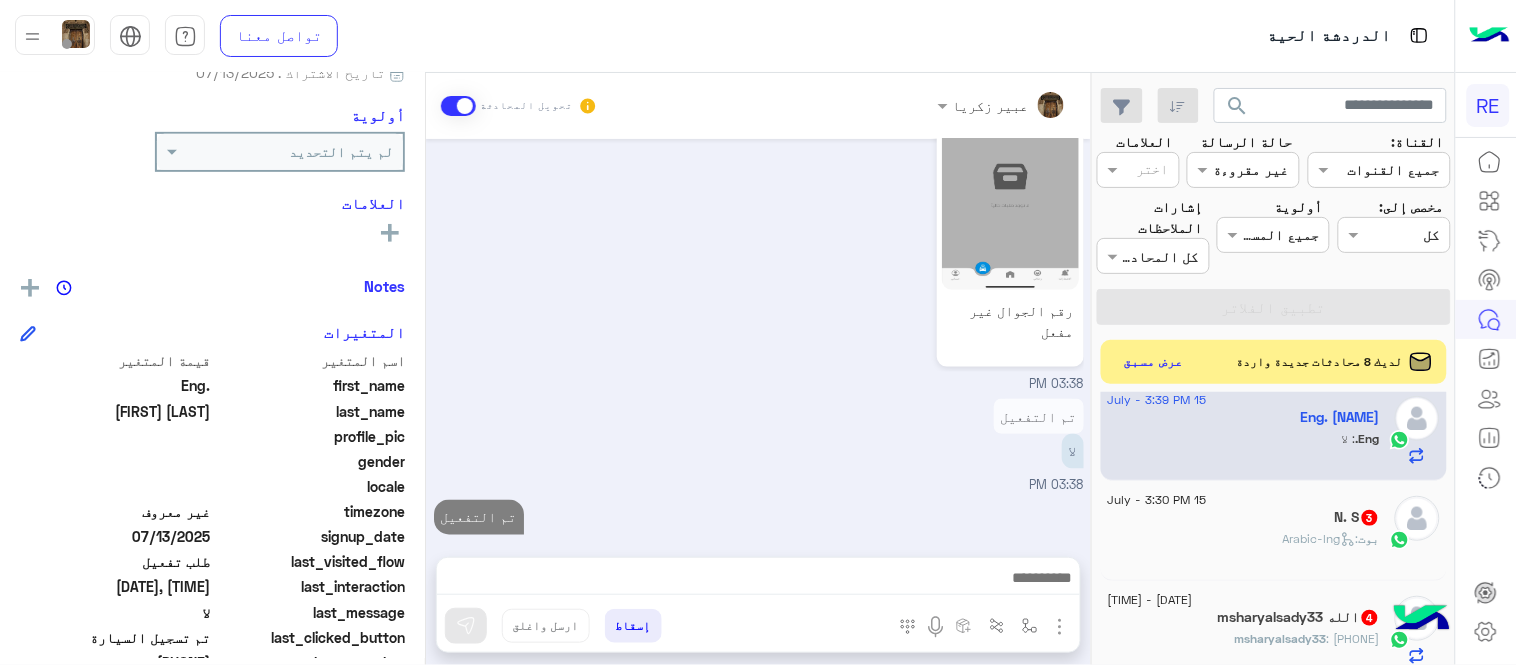 scroll, scrollTop: 532, scrollLeft: 0, axis: vertical 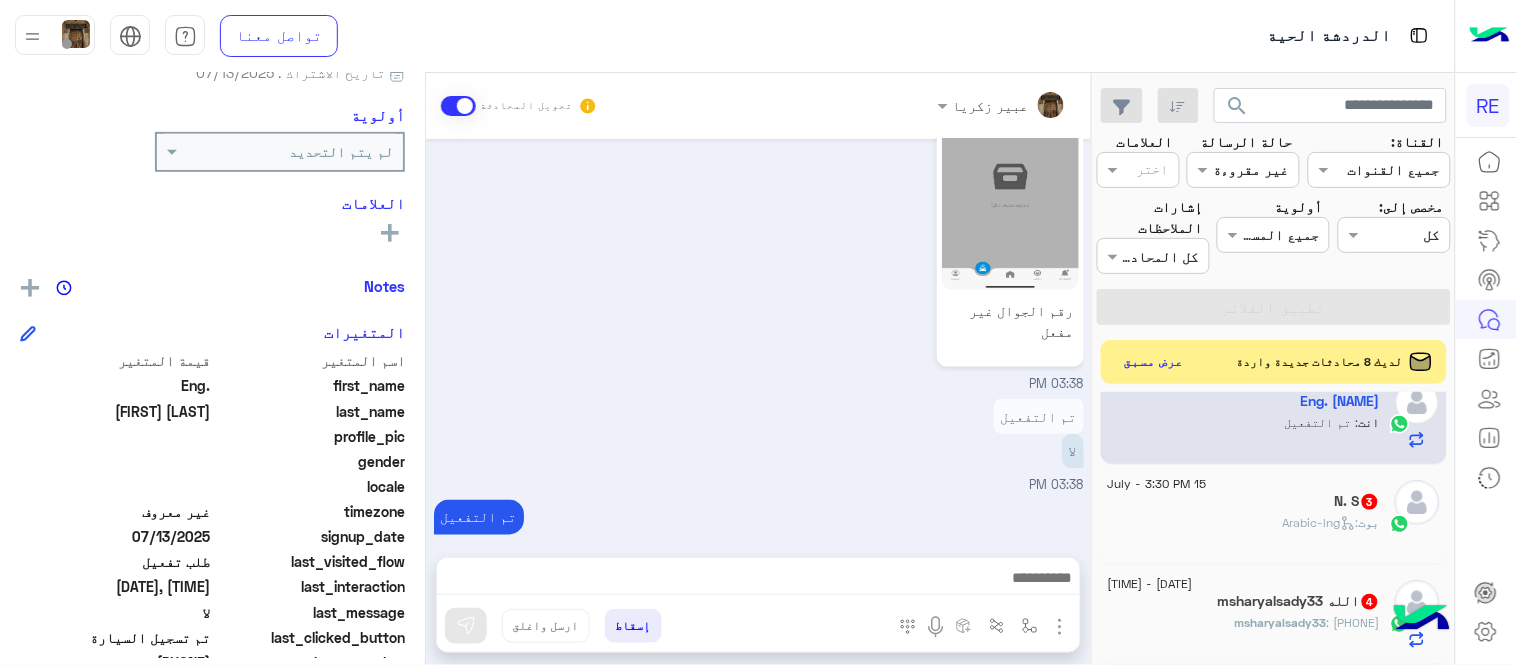 click on "[INITIALS]  3" 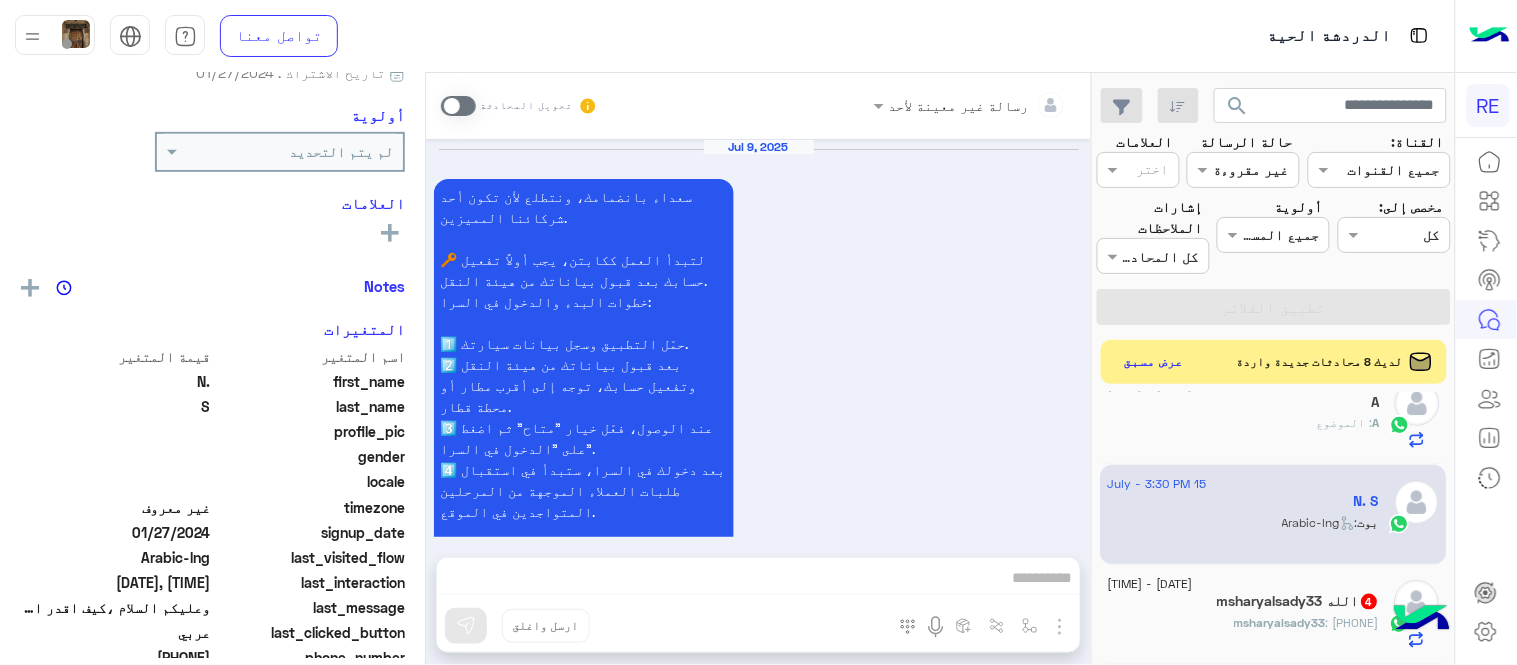scroll, scrollTop: 1694, scrollLeft: 0, axis: vertical 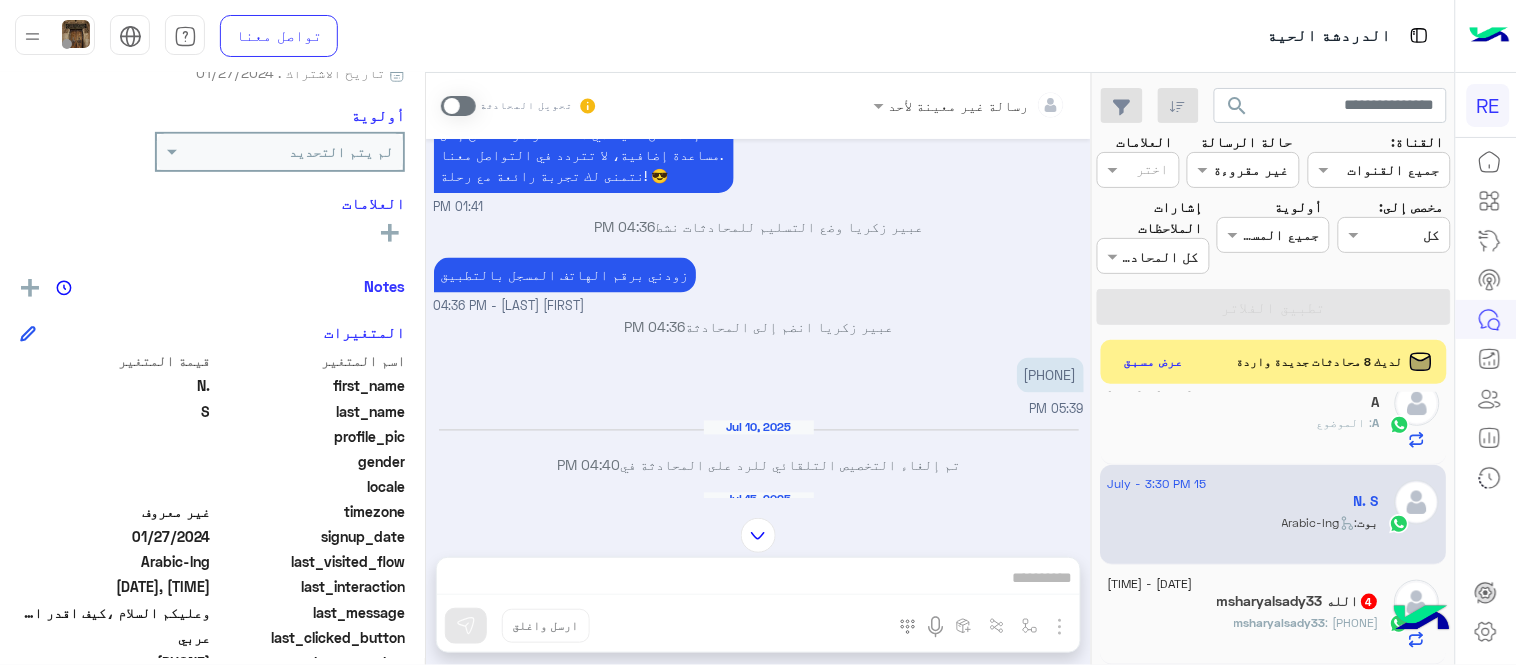 click on "[PHONE]" at bounding box center [1050, 375] 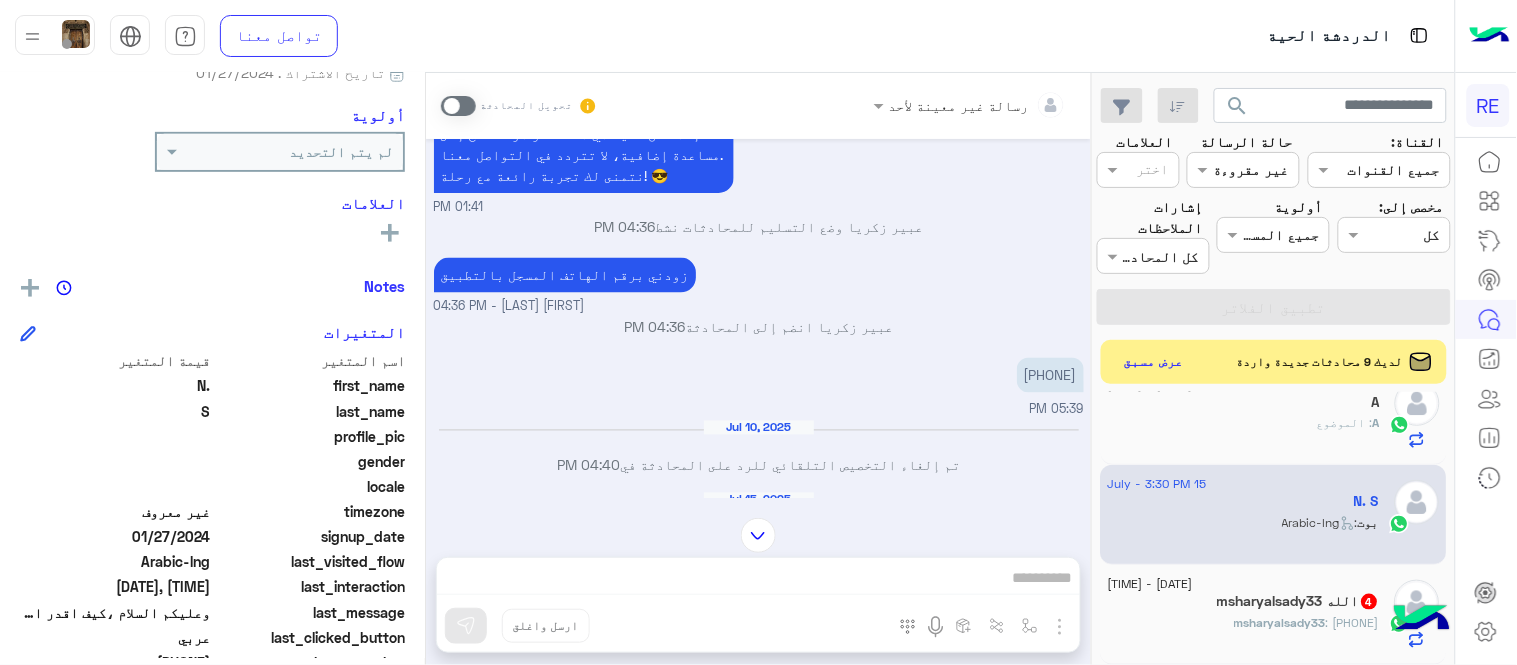 click at bounding box center (458, 106) 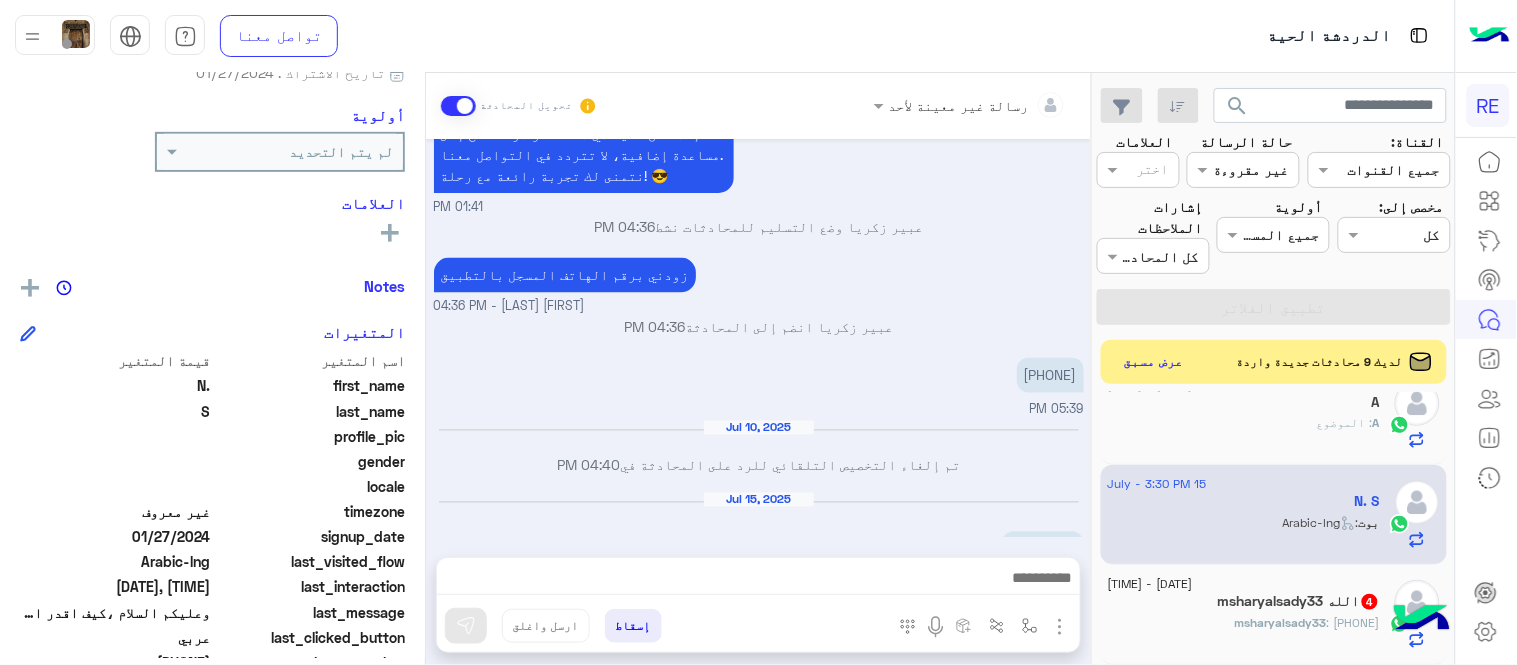 scroll, scrollTop: 1730, scrollLeft: 0, axis: vertical 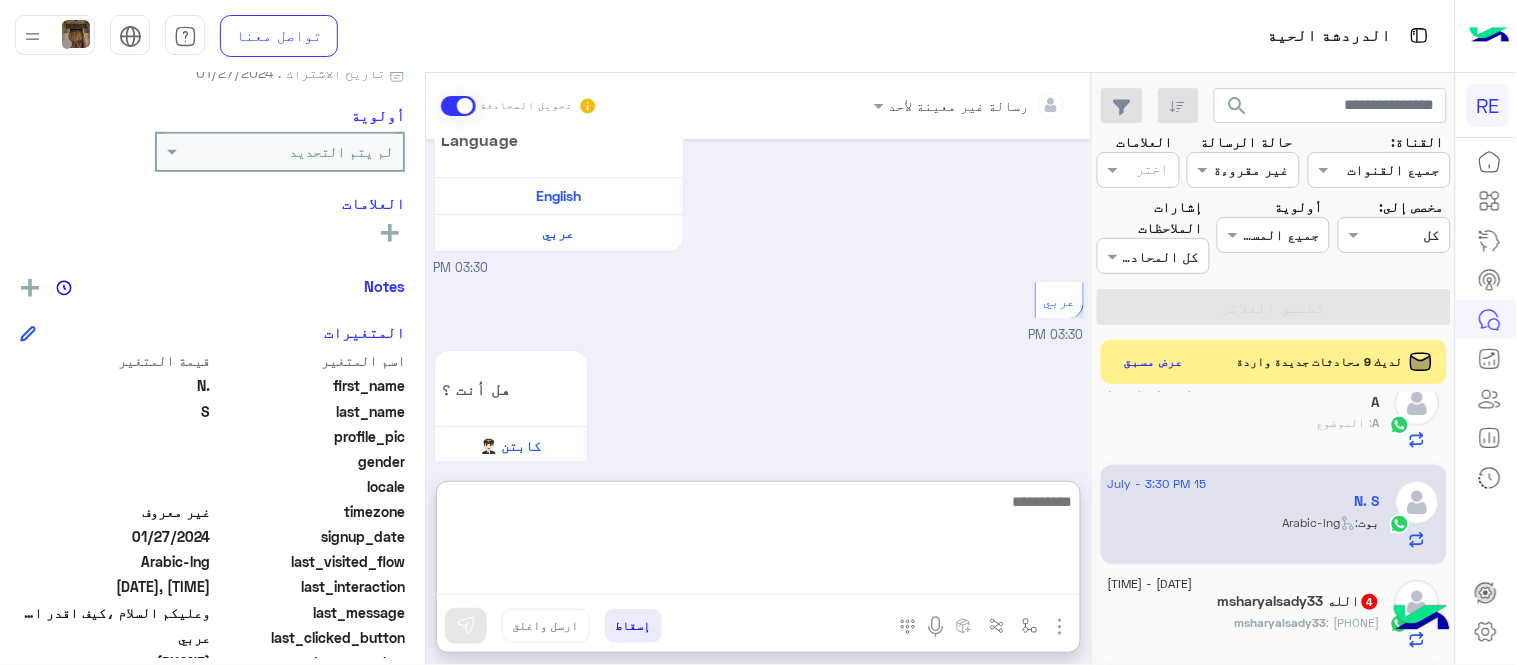 click at bounding box center [758, 542] 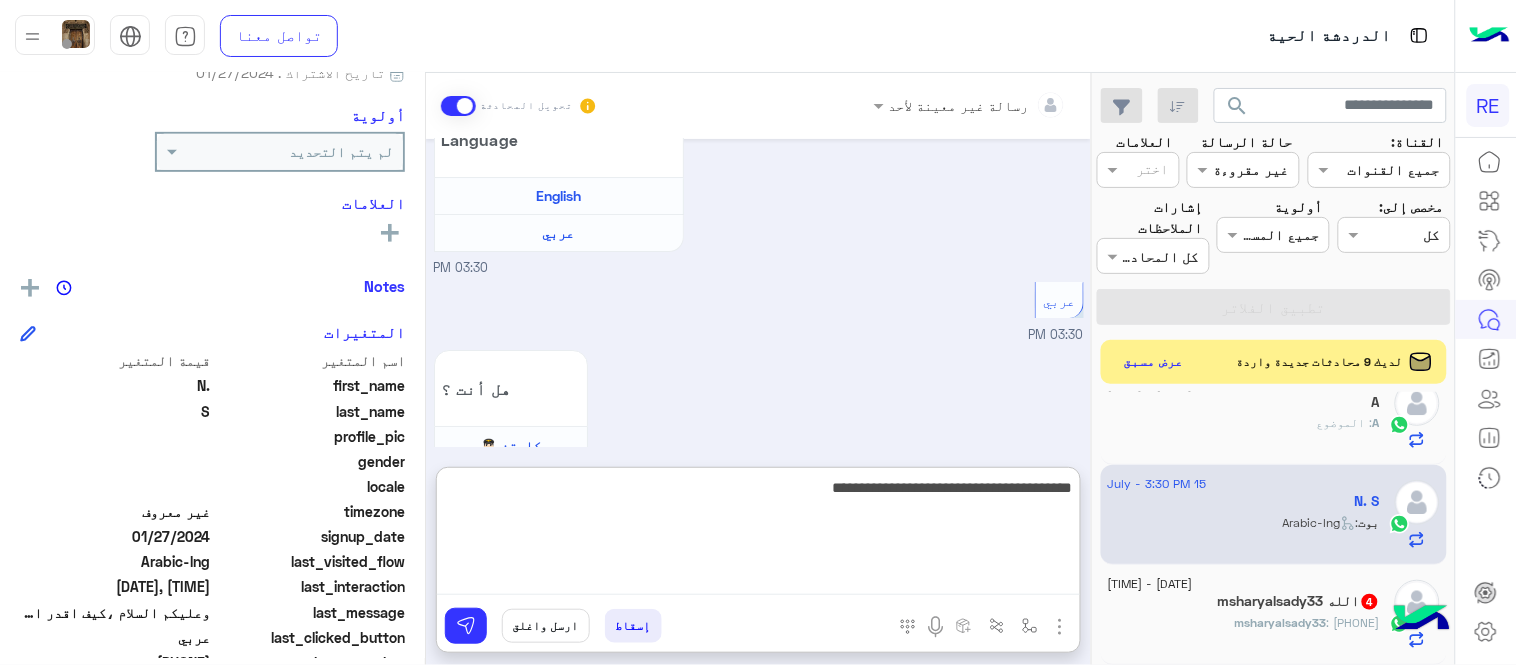 type on "**********" 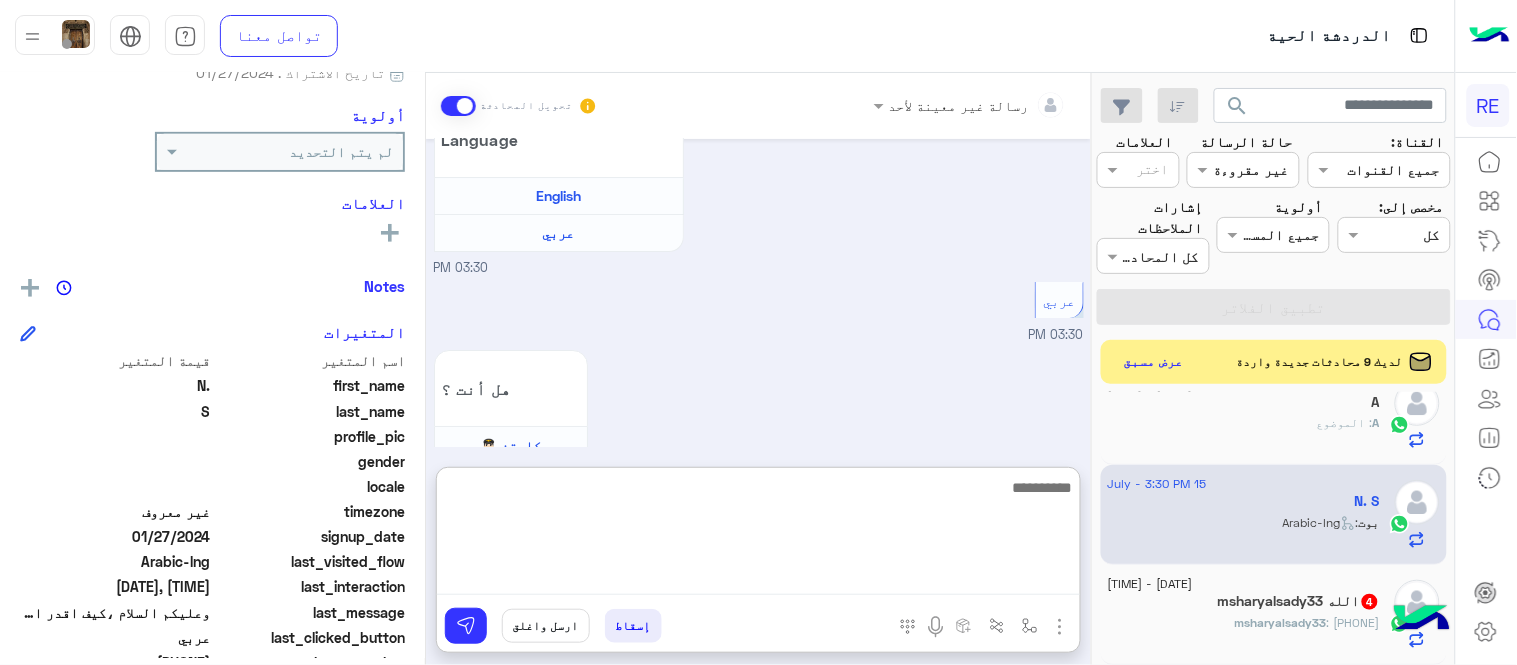 scroll, scrollTop: 1884, scrollLeft: 0, axis: vertical 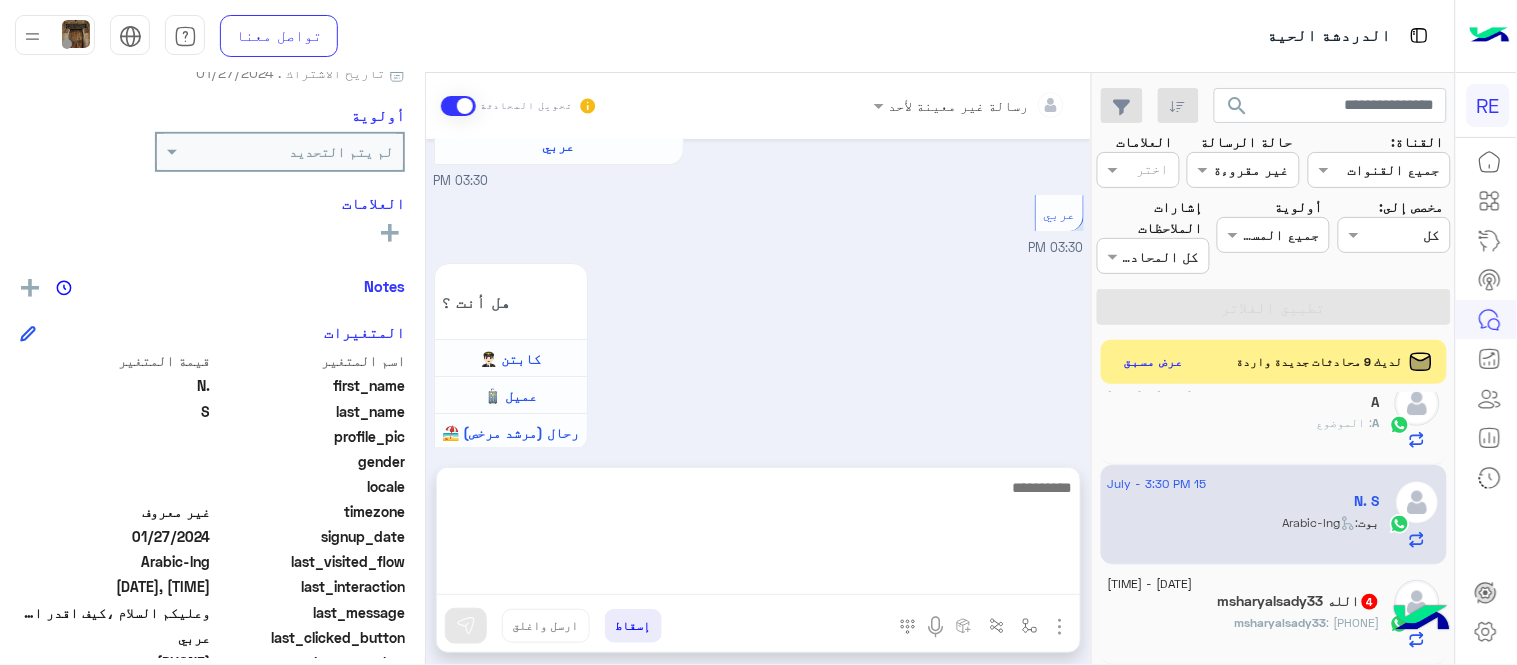 click on "[DATE]  سعداء بانضمامك، ونتطلع لأن تكون أحد شركائنا المميزين. 🔑 لتبدأ العمل ككابتن، يجب أولاً تفعيل حسابك بعد قبول بياناتك من هيئة النقل. خطوات البدء والدخول في السرا: 1️⃣ حمّل التطبيق وسجل بيانات سيارتك. 2️⃣ بعد قبول بياناتك من هيئة النقل وتفعيل حسابك، توجه إلى أقرب مطار أو محطة قطار. 3️⃣ عند الوصول، فعّل خيار "متاح" ثم اضغط على "الدخول في السرا". 4️⃣ بعد دخولك في السرا، ستبدأ في استقبال طلبات العملاء الموجهة من المرحلين المتواجدين في الموقع. لتفادي مشاكل السرا: ✅ تأكد من الدخول في السرا. ✅ التواجد داخل زون المطار أو محطة القطار. 📦 خدمة نقل الطرود (البريد):" at bounding box center [758, 293] 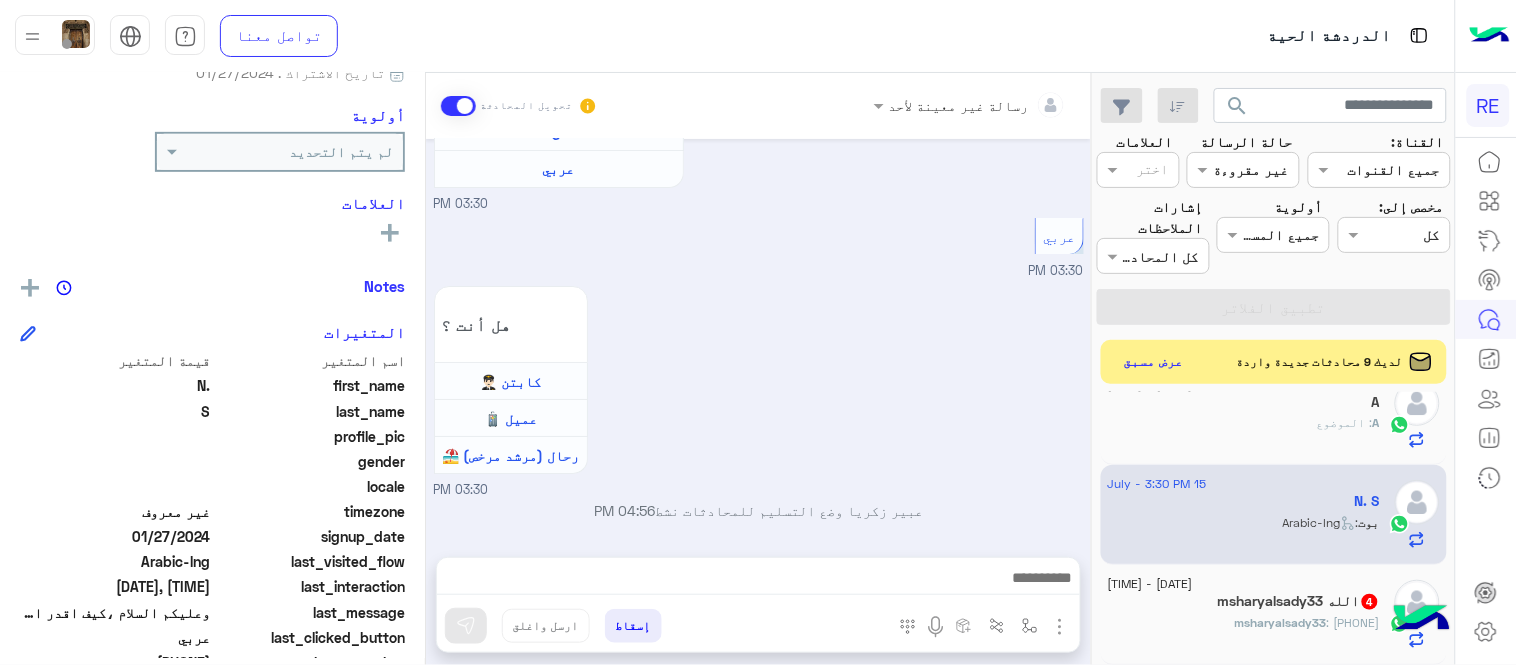 scroll, scrollTop: 675, scrollLeft: 0, axis: vertical 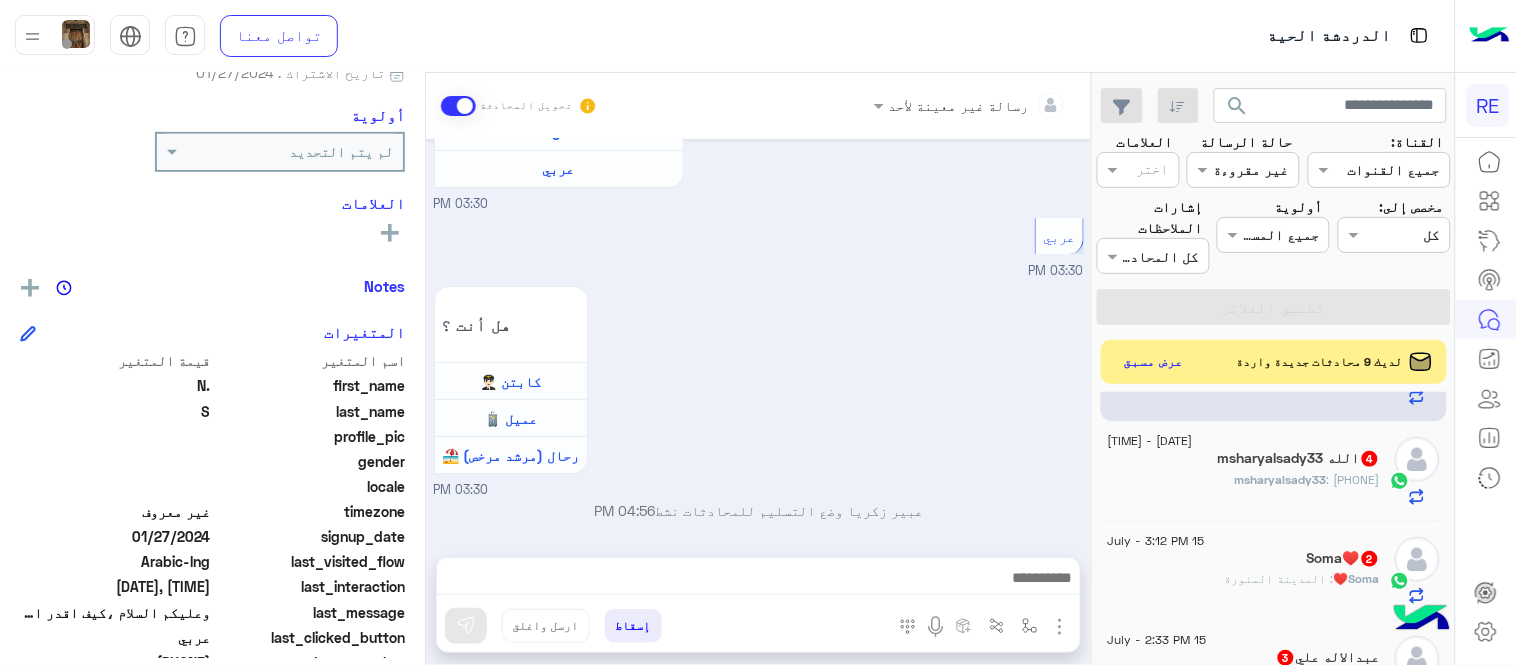 click on "[USERNAME] : [PHONE]" 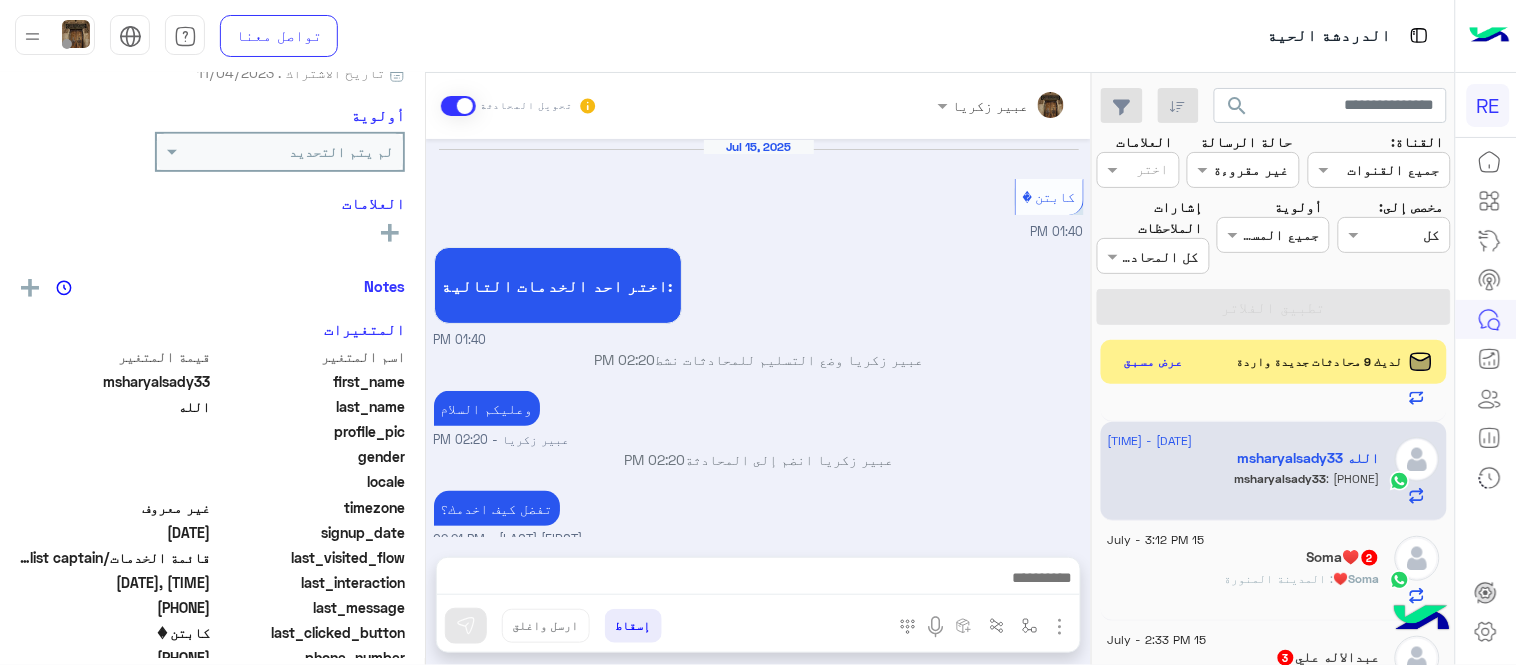 scroll, scrollTop: 300, scrollLeft: 0, axis: vertical 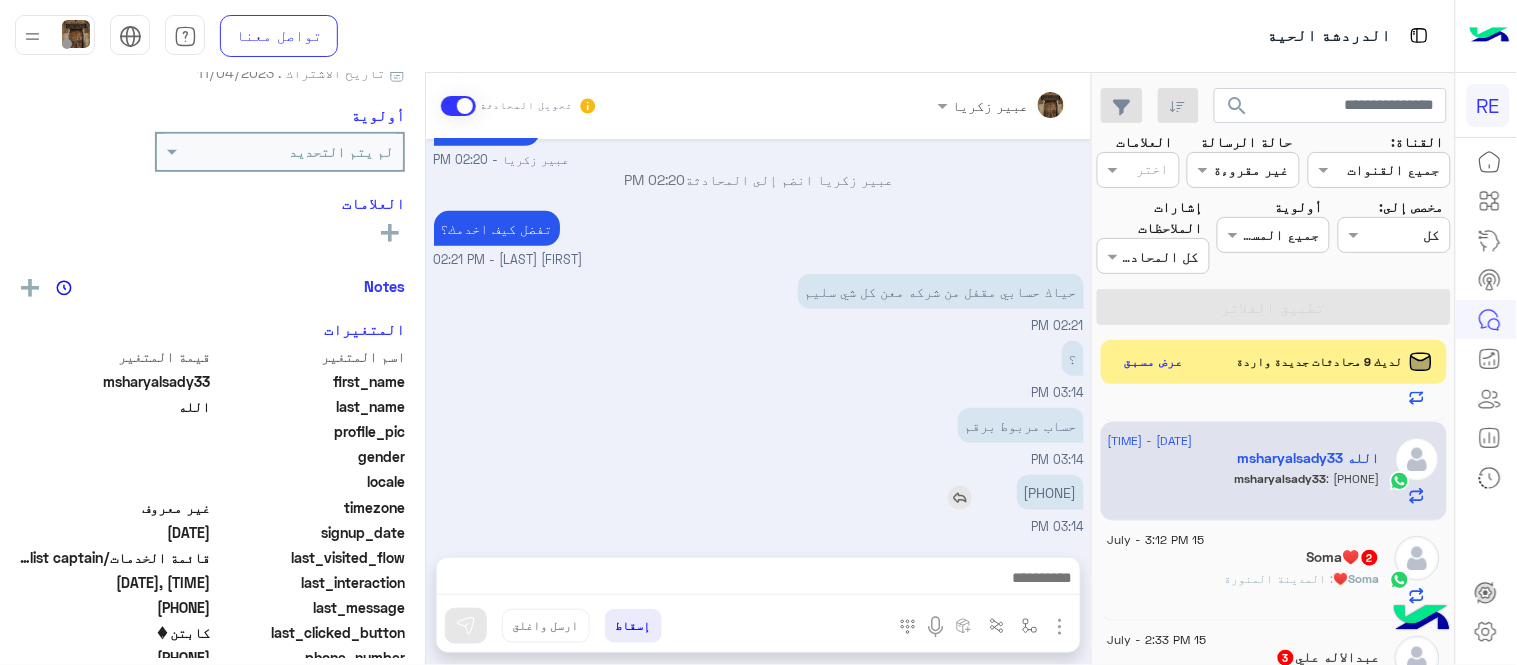 click on "[PHONE]" at bounding box center (1050, 492) 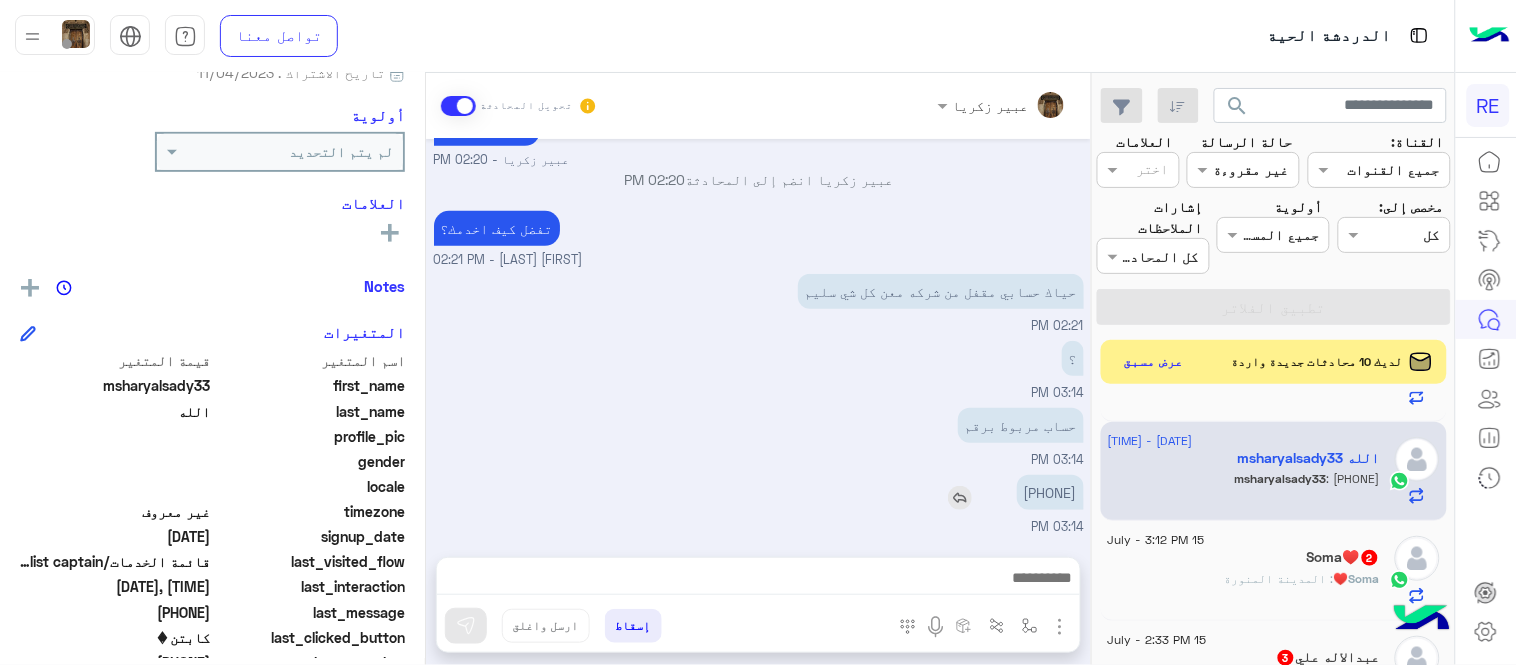 copy on "[PHONE]" 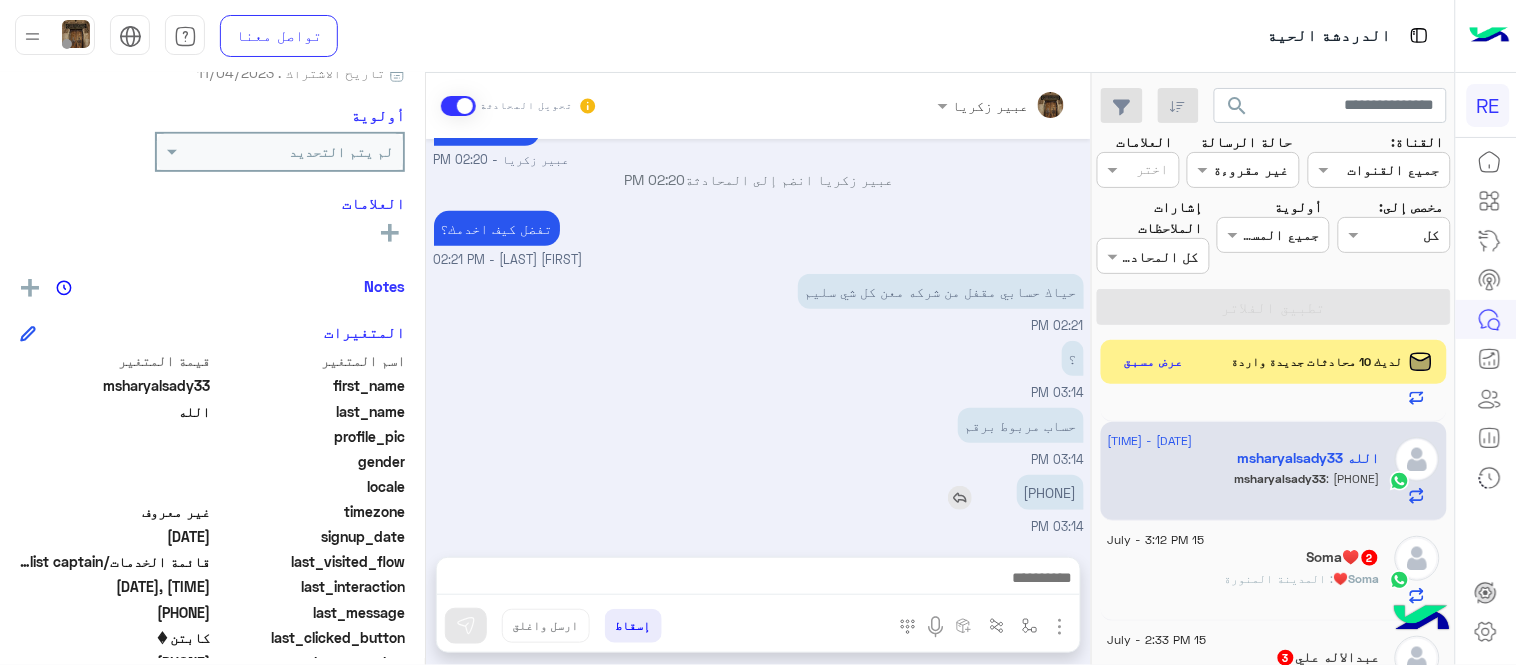 copy on "[PHONE]" 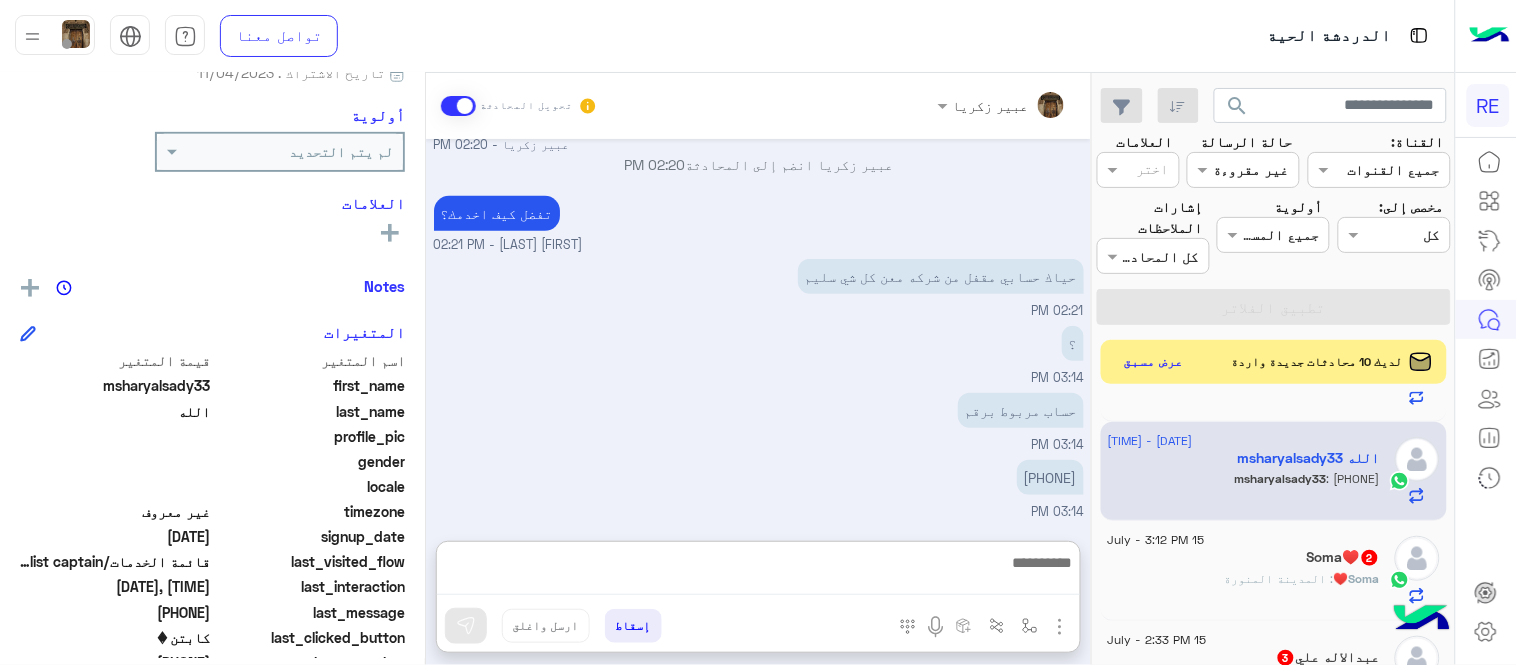 click at bounding box center [758, 573] 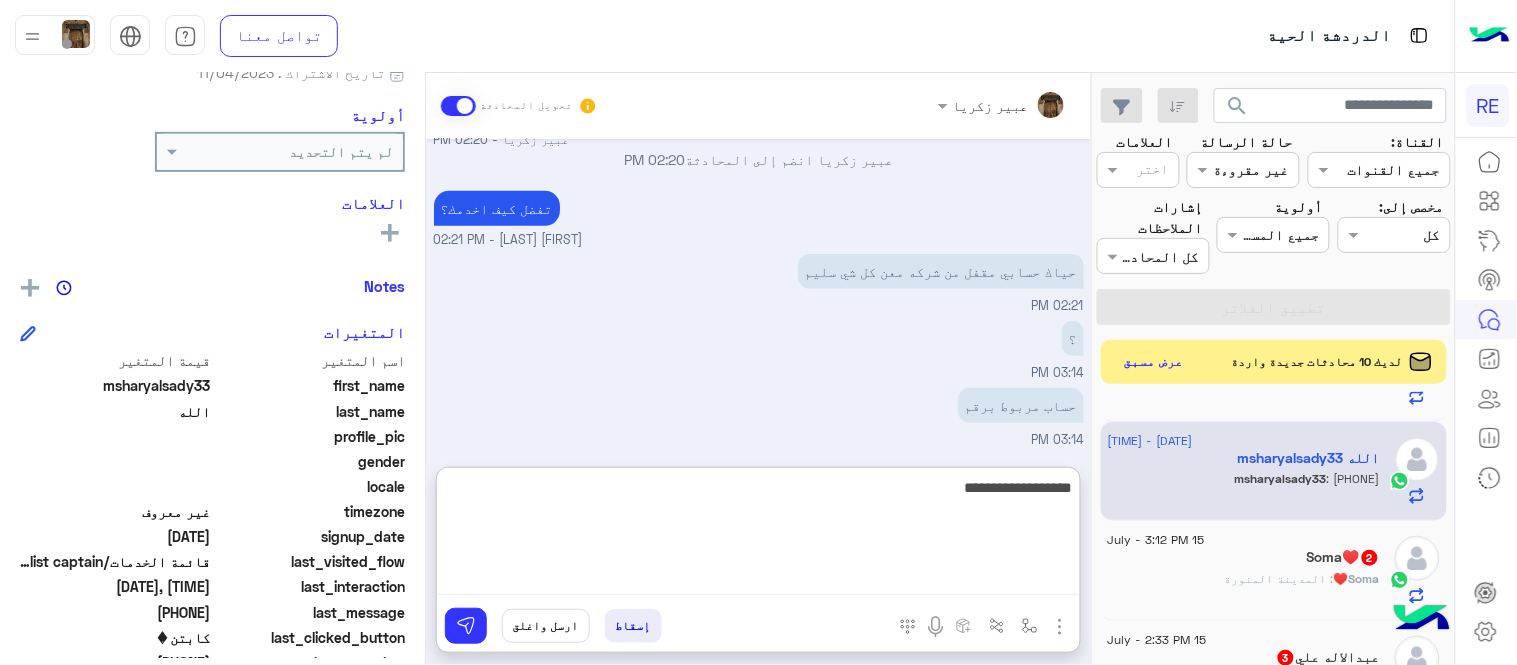 type on "**********" 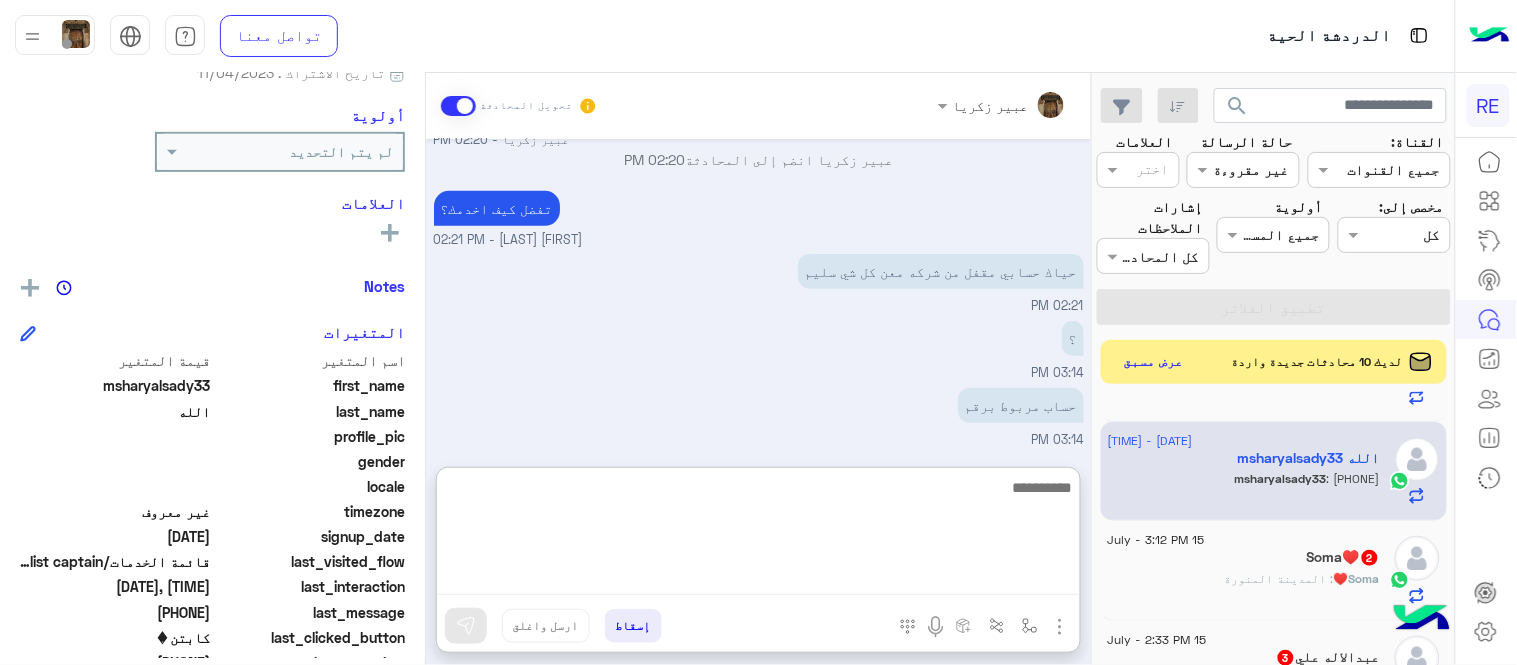 scroll, scrollTop: 453, scrollLeft: 0, axis: vertical 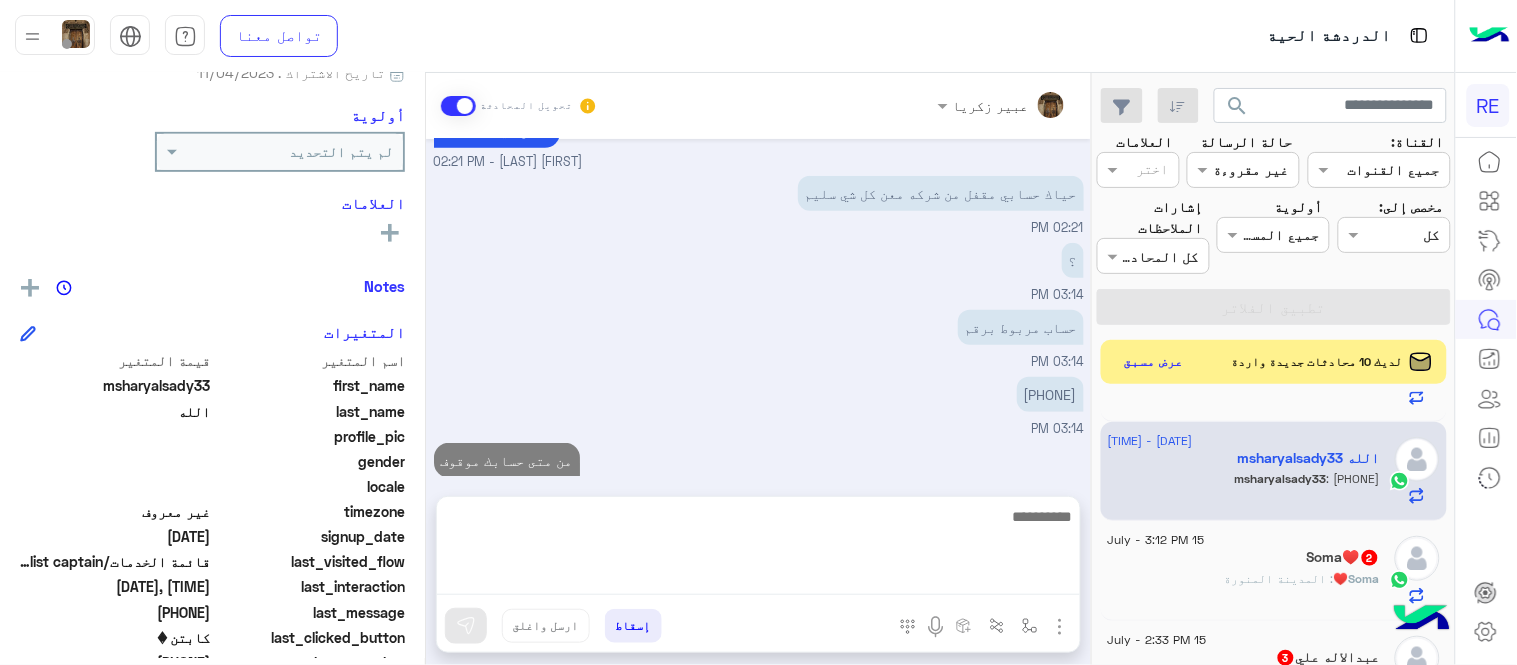 click on "[FIRST] [LAST] تحويل المحادثة     Jul 15, 2025  كابتن     01:40 PM  اختر احد الخدمات التالية:    01:40 PM   [FIRST] [LAST] وضع التسليم للمحادثات نشط   02:20 PM      وعليكم السلام  [FIRST] [LAST] -  02:20 PM   [FIRST] [LAST] انضم إلى المحادثة   02:20 PM      تفضل كيف اخدمك؟  [FIRST] [LAST] -  02:21 PM  حياك حسابي مقفل من شركه معن كل شي سليم   02:21 PM  ؟   03:14 PM  حساب مربوط برقم   03:14 PM  [PHONE]   03:14 PM  من متى حسابك موقوف   05:03 PM  أدخل اسم مجموعة الرسائل  إسقاط   ارسل واغلق" at bounding box center (758, 373) 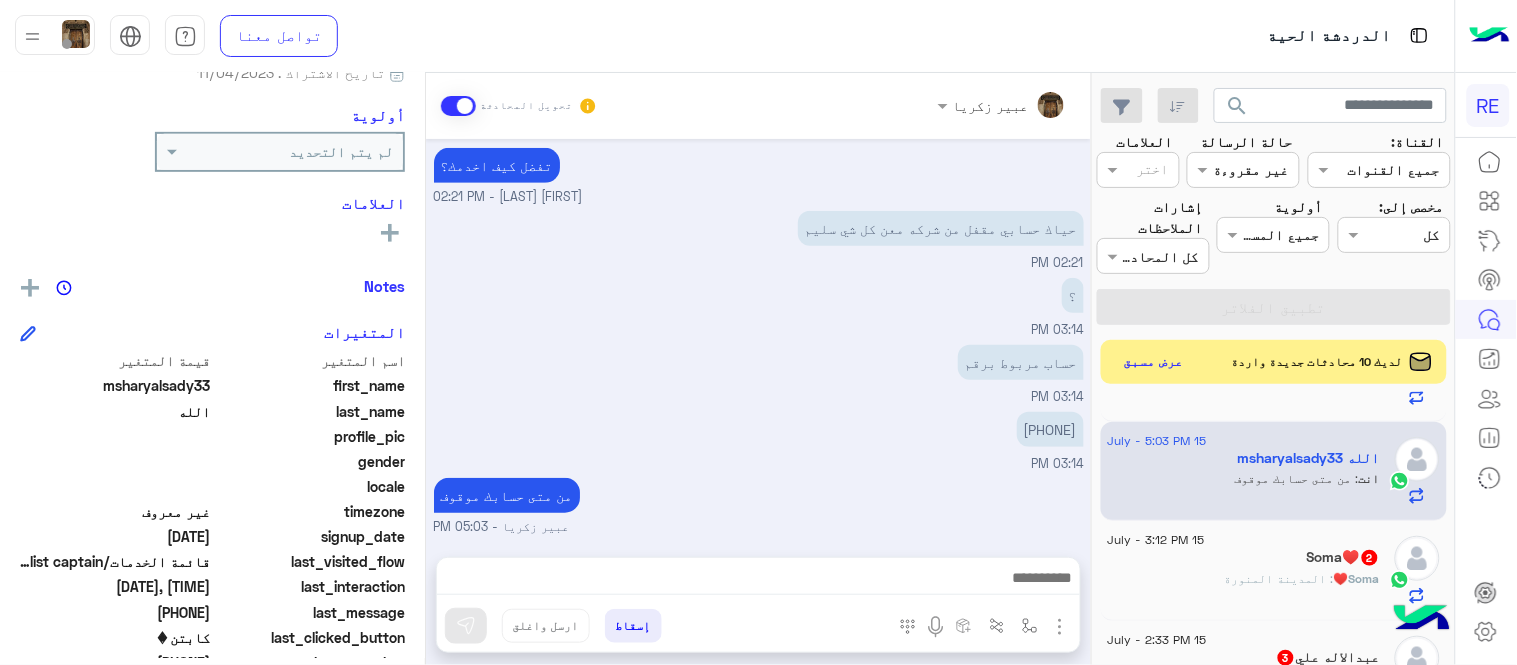 click on "Soma♥️   2" 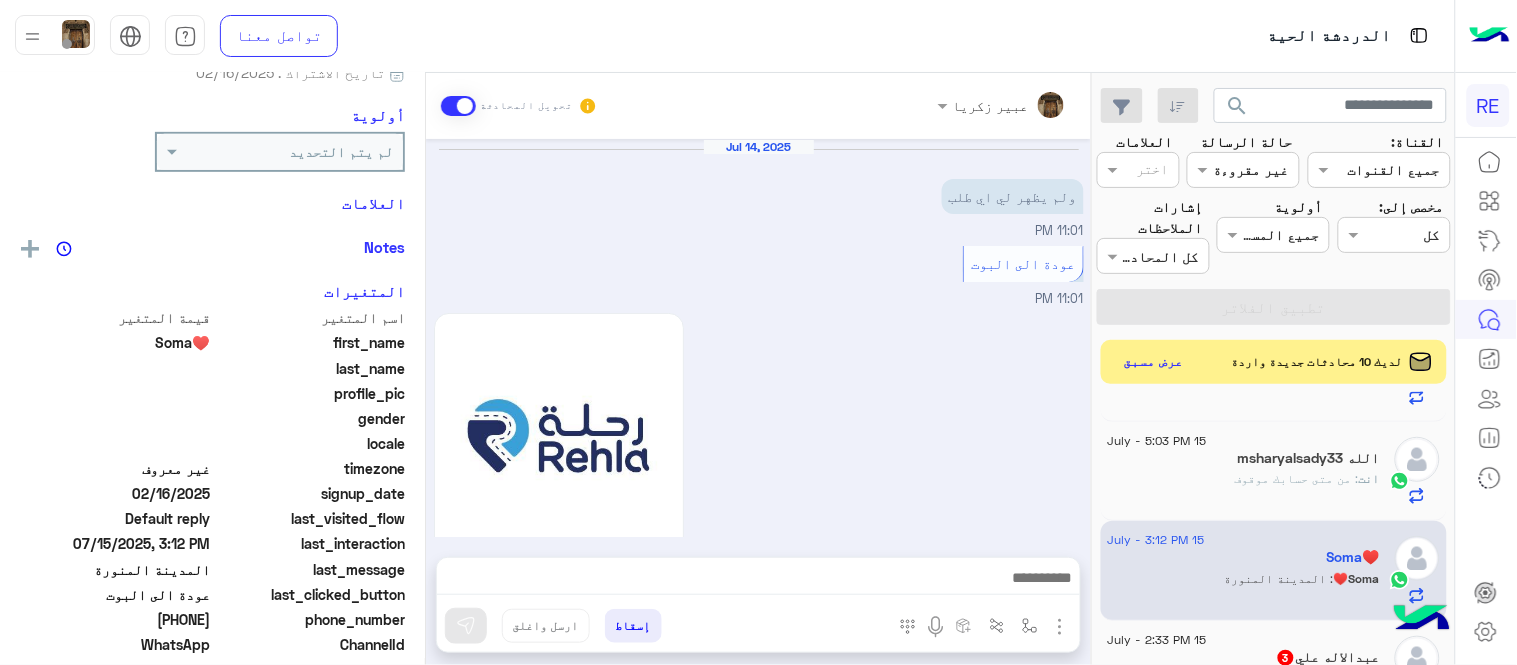 scroll, scrollTop: 667, scrollLeft: 0, axis: vertical 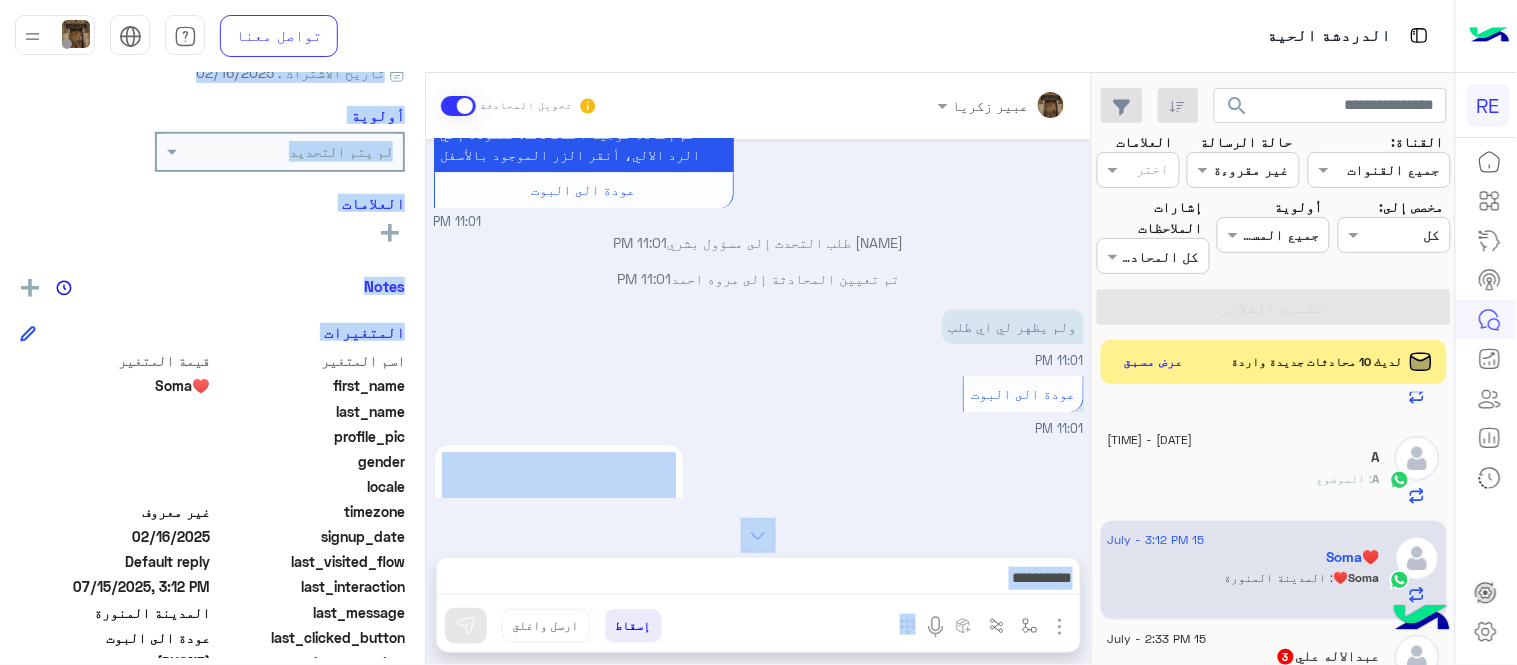 click on "عبير زكريا تحويل المحادثة     Jul 14, 2025   كابتن     10:58 PM  اختر احد الخدمات التالية:    10:58 PM   سرا المطار    10:58 PM  تطبيق رحلة يعمل حاليا بسرا المطار بكل من جدة والمدينة المنورة والطائف وكذلك في محطات قطار الحرمين في مكة المكرمة والمدينة المنورة وجدة. لحجز دور بالسرا ينبغى ان يكون حسابك مفعل بالتطبيق ونأمل منك اتباع التعليمات التالية بالنسبة للسرا : ١- التأكد من وضع التطبيق على متاح  ٢- التواجد بمنطقة السرا عند مواقف اوبر وكريم  ٣- التأكد من تفعيل الموقع (GPS) ووضعه على خيار دئماً  ٤- فتح التطبيق خلال ١٥ دقيقة او عند وصول اشعار التنبيه  ملاحظة:  اي خدمة اخرى ؟  لا     10:58 PM    10:59 PM" 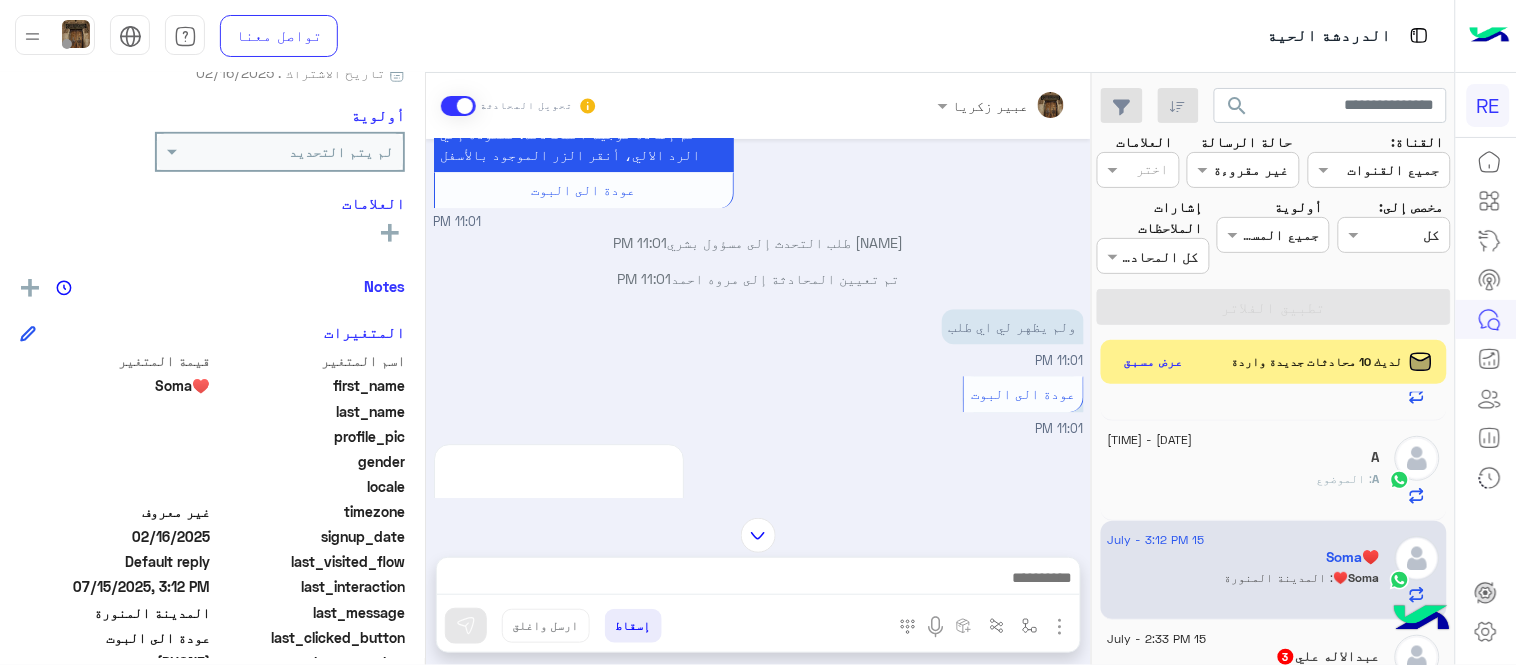 click on "عودة الى البوت    11:01 PM" at bounding box center (759, 405) 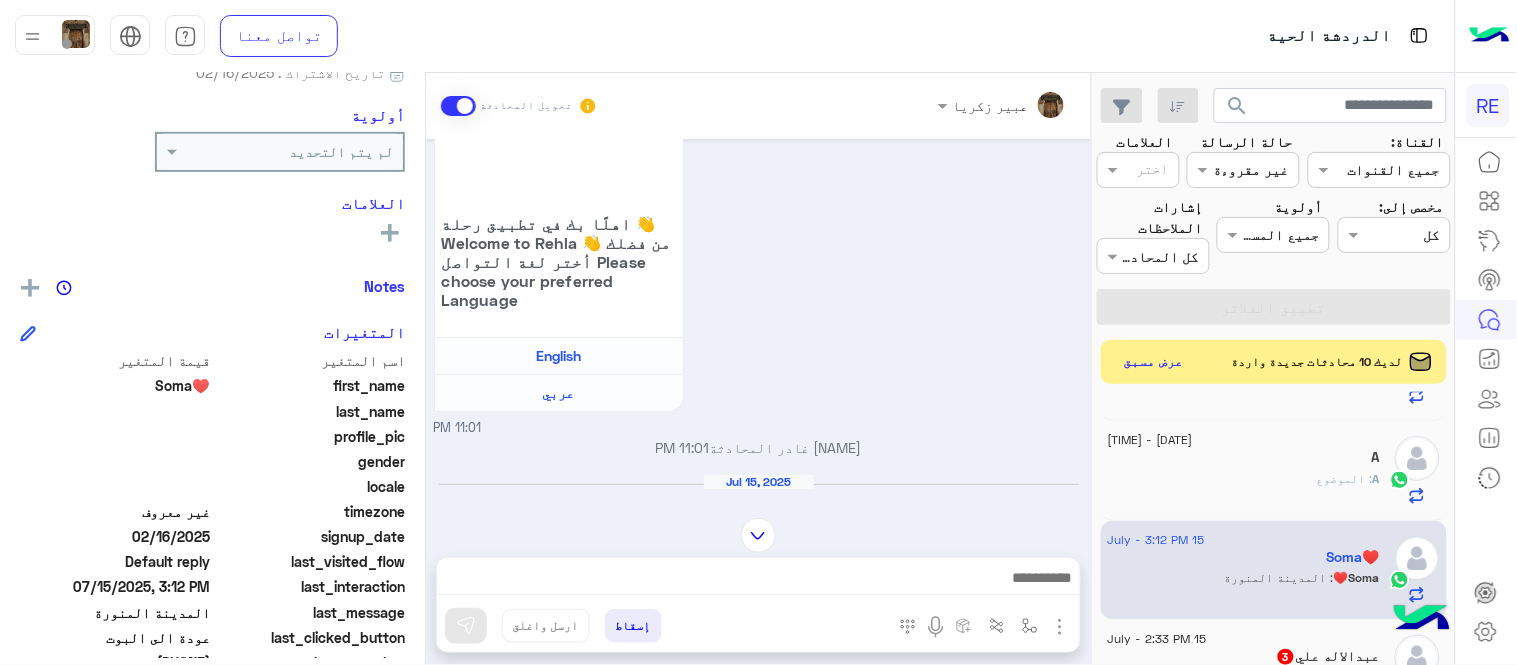scroll, scrollTop: 2055, scrollLeft: 0, axis: vertical 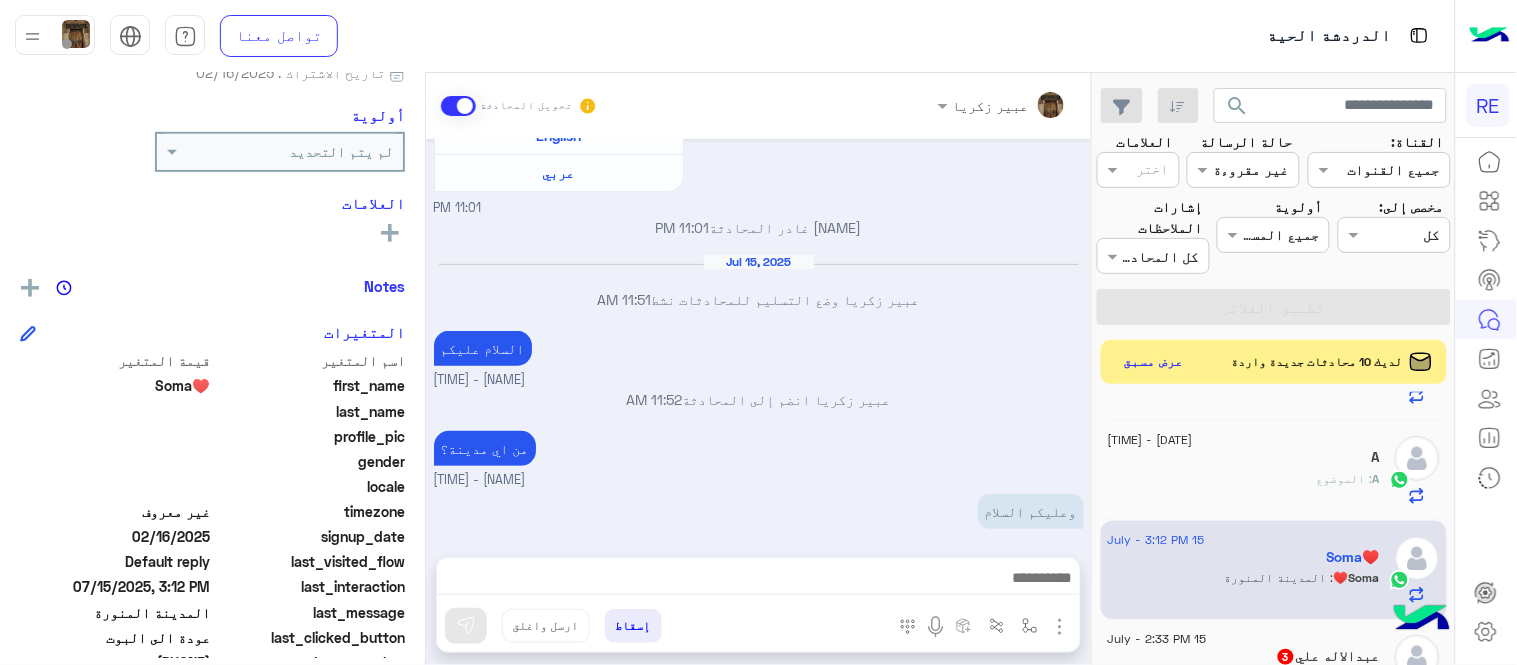 click at bounding box center (758, 580) 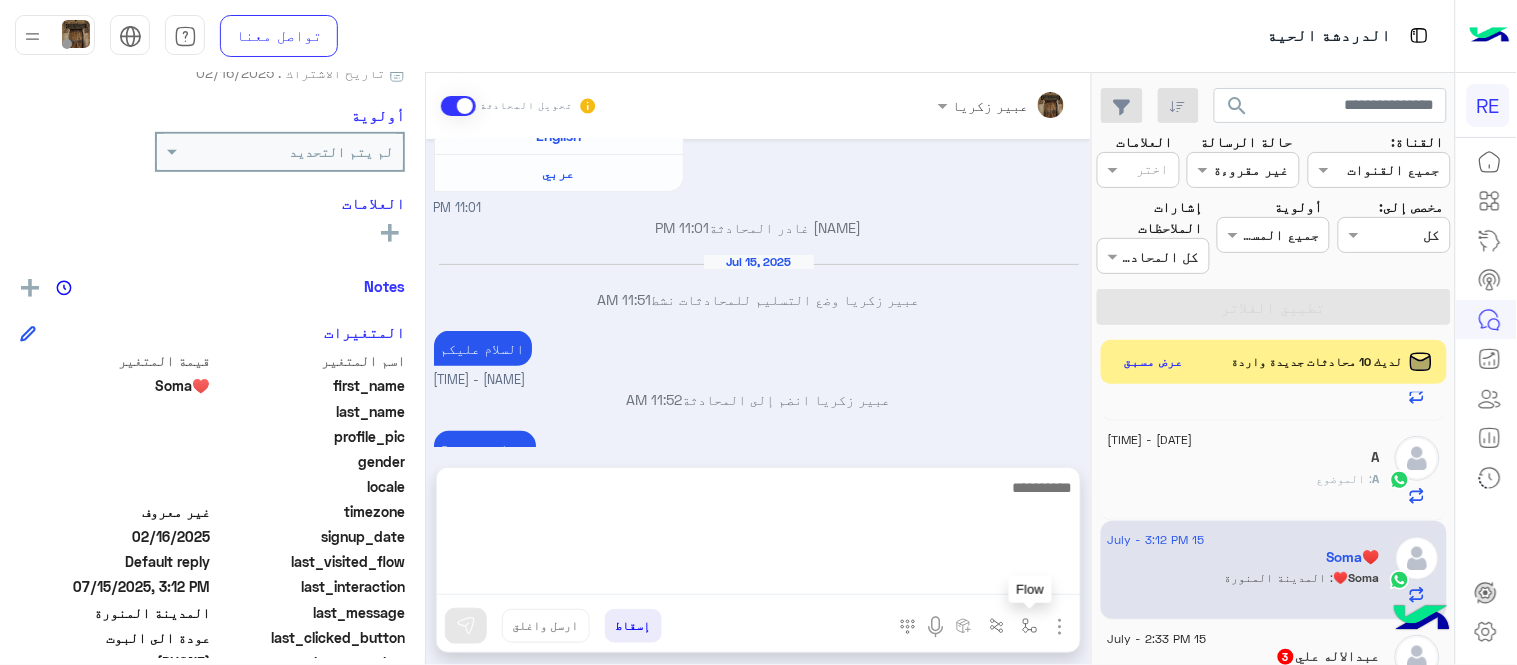 click at bounding box center [1030, 626] 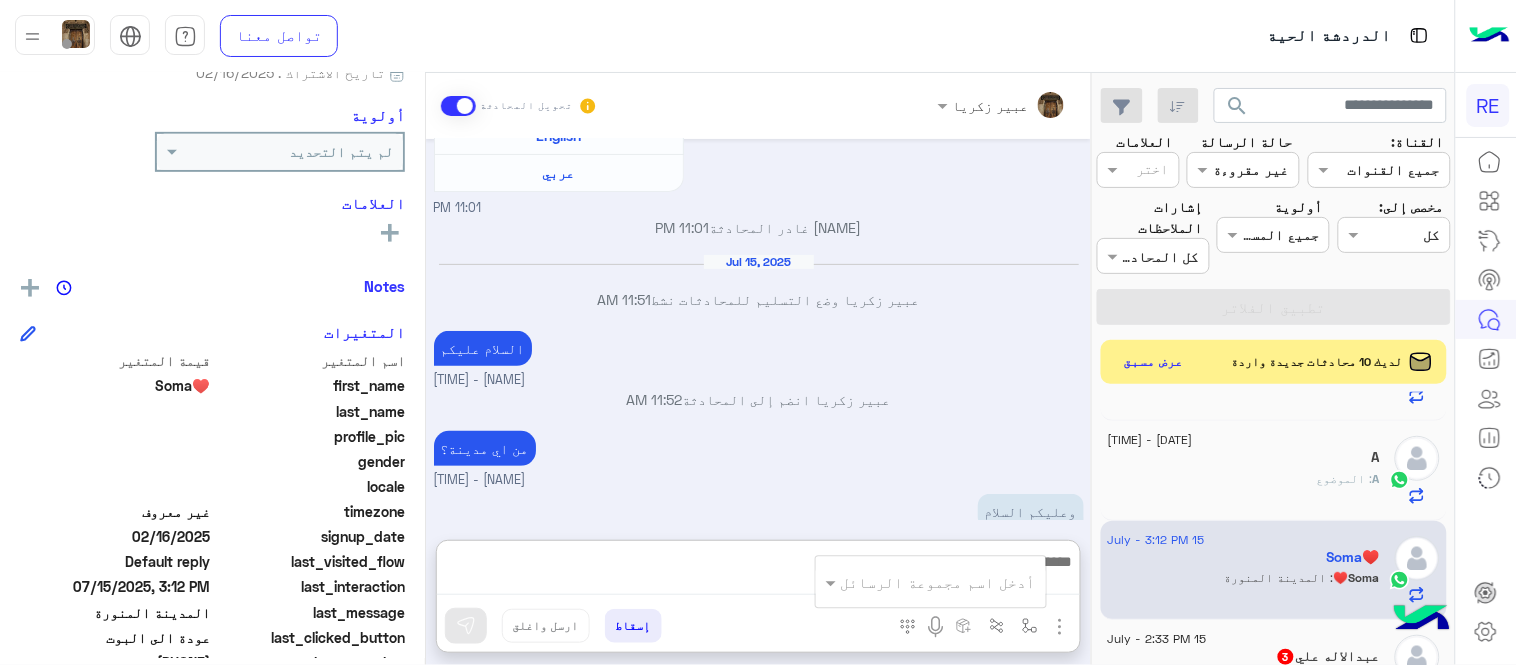 click at bounding box center [758, 572] 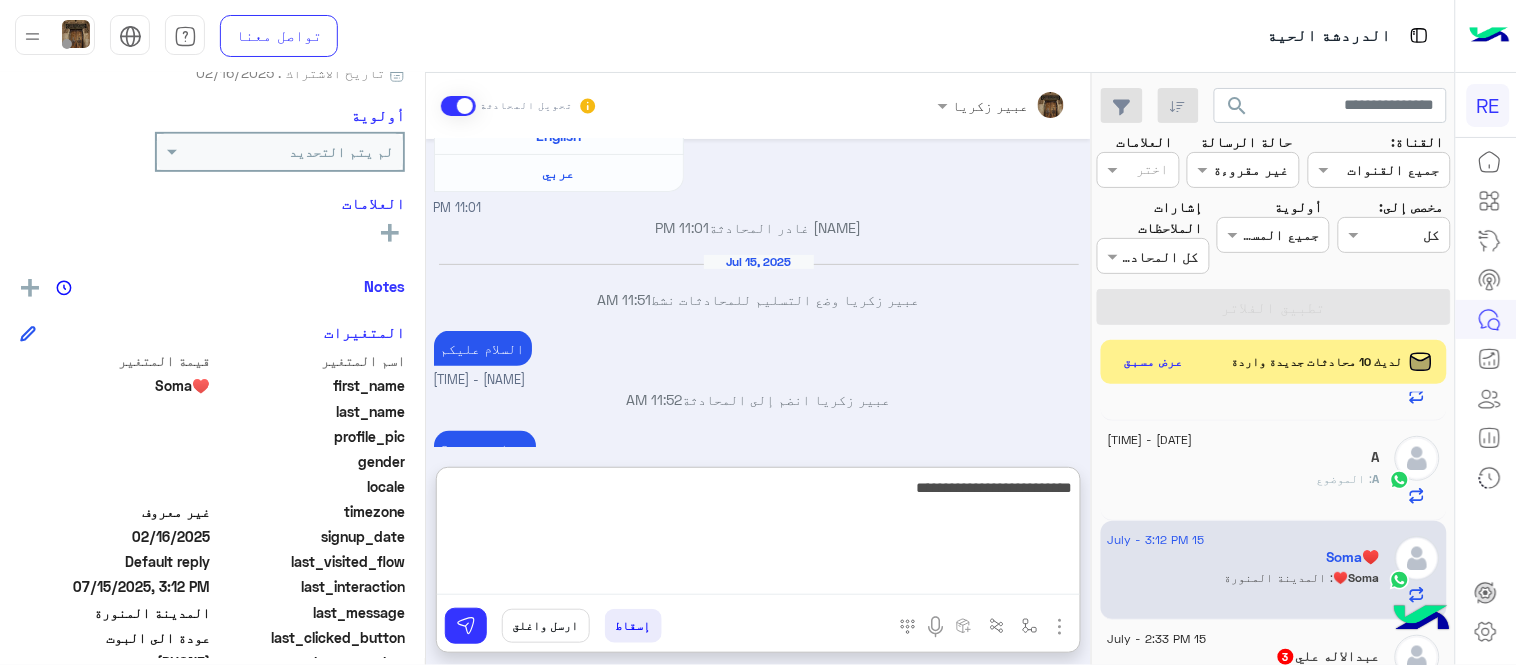 type on "**********" 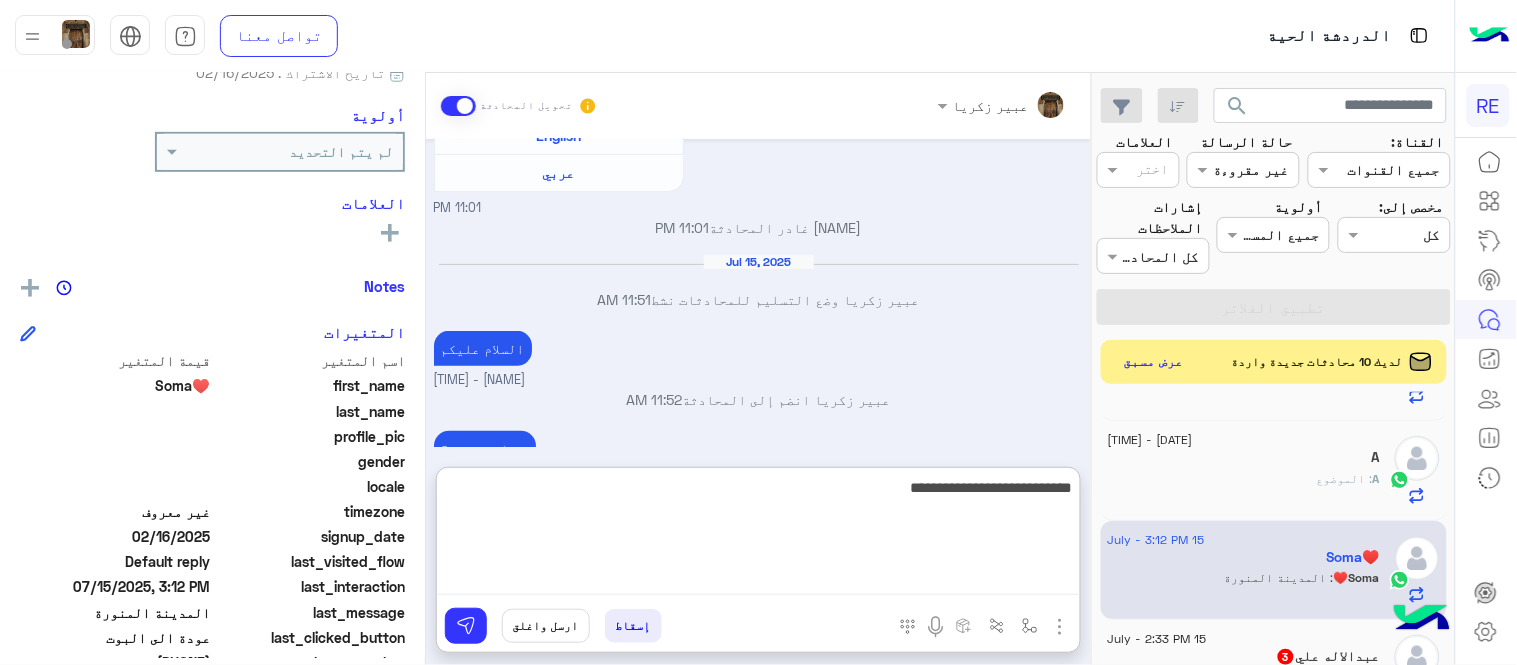 type 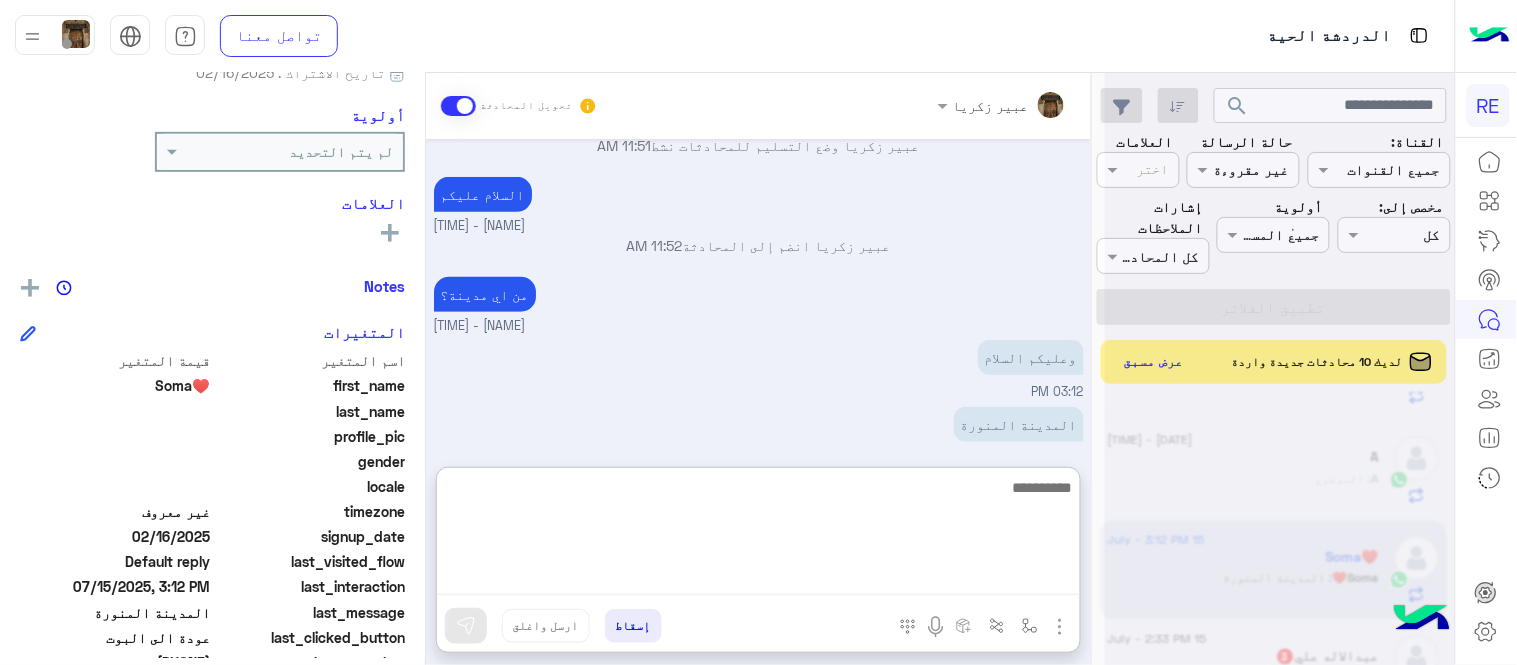 scroll, scrollTop: 2208, scrollLeft: 0, axis: vertical 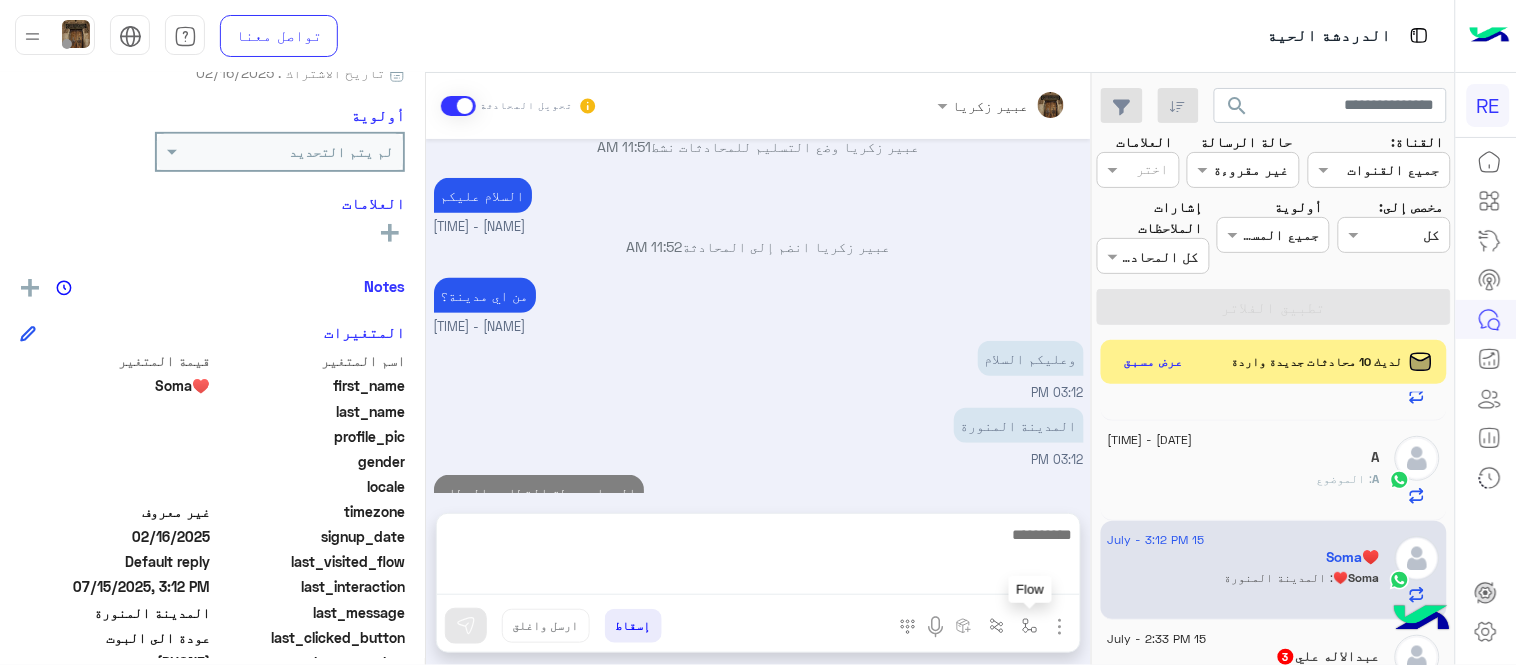 click at bounding box center [1030, 626] 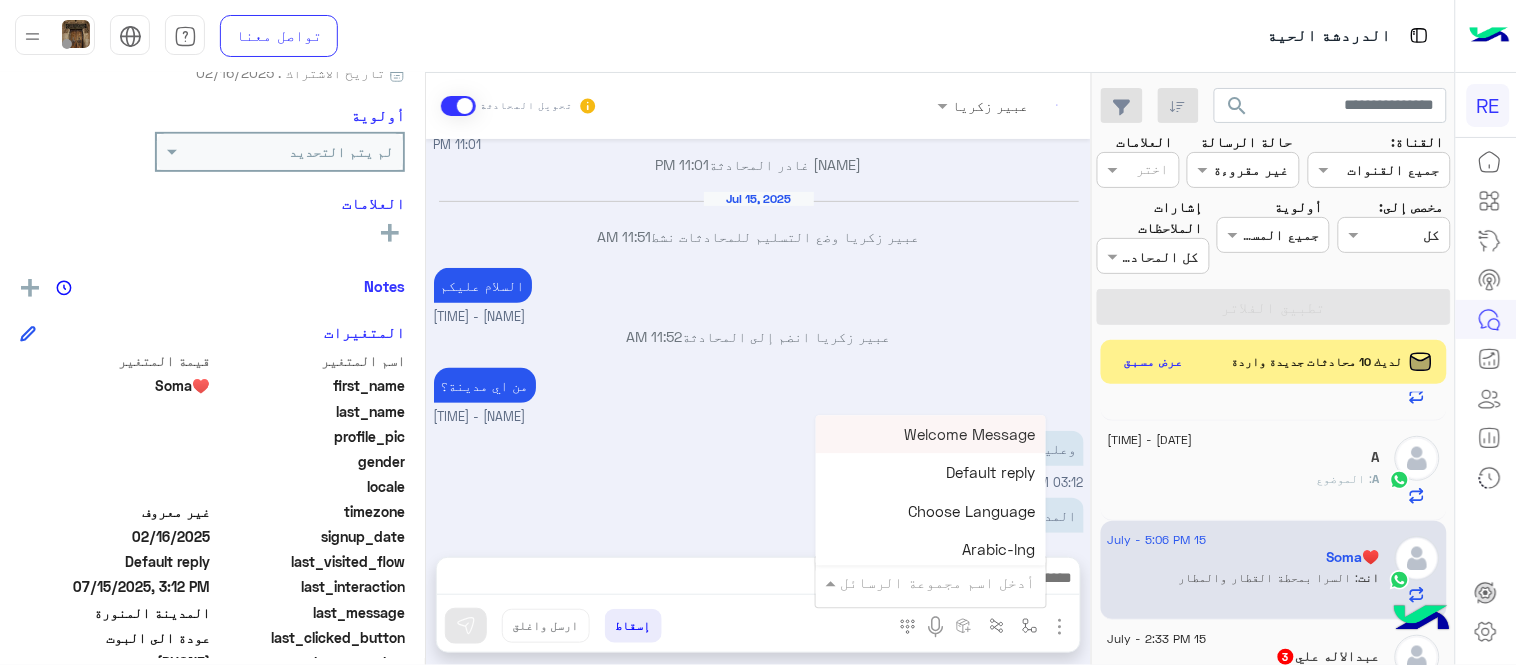 click at bounding box center [931, 581] 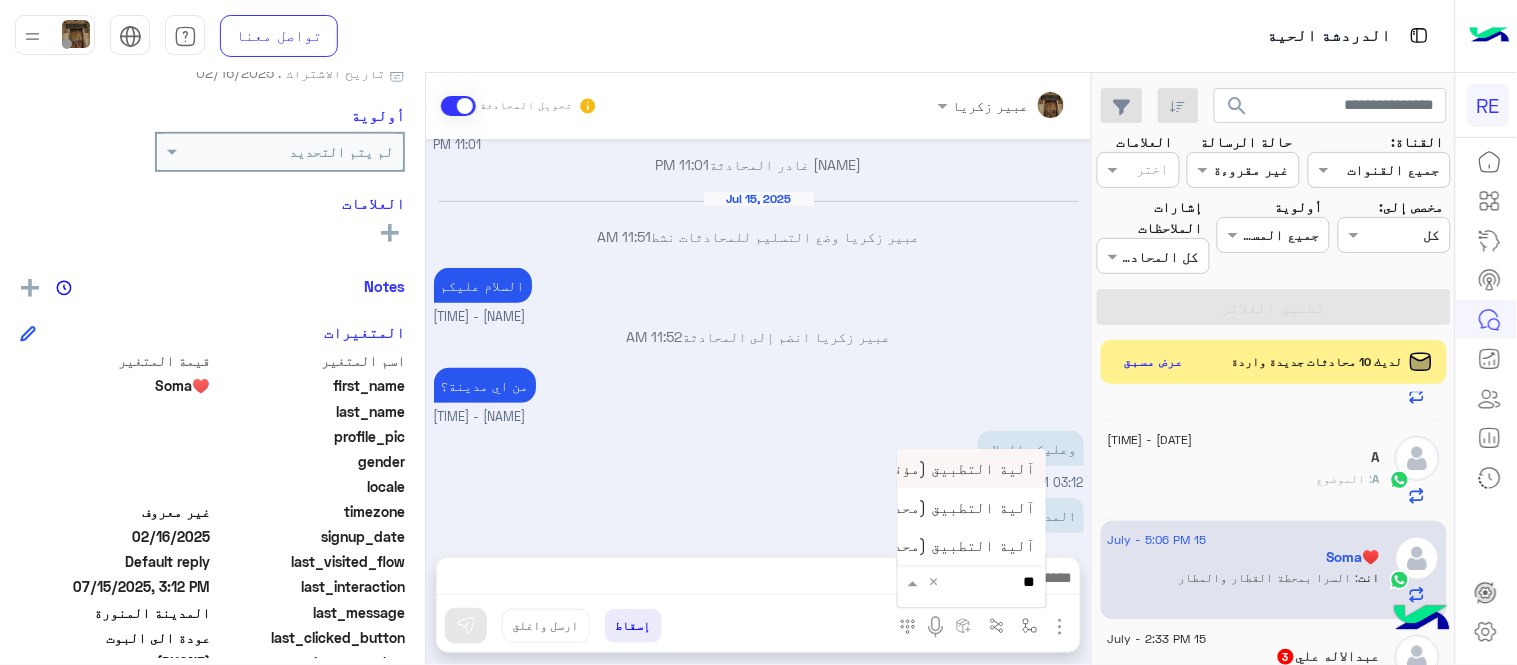 type on "***" 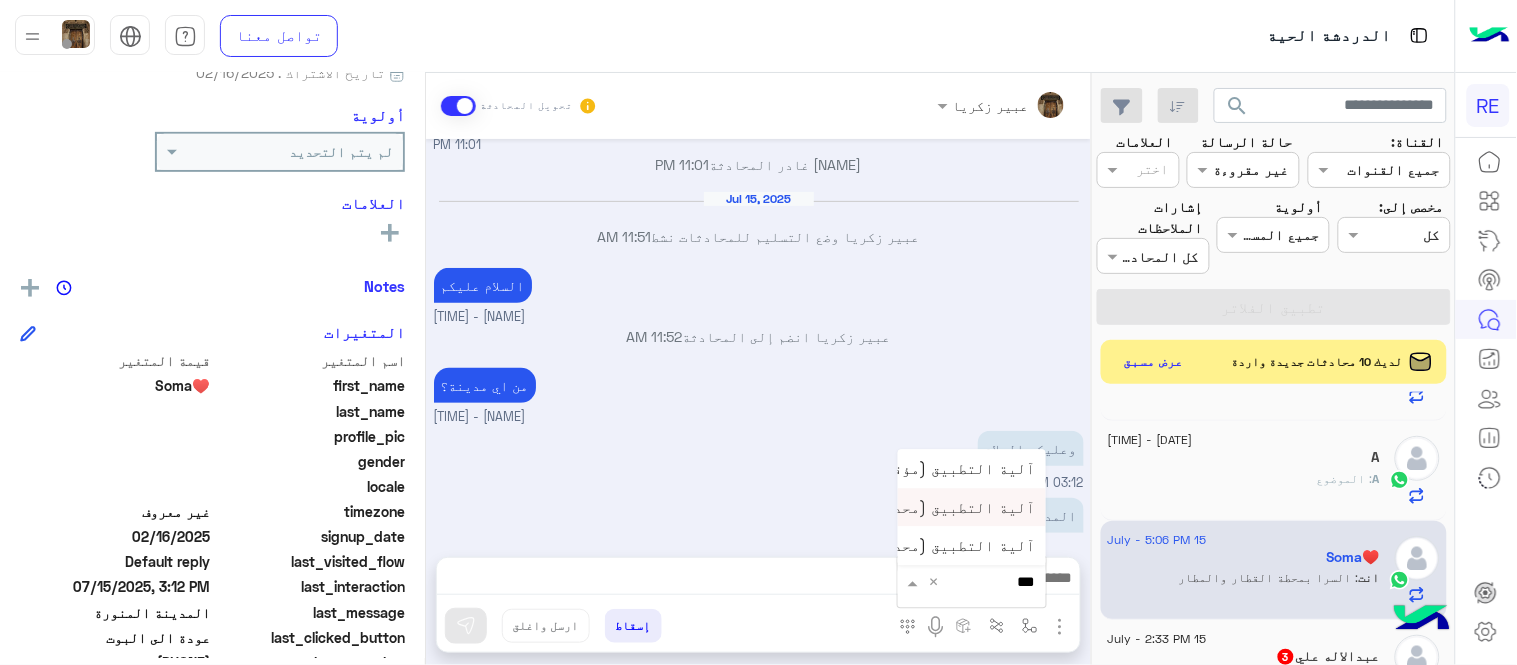 click on "آلية التطبيق (محدث)" at bounding box center (957, 507) 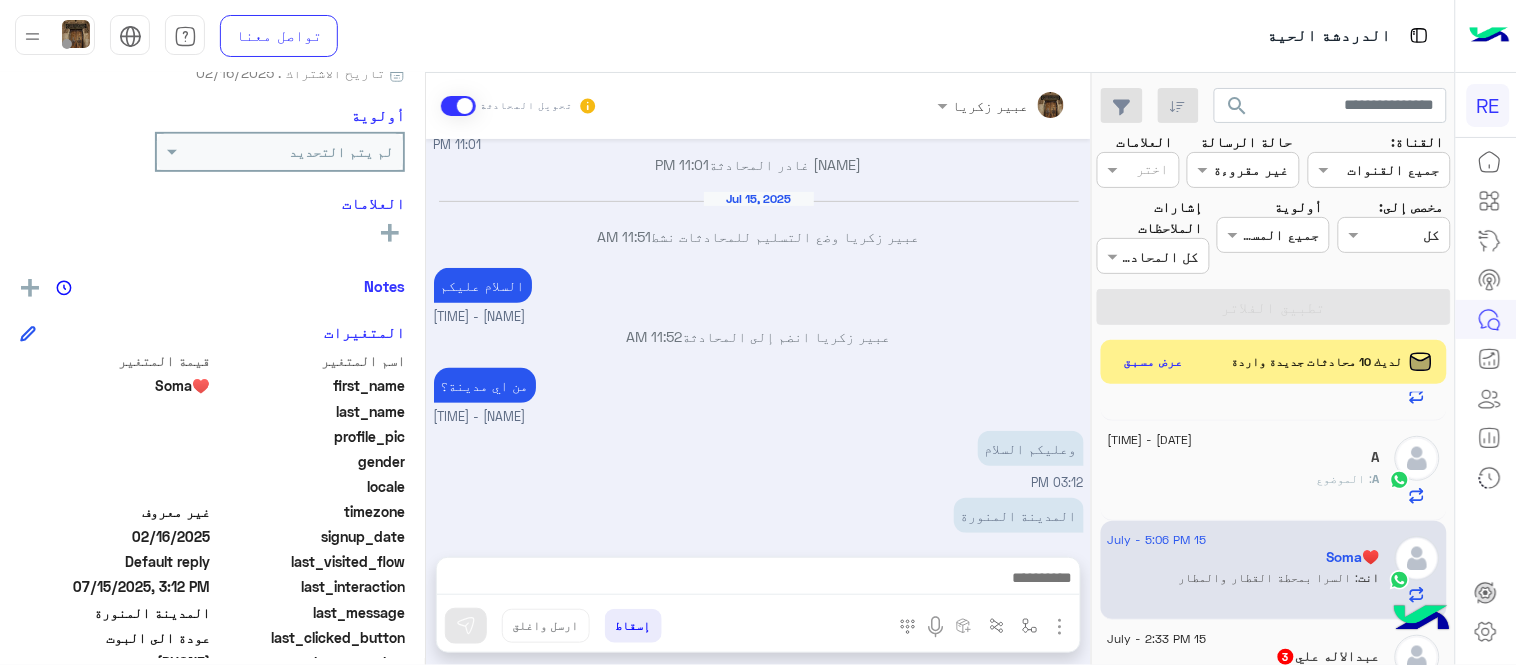 type on "**********" 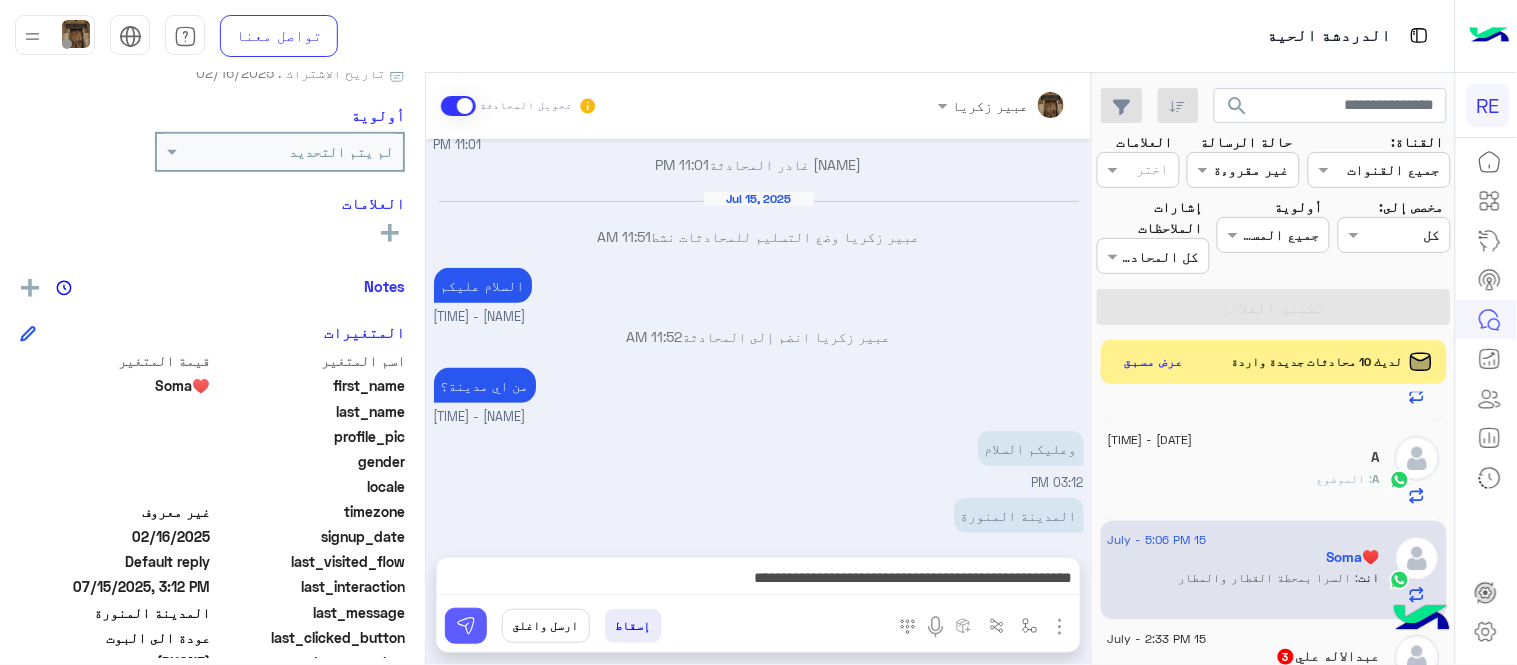 click at bounding box center (466, 626) 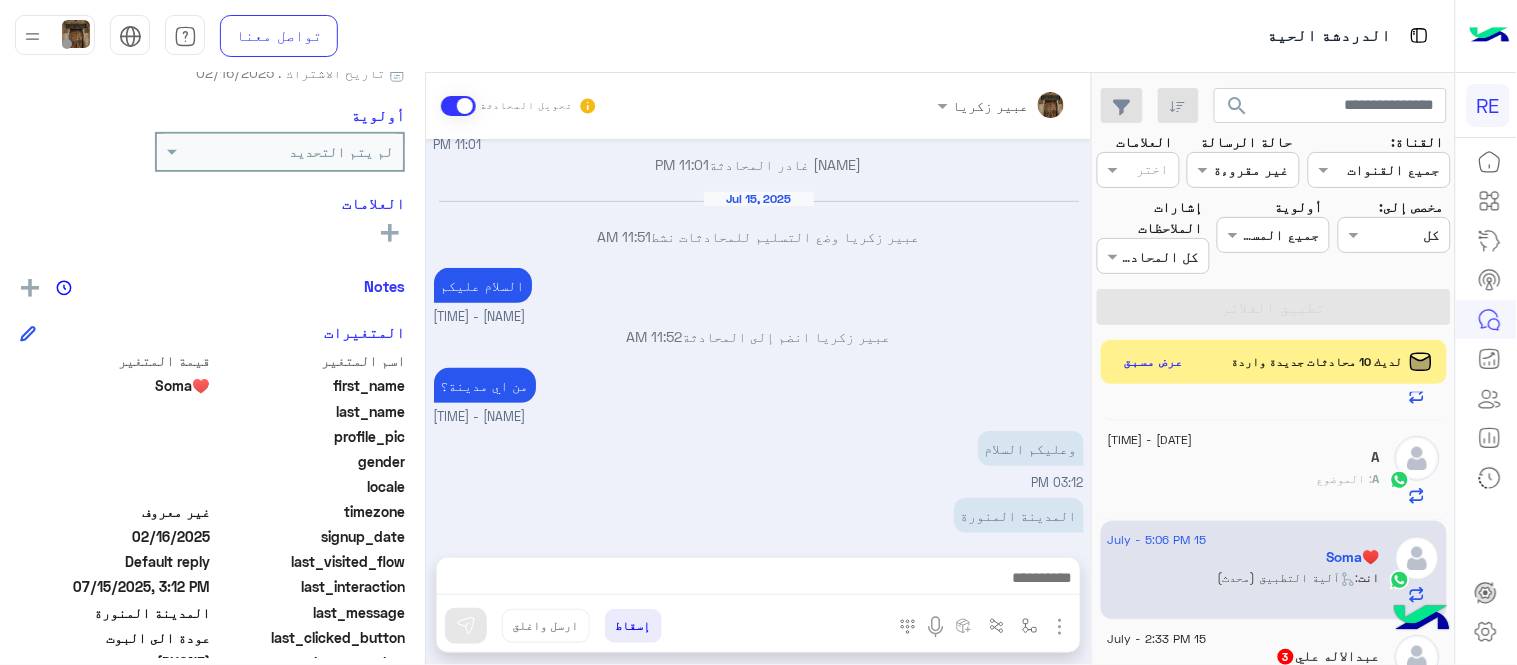 scroll, scrollTop: 2980, scrollLeft: 0, axis: vertical 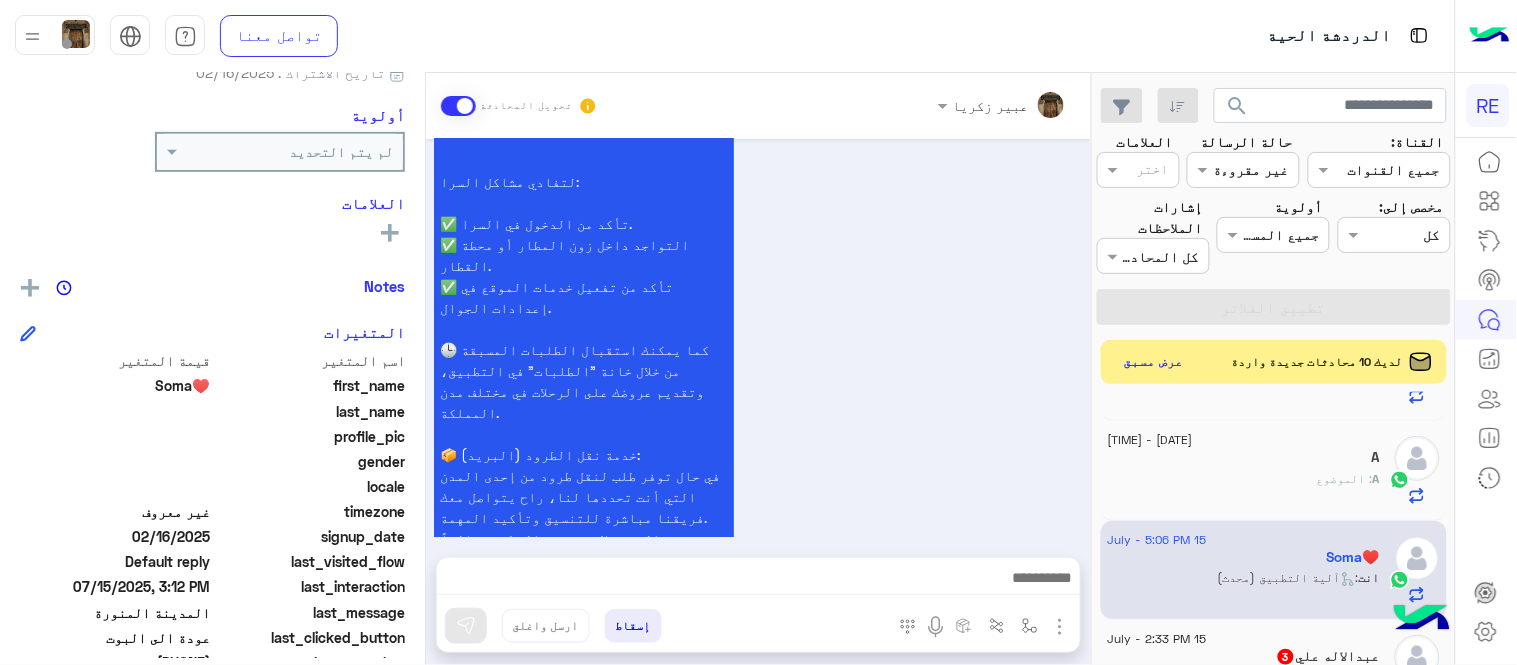 click on "سعداء بانضمامك، ونتطلع لأن تكون أحد شركائنا المميزين. 🔑 لتبدأ العمل ككابتن، يجب أولاً تفعيل حسابك بعد قبول بياناتك من هيئة النقل. خطوات البدء والدخول في السرا: 1️⃣ حمّل التطبيق وسجل بيانات سيارتك. 2️⃣ بعد قبول بياناتك من هيئة النقل وتفعيل حسابك، توجه إلى أقرب مطار أو محطة قطار. 3️⃣ عند الوصول، فعّل خيار "متاح" ثم اضغط على "الدخول في السرا". 4️⃣ بعد دخولك في السرا، ستبدأ في استقبال طلبات العملاء الموجهة من المرحلين المتواجدين في الموقع. لتفادي مشاكل السرا: ✅ تأكد من الدخول في السرا. ✅ التواجد داخل زون المطار أو محطة القطار. 📦 خدمة نقل الطرود (البريد):" at bounding box center [759, 223] 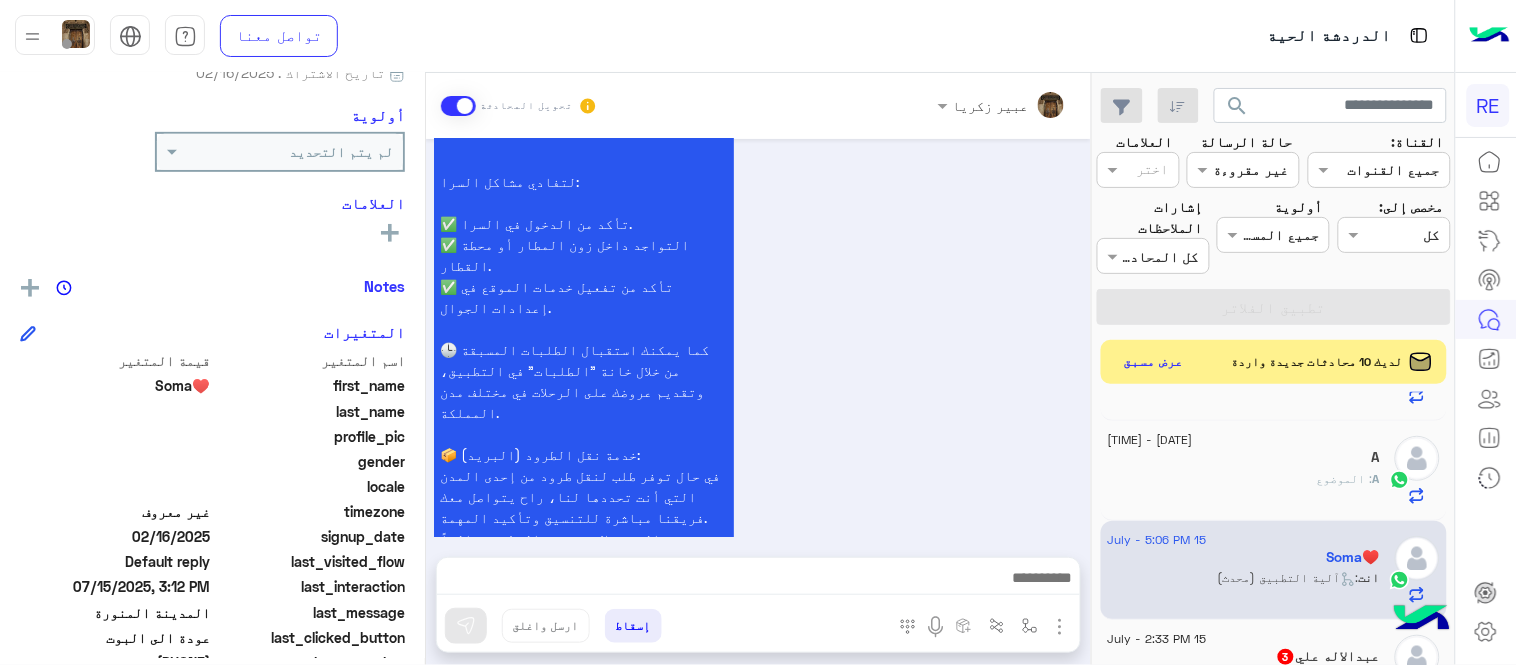 drag, startPoint x: 1092, startPoint y: 513, endPoint x: 1047, endPoint y: 503, distance: 46.09772 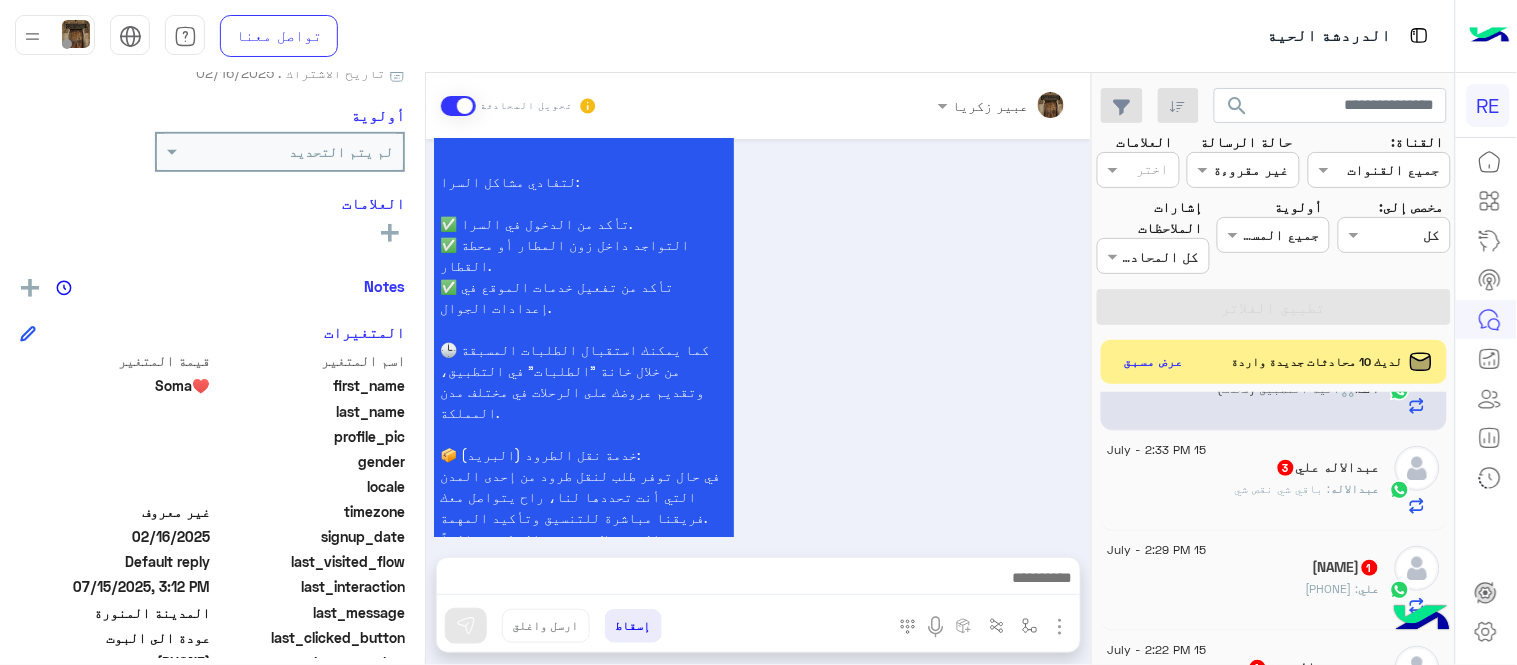 scroll, scrollTop: 882, scrollLeft: 0, axis: vertical 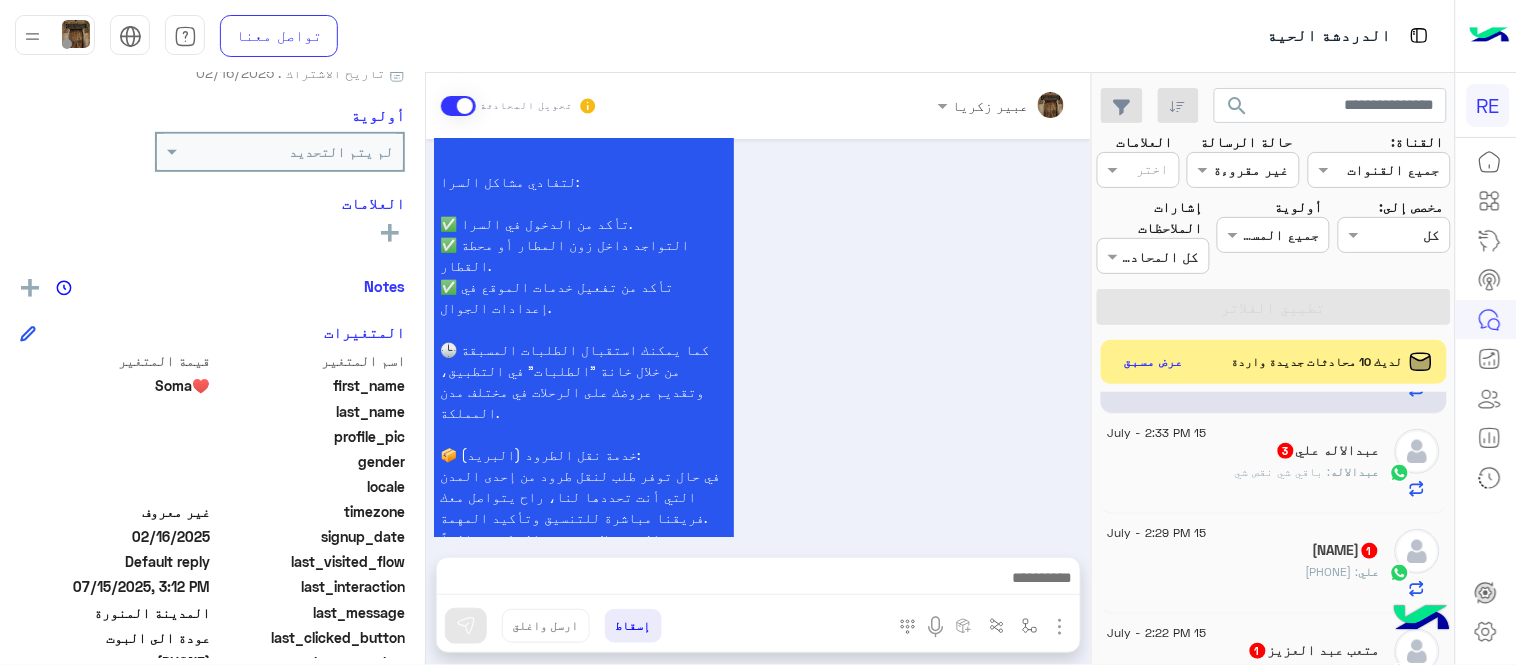 click on ": باقي شي نقص شي" 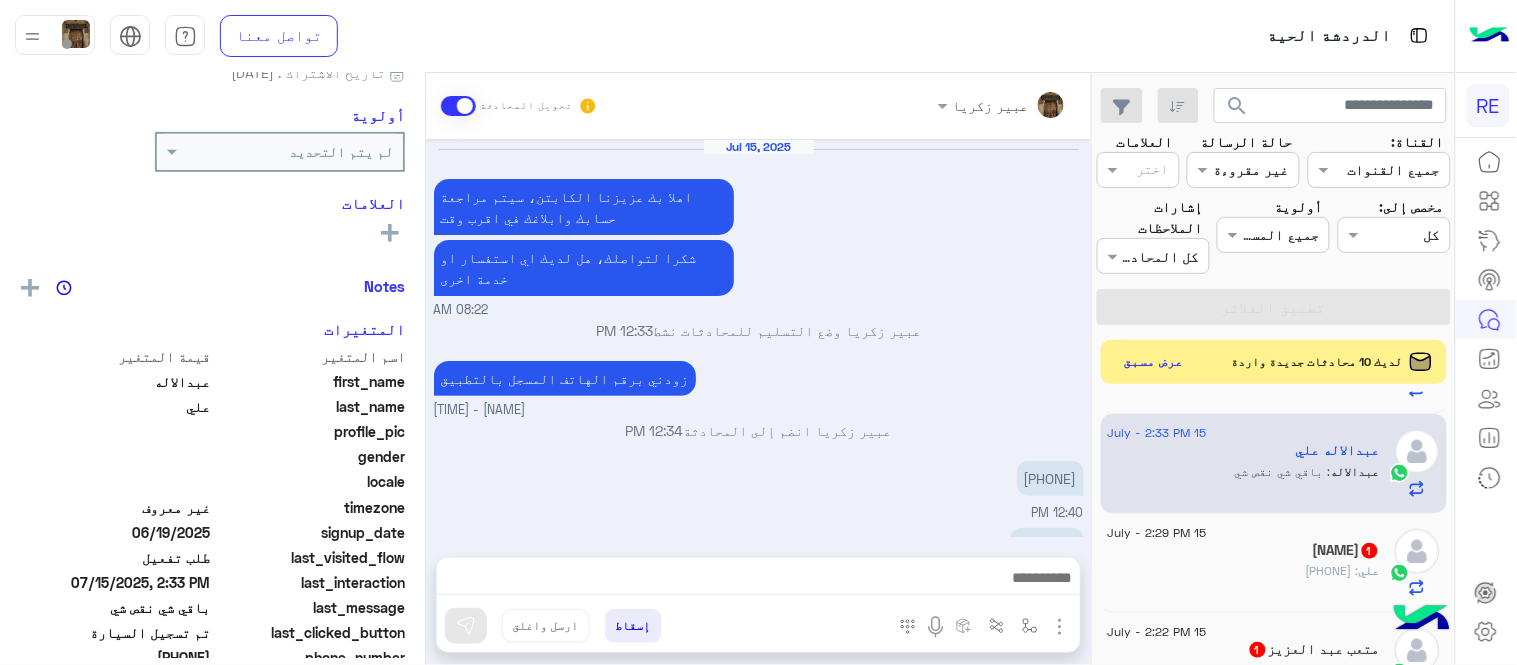 scroll, scrollTop: 334, scrollLeft: 0, axis: vertical 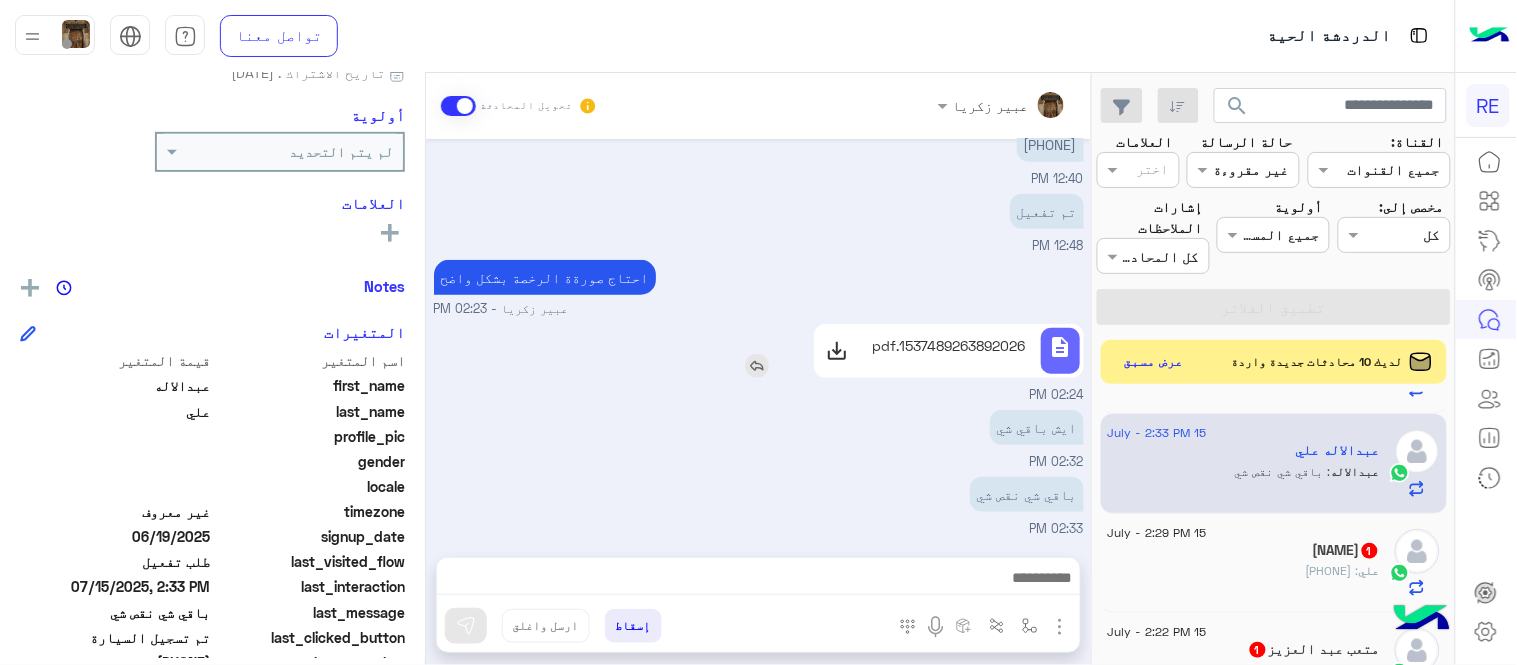 click on "1537489263892026.pdf" 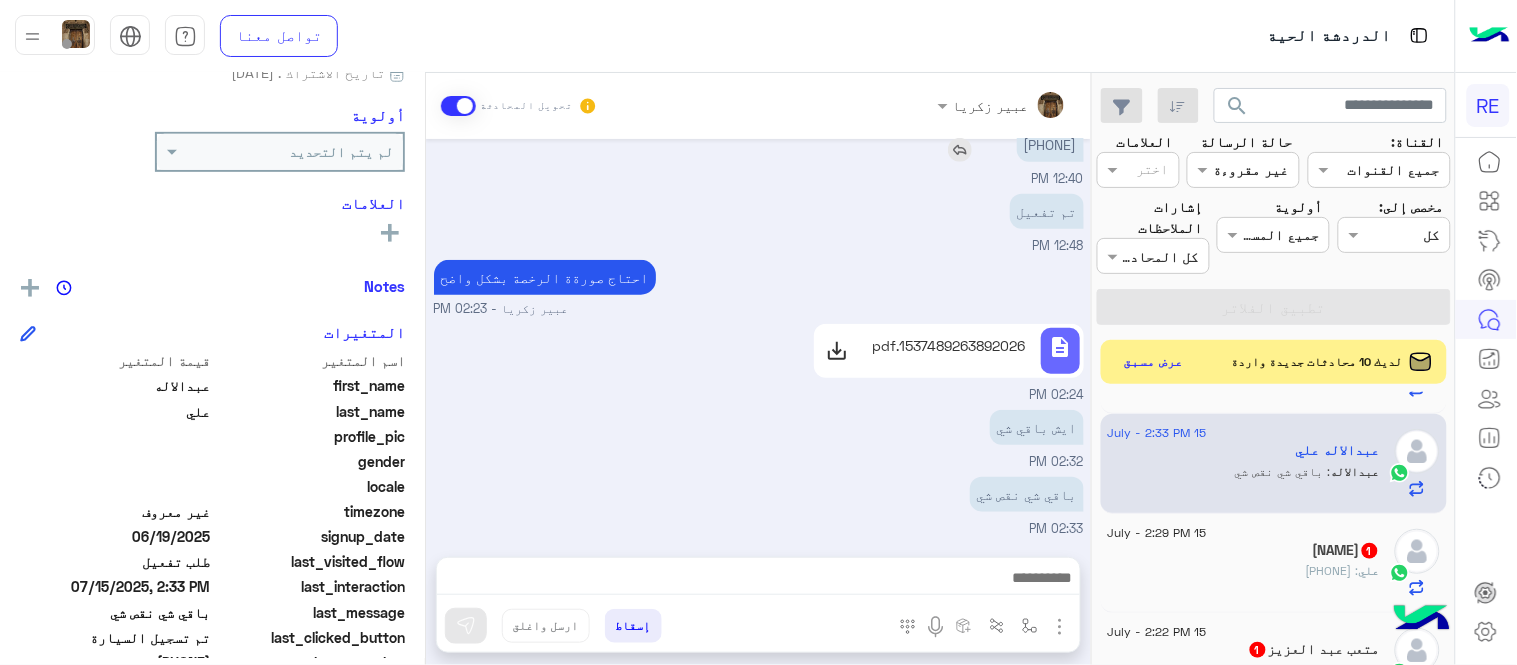 click on "[PHONE]" at bounding box center [1050, 144] 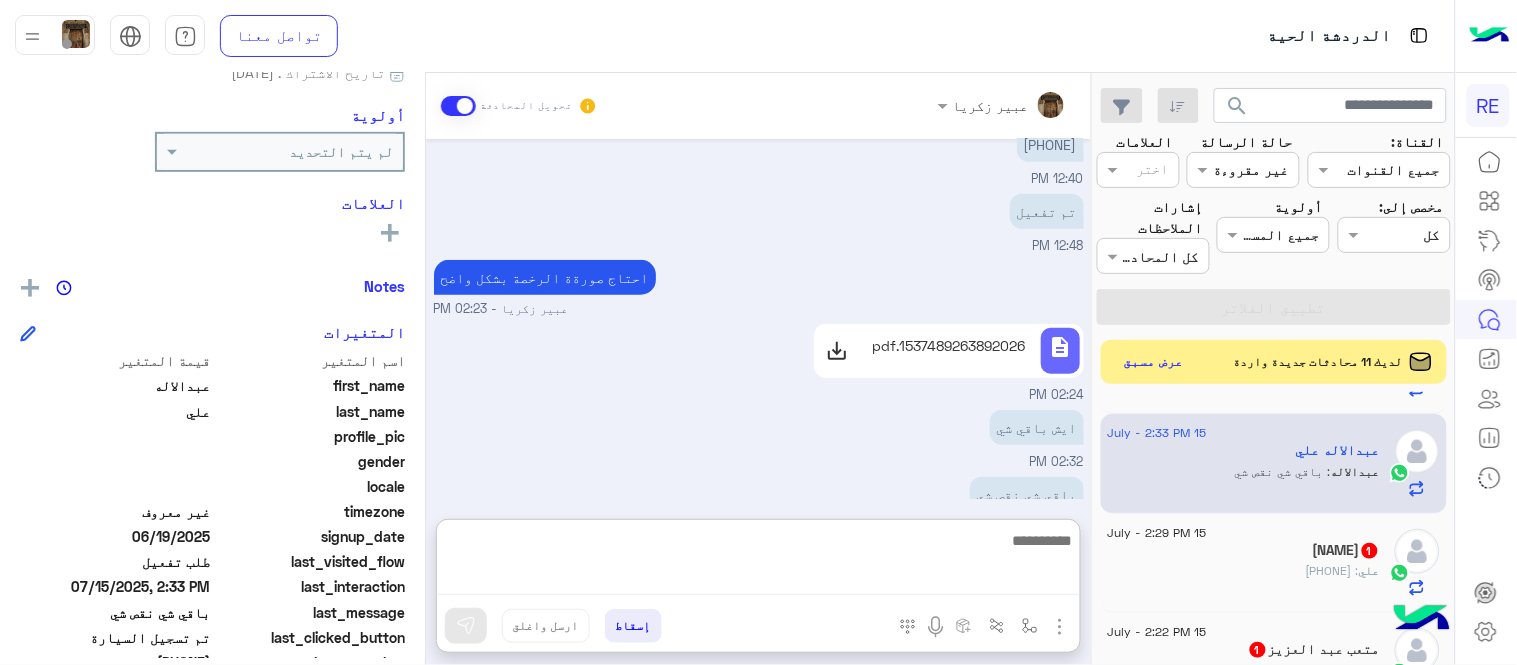 click at bounding box center [758, 561] 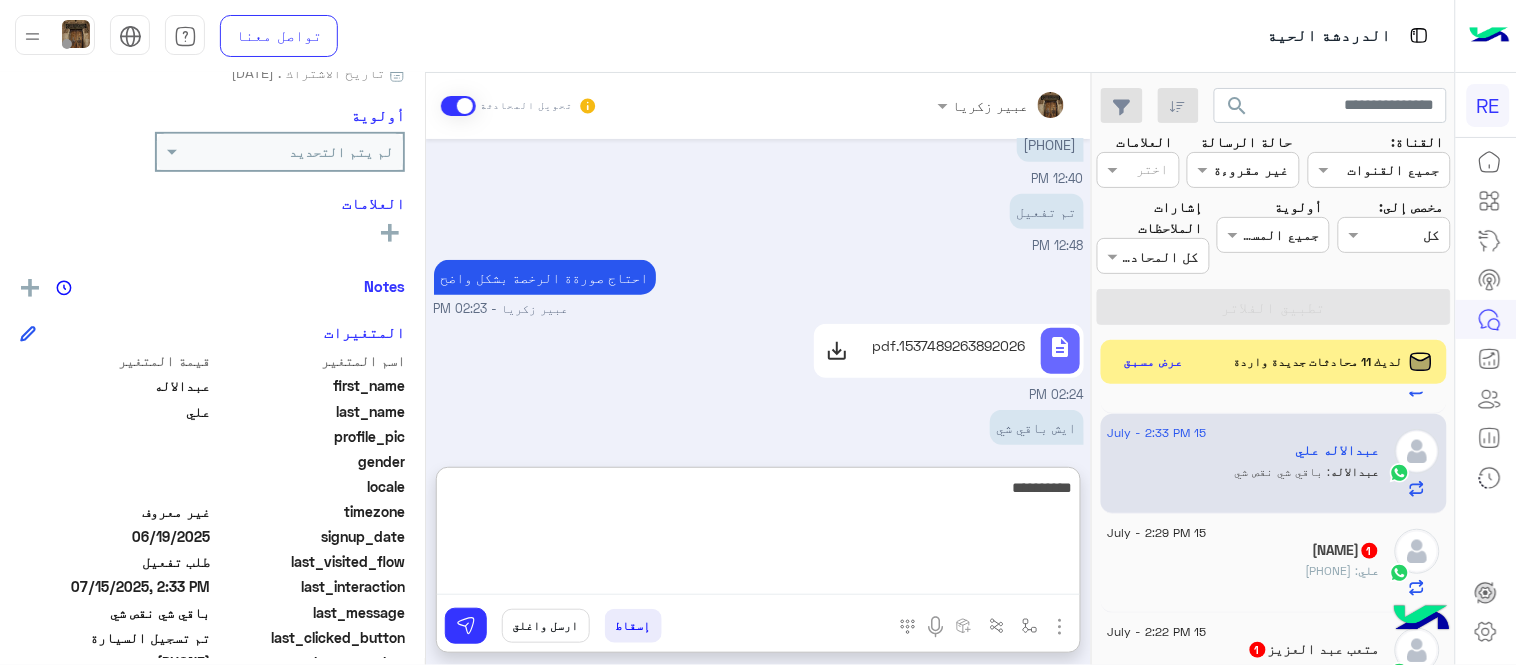 type on "**********" 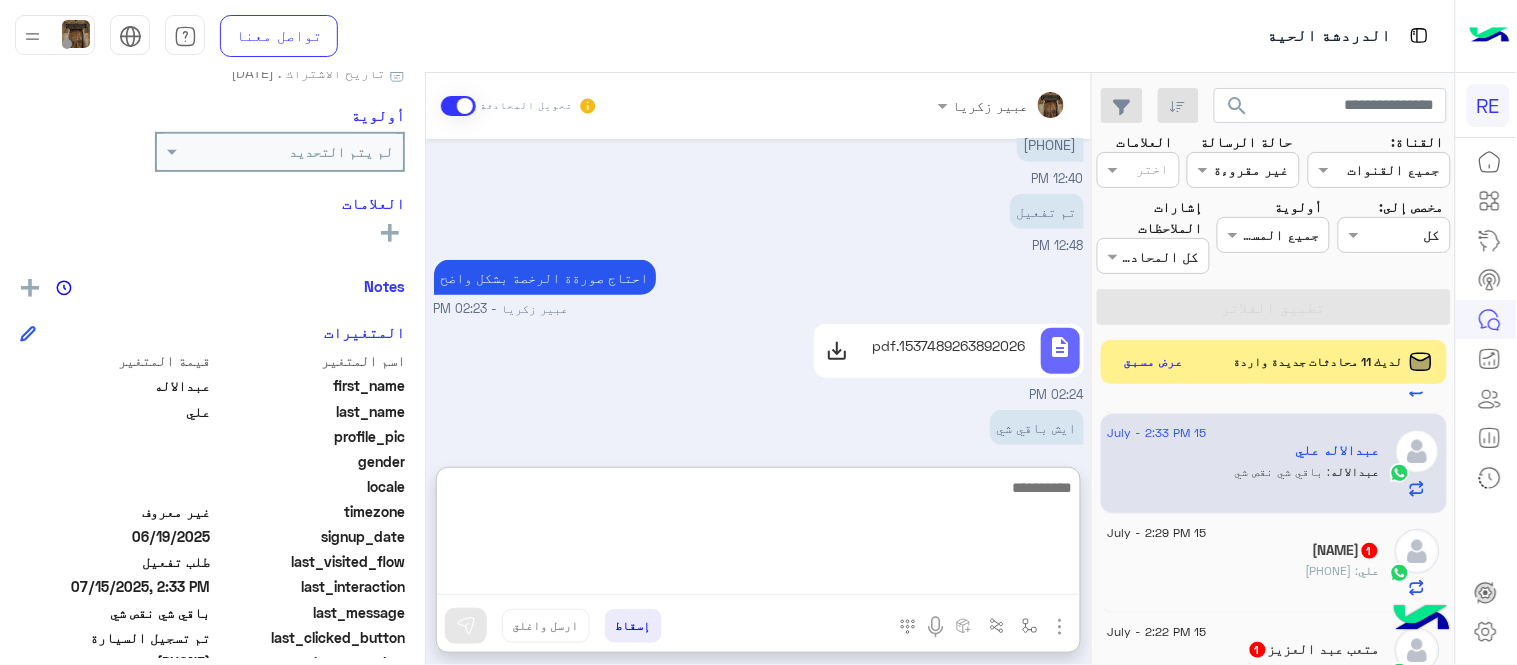 scroll, scrollTop: 487, scrollLeft: 0, axis: vertical 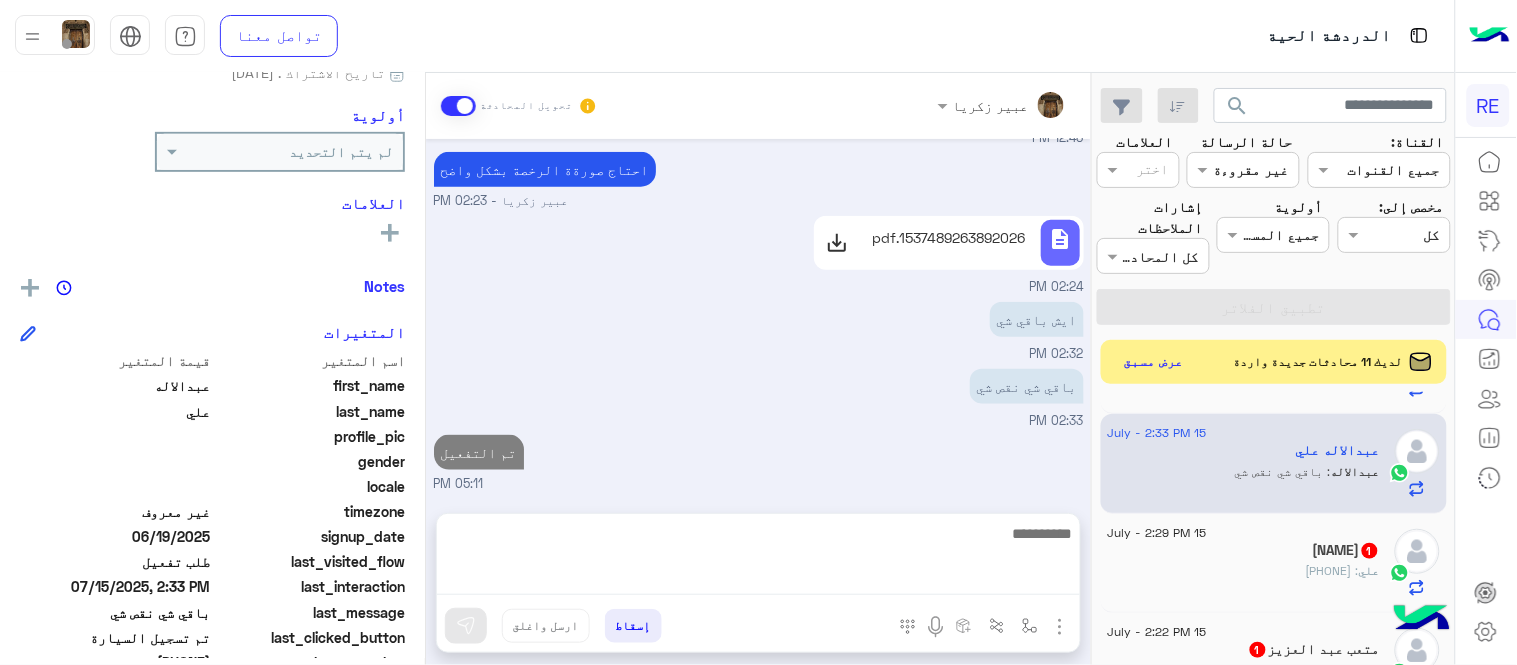 click on "[FIRST] [LAST] 1" 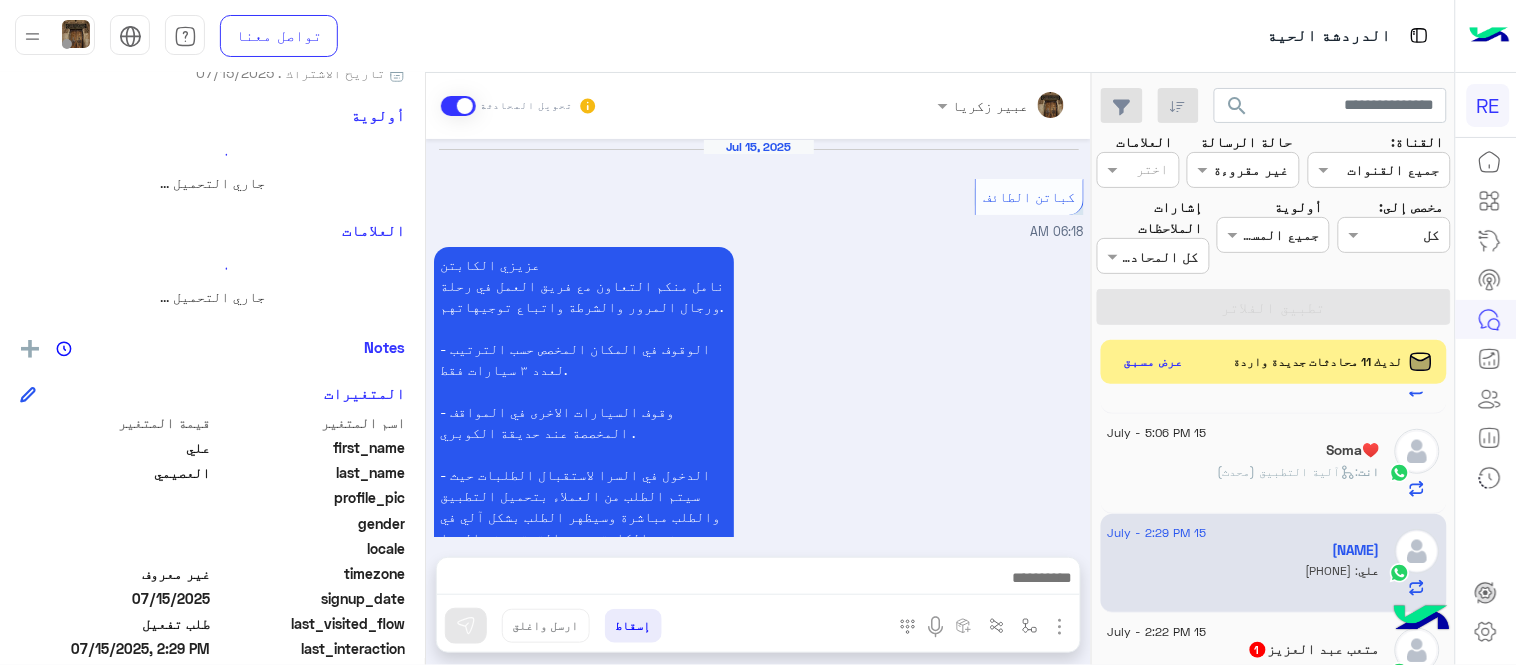 scroll, scrollTop: 1616, scrollLeft: 0, axis: vertical 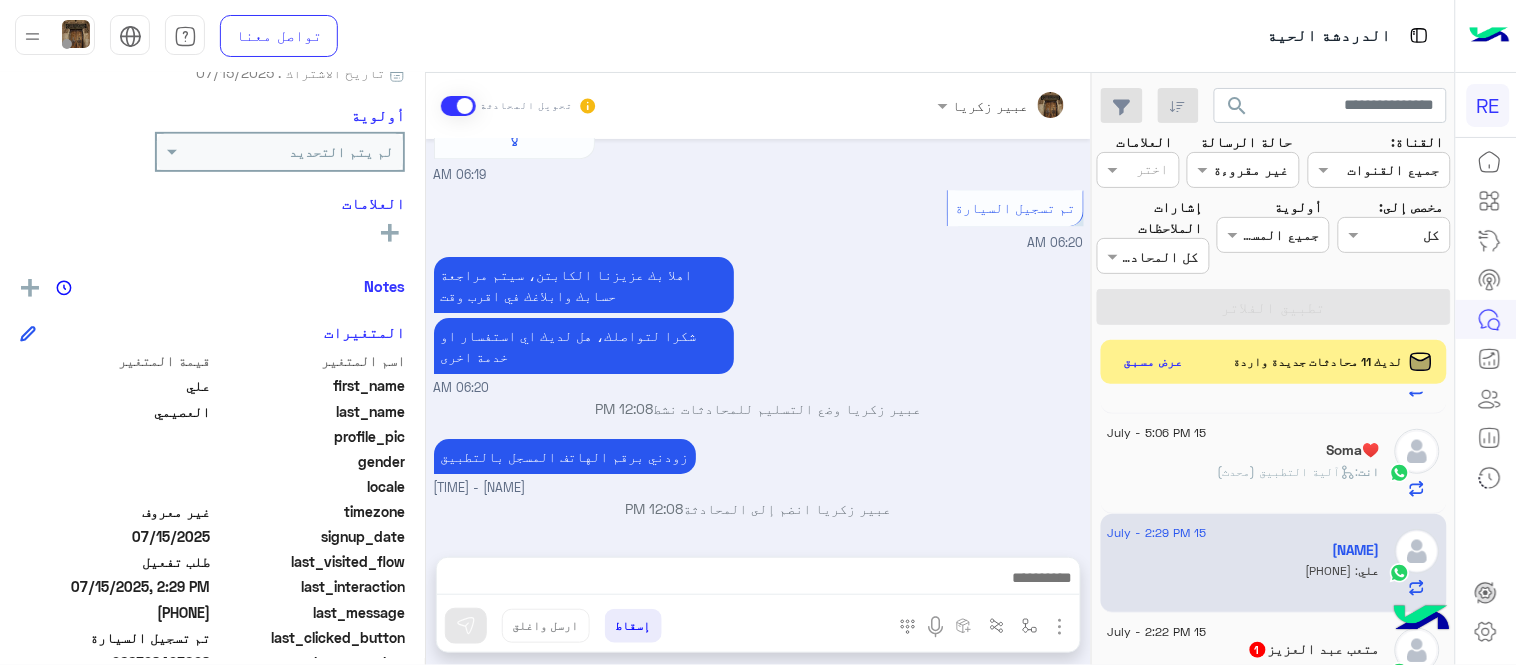 click on "[PHONE]" at bounding box center (1050, 557) 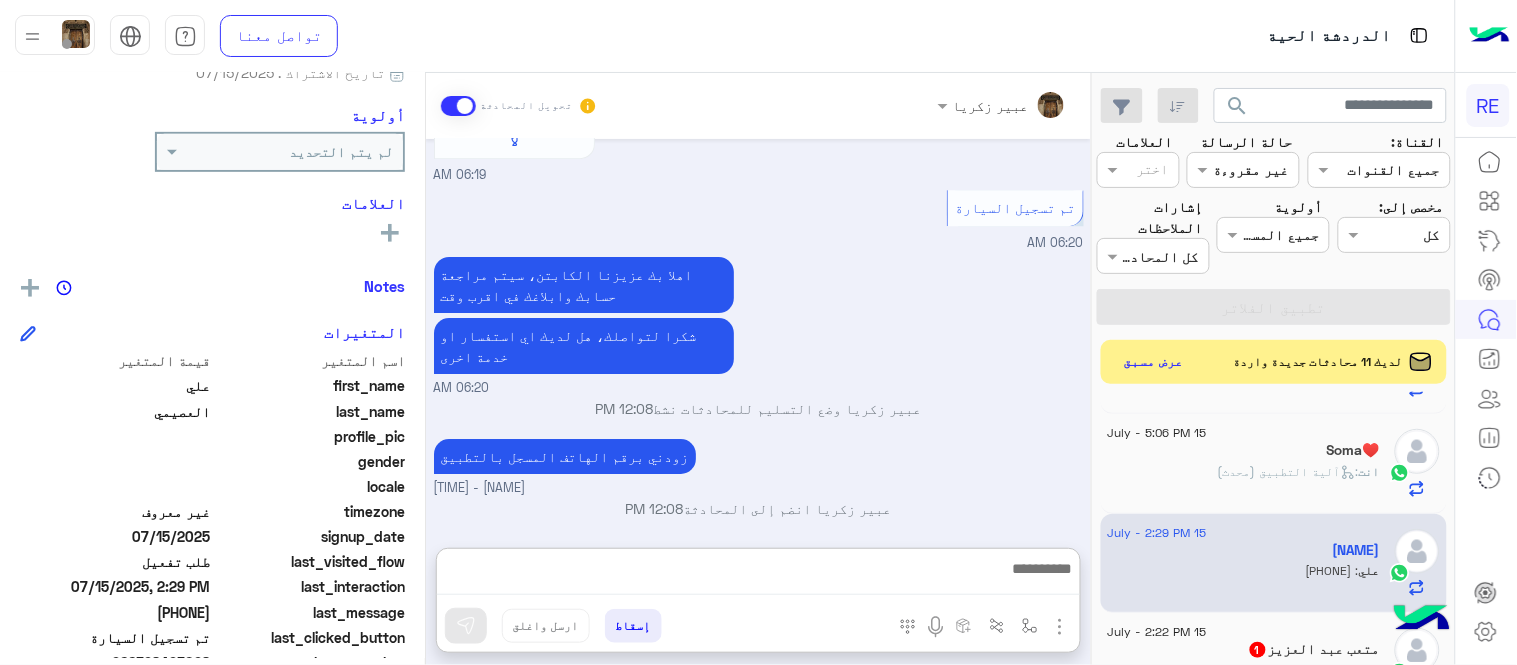 click at bounding box center (758, 575) 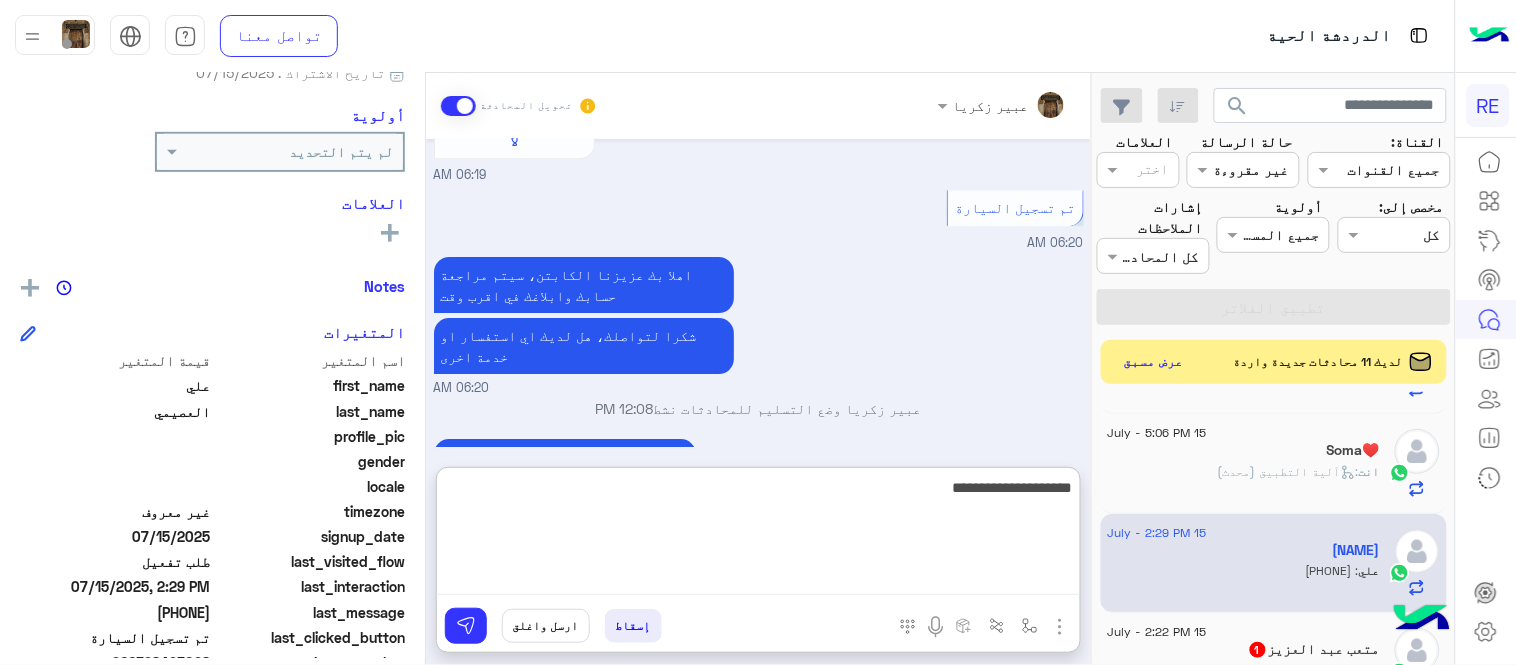 type on "**********" 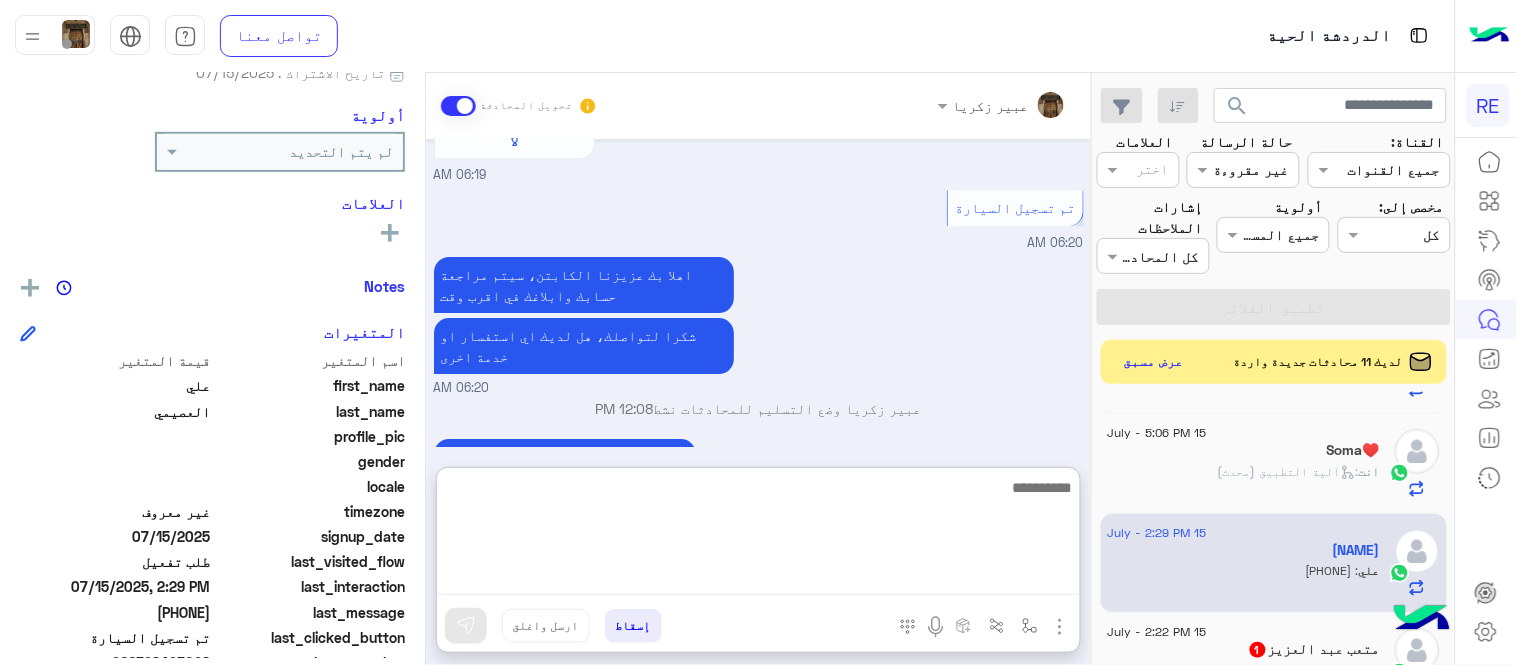 scroll, scrollTop: 1770, scrollLeft: 0, axis: vertical 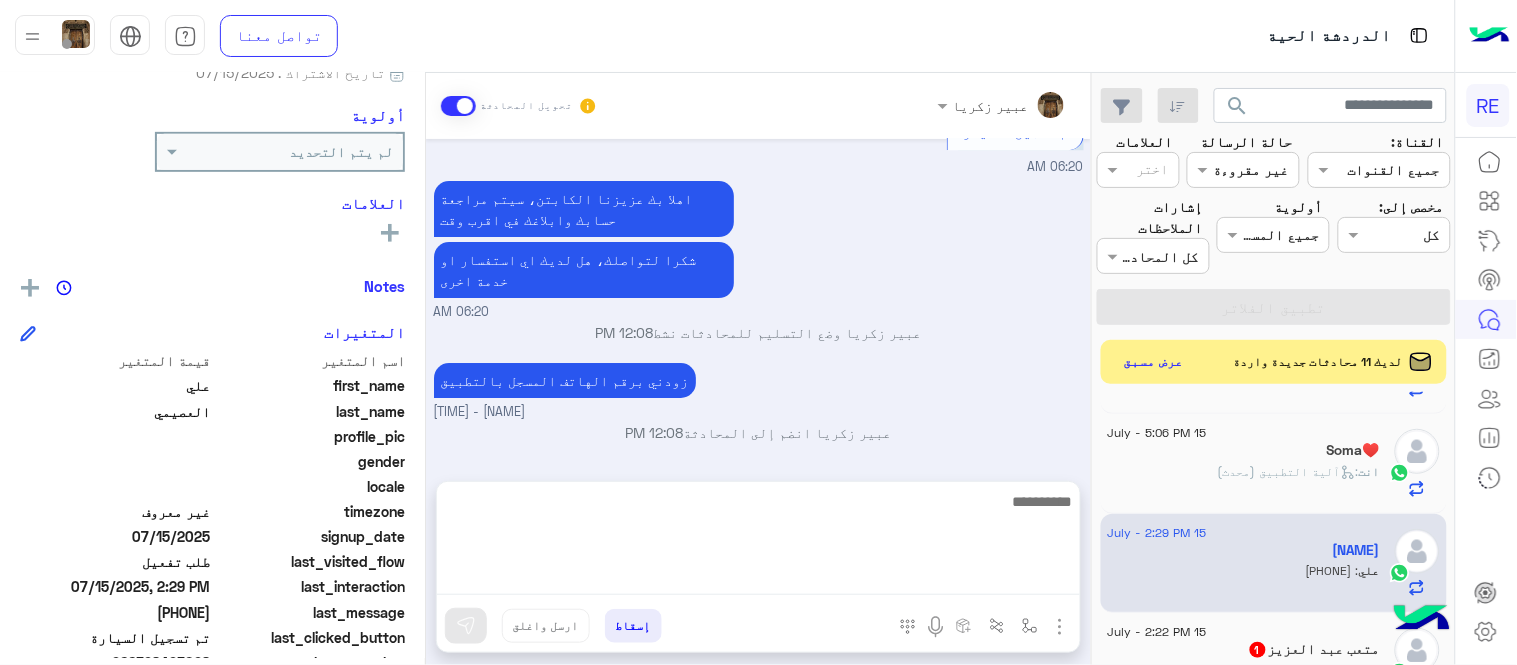 click on "Jul 15, 2025 كباتن الطائف 06:18 AM عزيزي الكابتن نامل منكم التعاون مع فريق العمل في رحلة ورجال المرور والشرطة واتباع توجيهاتهم. - الوقوف في المكان المخصص حسب الترتيب لعدد ٣ سيارات فقط. - وقوف السيارات الاخرى في المواقف المخصصة عند حديقة الكوبري . - الدخول في السرا لاستقبال الطلبات حيث سيتم الطلب من العملاء بتحميل التطبيق والطلب مباشرة وسيظهر الطلب بشكل آلي في صفحه الكابتن حسب الترتيب في السرا ويستمر لمدة ١٥ ثانية ثم ينتقل للكابتن التالي. - سيتم ارسال جدول الرحلات بشكل يومي في قروب الواتساب . - عدم الوقوف على خط المشاة بالتوفيق للجميع 06:18 AM تسجيل حساب 06:19 AM لا" at bounding box center (758, 300) 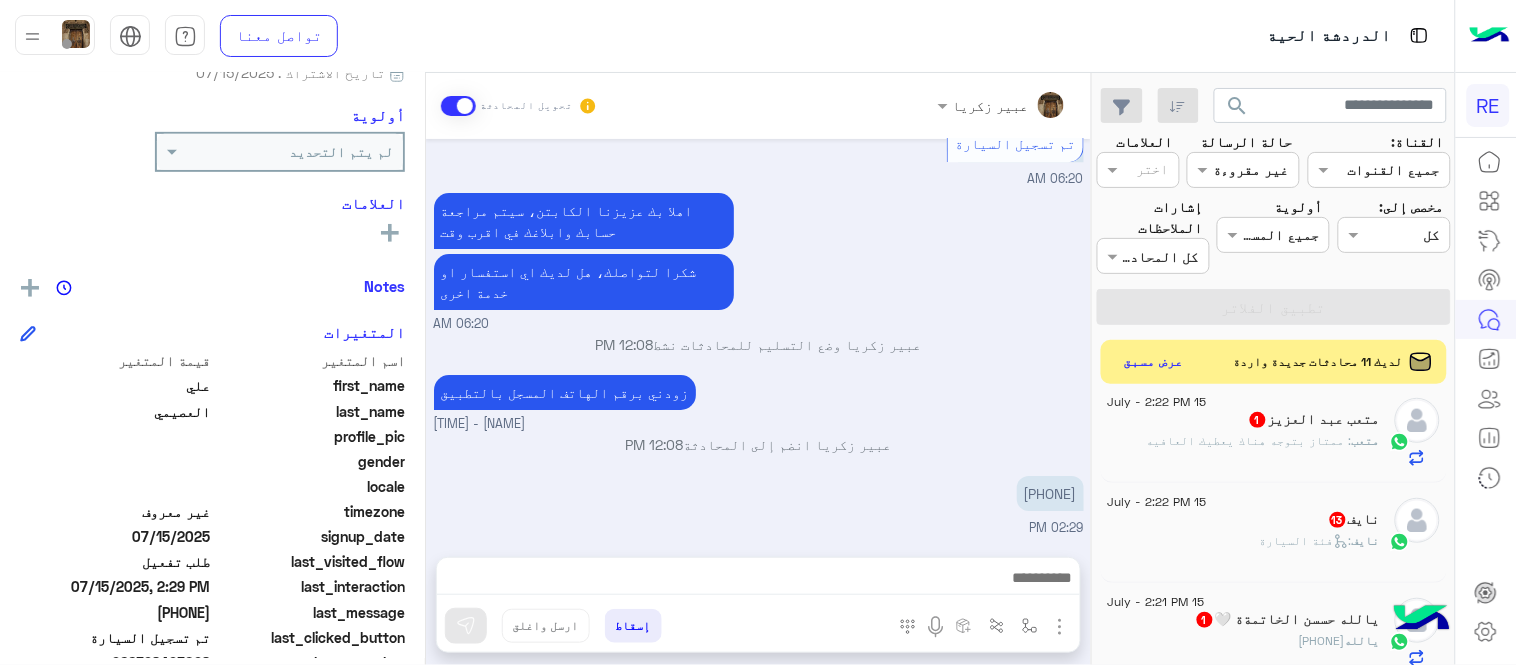 scroll, scrollTop: 1064, scrollLeft: 0, axis: vertical 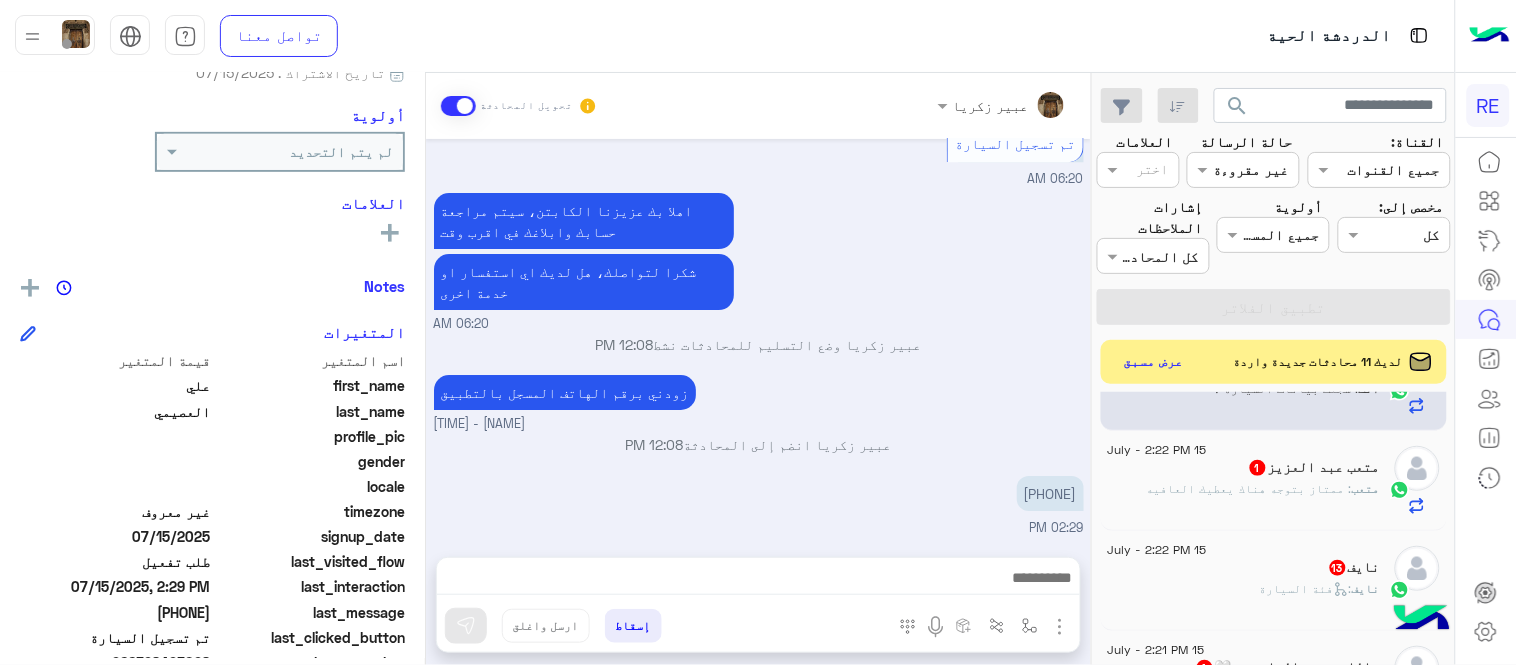 click on "متعب : ممتاز بتوجه هناك يعطيك العافيه" 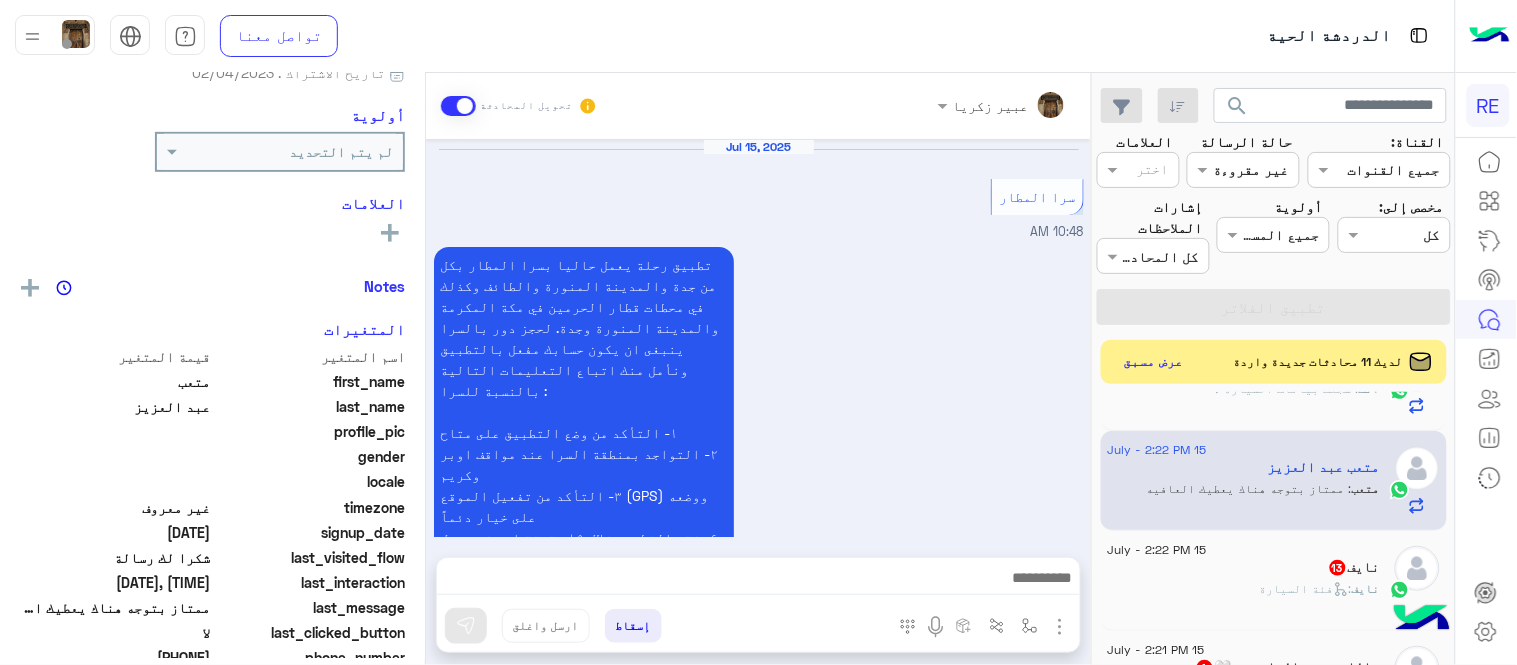 scroll, scrollTop: 1104, scrollLeft: 0, axis: vertical 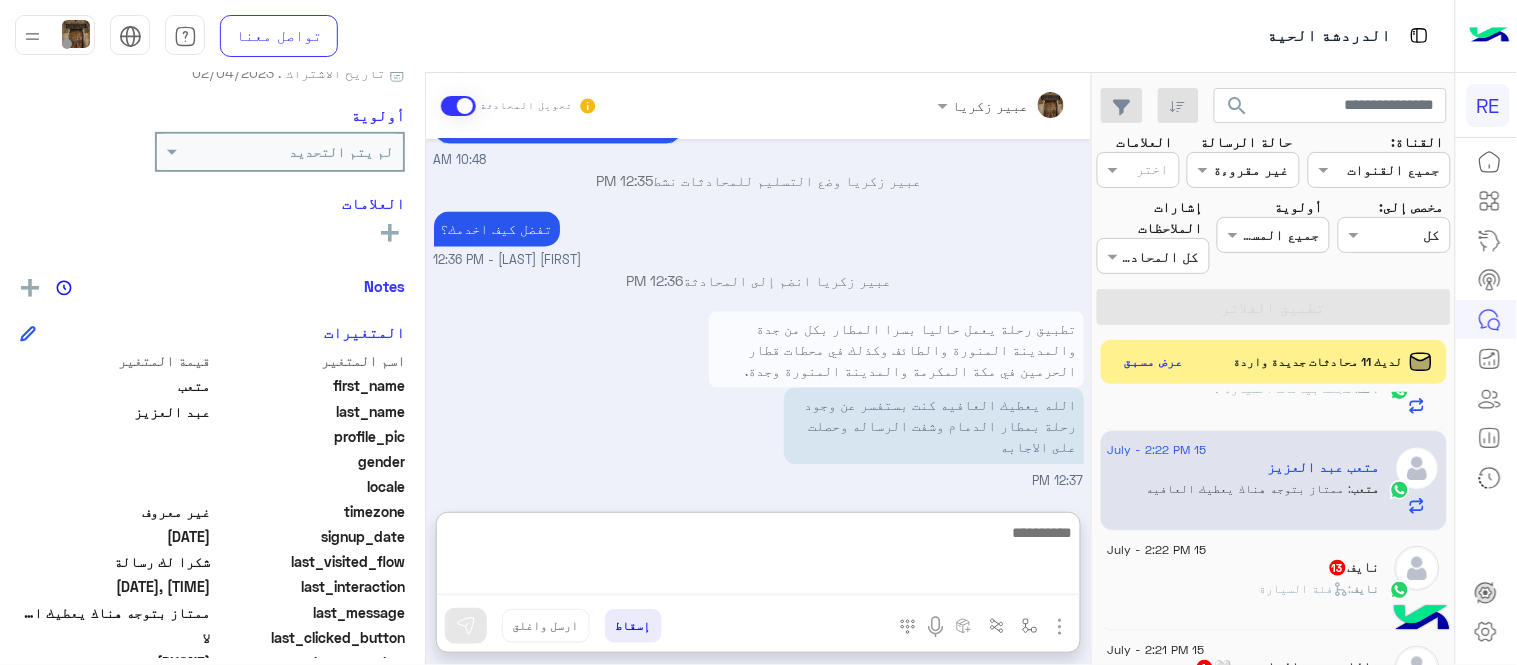click at bounding box center [758, 557] 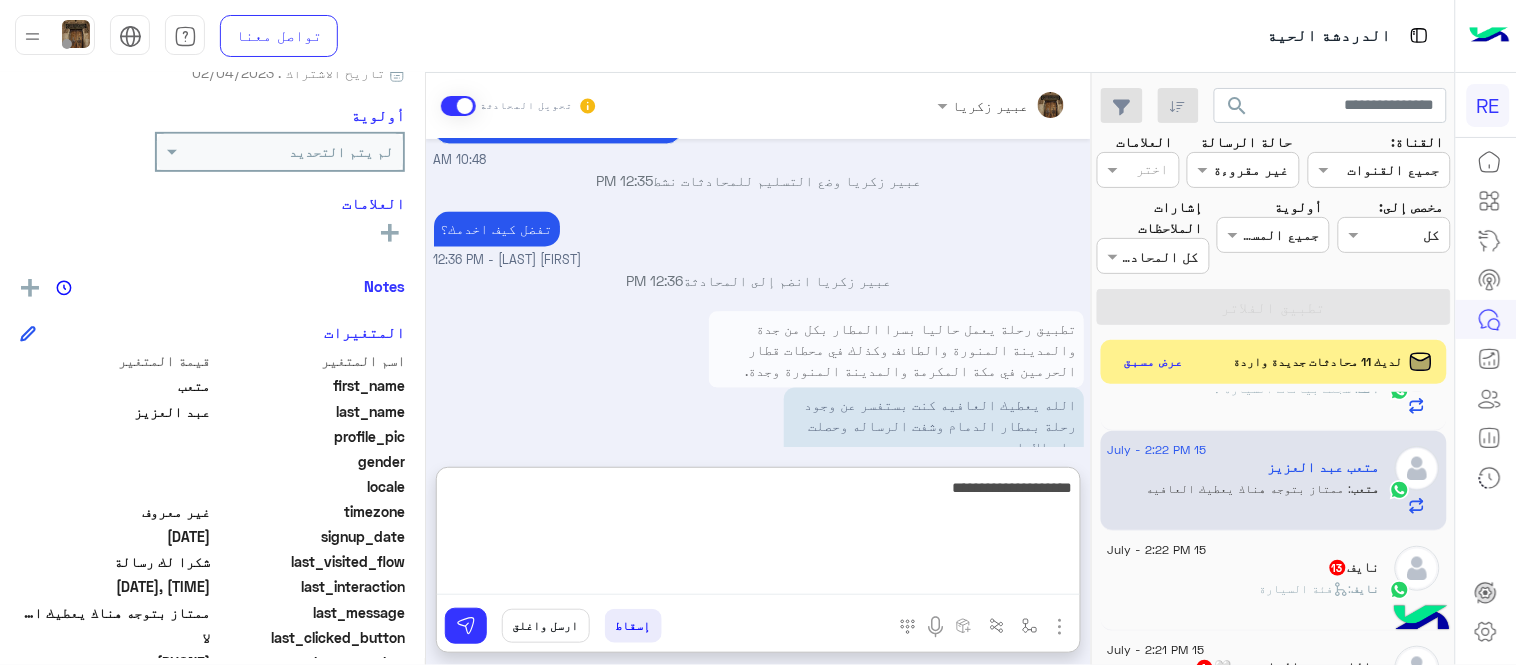 type on "**********" 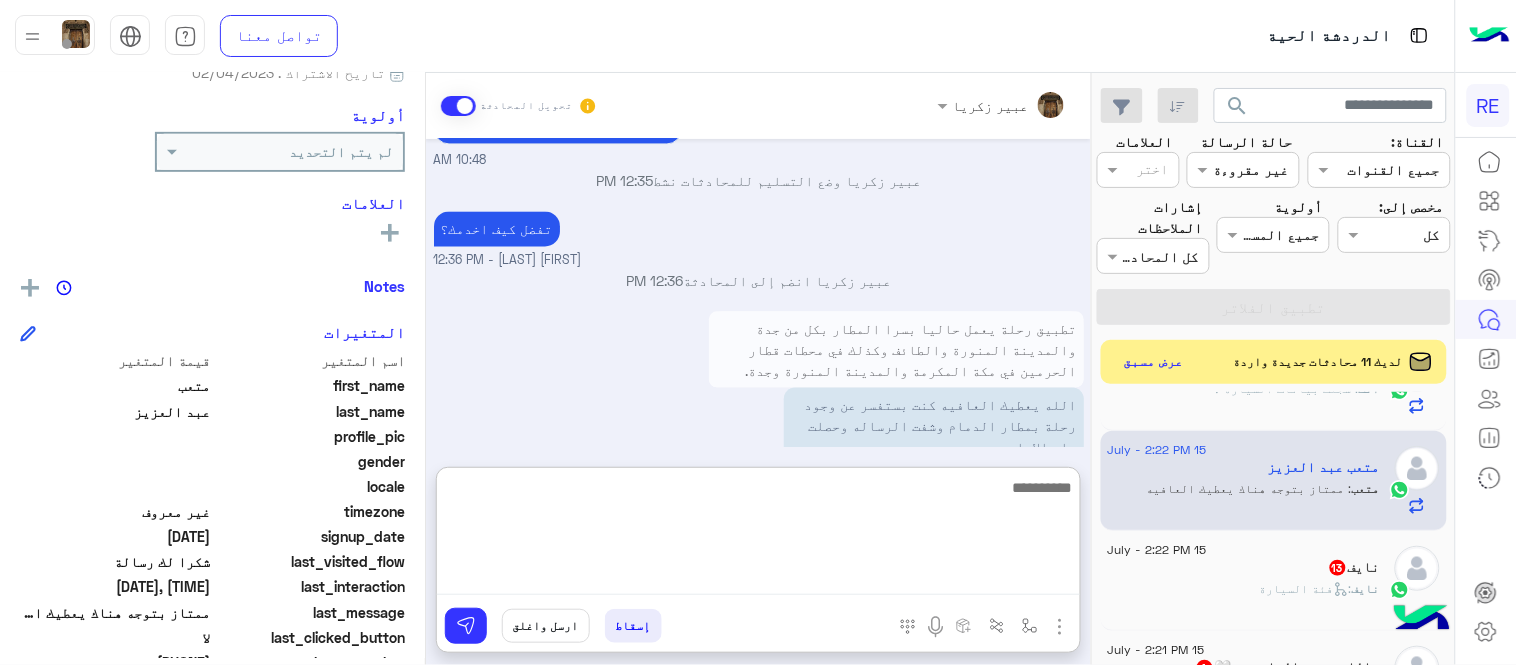 scroll, scrollTop: 1257, scrollLeft: 0, axis: vertical 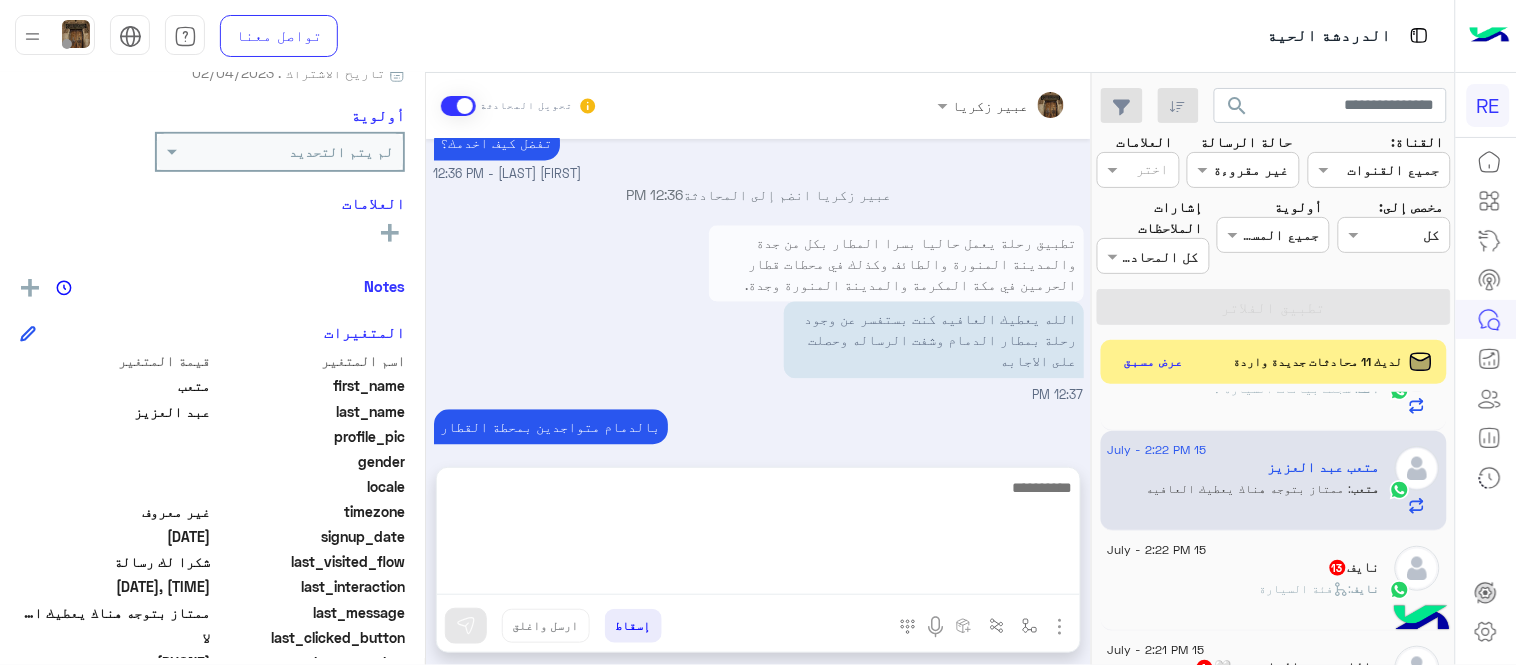 click on "[DATE]   سرا المطار    [TIME]  تطبيق رحلة يعمل حاليا بسرا المطار بكل من جدة والمدينة المنورة والطائف وكذلك في محطات قطار الحرمين في مكة المكرمة والمدينة المنورة وجدة. لحجز دور بالسرا ينبغى ان يكون حسابك مفعل بالتطبيق ونأمل منك اتباع التعليمات التالية بالنسبة للسرا : ١- التأكد من وضع التطبيق على متاح  ٢- التواجد بمنطقة السرا عند مواقف اوبر وكريم  ٣- التأكد من تفعيل الموقع (GPS) ووضعه على خيار دئماً  ٤- فتح التطبيق خلال ١٥ دقيقة او عند وصول اشعار التنبيه  ملاحظة:  - الضغط على زر تحديث باستمرار يؤدي الى خروجك - الخروج من منطقة السرا تؤدي الى خروجك من السرا  اي خدمة اخرى ؟" at bounding box center (758, 293) 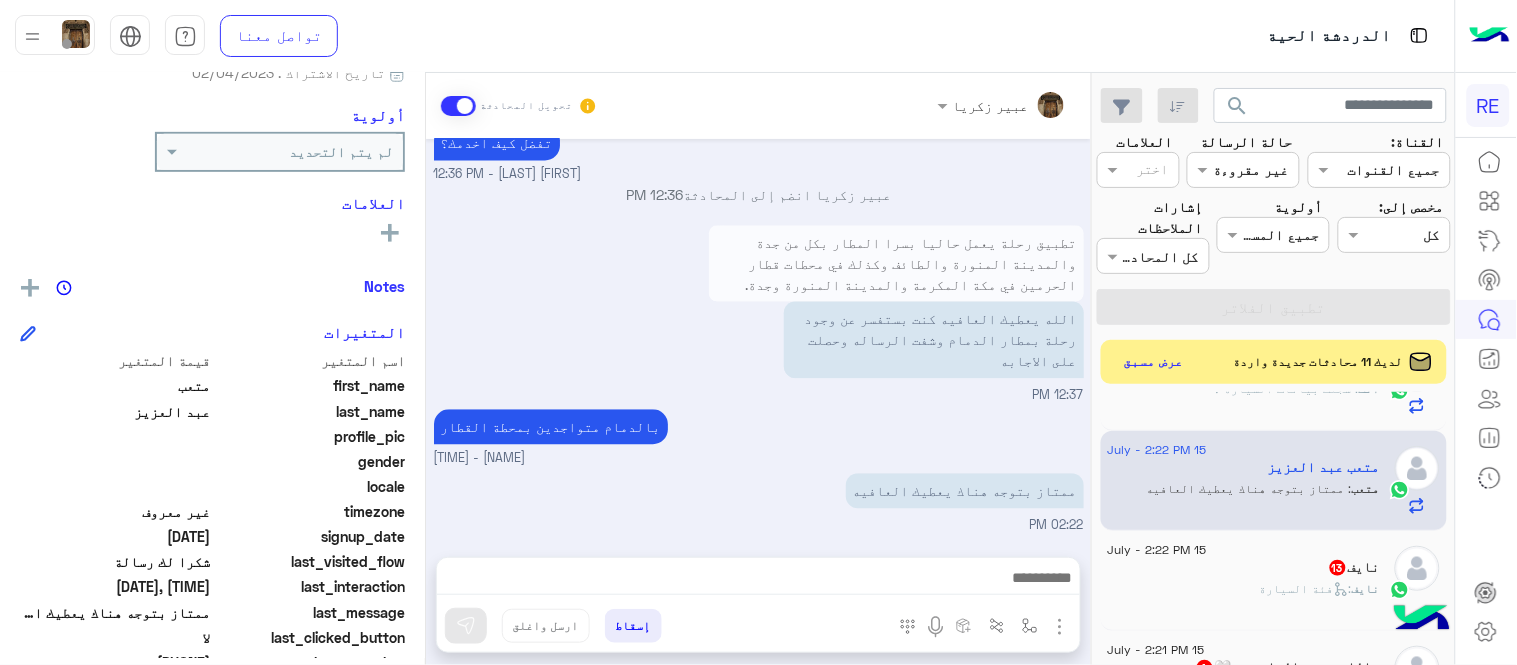 scroll, scrollTop: 1167, scrollLeft: 0, axis: vertical 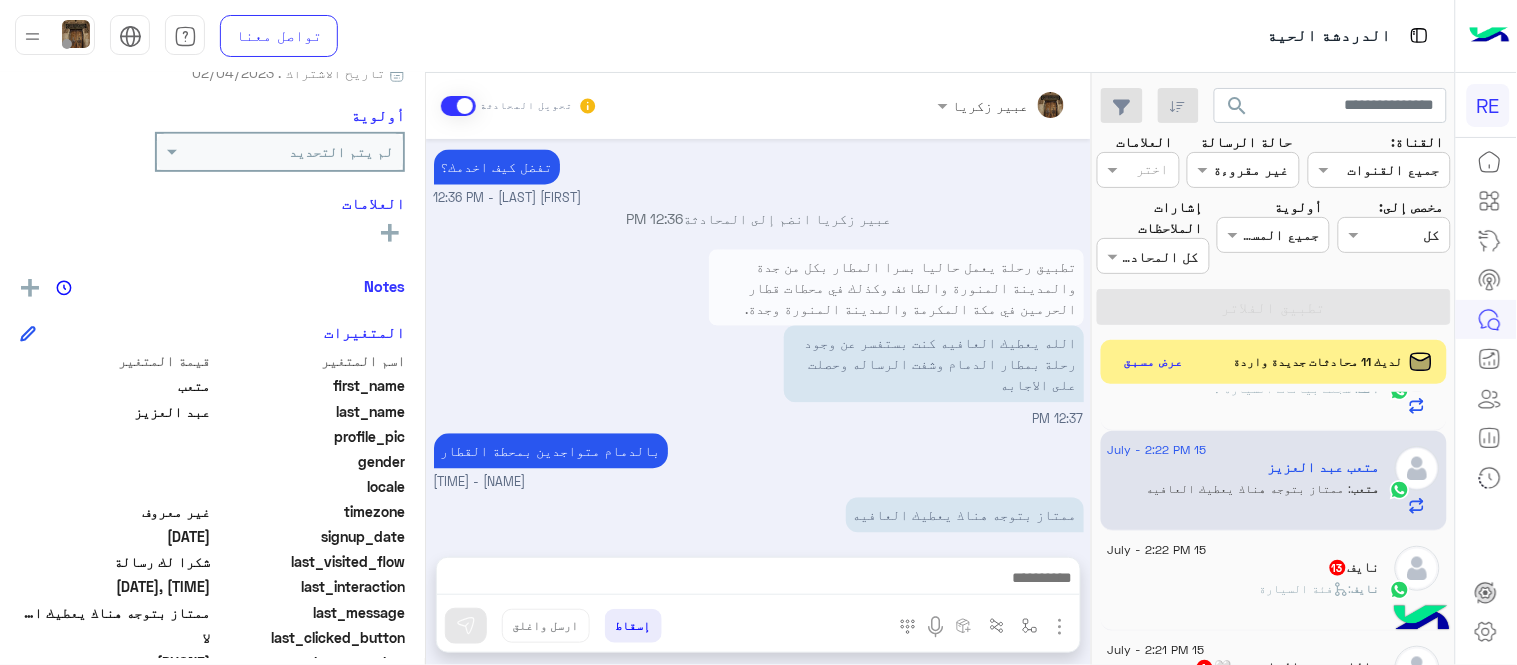 click on "[FIRST] :   فئة السيارة" 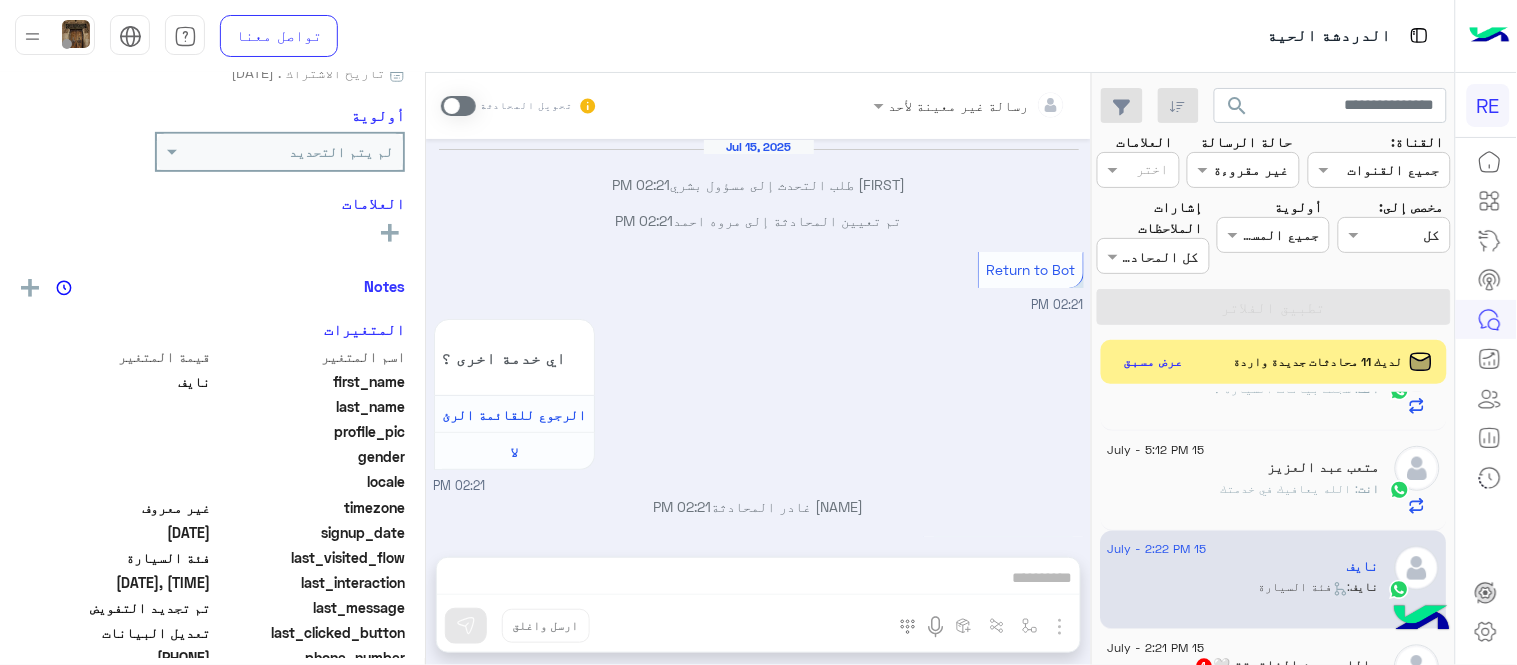 scroll, scrollTop: 658, scrollLeft: 0, axis: vertical 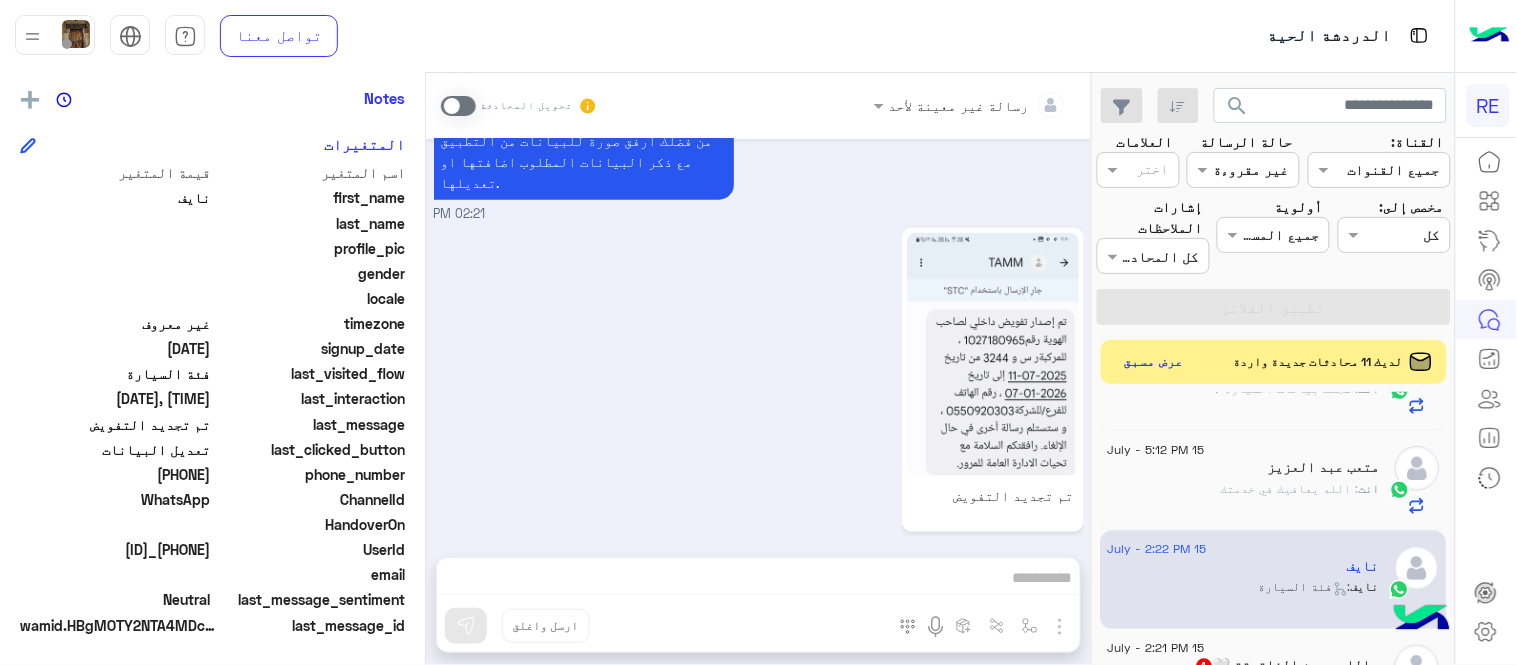 drag, startPoint x: 138, startPoint y: 474, endPoint x: 214, endPoint y: 476, distance: 76.02631 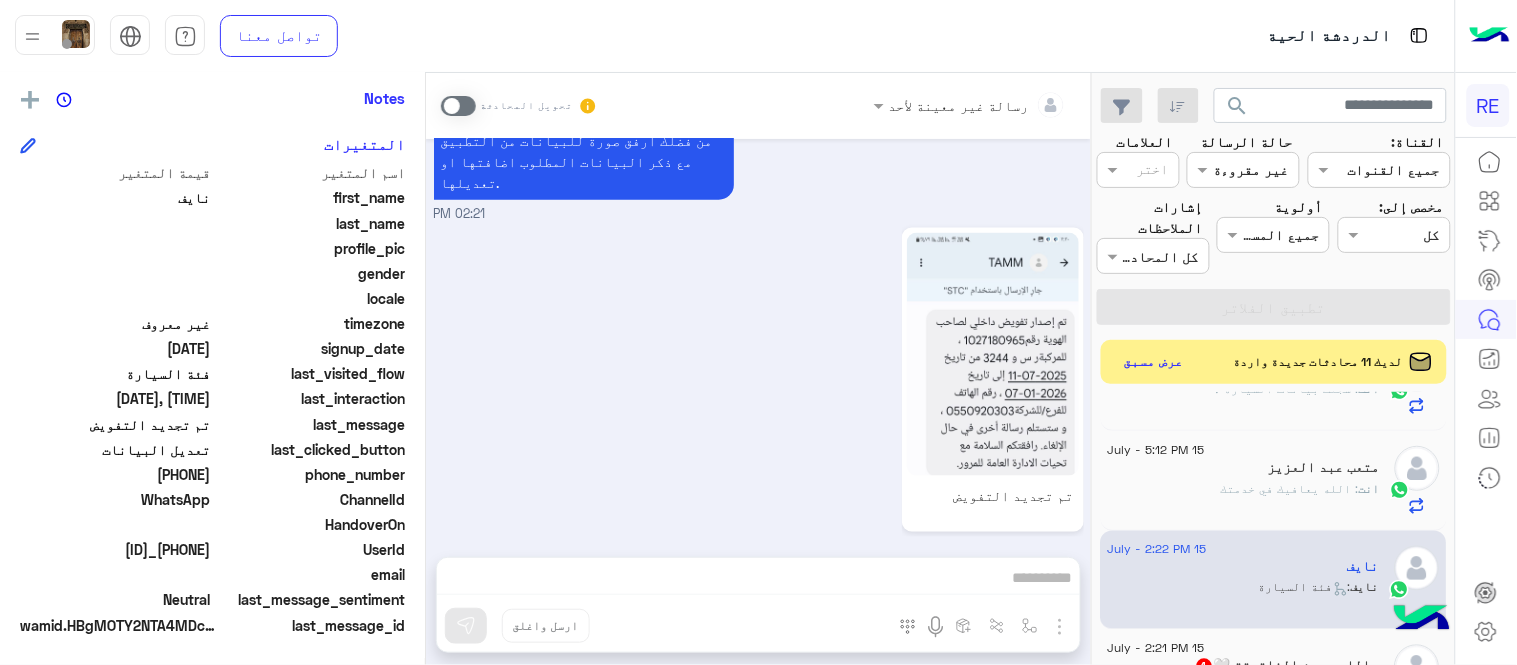 drag, startPoint x: 843, startPoint y: 583, endPoint x: 446, endPoint y: 102, distance: 623.6746 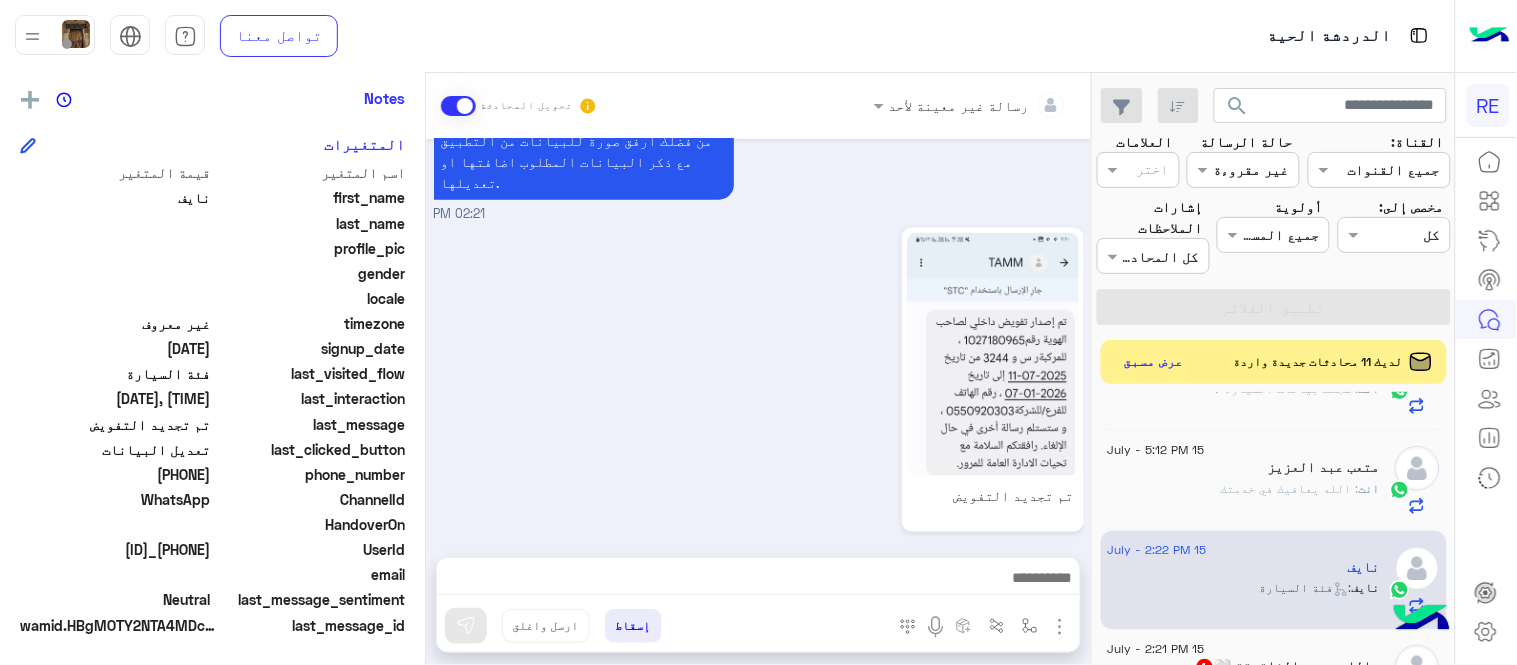 scroll, scrollTop: 695, scrollLeft: 0, axis: vertical 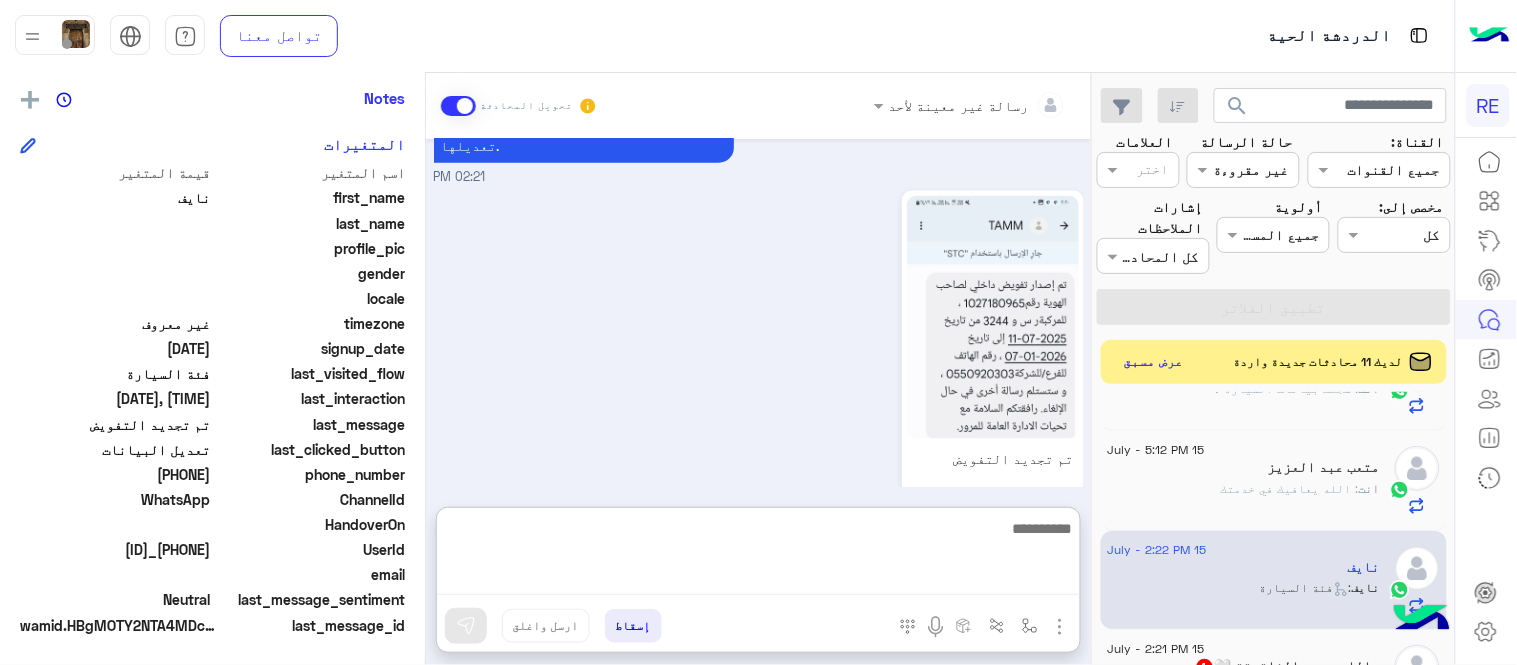 click at bounding box center (758, 556) 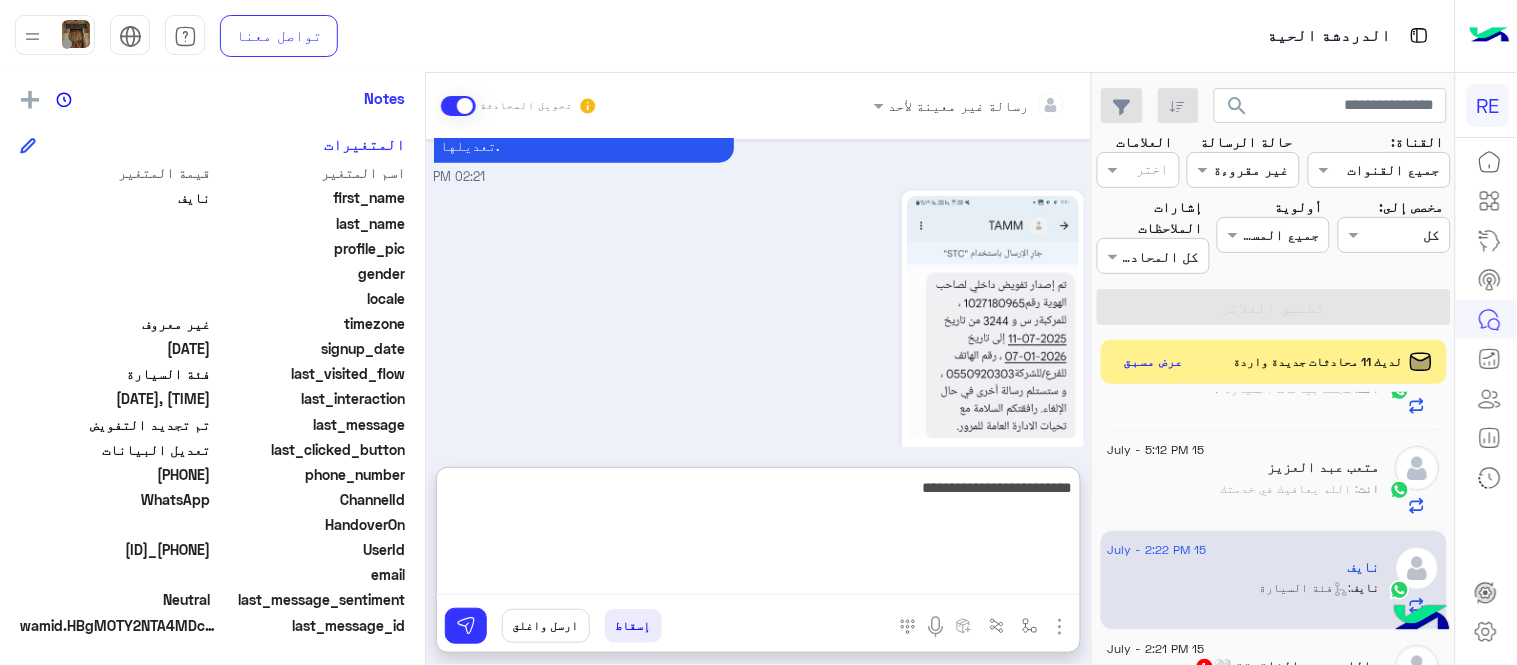 type on "**********" 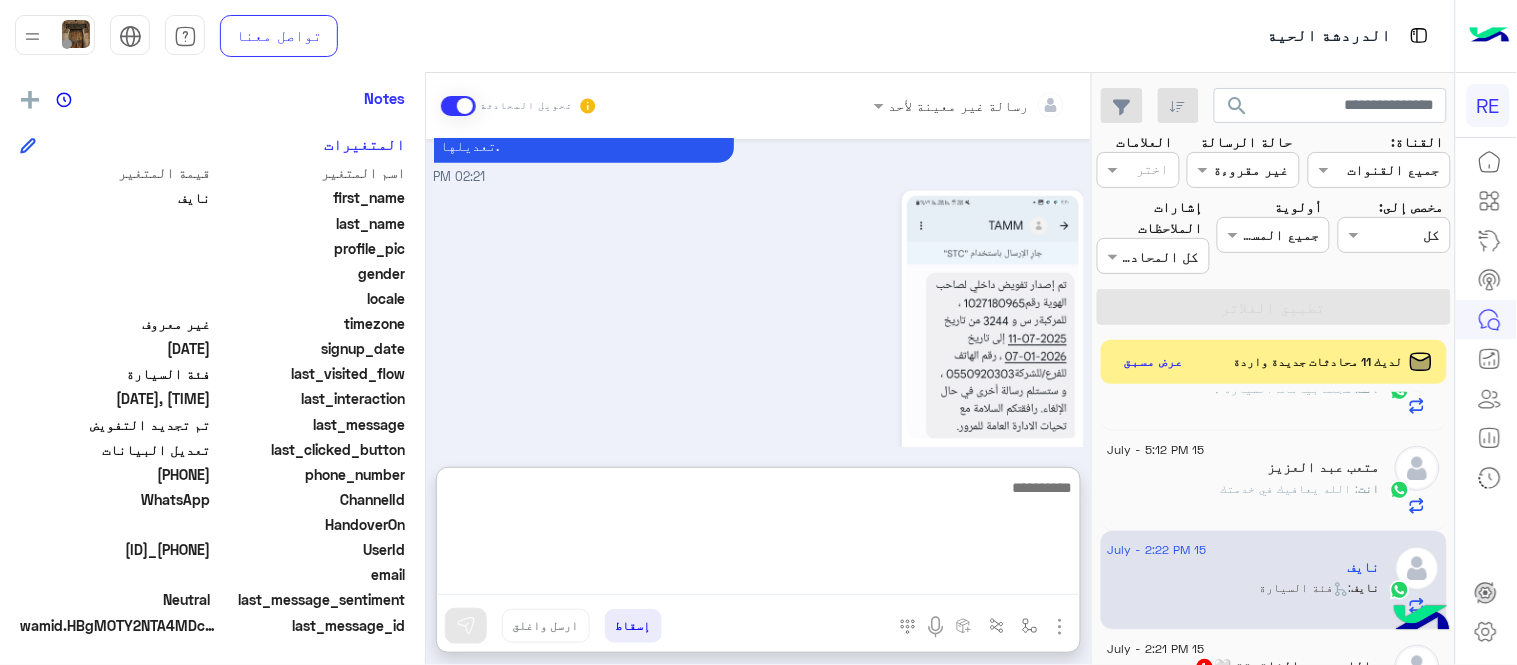 scroll, scrollTop: 848, scrollLeft: 0, axis: vertical 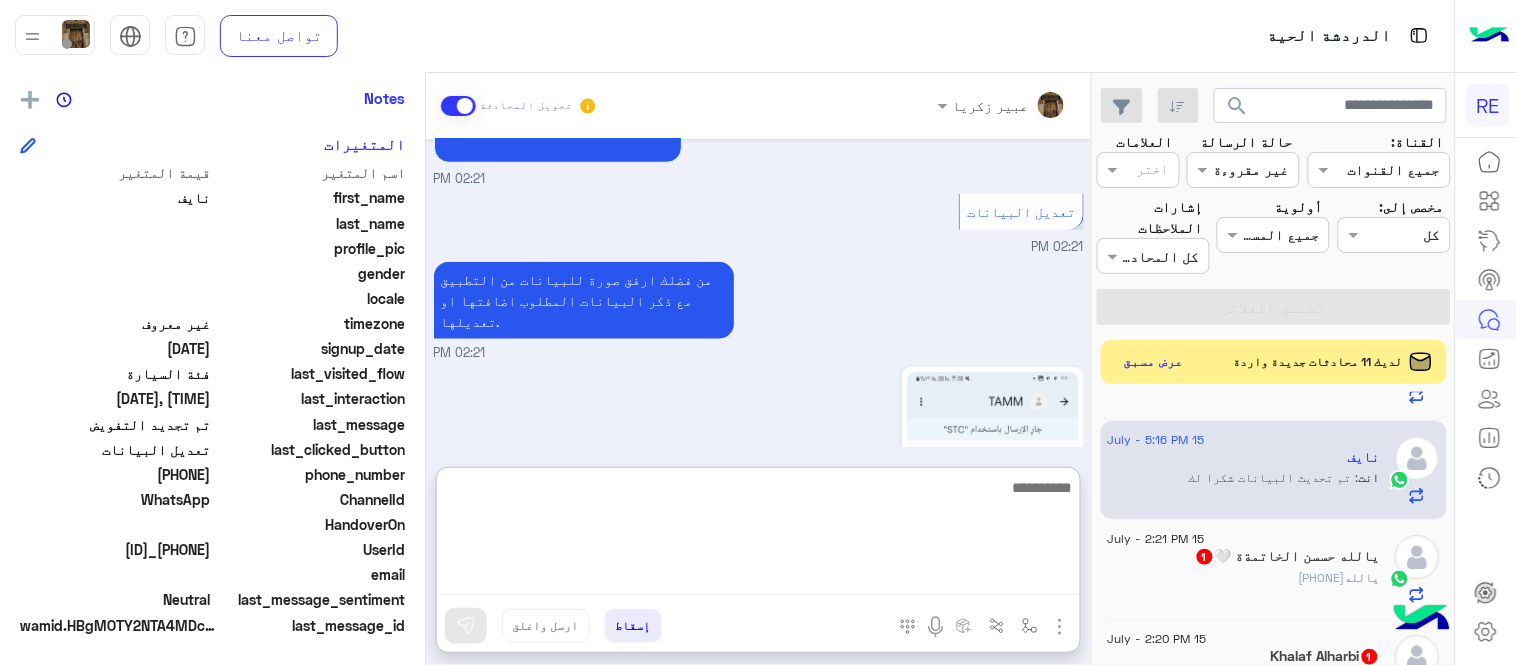 click on "يالله : [PHONE]" 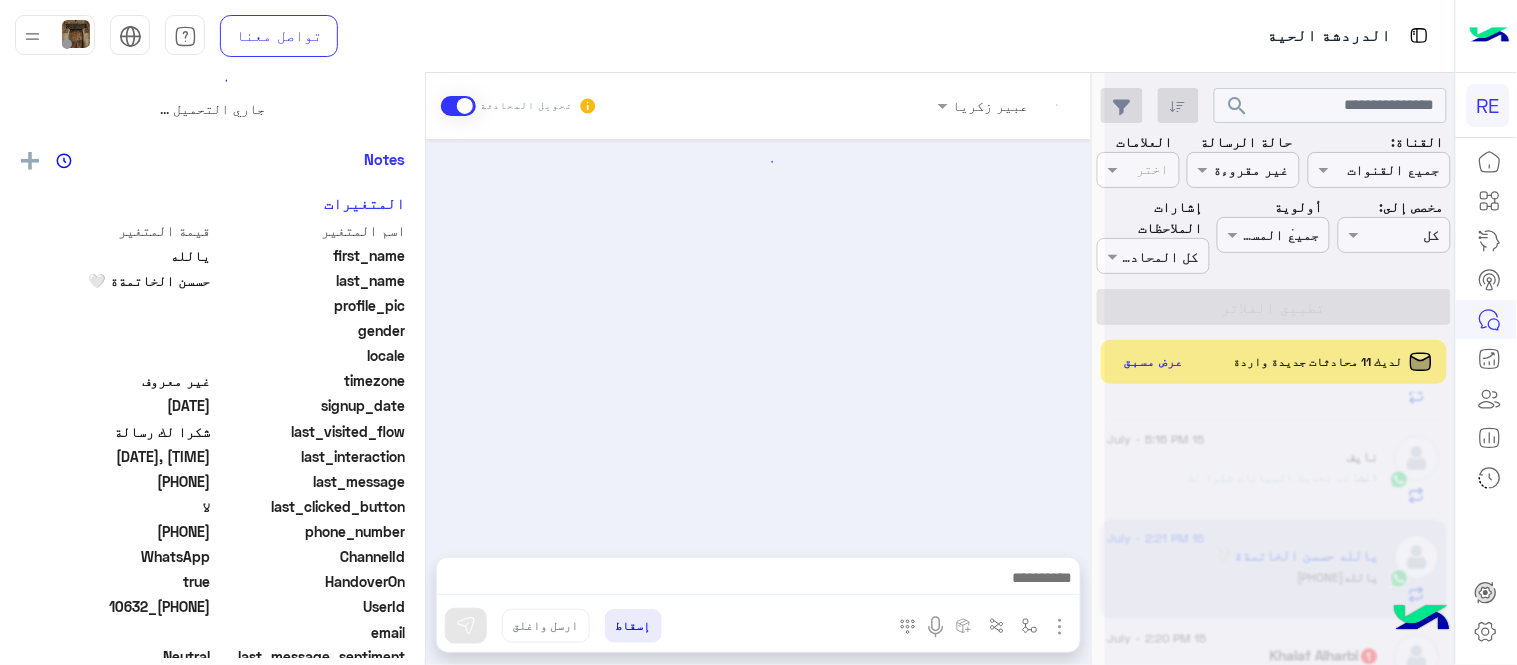 scroll, scrollTop: 468, scrollLeft: 0, axis: vertical 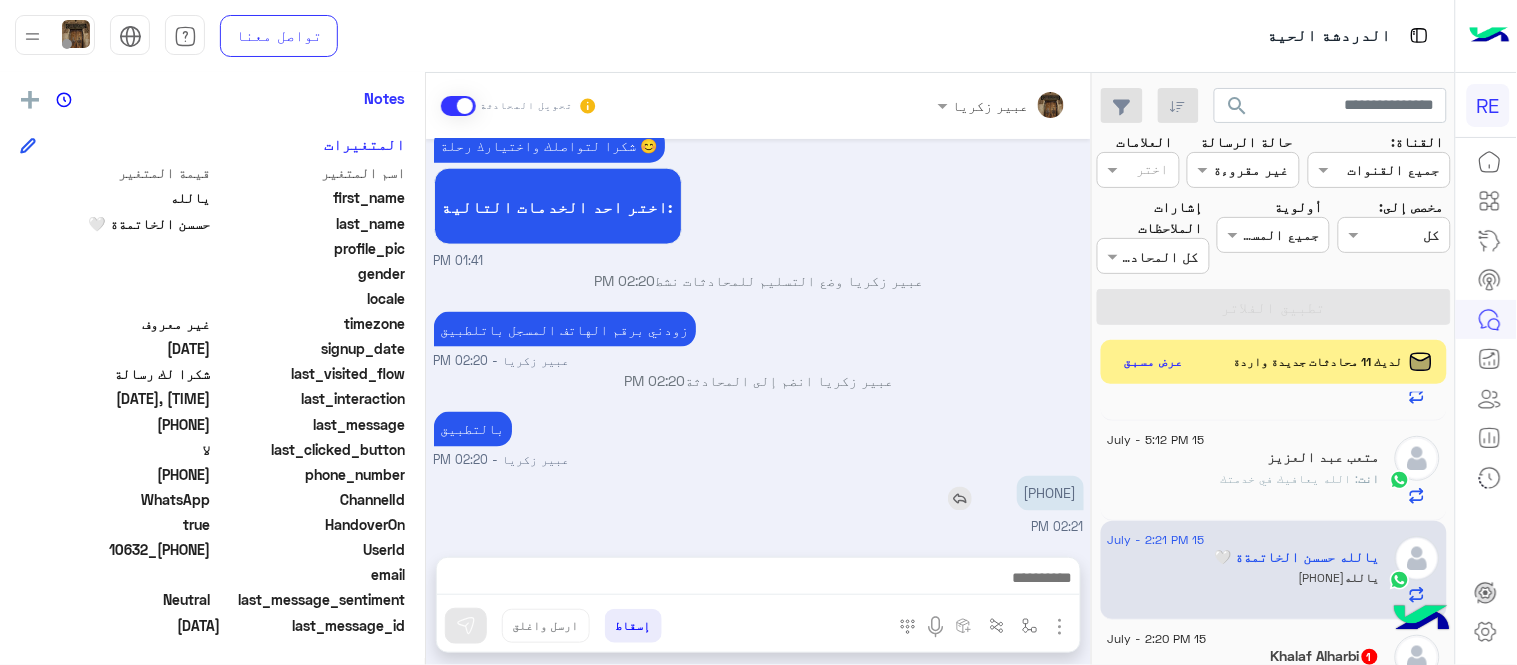 click on "[PHONE]" at bounding box center (1050, 493) 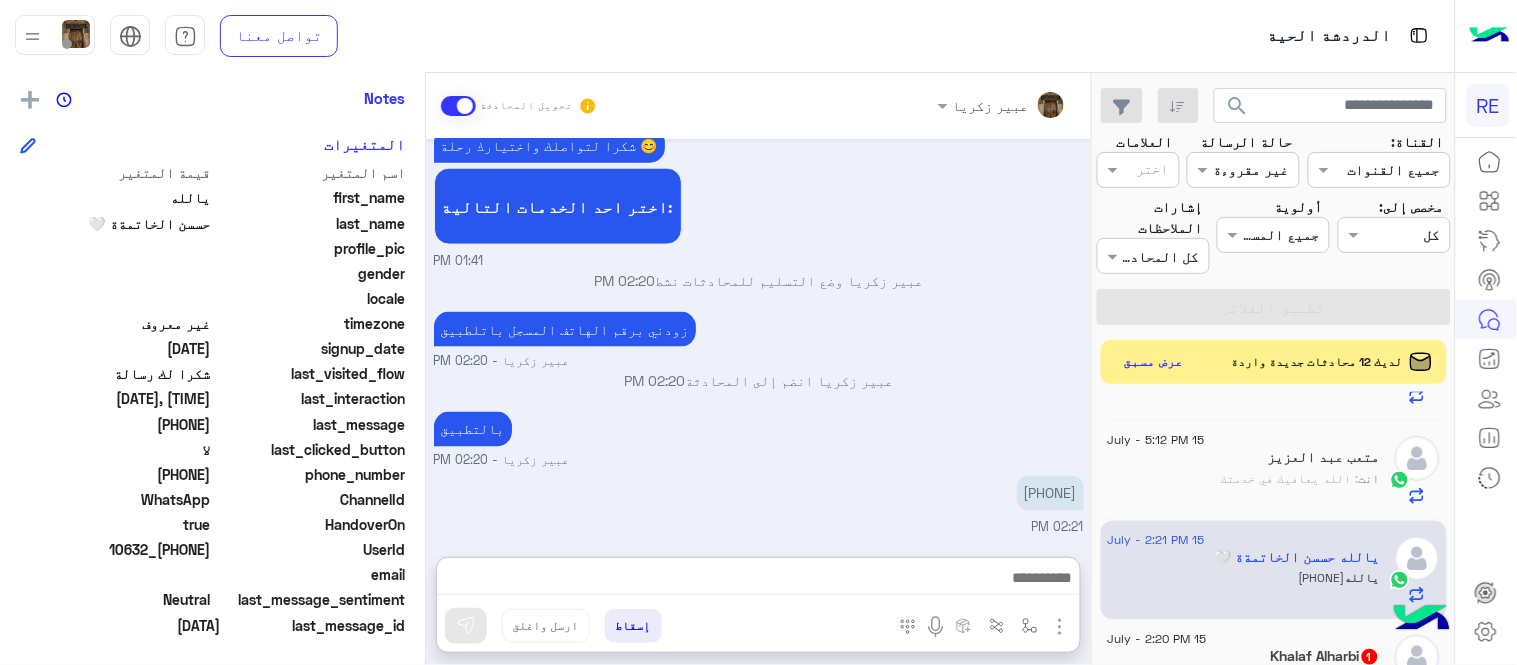 click at bounding box center [758, 580] 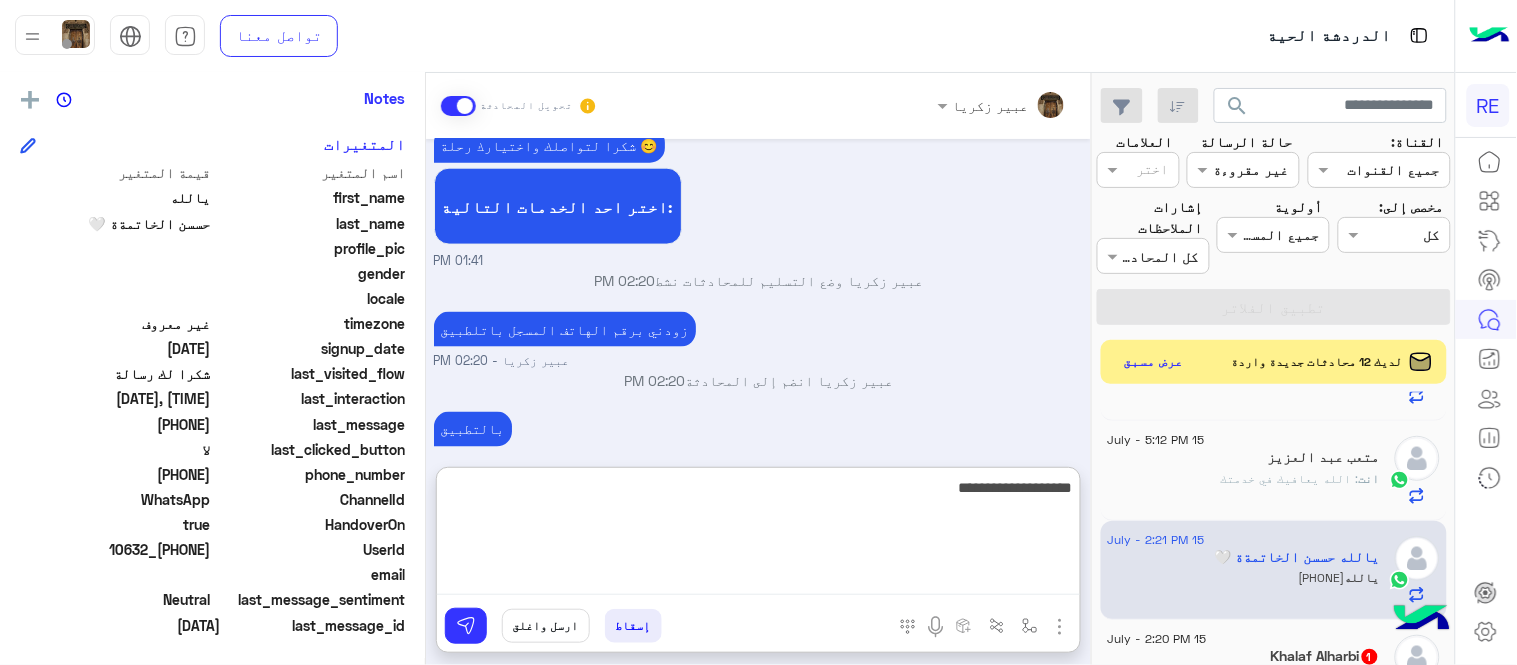 type on "**********" 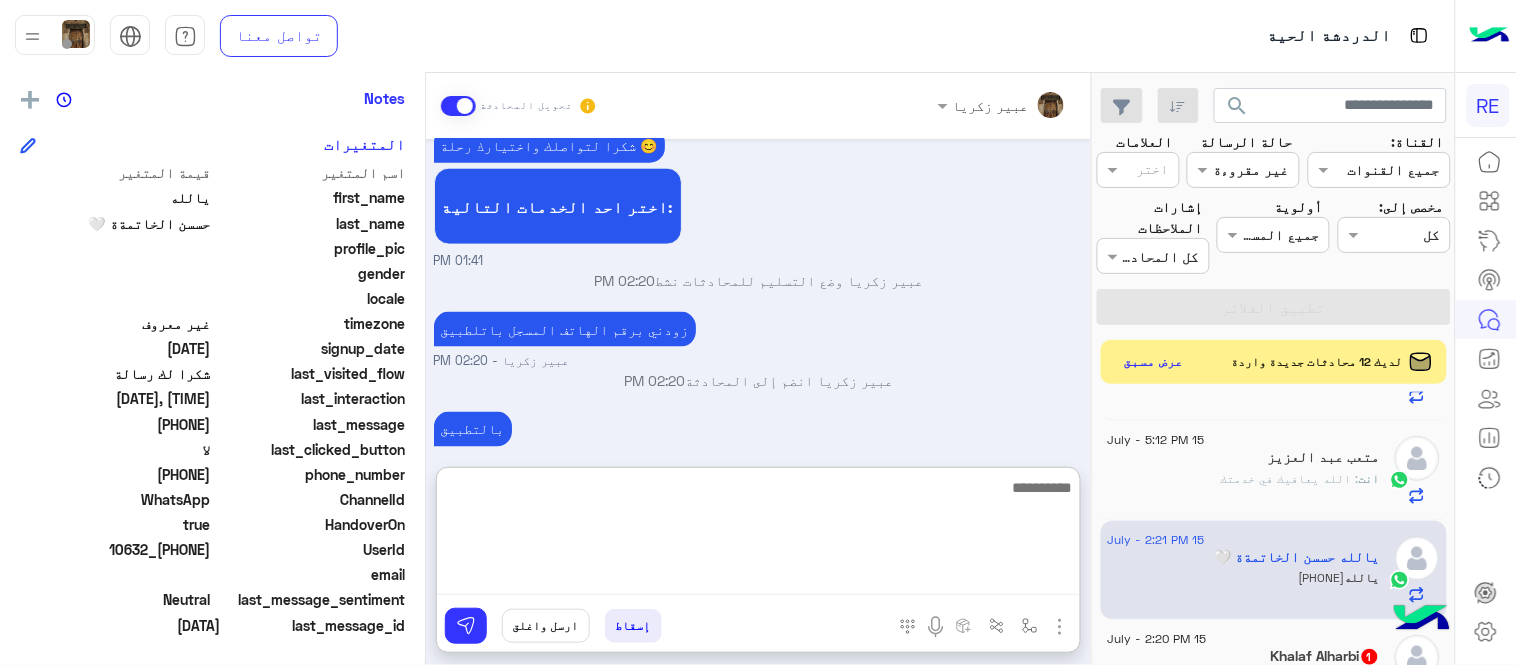 scroll, scrollTop: 845, scrollLeft: 0, axis: vertical 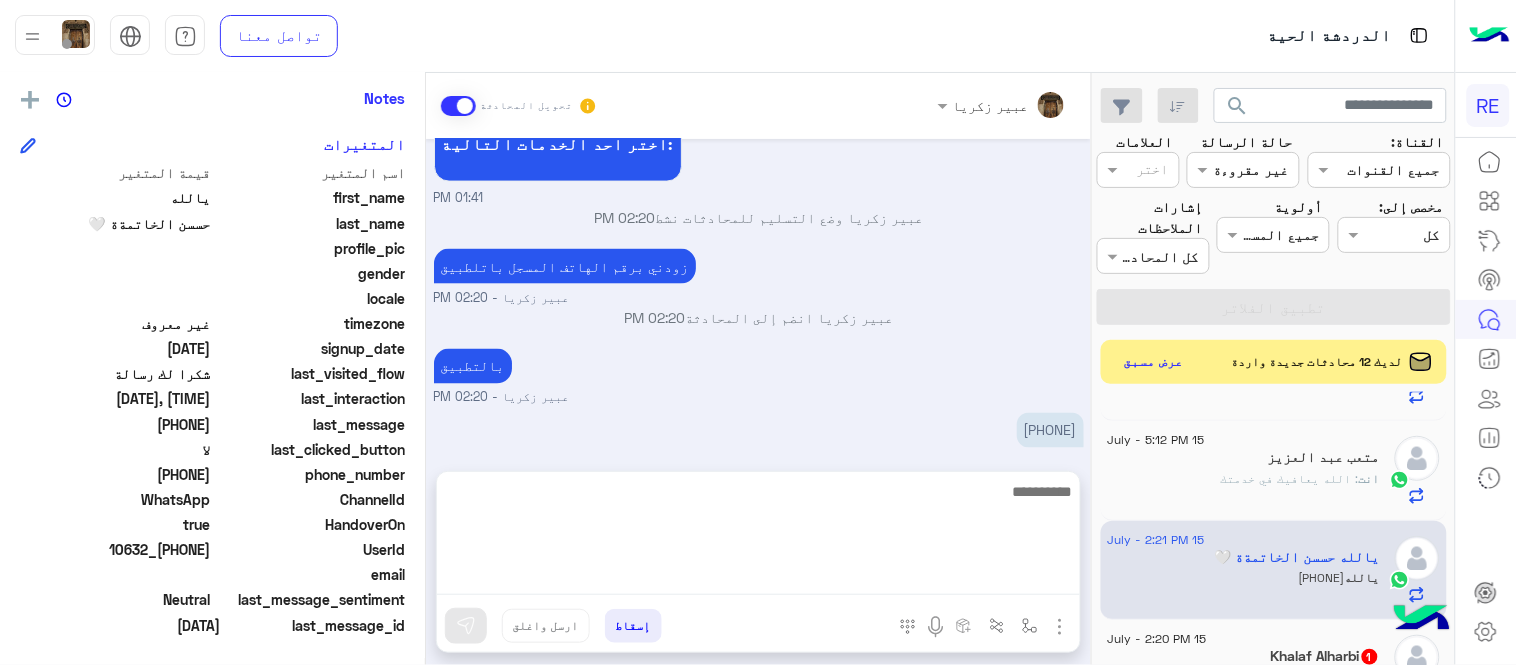 click on "[NAME] تحويل المحادثة     [DATE]    [TIME]  شوف الخطا يجي اذ بقدم عرض ل احد ازباين   [TIME]  نسعد بخدمتك. اي خدمة اخرى ؟  الرجوع للقائمة الرئ   لا     [TIME]   لا    [TIME]  شكرا لتواصلك واختيارك رحلة 😊 اختر احد الخدمات التالية:    [TIME]   [NAME] وضع التسليم للمحادثات نشط   [TIME]      زودني برقم الهاتف المسجل باتلطبيق  [NAME] -  [TIME]   [NAME] انضم إلى المحادثة   [TIME]      بالتطبيق  [NAME] -  [TIME]  [PHONE]   [TIME]  مسجل برقم هاتف أخر ؟   [TIME]  أدخل اسم مجموعة الرسائل  إسقاط   ارسل واغلق" at bounding box center [758, 373] 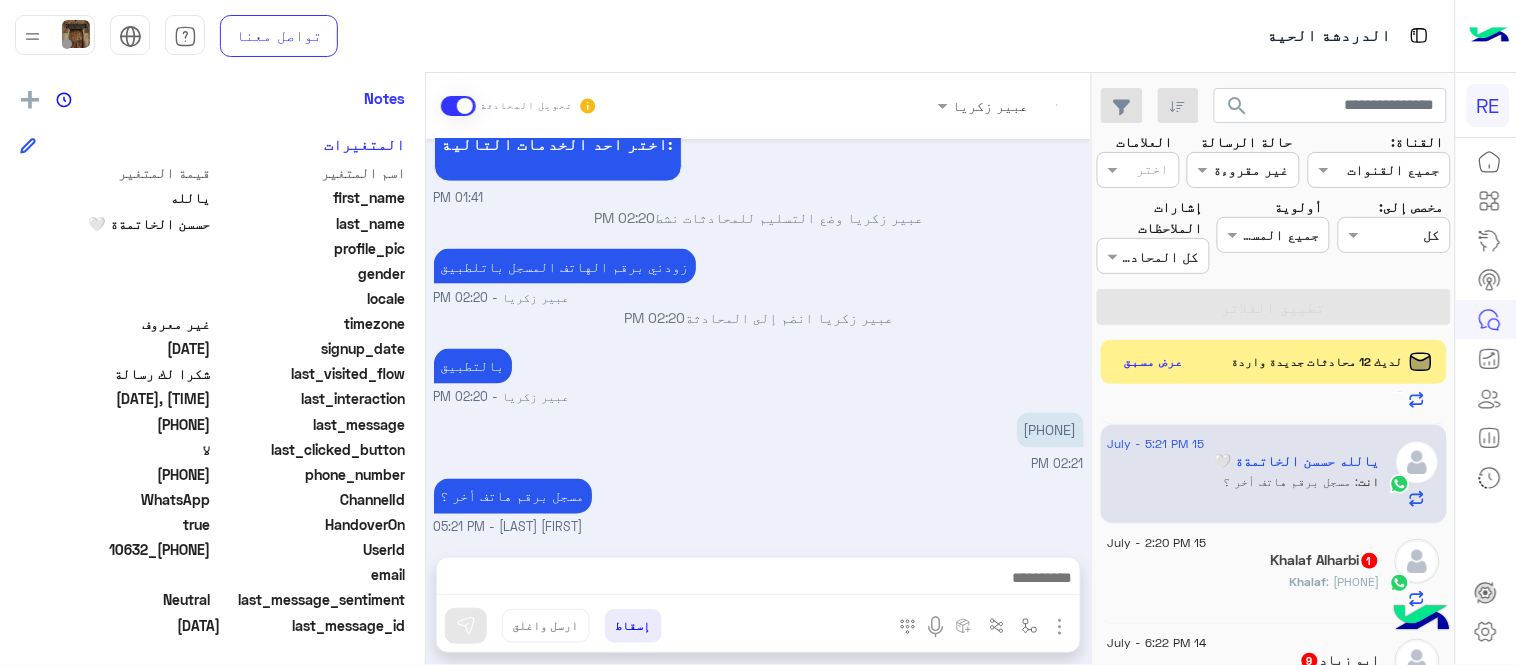 scroll, scrollTop: 1285, scrollLeft: 0, axis: vertical 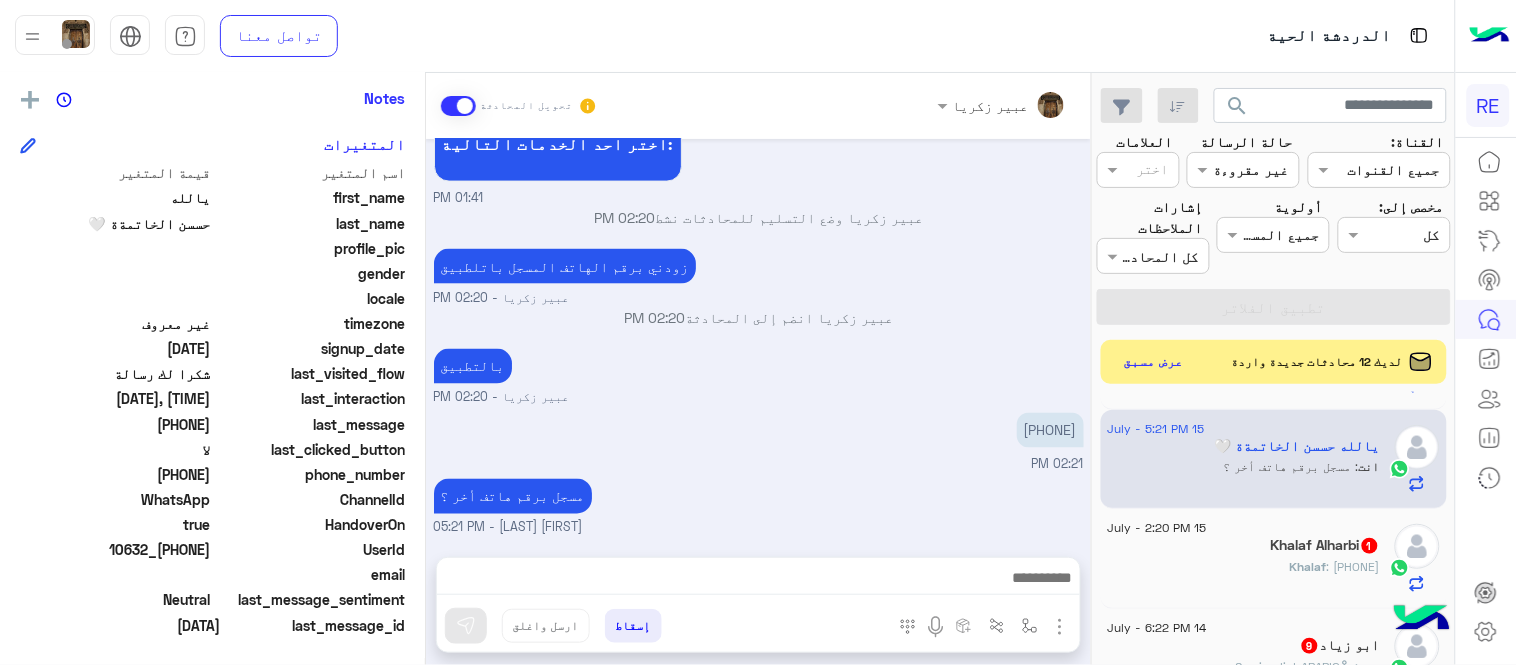 click on "Khalaf : [PHONE]" 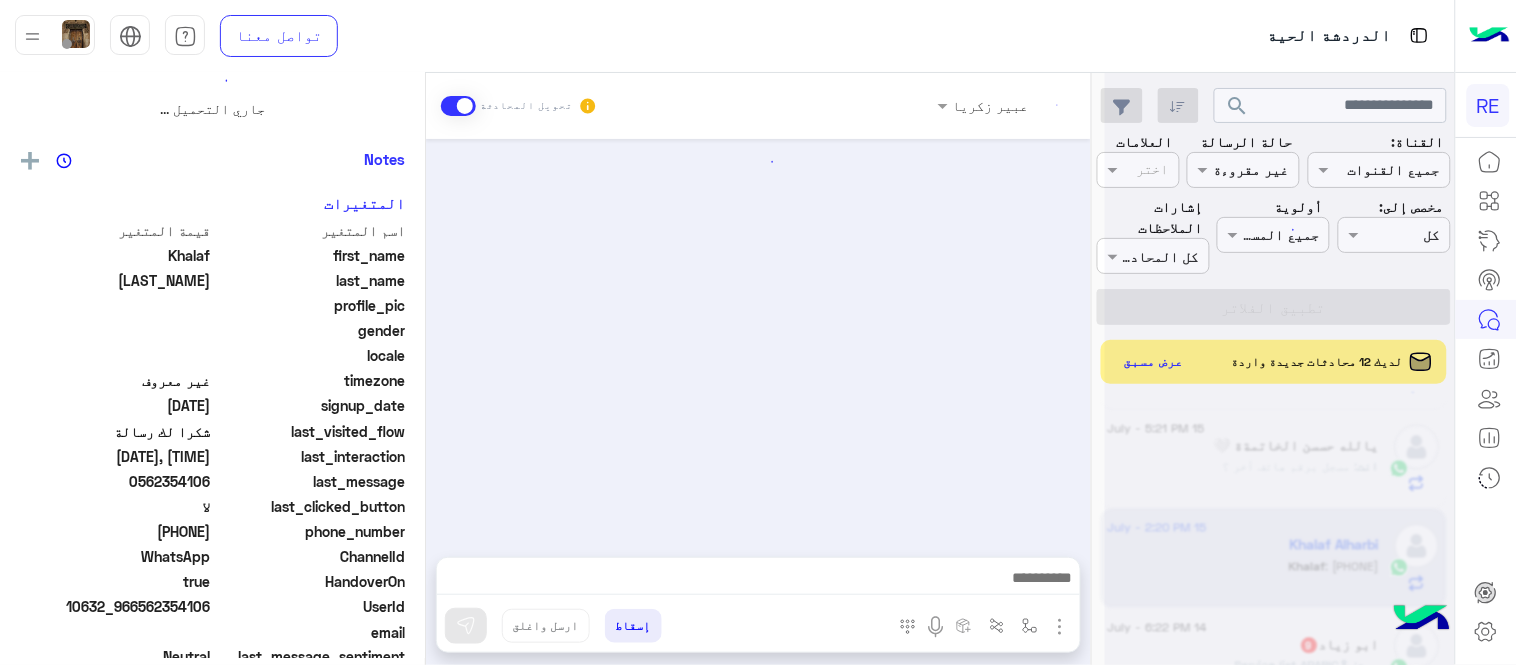 scroll, scrollTop: 0, scrollLeft: 0, axis: both 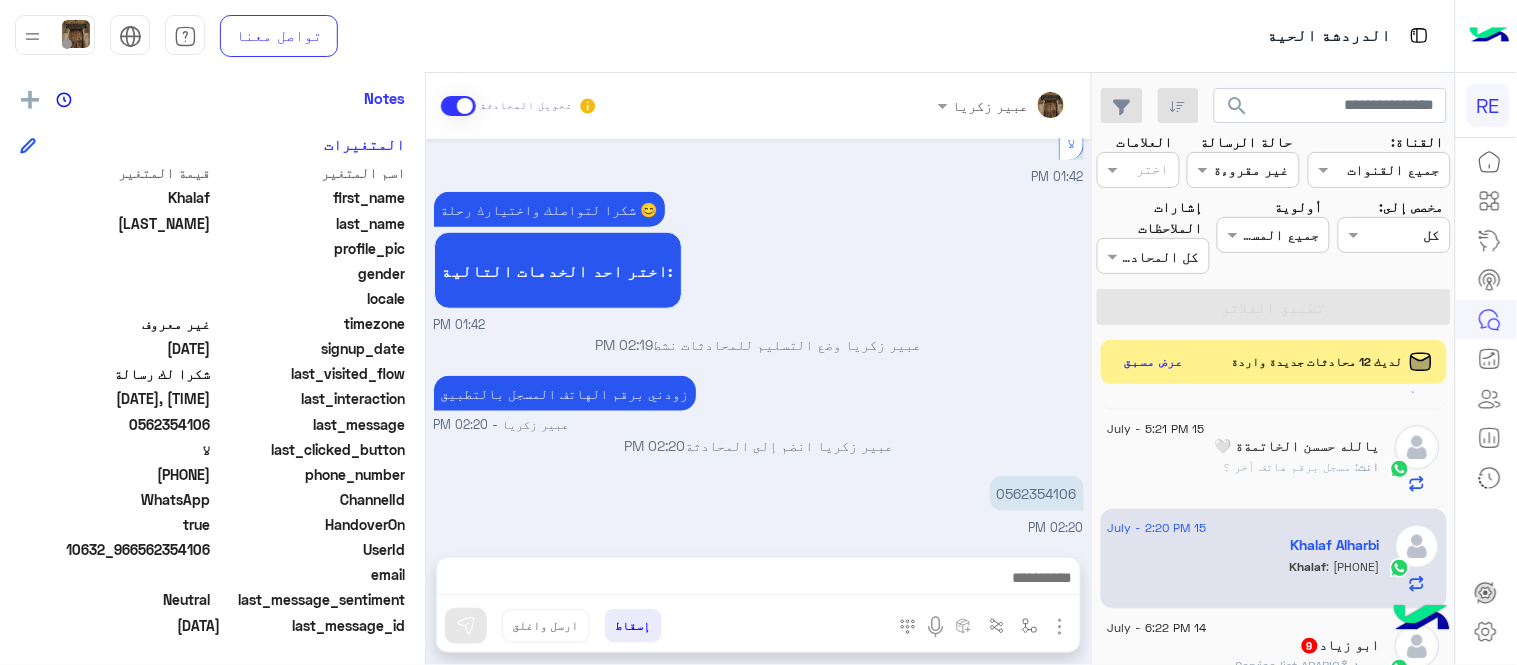 click on "0562354106" at bounding box center (974, -144) 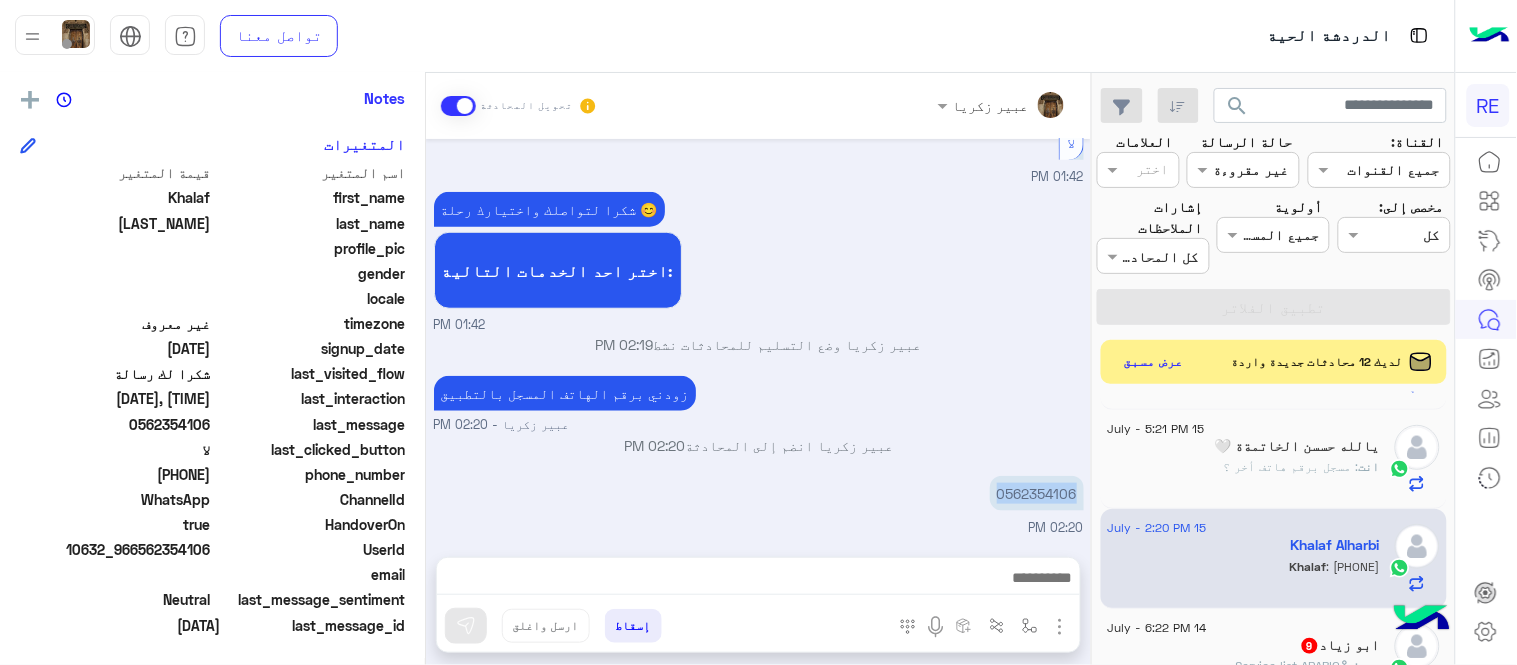 click on "0562354106" at bounding box center [974, -144] 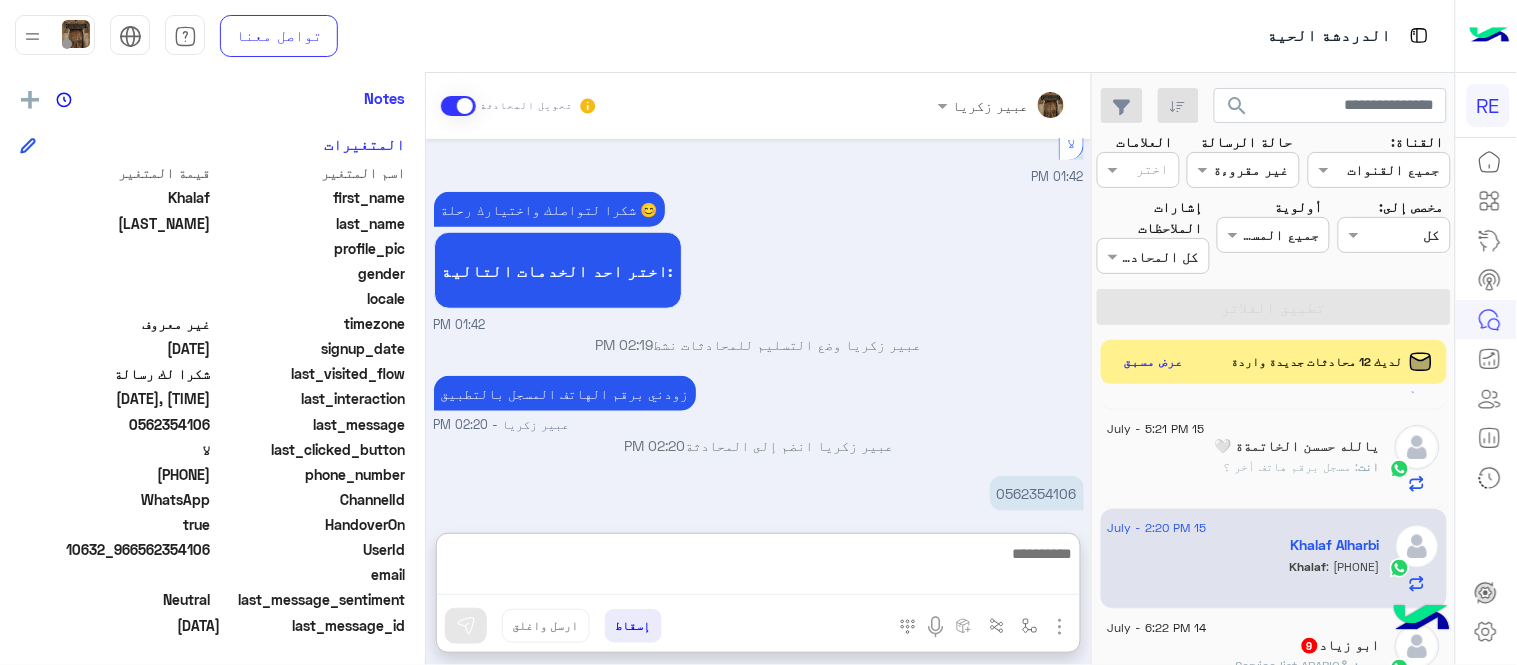 click at bounding box center (758, 568) 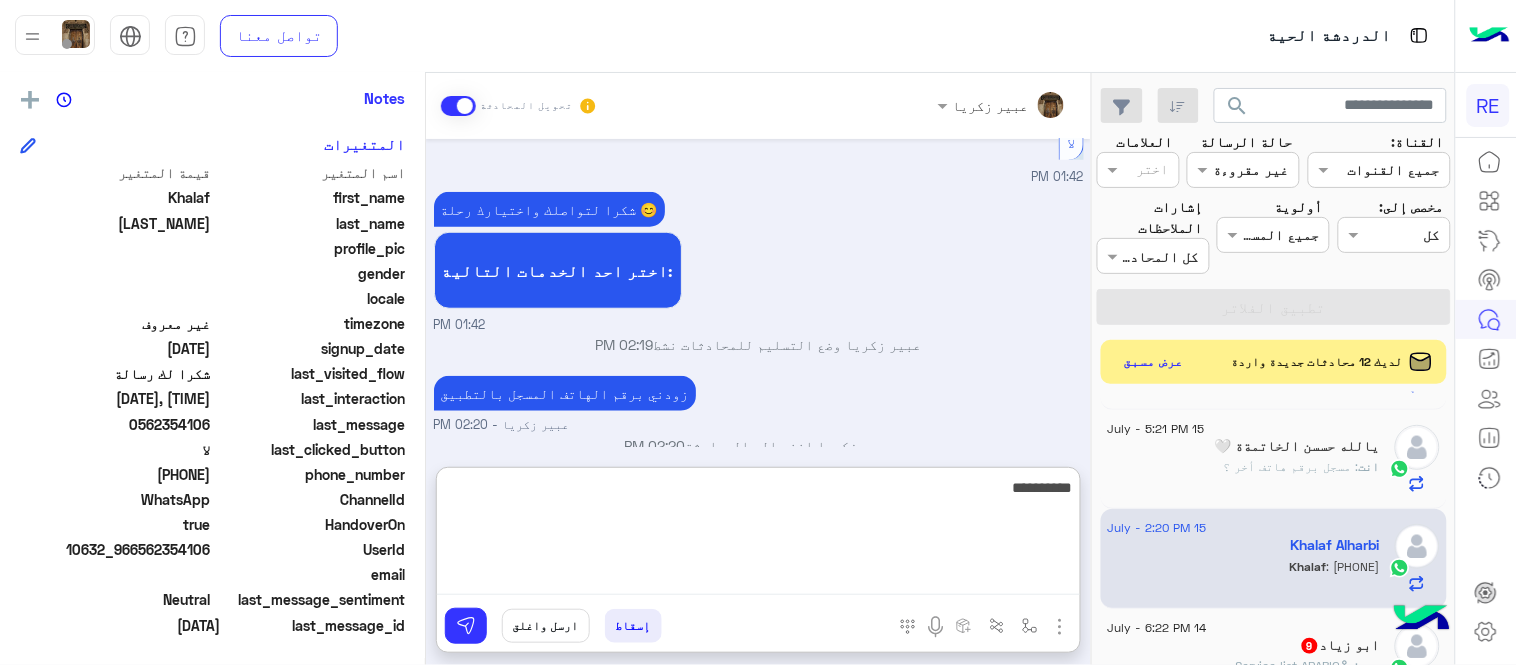 type on "**********" 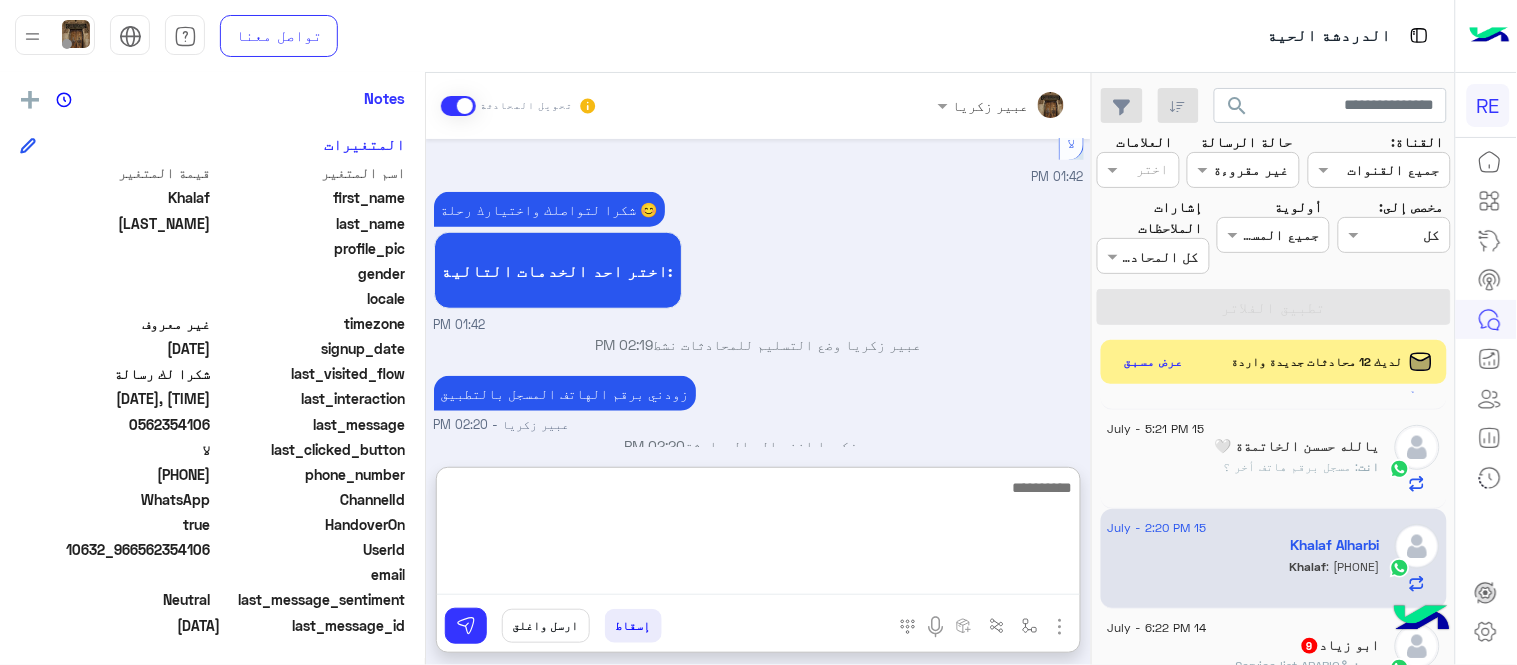scroll, scrollTop: 531, scrollLeft: 0, axis: vertical 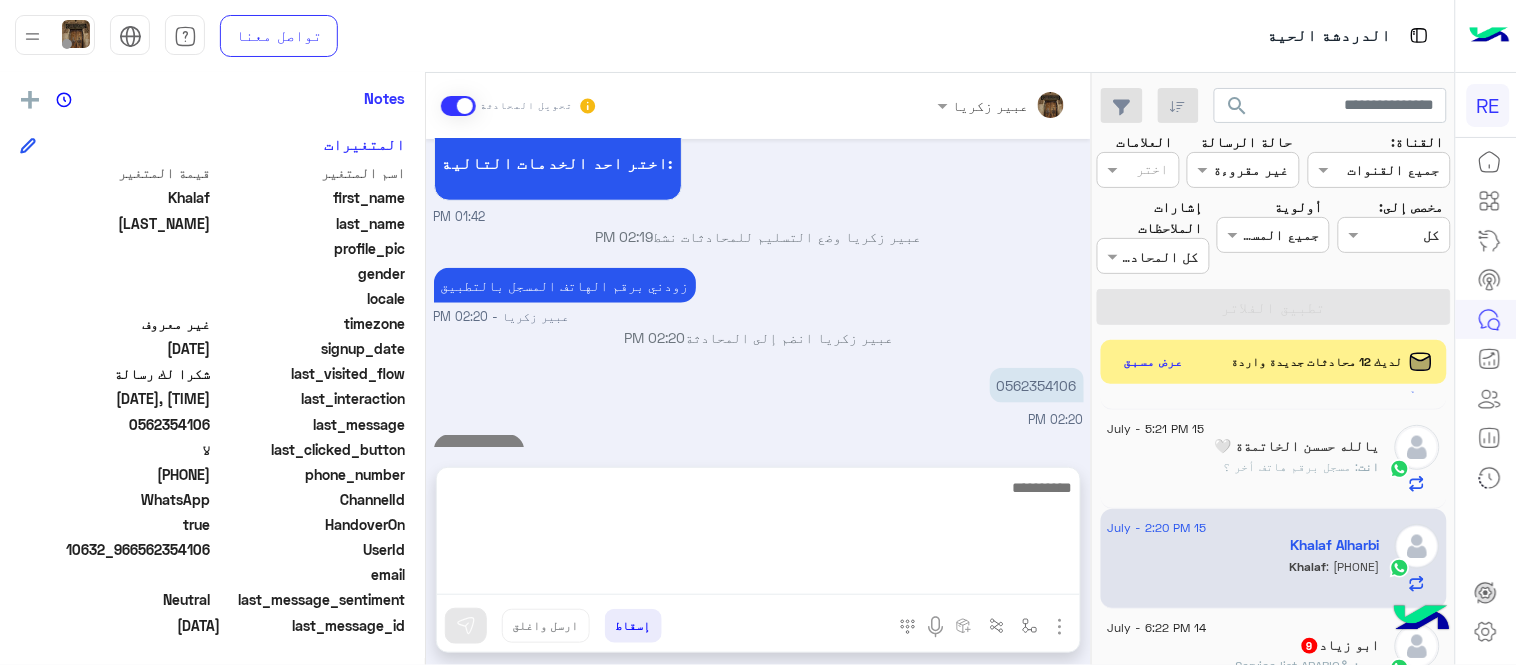 click on "Jul 15, 2025 Khalaf Alharbi طلب التحدث إلى مسؤول بشري 01:42 PM Return to Bot 01:42 PM اي خدمة اخرى ؟ الرجوع للقائمة الرئ لا 01:42 PM Khalaf Alharbi غادر المحادثة 01:42 PM لا 01:42 PM شكرا لتواصلك واختيارك رحلة 😊 اختر احد الخدمات التالية: 01:42 PM عبير زكريا وضع التسليم للمحادثات نشط 02:19 PM زودني برقم الهاتف المسجل بالتطبيق عبير زكريا - 02:20 PM عبير زكريا انضم إلى المحادثة 02:20 PM 0562354106 02:20 PM تم التفعيل 05:21 PM" at bounding box center (758, 293) 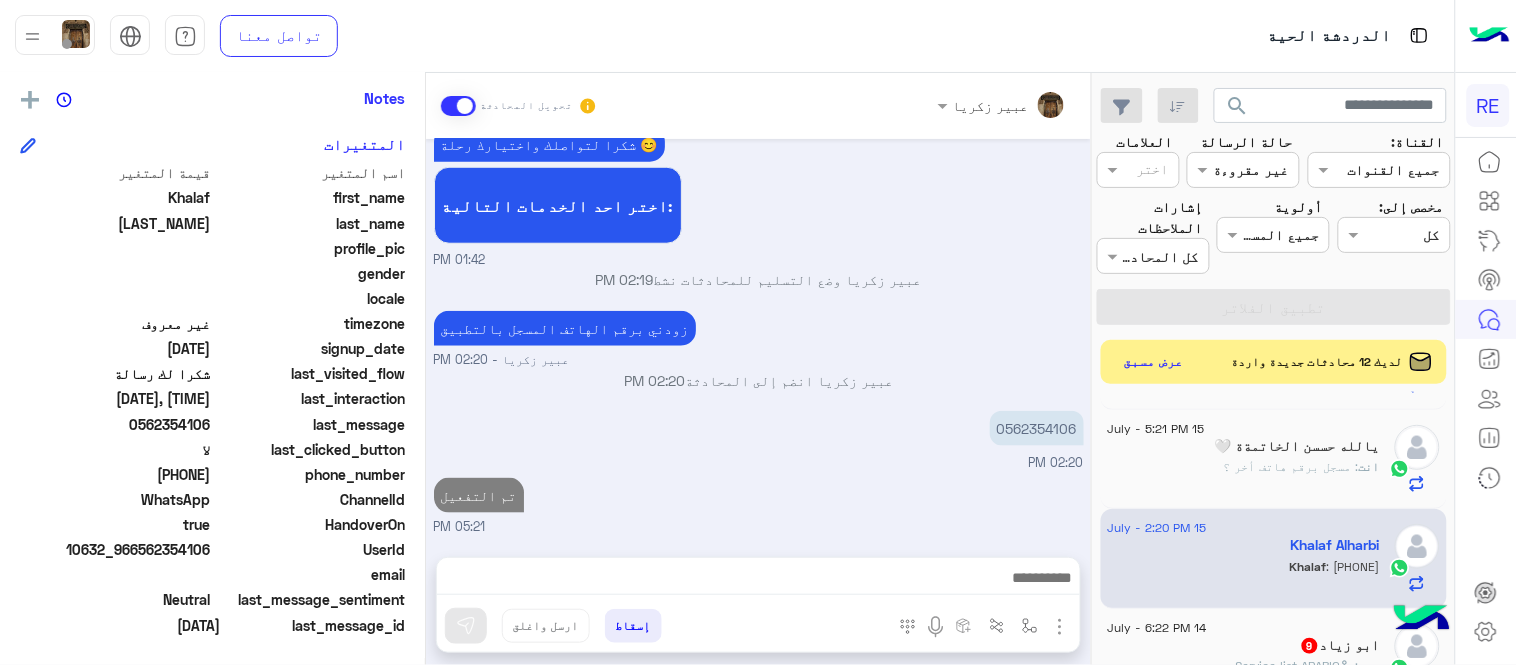scroll, scrollTop: 441, scrollLeft: 0, axis: vertical 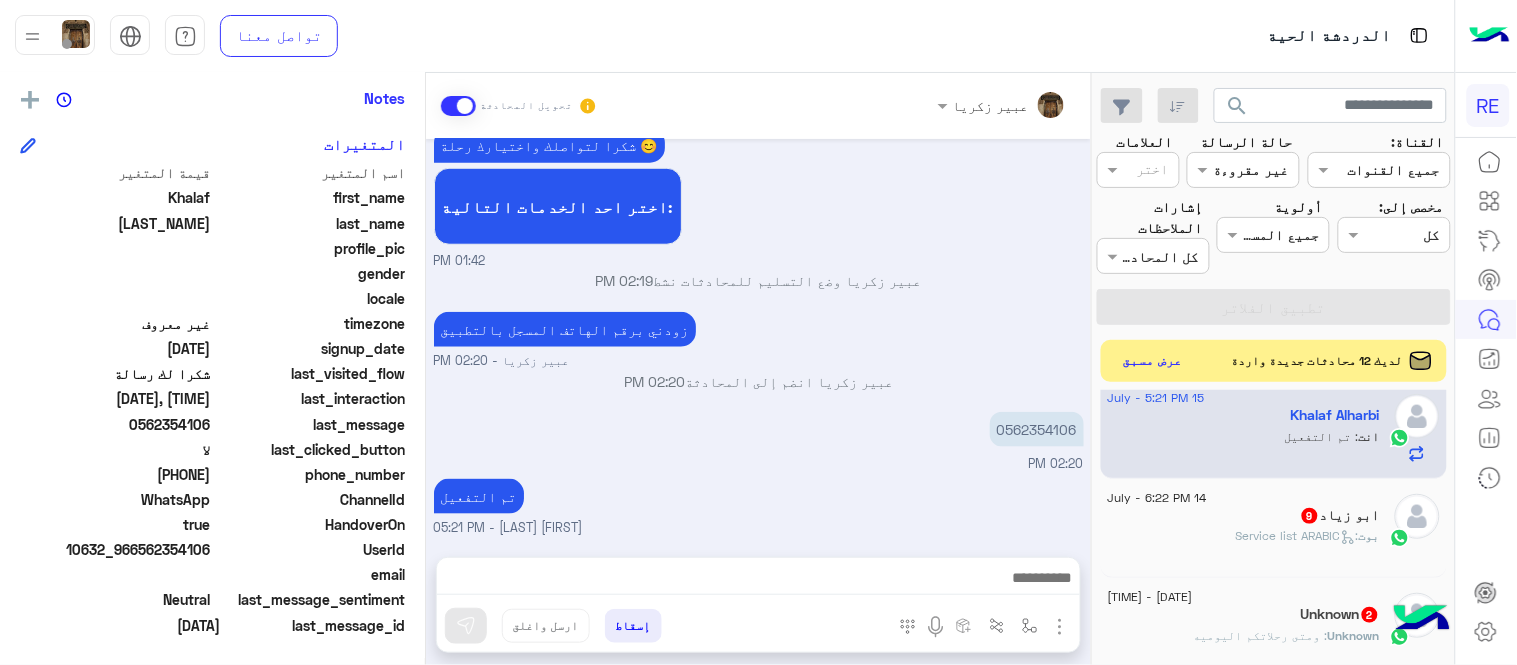 click on "عرض مسبق" 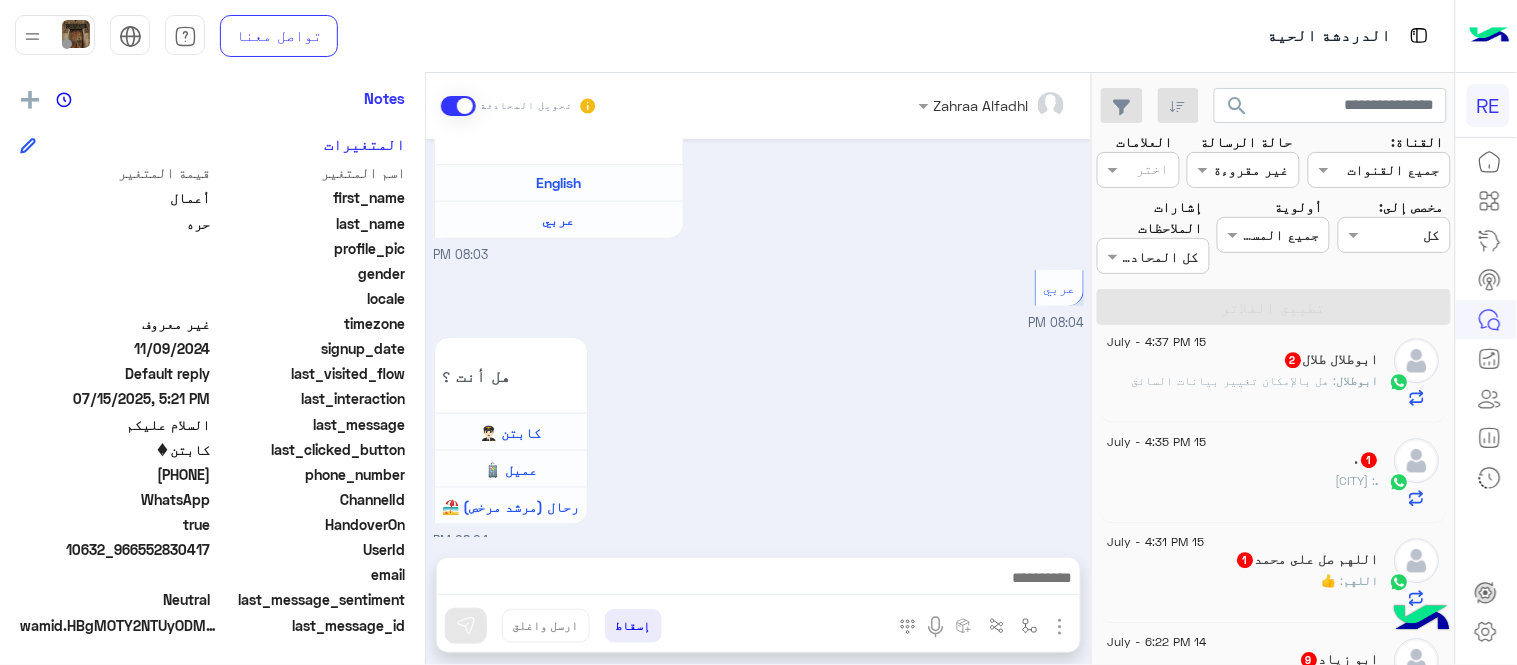 scroll, scrollTop: 1137, scrollLeft: 0, axis: vertical 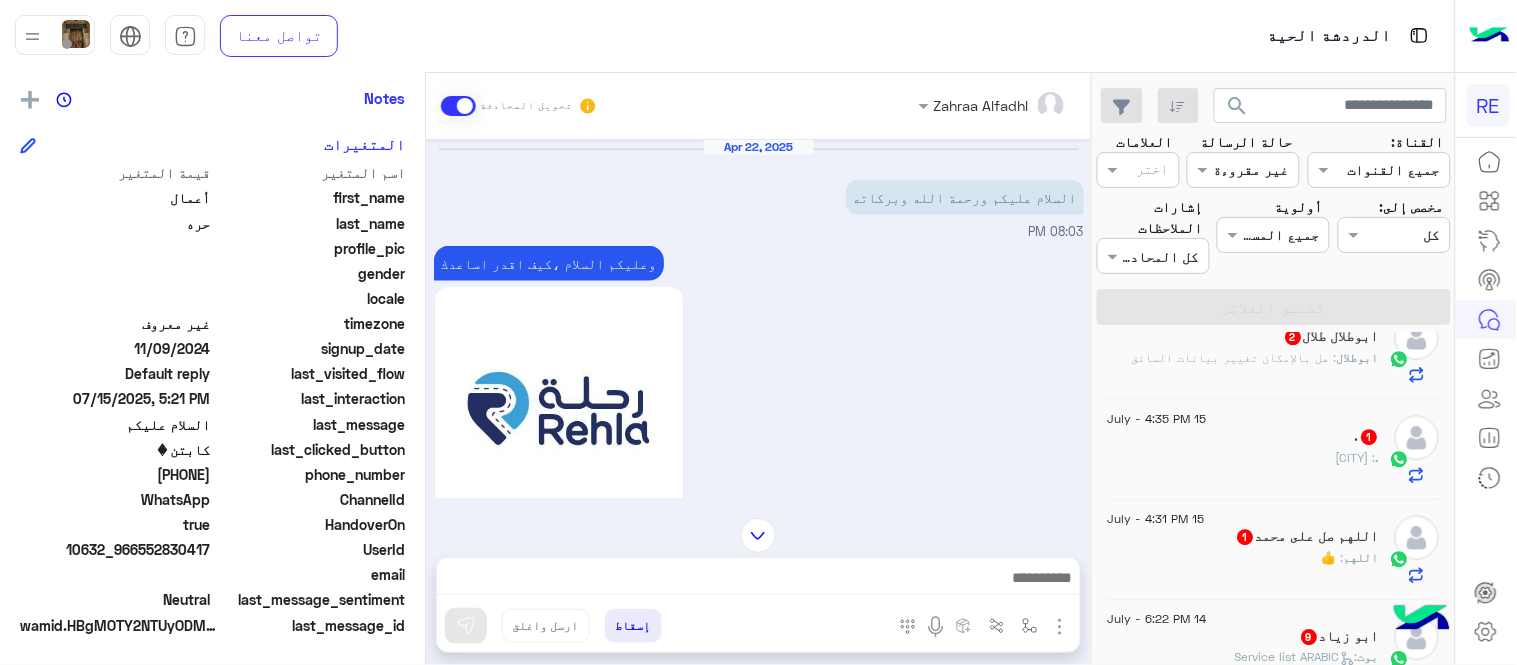 click on "اللهم صل على محمد  1" 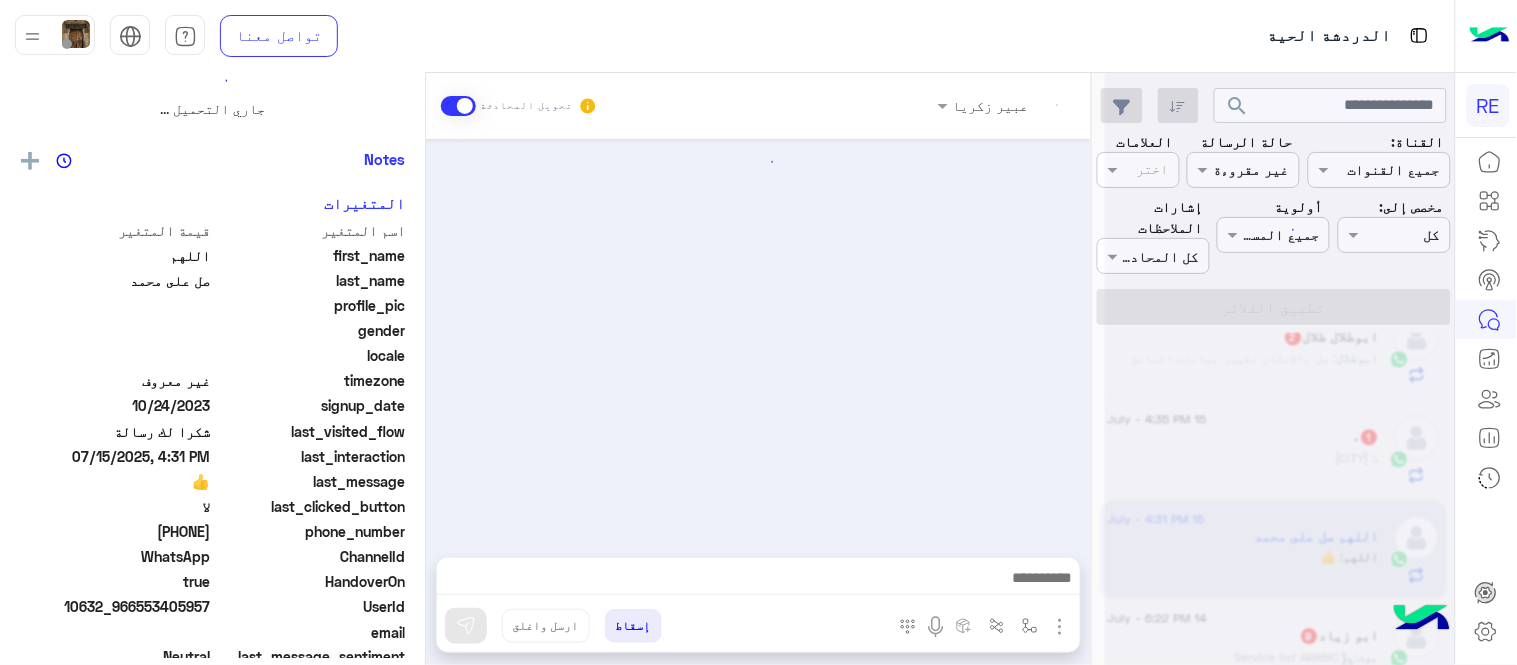 scroll, scrollTop: 0, scrollLeft: 0, axis: both 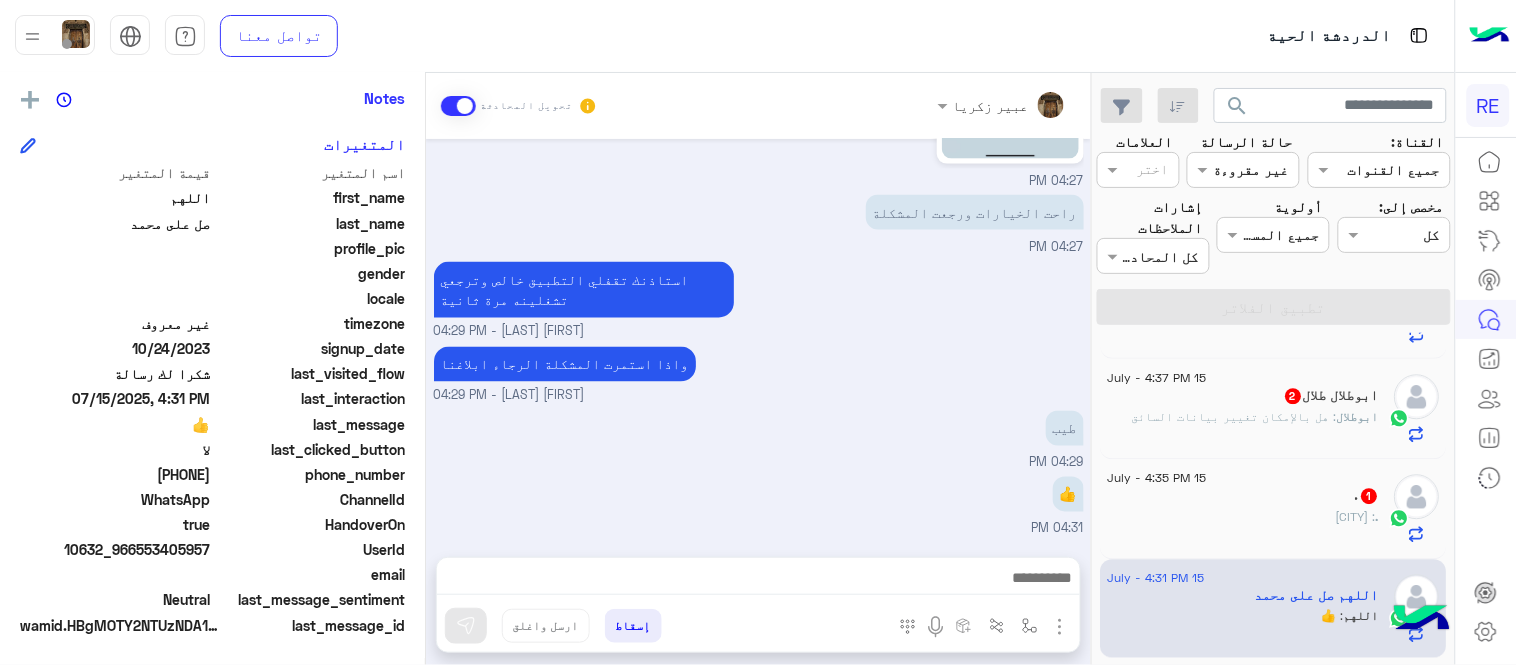 click on "15 July - 4:35 PM" 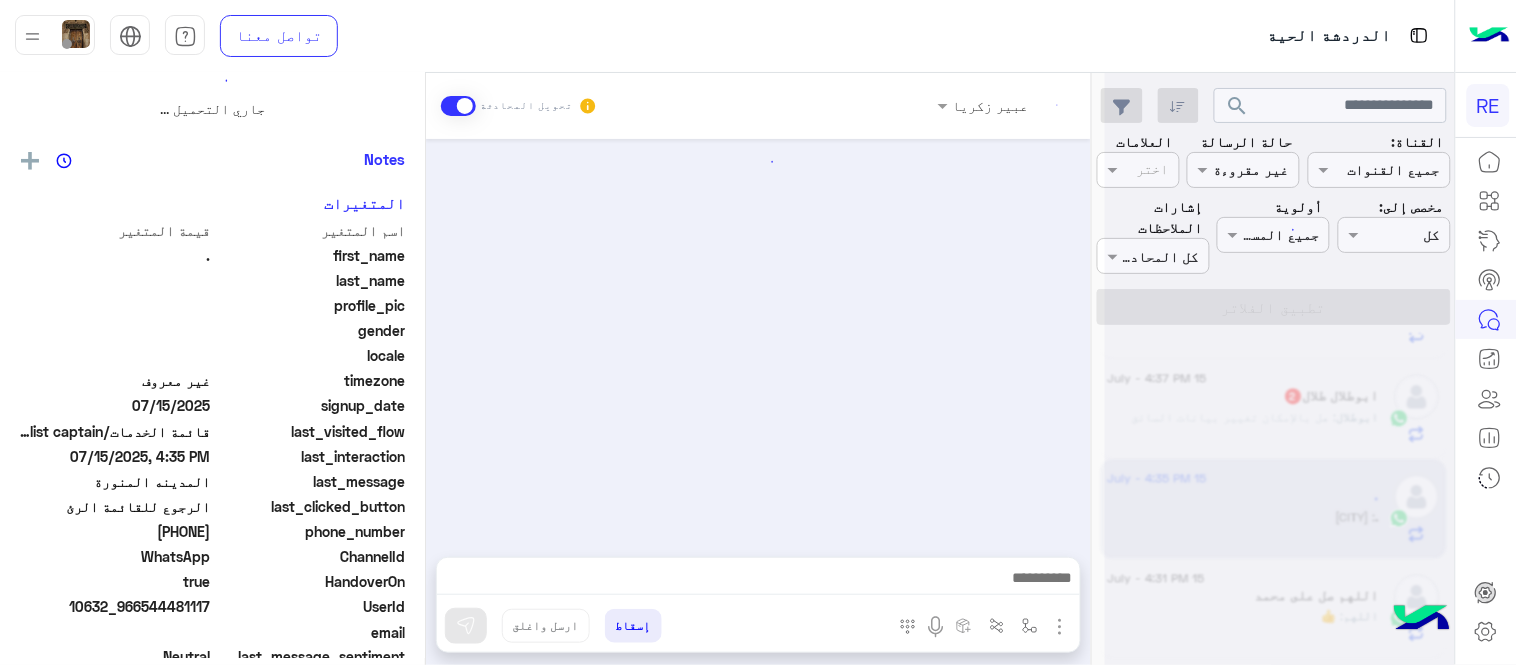 scroll, scrollTop: 0, scrollLeft: 0, axis: both 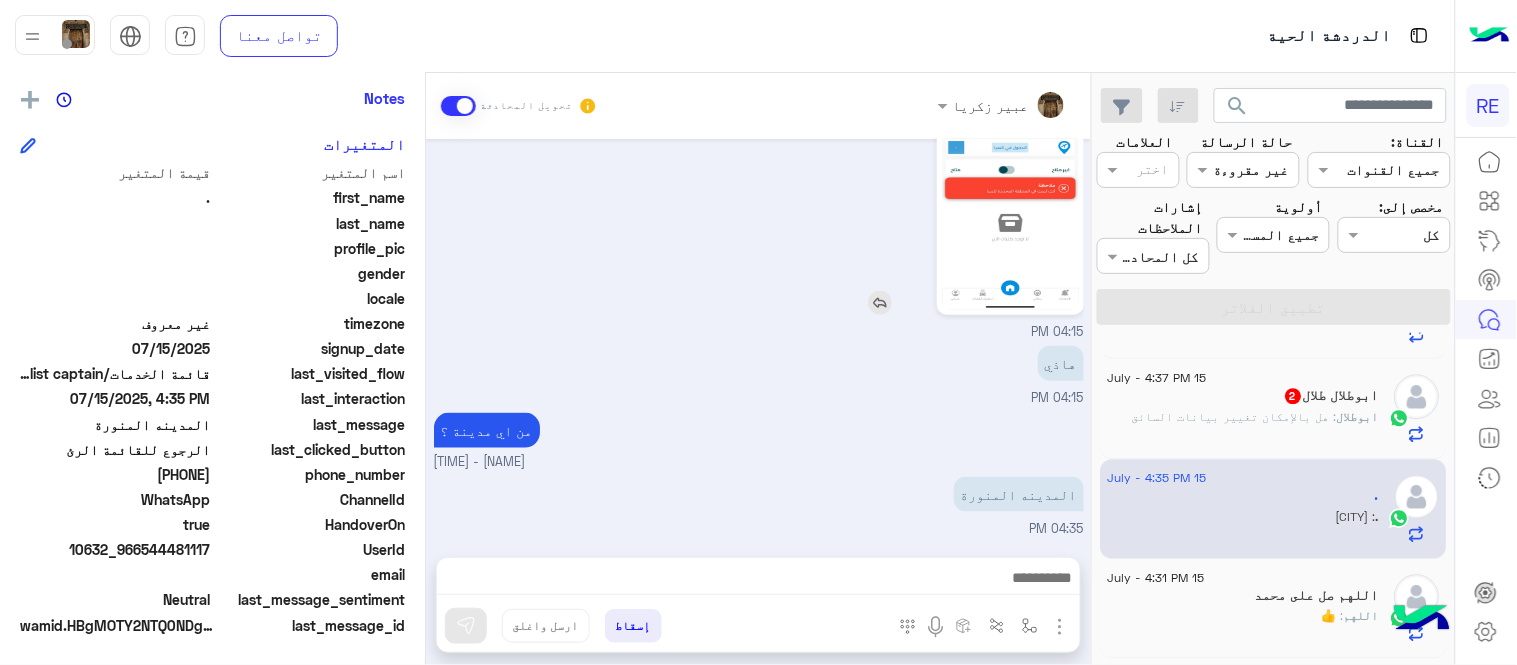 click 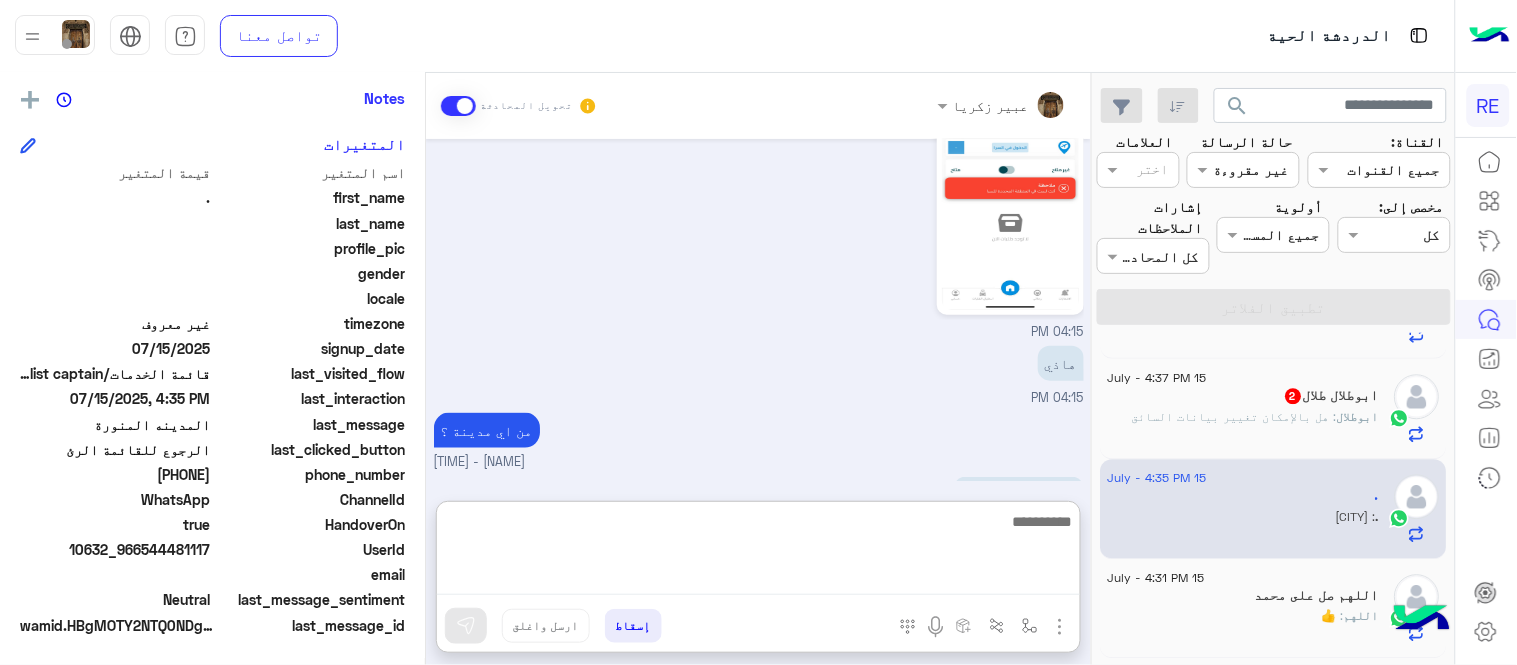 click at bounding box center [758, 552] 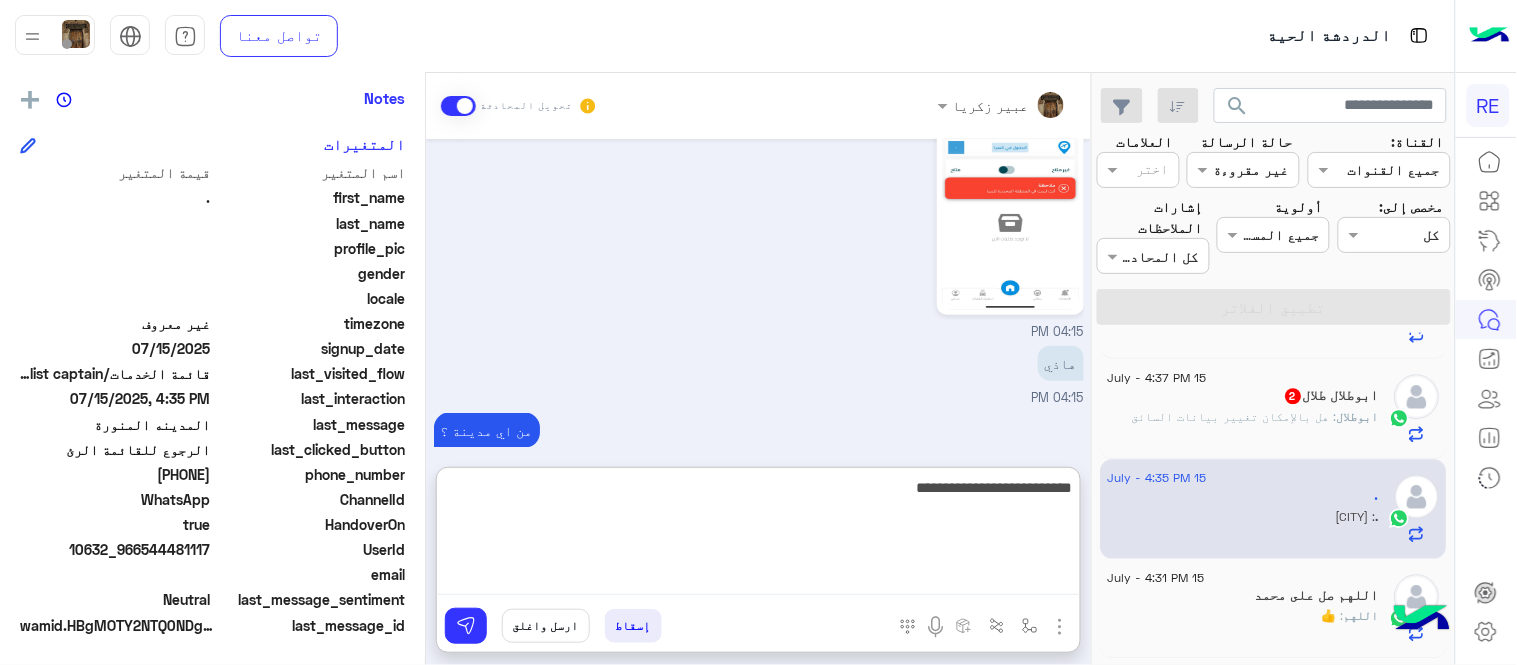 type on "**********" 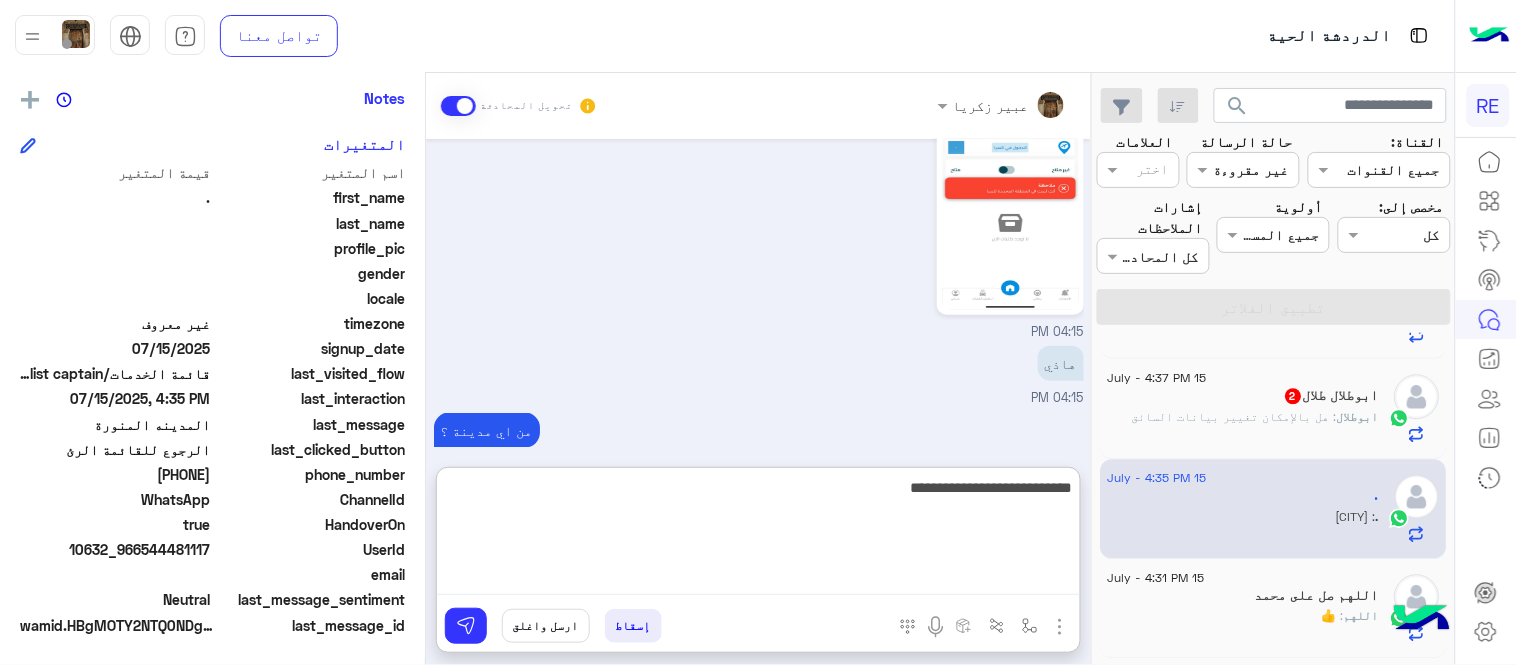type 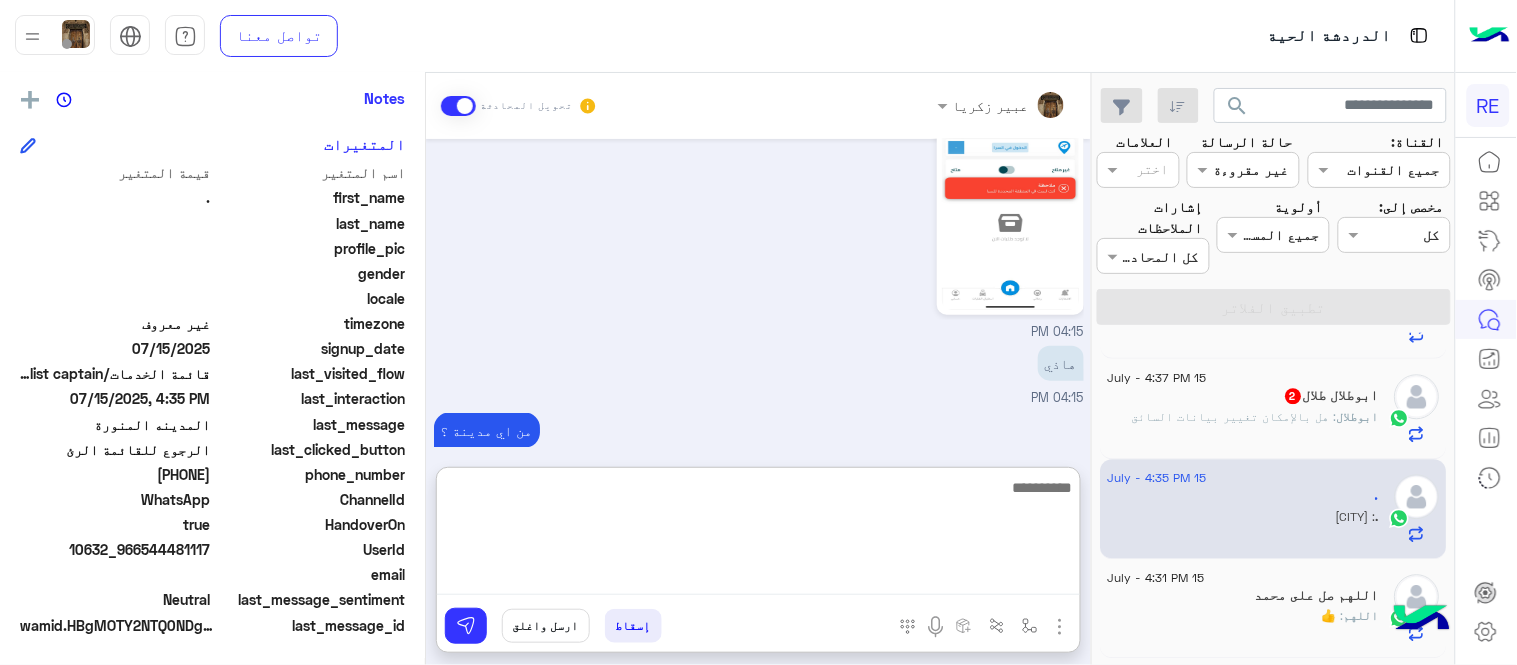 scroll, scrollTop: 634, scrollLeft: 0, axis: vertical 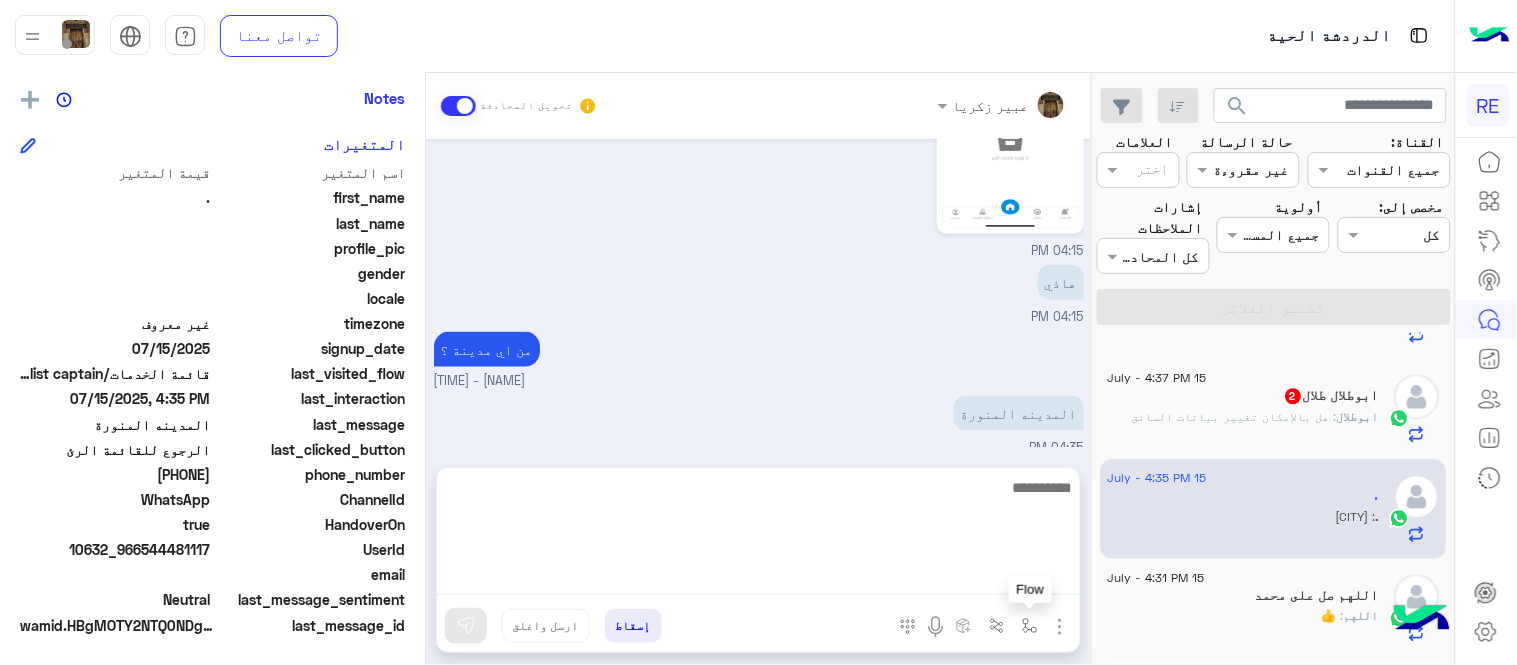 click at bounding box center [1030, 626] 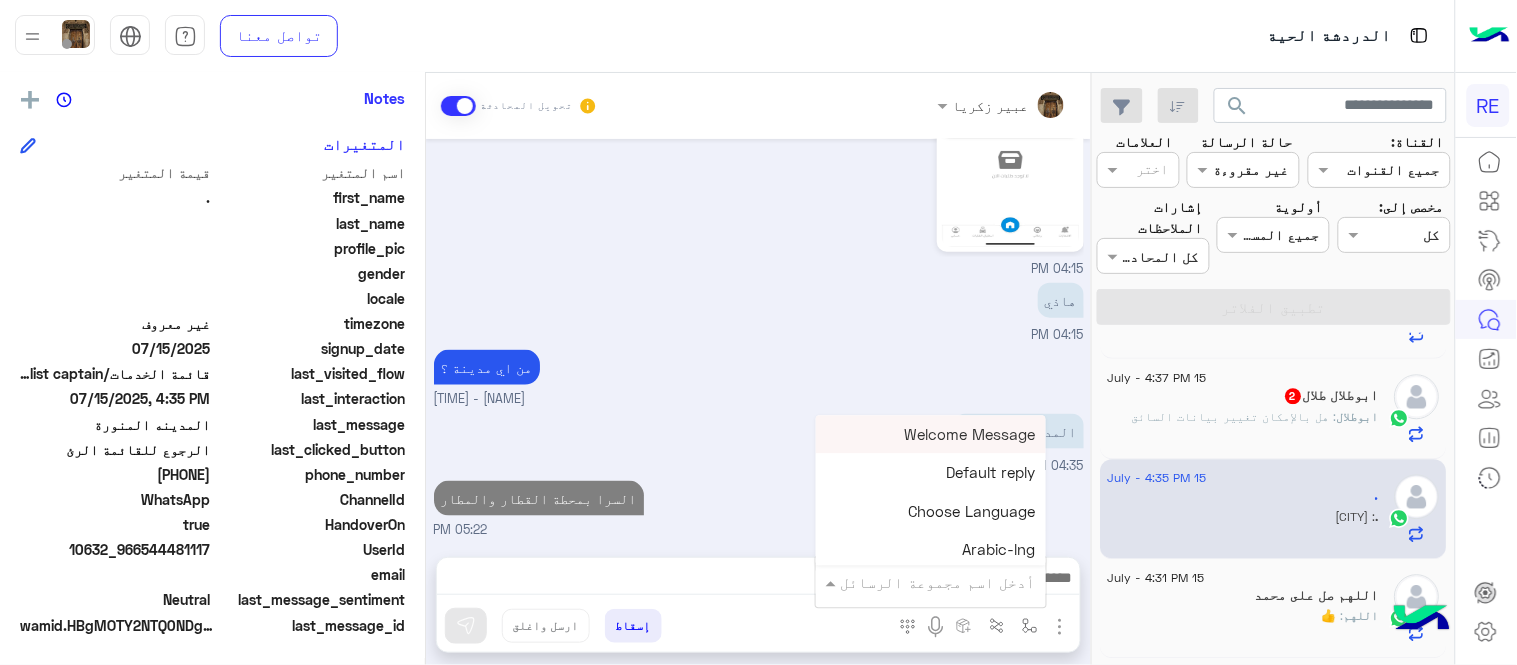 click at bounding box center [959, 582] 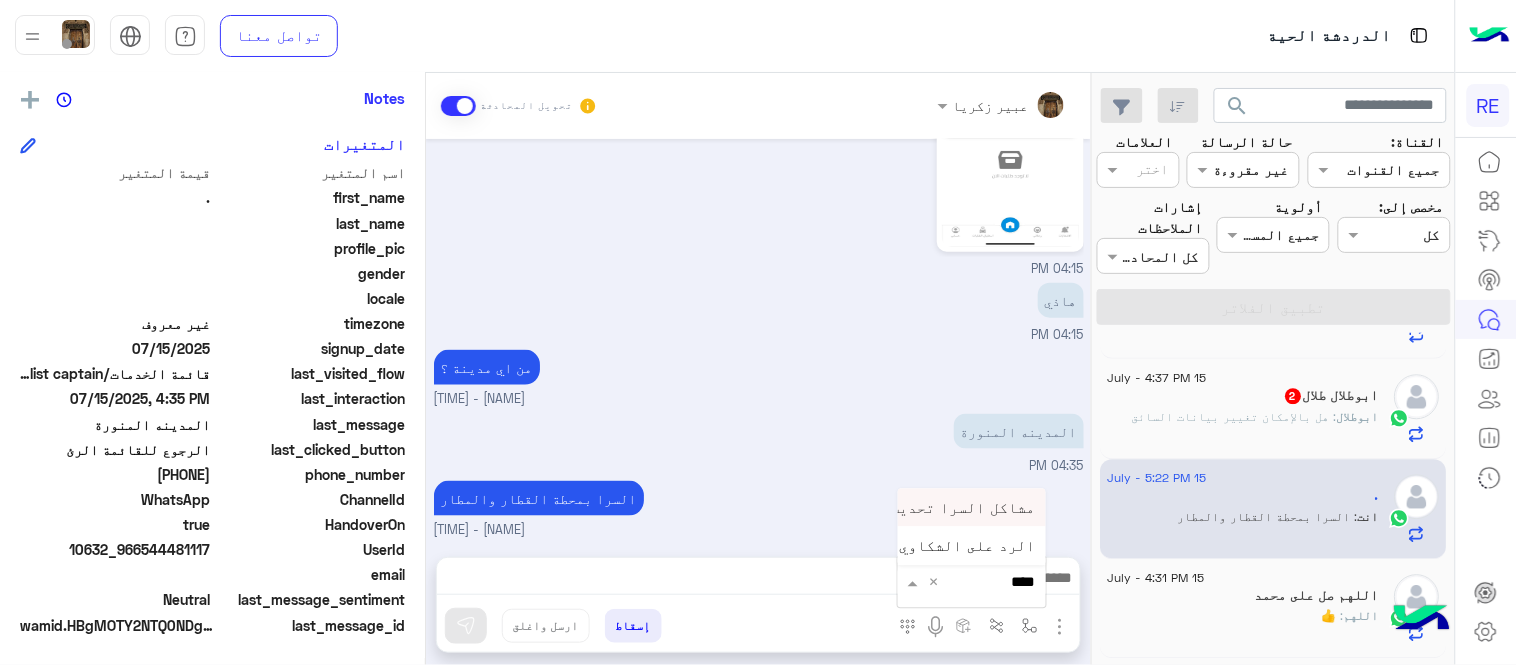 type on "*****" 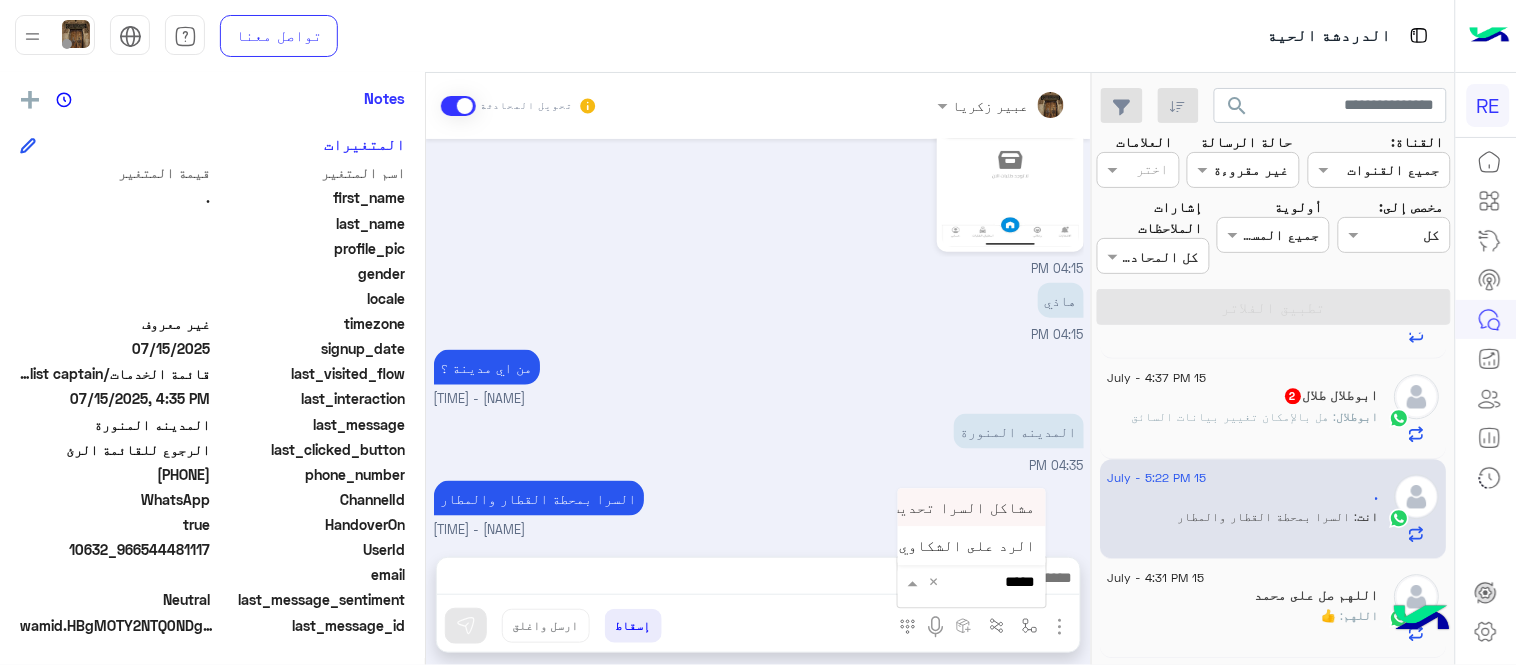 click on "مشاكل السرا تحديث" at bounding box center (972, 507) 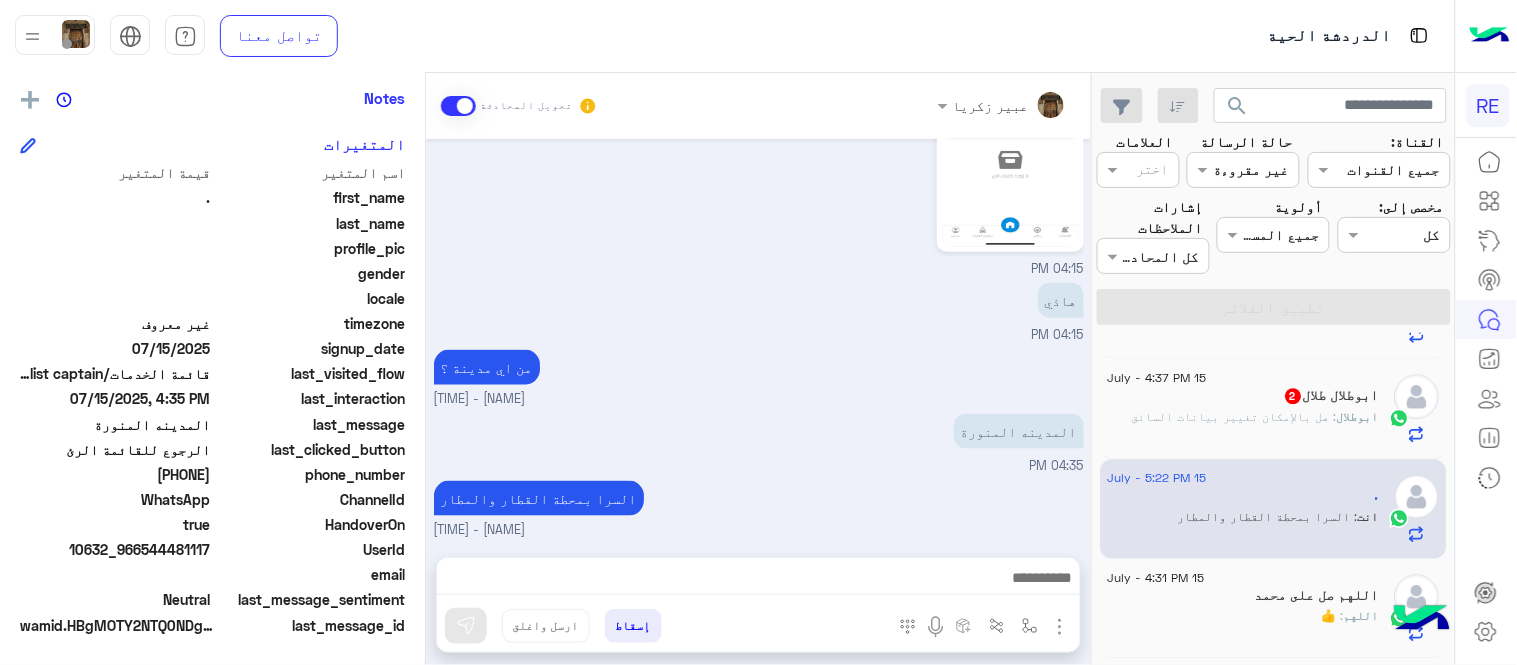 type on "**********" 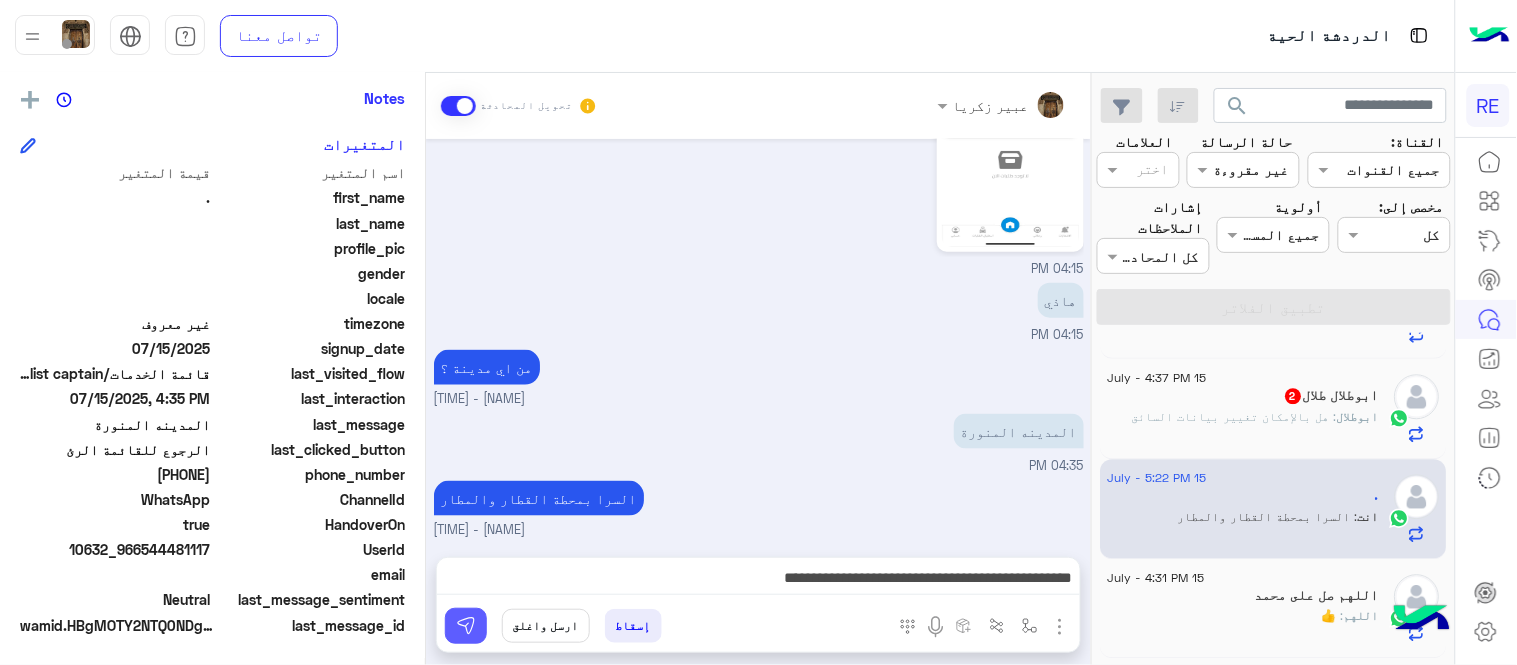 click at bounding box center [466, 626] 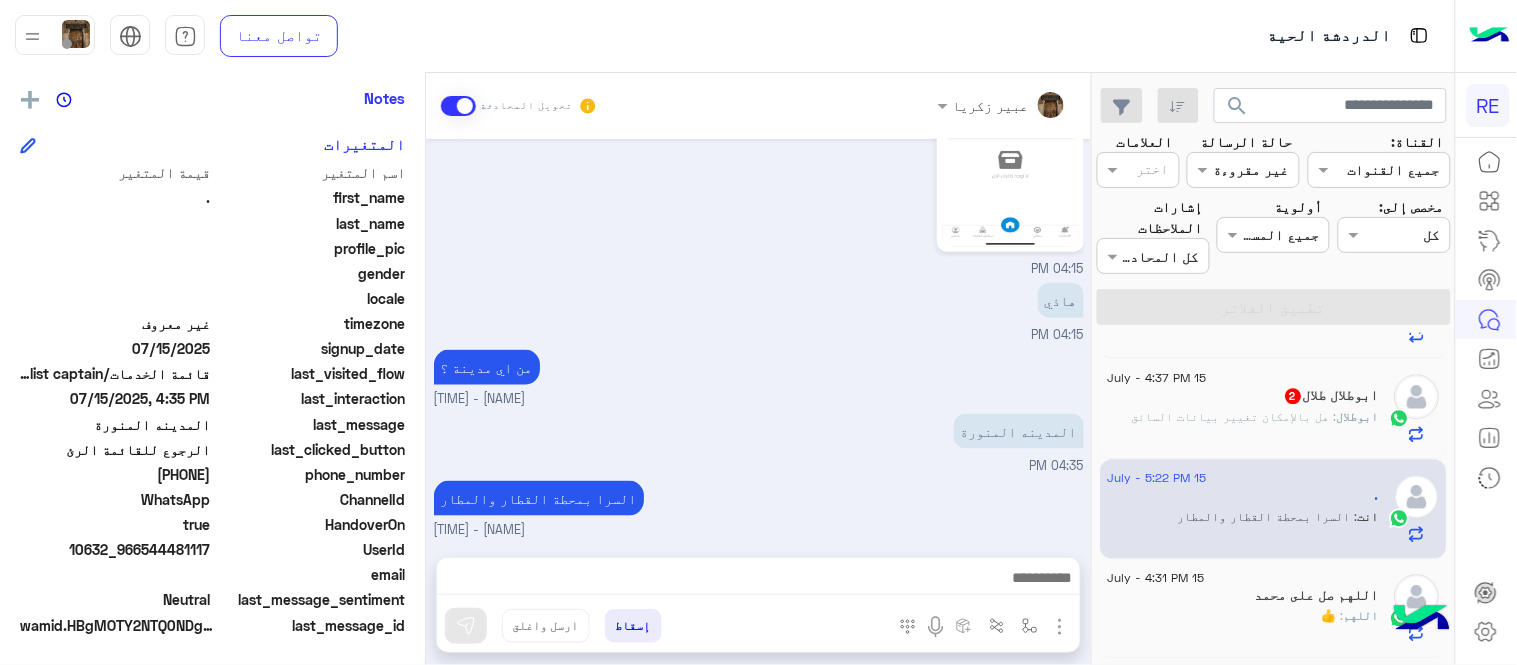 click on "السرا بمحطة القطار والمطار [FIRST] [LAST] - 05:22 PM" at bounding box center [759, 508] 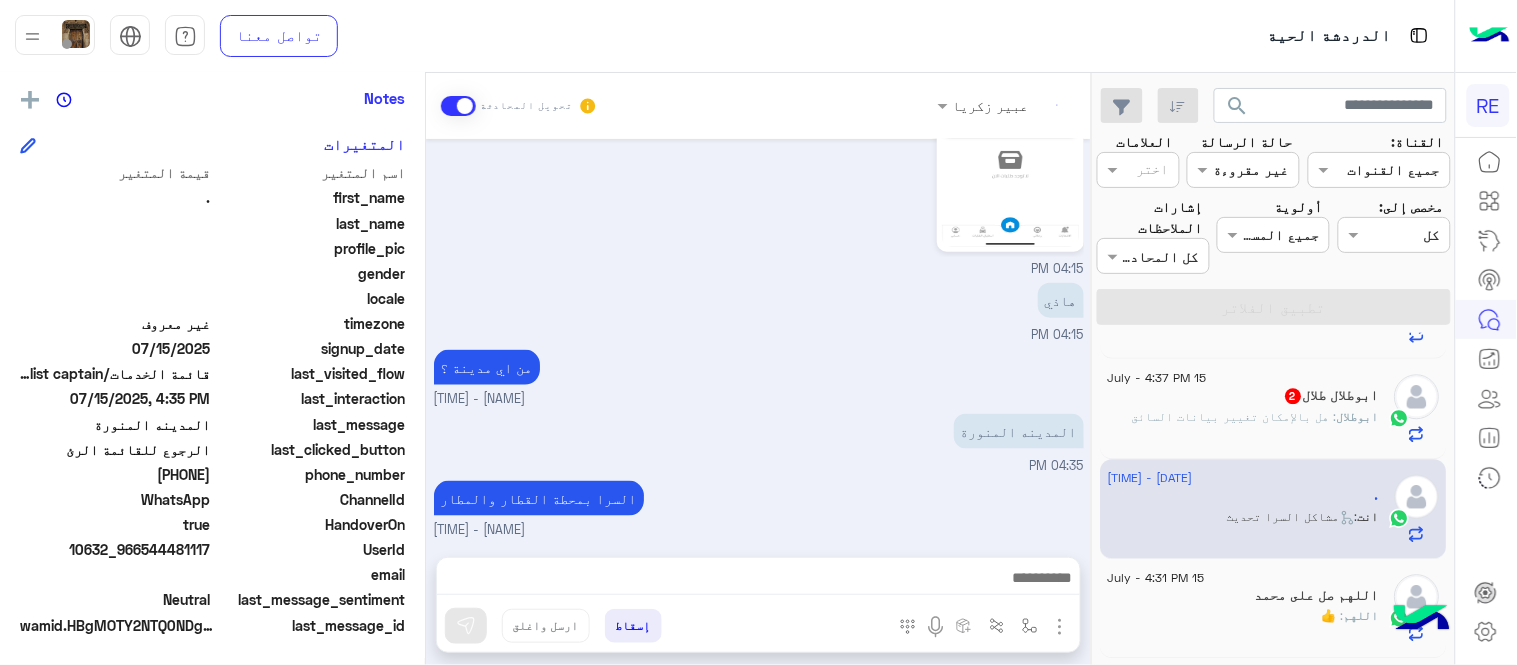 scroll, scrollTop: 902, scrollLeft: 0, axis: vertical 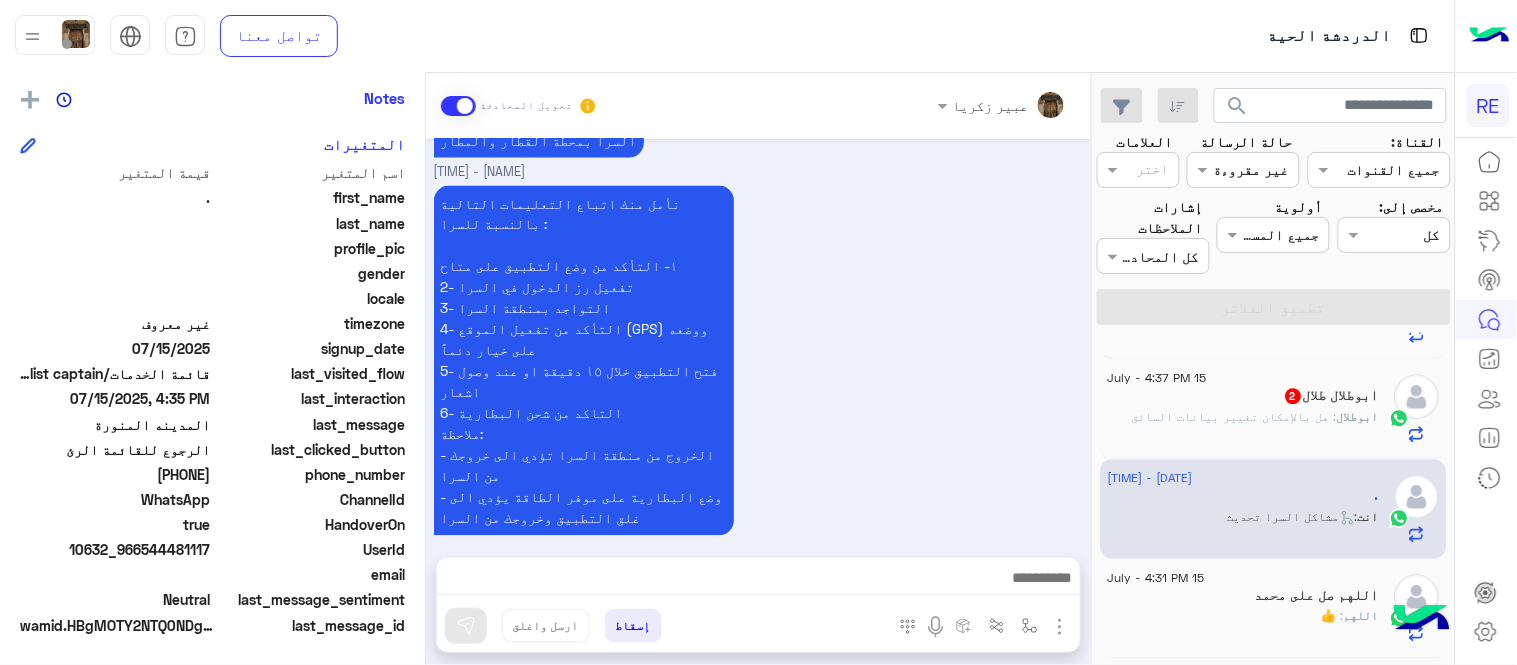 click on "2" 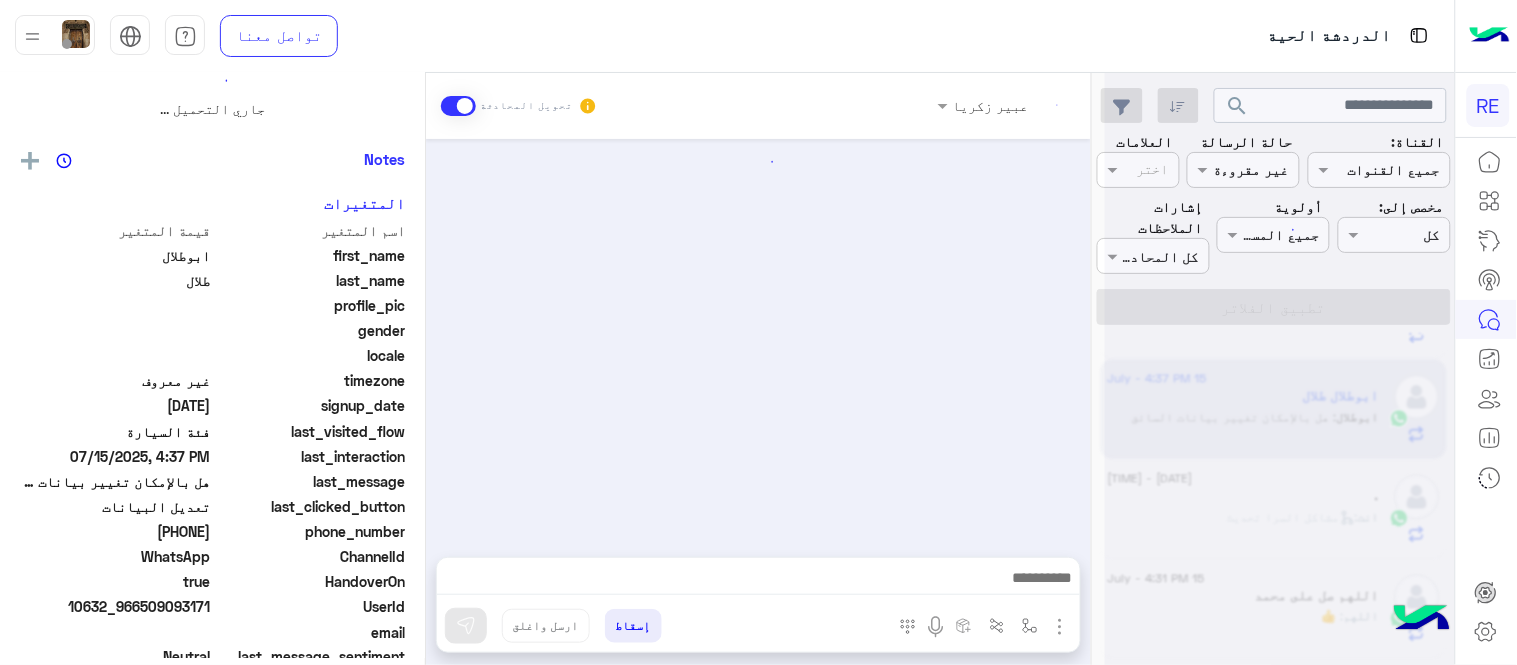 scroll, scrollTop: 0, scrollLeft: 0, axis: both 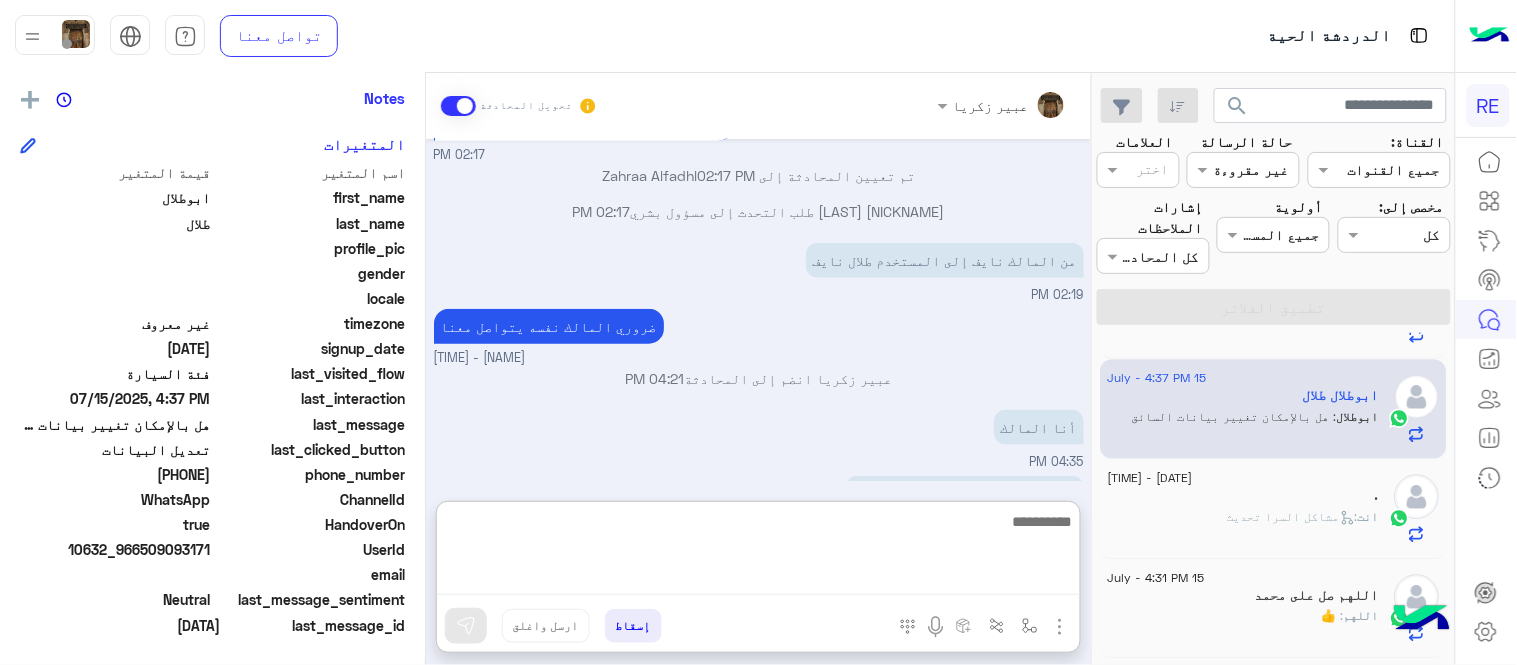 click at bounding box center [758, 552] 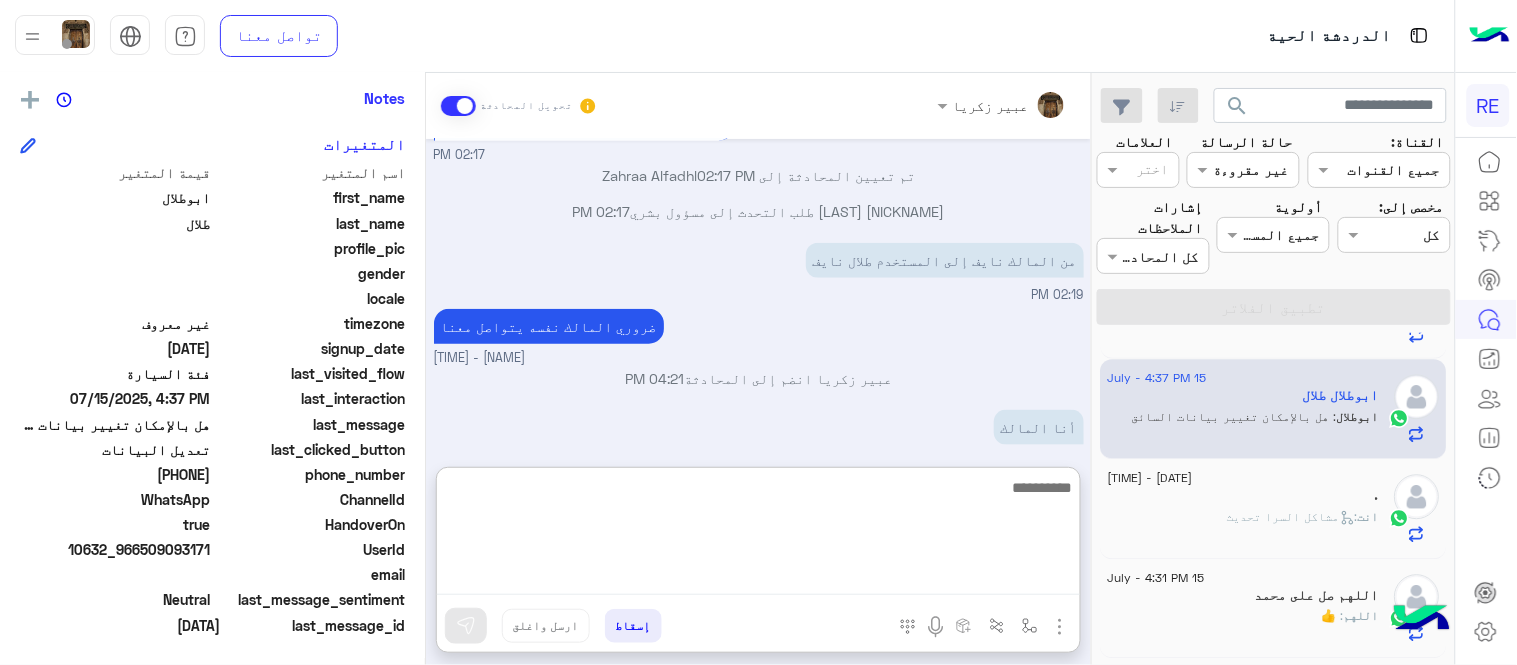 click at bounding box center [758, 535] 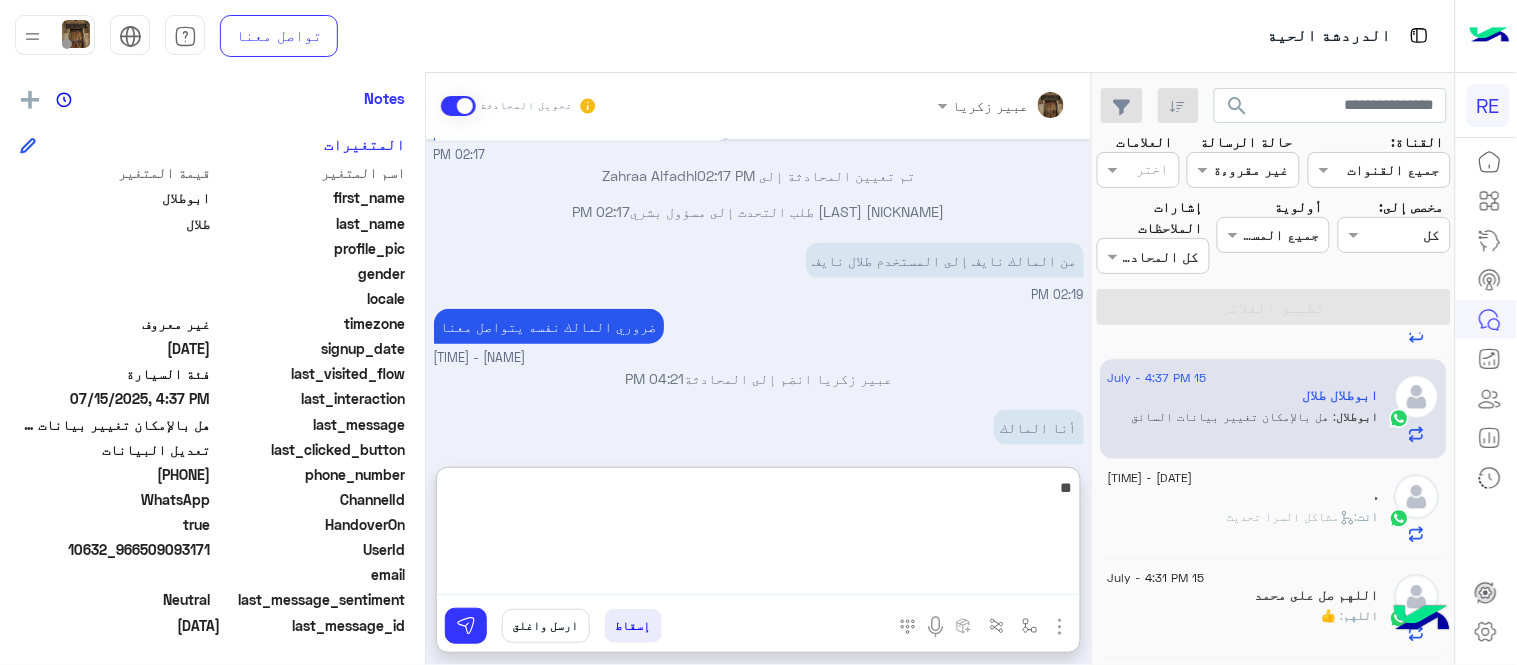 type on "*" 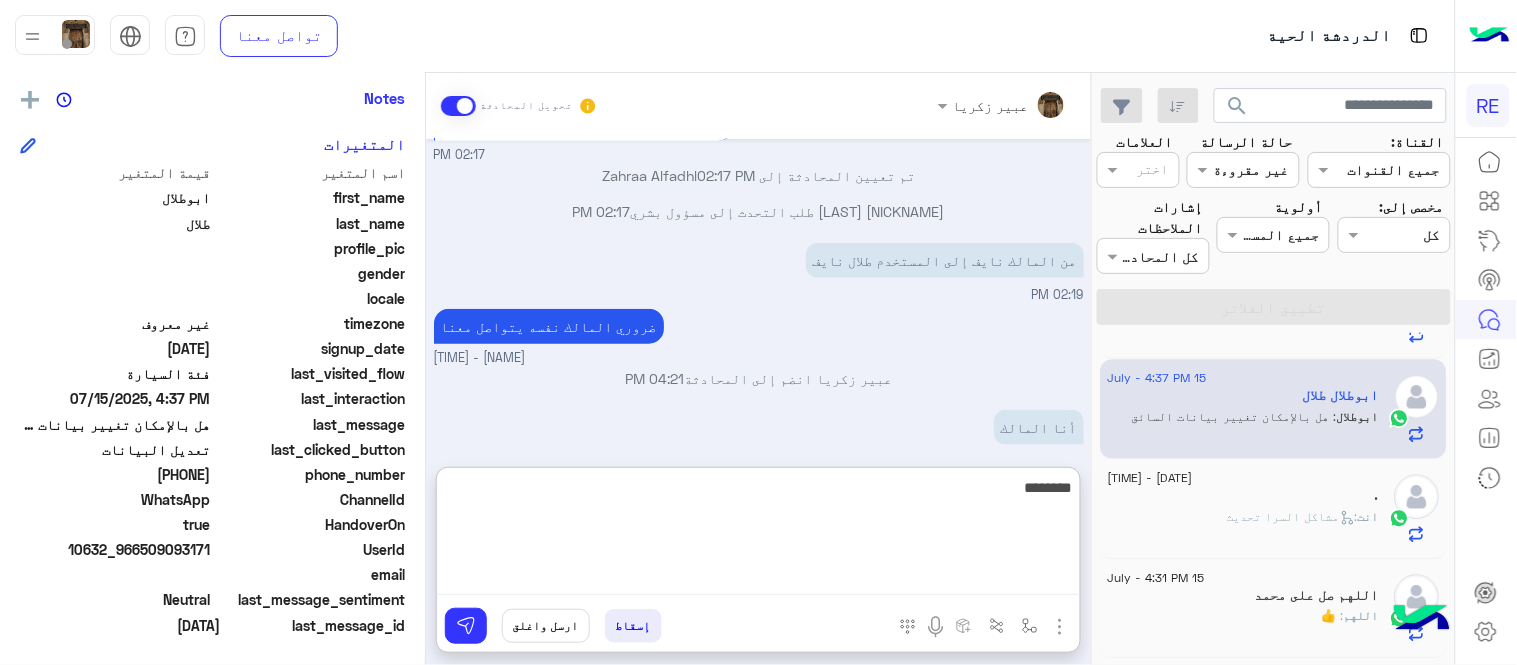 type on "********" 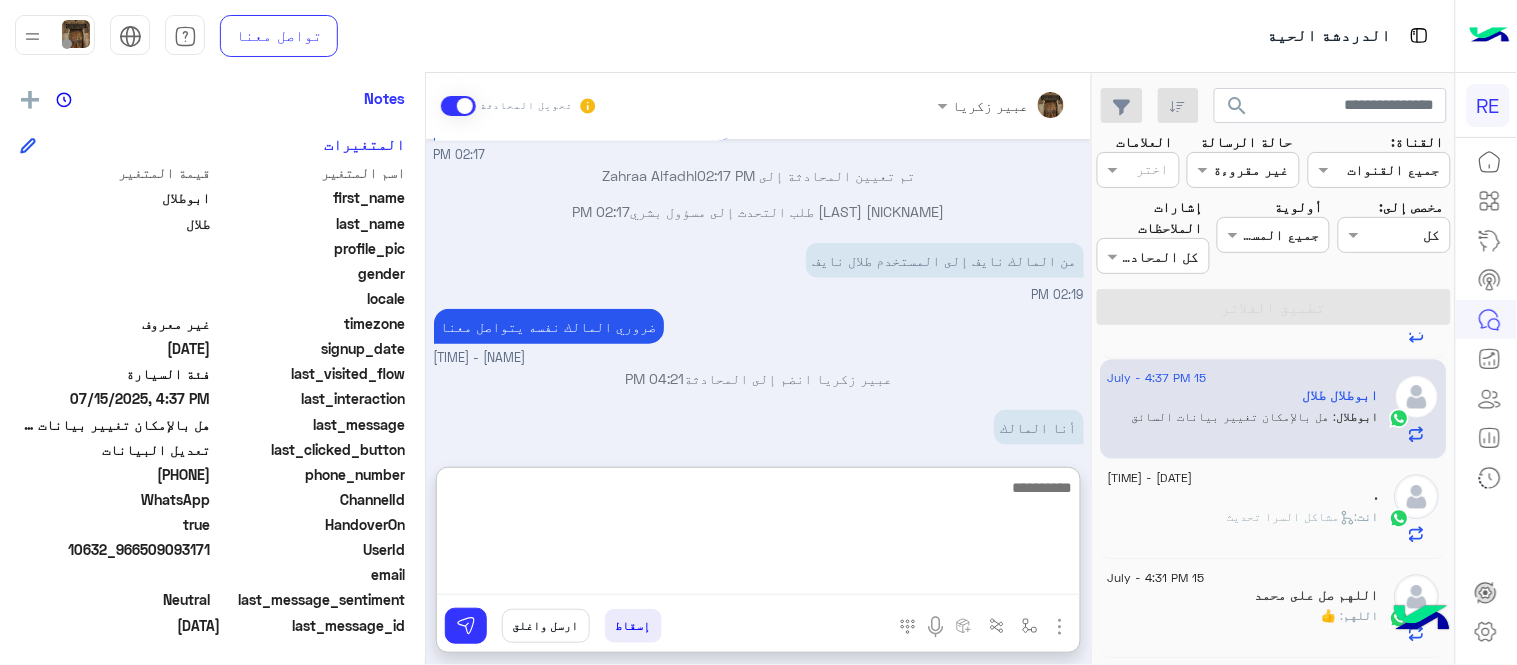scroll, scrollTop: 634, scrollLeft: 0, axis: vertical 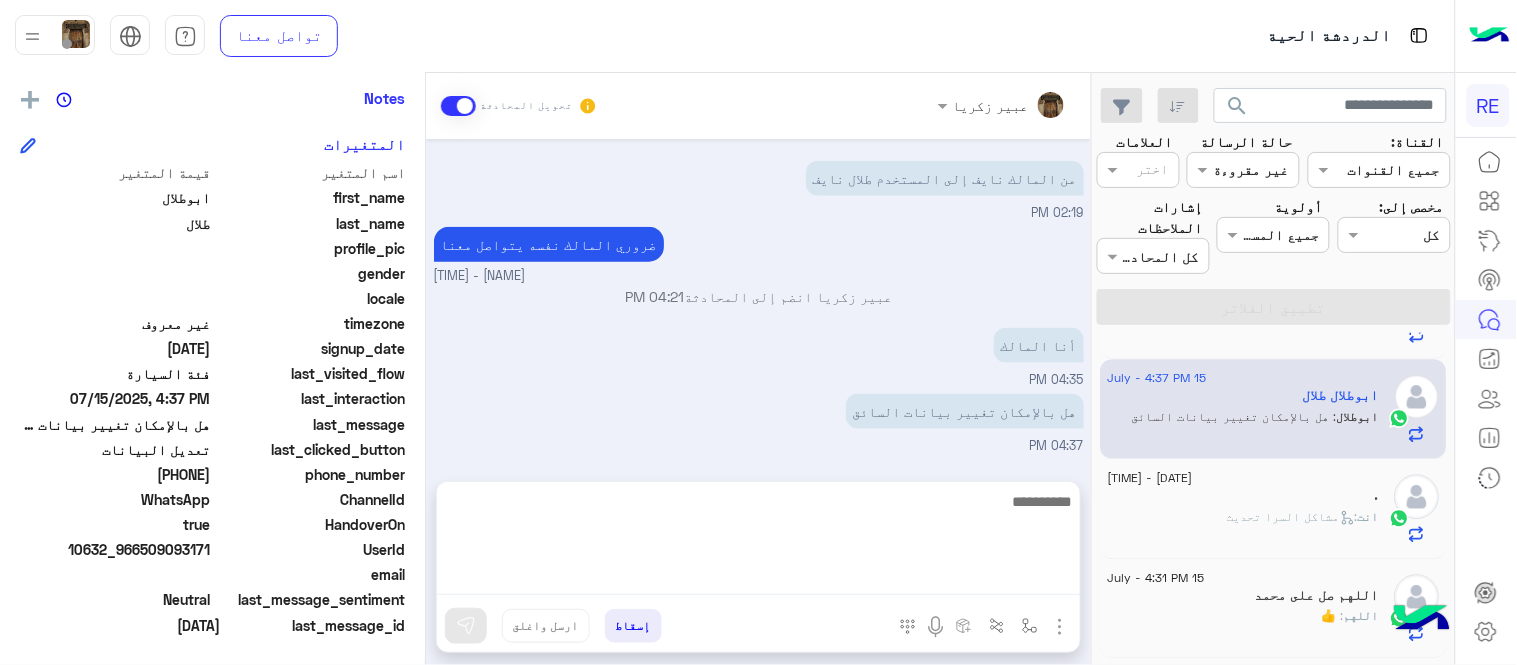 click on "Jul 15, 2025  تغيير بيانات السائق   02:17 PM    02:17 PM  تم إعادة توجيه المحادثة. للعودة إلي الرد الالي، أنقر الزر الموجود بالأسفل  Return to Bot     02:17 PM   ابوطلال طلال طلب التحدث إلى مسؤول بشري   02:17 PM       تم تعيين المحادثة إلى Zahraa Alfadhl   02:17 PM      من المالك نايف إلى المستخدم طلال نايف   02:19 PM  ضروري المالك نفسه يتواصل معنا  عبير زكريا -  04:21 PM   عبير زكريا انضم إلى المحادثة   04:21 PM      أنا المالك   04:35 PM  هل بالإمكان تغيير بيانات السائق   04:37 PM  نعم يمكن   05:23 PM" at bounding box center [758, 300] 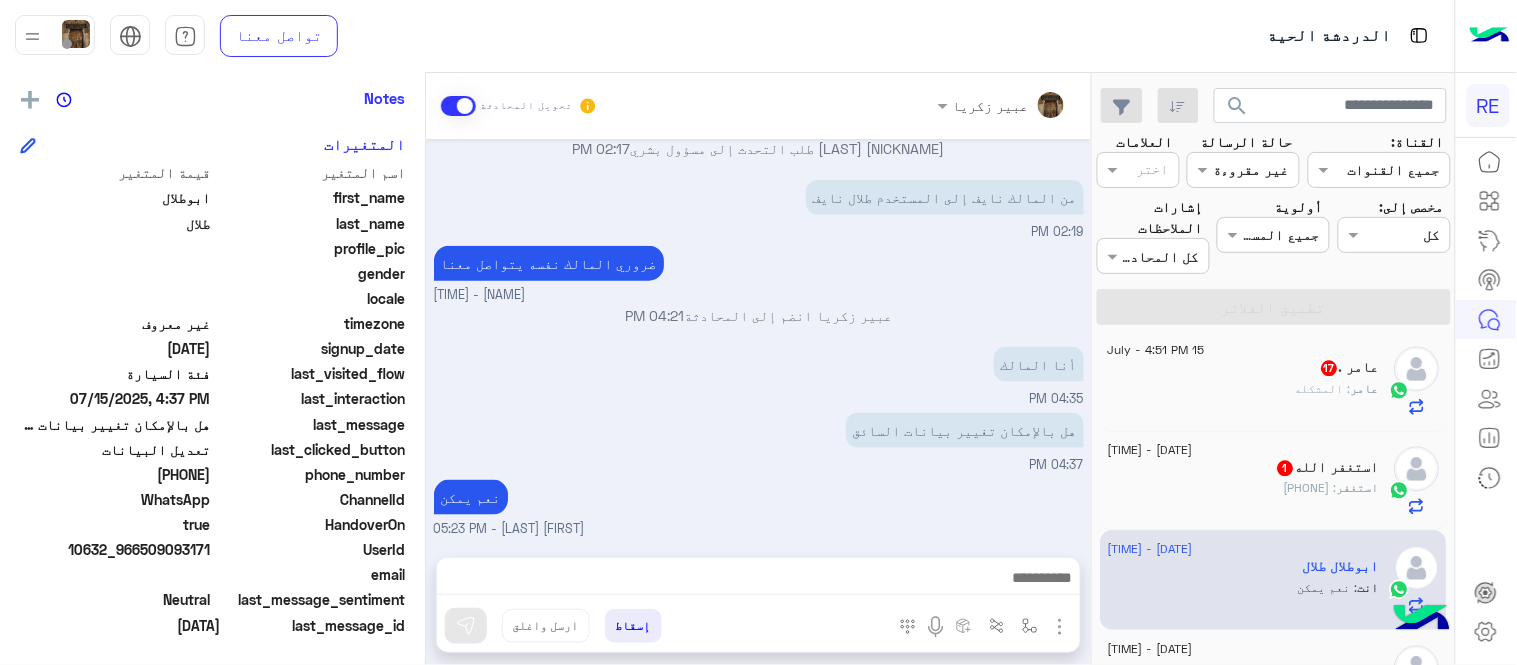 scroll, scrollTop: 1211, scrollLeft: 0, axis: vertical 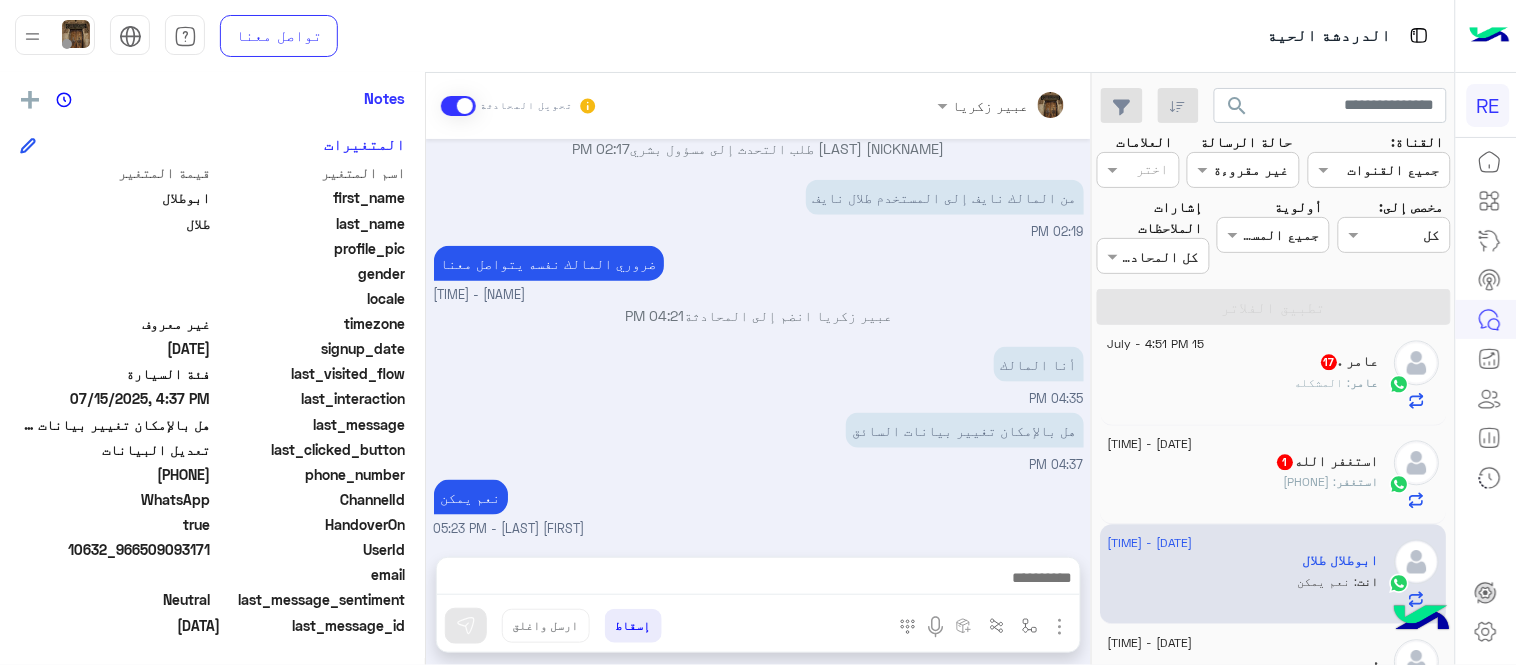 click on "استغفر : [PHONE]" 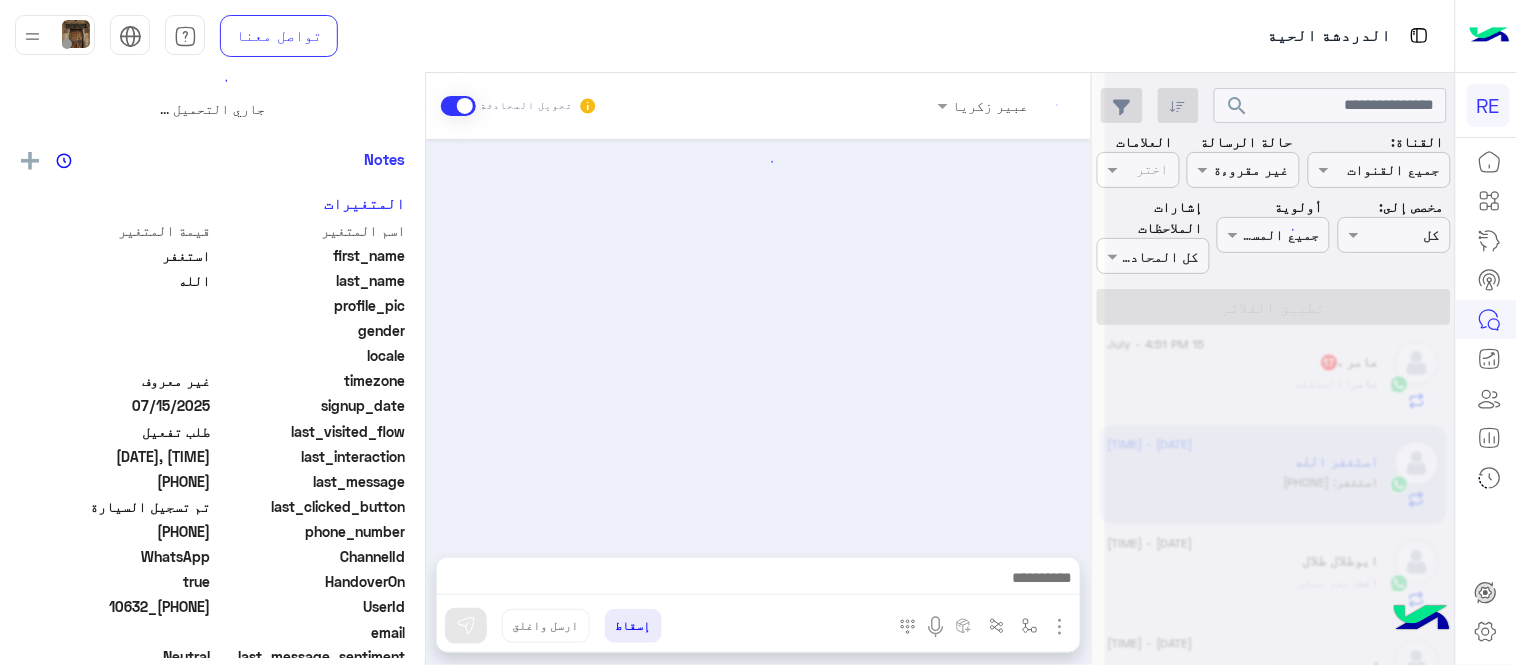 scroll, scrollTop: 0, scrollLeft: 0, axis: both 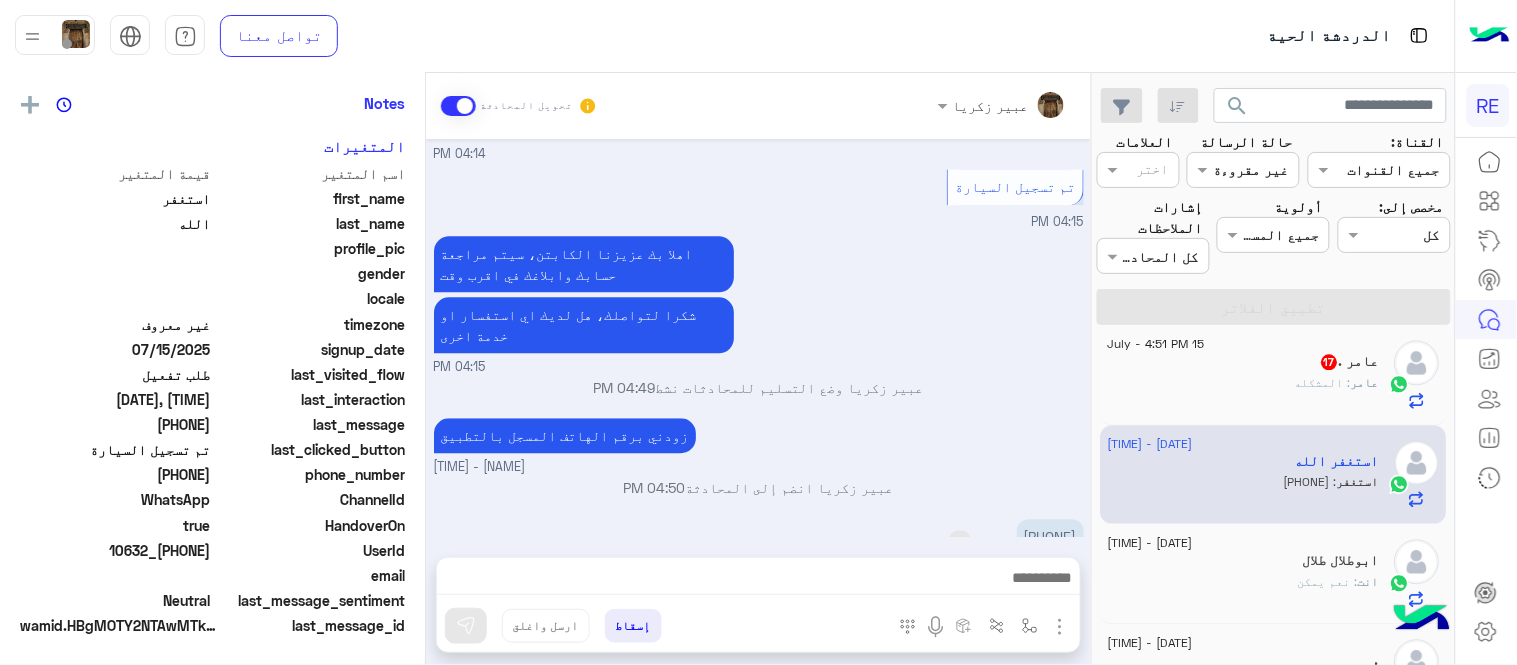 click on "[PHONE]" at bounding box center (1050, 536) 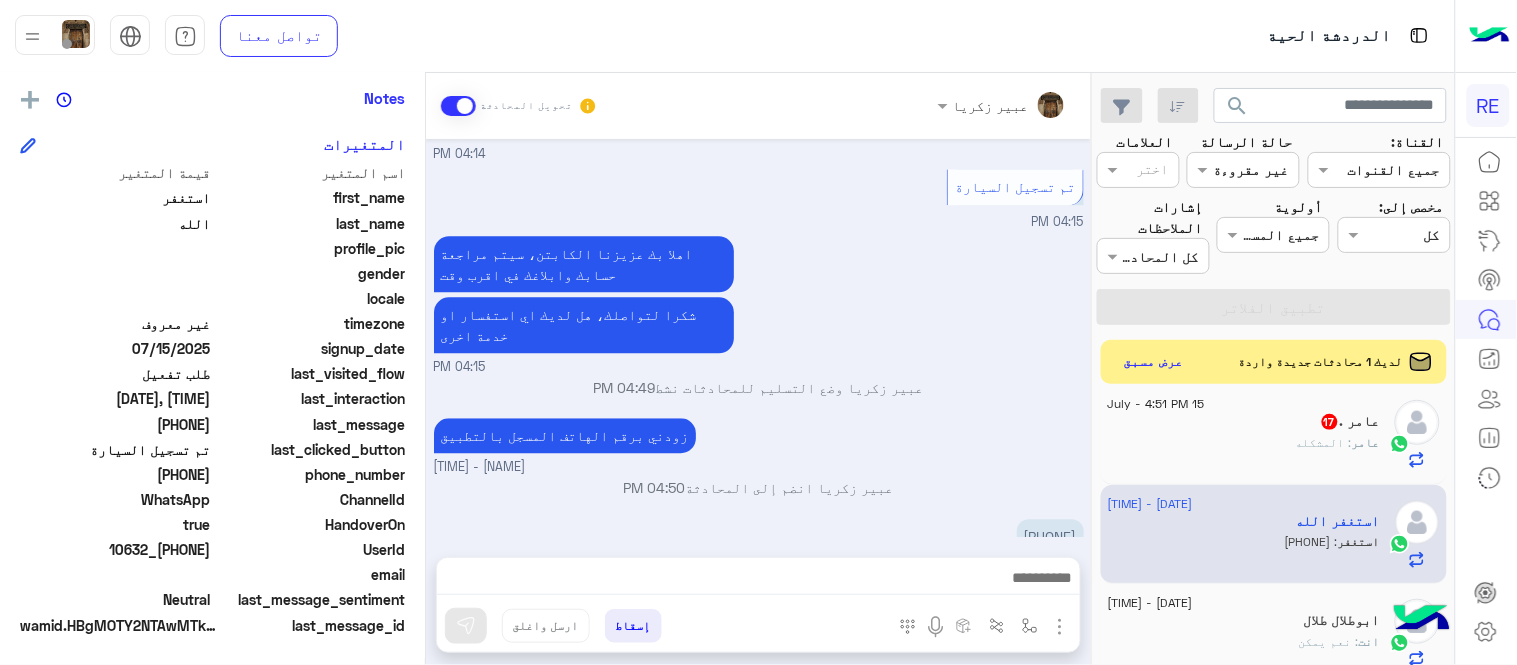 click at bounding box center [758, 580] 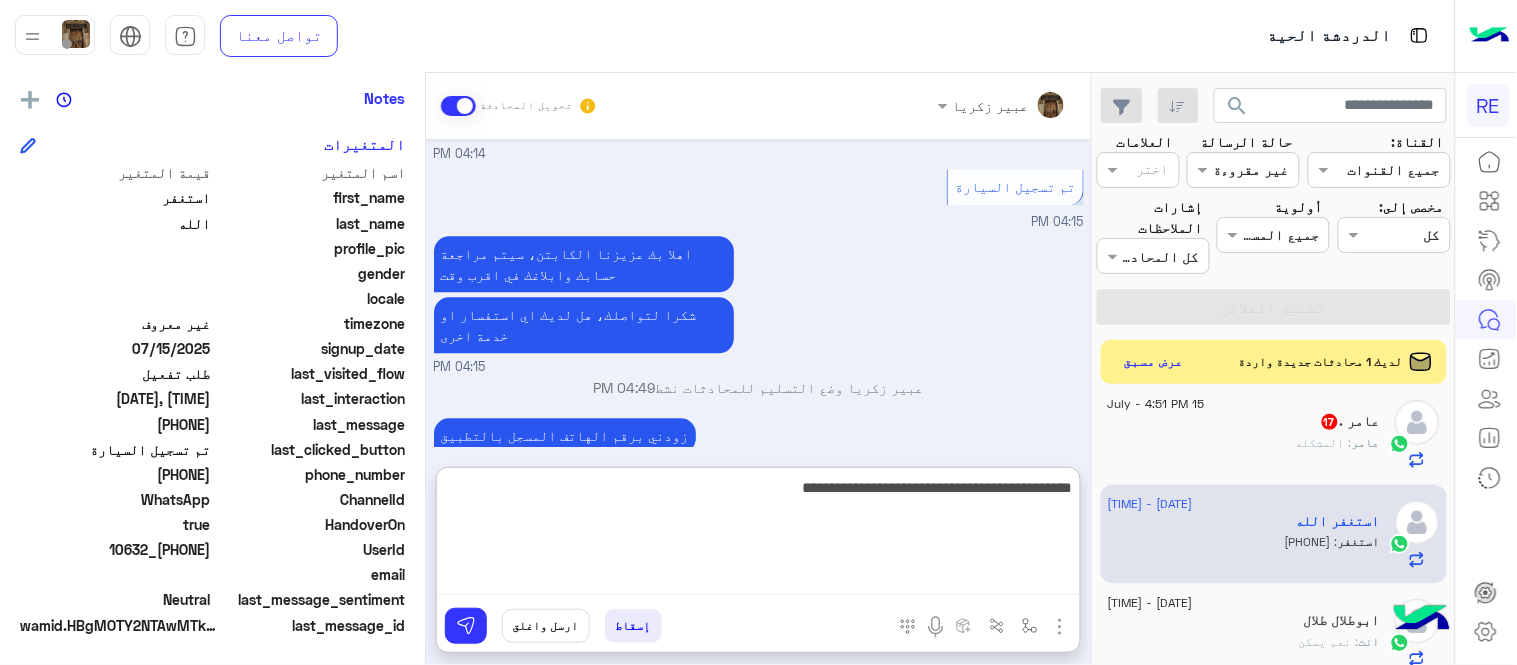 type on "**********" 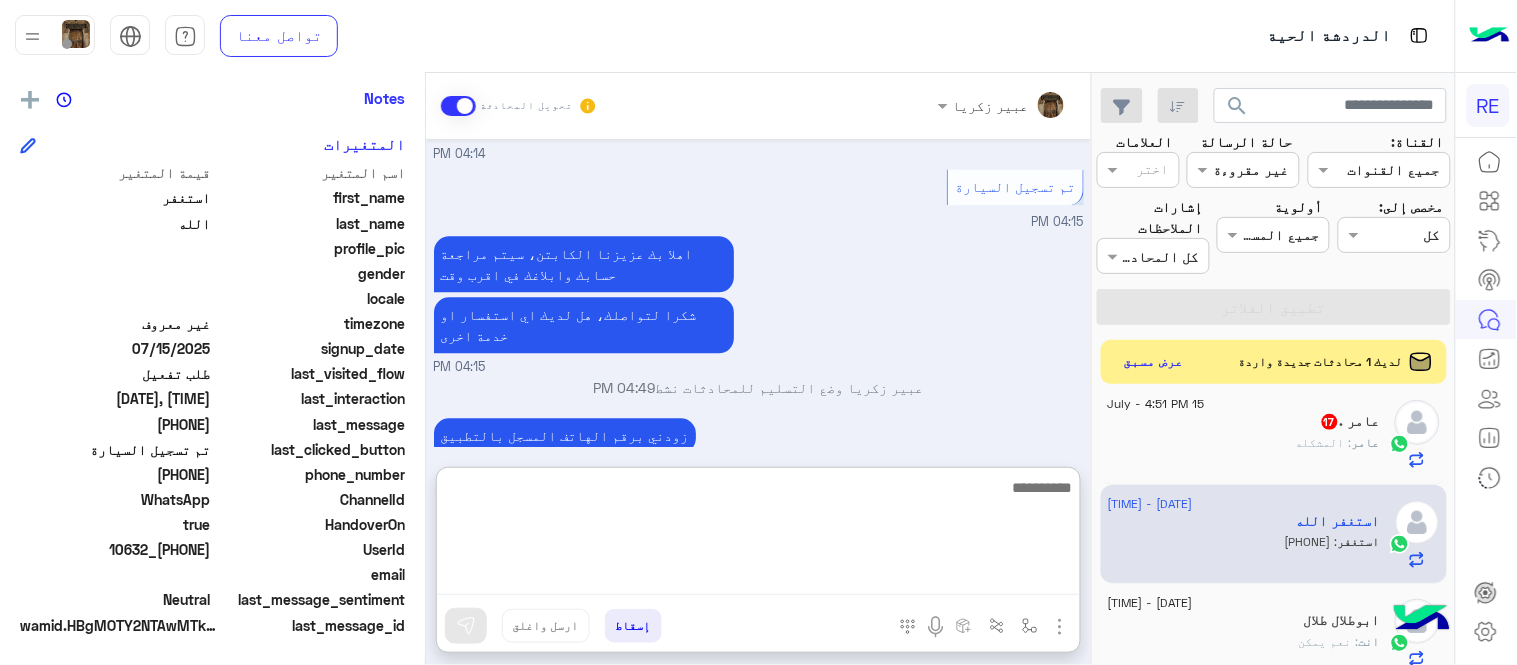 scroll, scrollTop: 1332, scrollLeft: 0, axis: vertical 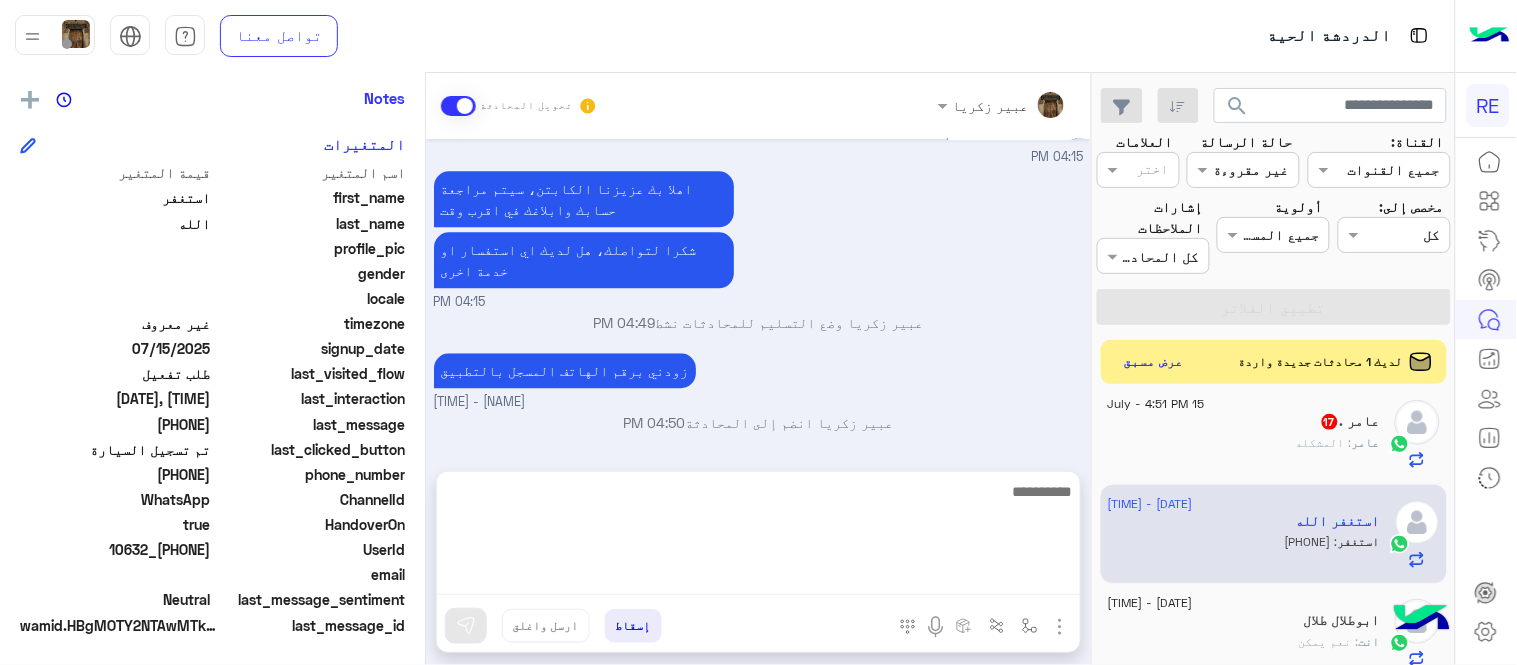 click on "[DATE]   كابتن     [TIME]  اختر احد الخدمات التالية:    [TIME]   تفعيل حساب    [TIME]  يمكنك الاطلاع على شروط الانضمام لرحلة ك (كابتن ) الموجودة بالصورة أعلاه،
لتحميل التطبيق عبر الرابط التالي : 📲
http://onelink.to/Rehla    يسعدنا انضمامك لتطبيق رحلة يمكنك اتباع الخطوات الموضحة لتسجيل بيانات سيارتك بالفيديو التالي  : عزيزي الكابتن، فضلًا ، للرغبة بتفعيل الحساب قم برفع البيانات عبر التطبيق والتواصل معنا  تم تسجيل السيارة   اواجه صعوبة بالتسجيل  اي خدمة اخرى ؟  الرجوع للقائمة الرئ   لا     [TIME]   تم تسجيل السيارة    [TIME]  اهلا بك عزيزنا الكابتن، سيتم مراجعة حسابك وابلاغك في اقرب وقت" at bounding box center (758, 295) 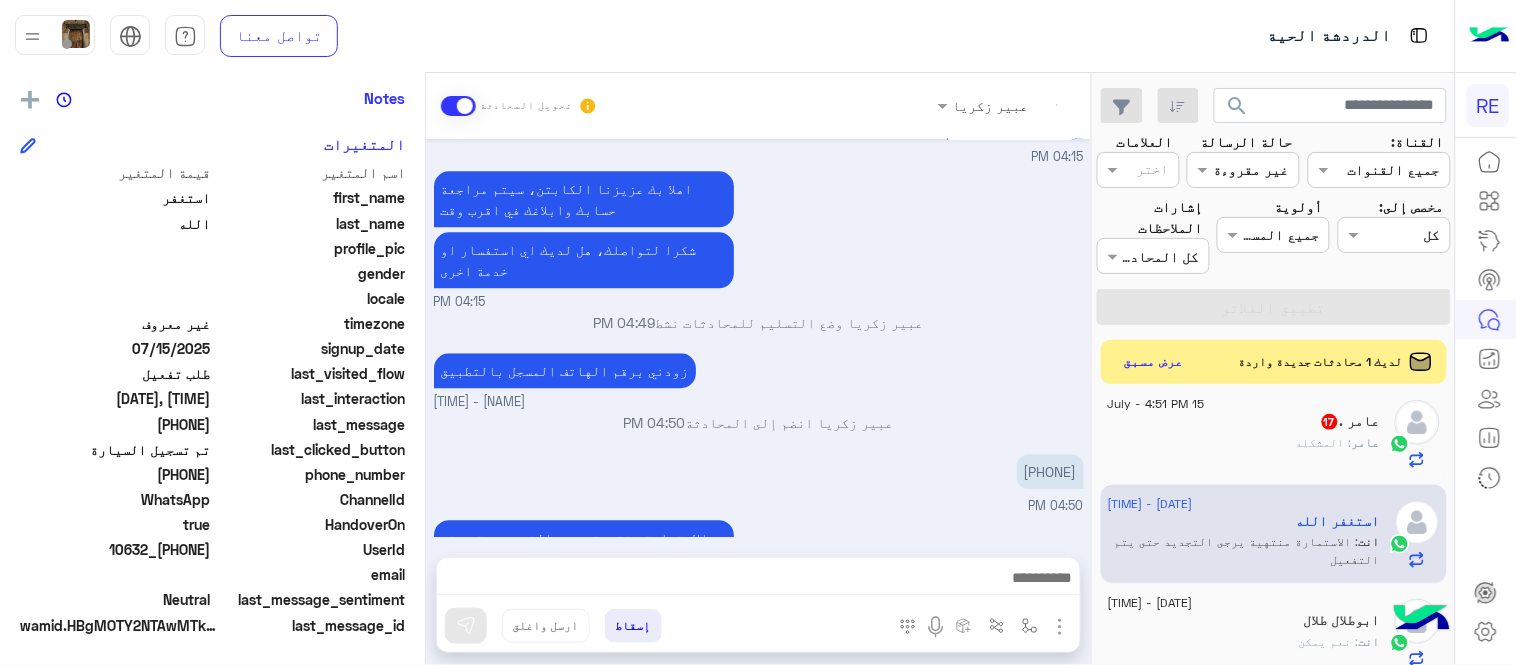drag, startPoint x: 1100, startPoint y: 583, endPoint x: 1097, endPoint y: 573, distance: 10.440307 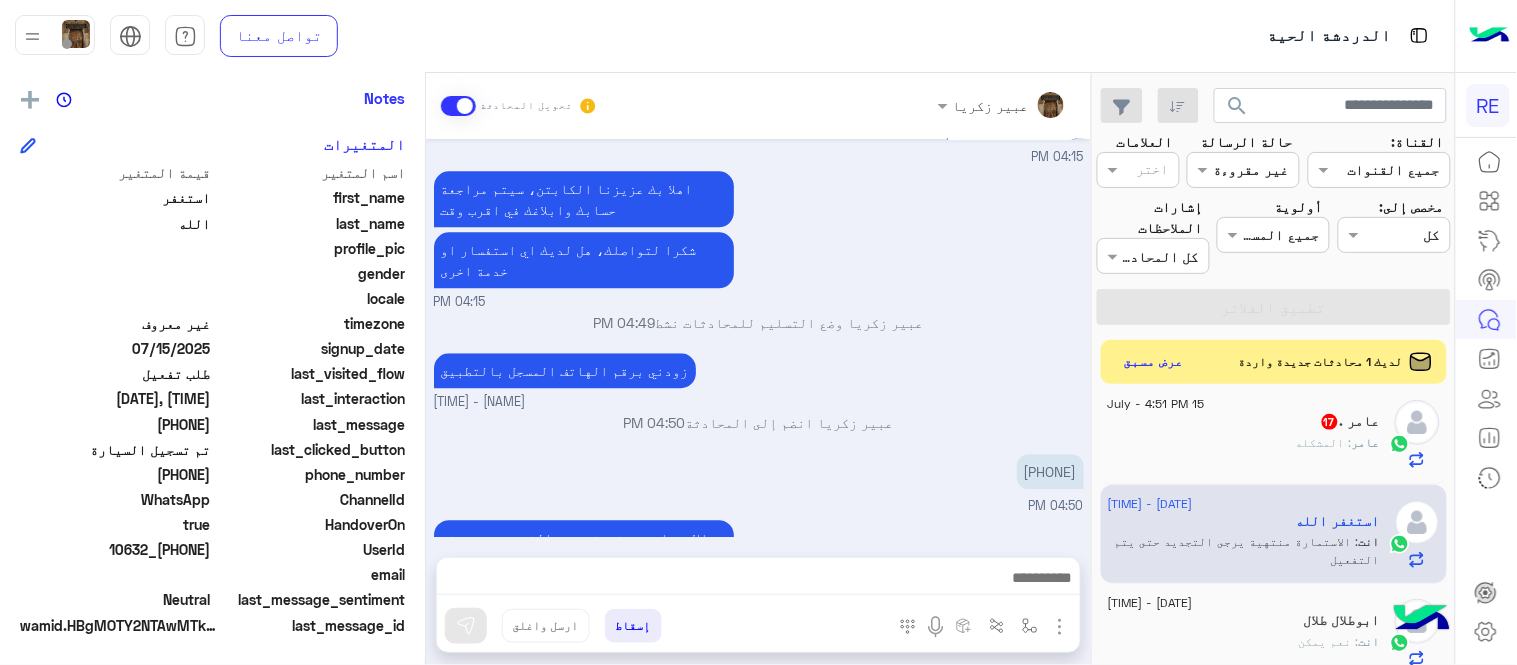 scroll, scrollTop: 1135, scrollLeft: 0, axis: vertical 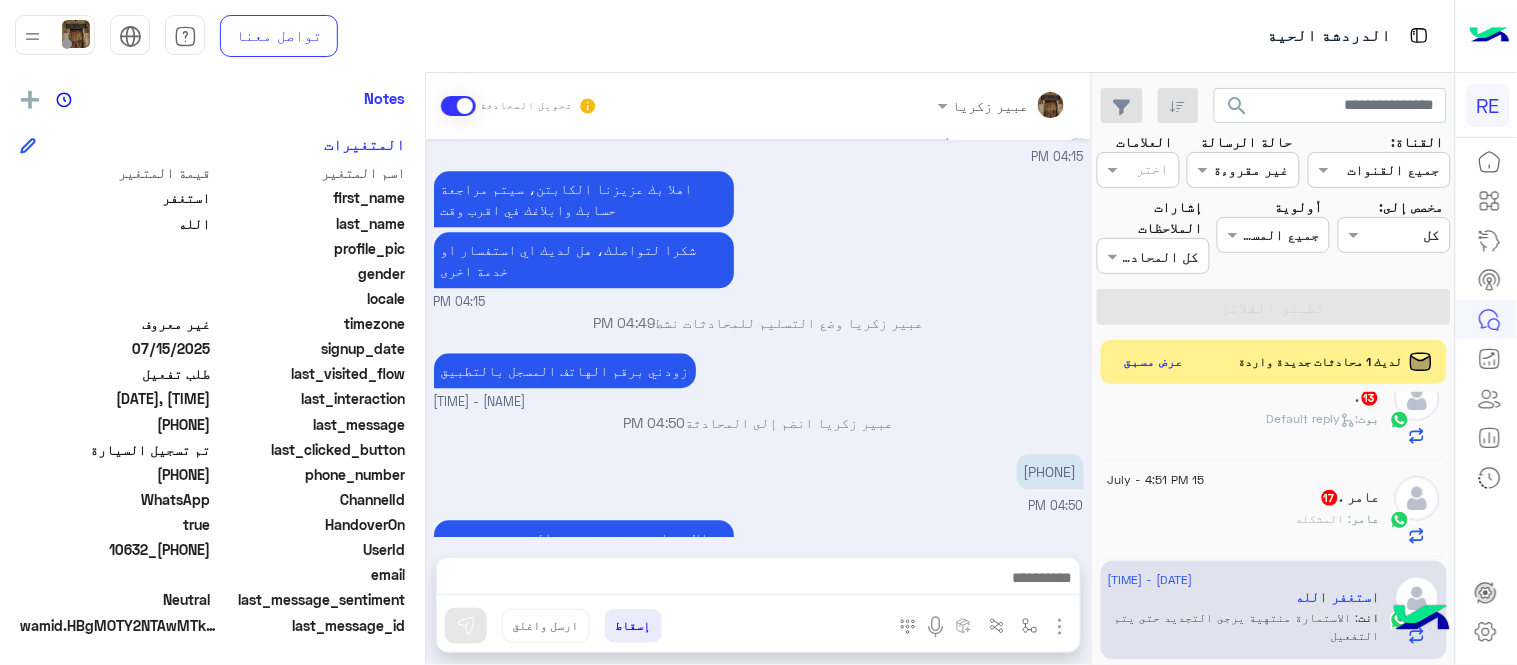 click on "[FIRST] : المشكله" 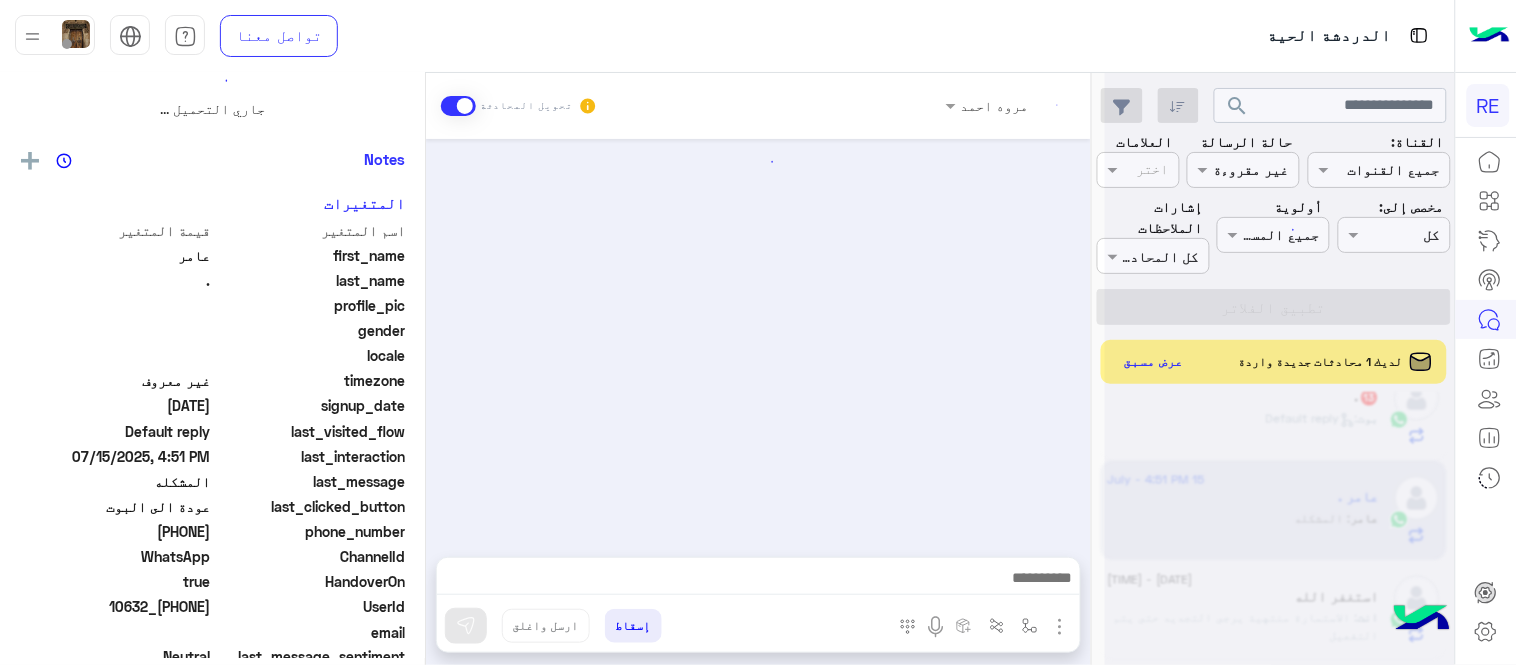 scroll, scrollTop: 0, scrollLeft: 0, axis: both 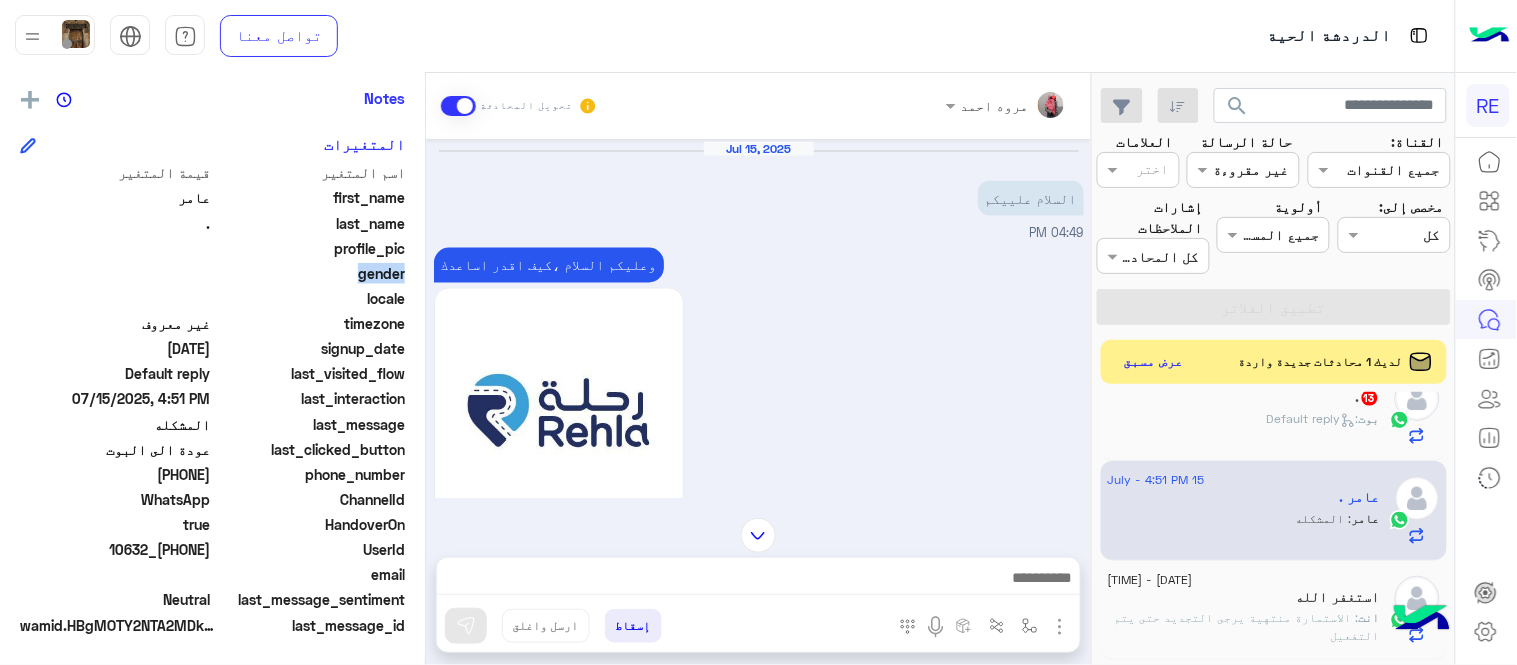 drag, startPoint x: 425, startPoint y: 264, endPoint x: 424, endPoint y: 243, distance: 21.023796 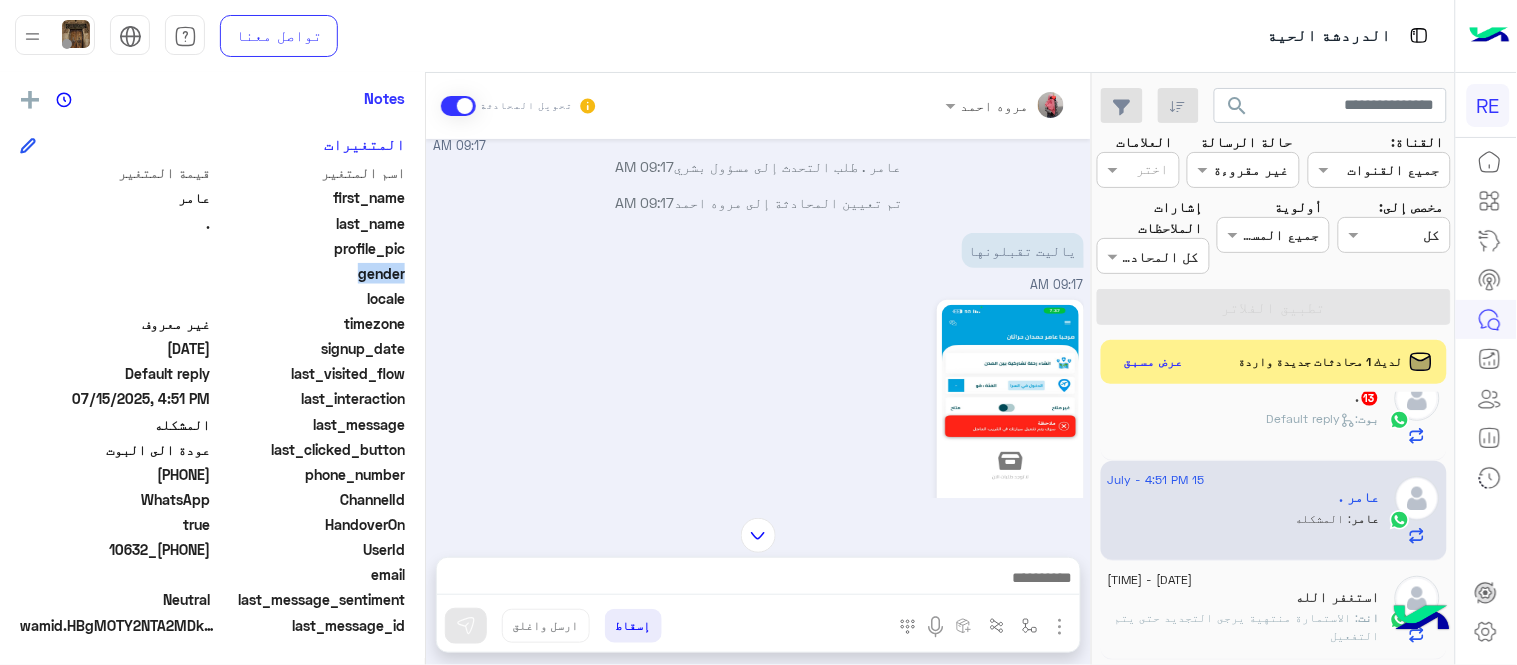 scroll, scrollTop: 386, scrollLeft: 0, axis: vertical 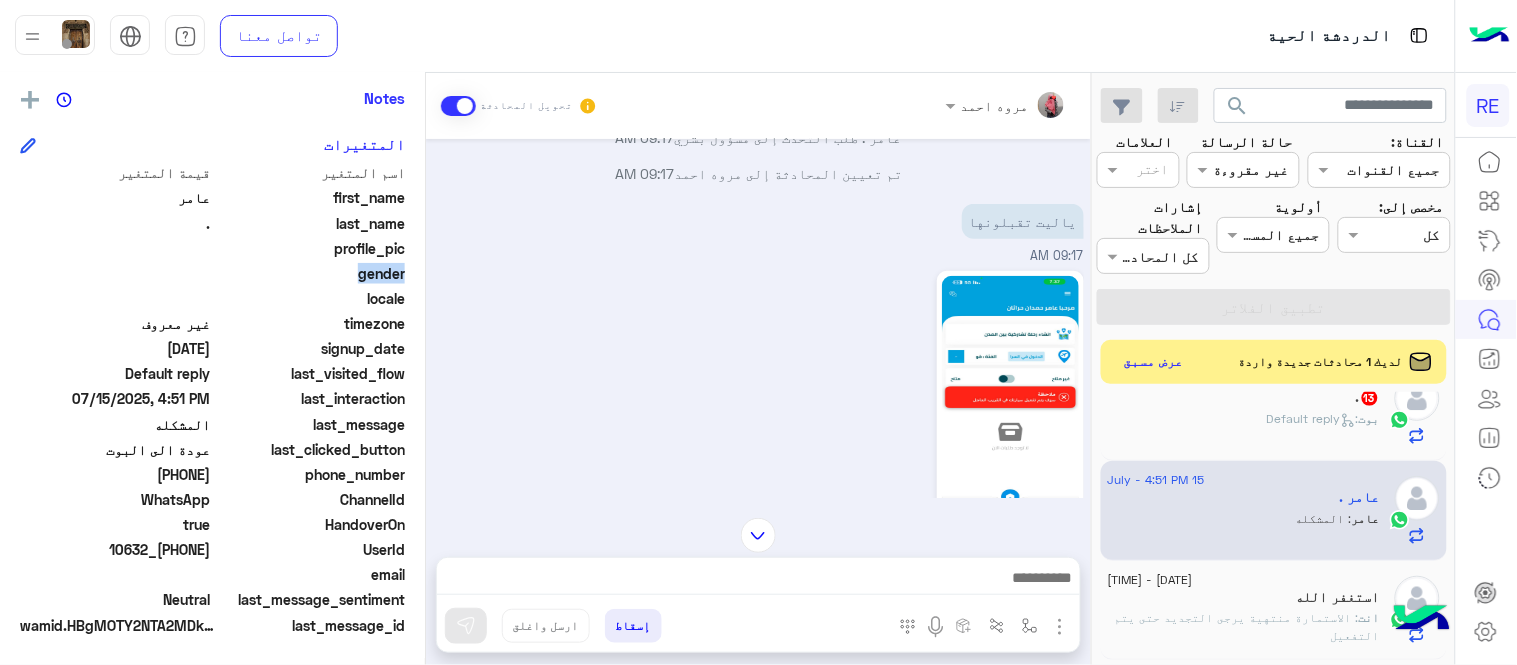 click 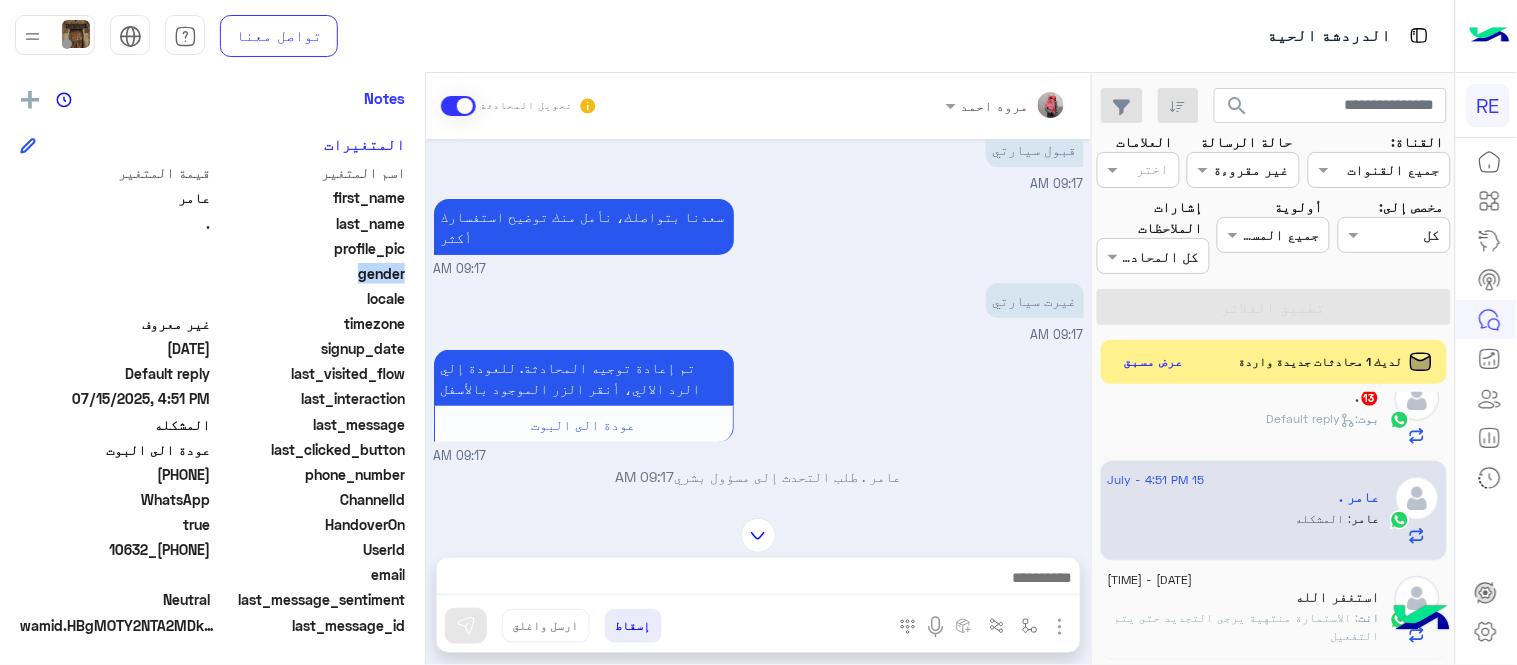 scroll, scrollTop: 28, scrollLeft: 0, axis: vertical 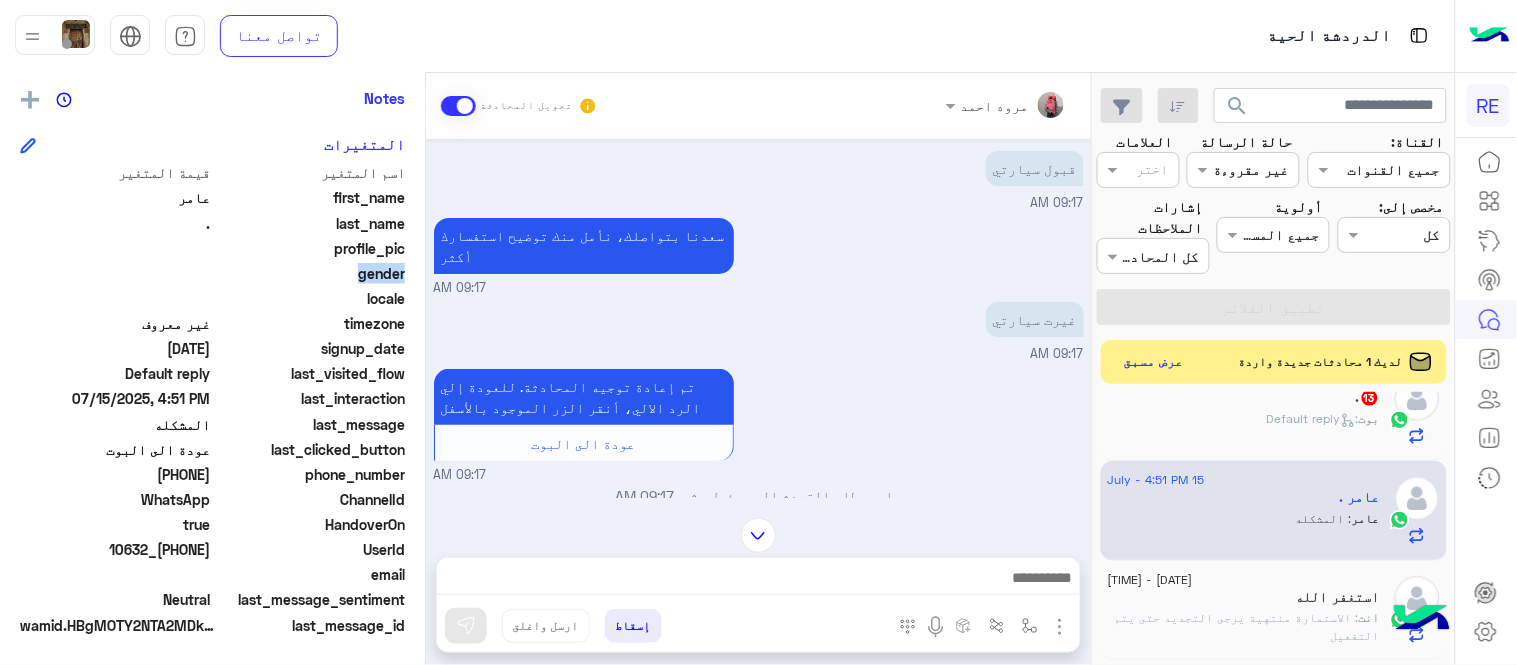 drag, startPoint x: 143, startPoint y: 471, endPoint x: 213, endPoint y: 478, distance: 70.34913 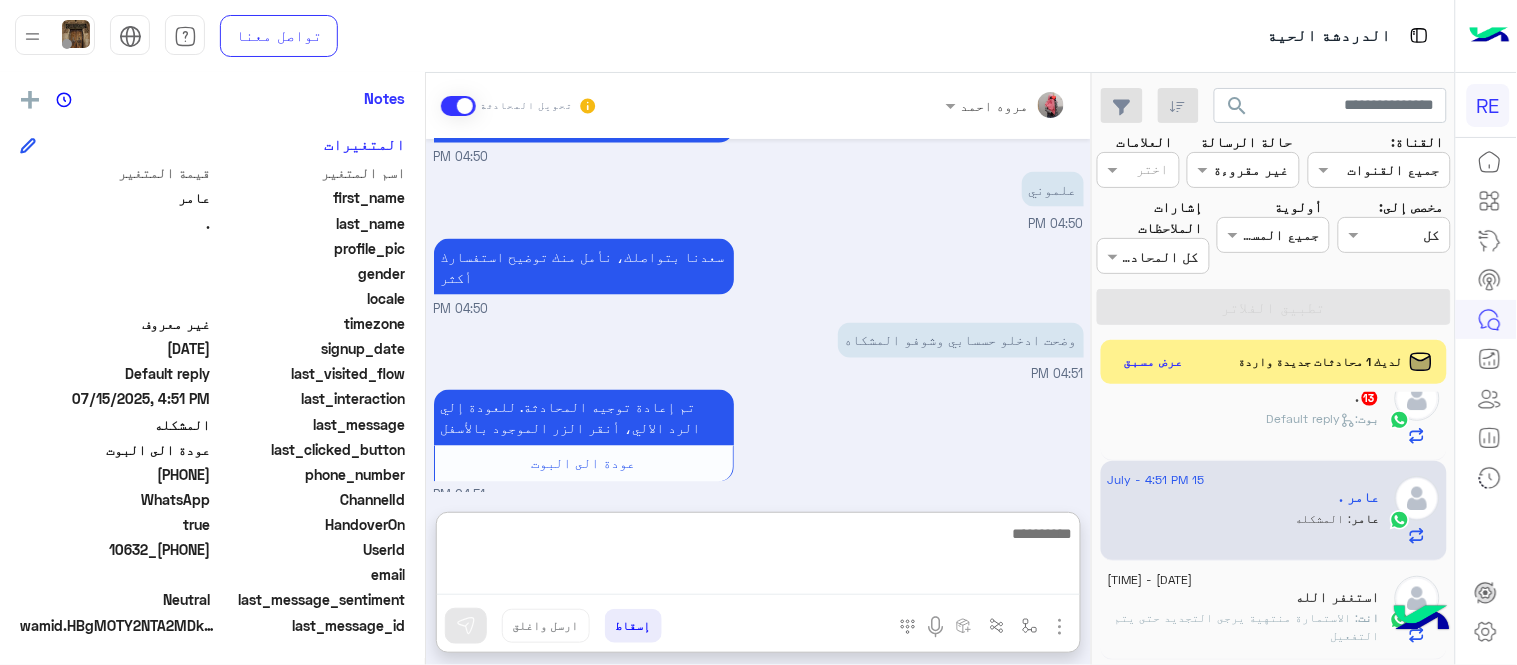 scroll, scrollTop: 2761, scrollLeft: 0, axis: vertical 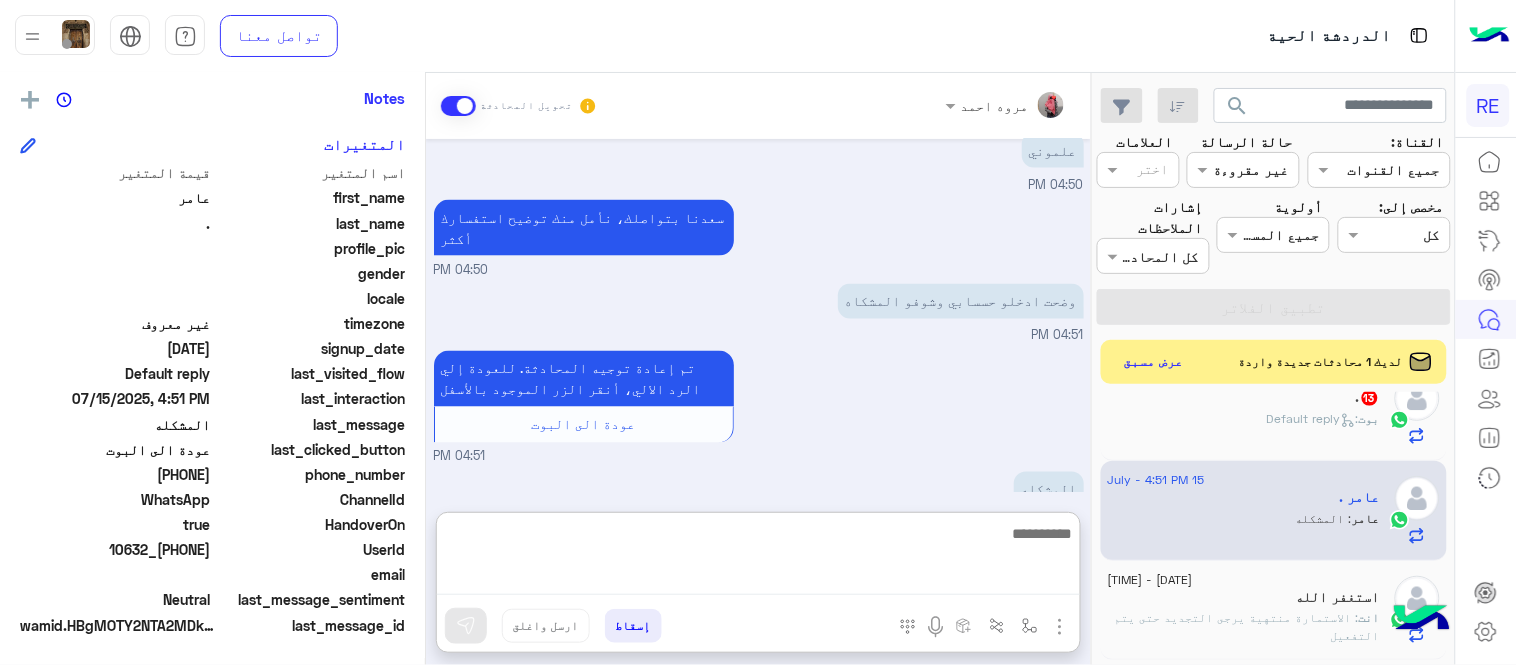 click at bounding box center (758, 558) 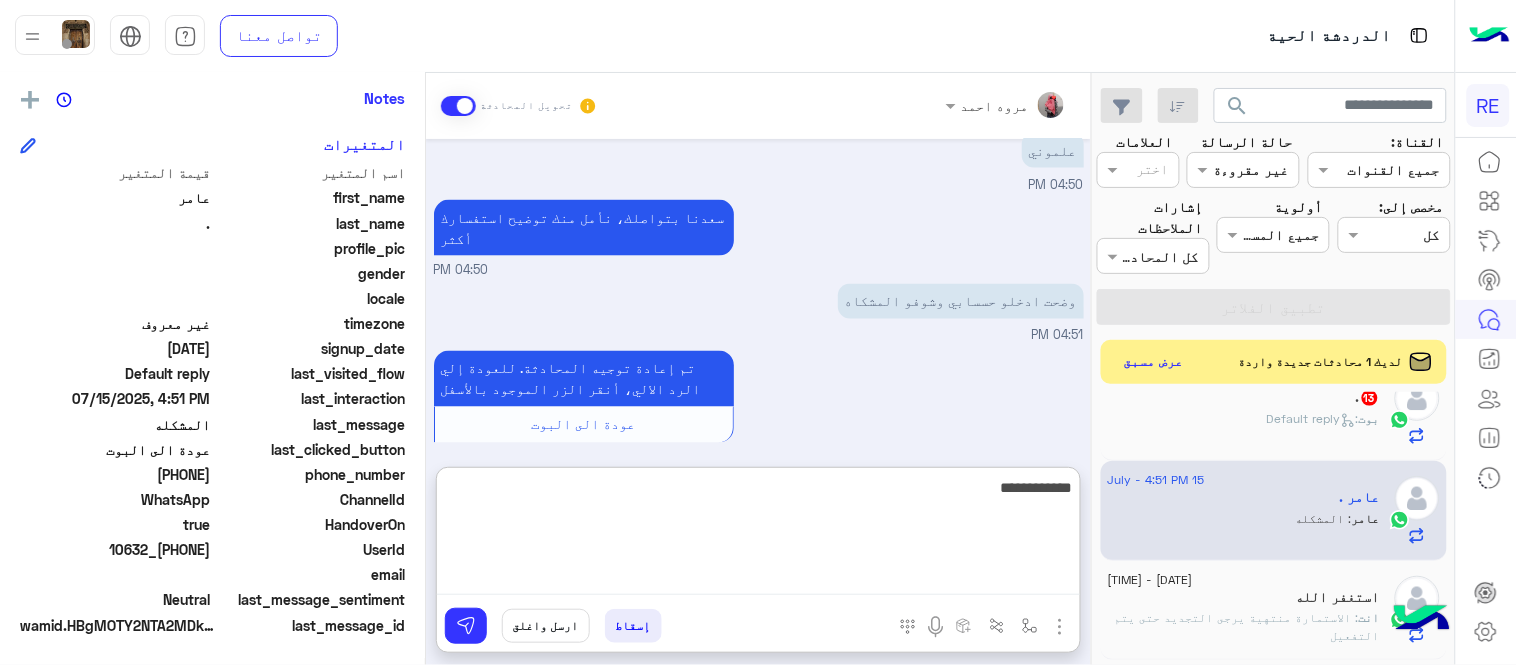 type on "**********" 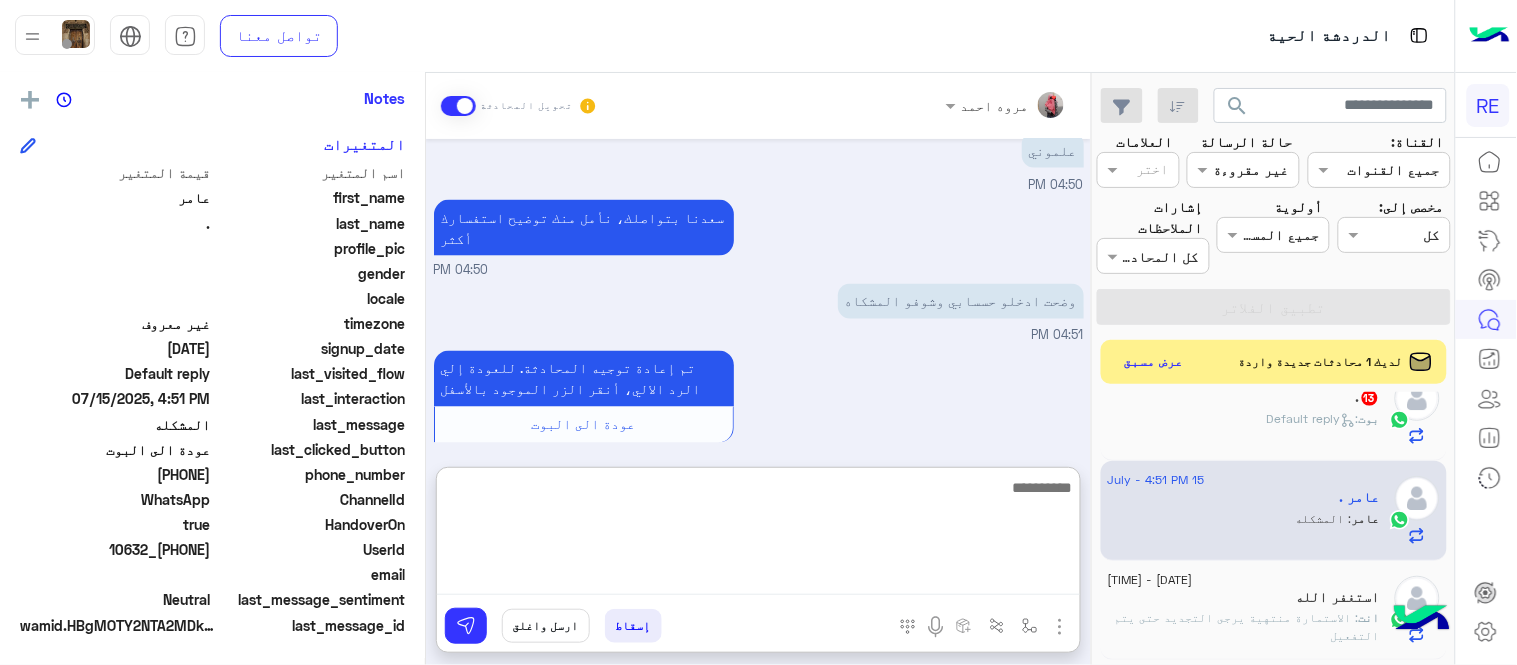 scroll, scrollTop: 2875, scrollLeft: 0, axis: vertical 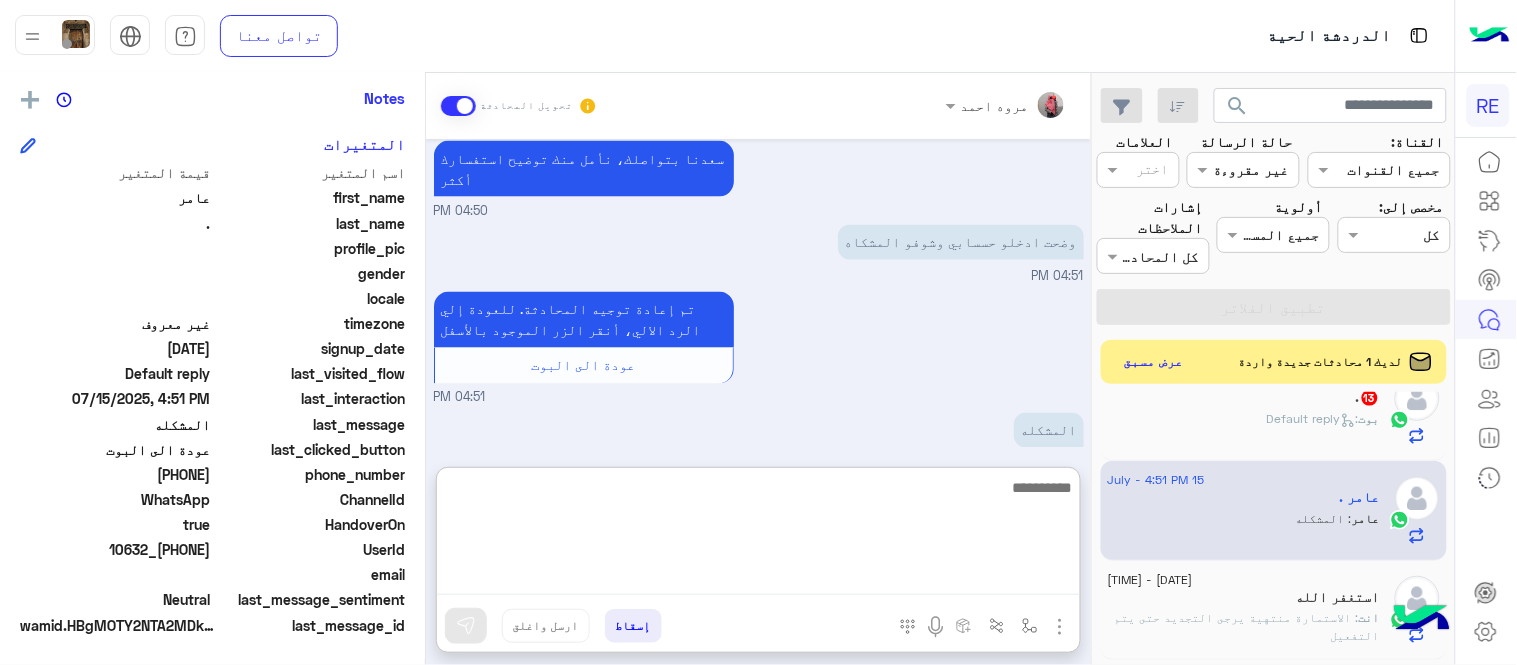 click on "Mar 4, 2025  قبول سيارتي   09:17 AM  سعدنا بتواصلك، نأمل منك توضيح استفسارك أكثر    09:17 AM  غيرت سيارتي   09:17 AM  تم إعادة توجيه المحادثة. للعودة إلي الرد الالي، أنقر الزر الموجود بالأسفل  عودة الى البوت     09:17 AM   عامر . طلب التحدث إلى مسؤول بشري   09:17 AM       تم تعيين المحادثة إلى مروه احمد   09:17 AM      ياليت تقبلونها   09:17 AM    09:18 AM   Mar 5, 2025   تم إلغاء التخصيص التلقائي للرد على المحادثة في   09:20 AM       Jul 15, 2025  السلام علييكم   04:49 PM  وعليكم السلام ،كيف اقدر اساعدك
اهلًا بك في تطبيق رحلة 👋
Welcome to Rehla  👋
من فضلك أختر لغة التواصل
Please choose your preferred Language
English   عربي     04:49 PM  انا قدمت ومجاني قبول   04:49 PM" at bounding box center [758, 293] 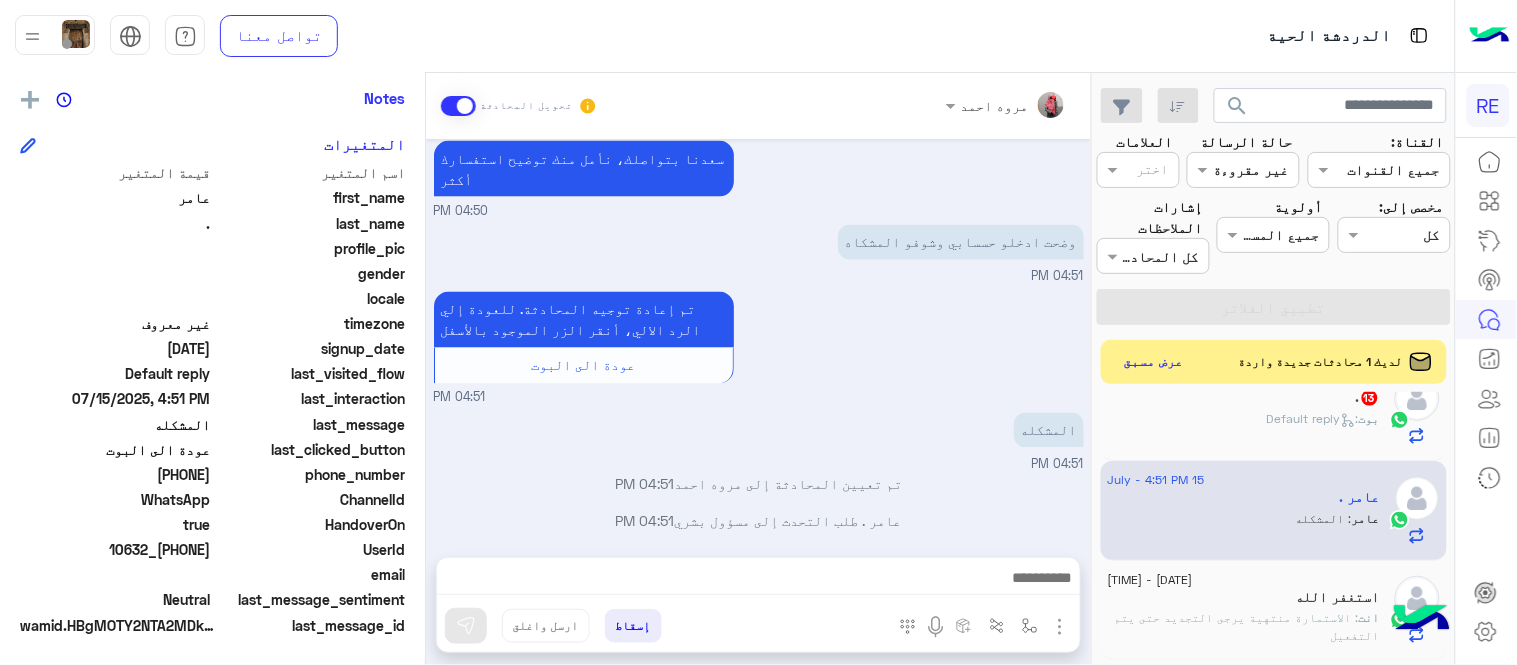 scroll, scrollTop: 2785, scrollLeft: 0, axis: vertical 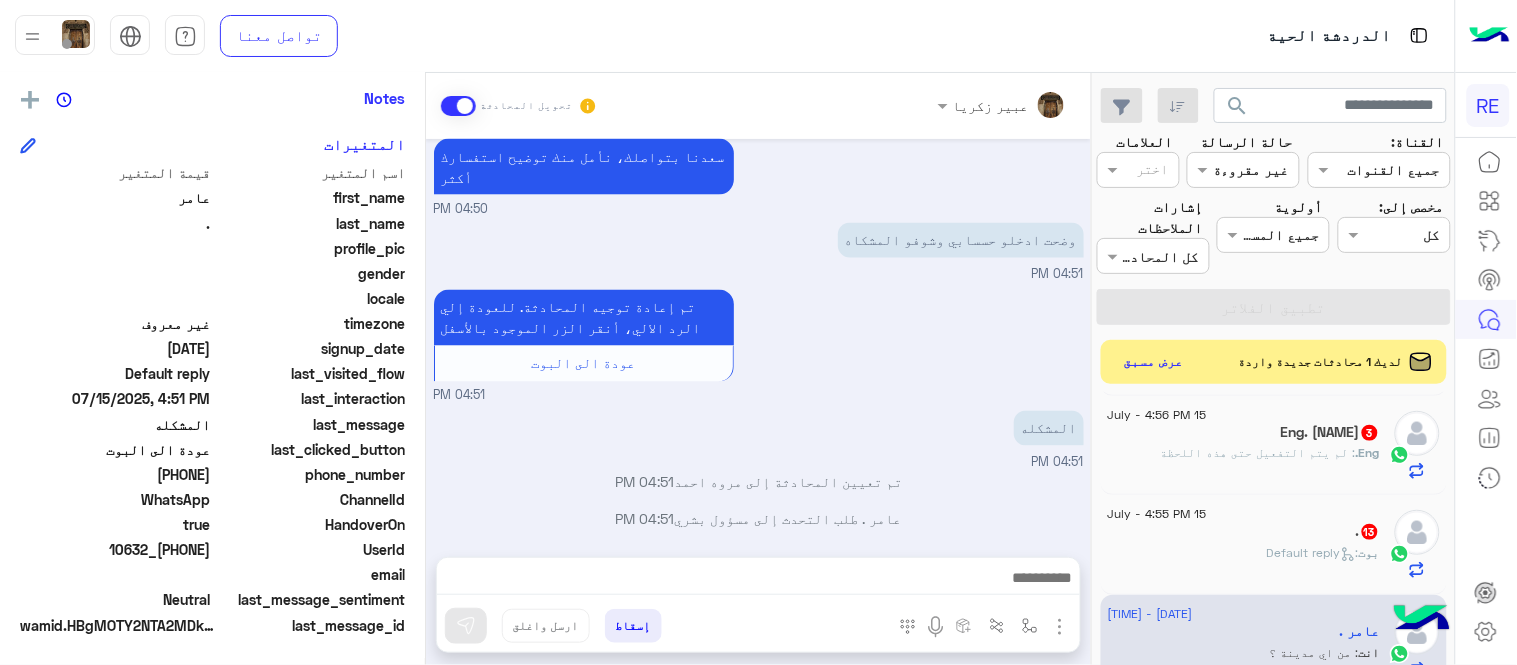 click on ".   13" 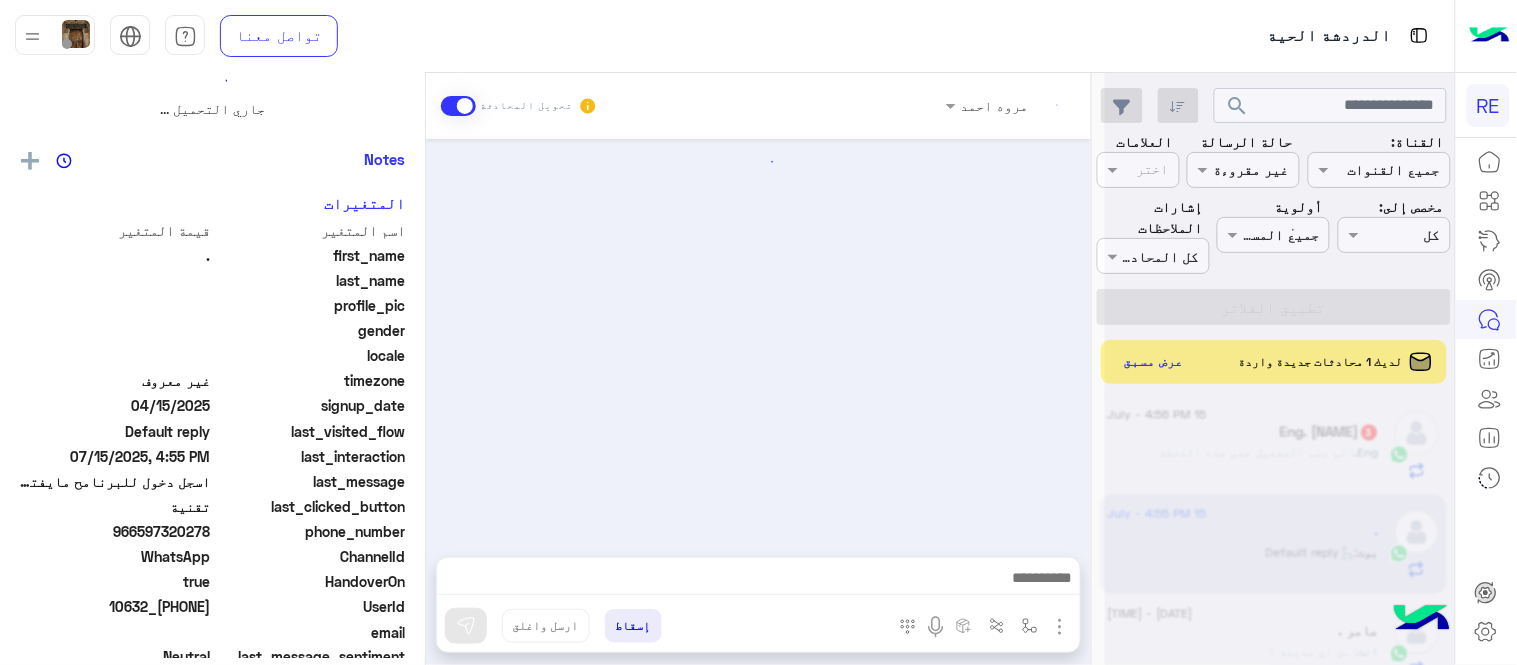 scroll, scrollTop: 0, scrollLeft: 0, axis: both 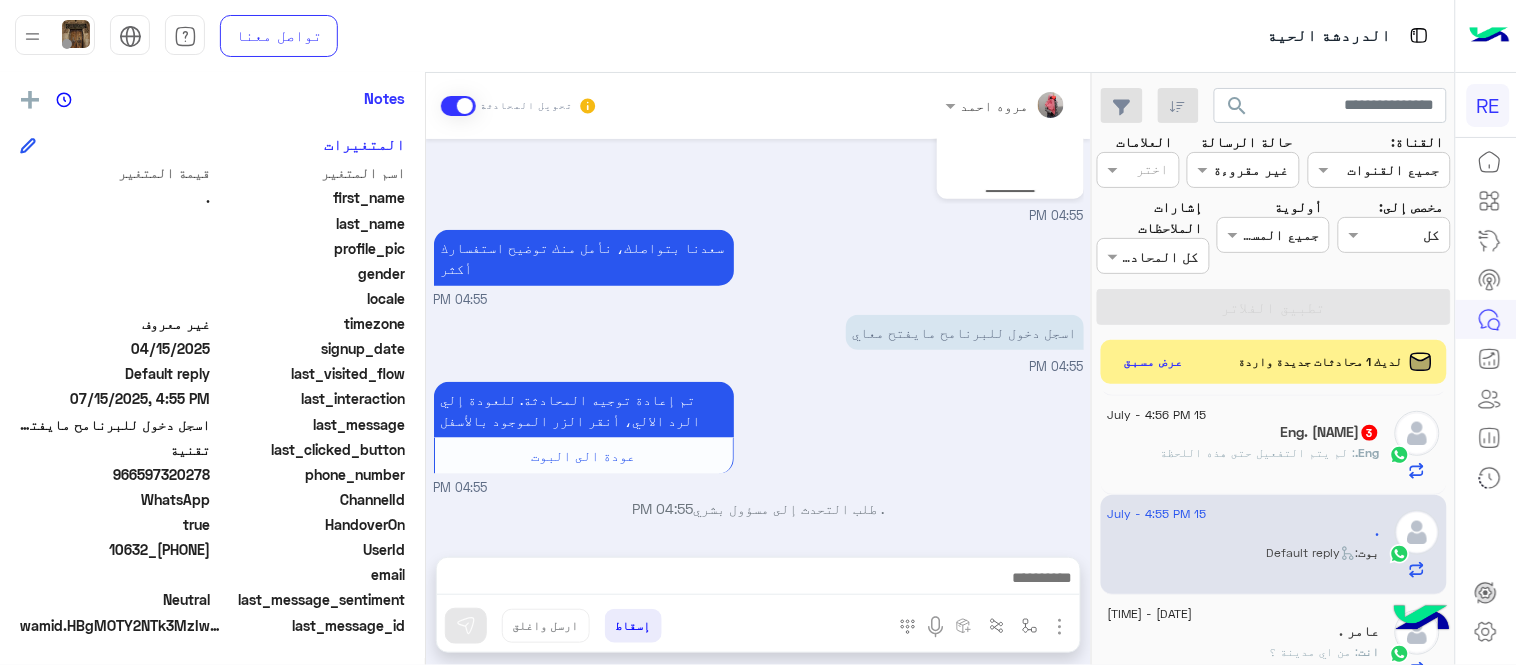 drag, startPoint x: 144, startPoint y: 475, endPoint x: 213, endPoint y: 481, distance: 69.260376 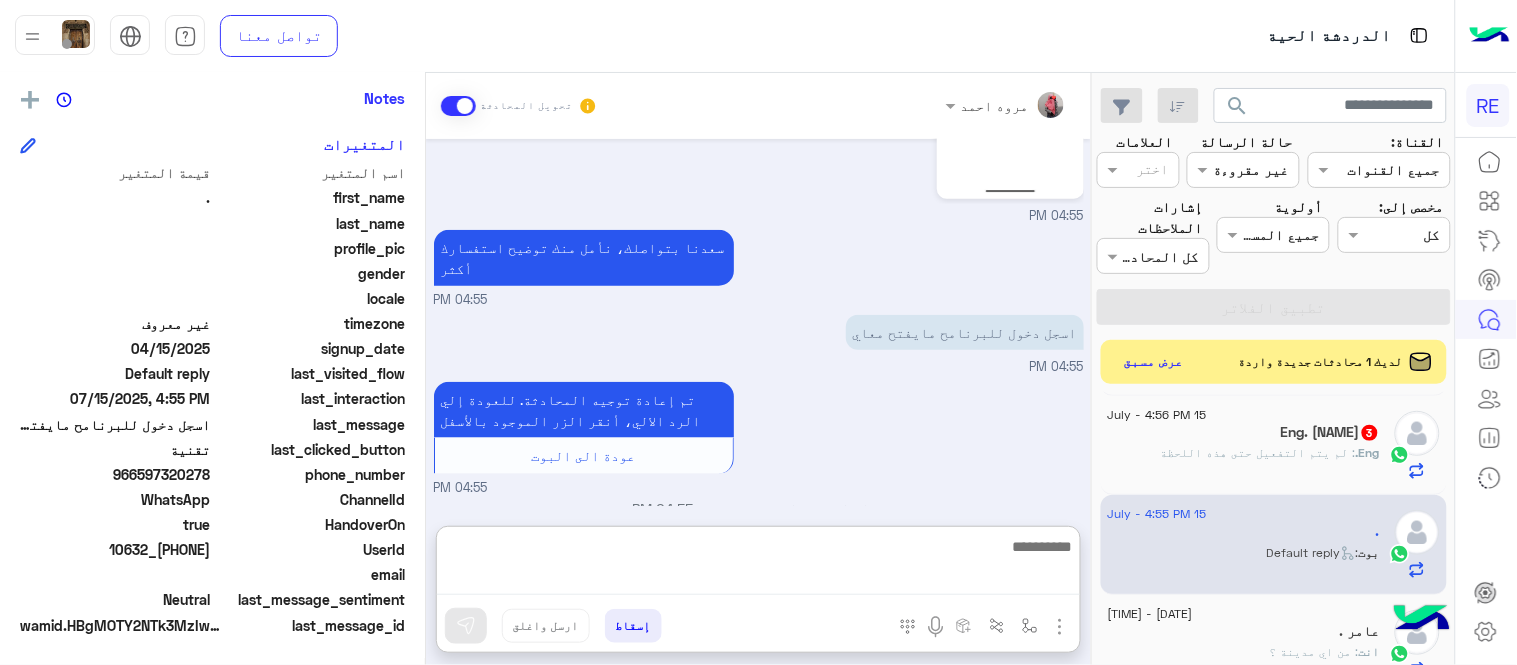 click at bounding box center [758, 564] 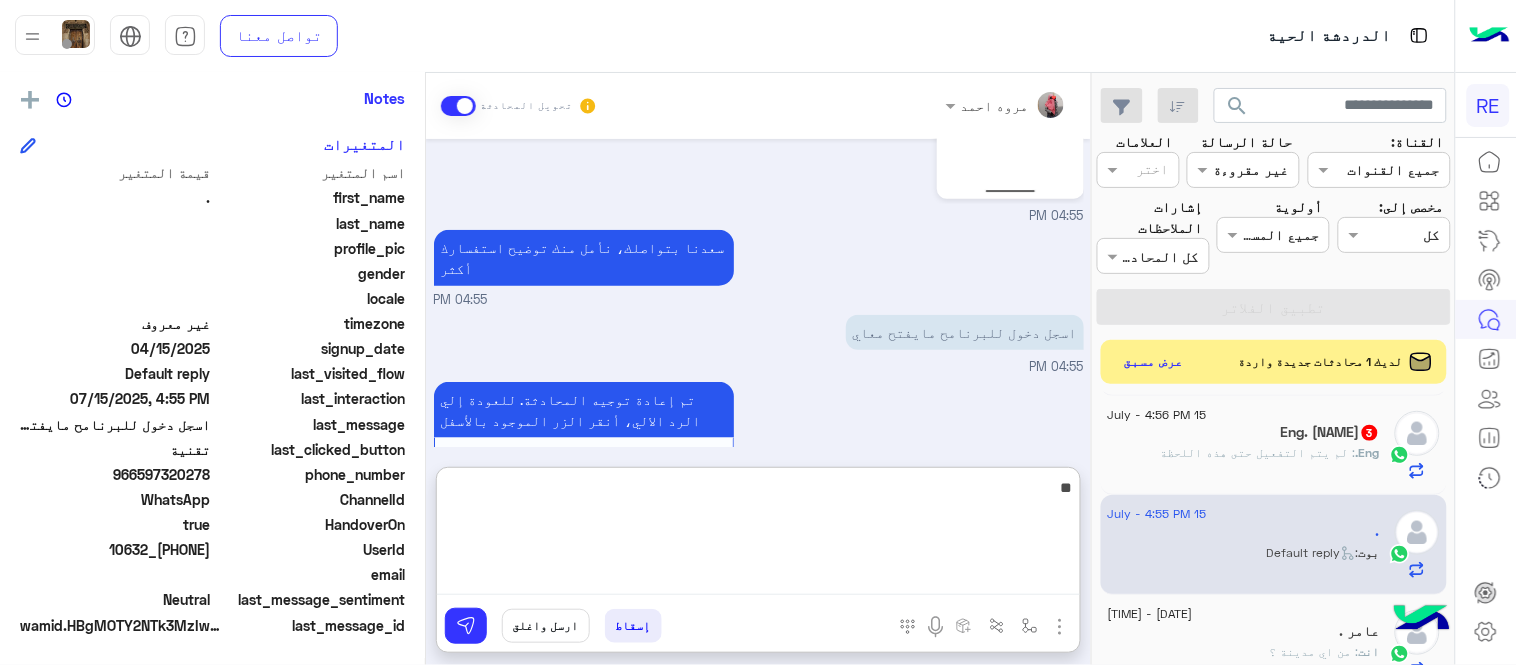 type on "*" 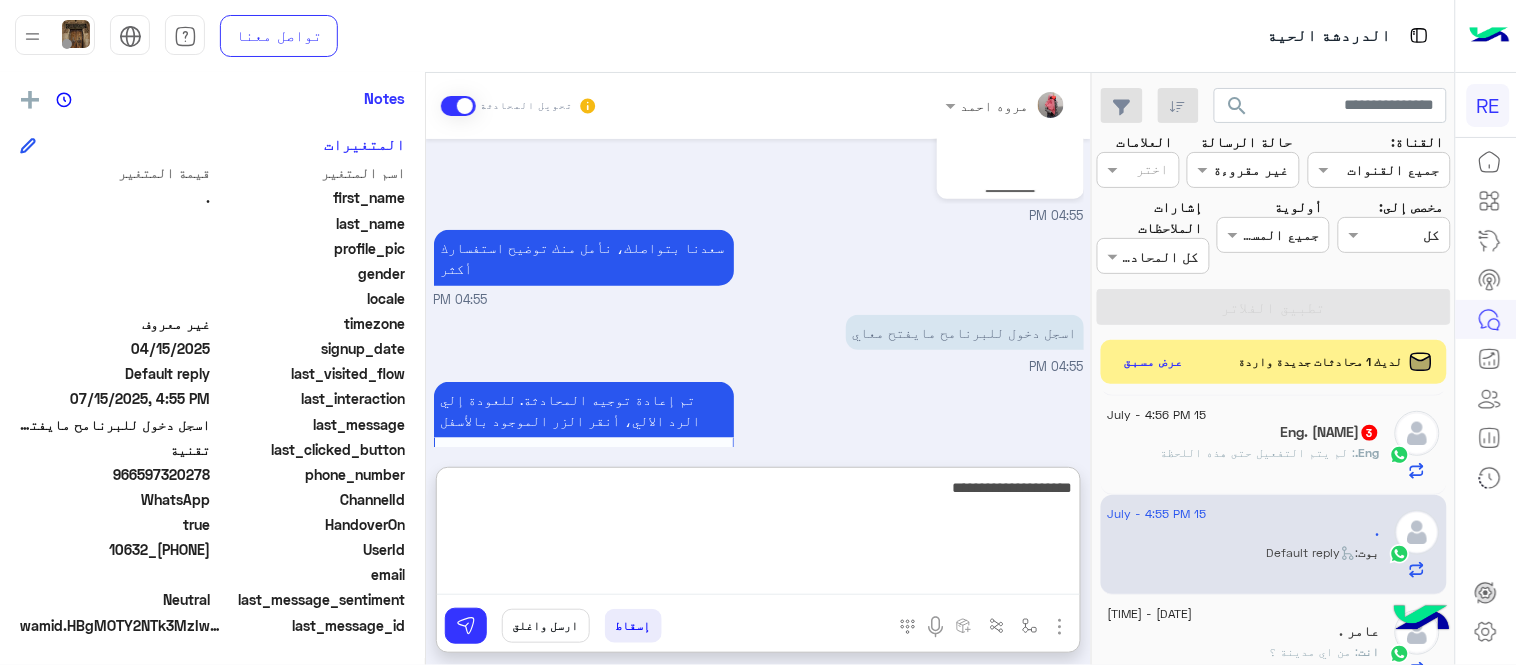 type on "**********" 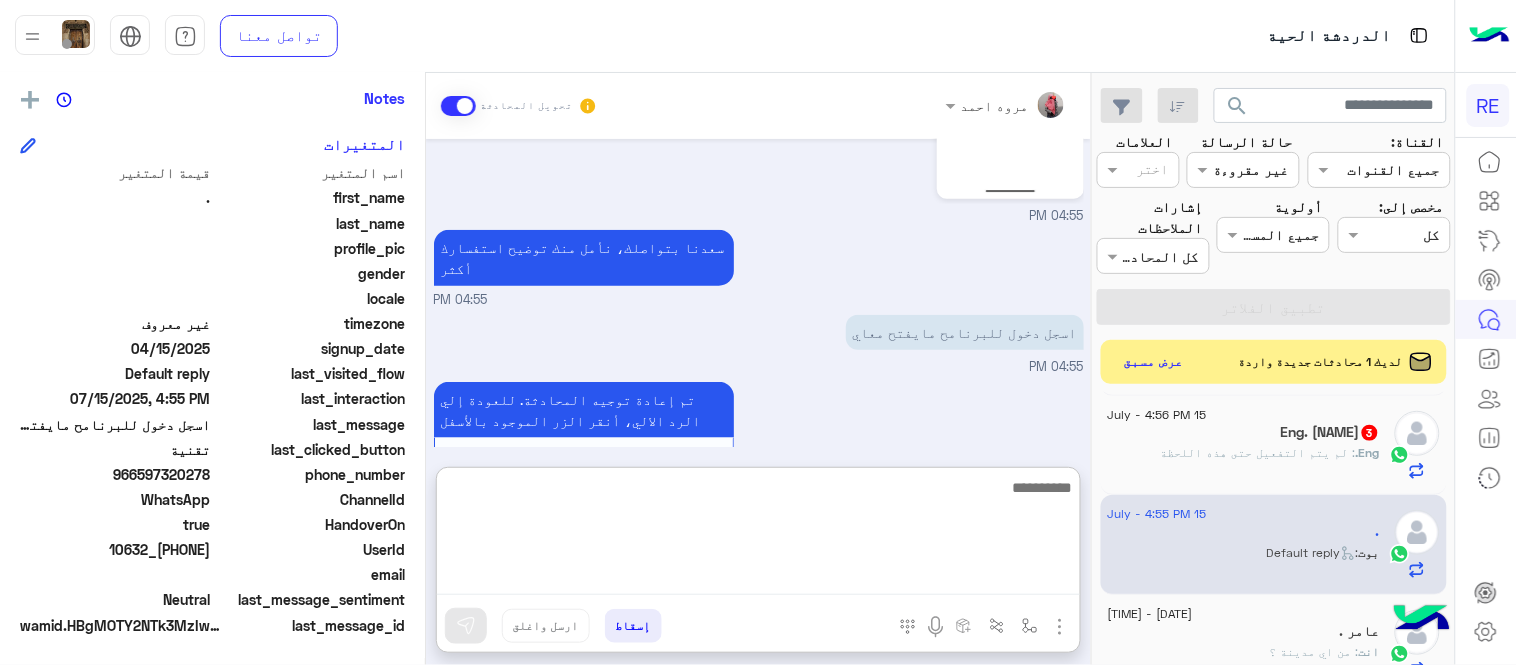 scroll, scrollTop: 628, scrollLeft: 0, axis: vertical 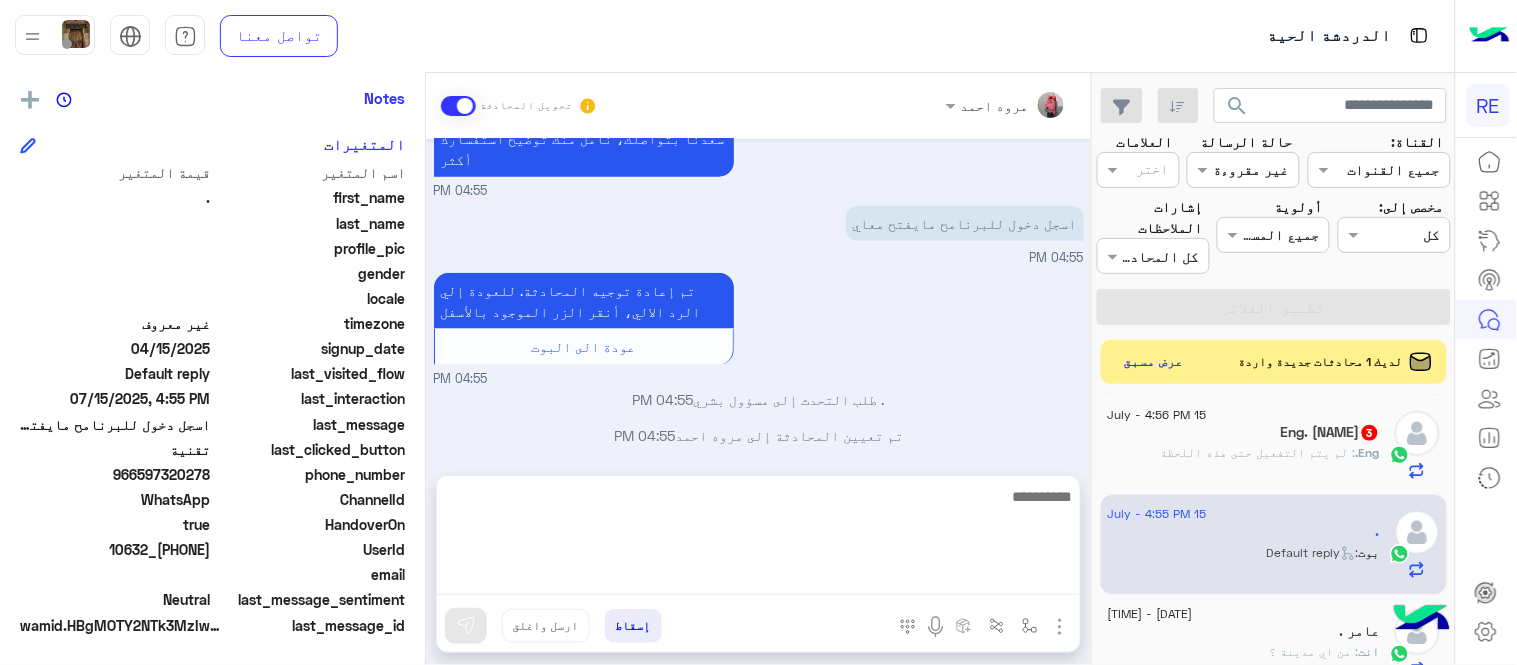 click on "Jul 15, 2025  تم إعادة توجيه المحادثة. للعودة إلي الرد الالي، أنقر الزر الموجود بالأسفل  عودة الى البوت     04:54 PM   .  طلب التحدث إلى مسؤول بشري   04:54 PM       تم تعيين المحادثة إلى [AGENT_NAME]   04:54 PM       .  غادر المحادثة   04:54 PM        04:55 PM  سعدنا بتواصلك، نأمل منك توضيح استفسارك أكثر    04:55 PM  اسجل دخول للبرنامح مايفتح معاي   04:55 PM  تم إعادة توجيه المحادثة. للعودة إلي الرد الالي، أنقر الزر الموجود بالأسفل  عودة الى البوت     04:55 PM   .  طلب التحدث إلى مسؤول بشري   04:55 PM       تم تعيين المحادثة إلى [AGENT_NAME]   04:55 PM      الحساب مفعل الان جرب   05:29 PM" at bounding box center (758, 297) 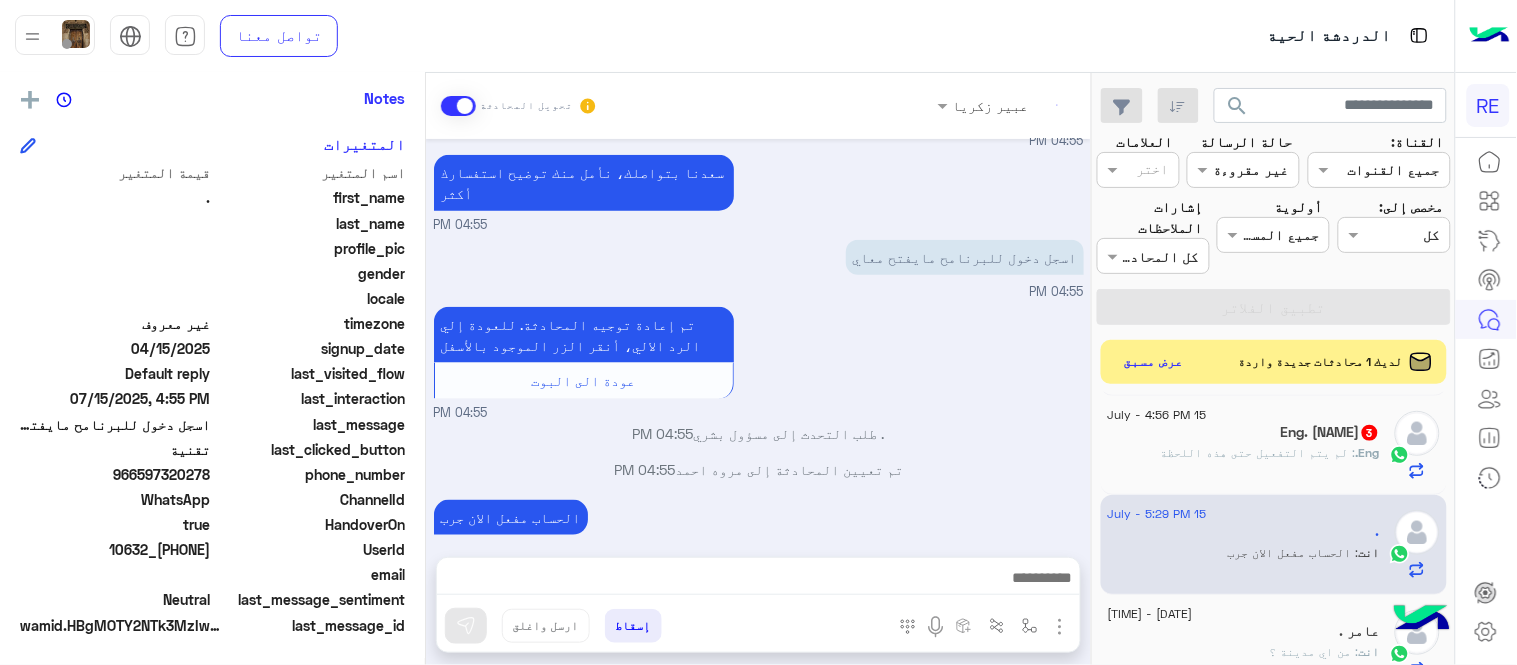 scroll, scrollTop: 575, scrollLeft: 0, axis: vertical 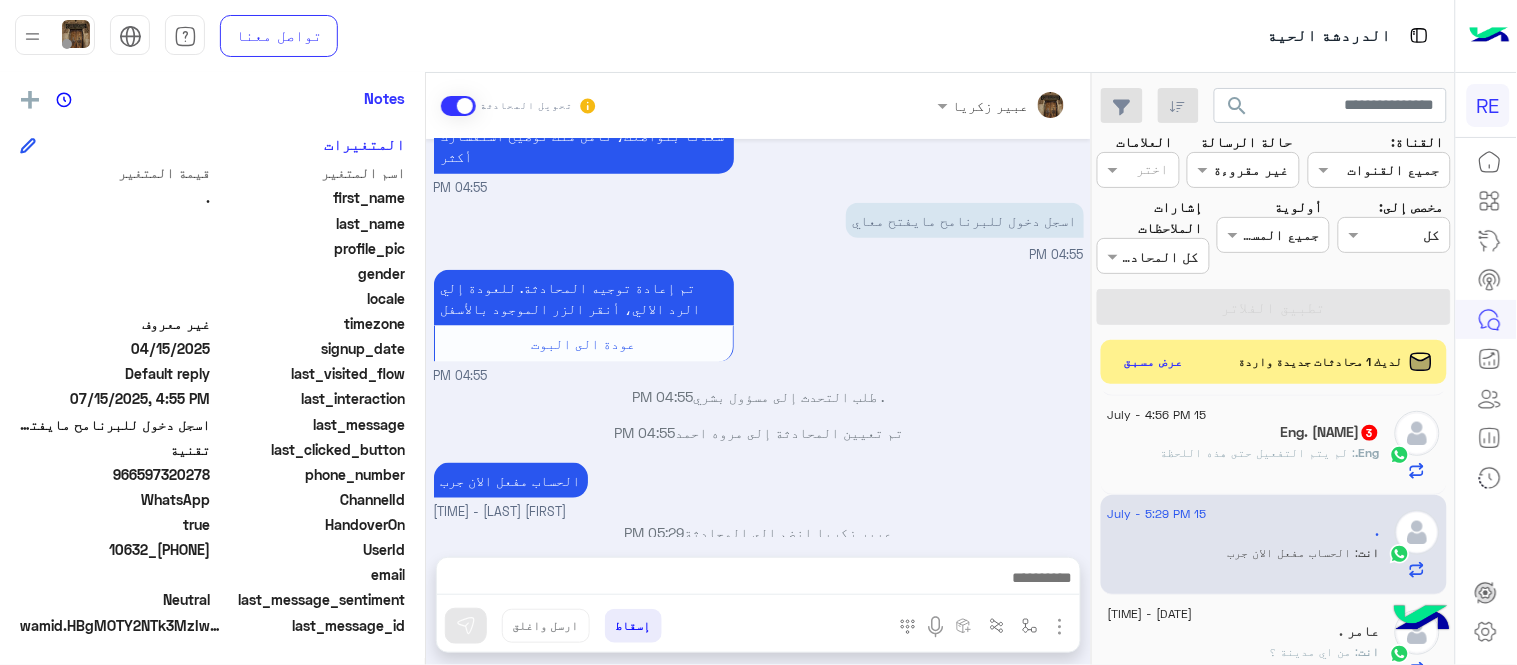 click on "Eng. [FIRST] [LAST]  3" 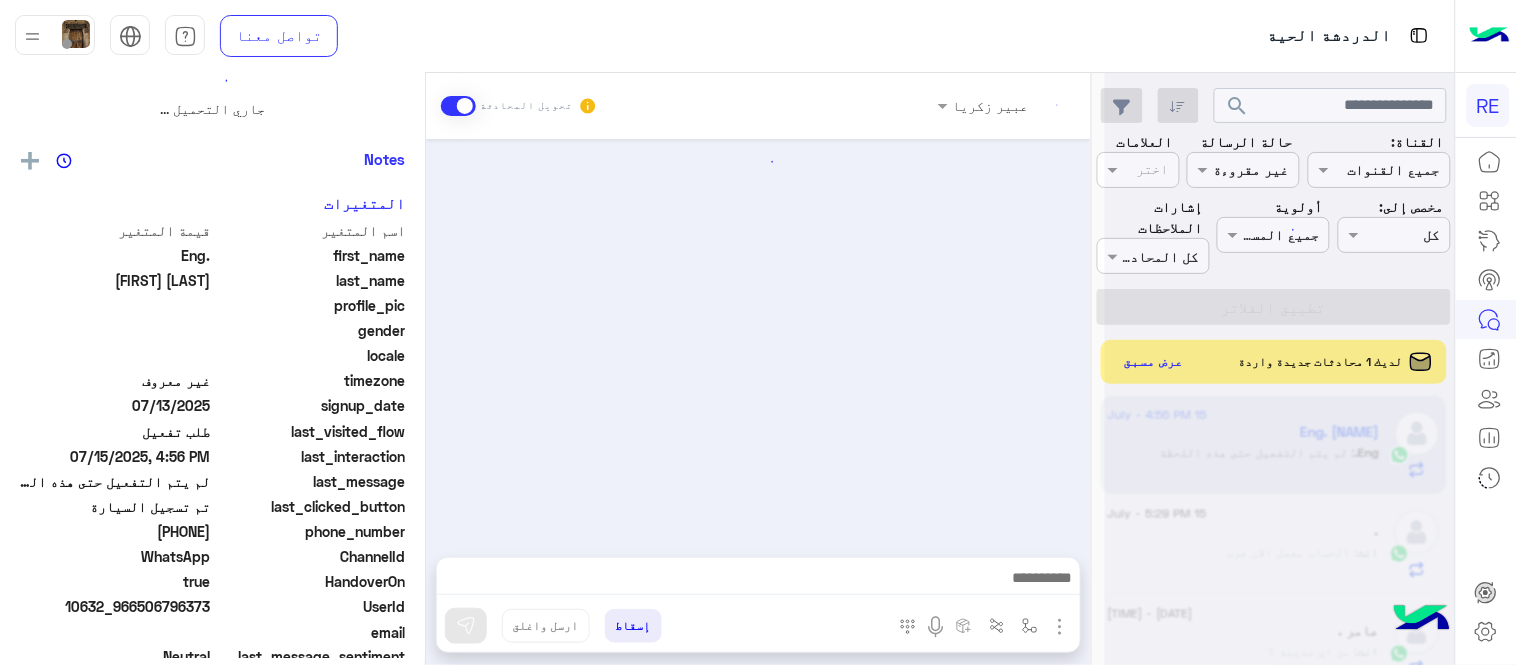 scroll, scrollTop: 0, scrollLeft: 0, axis: both 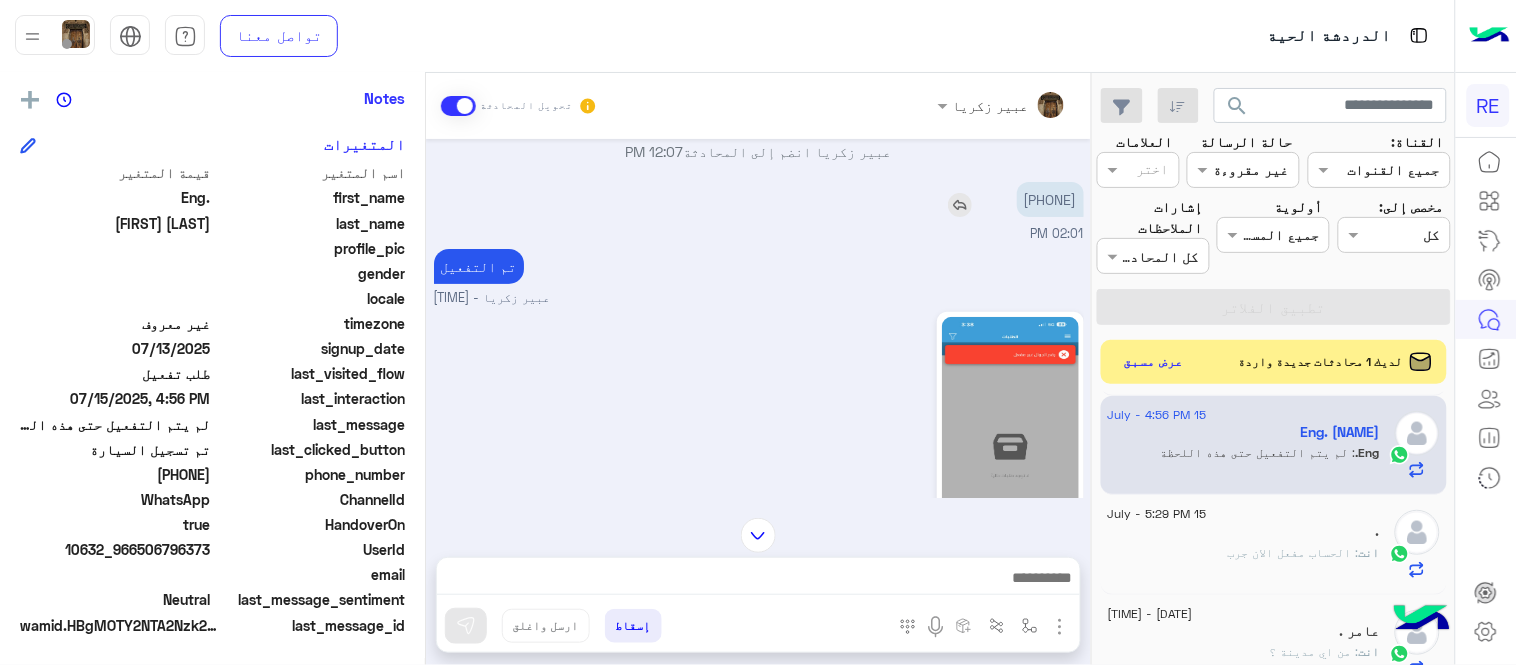 click on "[PHONE]" at bounding box center (1050, 199) 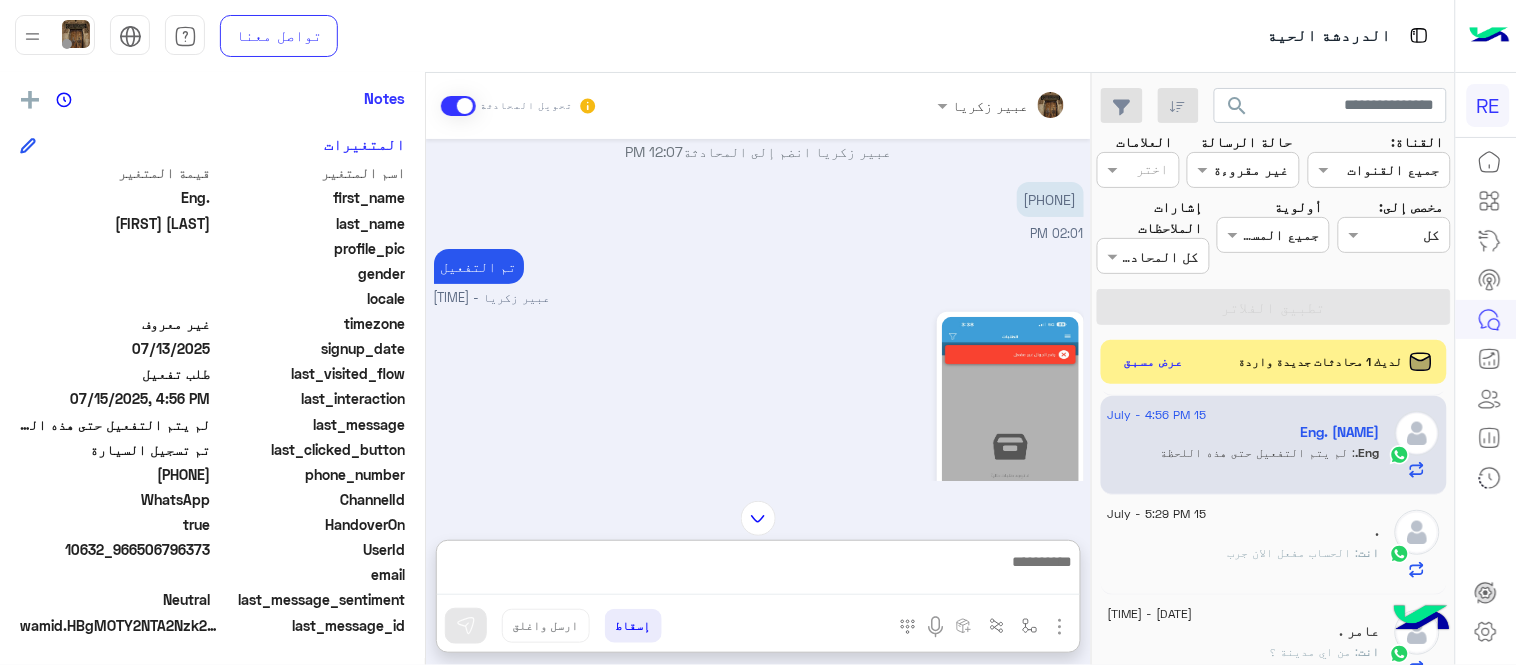 click at bounding box center (758, 572) 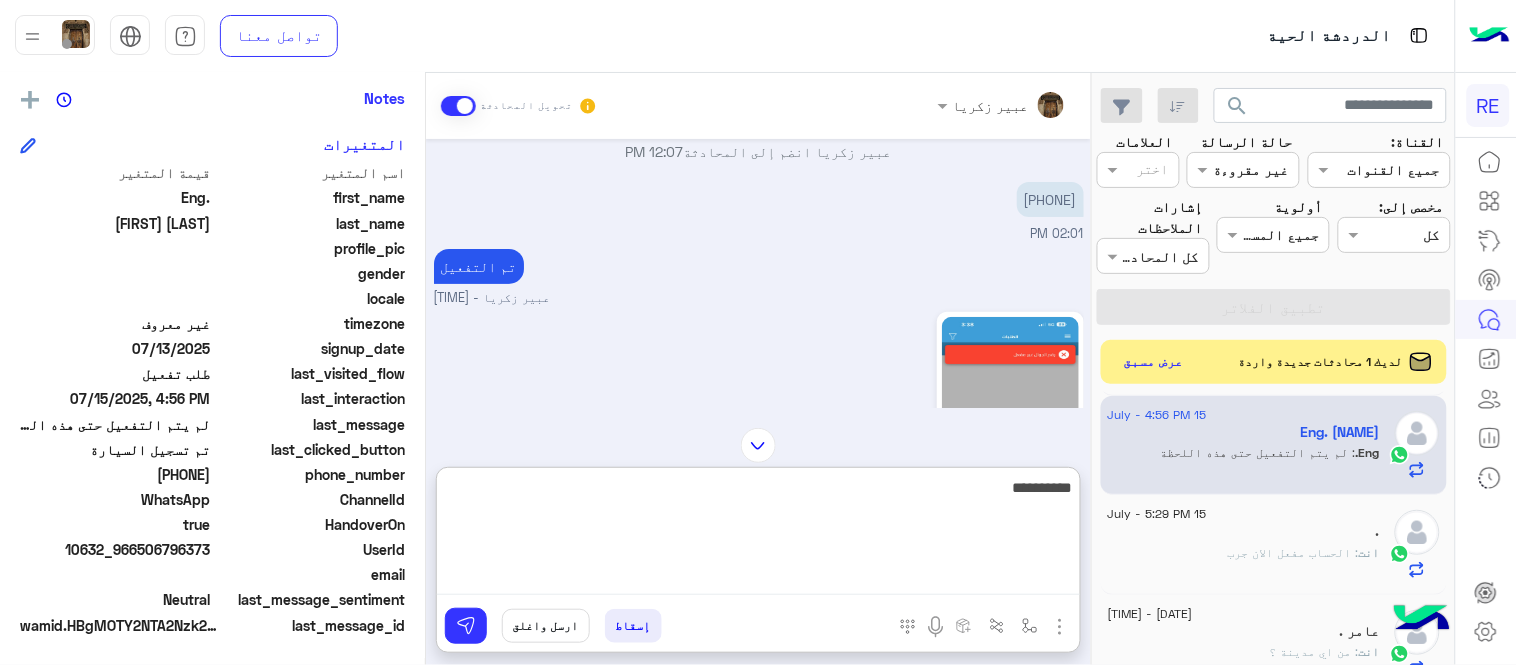 type on "**********" 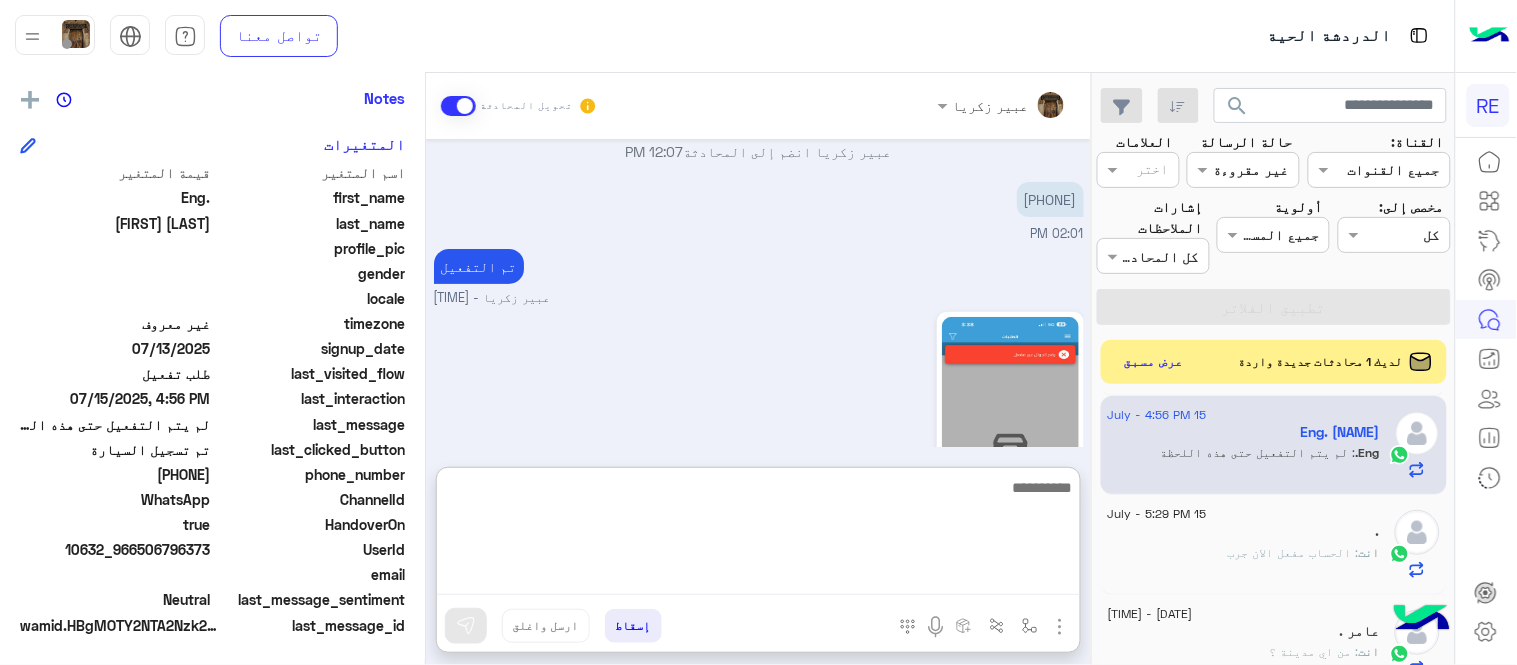 scroll, scrollTop: 742, scrollLeft: 0, axis: vertical 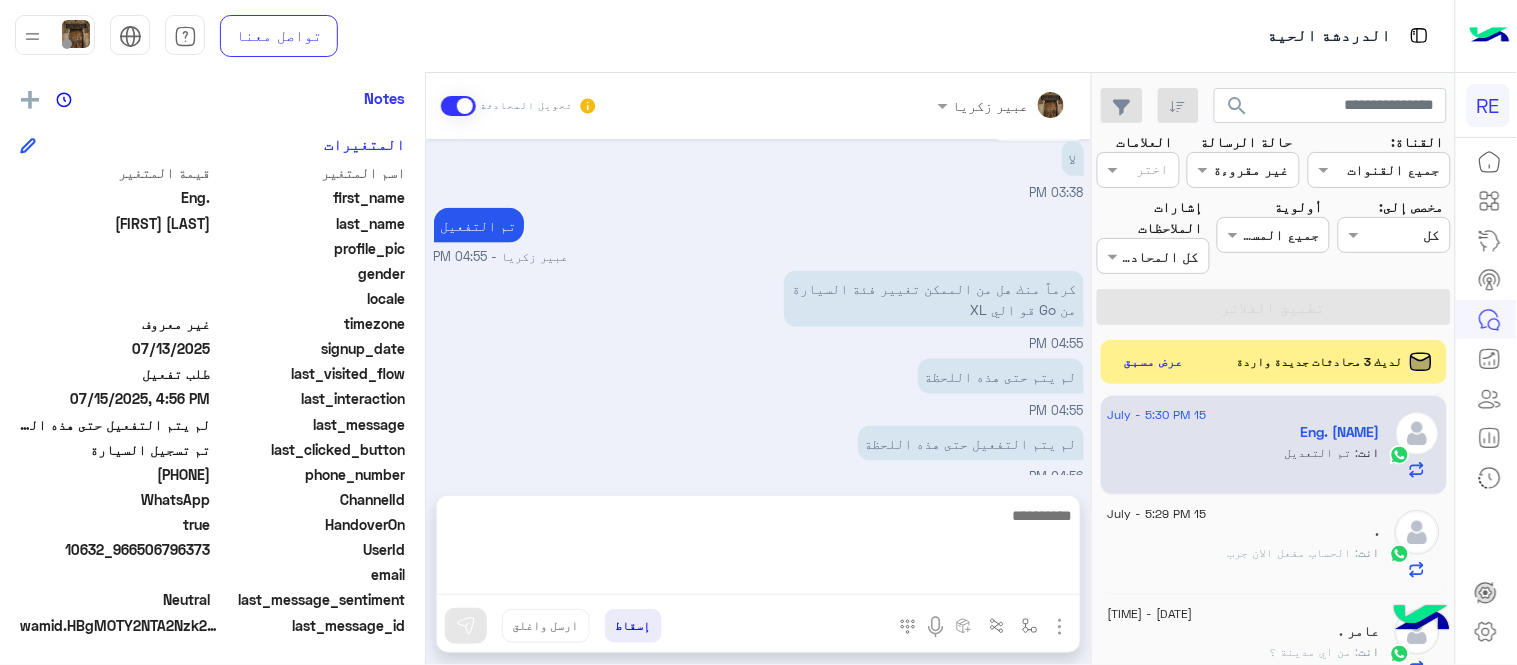 click on "[DATE]  زودني برقم الهاتف المسجل بالتطبيق  عبير زكريا -  [TIME]   عبير زكريا انضم إلى المحادثة   [TIME]      [PHONE]   [TIME]  تم التفعيل  عبير زكريا -  [TIME]   رقم الجوال غير مفعل    [TIME]  تم التفعيل لا   [TIME]  تم التفعيل  عبير زكريا -  [TIME]  كرماً منك هل من الممكن تغيير فئة السيارة من Go قو الي XL   [TIME]  لم يتم حتى هذه اللحظة   [TIME]  لم يتم التفعيل حتى هذه اللحظة   [TIME]  تم التعديل  عبير زكريا -  [TIME]" at bounding box center (758, 307) 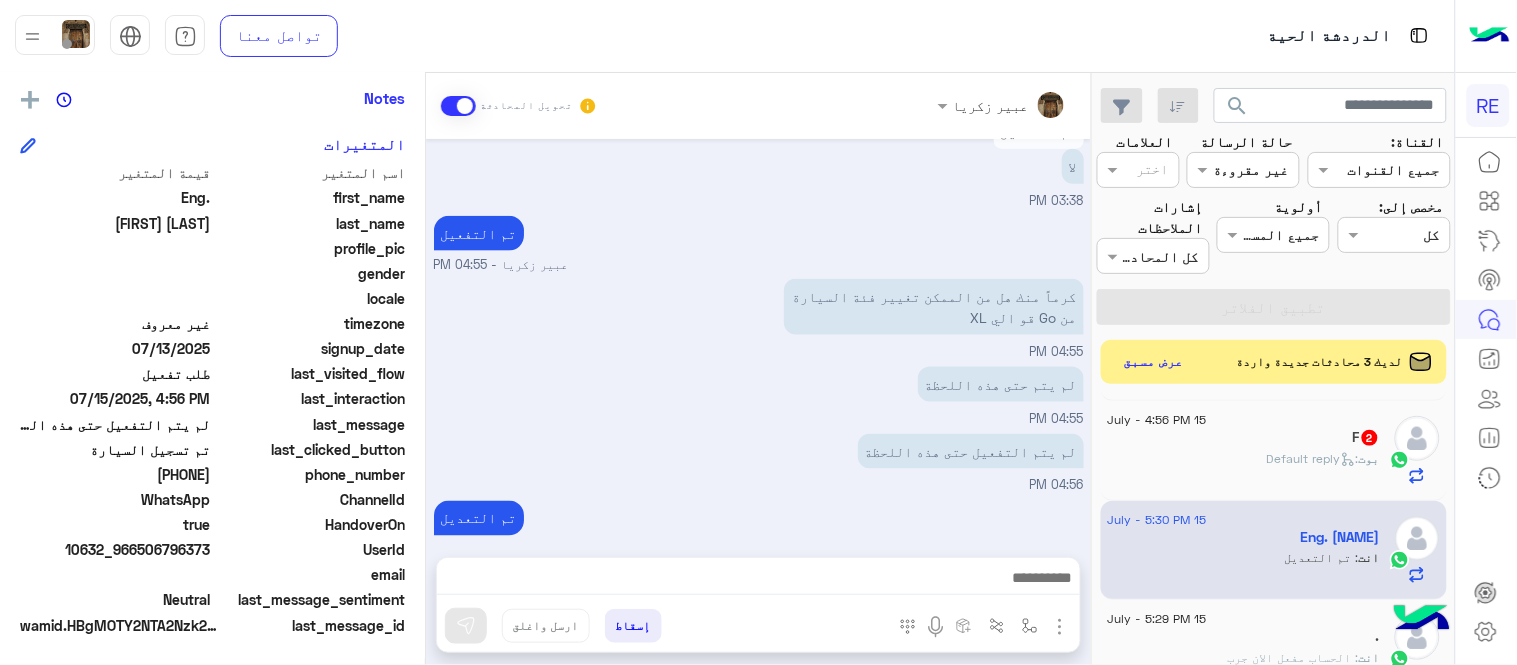 scroll, scrollTop: 865, scrollLeft: 0, axis: vertical 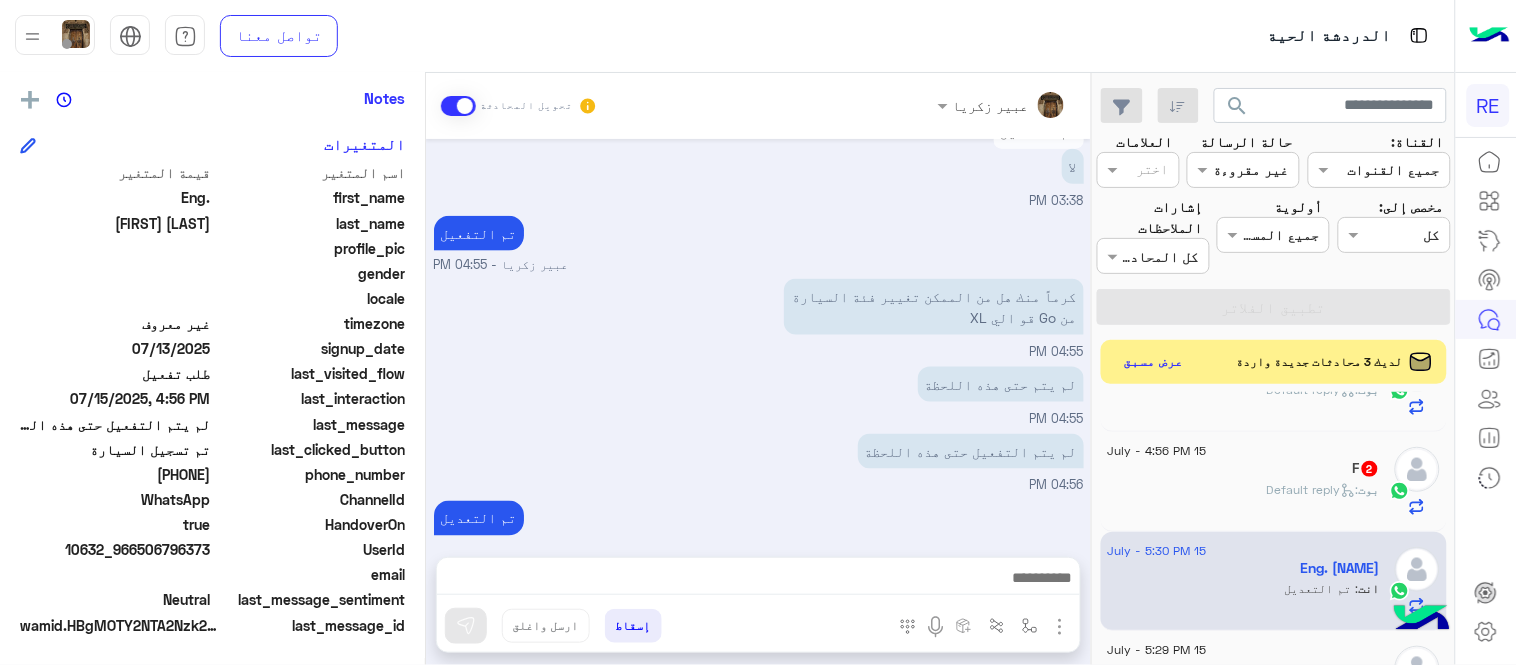 click on "بوت :   Default reply" 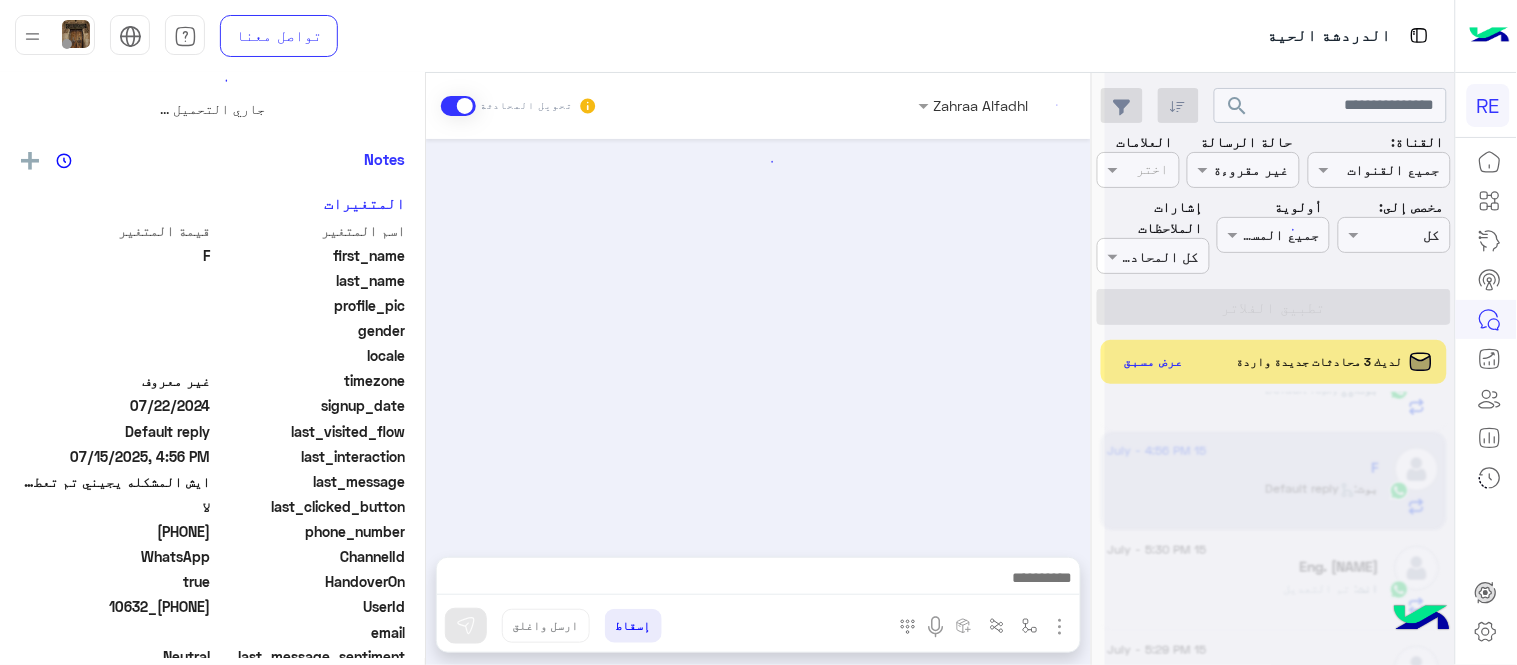 scroll, scrollTop: 0, scrollLeft: 0, axis: both 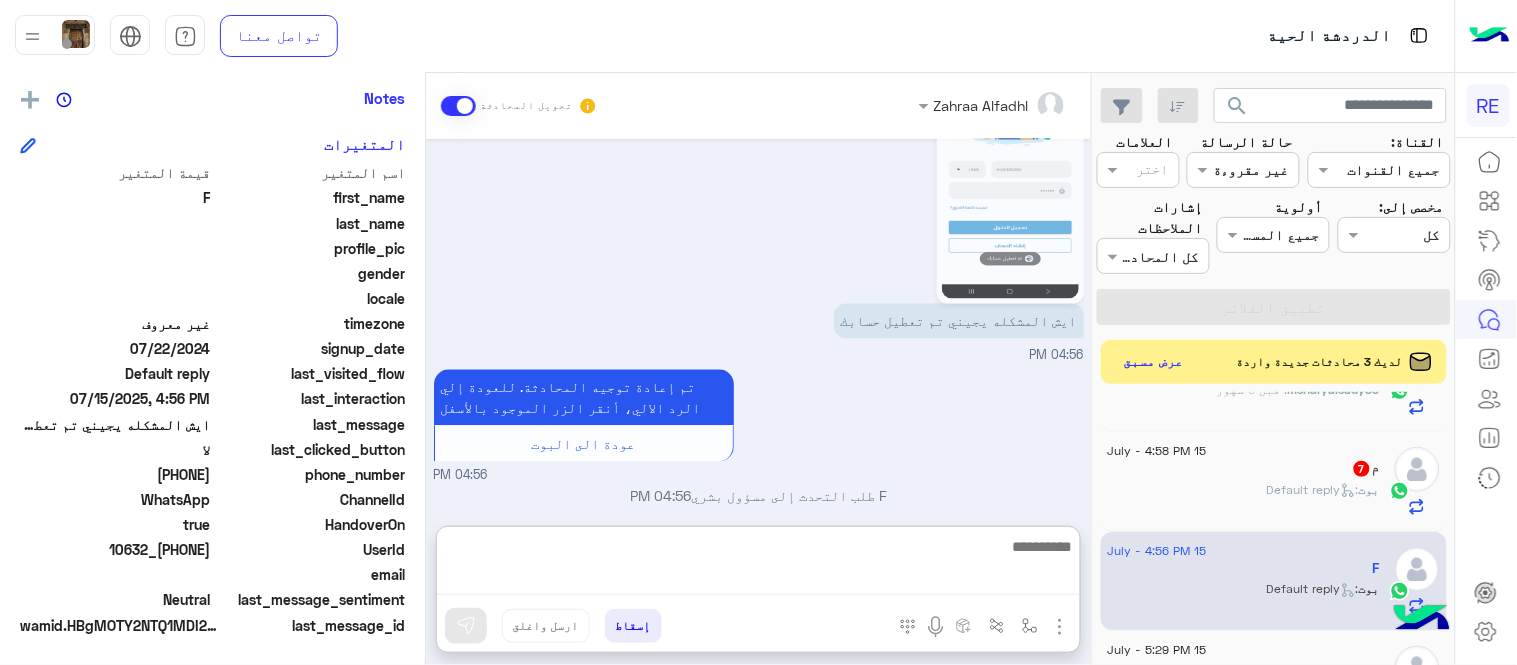 click at bounding box center (758, 564) 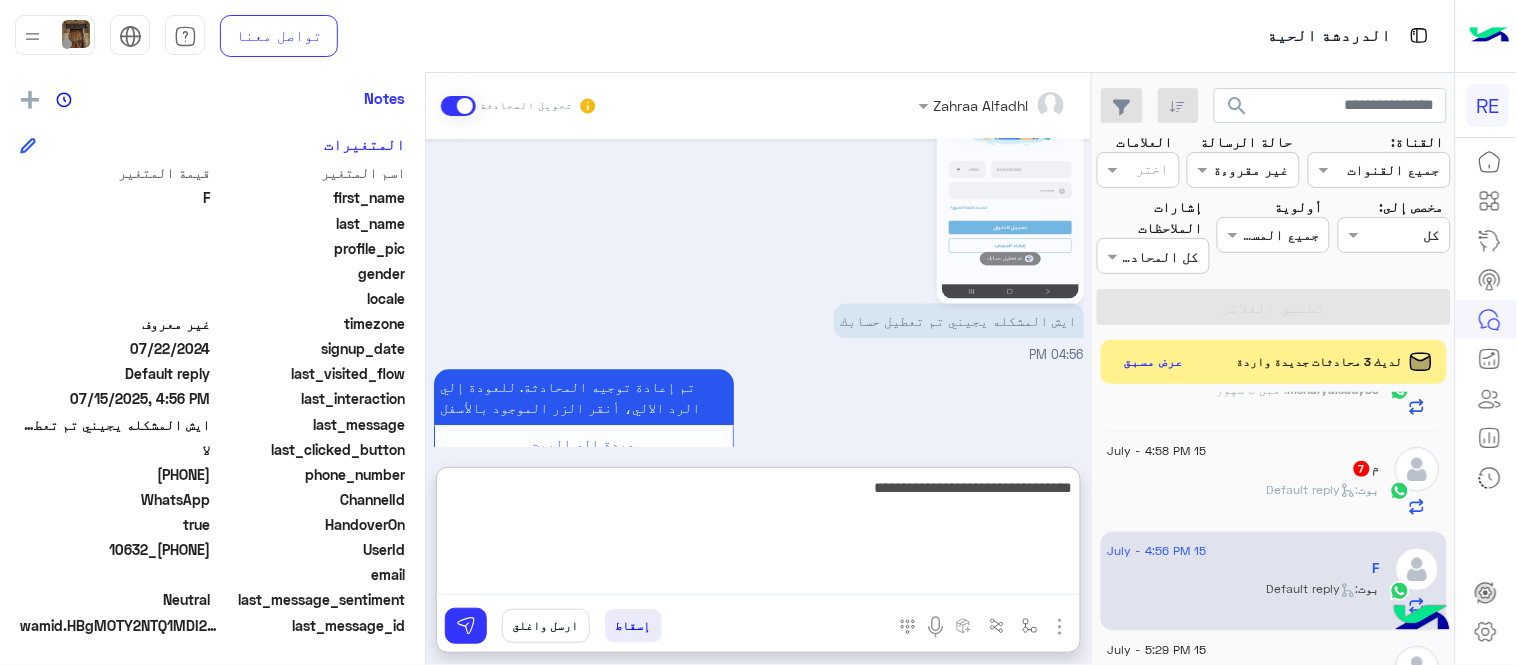 type on "**********" 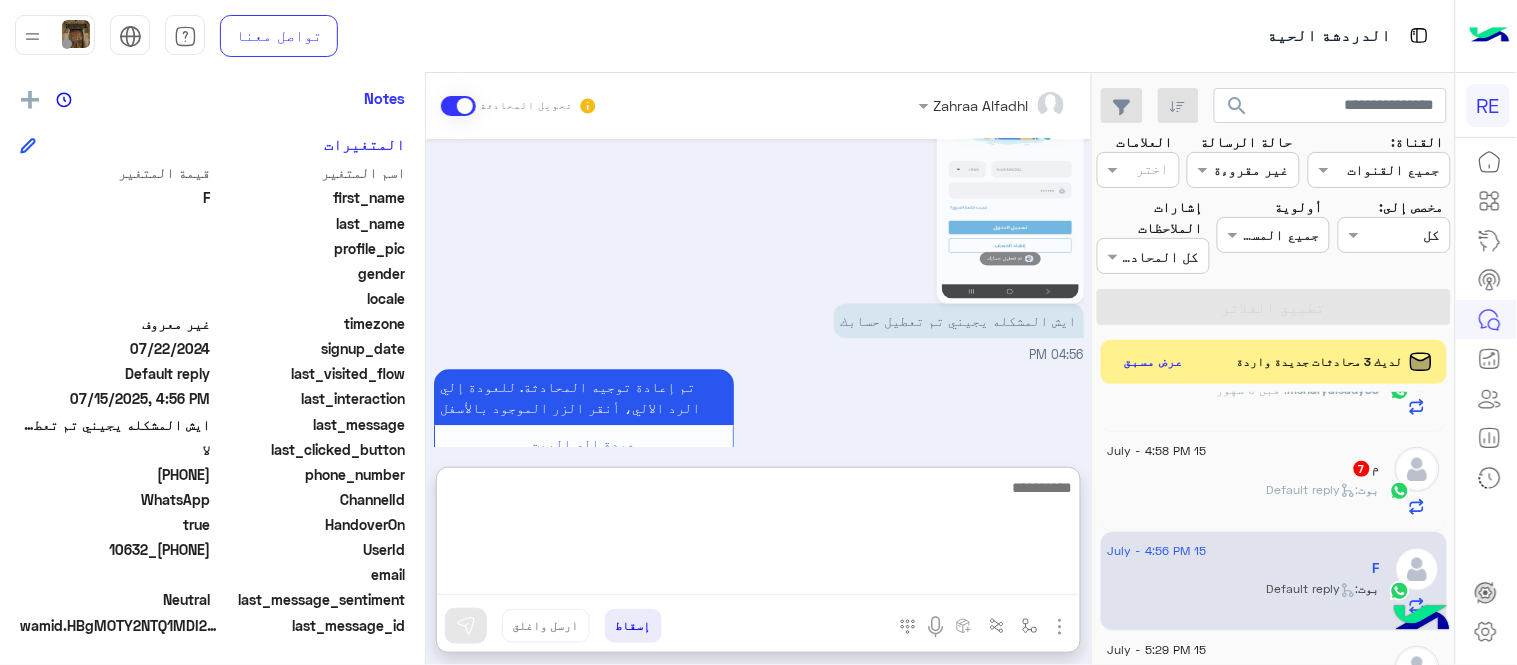 scroll, scrollTop: 1174, scrollLeft: 0, axis: vertical 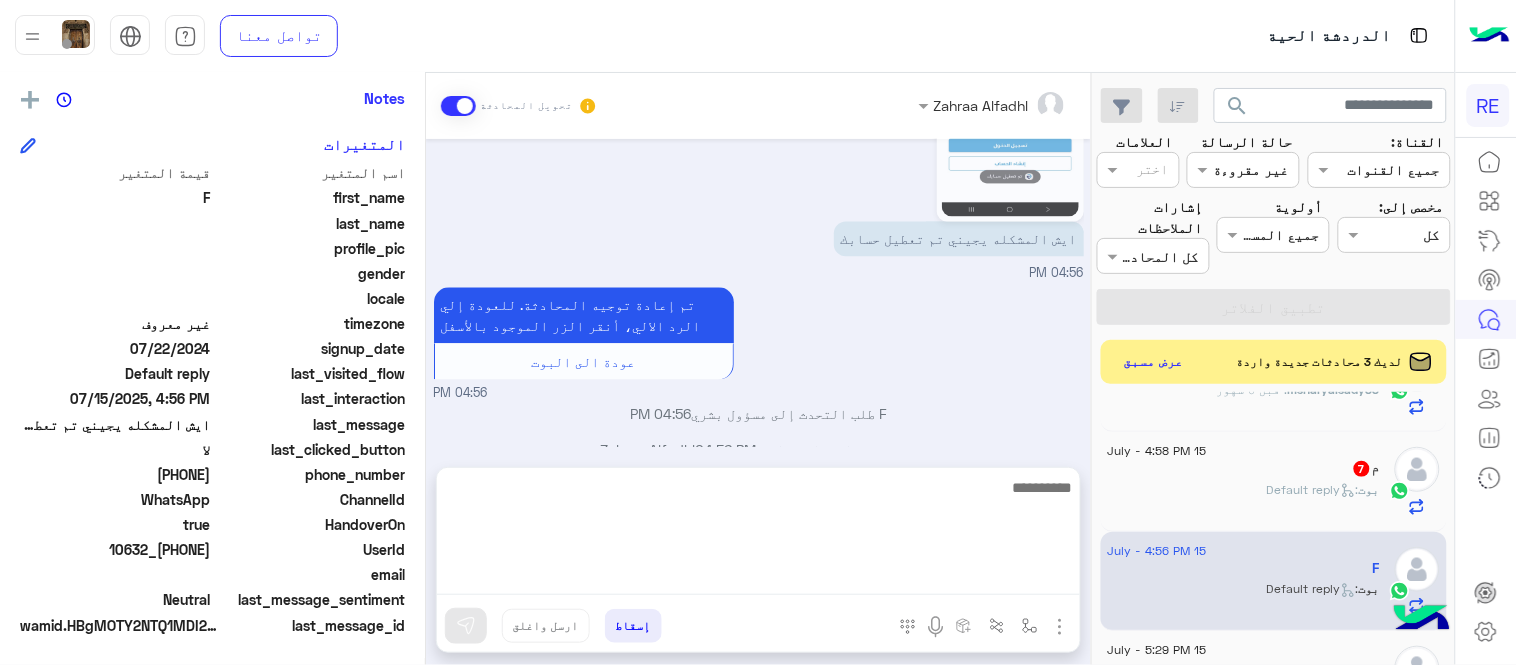 click on "Jul 6, 2025  زودني بكود الرحلة  [FIRST] [LAST] -  04:46 PM    04:46 PM  تجي ملغيه ونا مالغيت   04:46 PM   Jul 7, 2025   تم إلغاء التخصيص التلقائي للرد على المحادثة في   09:20 AM       Jul 15, 2025    04:55 PM  سعدنا بتواصلك، نأمل منك توضيح استفسارك أكثر    04:55 PM  ايش المشكله يجيني تم تعطيل حسابك   04:56 PM  تم إعادة توجيه المحادثة. للعودة إلي الرد الالي، أنقر الزر الموجود بالأسفل  عودة الى البوت     04:56 PM   F  طلب التحدث إلى مسؤول بشري   04:56 PM       تم تعيين المحادثة إلى Zahraa Alfadhl   04:56 PM      زودني برقم الهاتف المسجل بالتطبيق   05:33 PM" at bounding box center (758, 293) 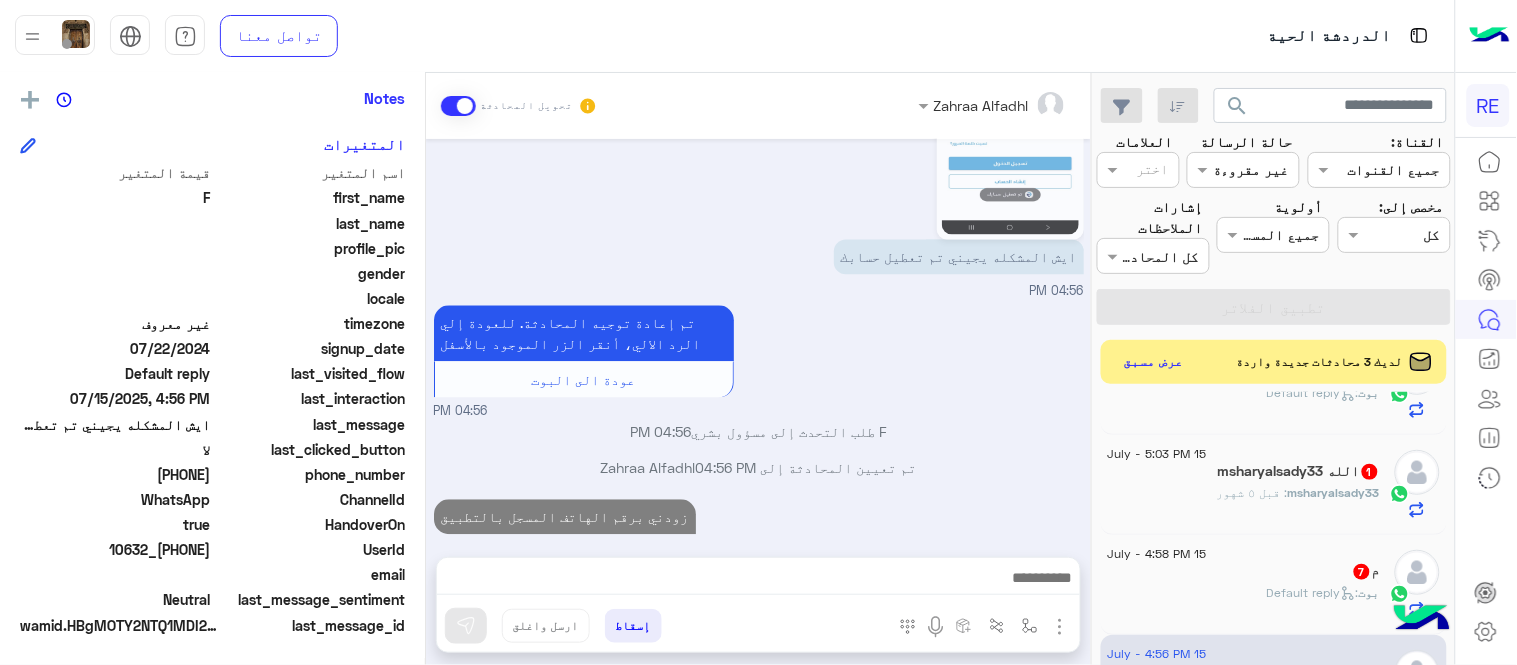 scroll, scrollTop: 754, scrollLeft: 0, axis: vertical 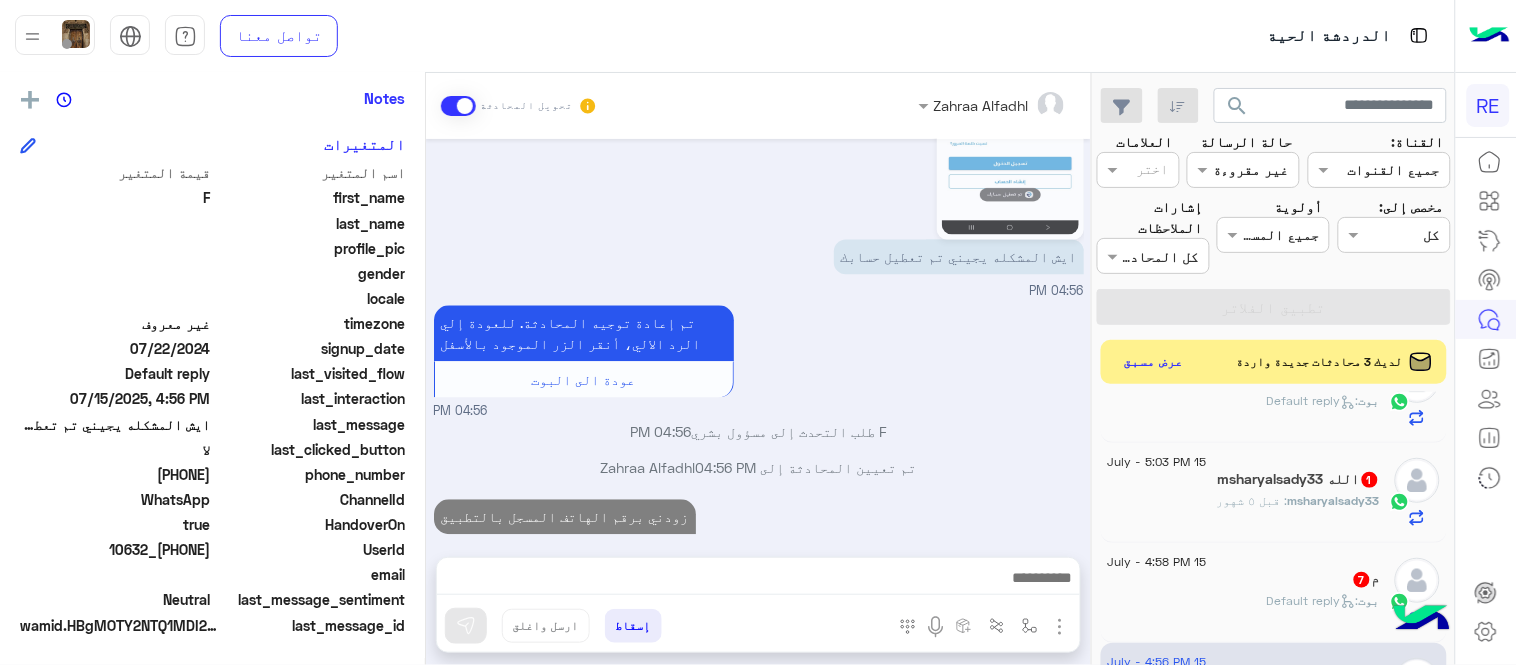 click on "15 July - 4:58 PM" 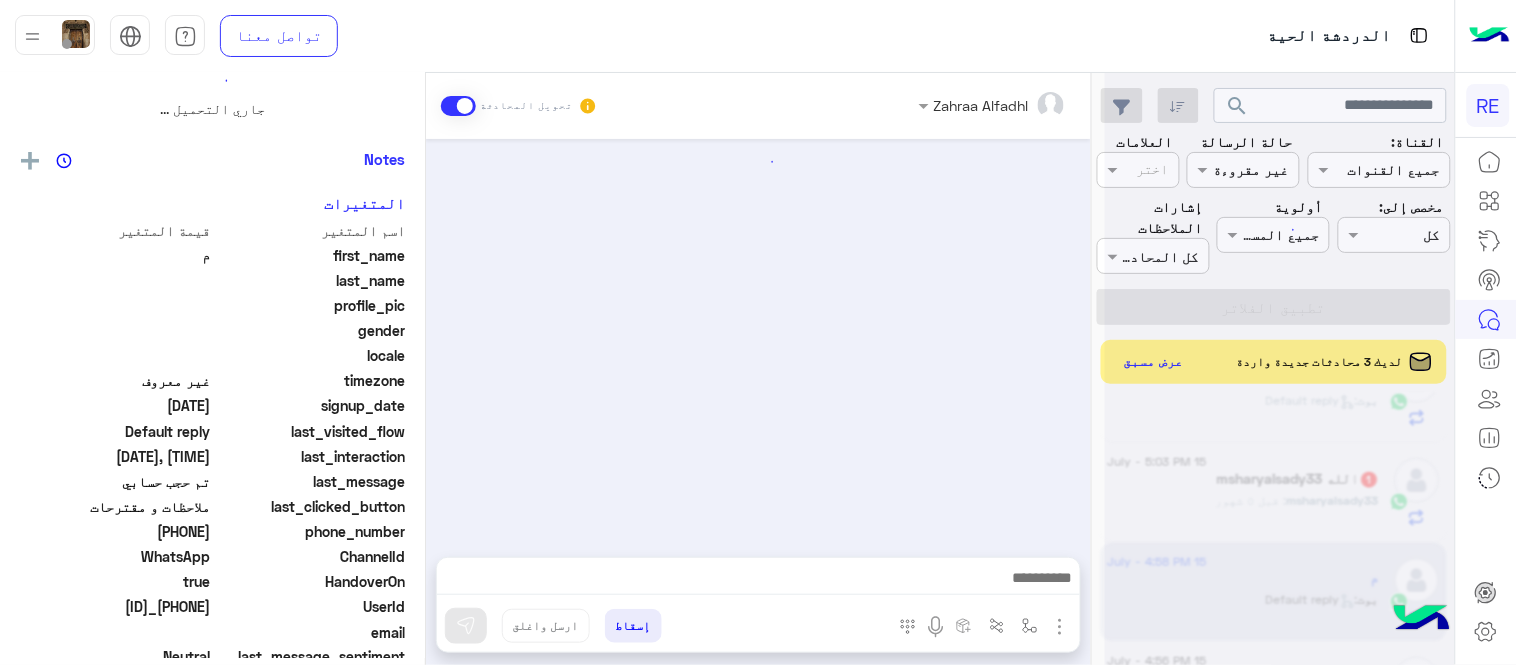 scroll, scrollTop: 0, scrollLeft: 0, axis: both 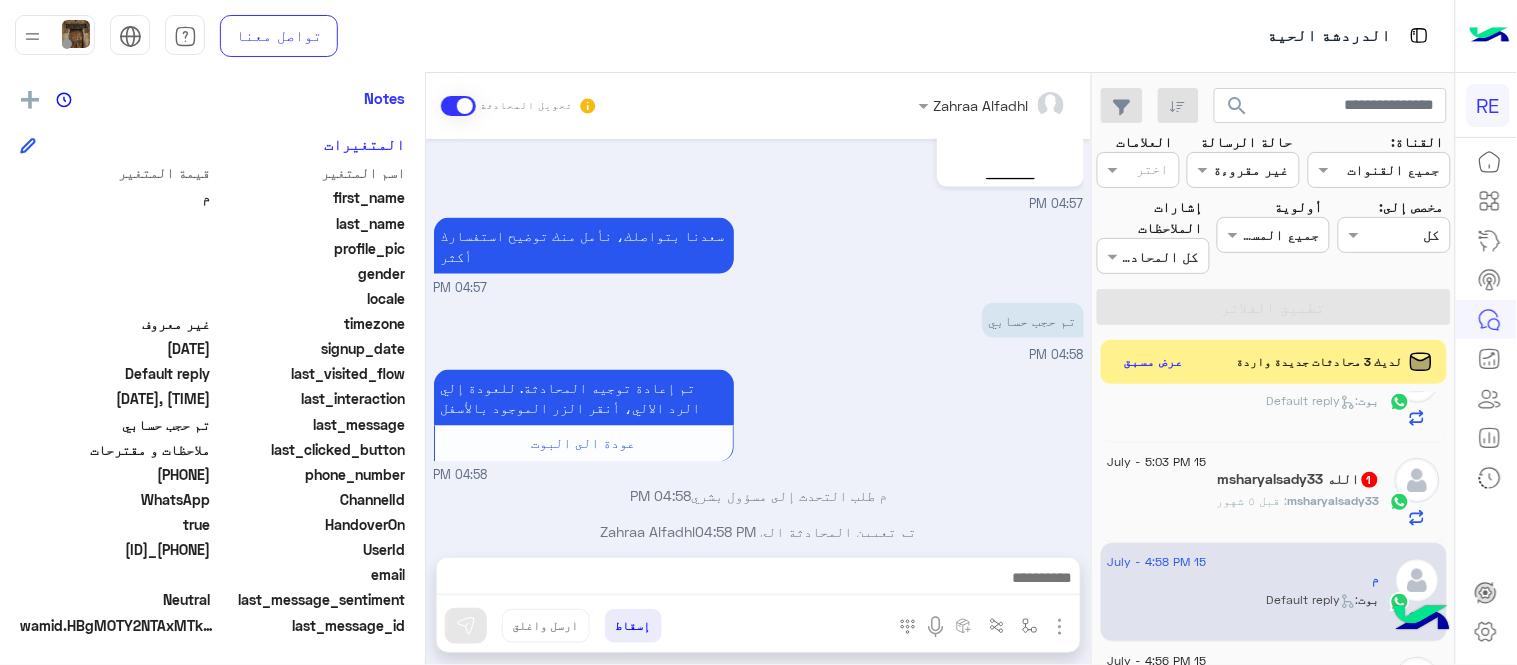 click at bounding box center [758, 583] 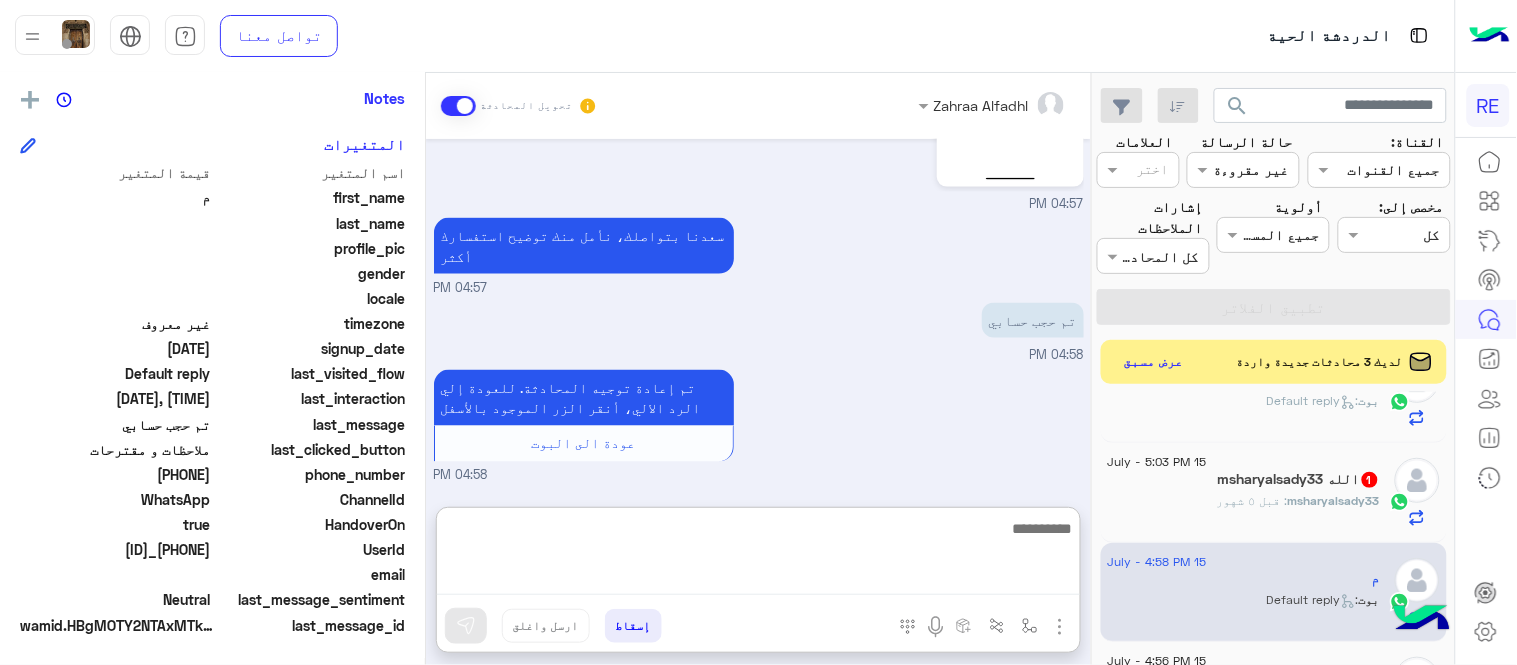 click at bounding box center [758, 555] 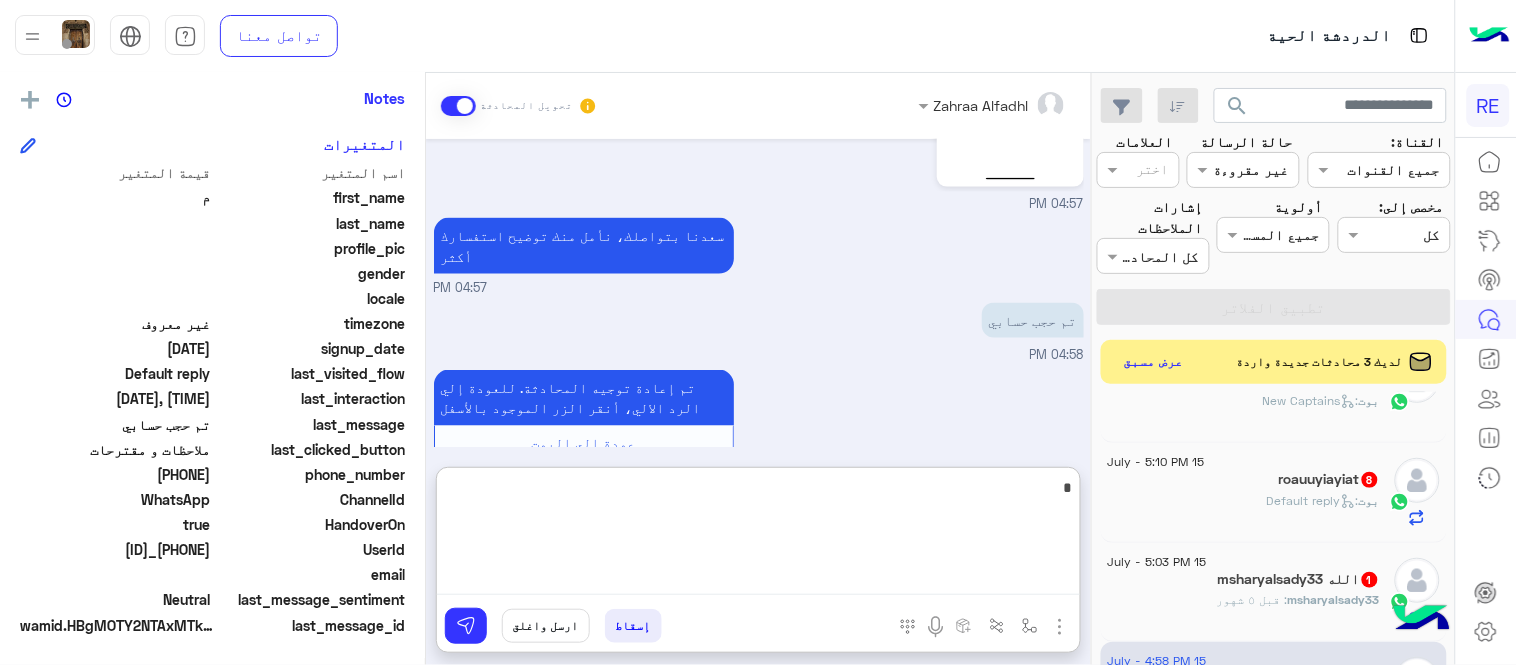 scroll, scrollTop: 753, scrollLeft: 0, axis: vertical 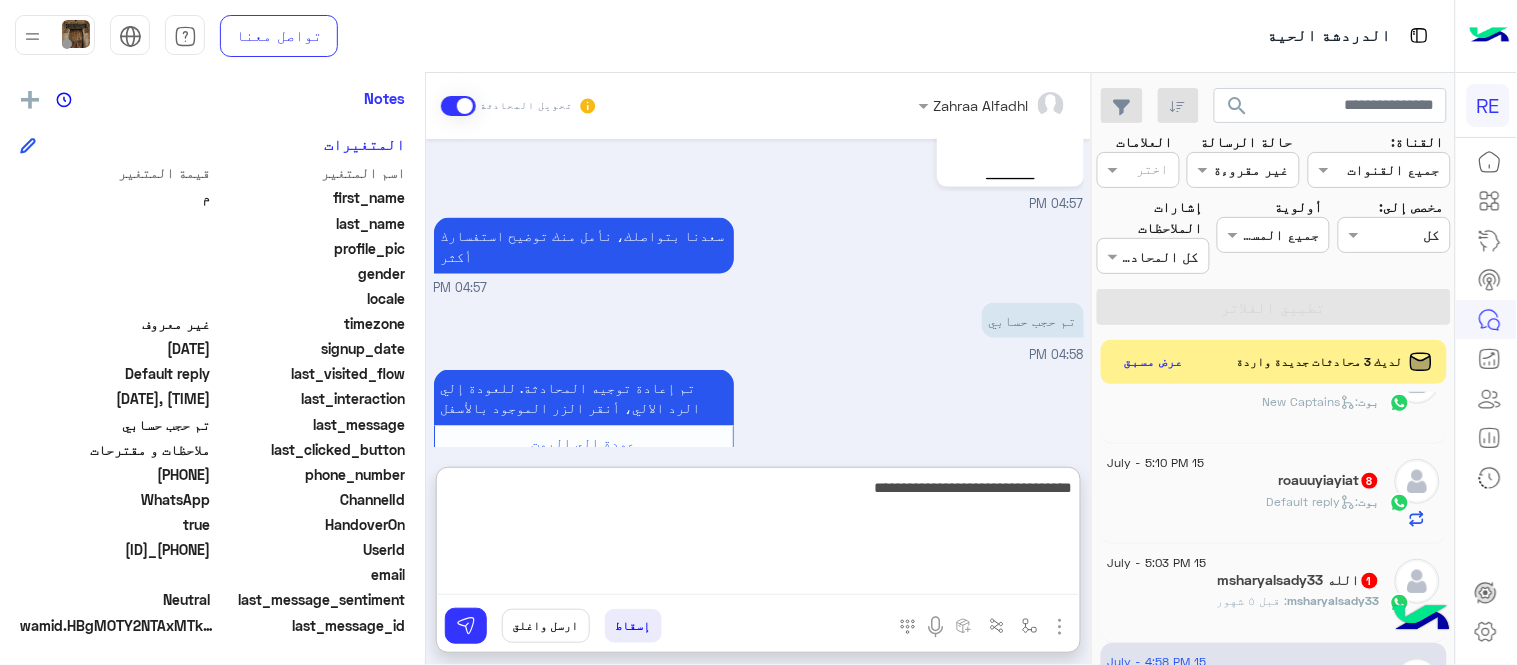 type on "**********" 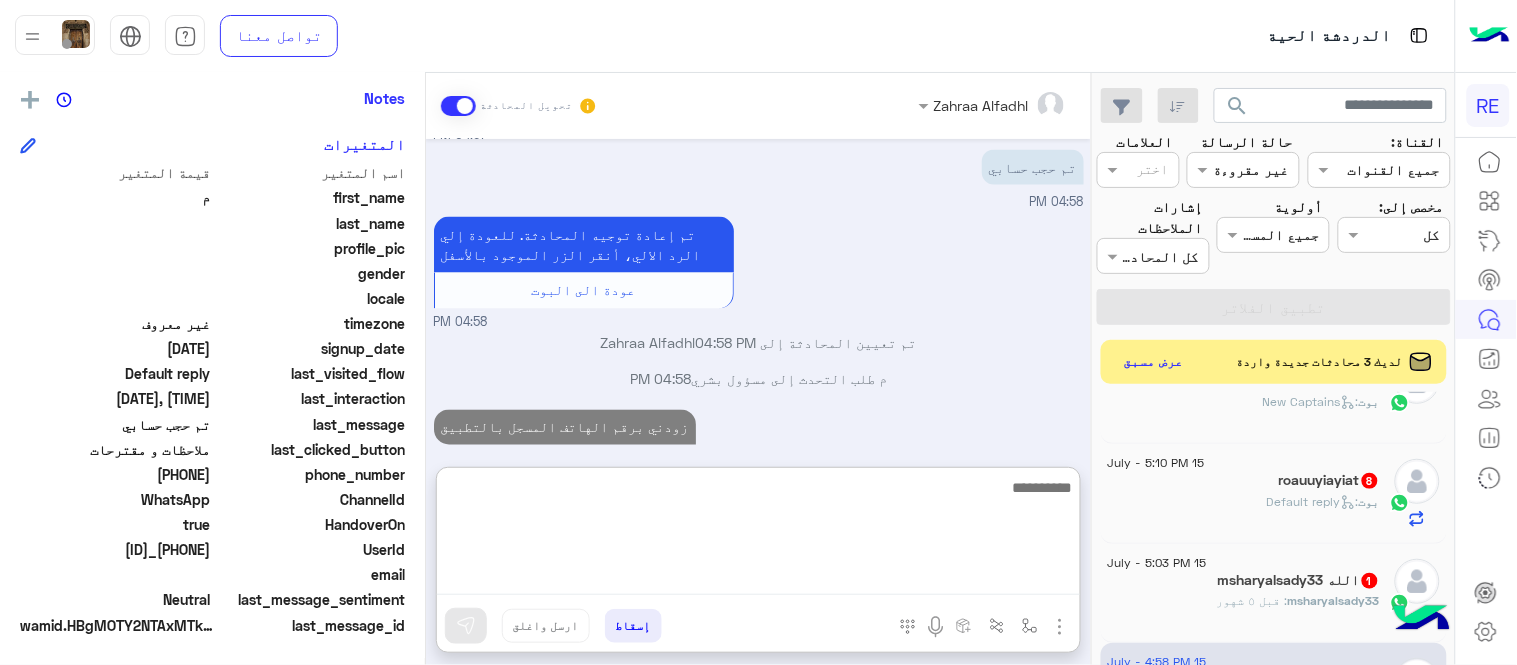 scroll, scrollTop: 900, scrollLeft: 0, axis: vertical 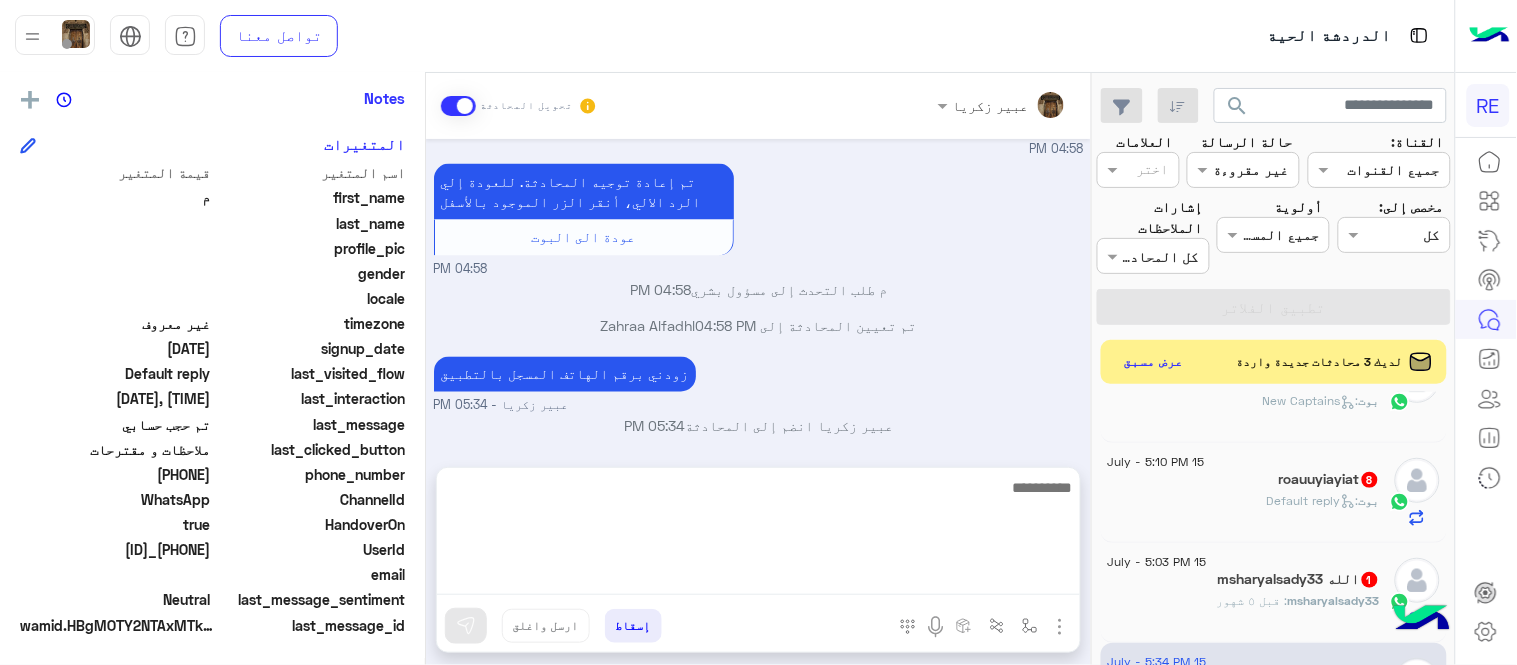 click on "Jul 15, 2025   الملاحظات والشكاوى    04:56 PM  اختيار أي:    04:56 PM   ملاحظات و مقترحات     04:57 PM  اترك لنا اقتراحاتك أو ملاحظاتك. اي خدمة اخرى ؟  الرجوع للقائمة الرئ   لا     04:57 PM    04:57 PM  سعدنا بتواصلك، نأمل منك توضيح استفسارك أكثر    04:57 PM  تم حجب حسابي   04:58 PM  تم إعادة توجيه المحادثة. للعودة إلي الرد الالي، أنقر الزر الموجود بالأسفل  عودة الى البوت     04:58 PM   م  طلب التحدث إلى مسؤول بشري   04:58 PM       تم تعيين المحادثة إلى Zahraa Alfadhl   04:58 PM      زودني برقم الهاتف المسجل بالتطبيق  عبير زكريا -  05:34 PM   عبير زكريا انضم إلى المحادثة   05:34 PM      [PHONE]   05:34 PM" at bounding box center [758, 293] 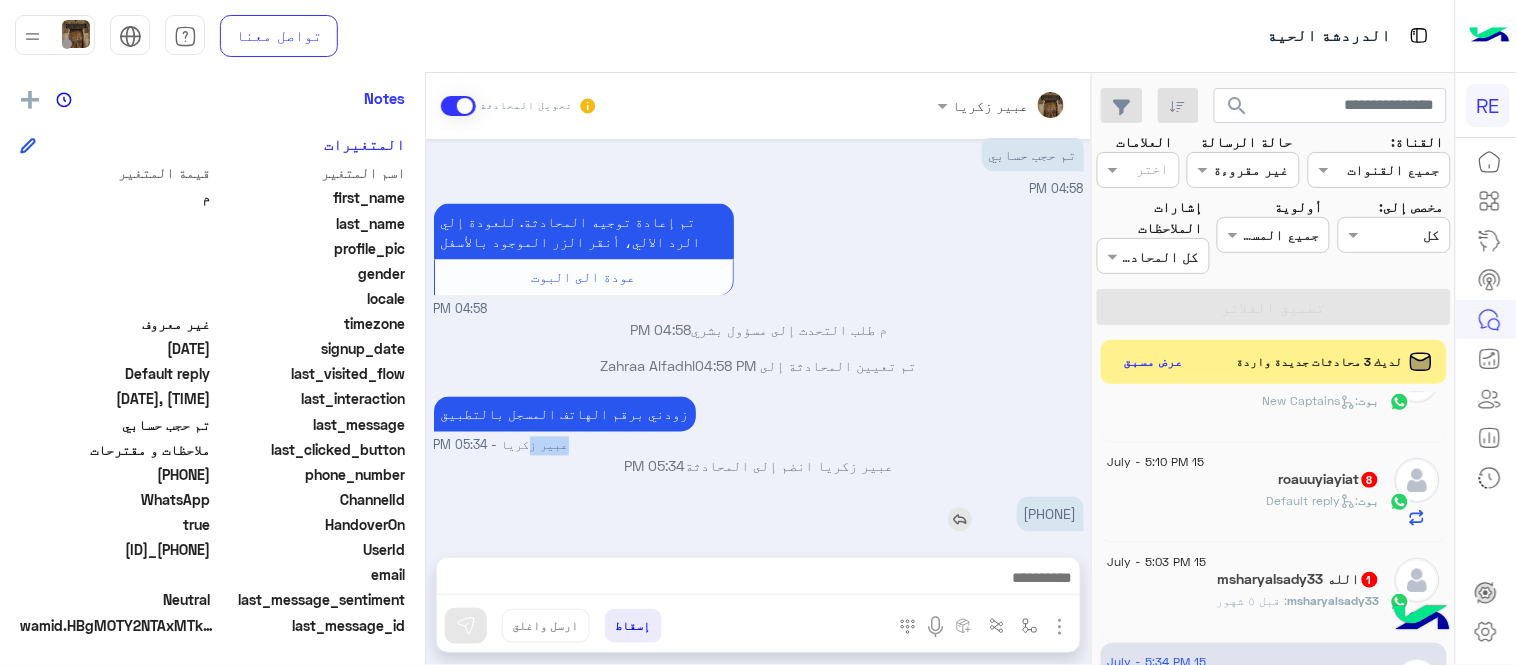 click on "زودني برقم الهاتف المسجل بالتطبيق  [NAME] -  [TIME]" at bounding box center (759, 424) 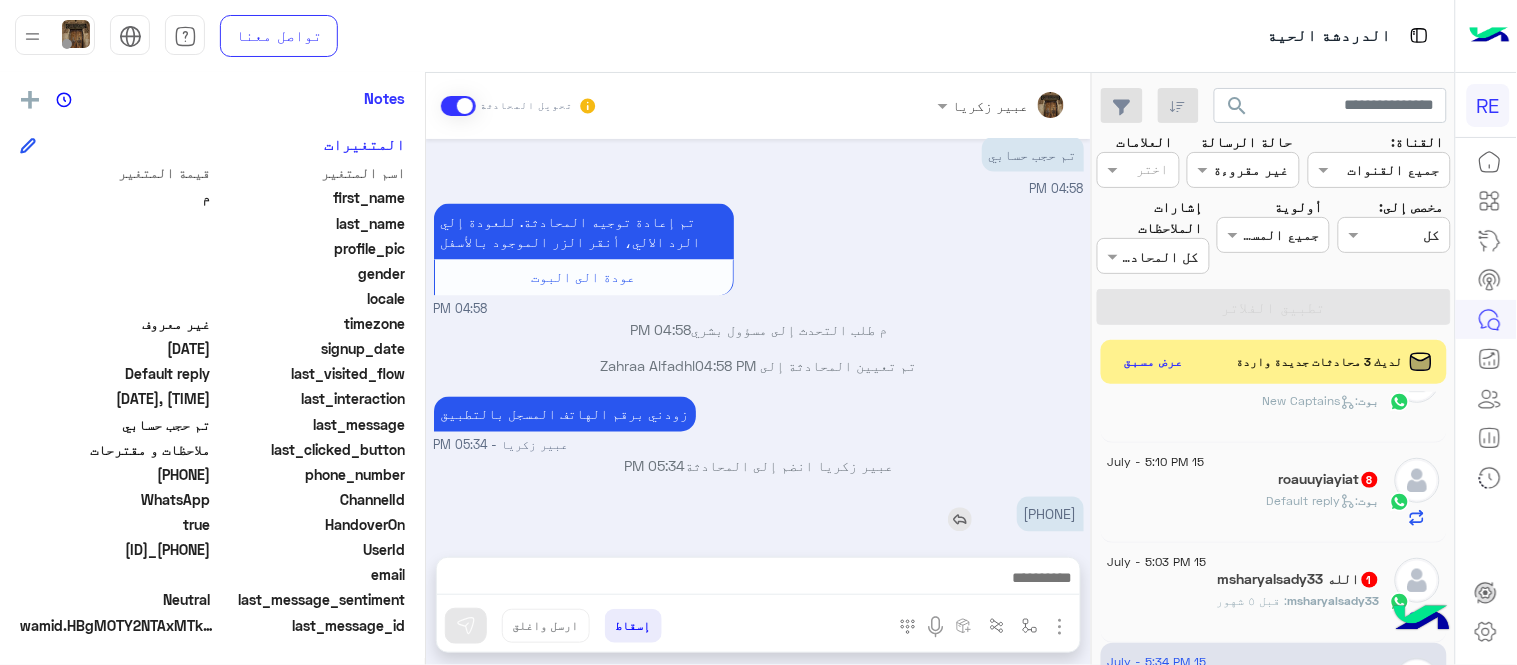 click on "[PHONE]" at bounding box center (1050, 514) 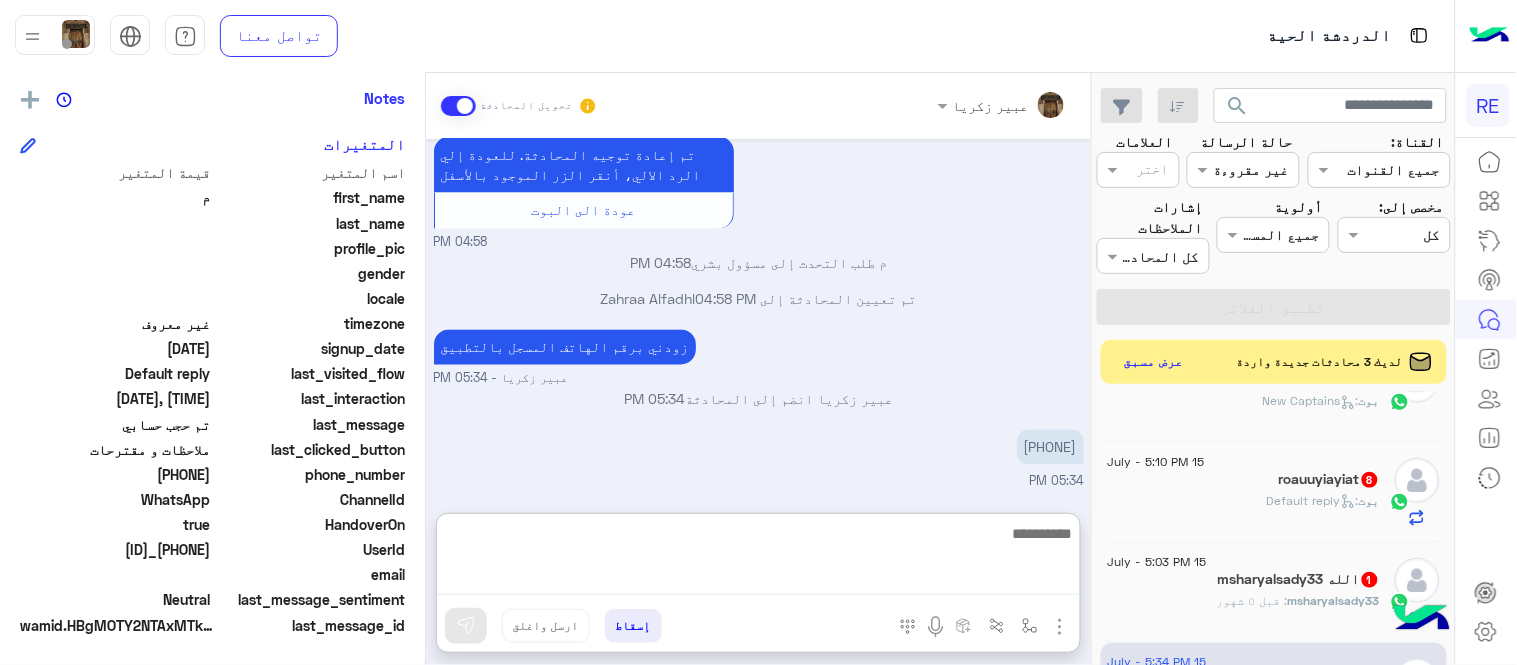 click at bounding box center [758, 558] 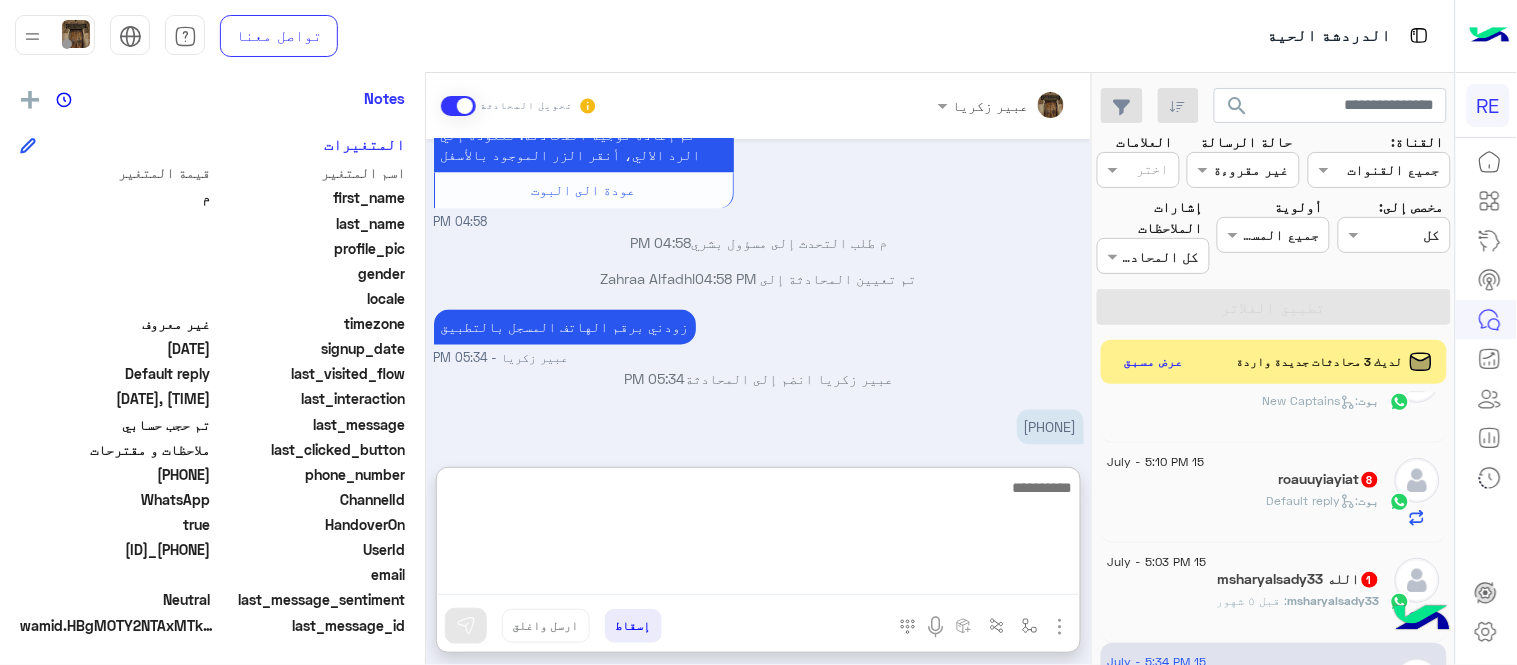 scroll, scrollTop: 966, scrollLeft: 0, axis: vertical 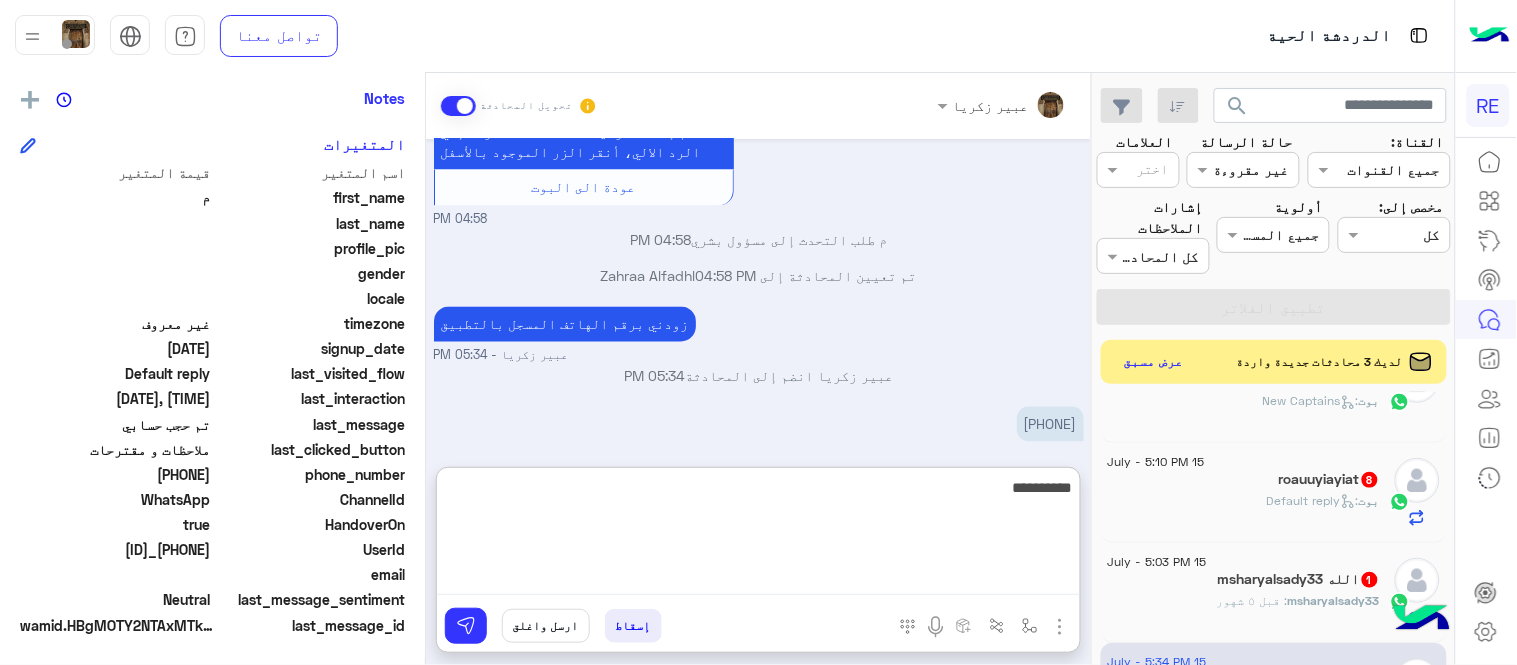 type on "**********" 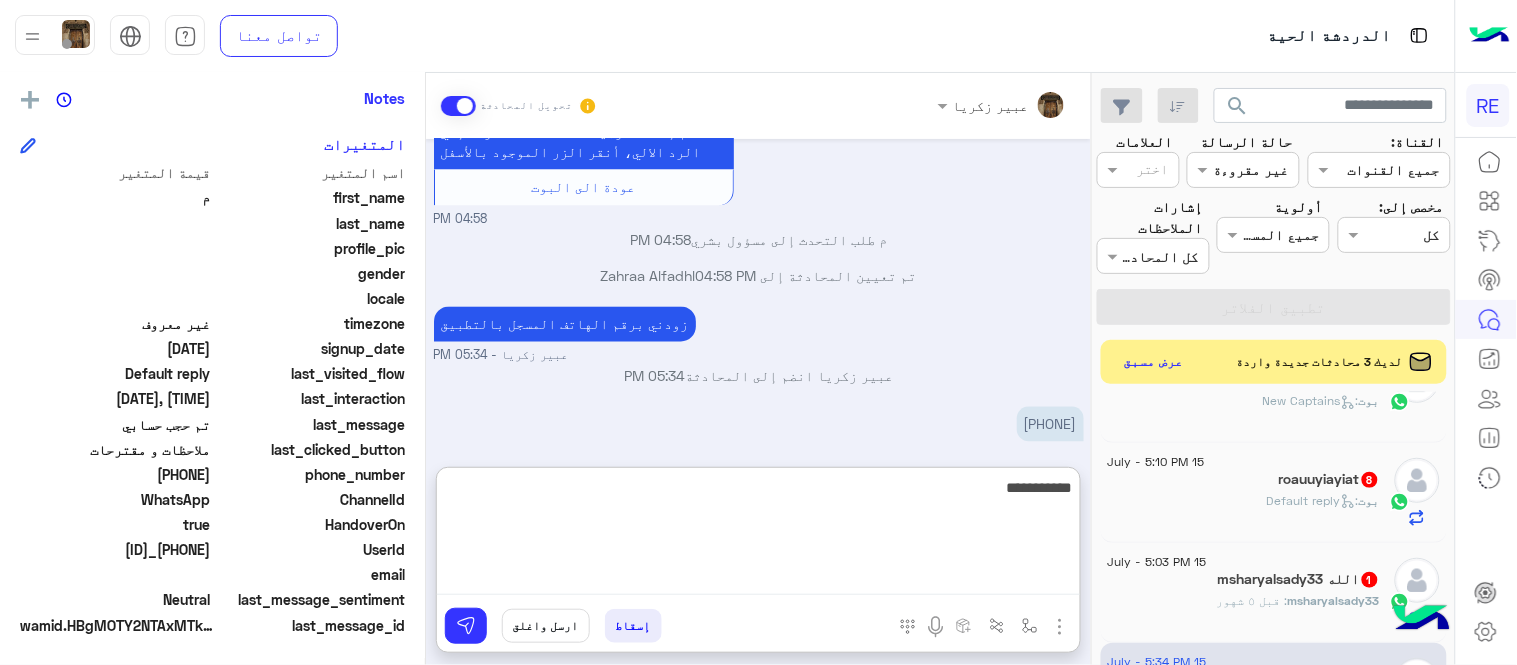 type 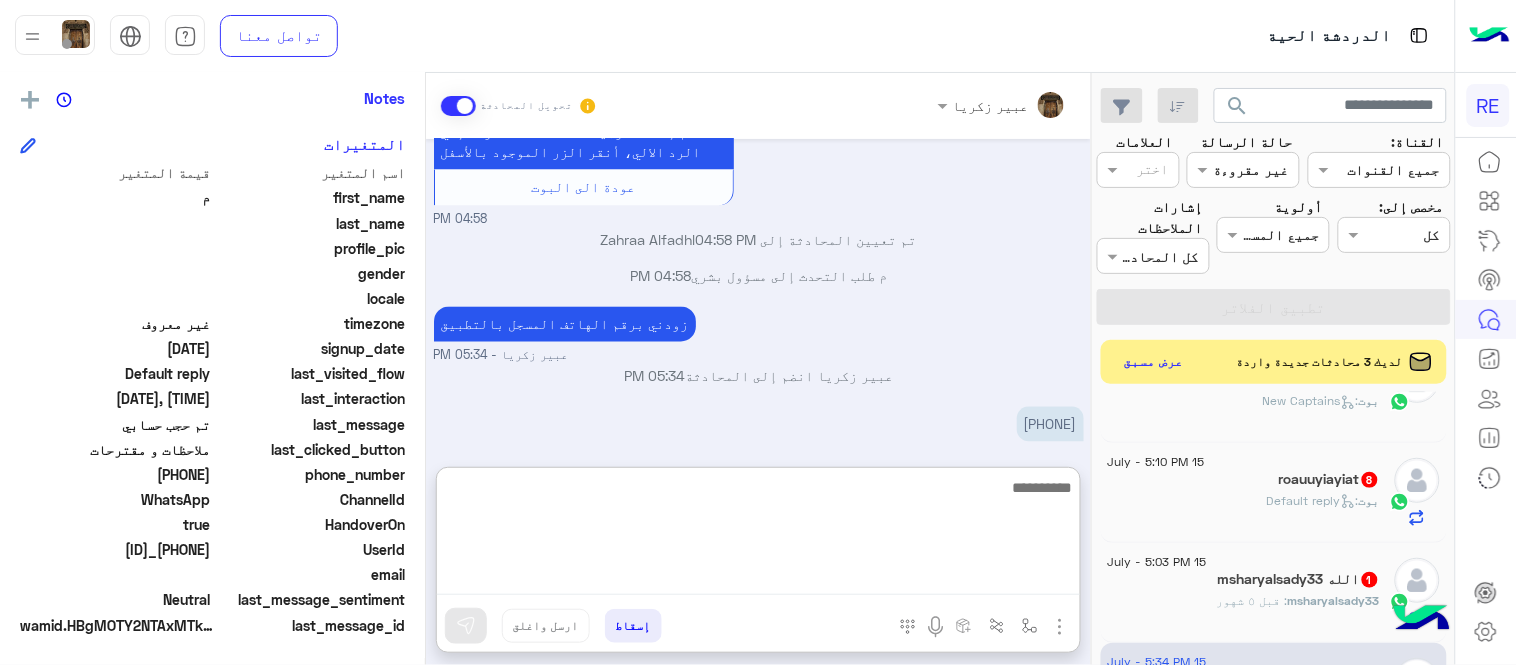 scroll, scrollTop: 1030, scrollLeft: 0, axis: vertical 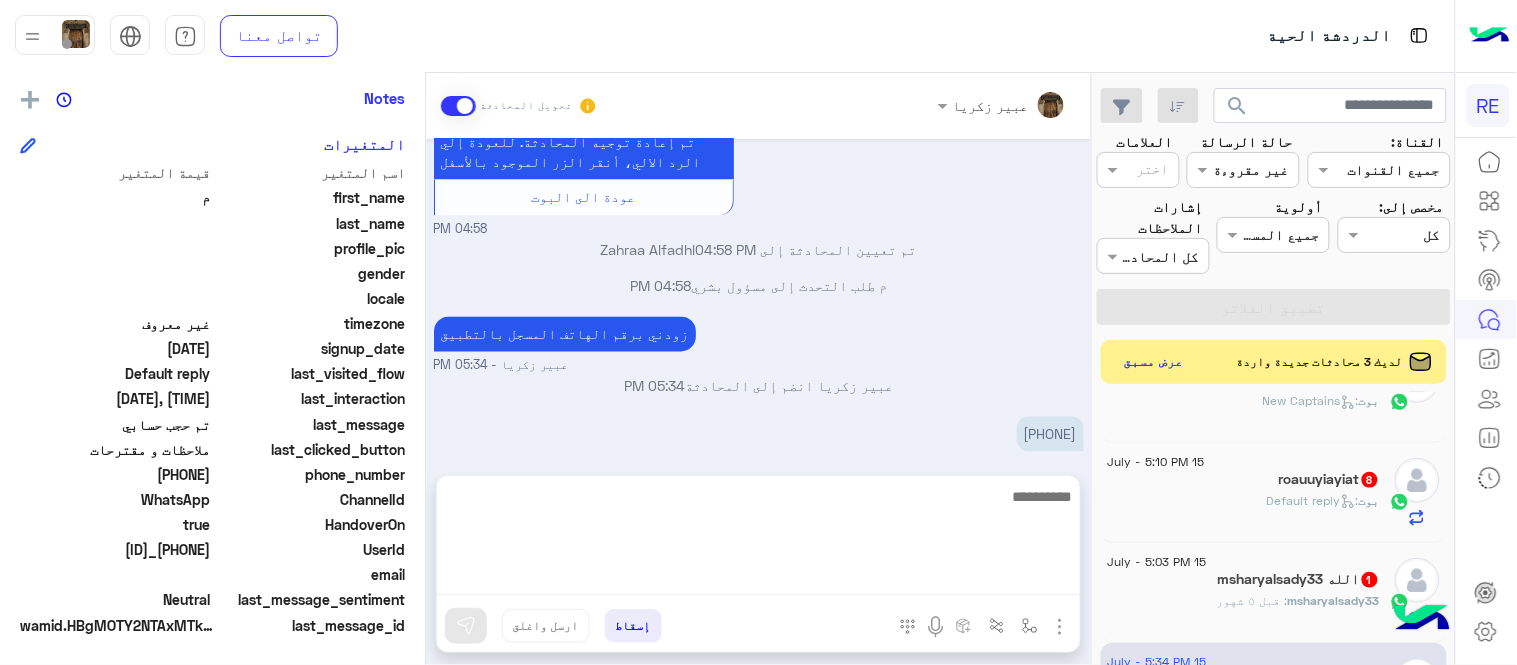 click on "Jul 15, 2025   الملاحظات والشكاوى    04:56 PM  اختيار أي:    04:56 PM   ملاحظات و مقترحات     04:57 PM  اترك لنا اقتراحاتك أو ملاحظاتك. اي خدمة اخرى ؟  الرجوع للقائمة الرئ   لا     04:57 PM    04:57 PM  سعدنا بتواصلك، نأمل منك توضيح استفسارك أكثر    04:57 PM  تم حجب حسابي   04:58 PM  تم إعادة توجيه المحادثة. للعودة إلي الرد الالي، أنقر الزر الموجود بالأسفل  عودة الى البوت     04:58 PM   تم تعيين المحادثة إلى Zahraa Alfadhl   04:58 PM       م  طلب التحدث إلى مسؤول بشري   04:58 PM      زودني برقم الهاتف المسجل بالتطبيق  [FIRST] [LAST] -  05:34 PM   [FIRST] [LAST] انضم إلى المحادثة   05:34 PM      [PHONE]   05:34 PM  تم التفعيل   05:35 PM" at bounding box center [758, 297] 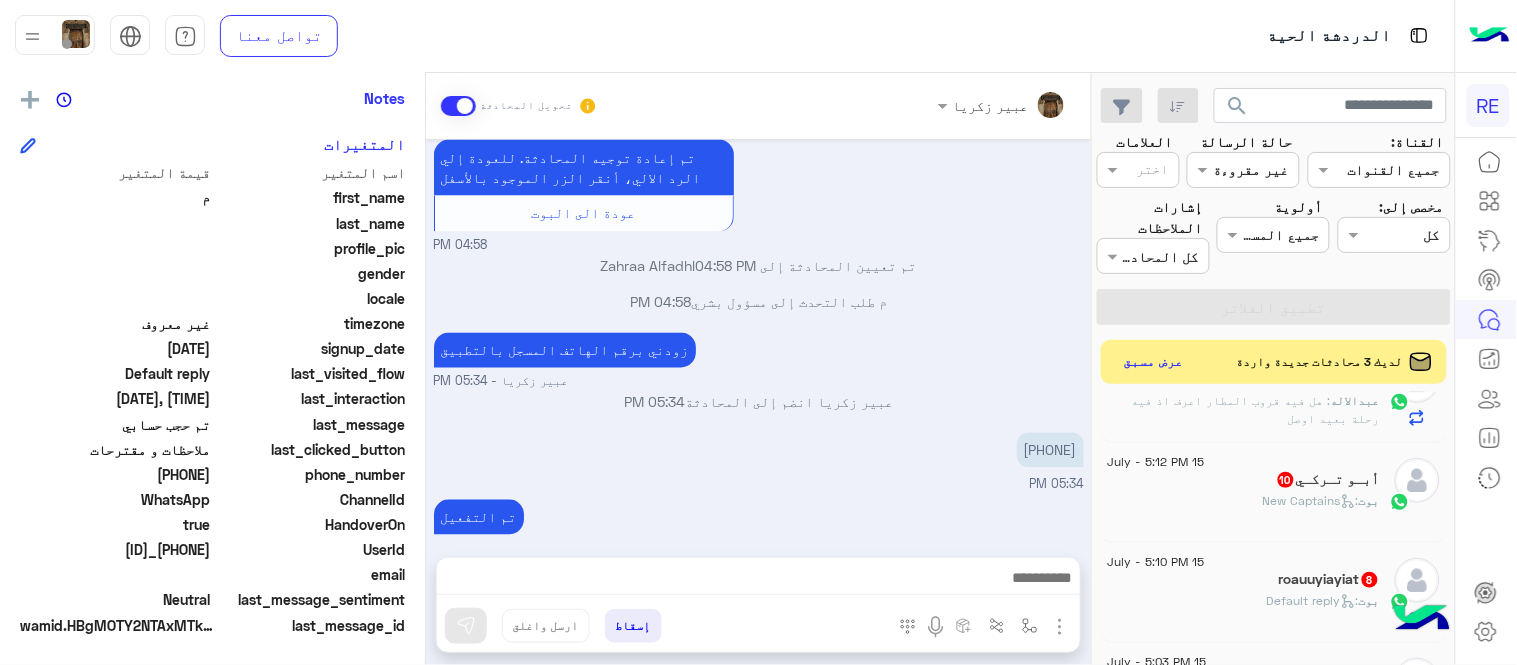 scroll, scrollTop: 1006, scrollLeft: 0, axis: vertical 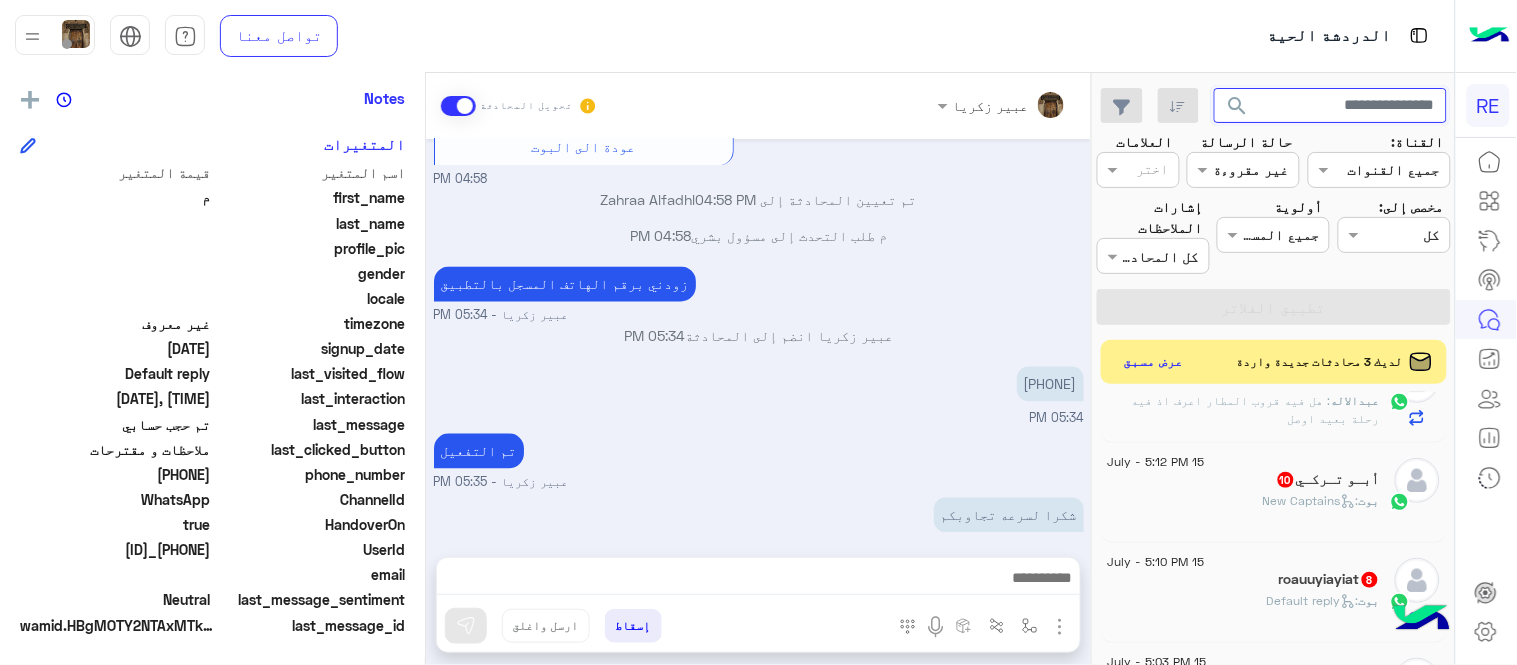 click at bounding box center (1331, 106) 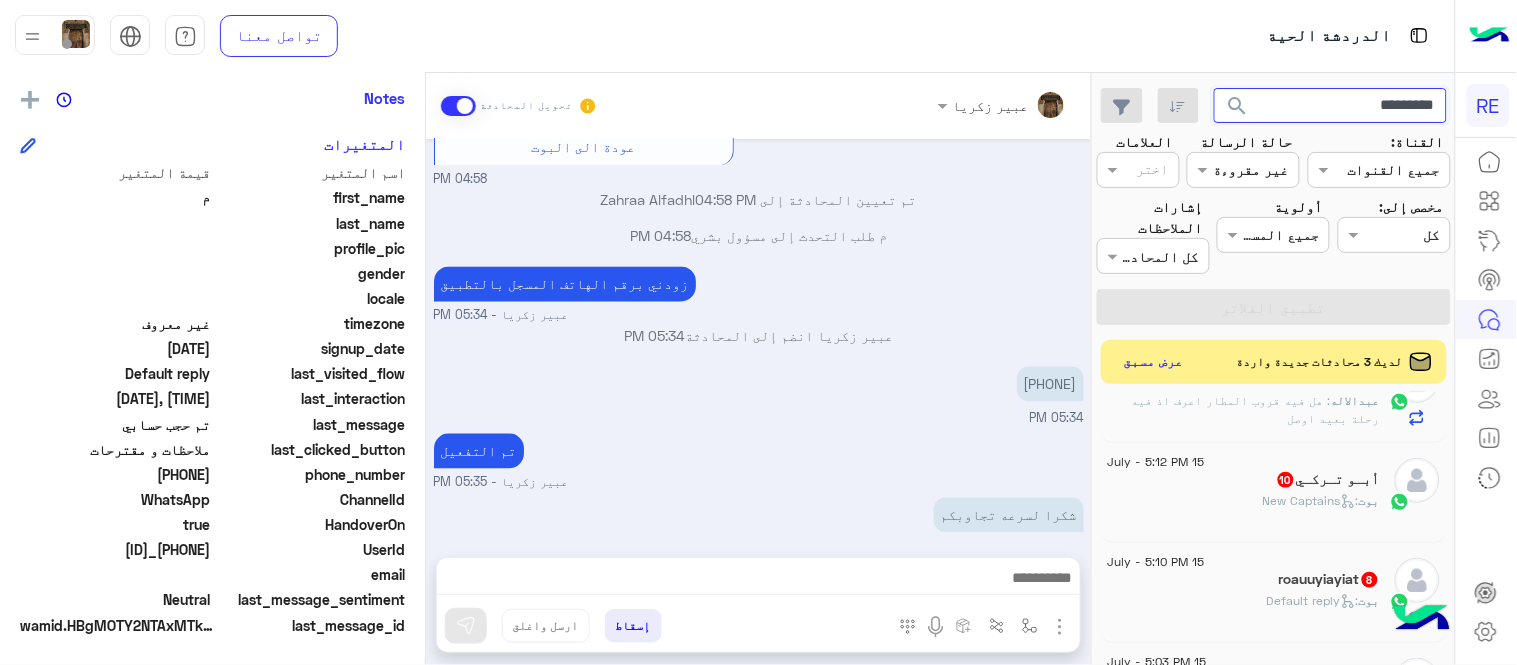 click on "search" 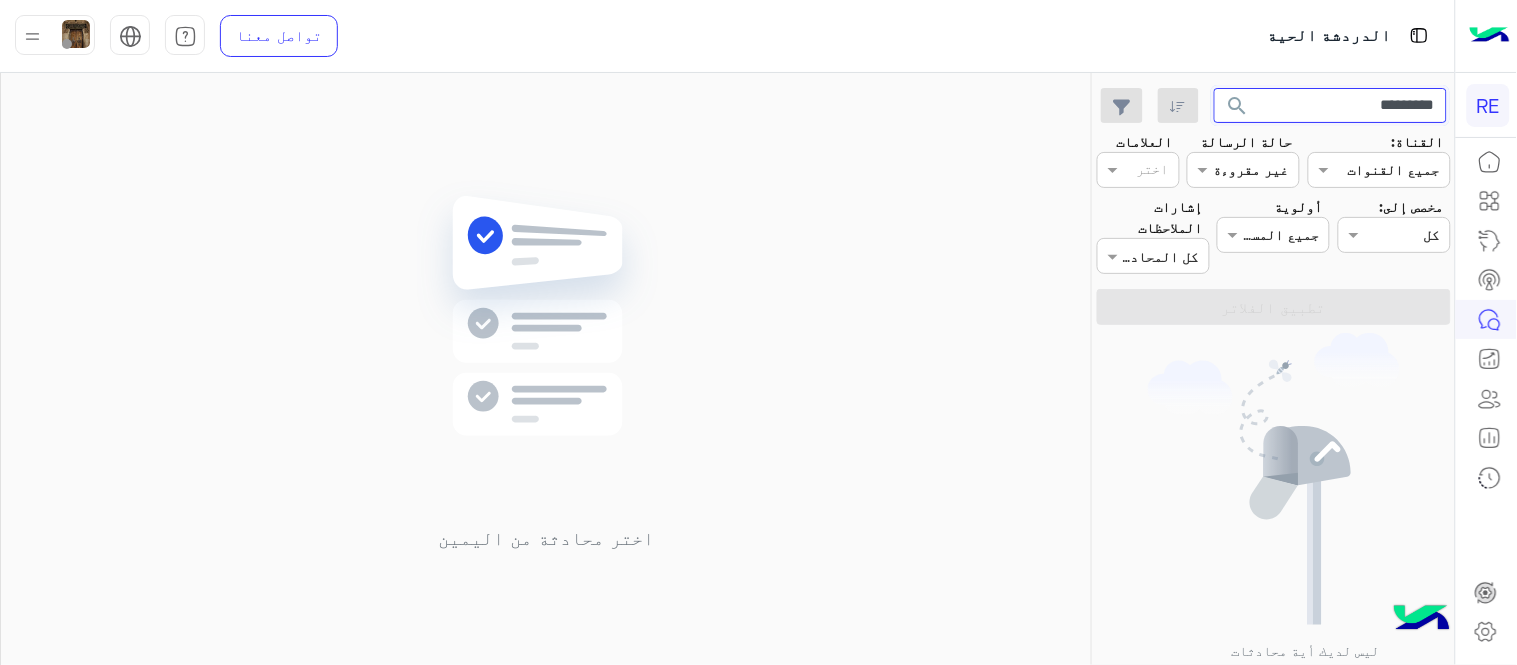 click on "*********" at bounding box center [1331, 106] 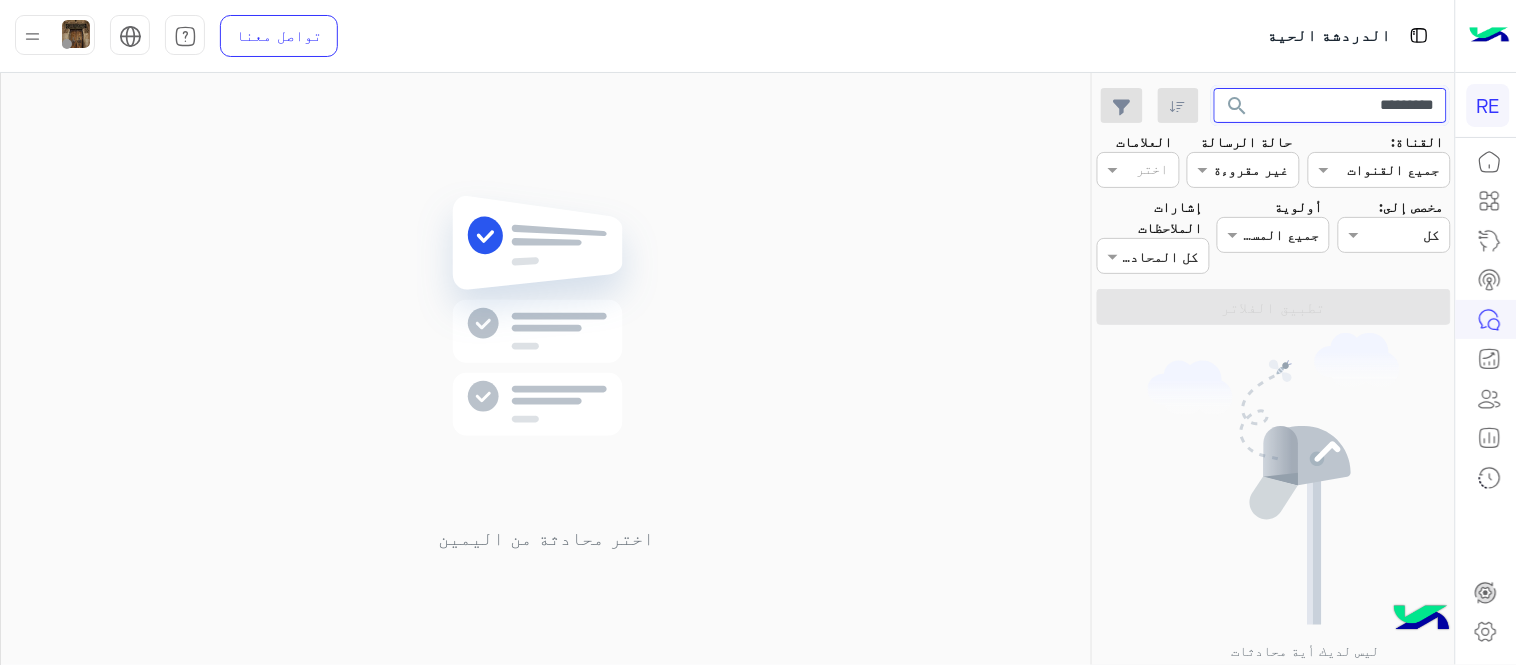click on "search" 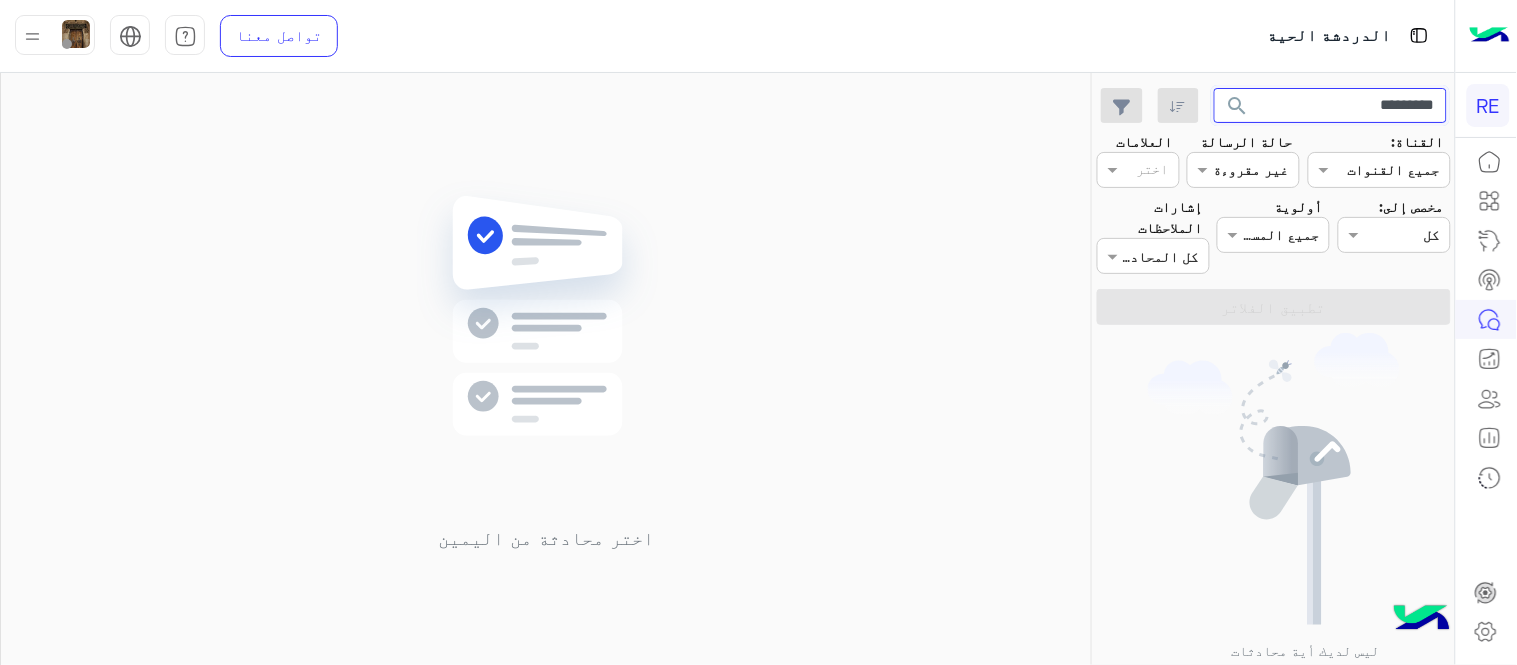 click on "*********" at bounding box center [1331, 106] 